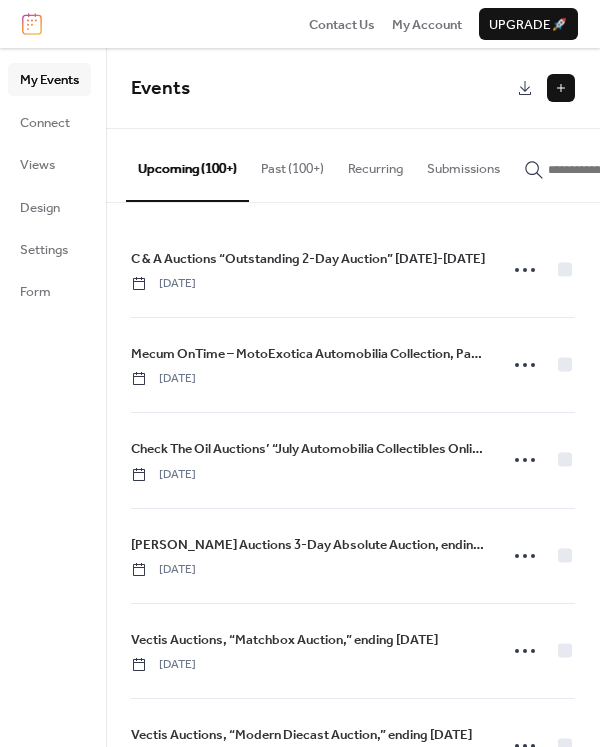scroll, scrollTop: 0, scrollLeft: 0, axis: both 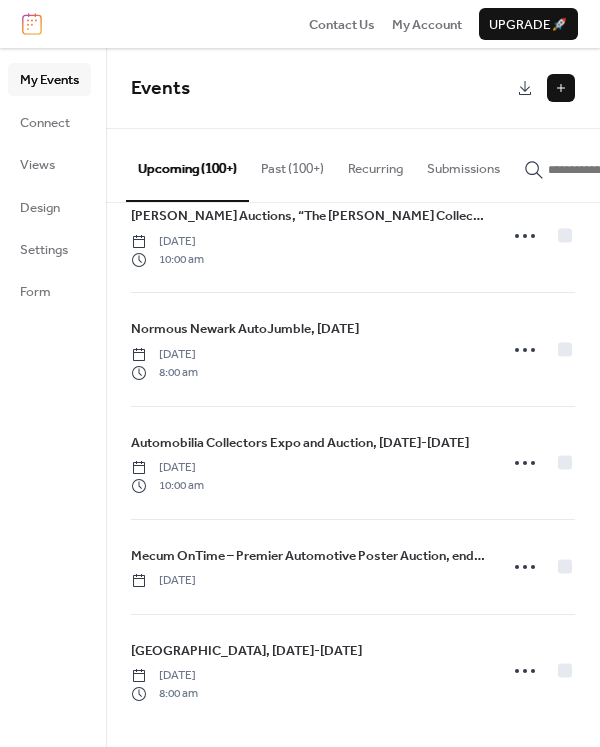 click at bounding box center [608, 170] 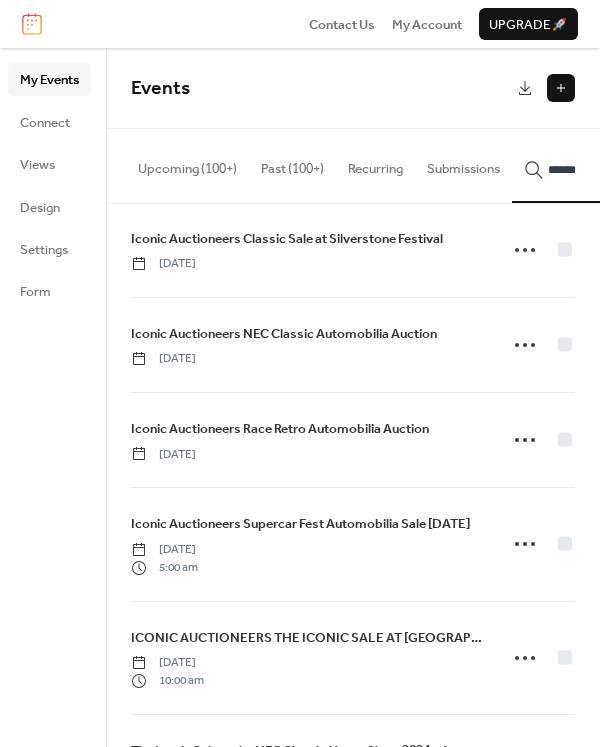 scroll, scrollTop: 3419, scrollLeft: 0, axis: vertical 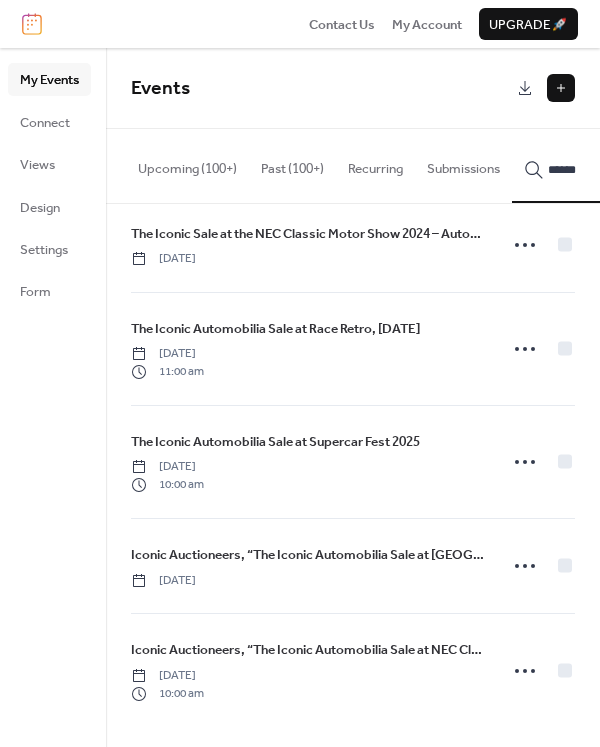 type on "******" 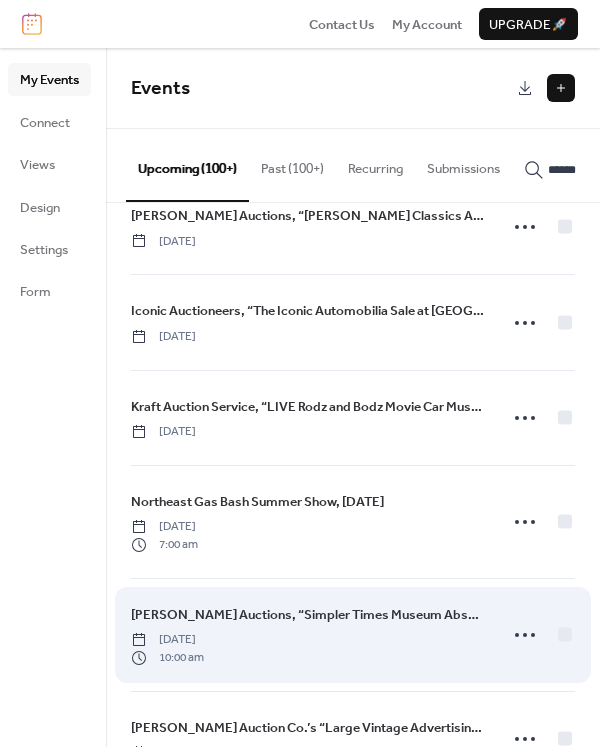 scroll, scrollTop: 3874, scrollLeft: 0, axis: vertical 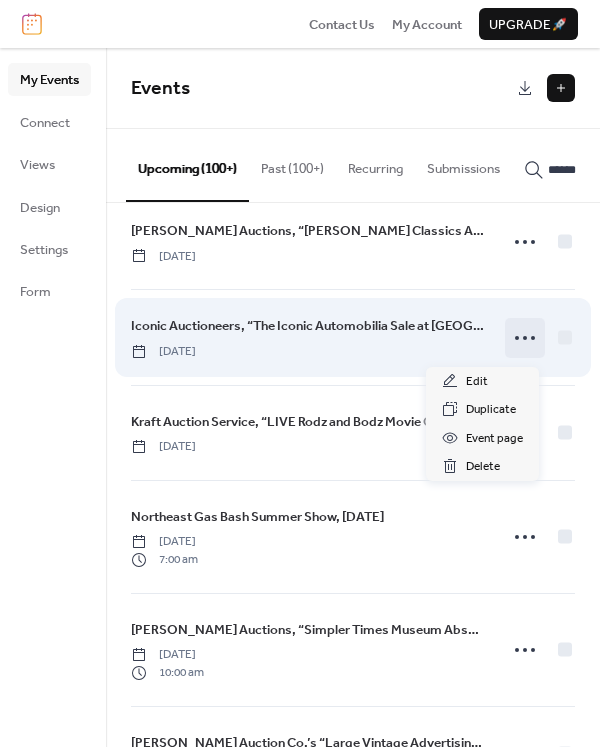 click 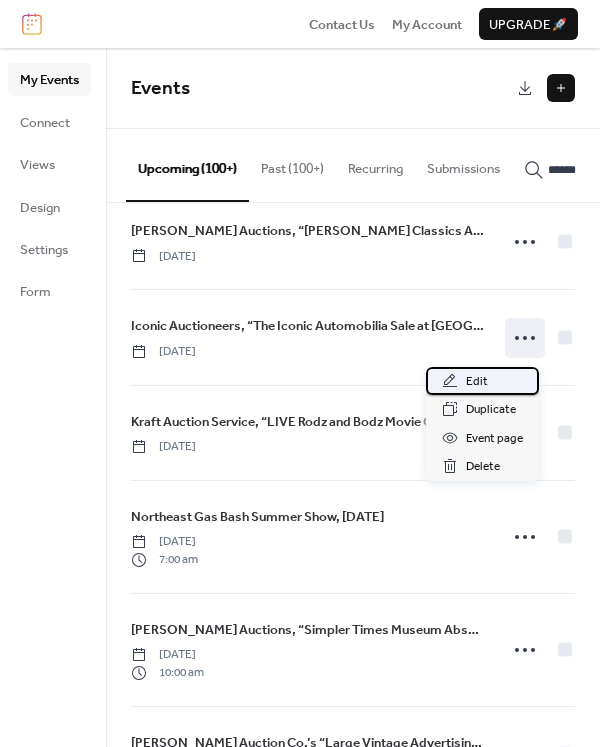 click on "Edit" at bounding box center (477, 382) 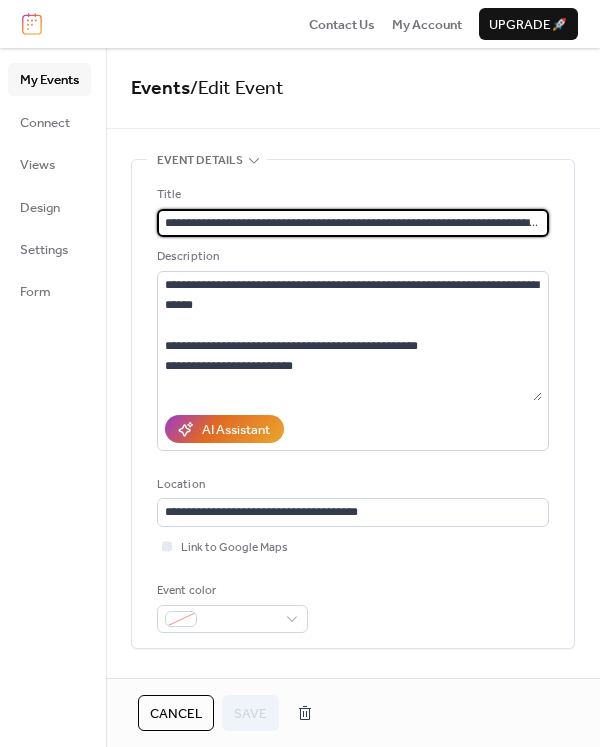 scroll, scrollTop: 0, scrollLeft: 44, axis: horizontal 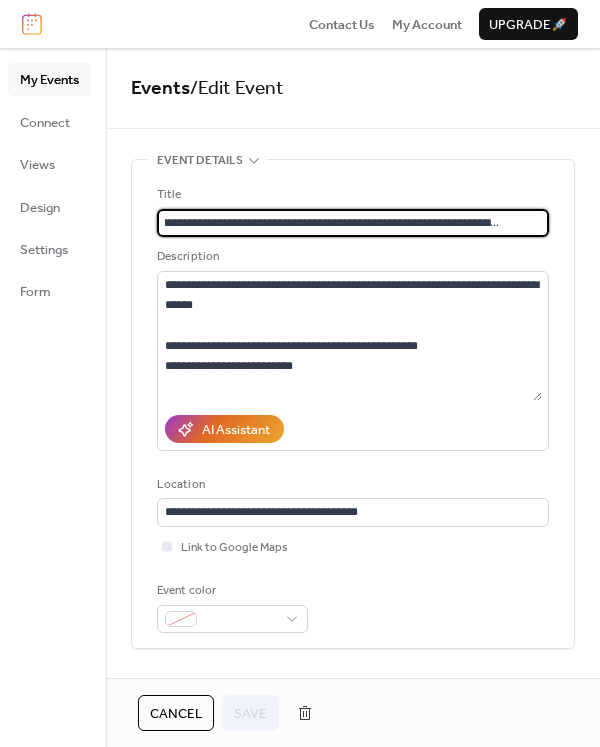click on "**********" at bounding box center [349, 223] 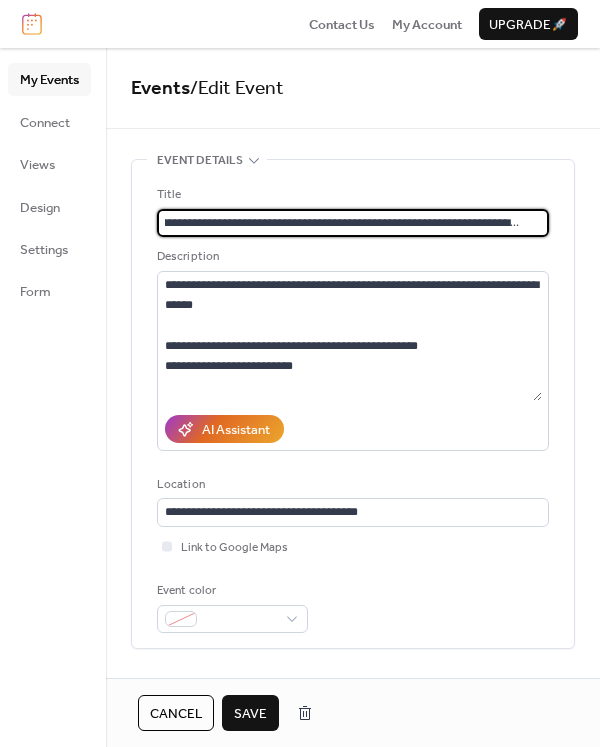 scroll, scrollTop: 0, scrollLeft: 19, axis: horizontal 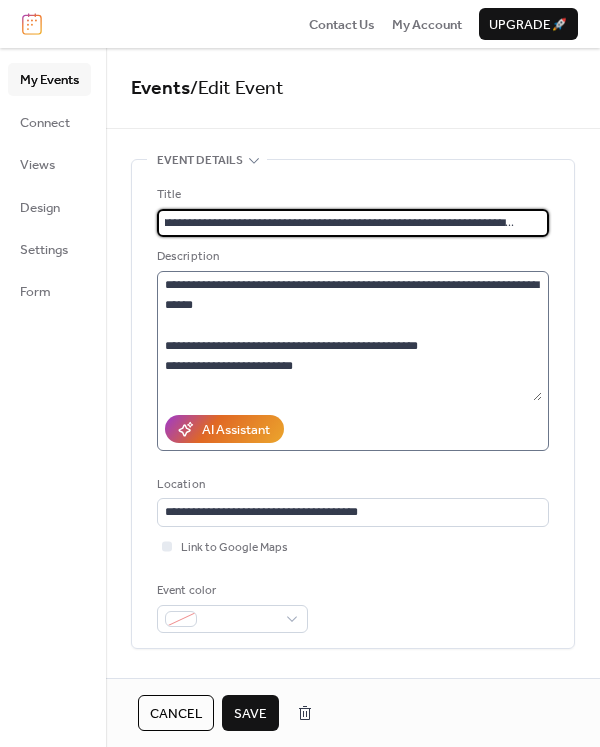 type on "**********" 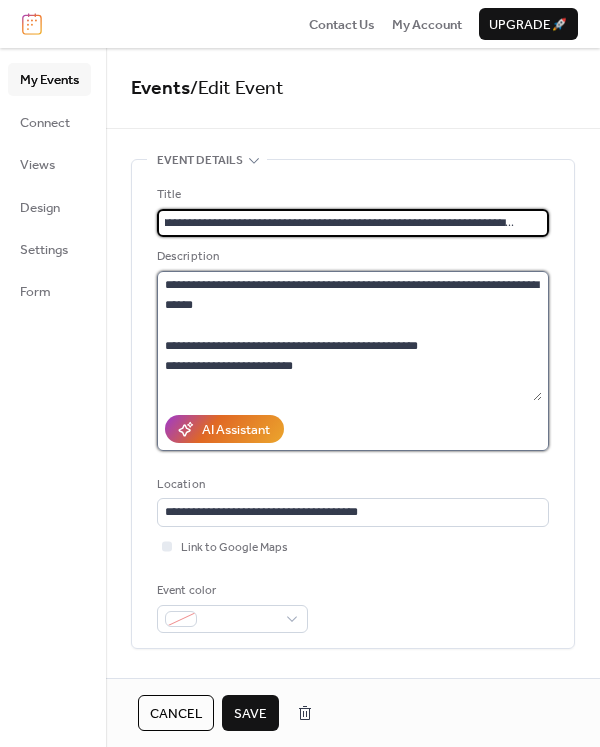 click on "**********" at bounding box center (349, 336) 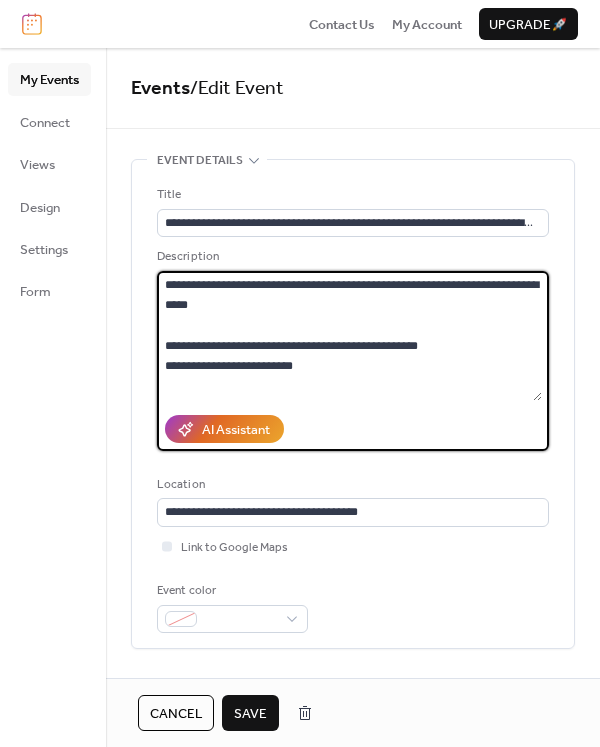 scroll, scrollTop: 367, scrollLeft: 0, axis: vertical 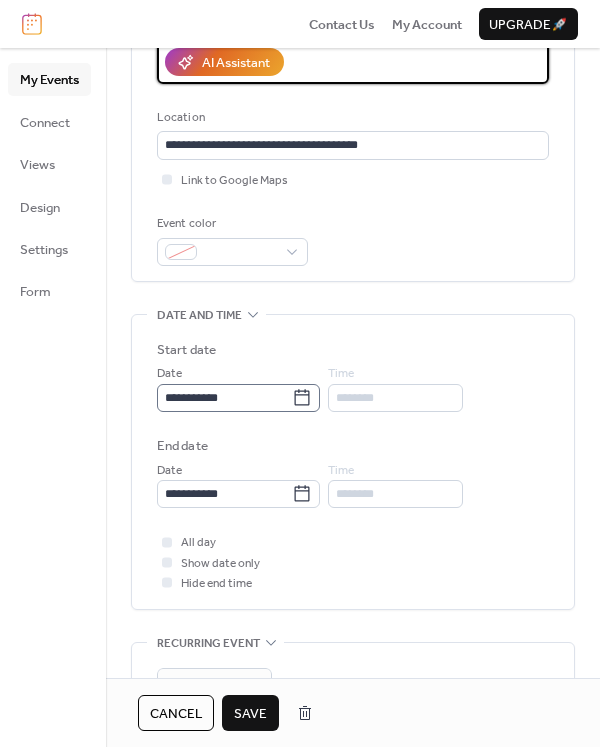 type on "**********" 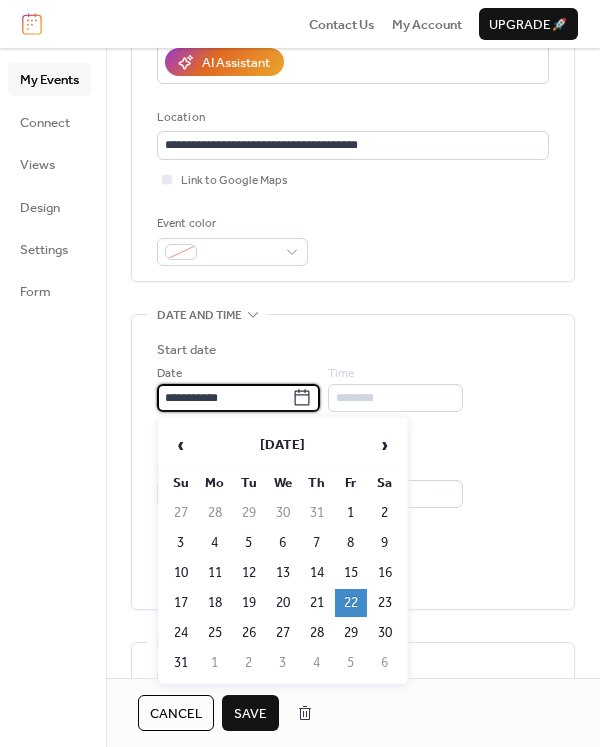 click on "**********" at bounding box center (224, 398) 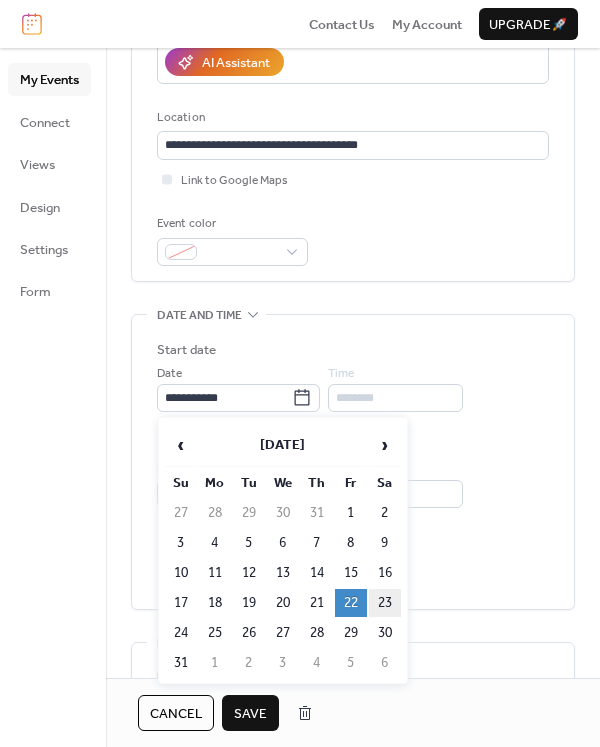 click on "23" at bounding box center [385, 603] 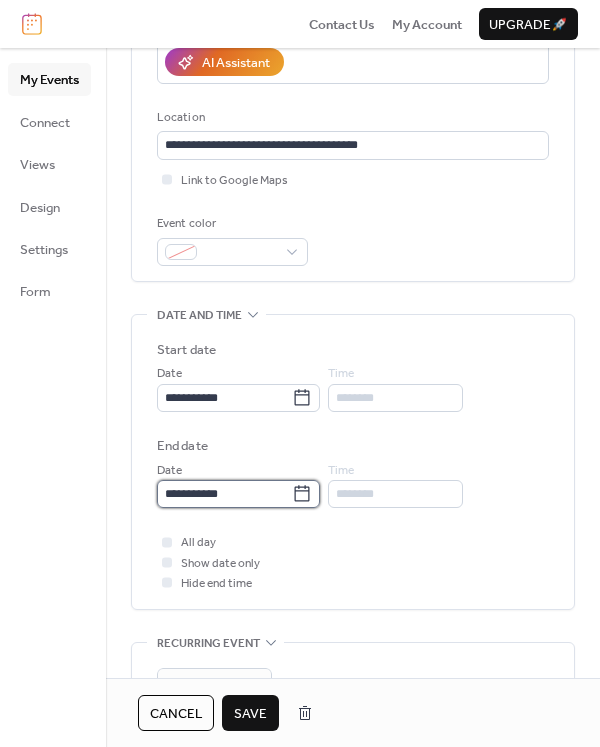 click on "**********" at bounding box center (224, 494) 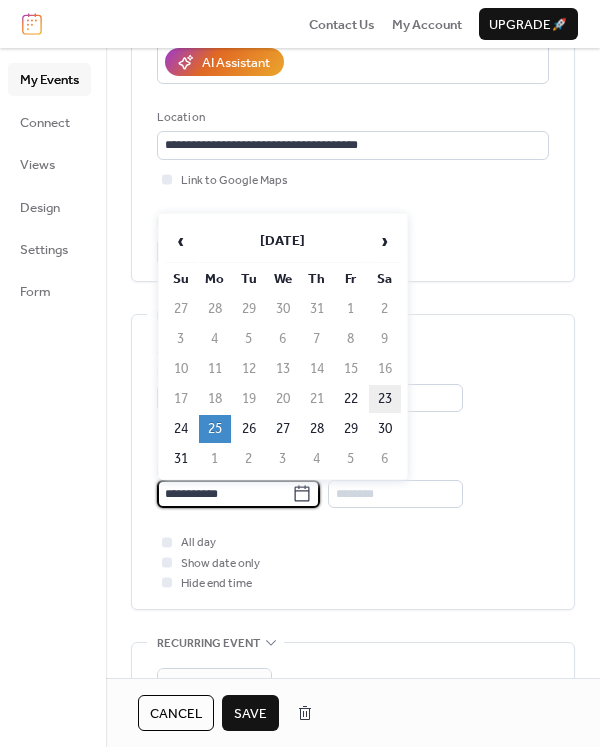 click on "23" at bounding box center [385, 399] 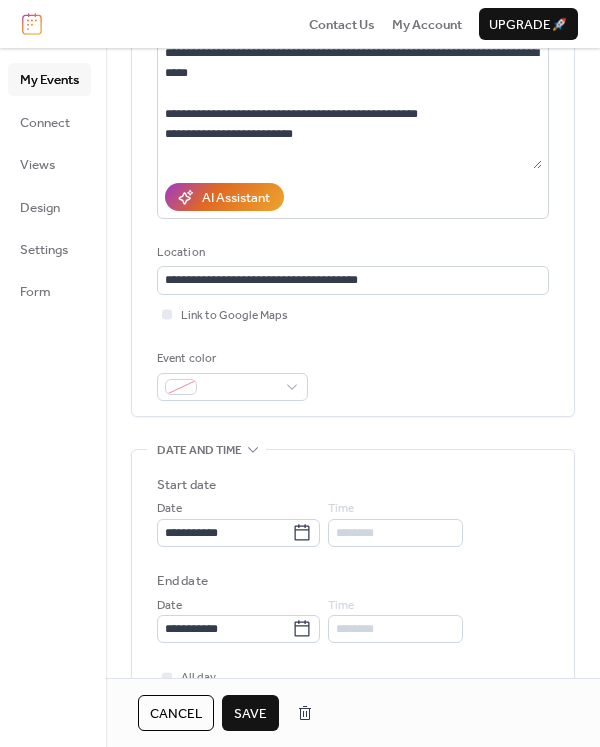 scroll, scrollTop: 0, scrollLeft: 0, axis: both 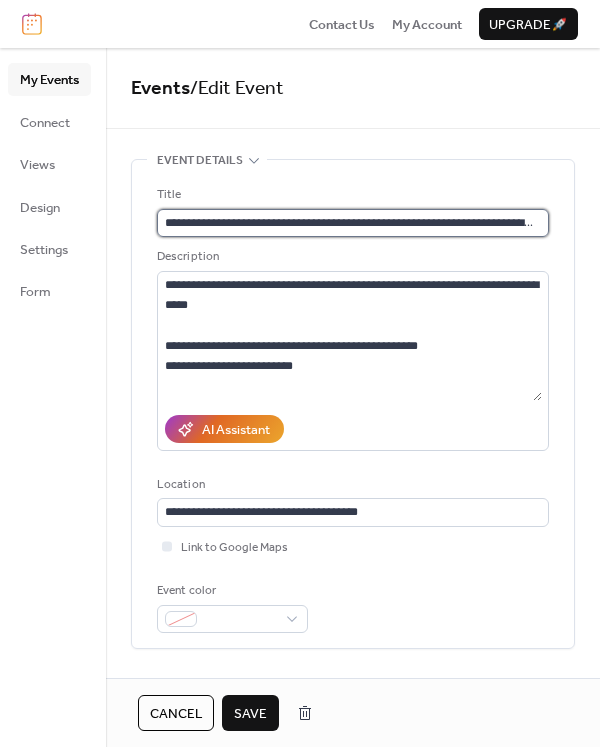 click on "**********" at bounding box center [349, 223] 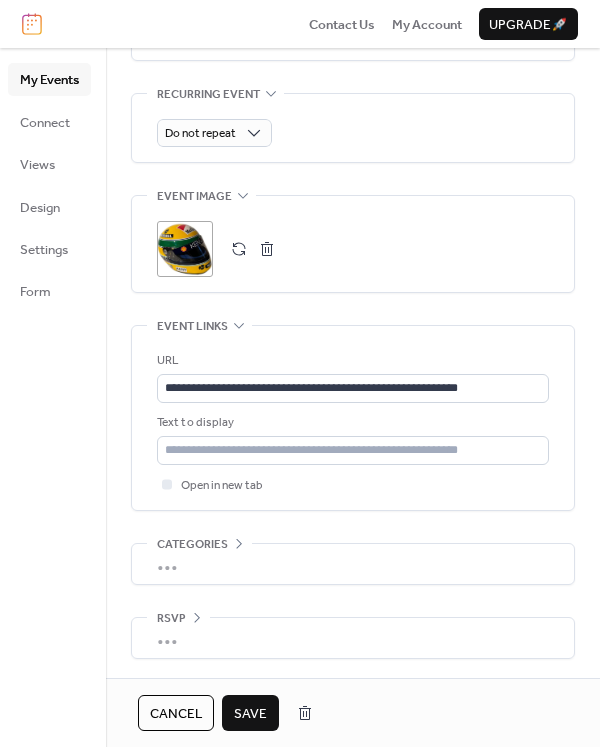 scroll, scrollTop: 917, scrollLeft: 0, axis: vertical 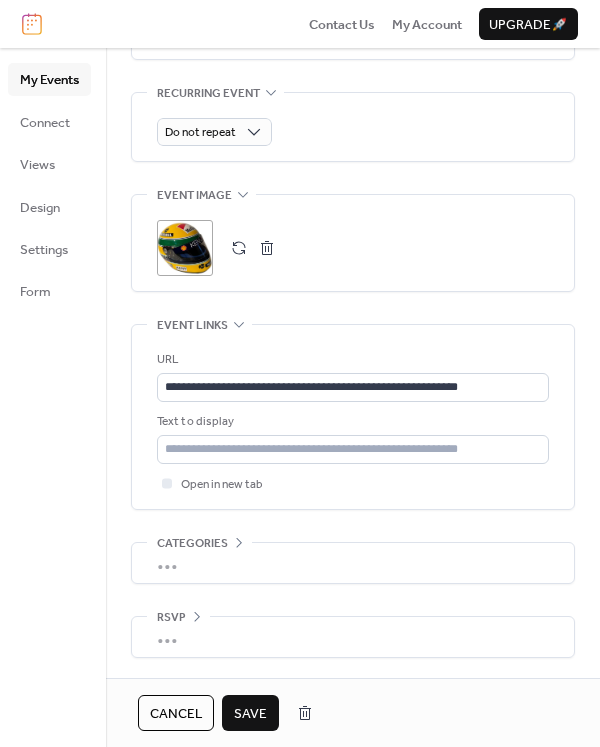 click on "Save" at bounding box center (250, 714) 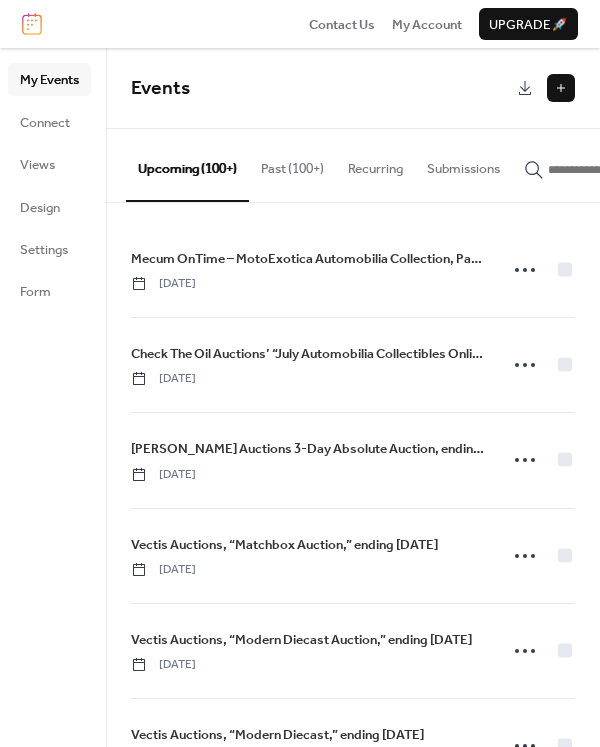 click at bounding box center [561, 88] 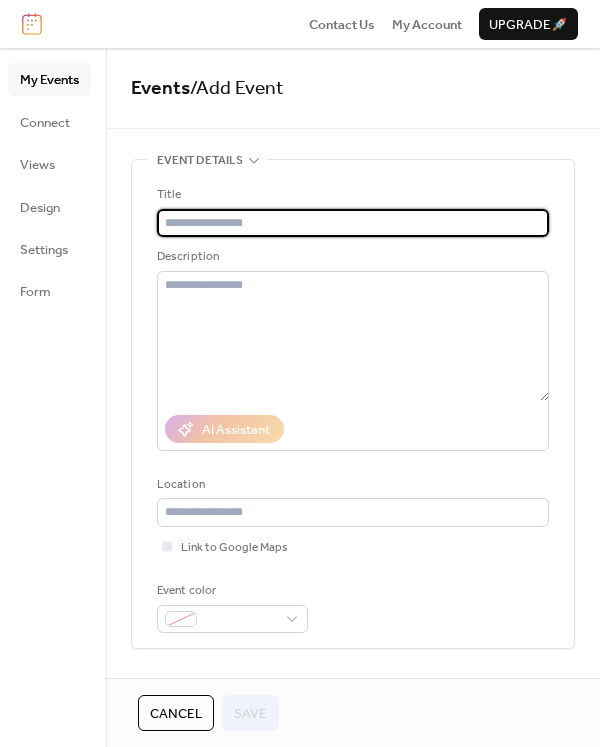 click at bounding box center (353, 223) 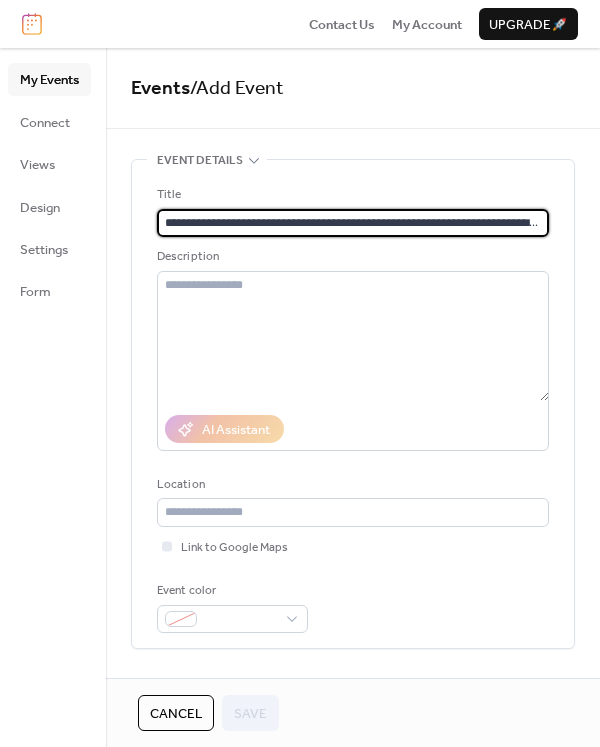 scroll, scrollTop: 0, scrollLeft: 86, axis: horizontal 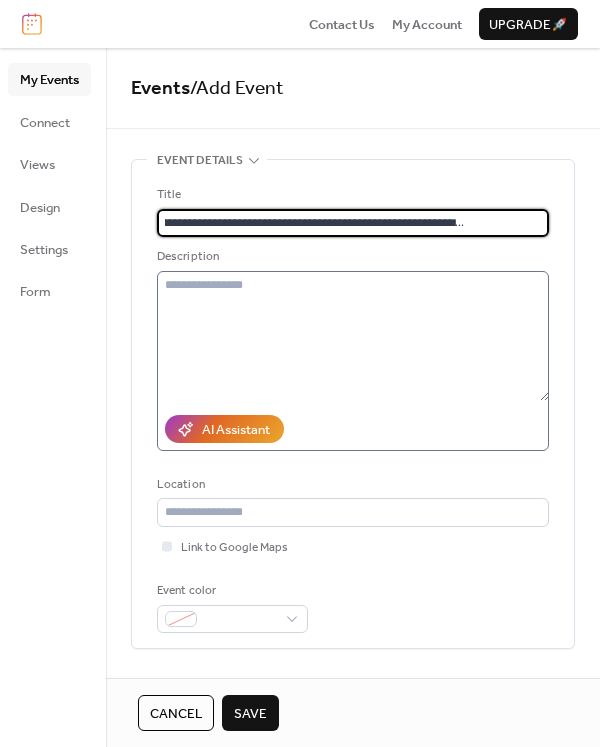 type on "**********" 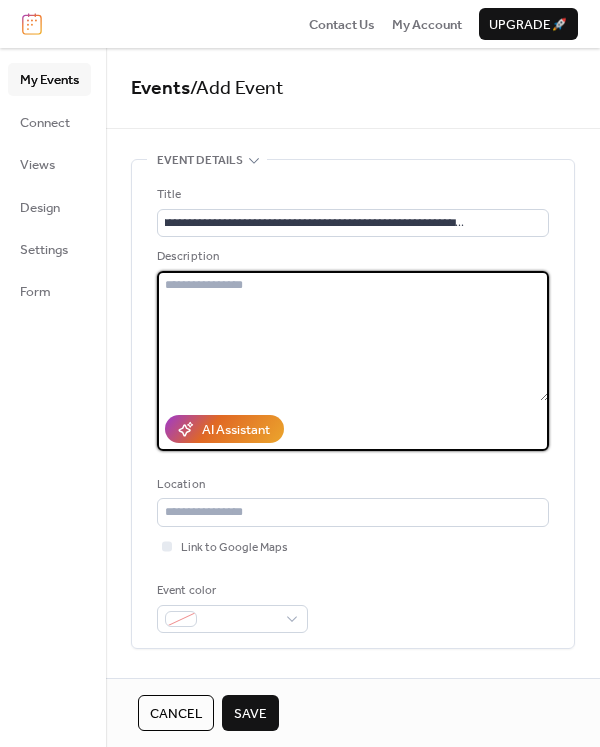 scroll, scrollTop: 0, scrollLeft: 0, axis: both 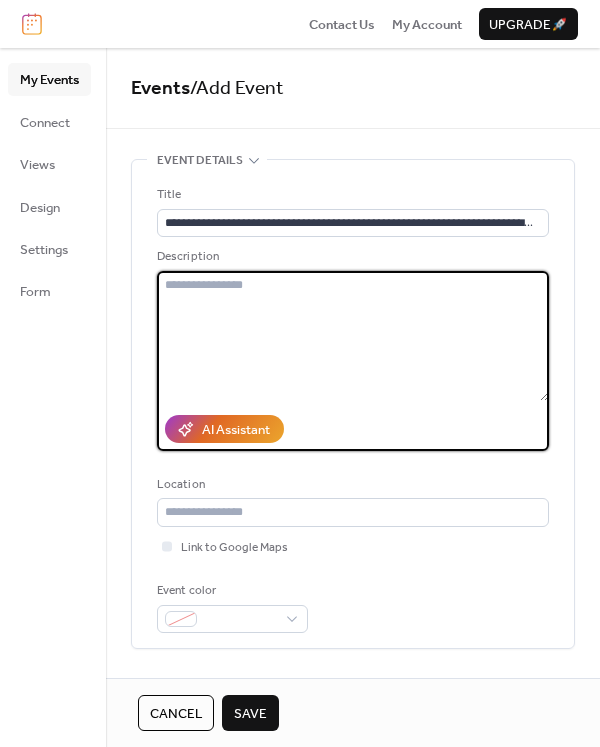 click at bounding box center [353, 336] 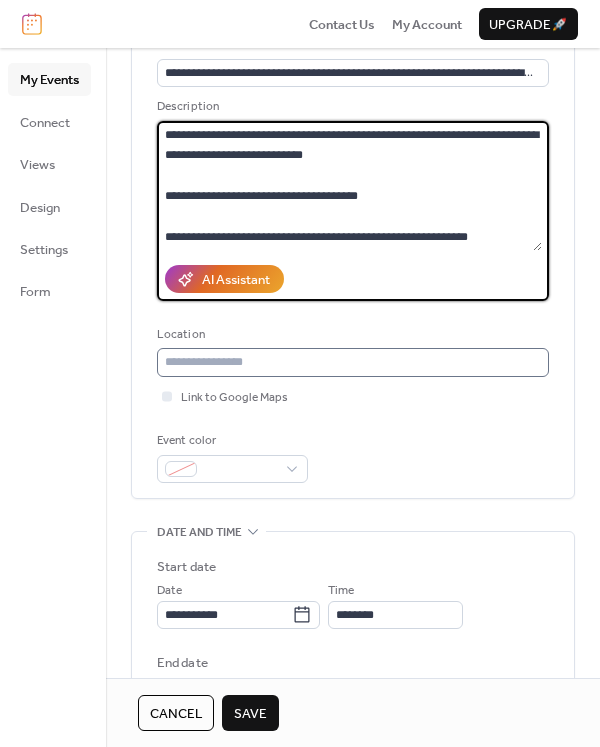 scroll, scrollTop: 151, scrollLeft: 0, axis: vertical 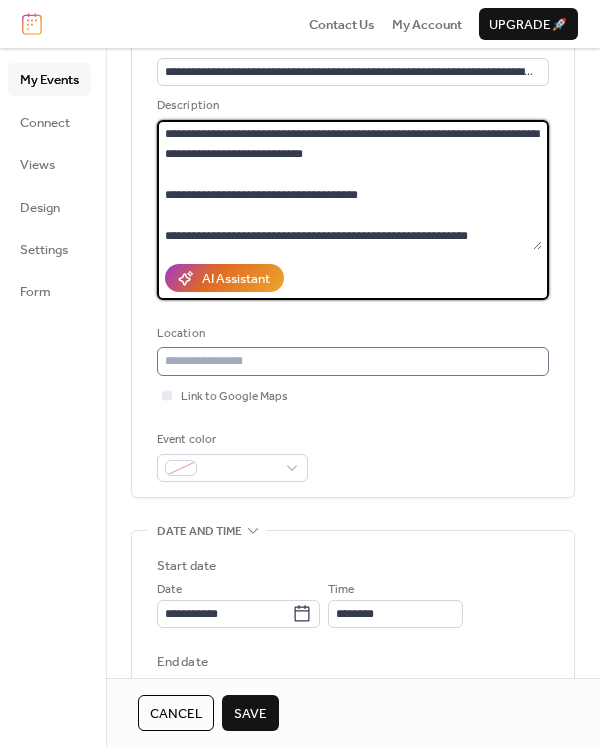 type on "**********" 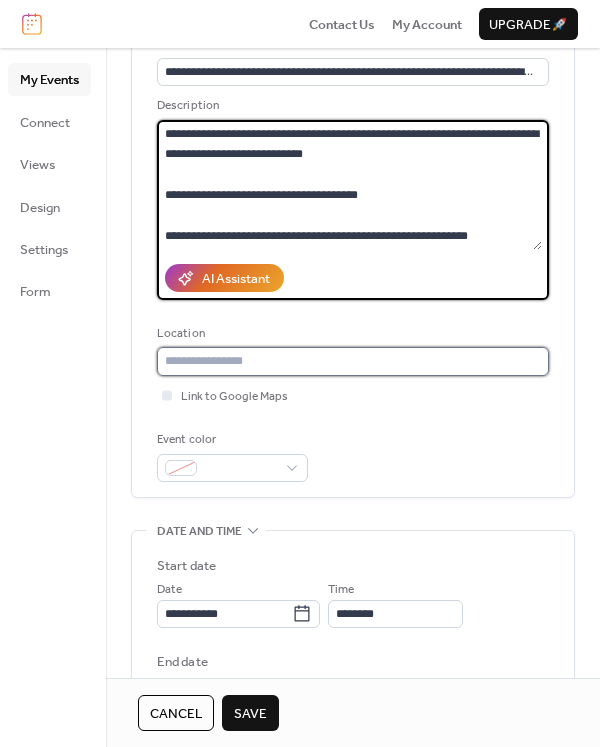 click at bounding box center [353, 361] 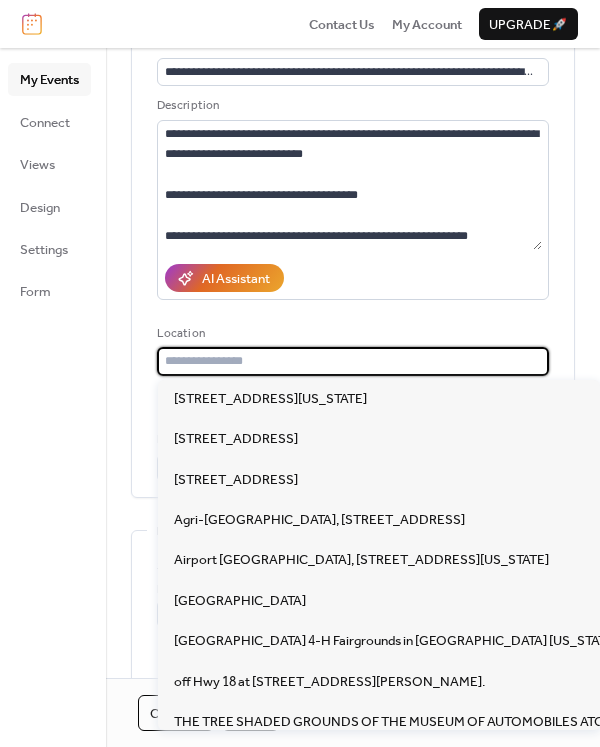 paste on "**********" 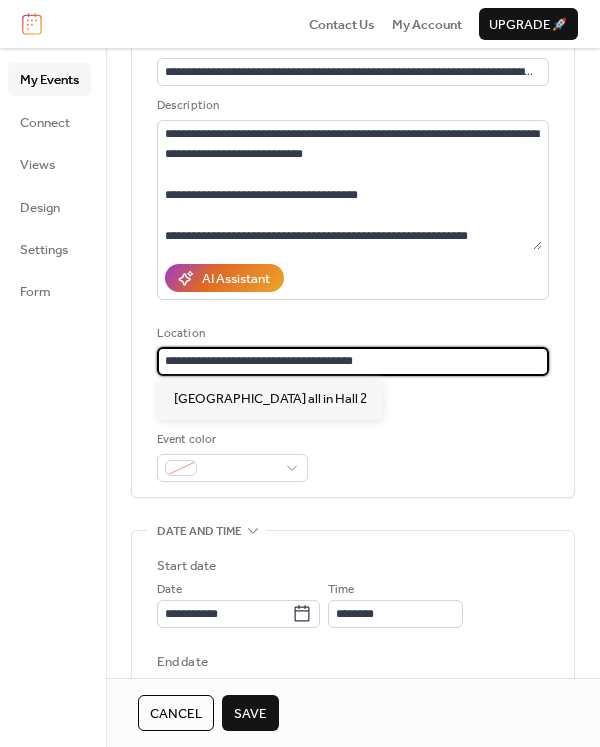 type on "**********" 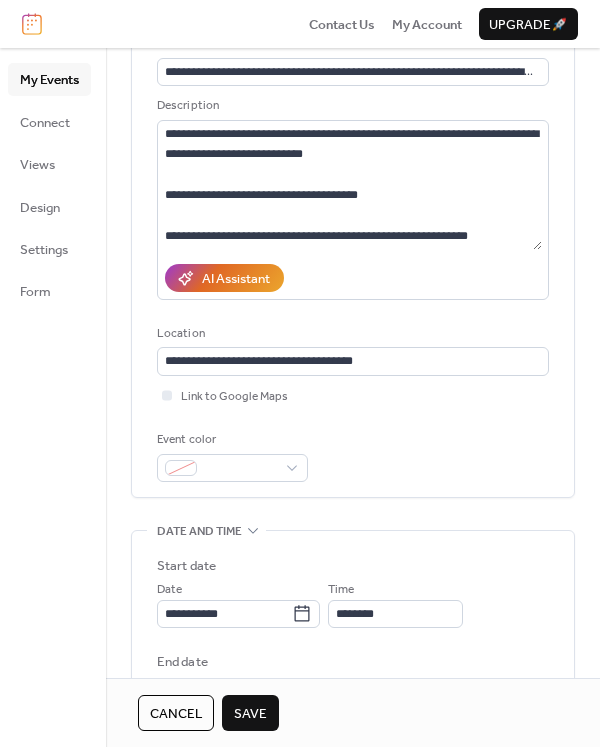 click on "**********" at bounding box center (353, 726) 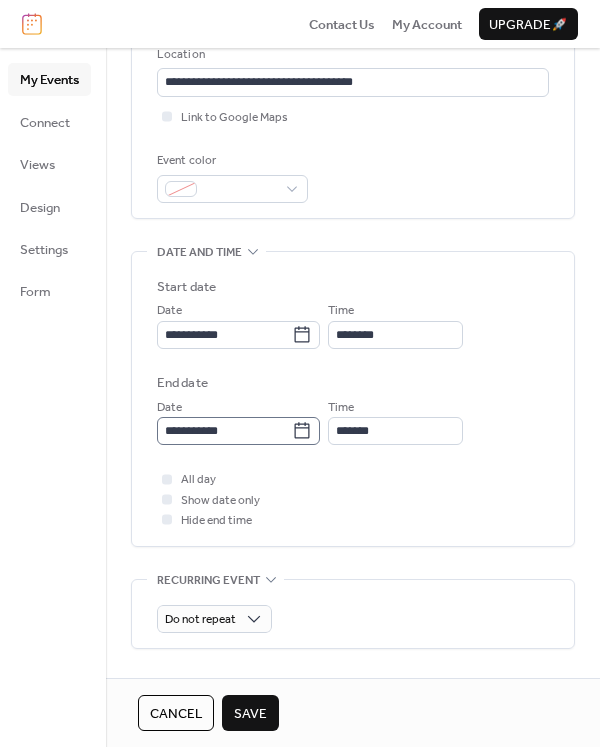 scroll, scrollTop: 431, scrollLeft: 0, axis: vertical 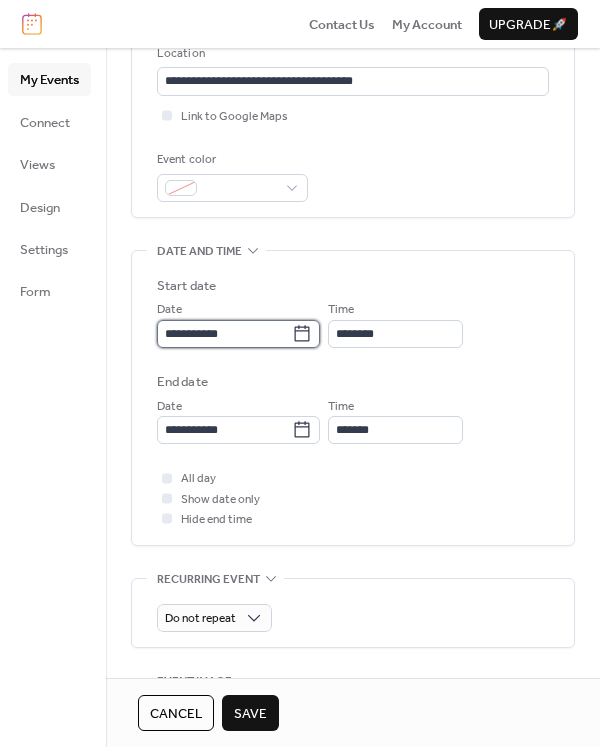 click on "**********" at bounding box center [224, 334] 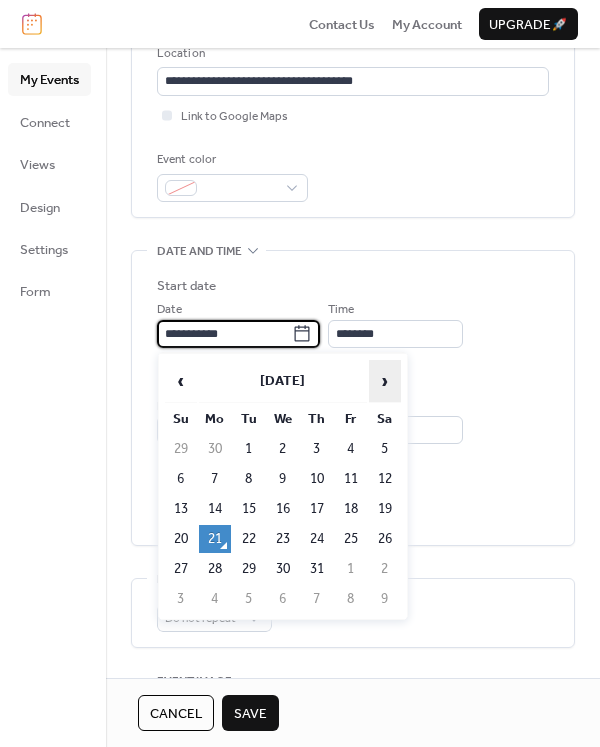 click on "›" at bounding box center (385, 381) 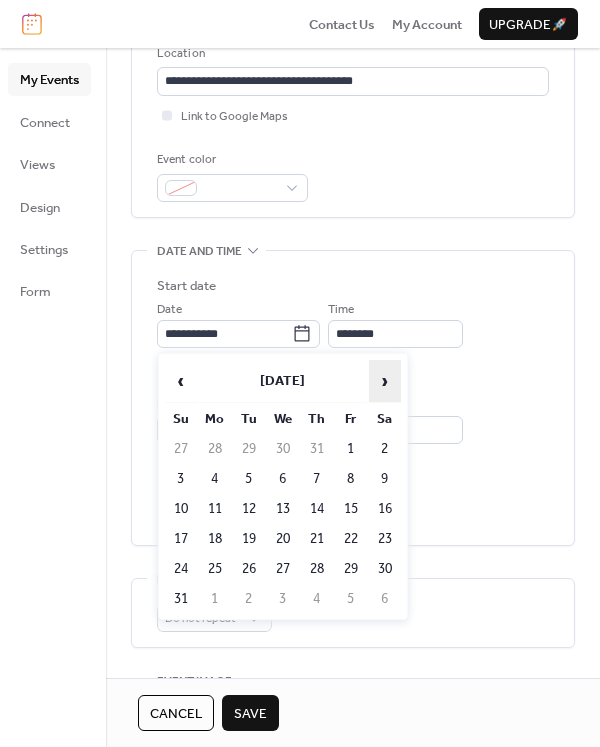 click on "›" at bounding box center (385, 381) 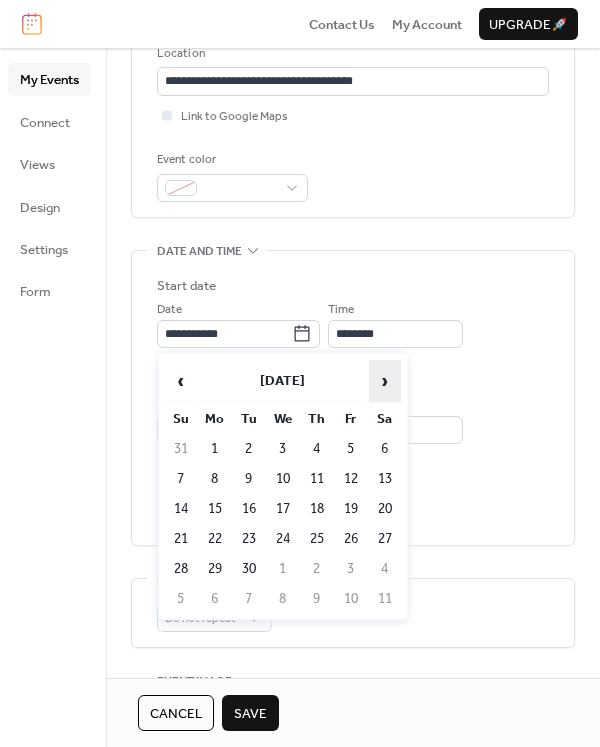 click on "›" at bounding box center (385, 381) 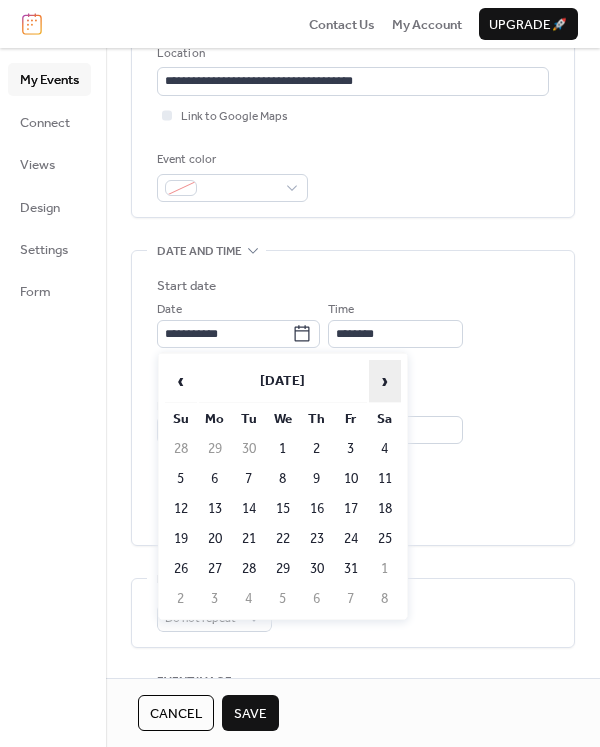 click on "›" at bounding box center (385, 381) 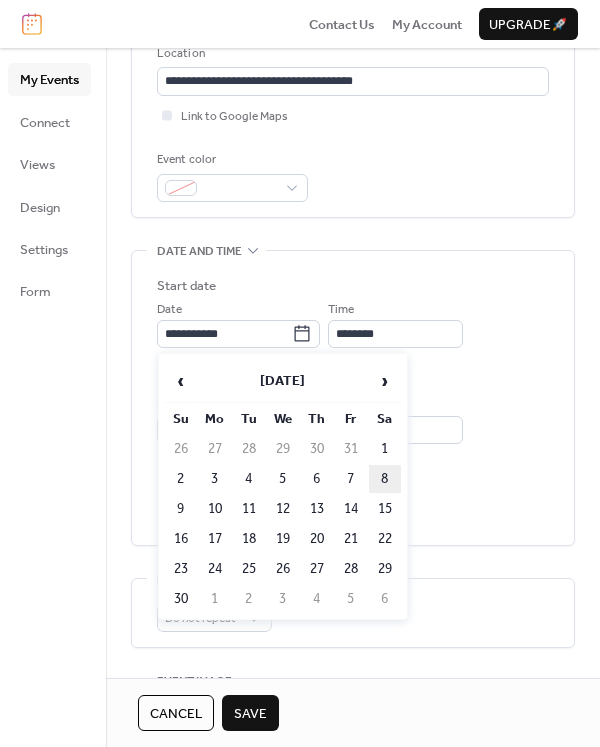 click on "8" at bounding box center [385, 479] 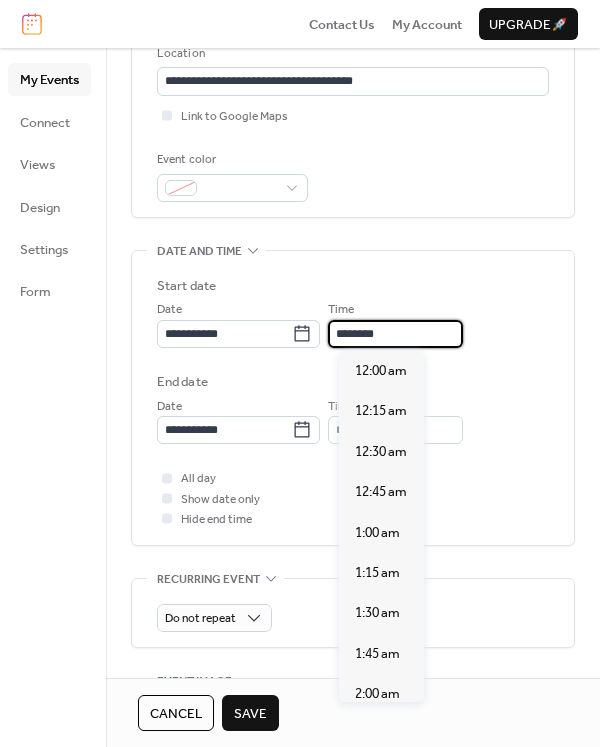 click on "********" at bounding box center [395, 334] 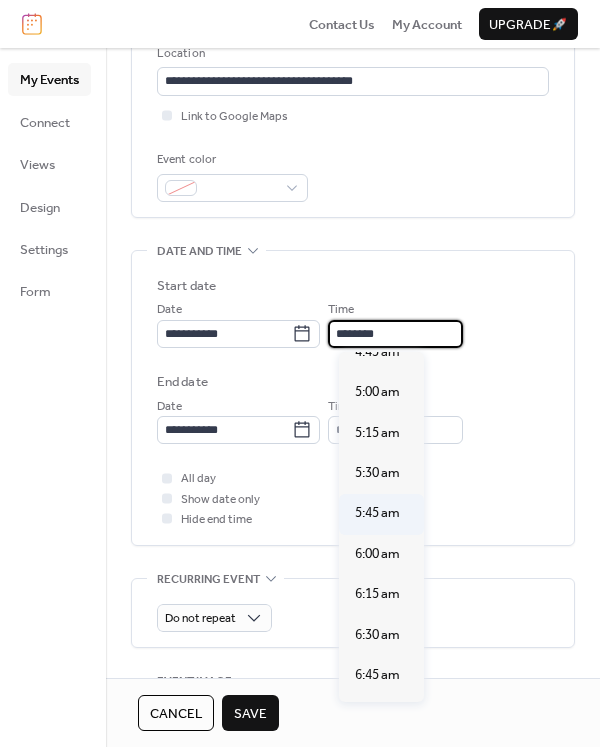 scroll, scrollTop: 1302, scrollLeft: 0, axis: vertical 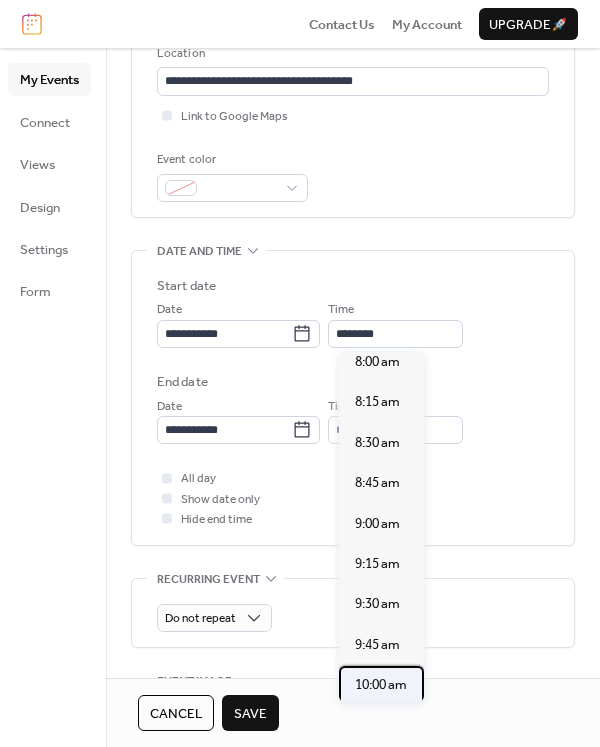 click on "10:00 am" at bounding box center [381, 685] 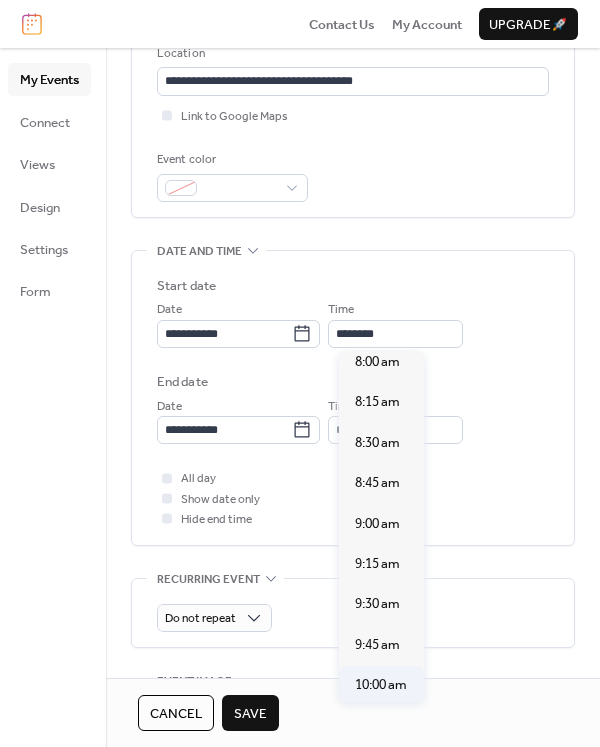 type on "********" 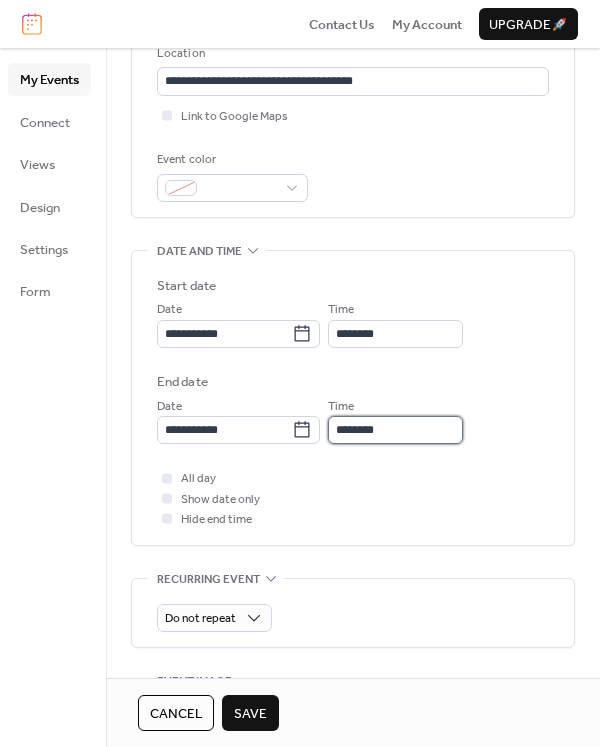 click on "********" at bounding box center (395, 430) 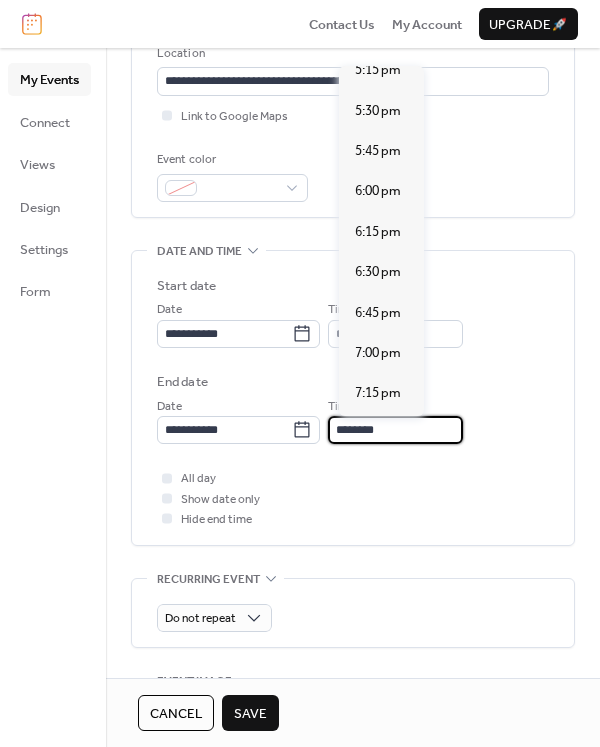 scroll, scrollTop: 1101, scrollLeft: 0, axis: vertical 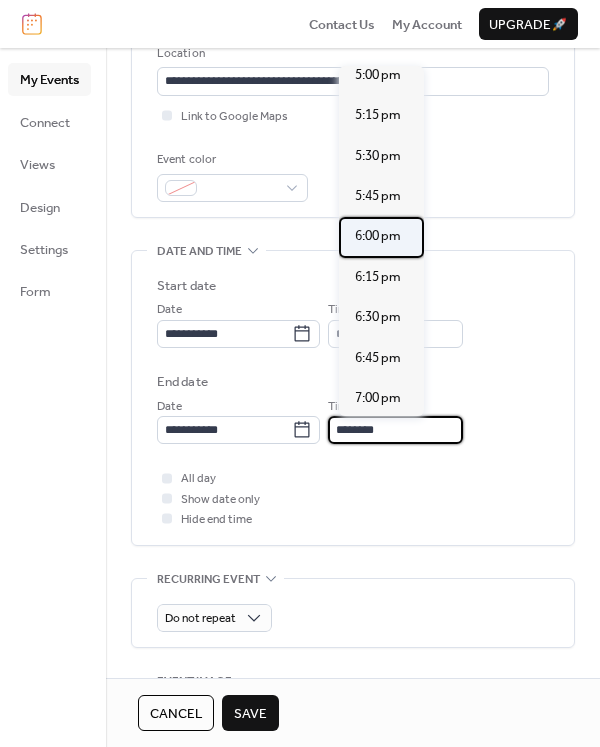 click on "6:00 pm" at bounding box center [378, 236] 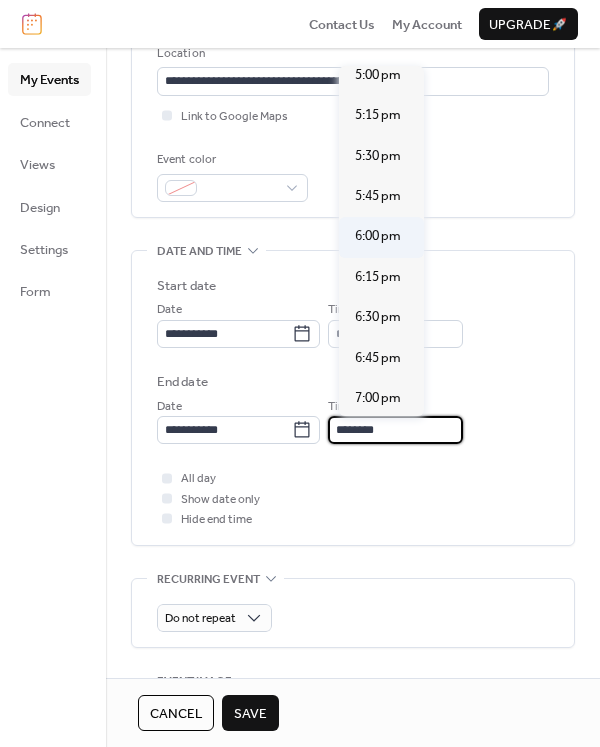 type on "*******" 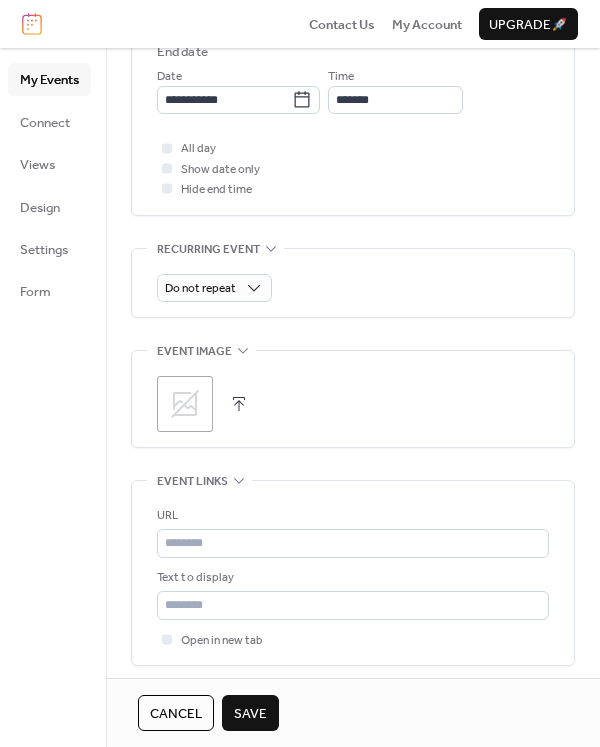 scroll, scrollTop: 764, scrollLeft: 0, axis: vertical 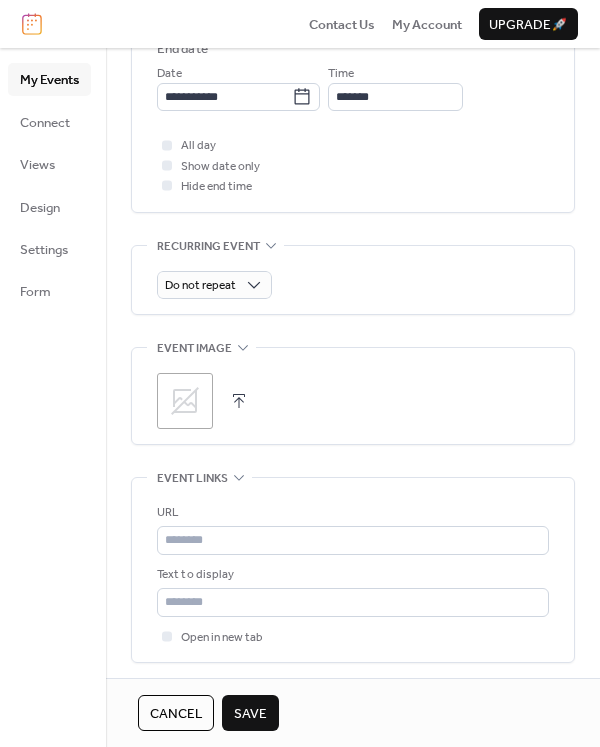 click at bounding box center [239, 401] 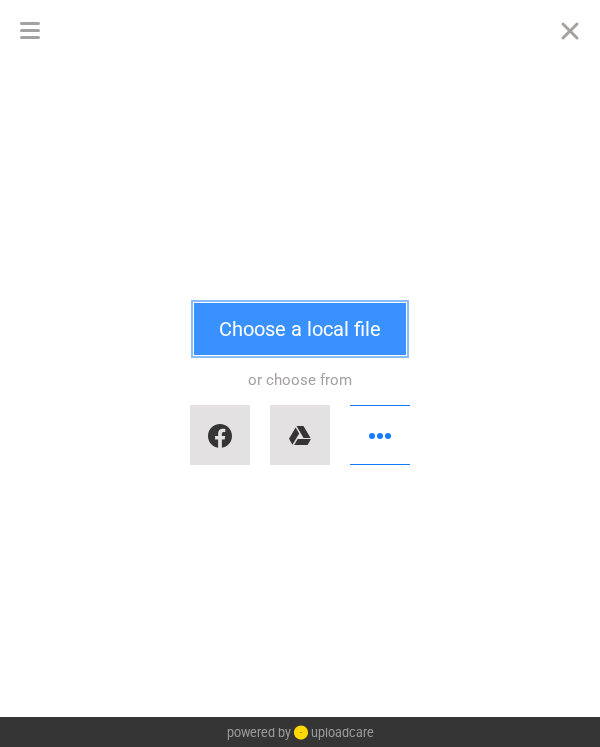 click on "Choose a local file" at bounding box center (300, 329) 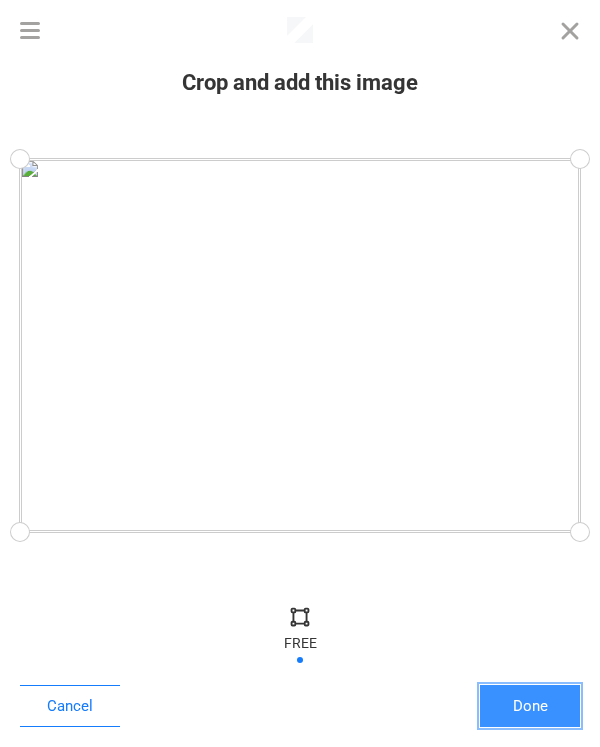 click on "Done" at bounding box center (530, 706) 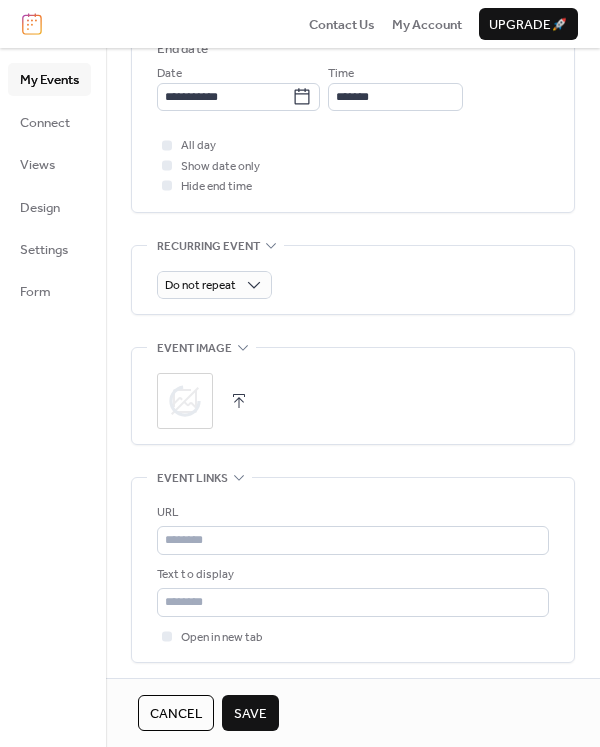 scroll, scrollTop: 917, scrollLeft: 0, axis: vertical 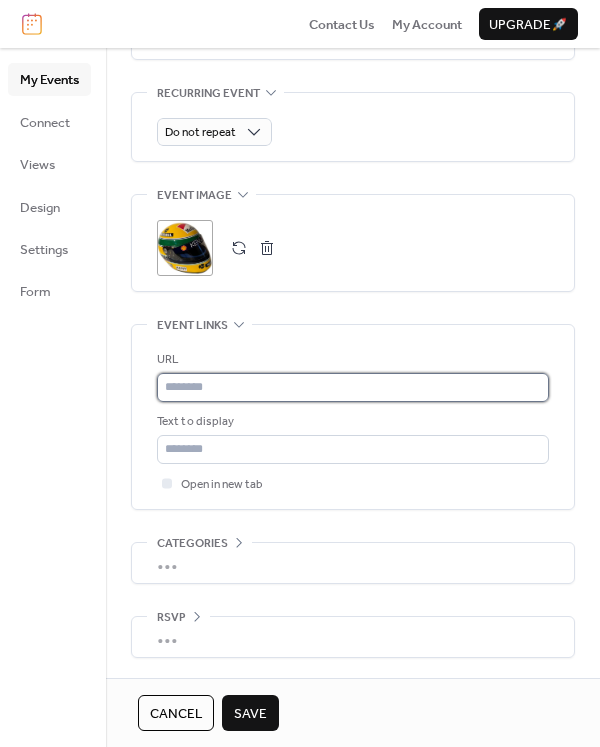 click at bounding box center [353, 387] 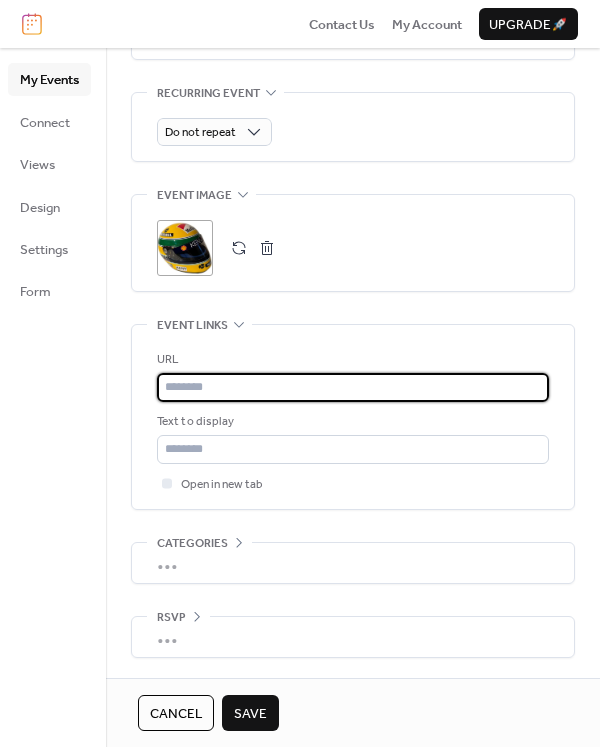 click at bounding box center (353, 387) 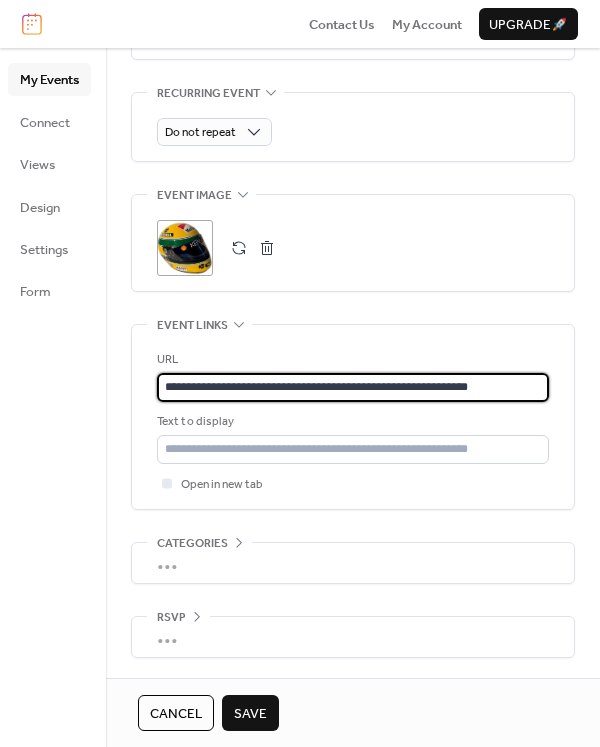 type on "**********" 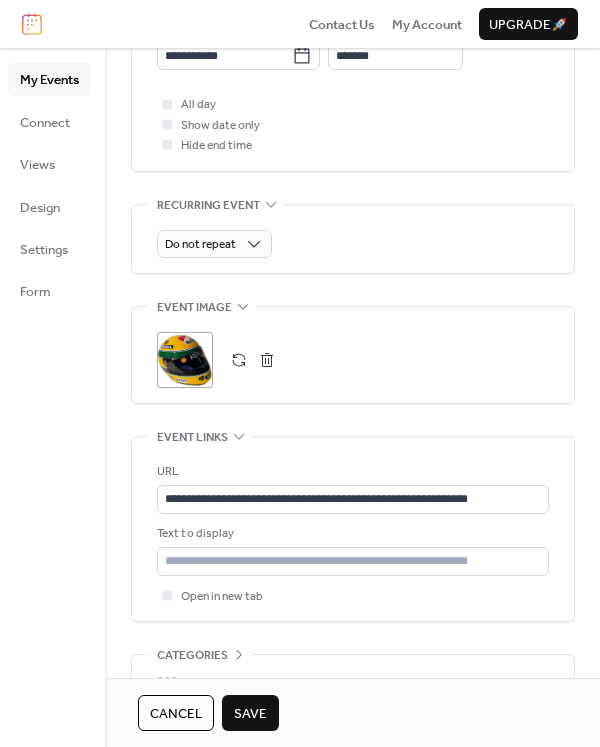 scroll, scrollTop: 917, scrollLeft: 0, axis: vertical 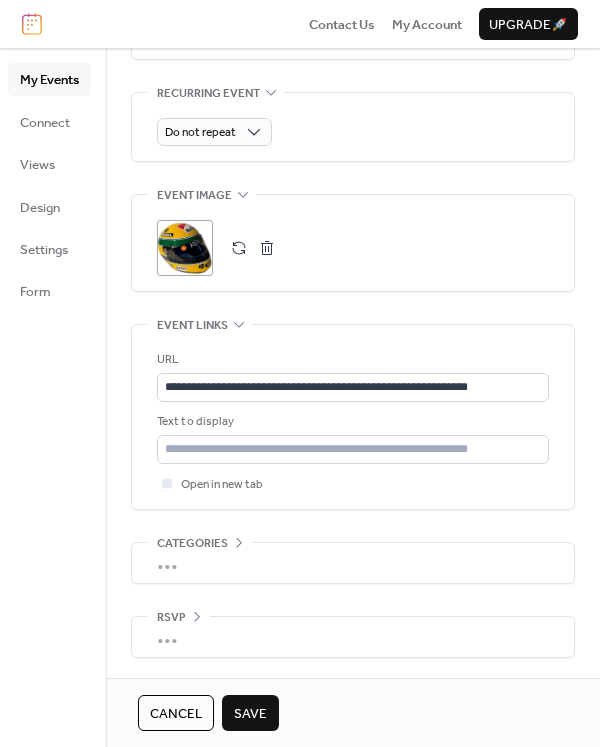 click on "Save" at bounding box center [250, 714] 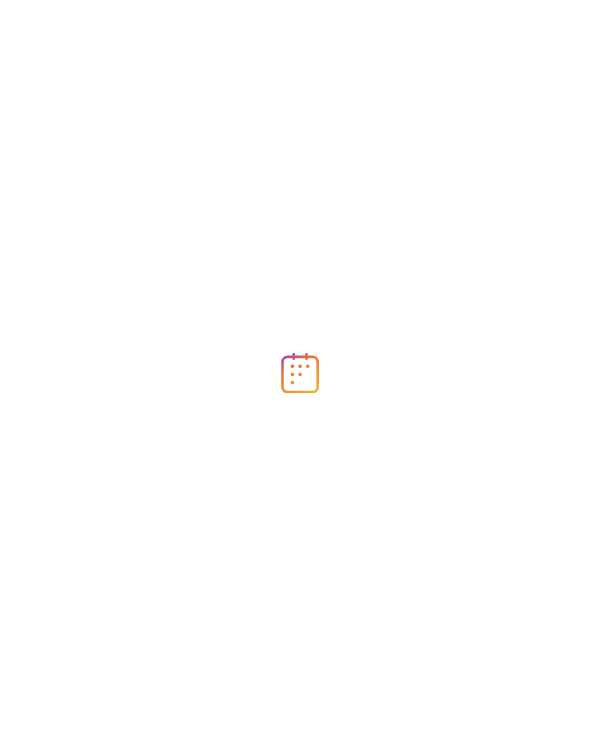 scroll, scrollTop: 0, scrollLeft: 0, axis: both 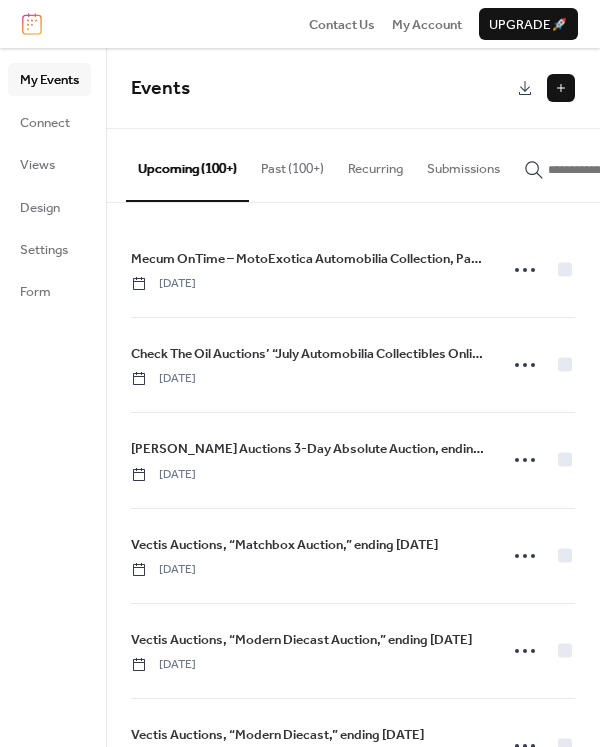 click at bounding box center [561, 88] 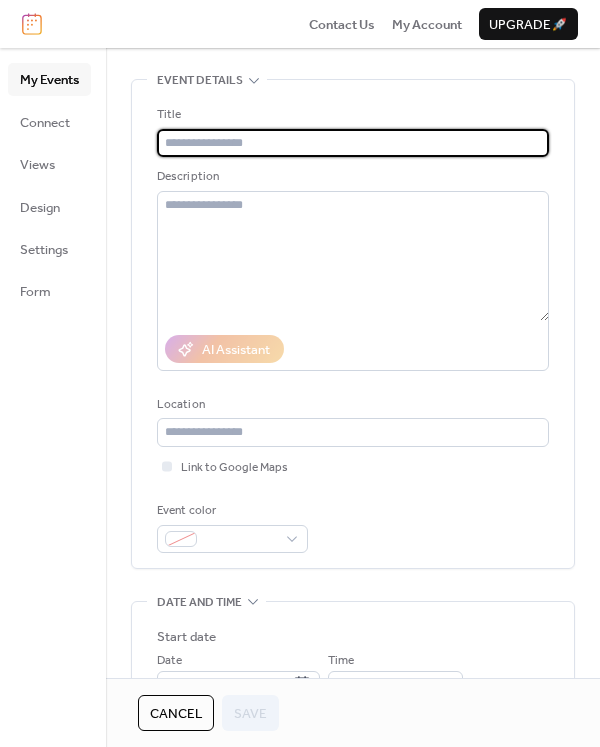 scroll, scrollTop: 0, scrollLeft: 0, axis: both 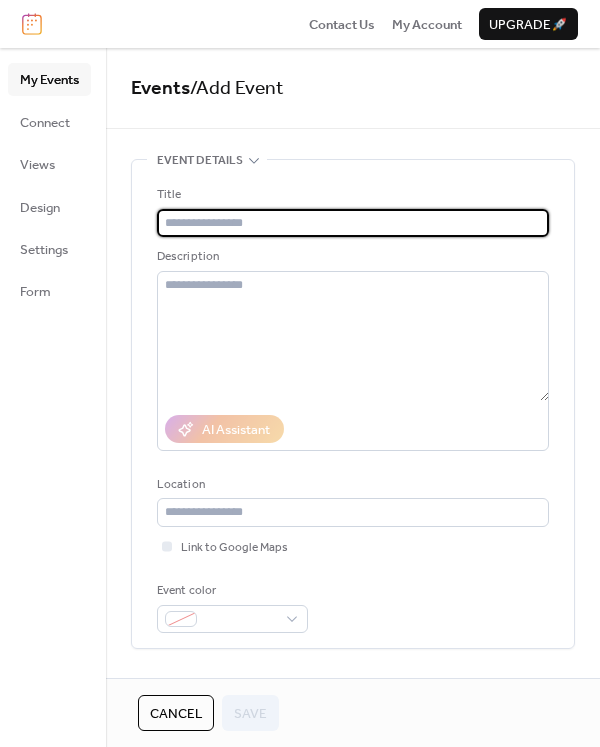click at bounding box center [353, 223] 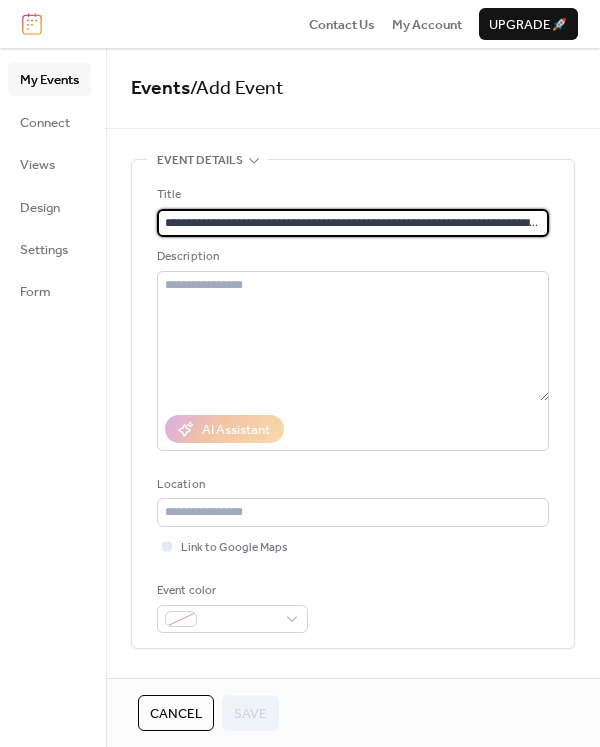 scroll, scrollTop: 0, scrollLeft: 98, axis: horizontal 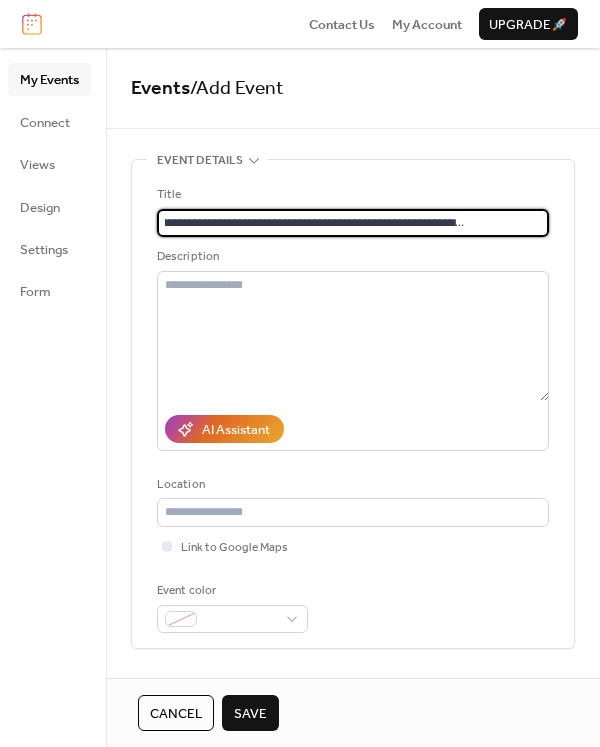 type on "**********" 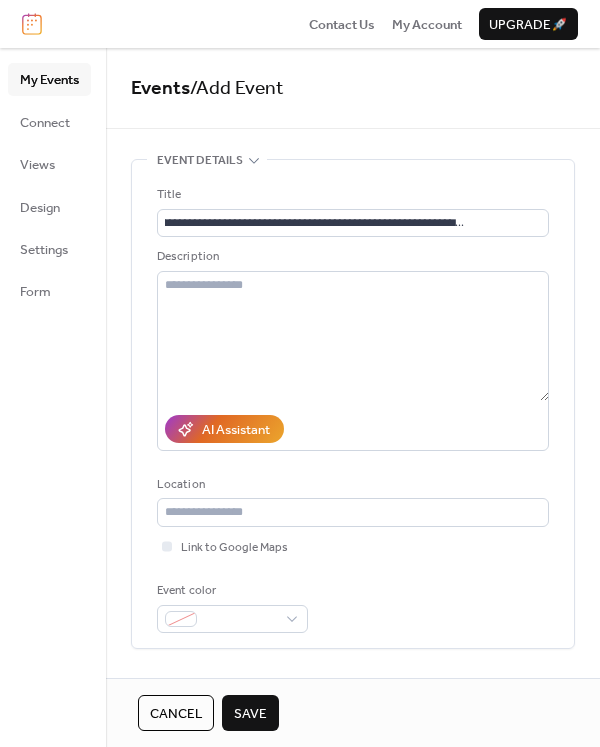 scroll, scrollTop: 0, scrollLeft: 0, axis: both 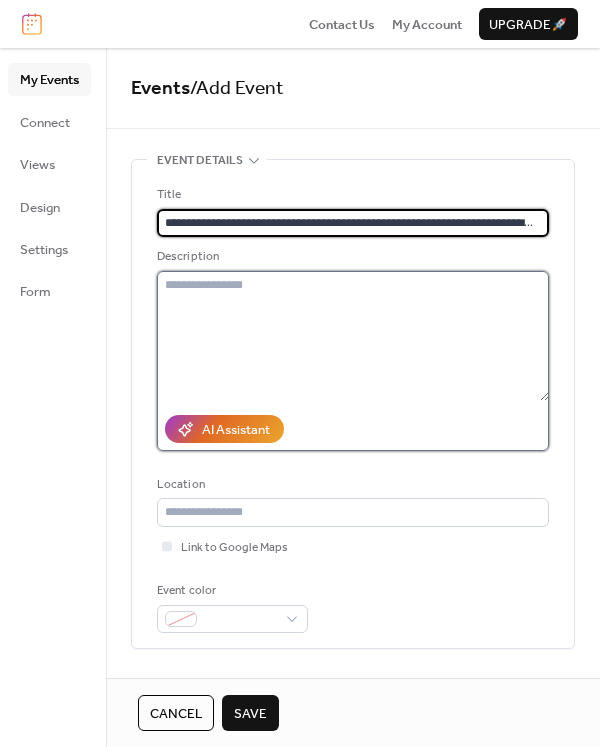 click at bounding box center (353, 336) 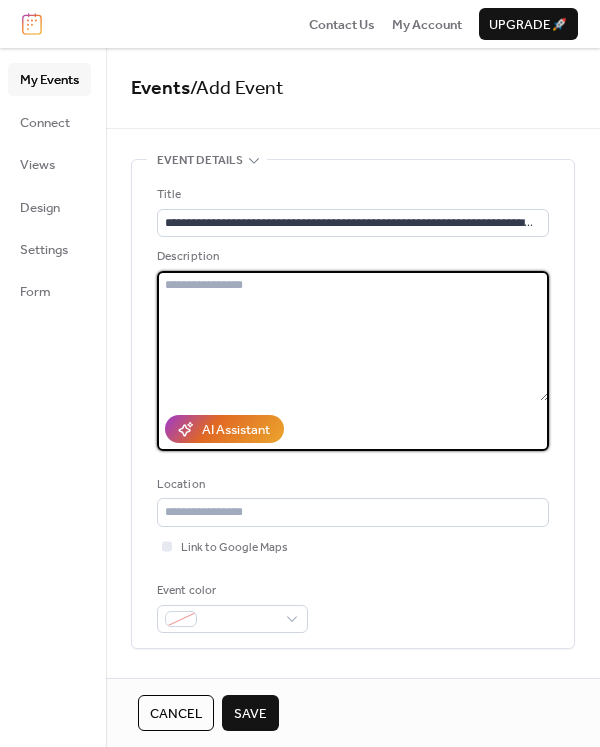 click at bounding box center [353, 336] 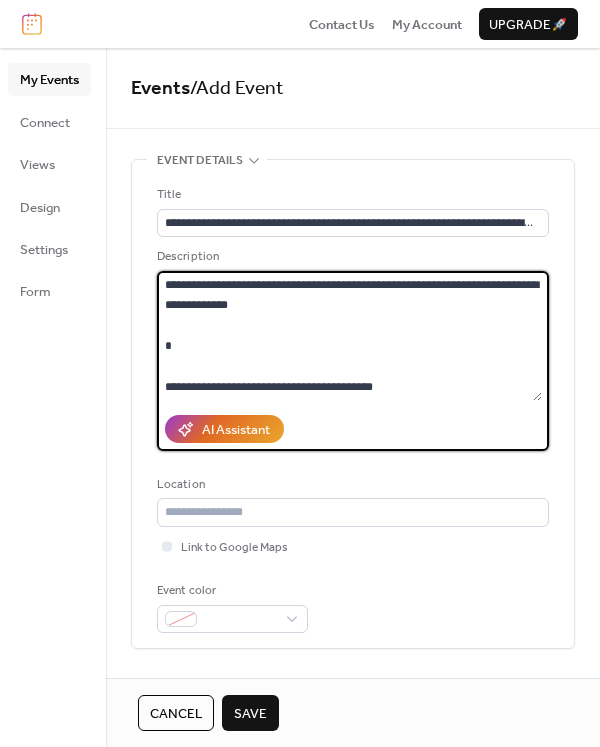 scroll, scrollTop: 323, scrollLeft: 0, axis: vertical 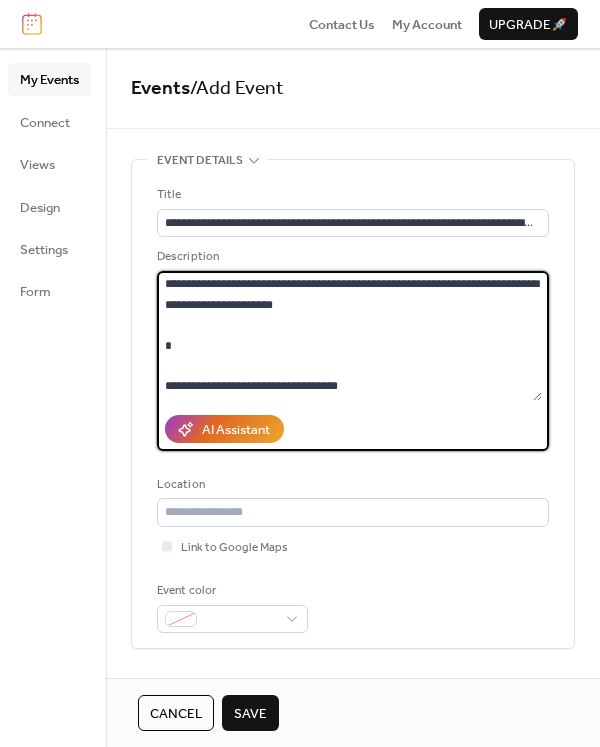 click on "**********" at bounding box center [349, 336] 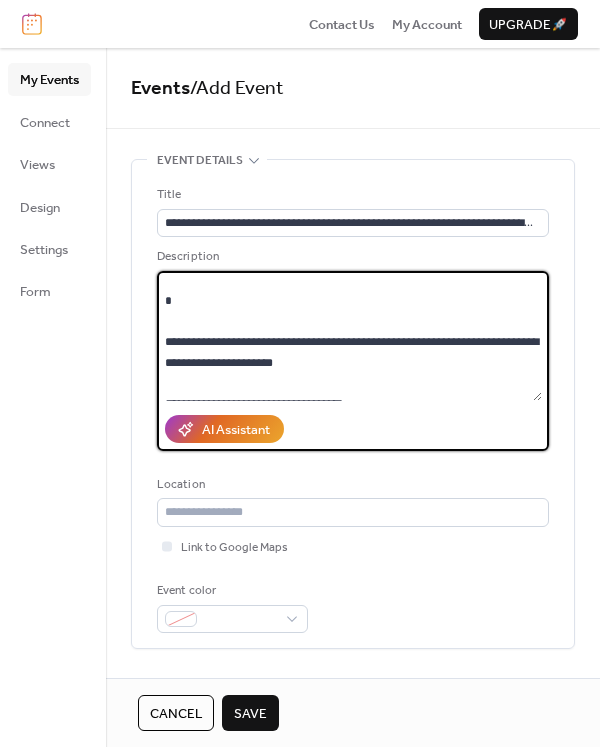 scroll, scrollTop: 227, scrollLeft: 0, axis: vertical 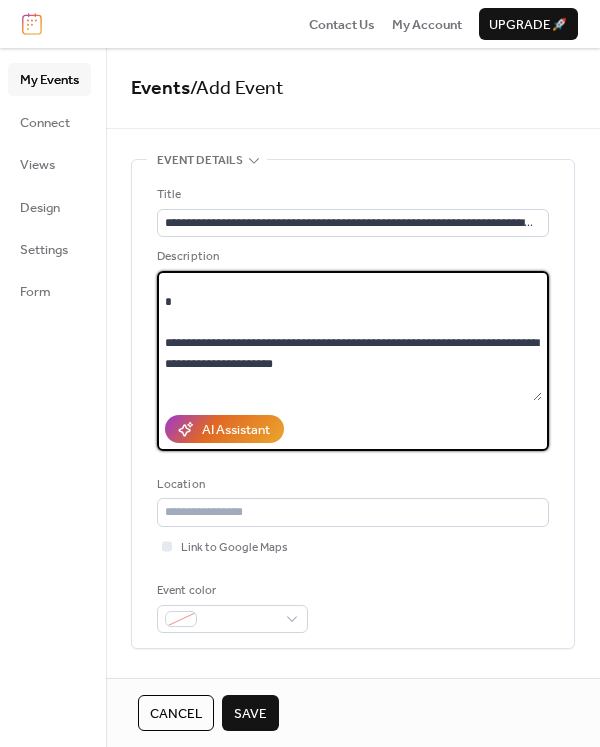 click on "**********" at bounding box center [349, 336] 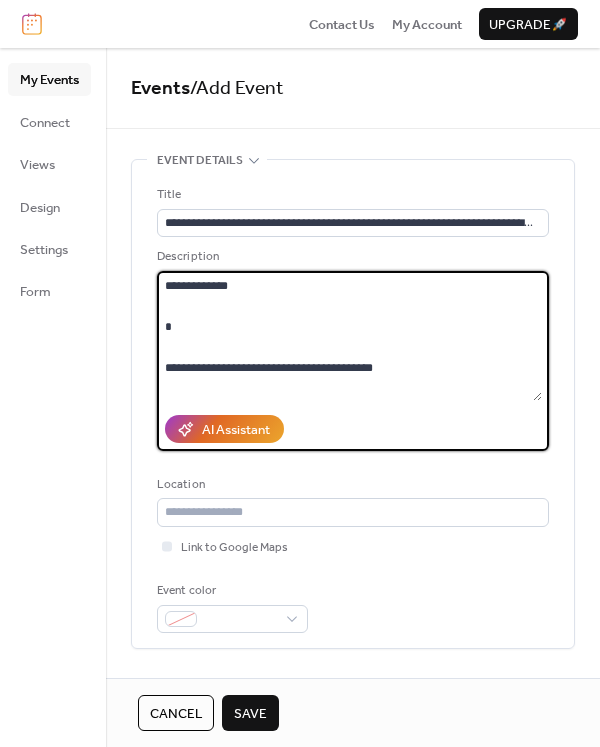 scroll, scrollTop: 0, scrollLeft: 0, axis: both 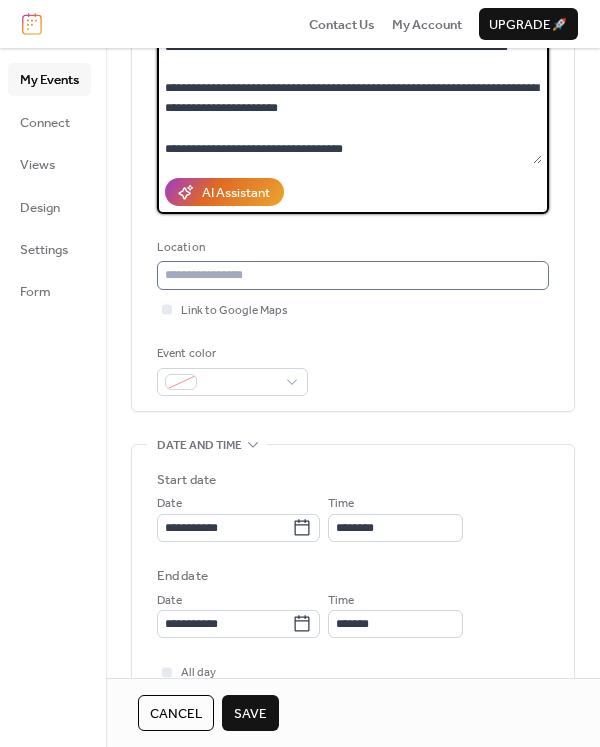 type on "**********" 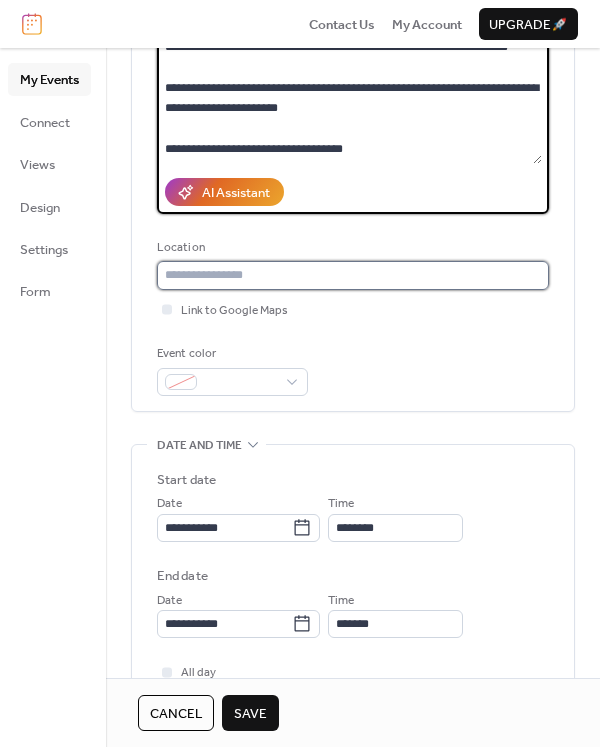 click at bounding box center (353, 275) 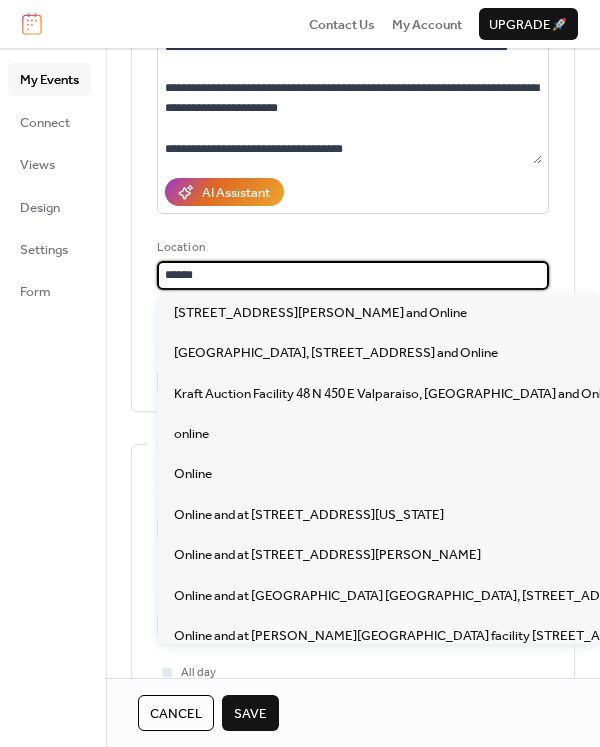type on "******" 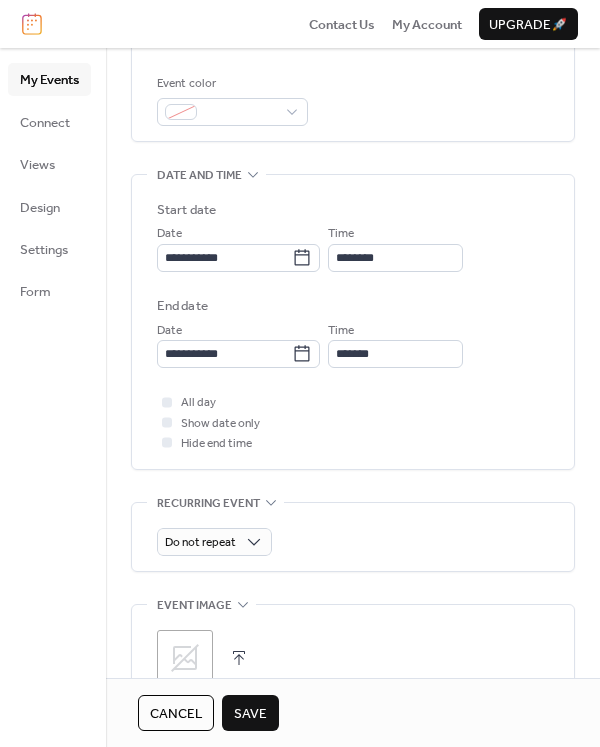 scroll, scrollTop: 534, scrollLeft: 0, axis: vertical 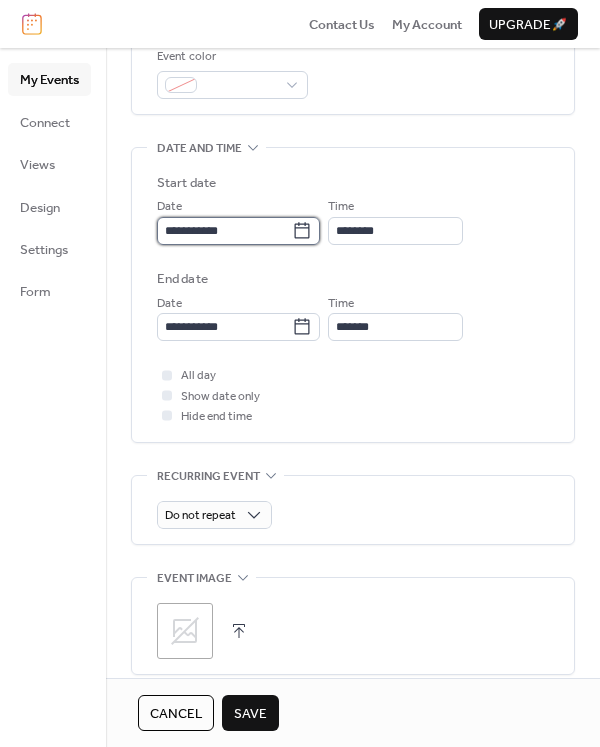 click on "**********" at bounding box center (224, 231) 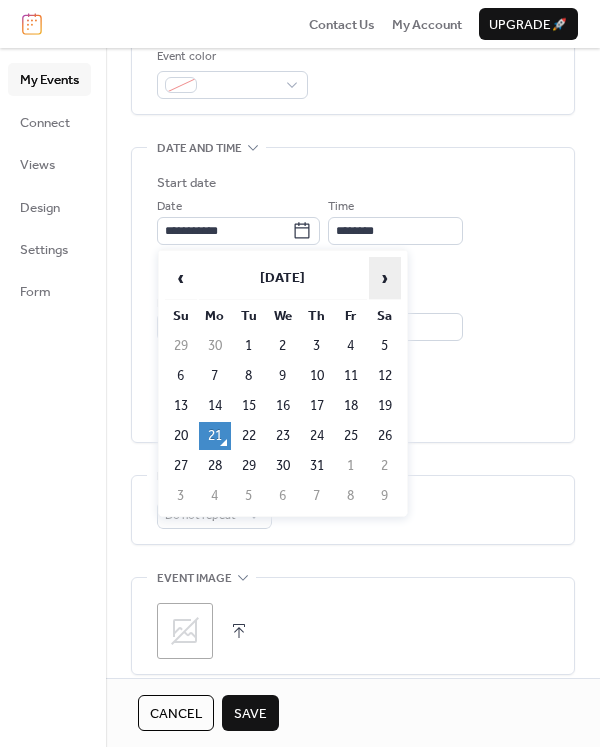 click on "›" at bounding box center [385, 278] 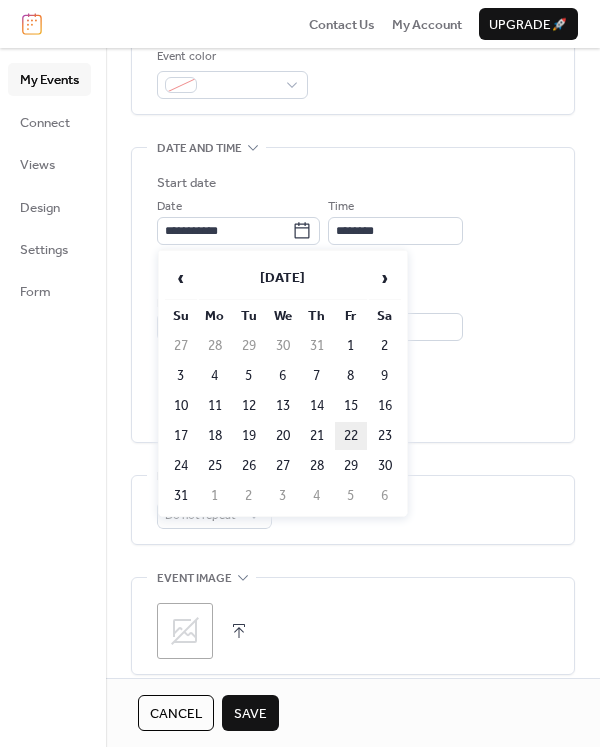 click on "22" at bounding box center (351, 436) 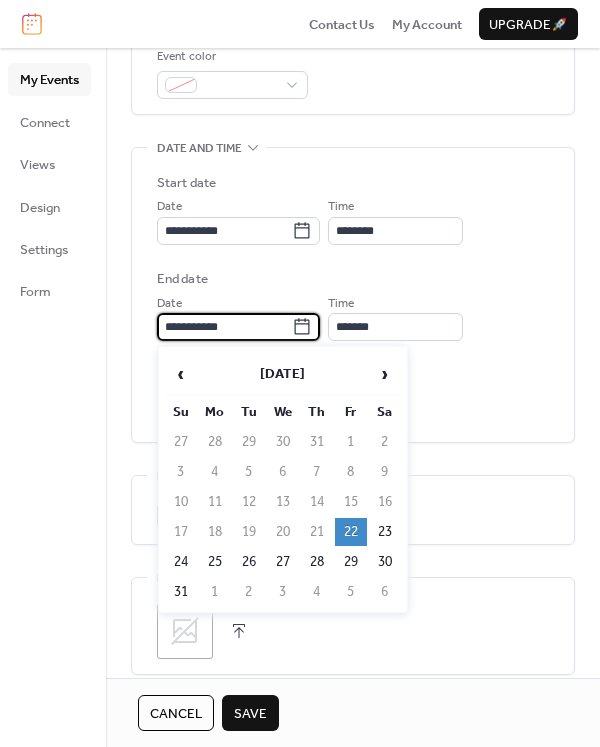 click on "**********" at bounding box center [224, 327] 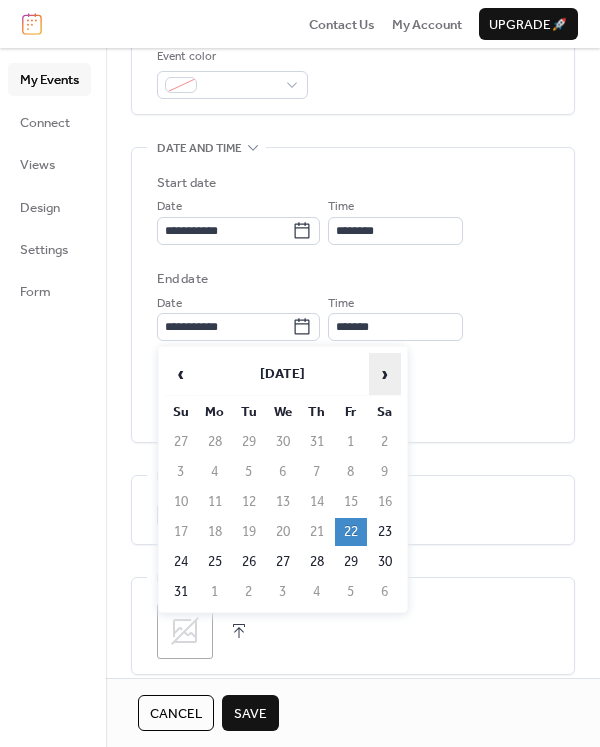 click on "›" at bounding box center (385, 374) 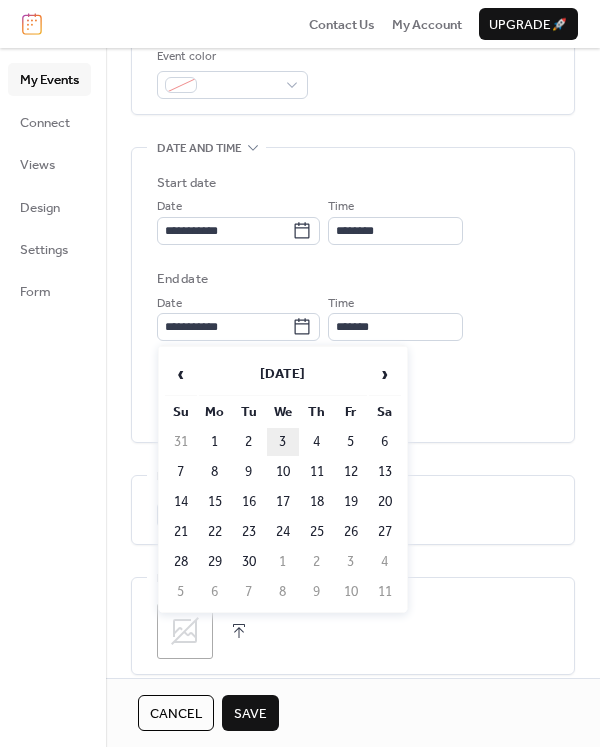 click on "3" at bounding box center (283, 442) 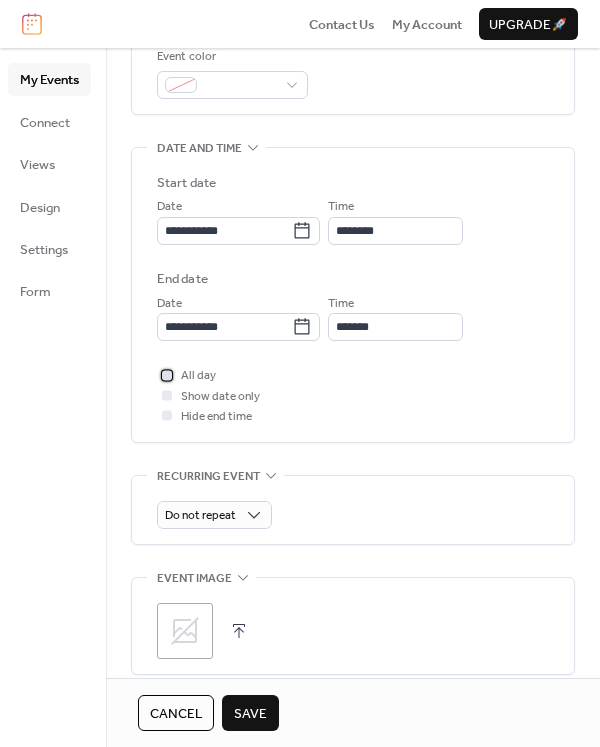 click at bounding box center (167, 375) 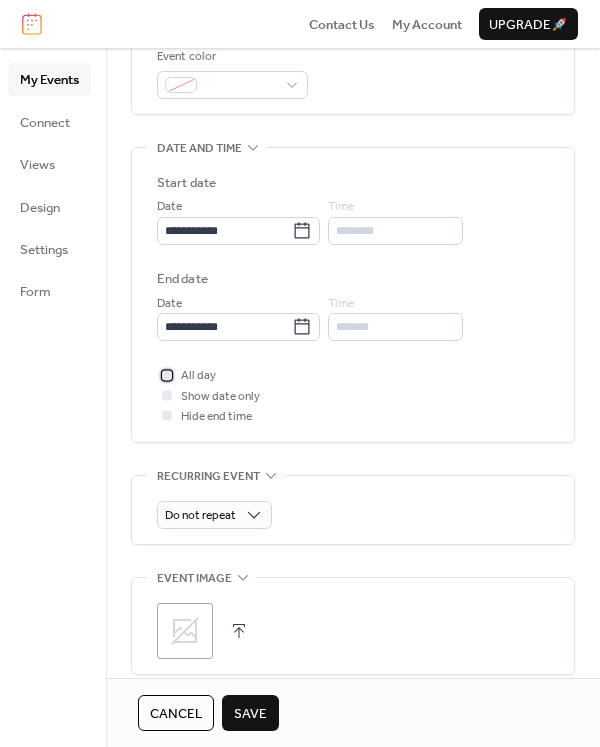 scroll, scrollTop: 912, scrollLeft: 0, axis: vertical 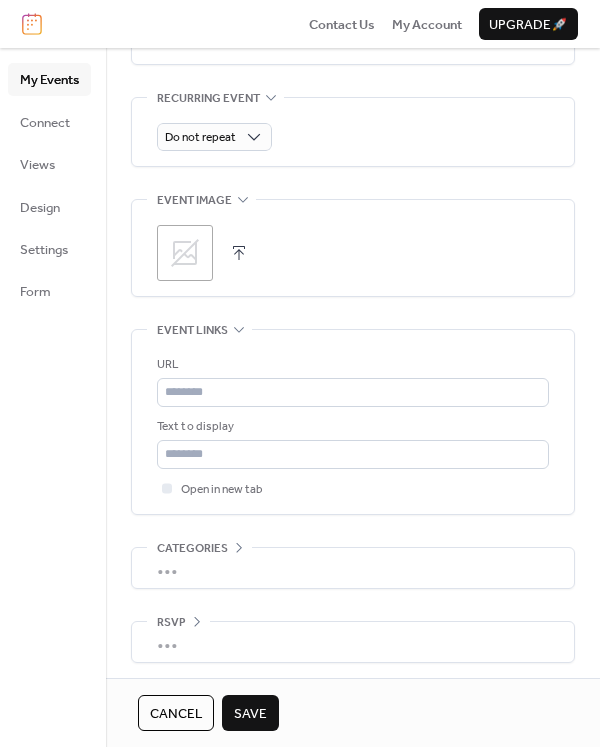 click at bounding box center (239, 253) 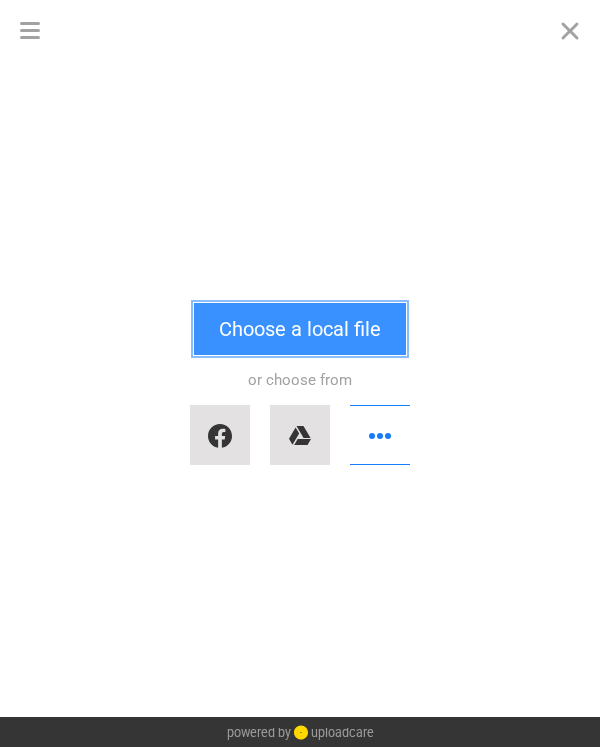 click on "Choose a local file" at bounding box center (300, 329) 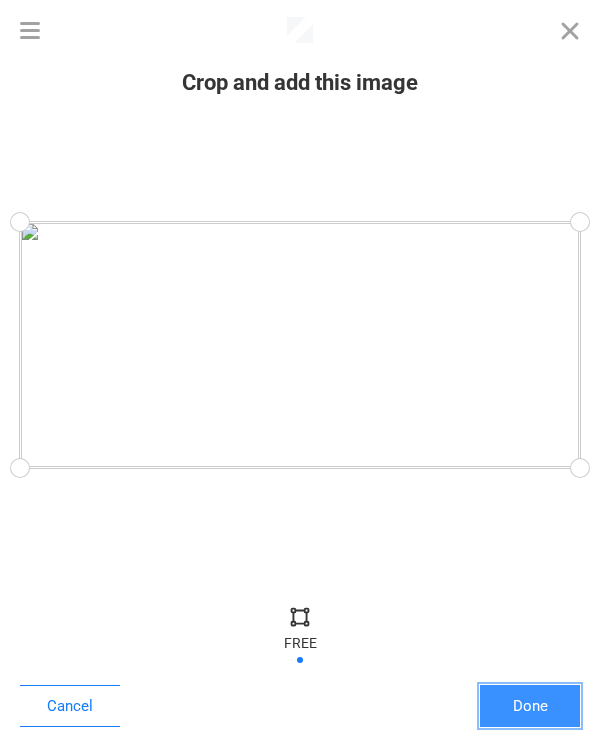 click on "Done" at bounding box center (530, 706) 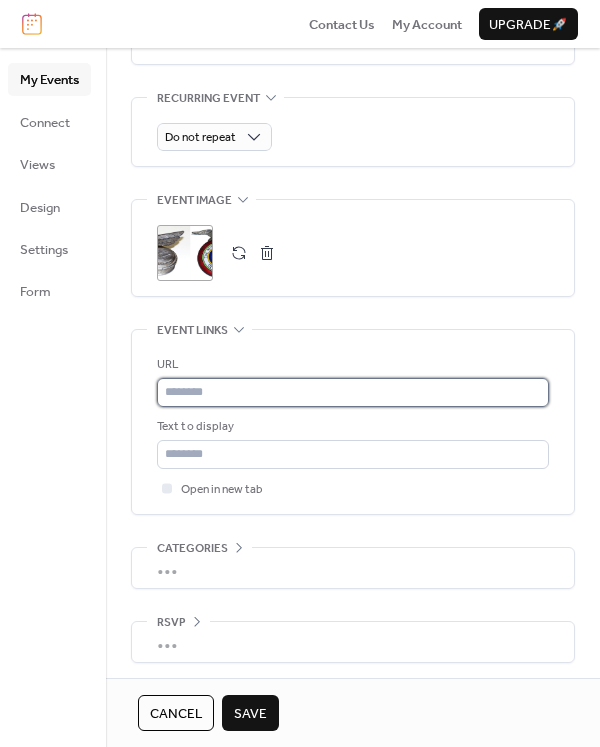click at bounding box center (353, 392) 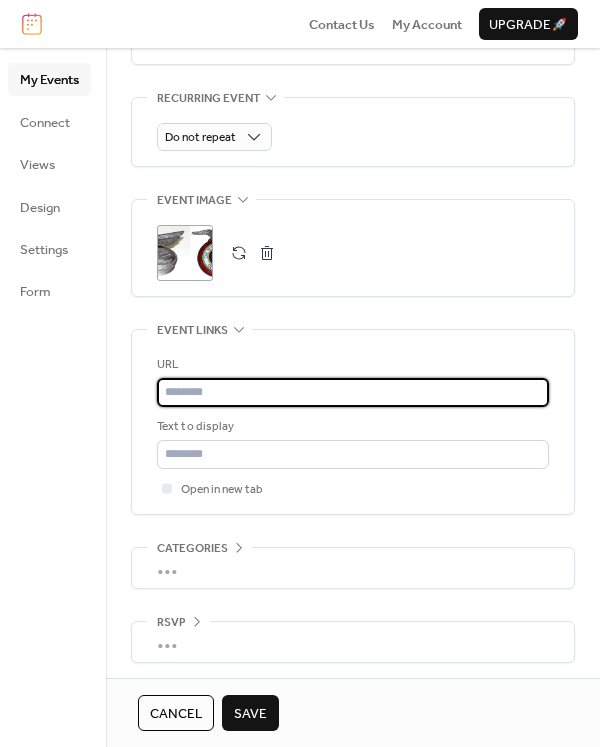 paste on "**********" 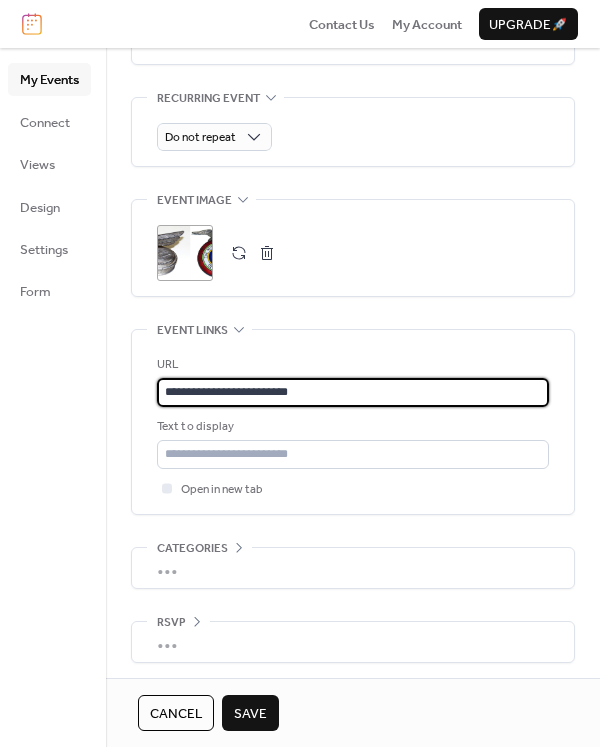 type on "**********" 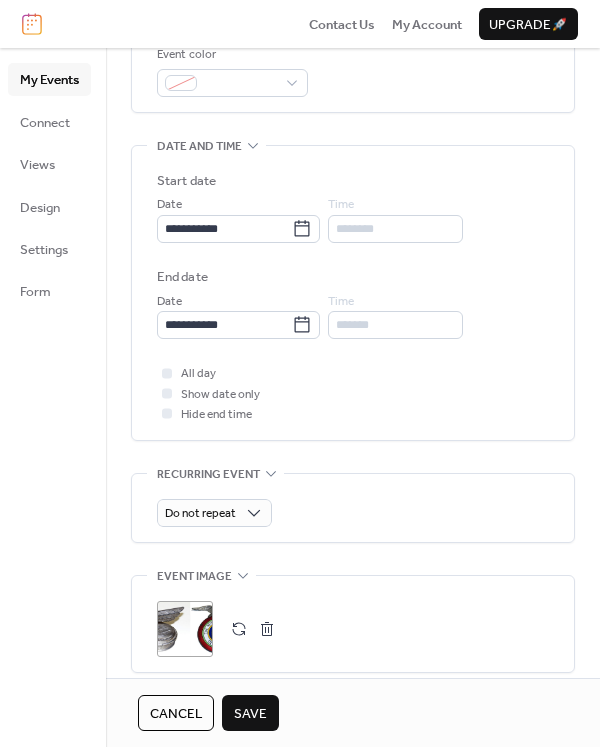 scroll, scrollTop: 0, scrollLeft: 0, axis: both 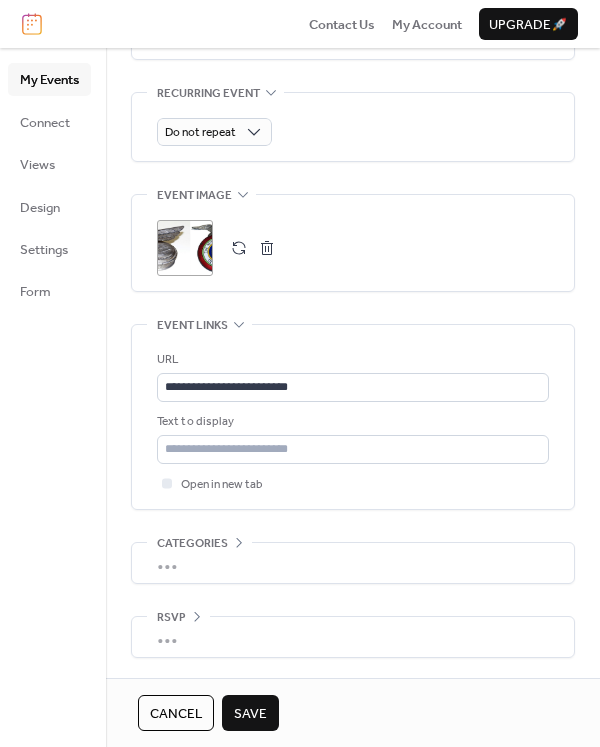 click on "Save" at bounding box center [250, 714] 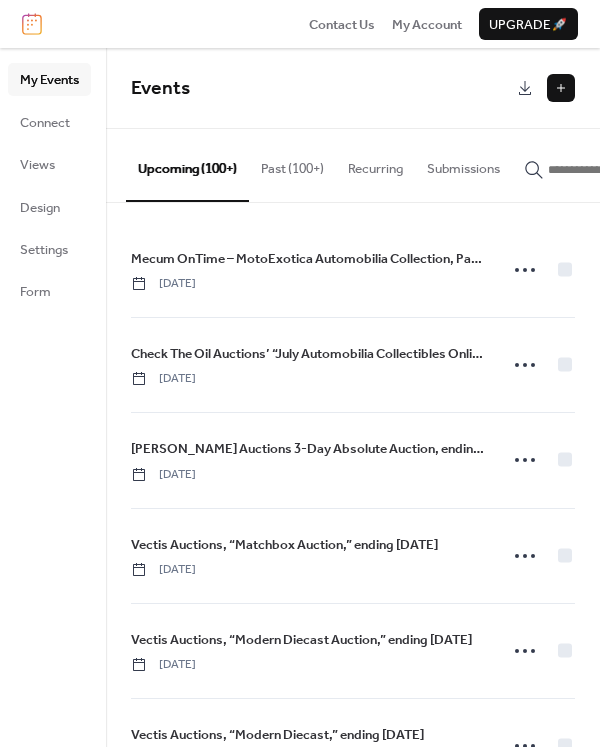 drag, startPoint x: 560, startPoint y: 92, endPoint x: 580, endPoint y: 108, distance: 25.612497 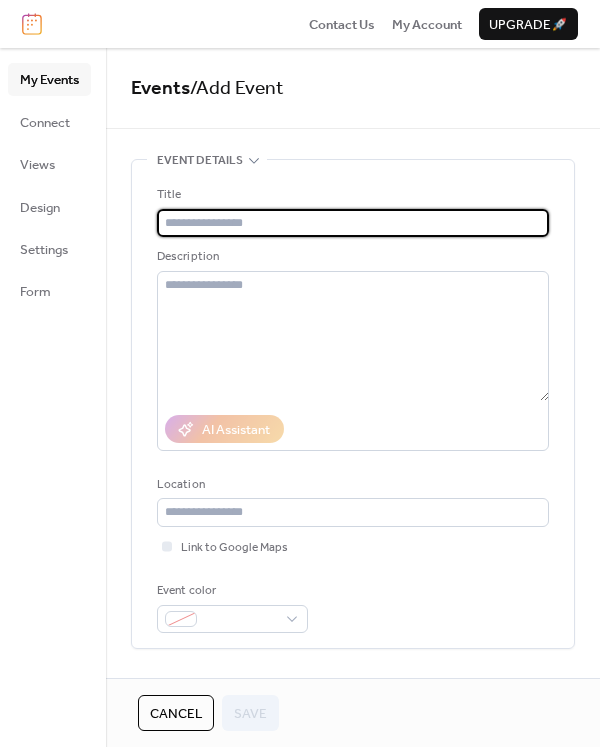 paste on "**********" 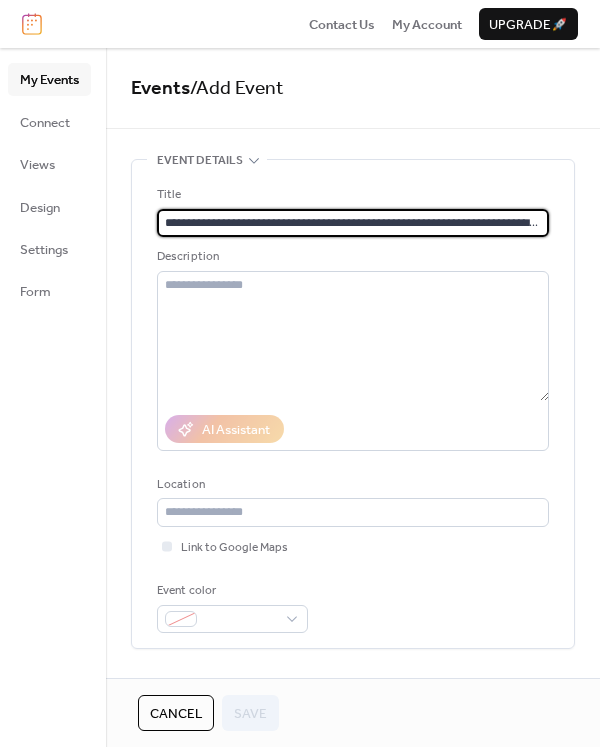 scroll, scrollTop: 0, scrollLeft: 40, axis: horizontal 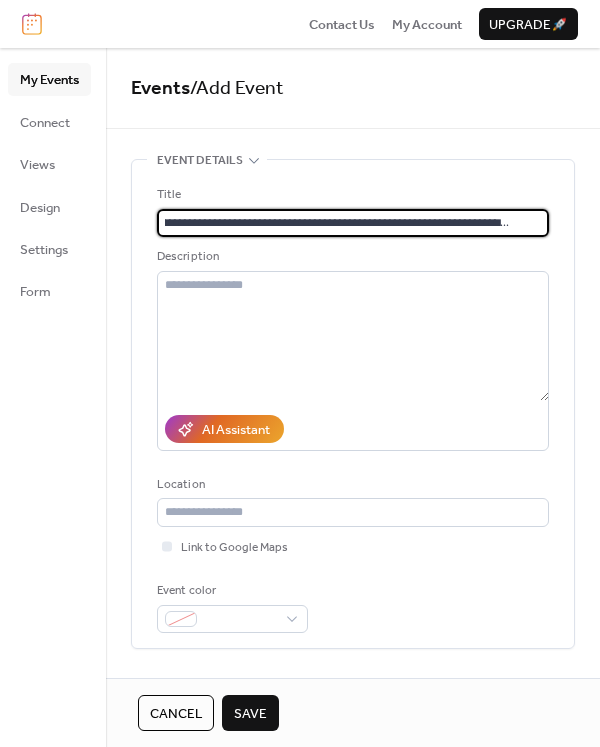 type on "**********" 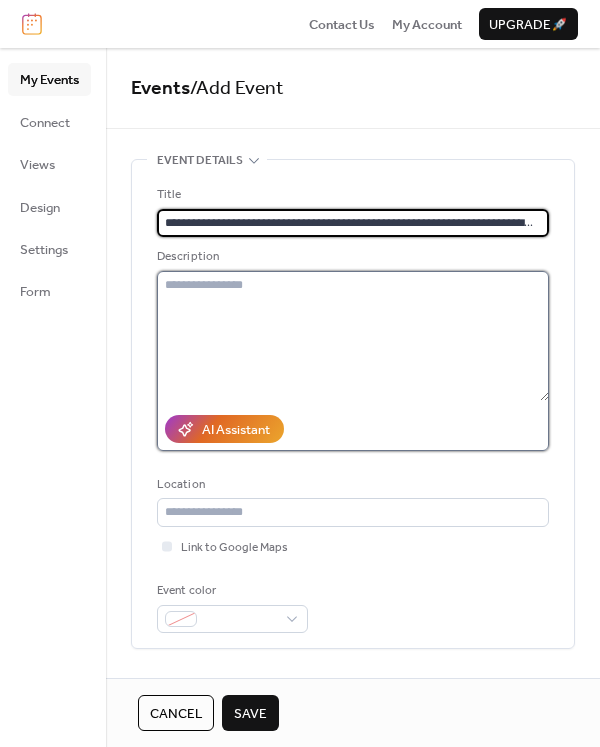 click at bounding box center (353, 336) 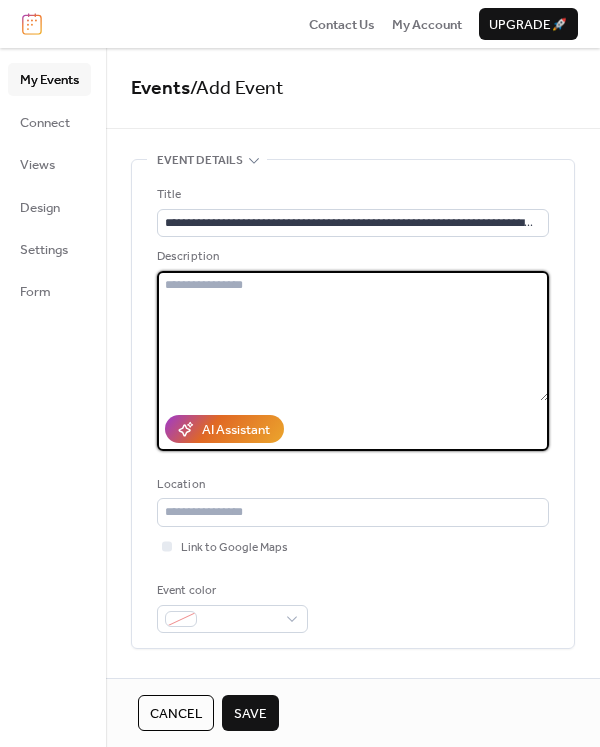 paste on "**********" 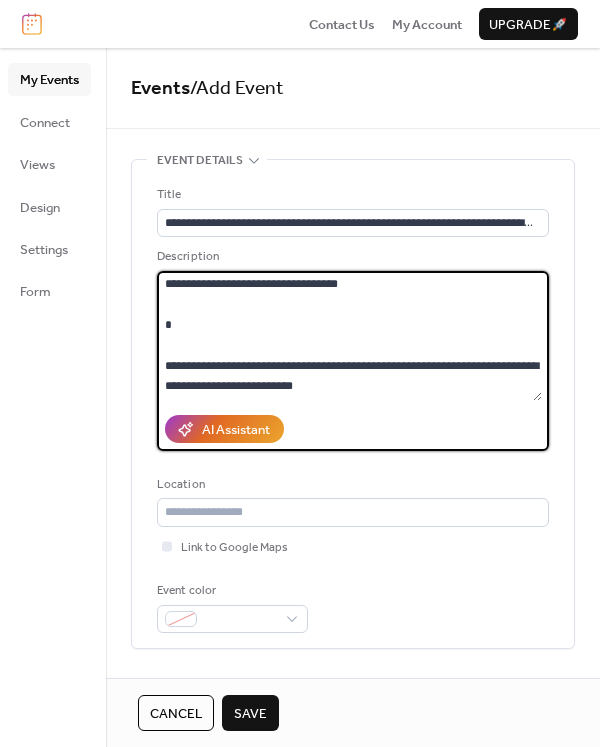 scroll, scrollTop: 349, scrollLeft: 0, axis: vertical 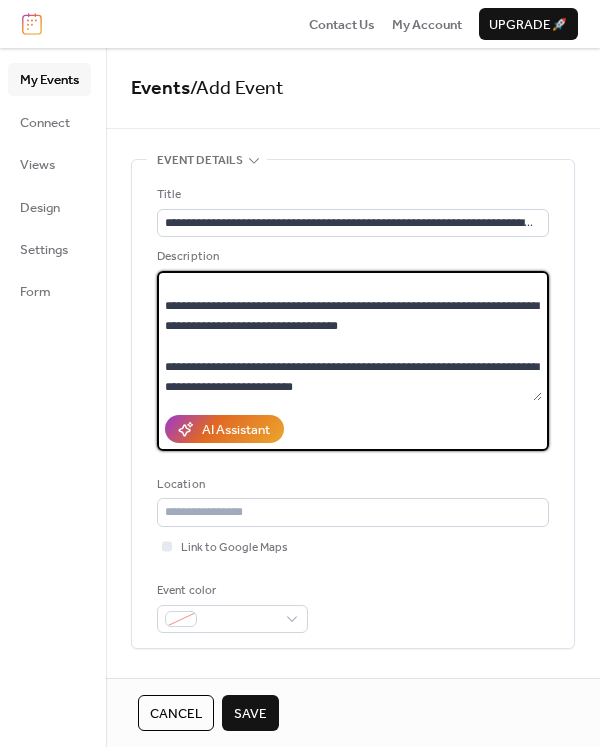 click on "**********" at bounding box center [349, 336] 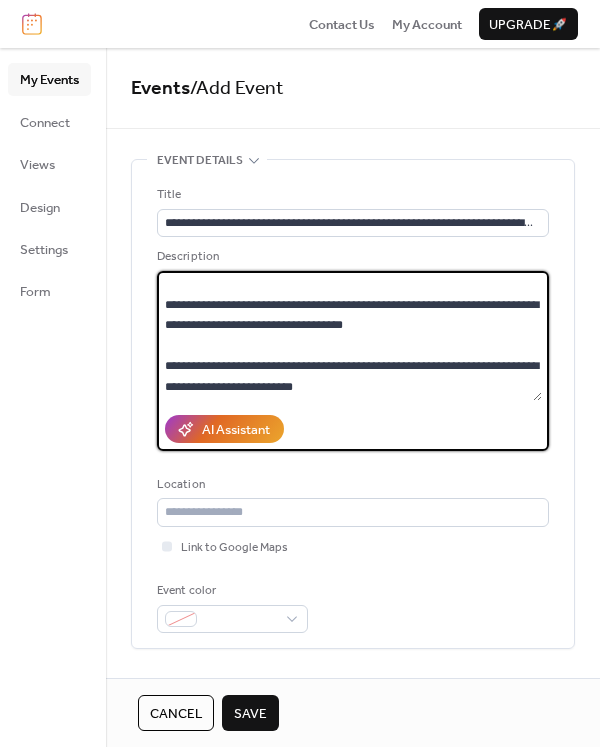 scroll, scrollTop: 306, scrollLeft: 0, axis: vertical 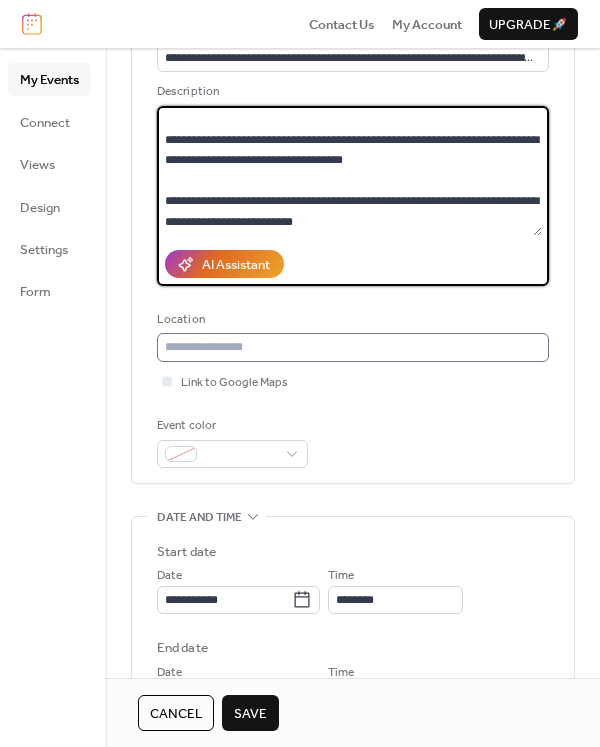 type on "**********" 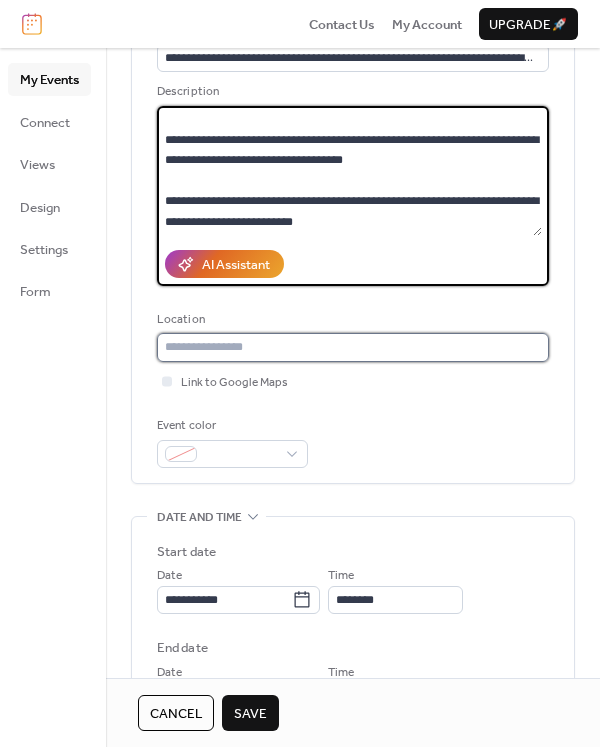 click at bounding box center (353, 347) 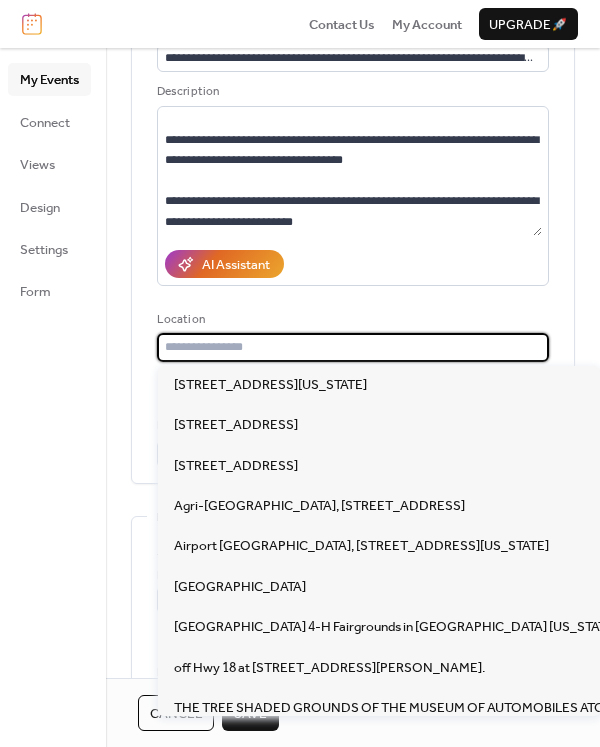 paste on "**********" 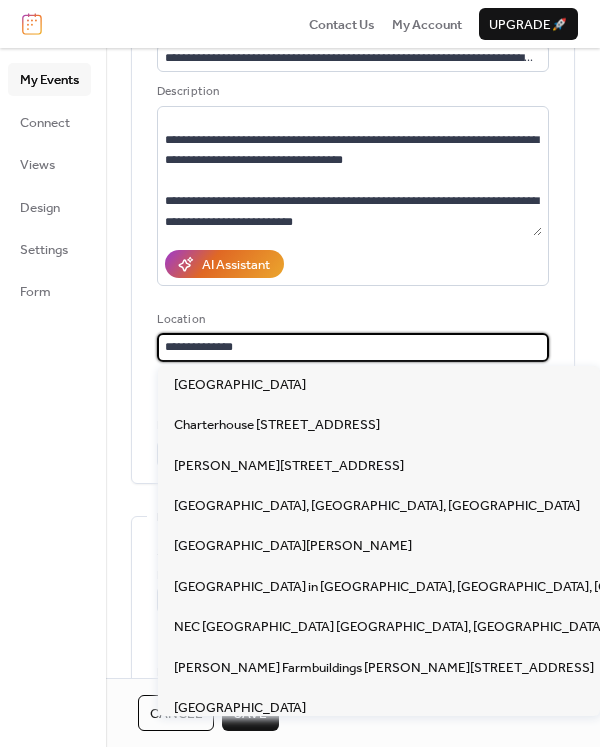 type on "**********" 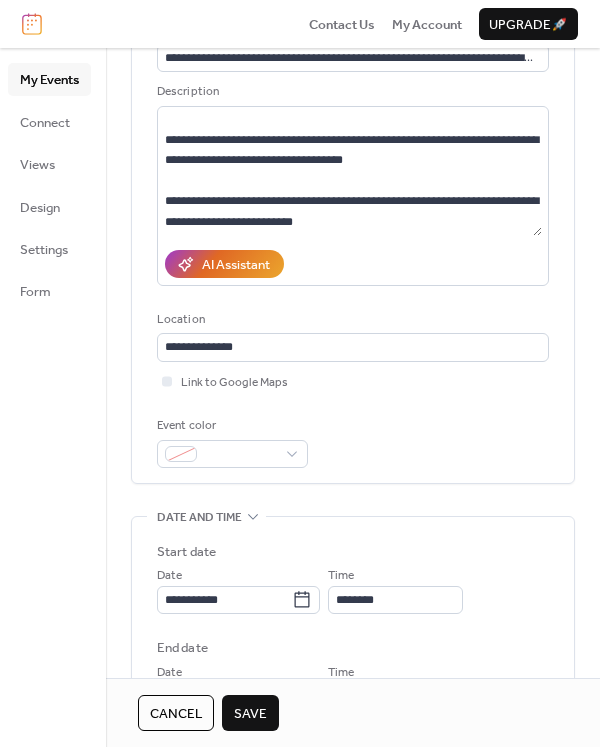 scroll, scrollTop: 539, scrollLeft: 0, axis: vertical 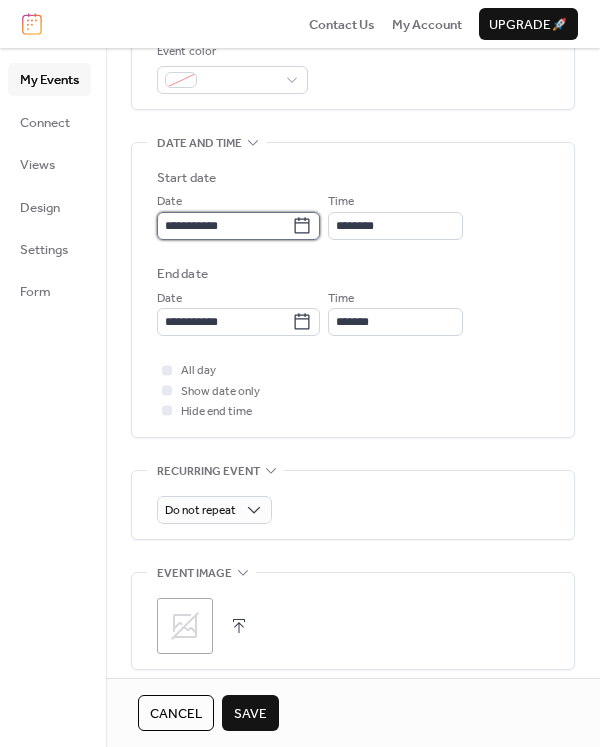 click on "**********" at bounding box center [224, 226] 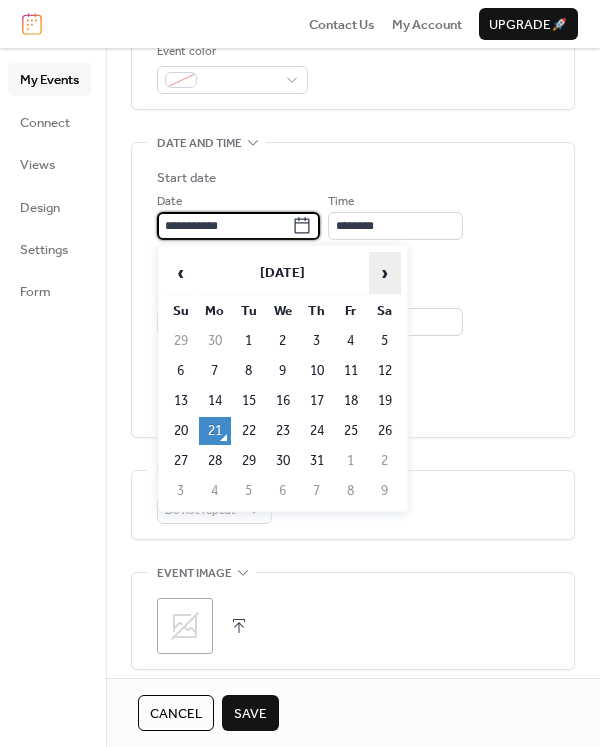 click on "›" at bounding box center (385, 273) 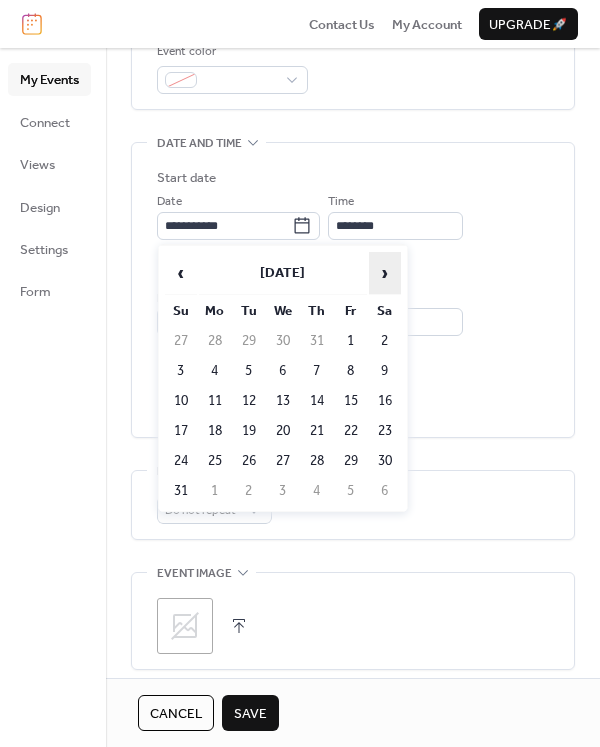 click on "›" at bounding box center [385, 273] 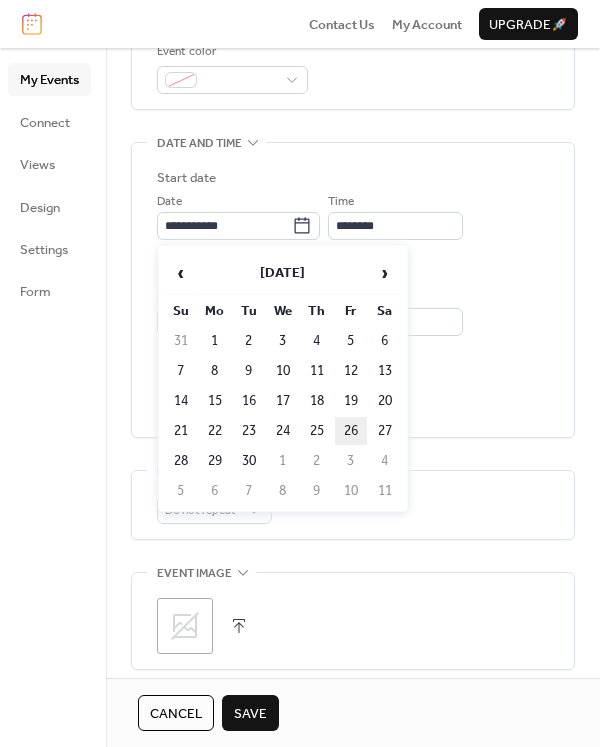 click on "26" at bounding box center [351, 431] 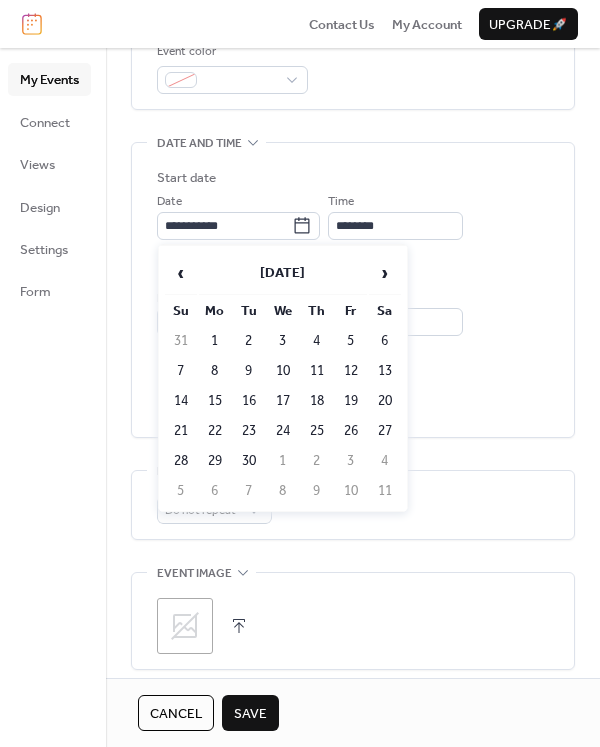 type on "**********" 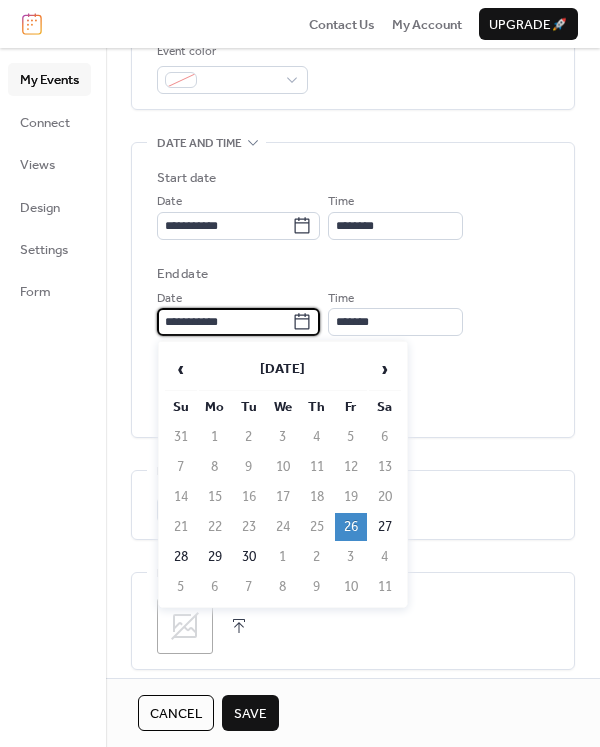 click on "**********" at bounding box center (224, 322) 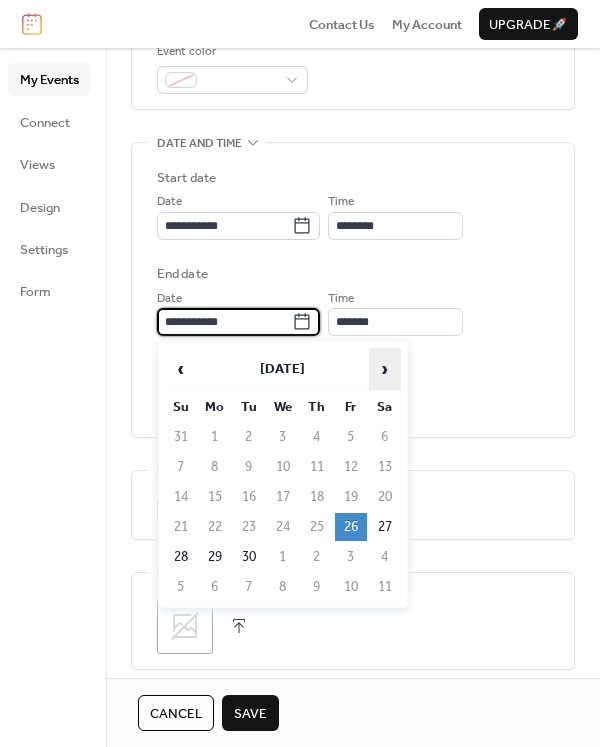 click on "›" at bounding box center (385, 369) 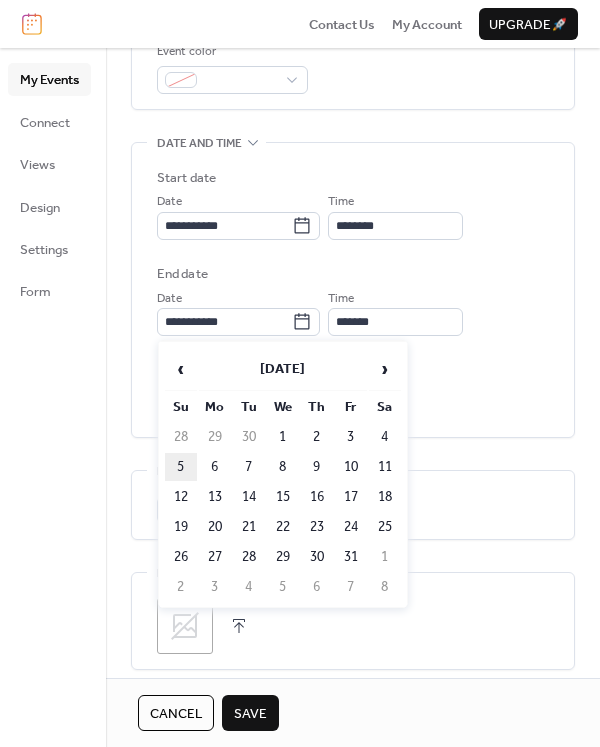click on "5" at bounding box center (181, 467) 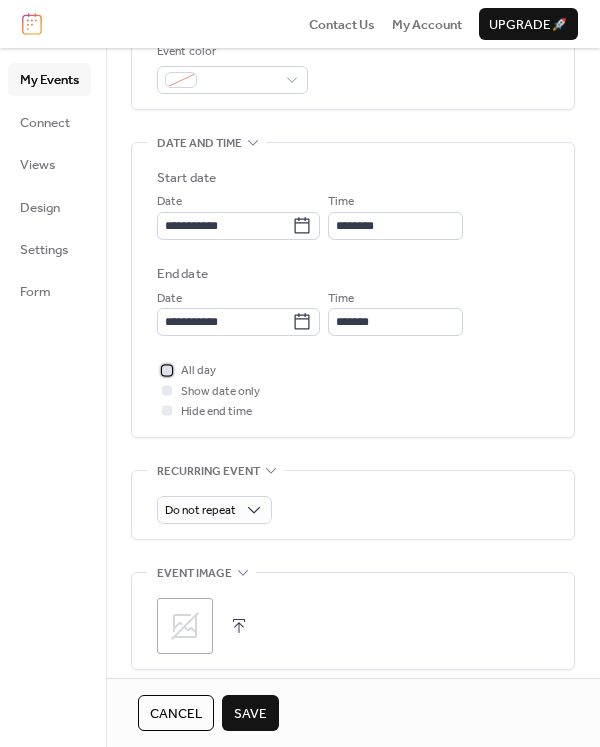 click at bounding box center [167, 370] 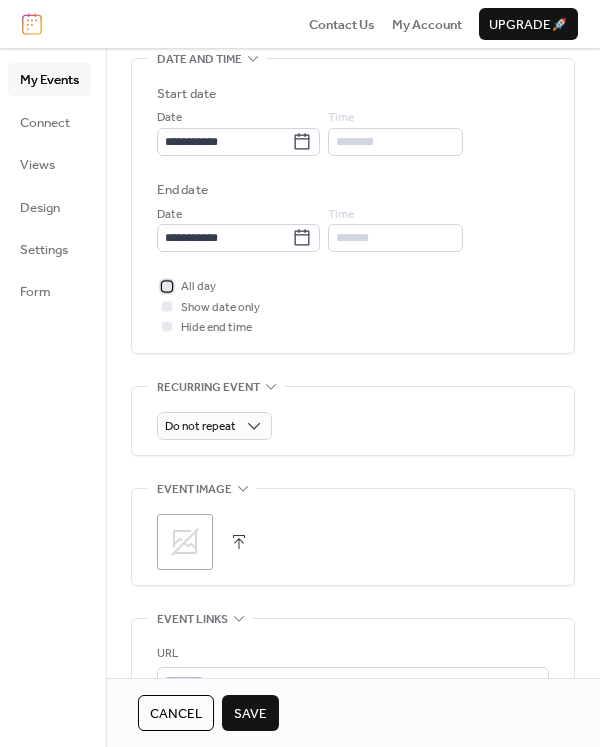 scroll, scrollTop: 712, scrollLeft: 0, axis: vertical 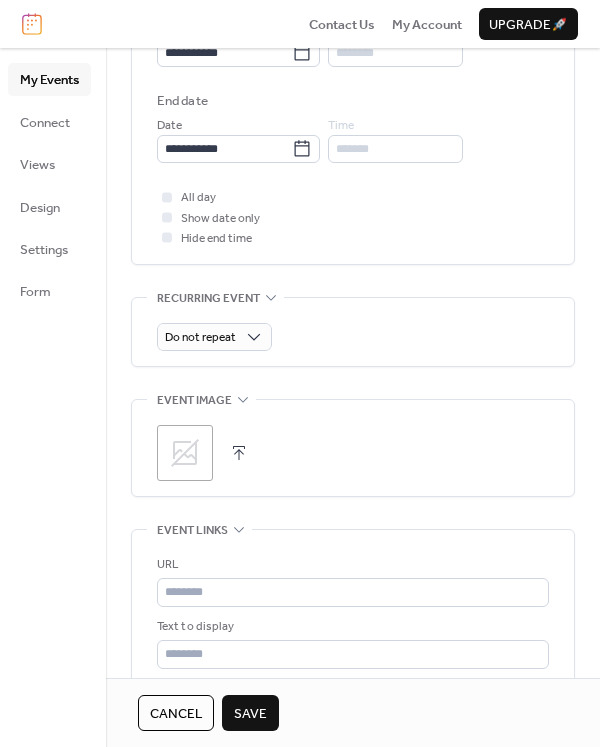 click at bounding box center (239, 453) 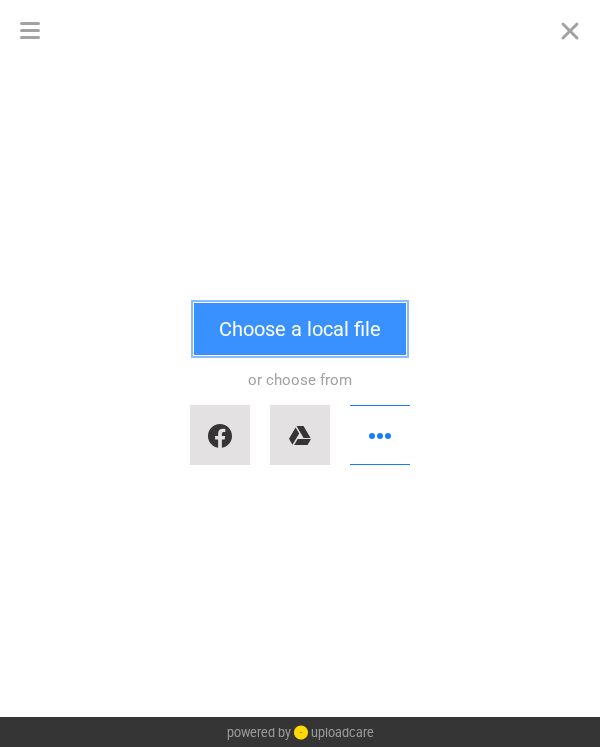 click on "Choose a local file" at bounding box center [300, 329] 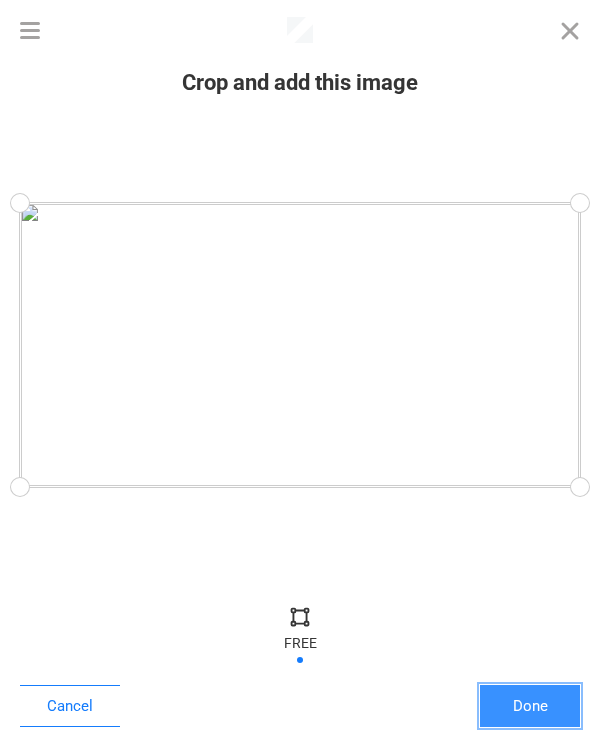 click on "Done" at bounding box center (530, 706) 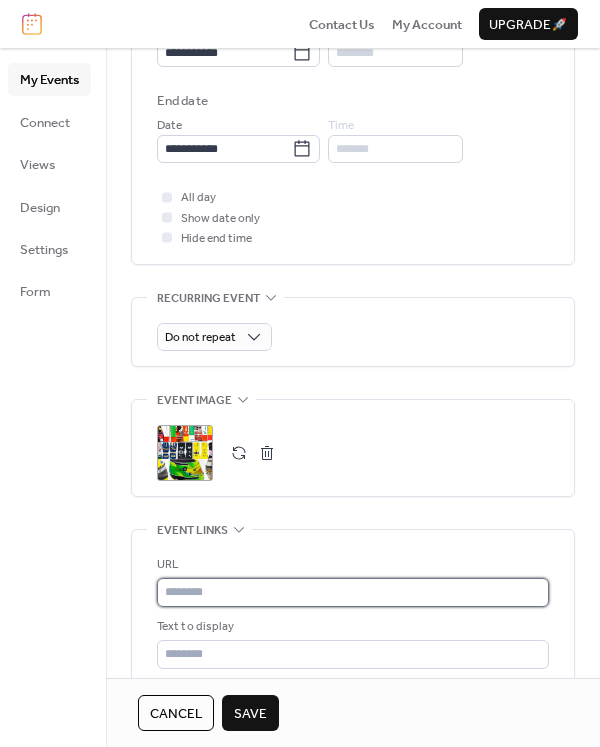 click at bounding box center (353, 592) 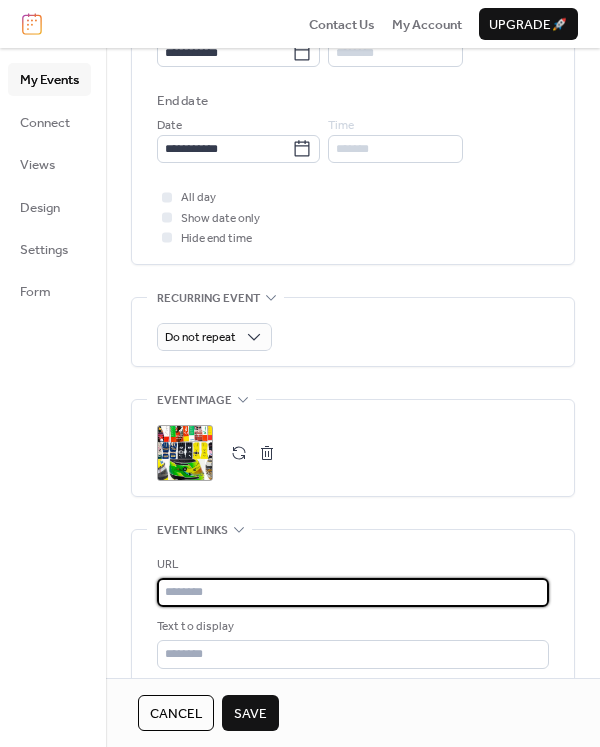 paste on "**********" 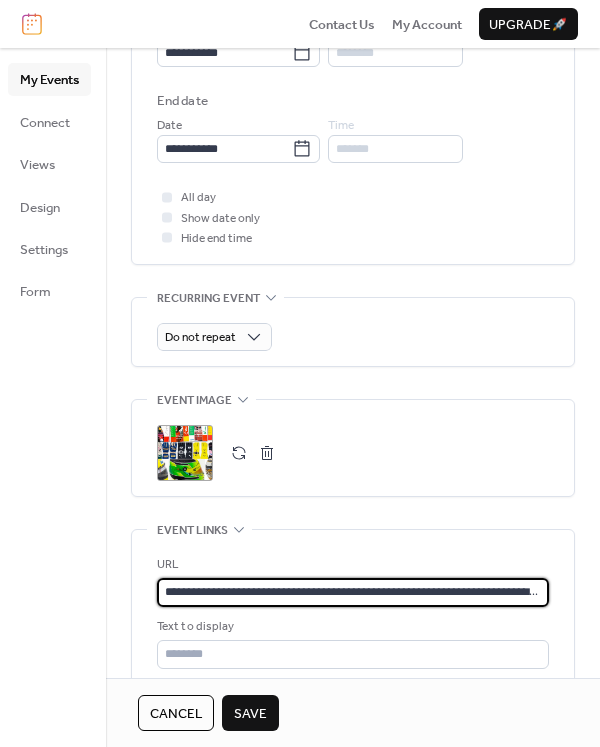scroll, scrollTop: 0, scrollLeft: 220, axis: horizontal 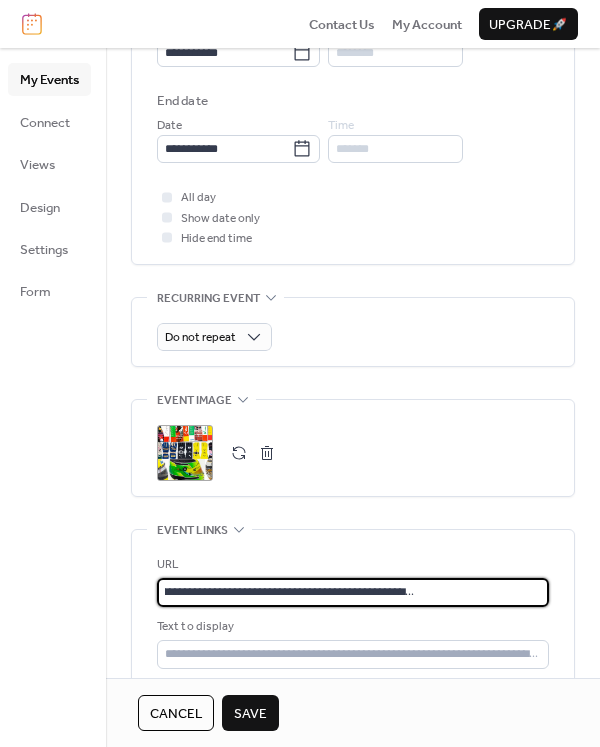type on "**********" 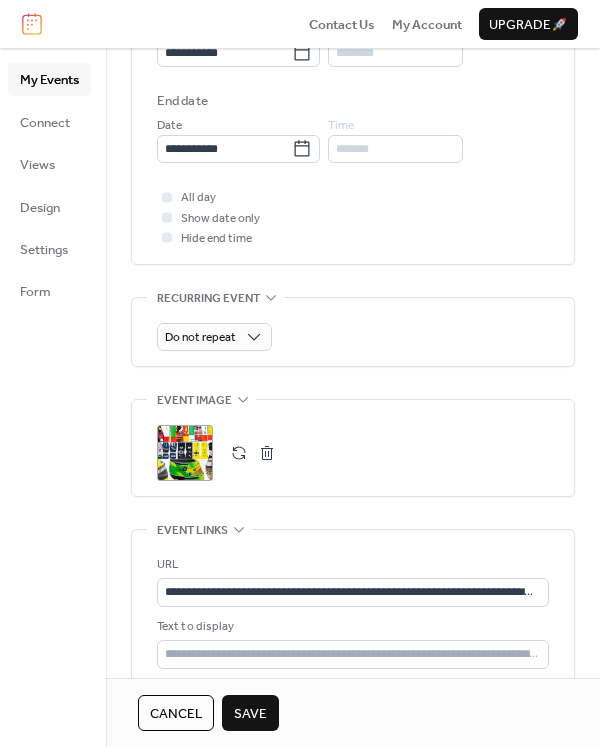 click on "Cancel" at bounding box center (176, 714) 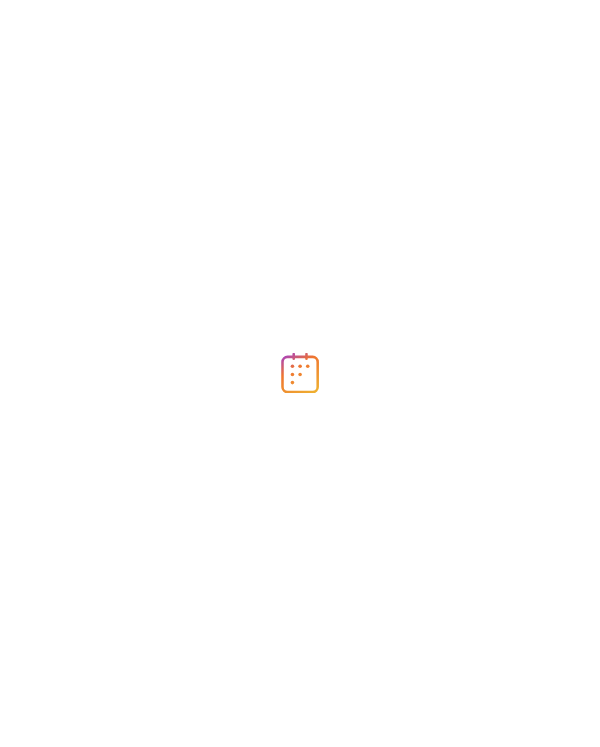 scroll, scrollTop: 0, scrollLeft: 0, axis: both 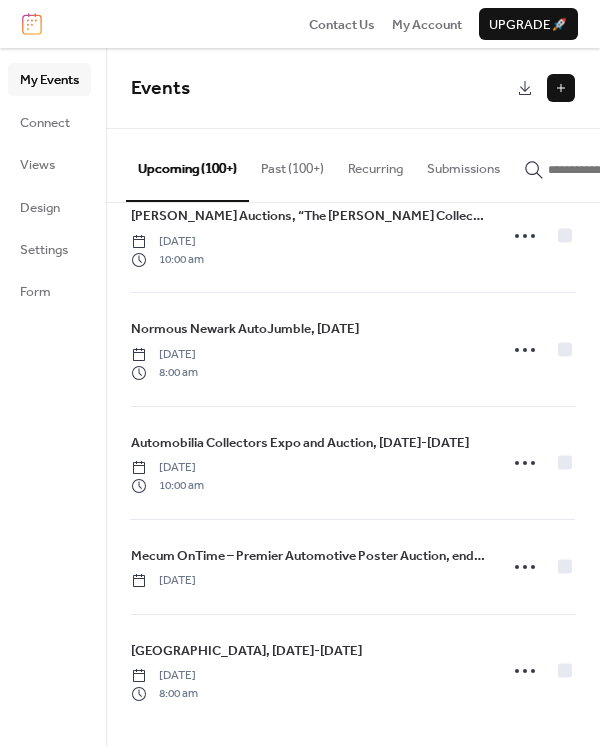 click on "Upcoming (100+)" at bounding box center (187, 165) 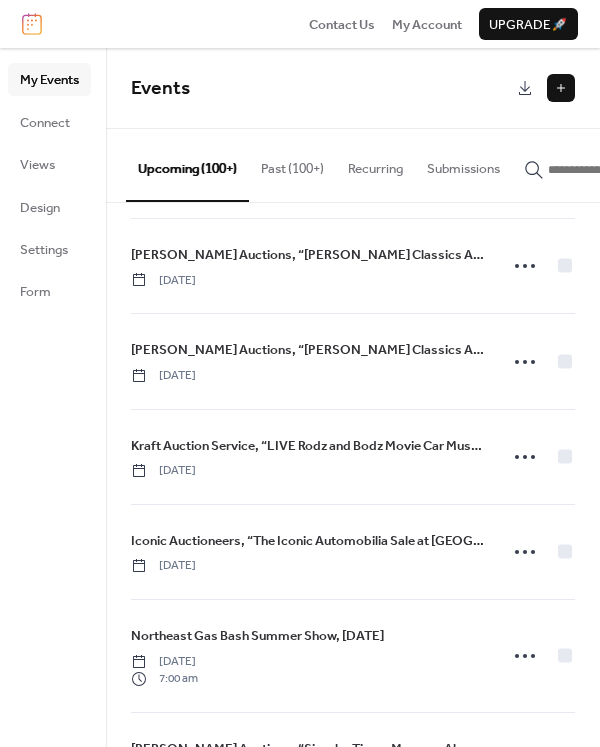 scroll, scrollTop: 3829, scrollLeft: 0, axis: vertical 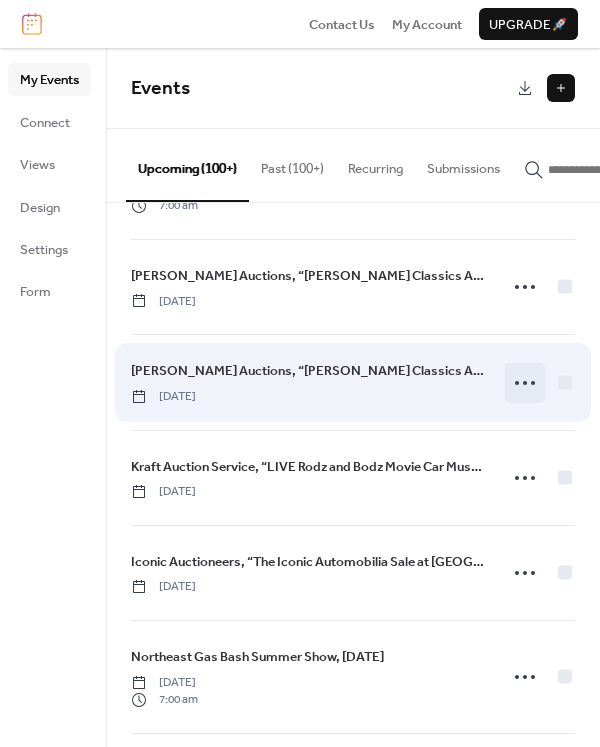 click 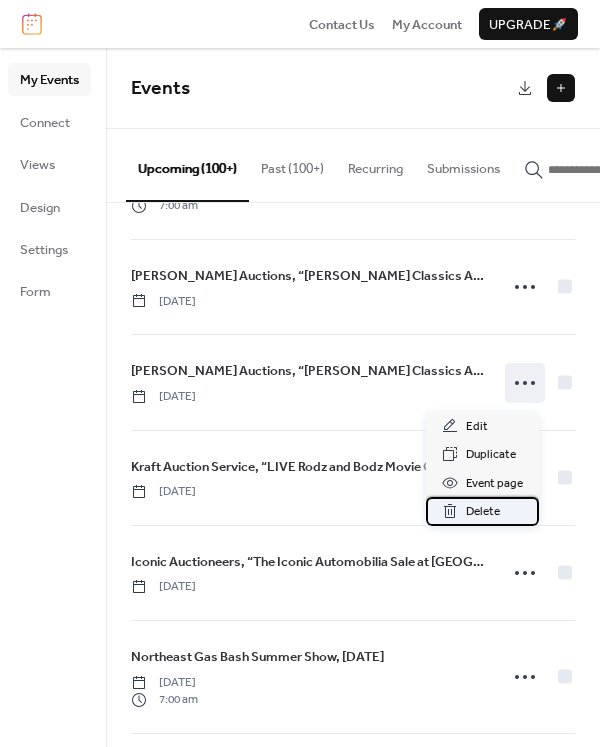 click on "Delete" at bounding box center [483, 512] 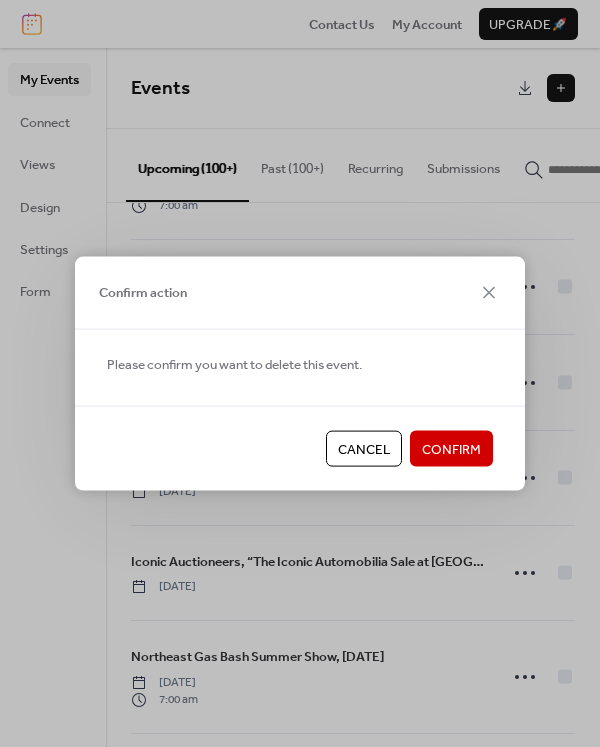 click on "Confirm" at bounding box center [451, 450] 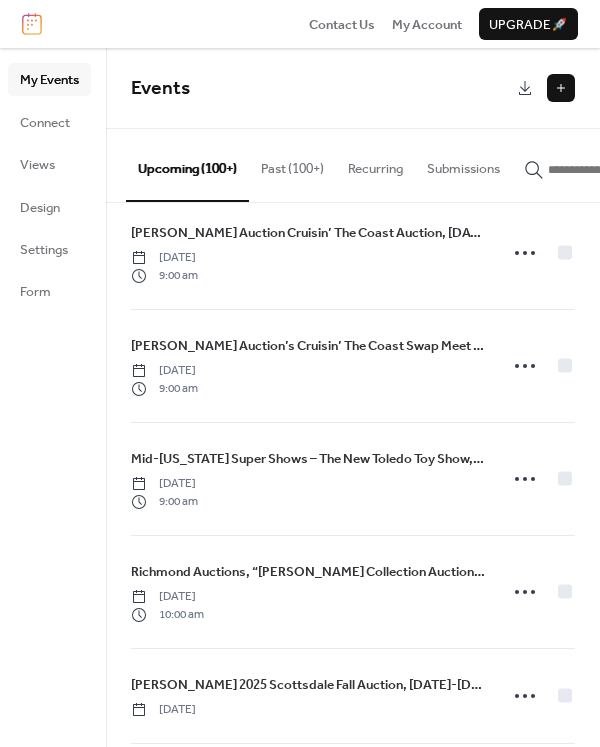 scroll, scrollTop: 8620, scrollLeft: 0, axis: vertical 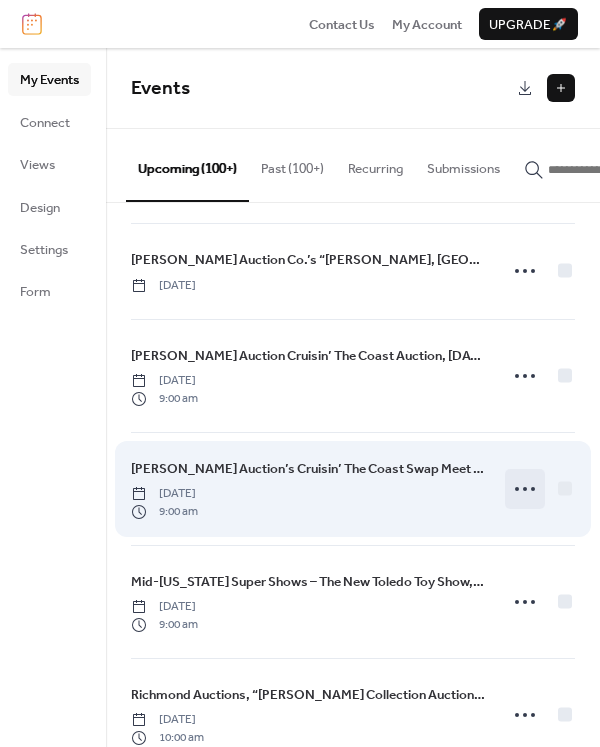 click 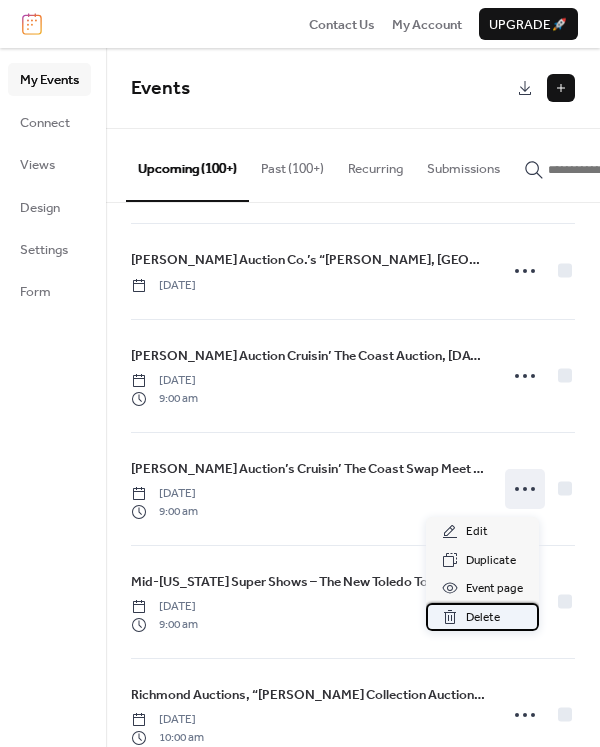 click on "Delete" at bounding box center (483, 618) 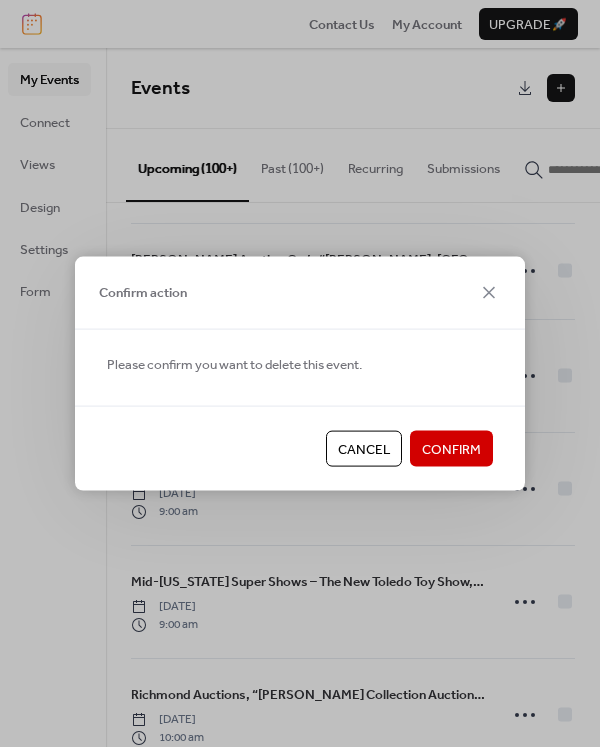 click on "Confirm" at bounding box center (451, 450) 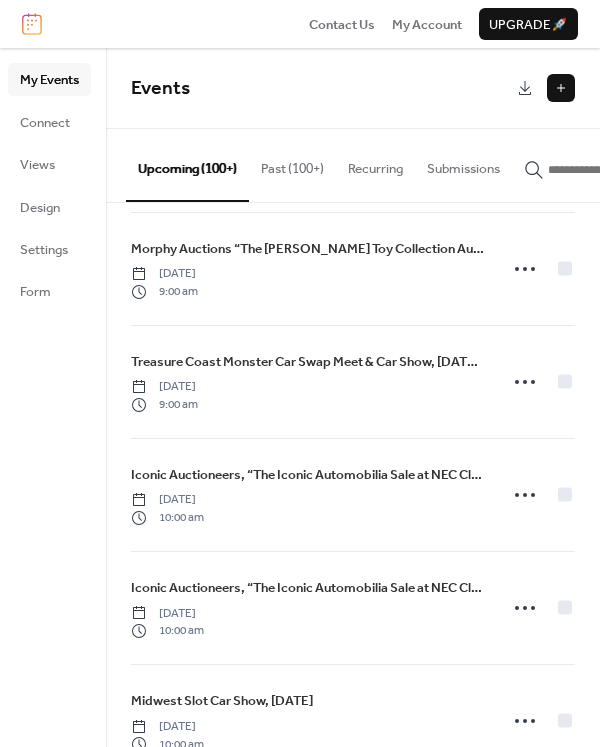 scroll, scrollTop: 9718, scrollLeft: 0, axis: vertical 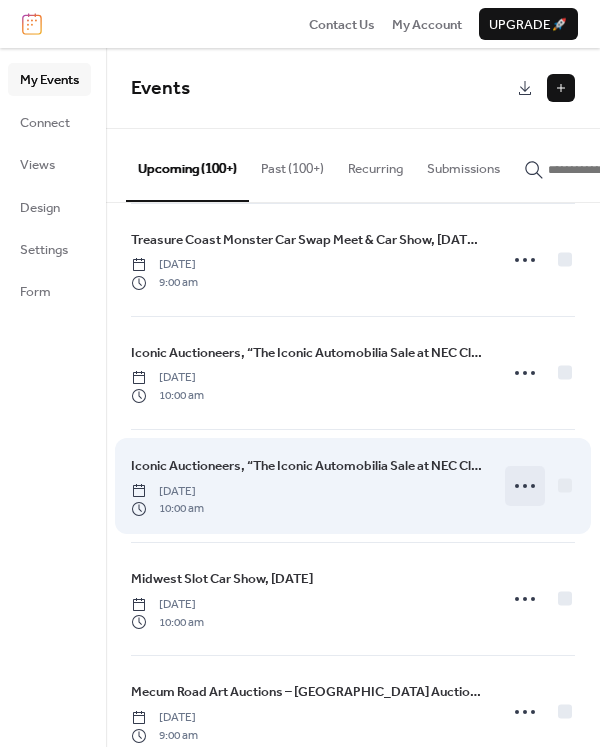 click 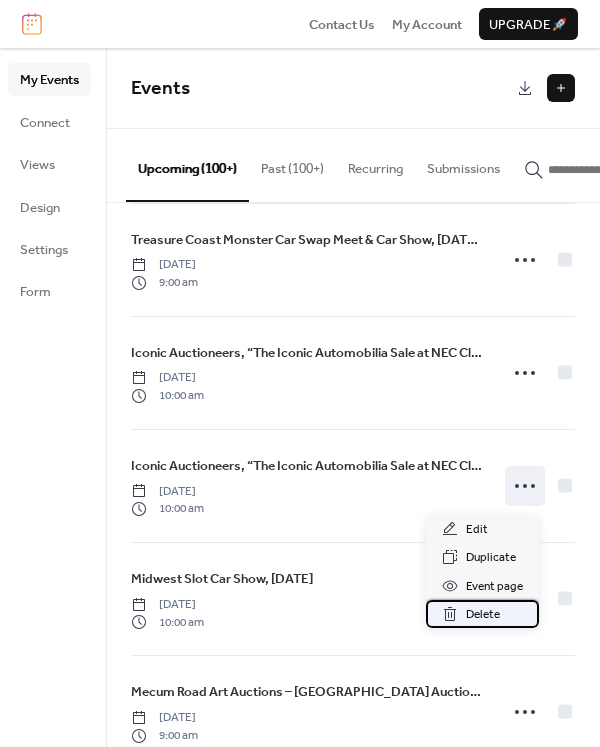 click on "Delete" at bounding box center (483, 615) 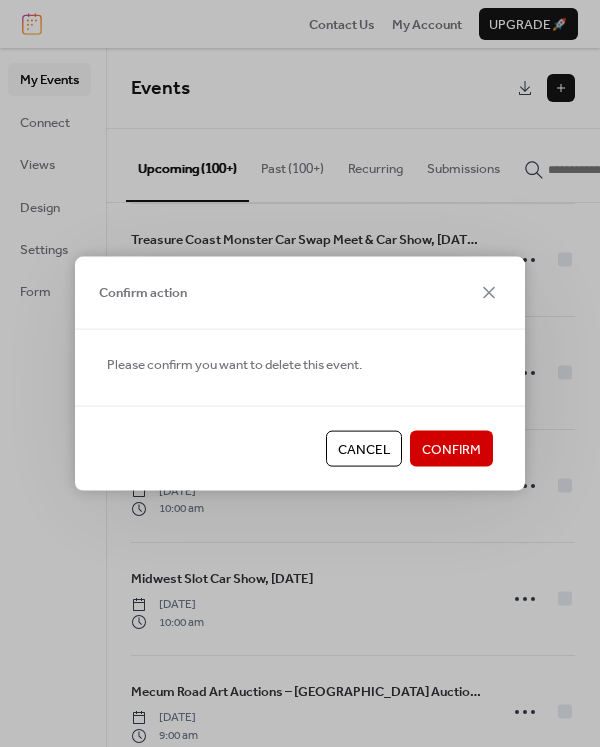 click on "Confirm" at bounding box center [451, 450] 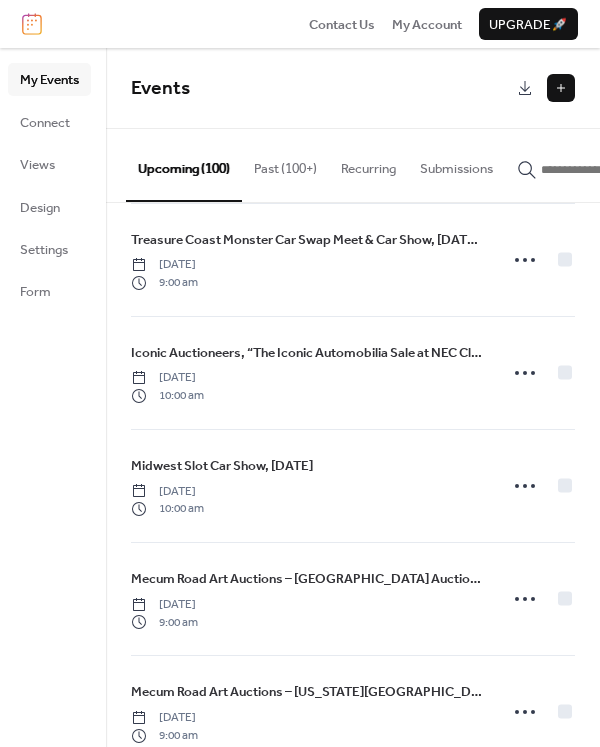 click at bounding box center [561, 88] 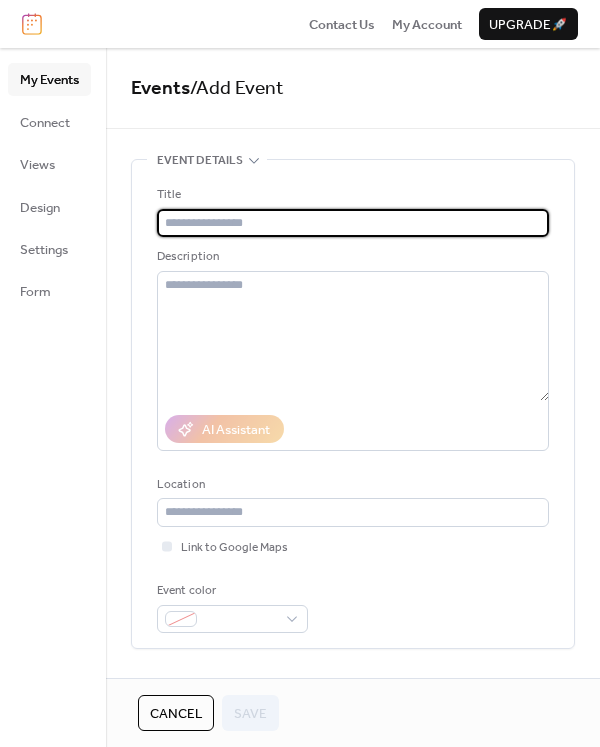 click at bounding box center (353, 223) 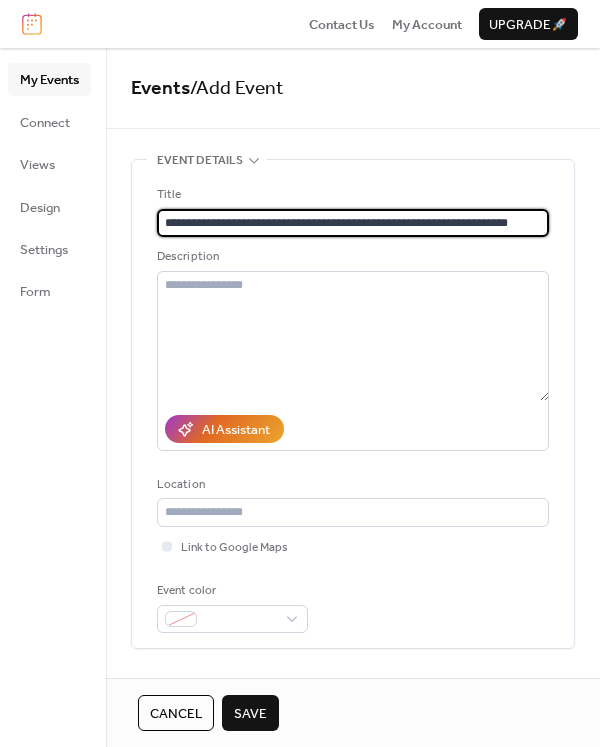 type on "**********" 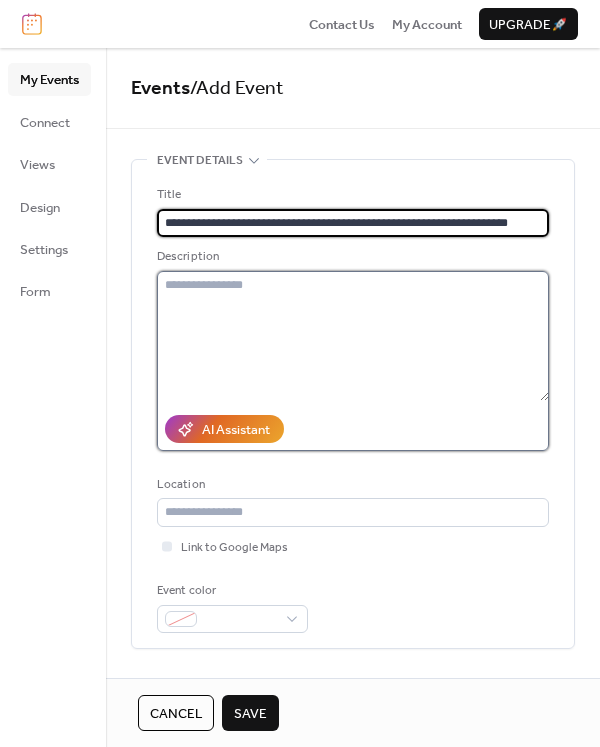 click at bounding box center [353, 336] 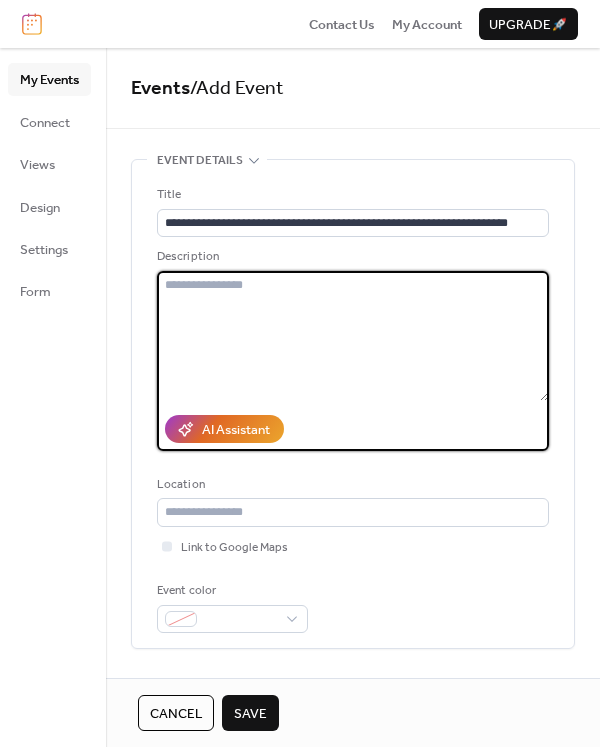 paste on "**********" 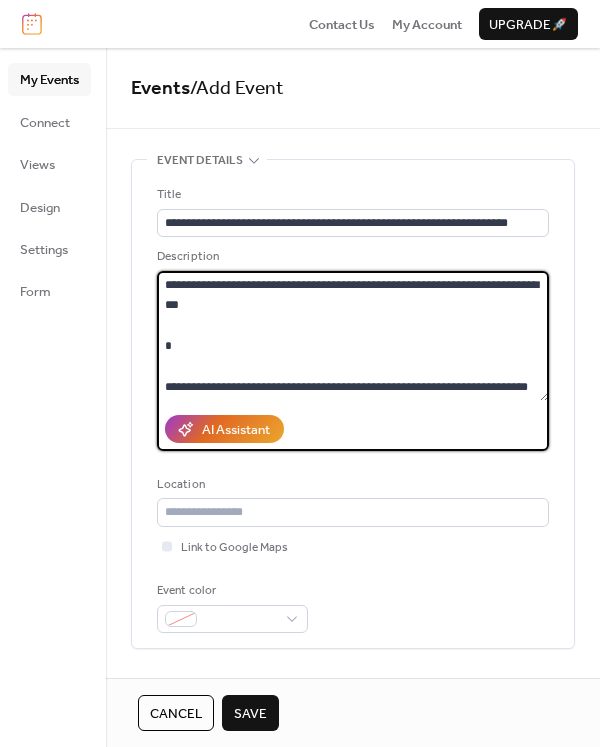 scroll, scrollTop: 303, scrollLeft: 0, axis: vertical 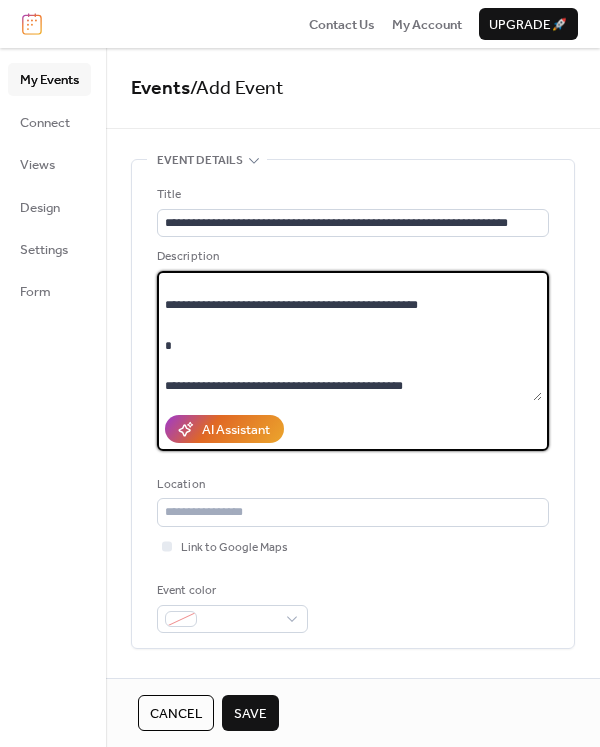 click on "**********" at bounding box center (349, 336) 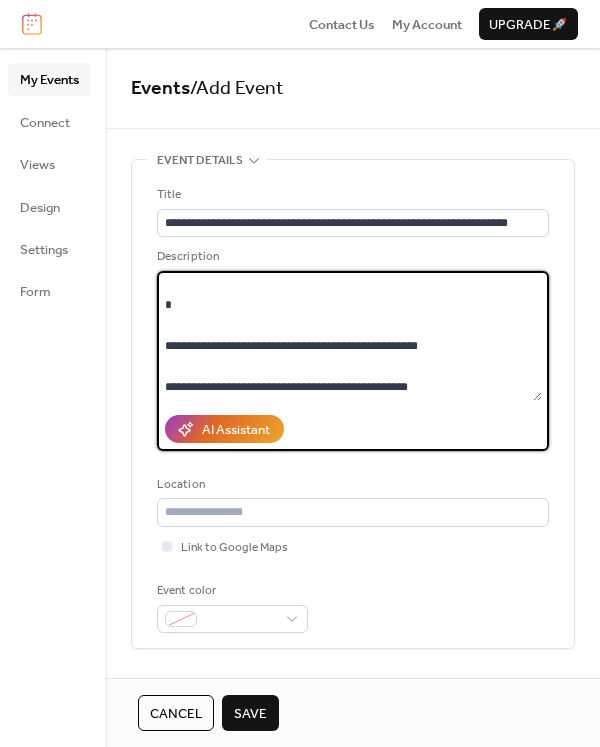 scroll, scrollTop: 265, scrollLeft: 0, axis: vertical 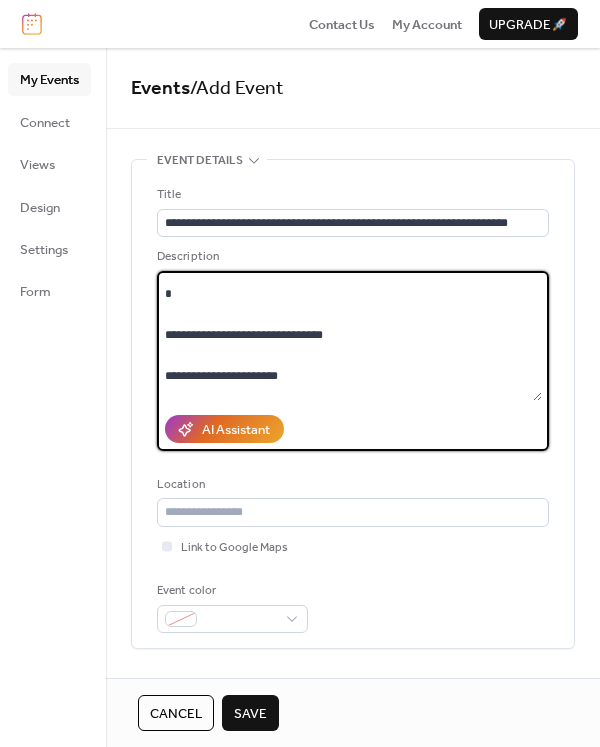 click on "**********" at bounding box center (349, 336) 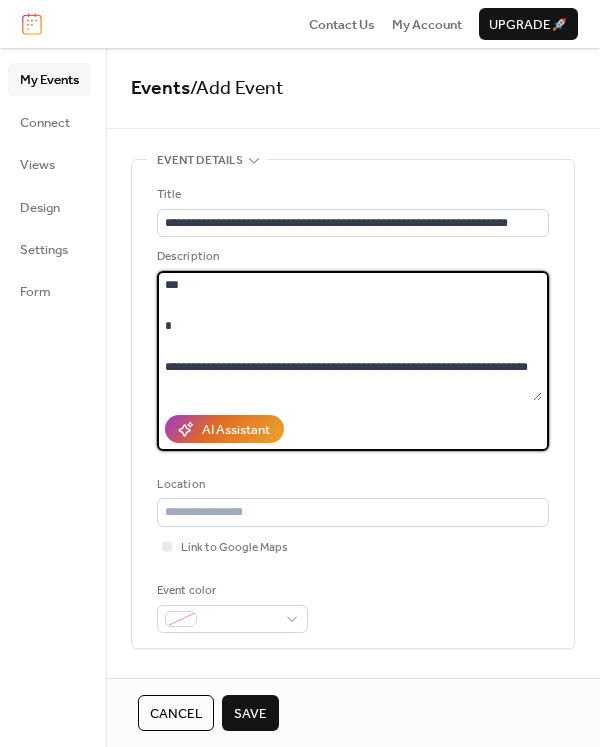 scroll, scrollTop: 0, scrollLeft: 0, axis: both 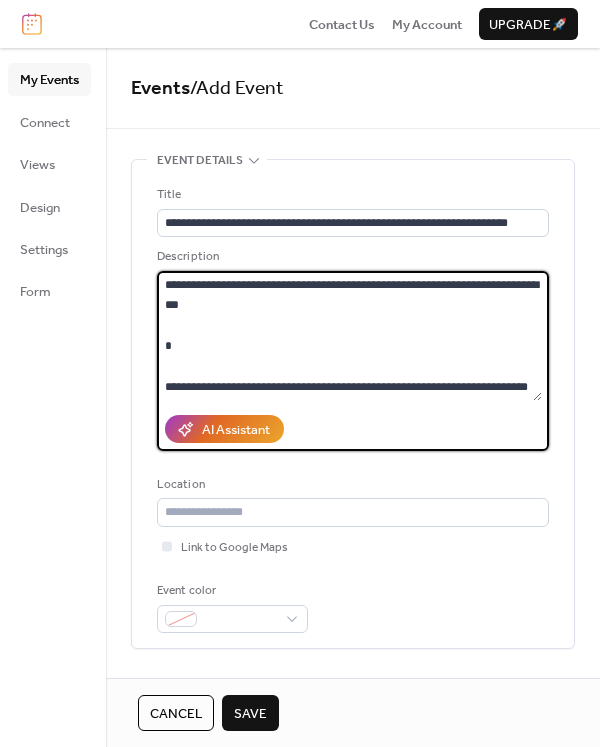 click on "**********" at bounding box center (349, 336) 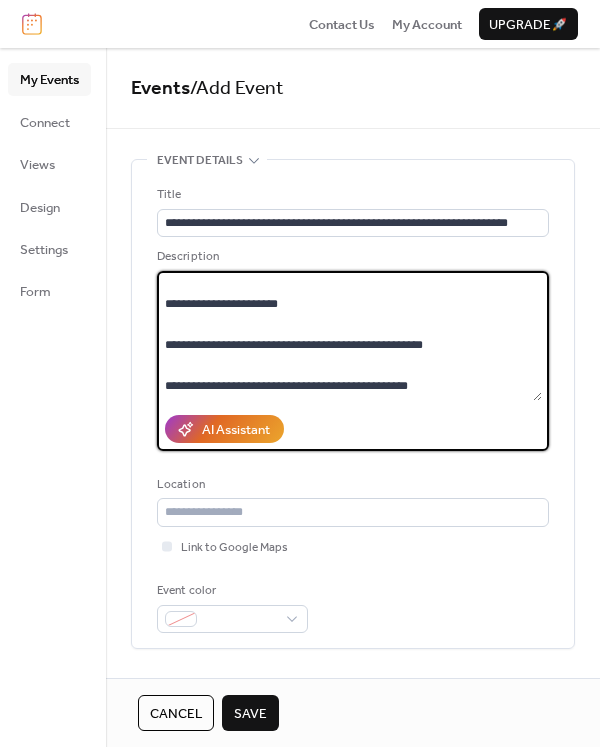 scroll, scrollTop: 143, scrollLeft: 0, axis: vertical 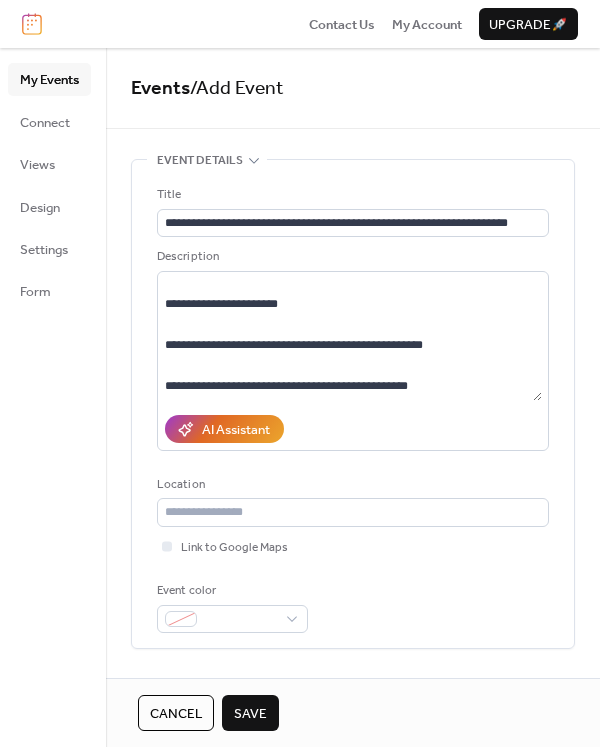 click on "**********" at bounding box center [353, 877] 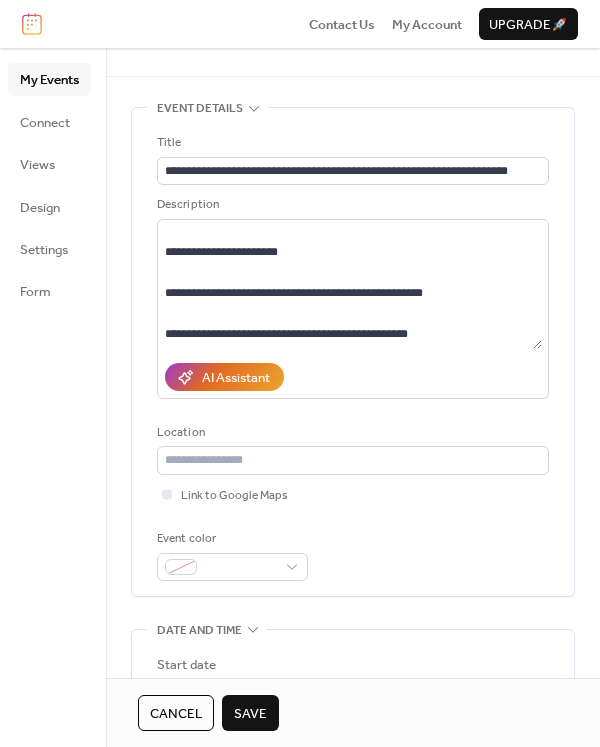 scroll, scrollTop: 152, scrollLeft: 0, axis: vertical 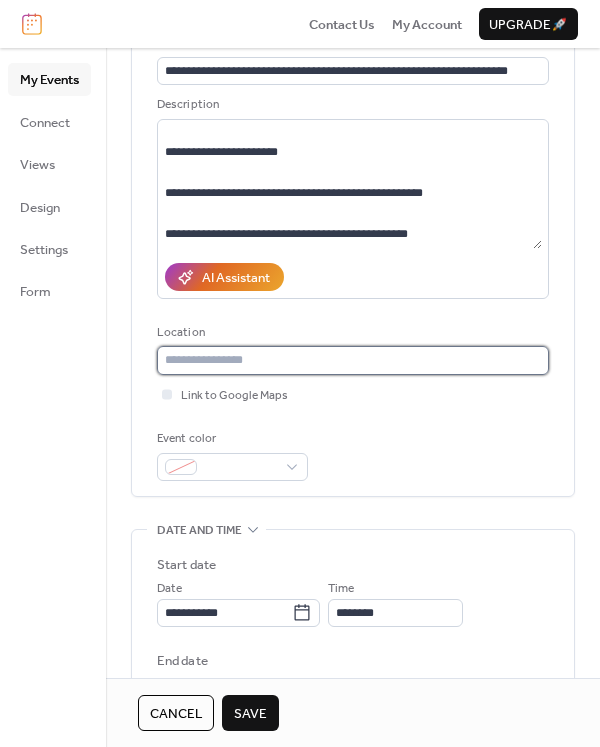 click at bounding box center [353, 360] 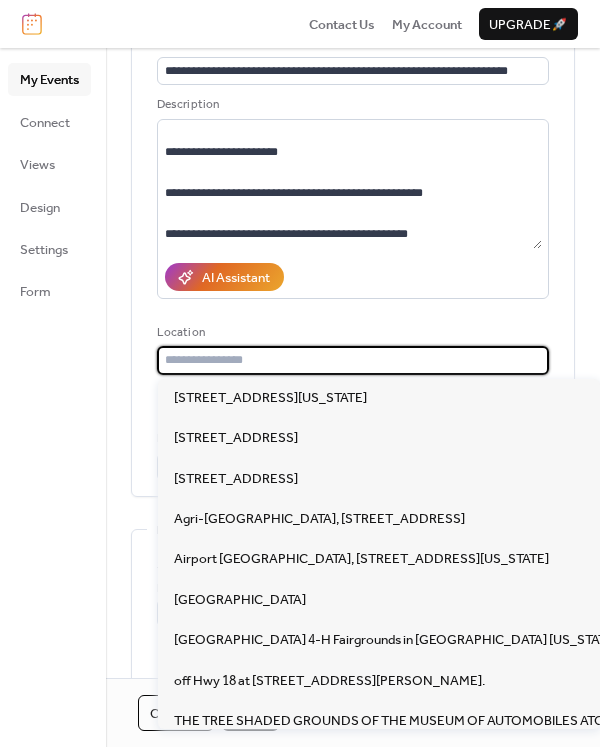 paste on "**********" 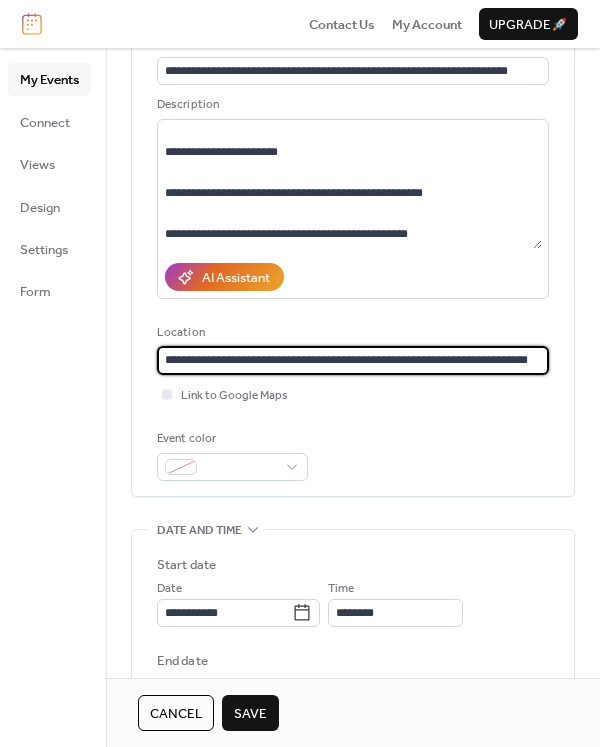 scroll, scrollTop: 0, scrollLeft: 7, axis: horizontal 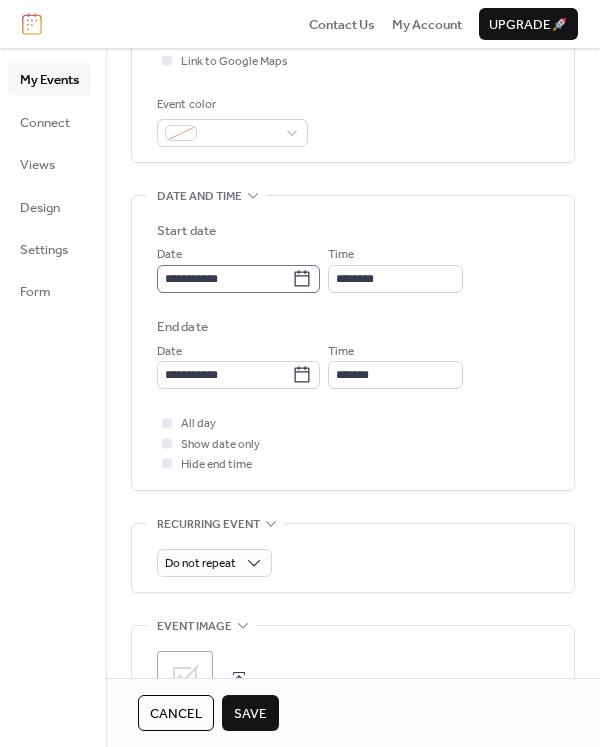type on "**********" 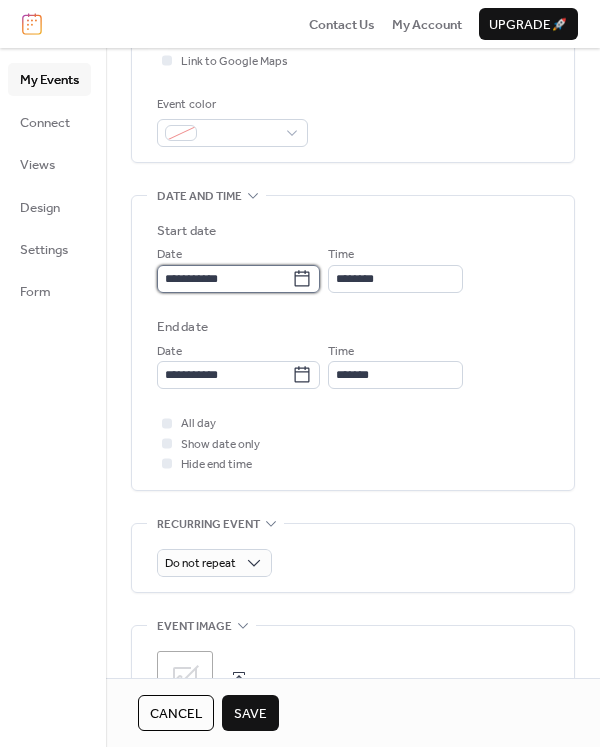 click on "**********" at bounding box center (224, 279) 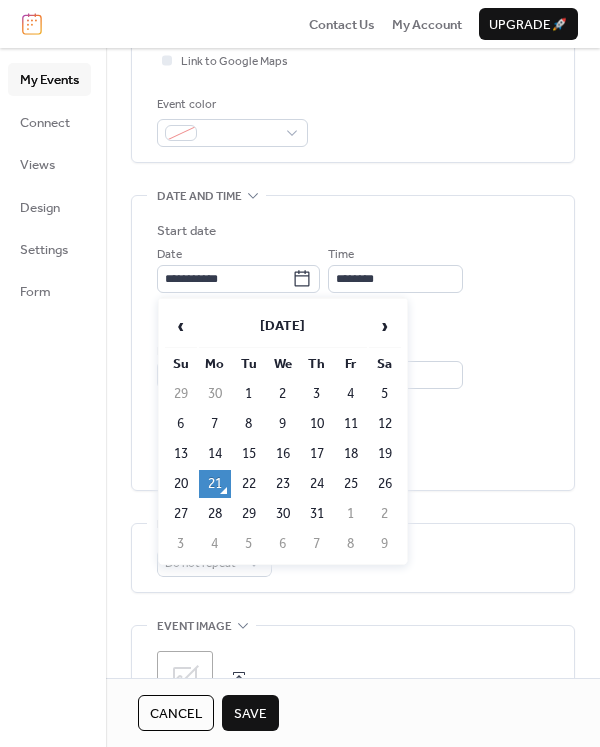 click on "26" at bounding box center (385, 484) 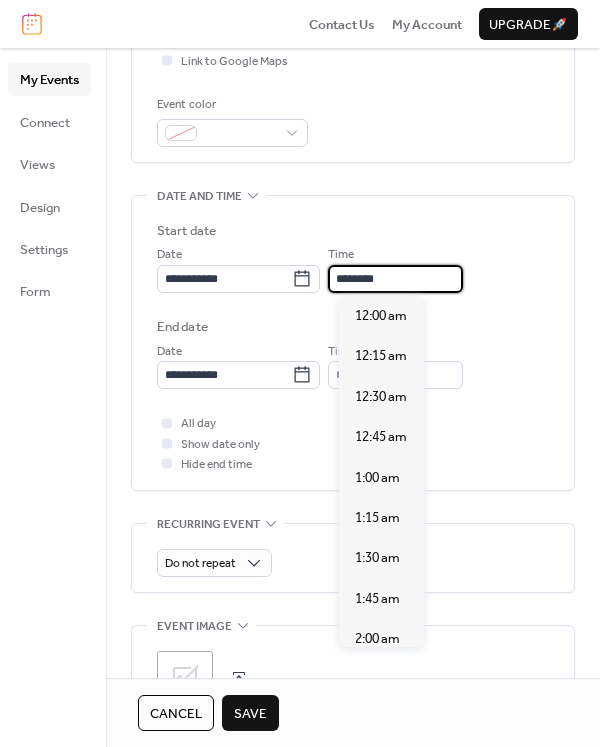 click on "********" at bounding box center (395, 279) 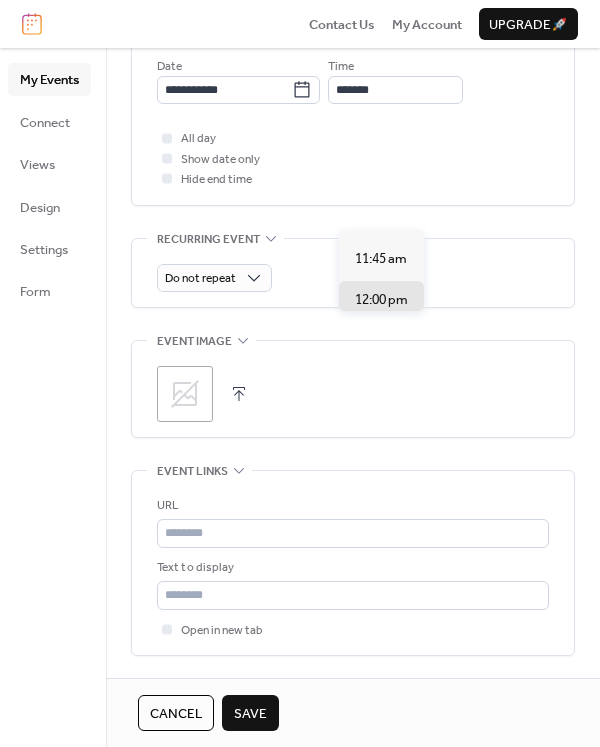 scroll, scrollTop: 544, scrollLeft: 0, axis: vertical 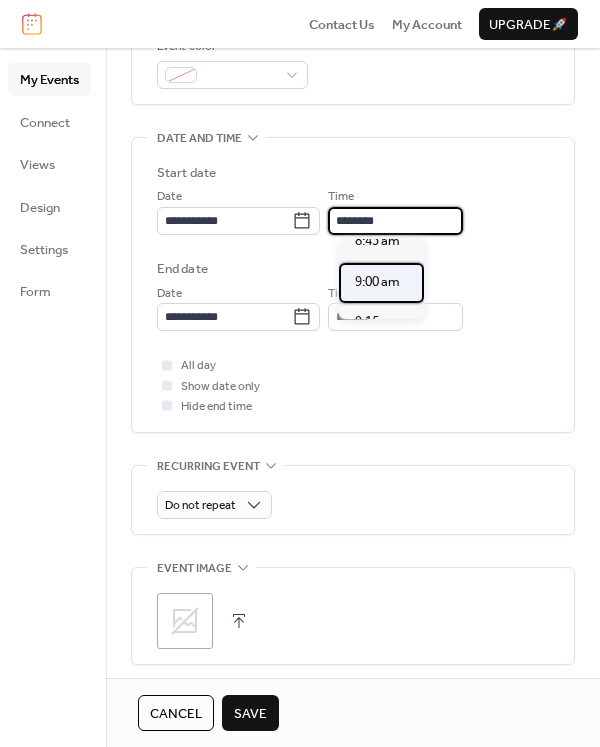 click on "9:00 am" at bounding box center (377, 282) 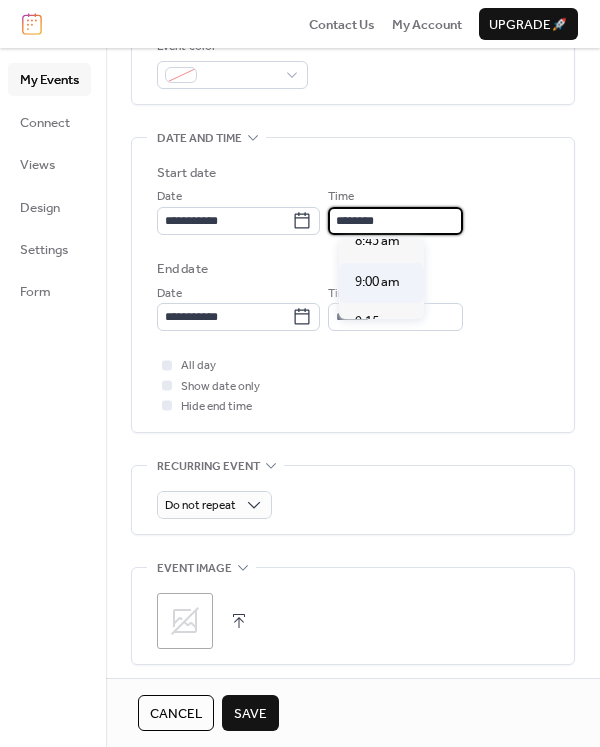 type on "*******" 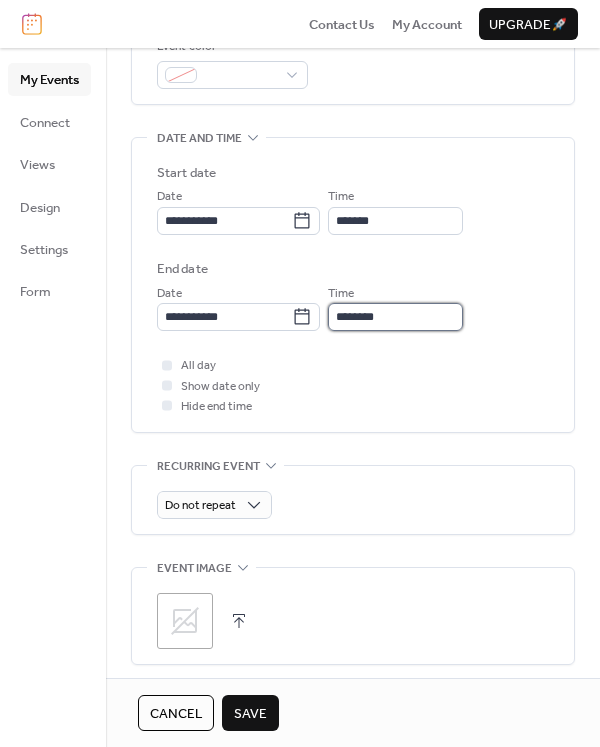 click on "********" at bounding box center [395, 317] 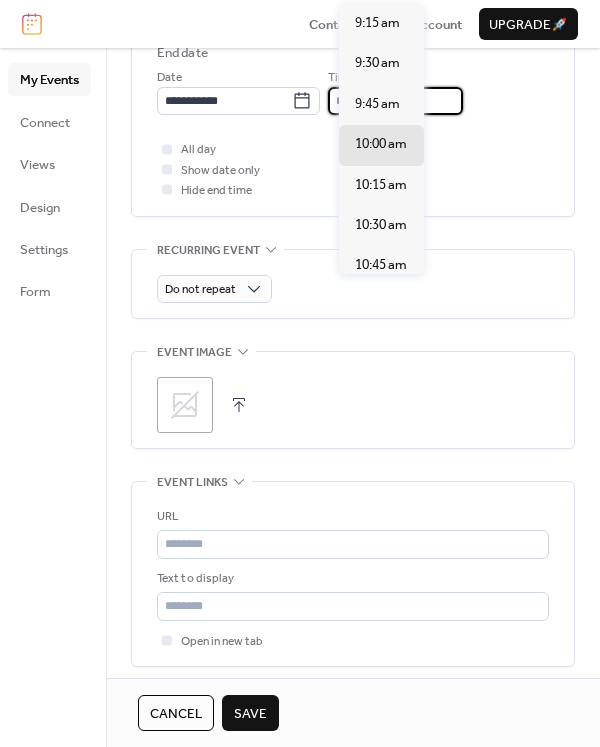 scroll, scrollTop: 917, scrollLeft: 0, axis: vertical 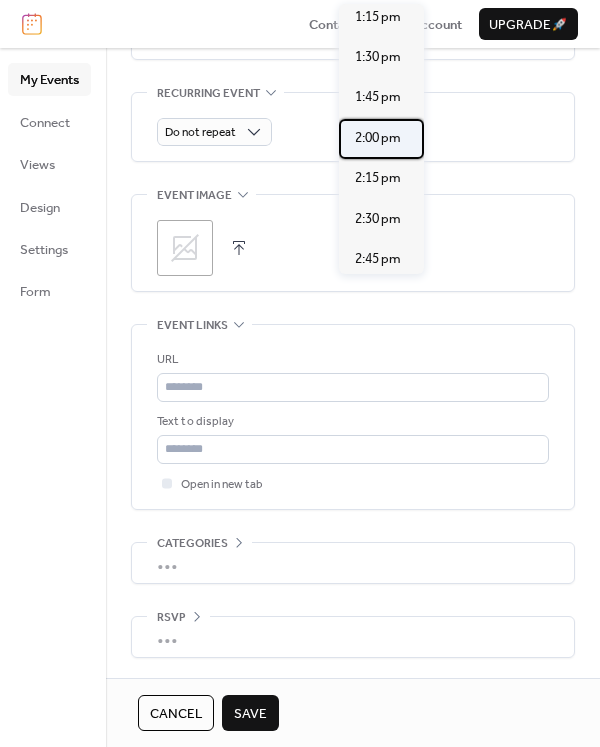 click on "2:00 pm" at bounding box center [378, 138] 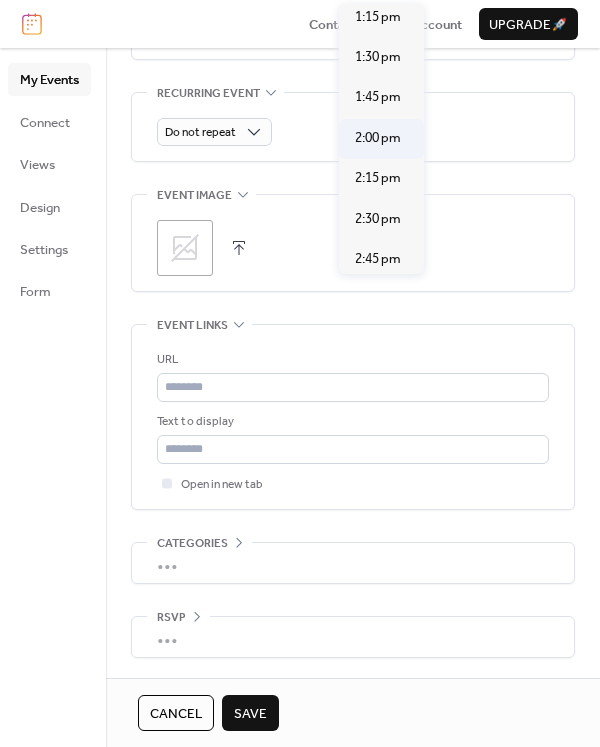 type on "*******" 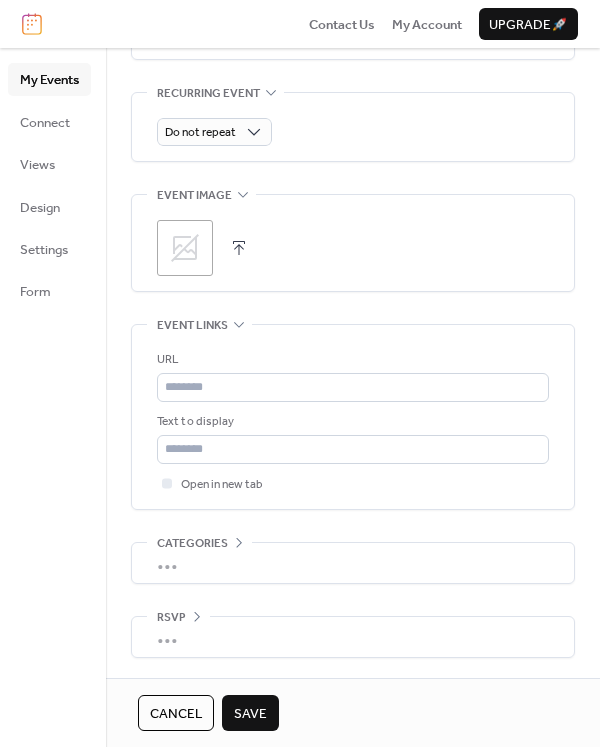 click at bounding box center [239, 248] 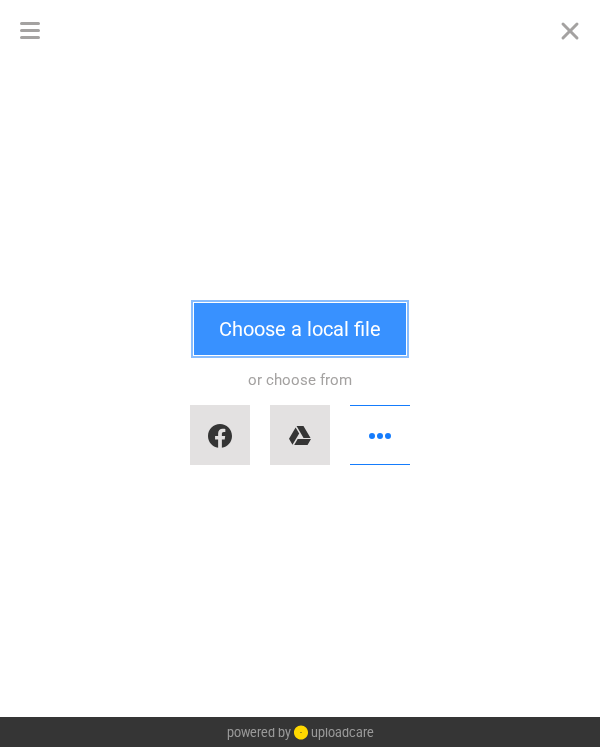 click on "Choose a local file" at bounding box center [300, 329] 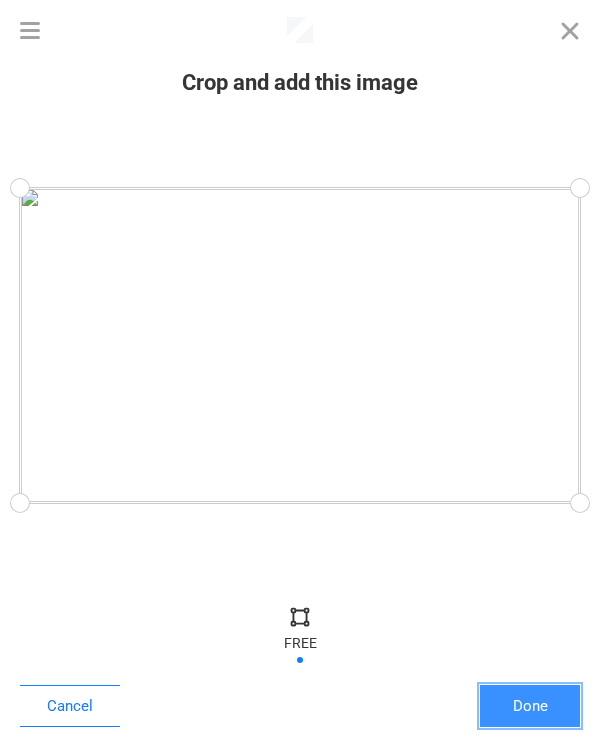 click on "Done" at bounding box center (530, 706) 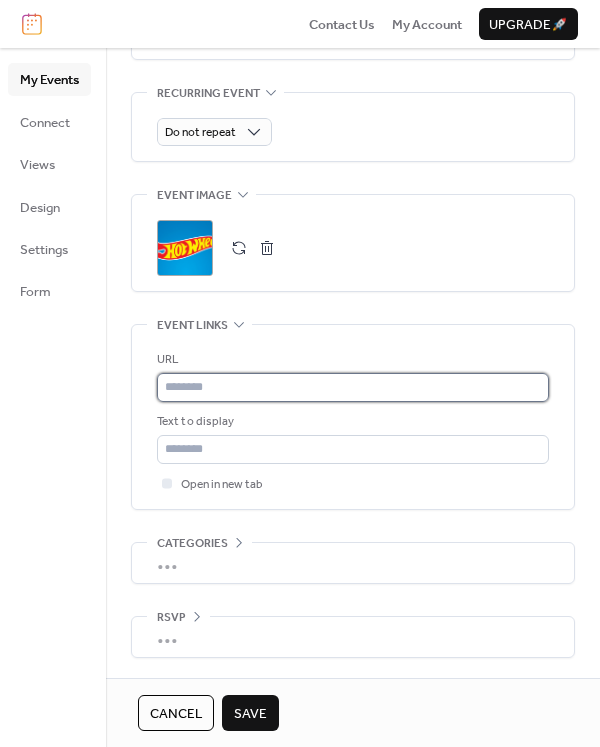 click at bounding box center [353, 387] 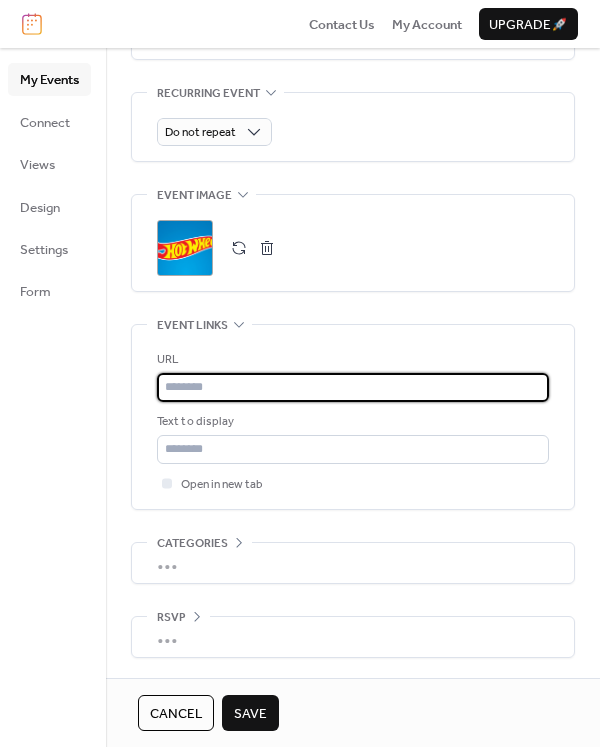 paste on "**********" 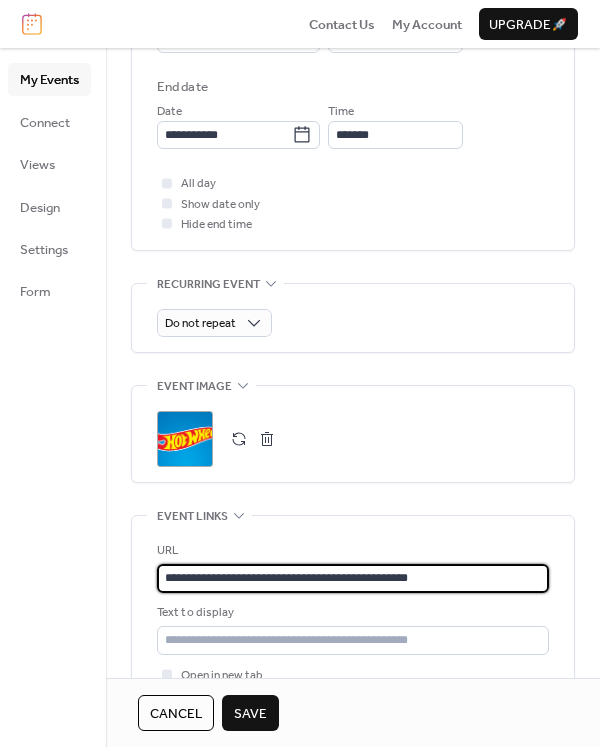 scroll, scrollTop: 917, scrollLeft: 0, axis: vertical 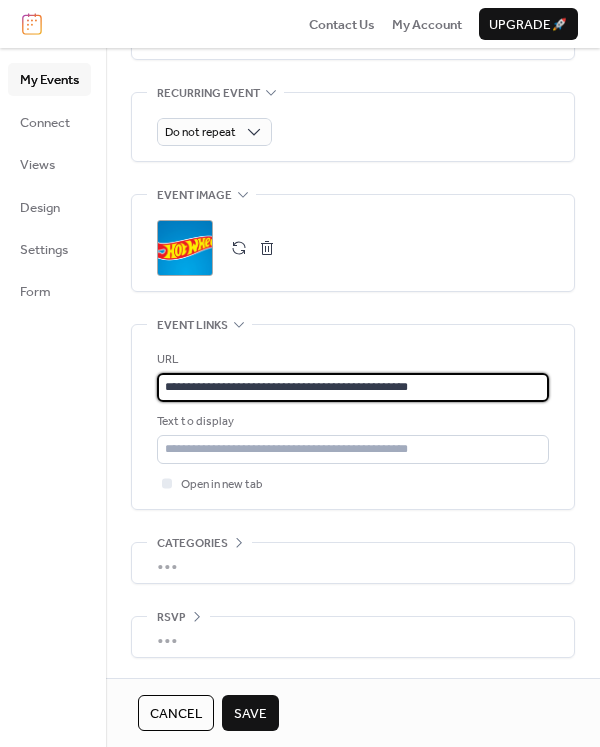 type on "**********" 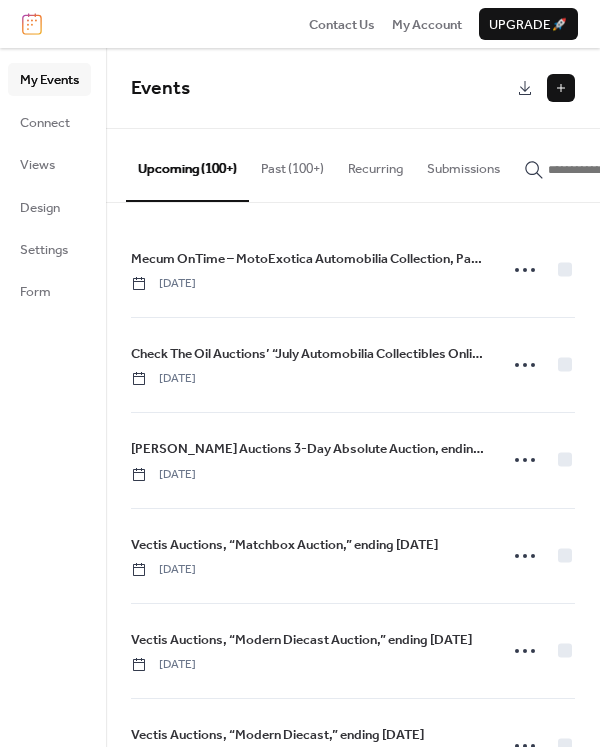 click at bounding box center (561, 88) 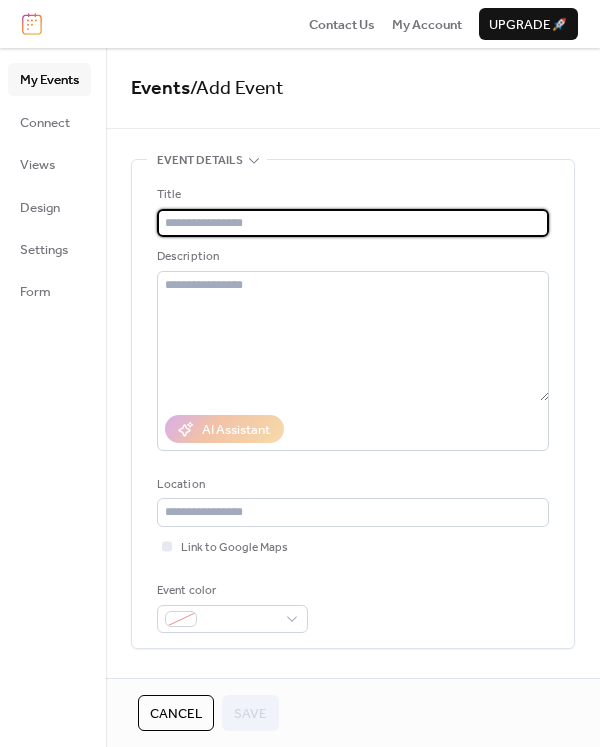 click at bounding box center (353, 223) 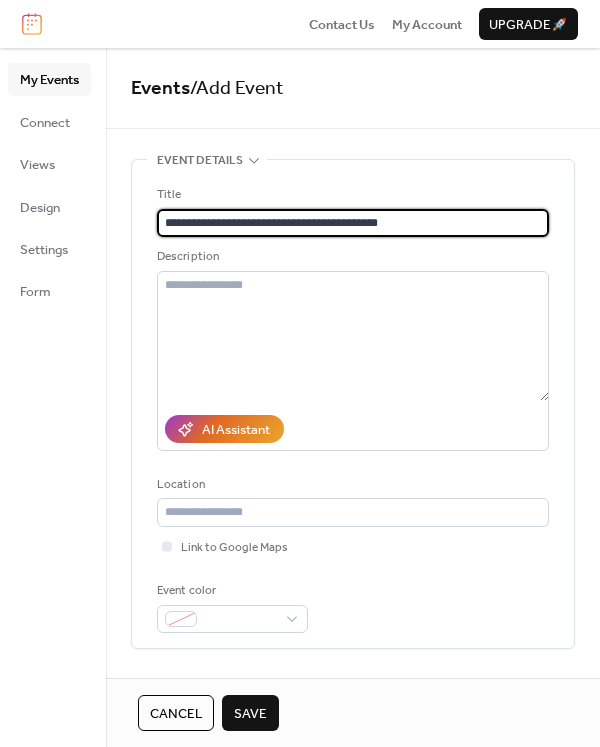 type on "**********" 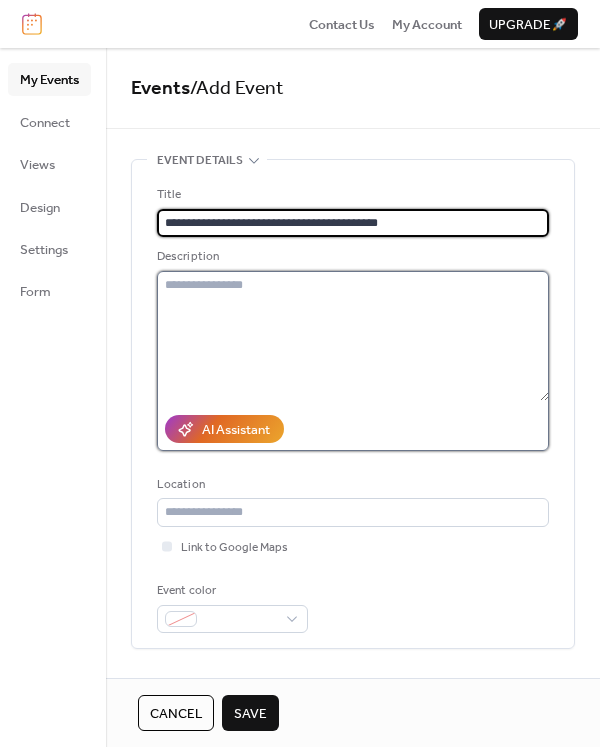click at bounding box center (353, 336) 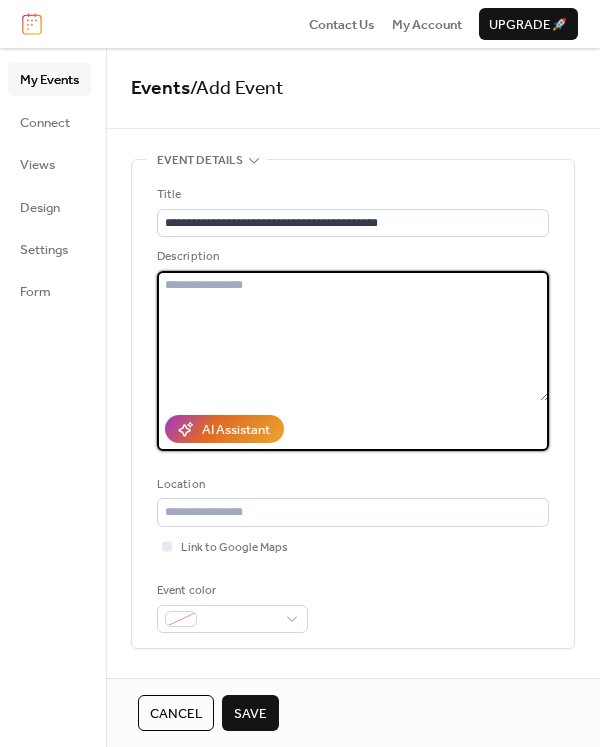 click at bounding box center [353, 336] 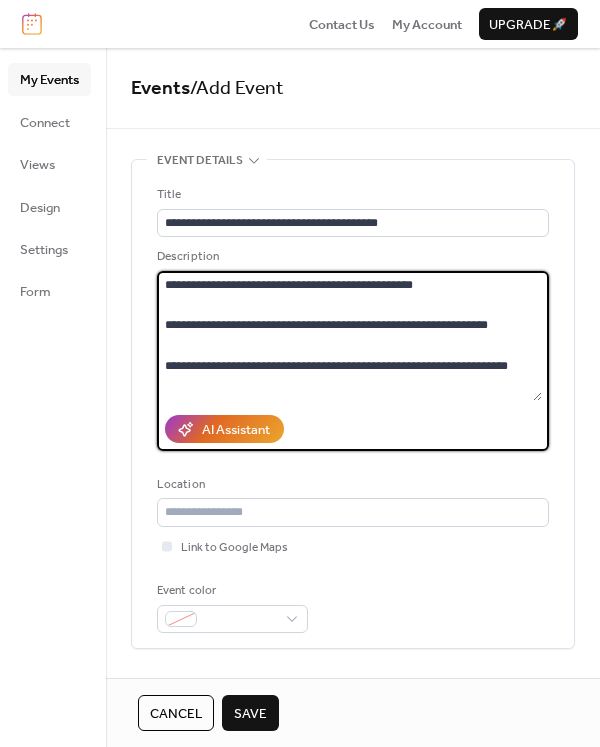 scroll, scrollTop: 242, scrollLeft: 0, axis: vertical 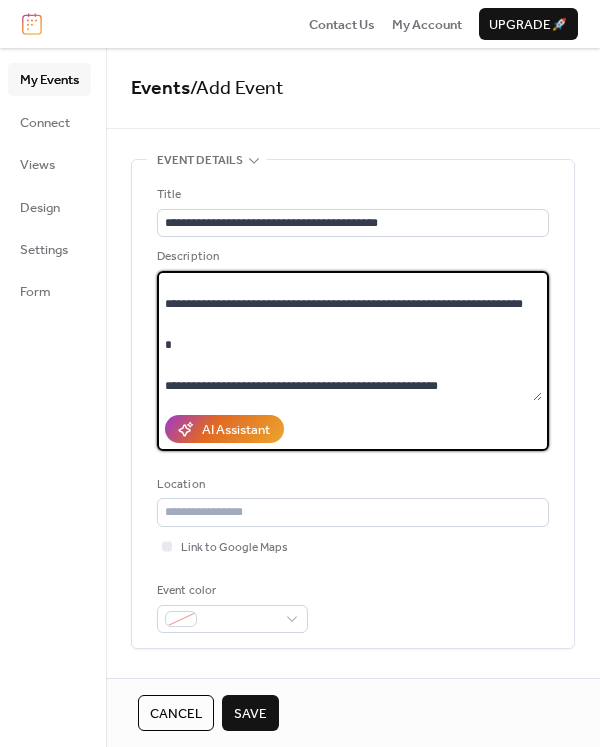 click on "**********" at bounding box center [349, 336] 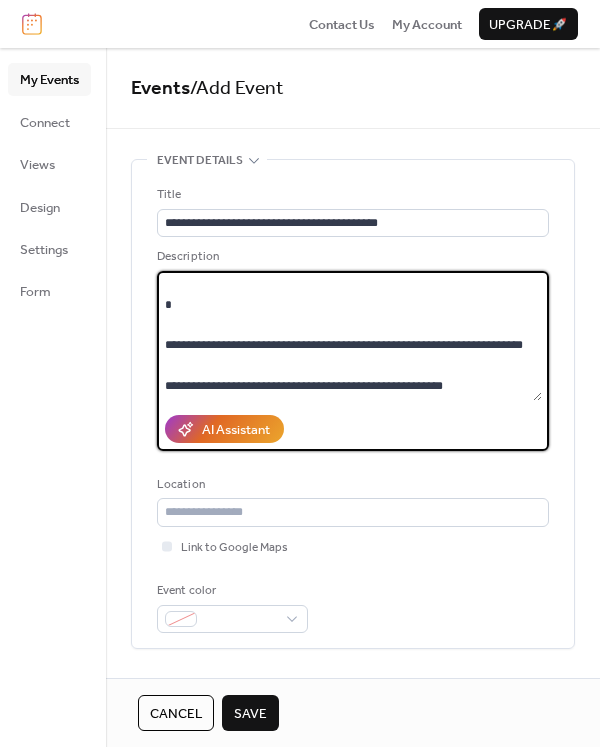scroll, scrollTop: 178, scrollLeft: 0, axis: vertical 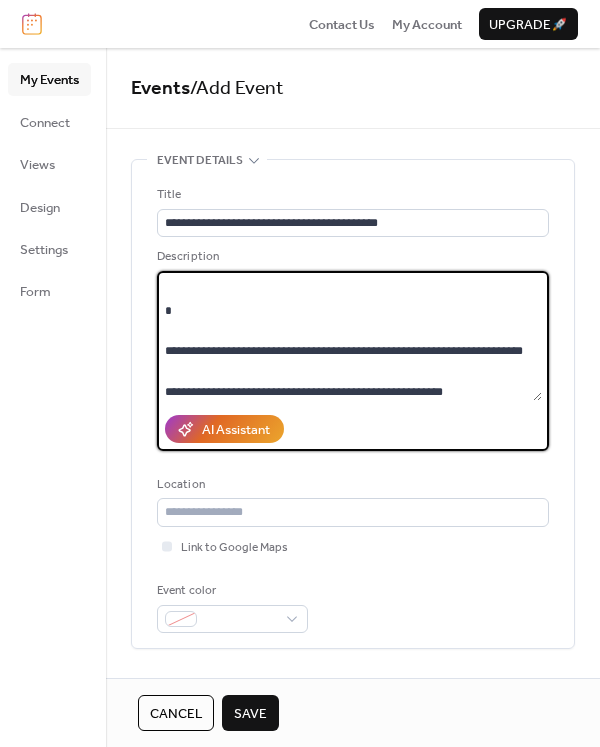 click on "**********" at bounding box center [349, 336] 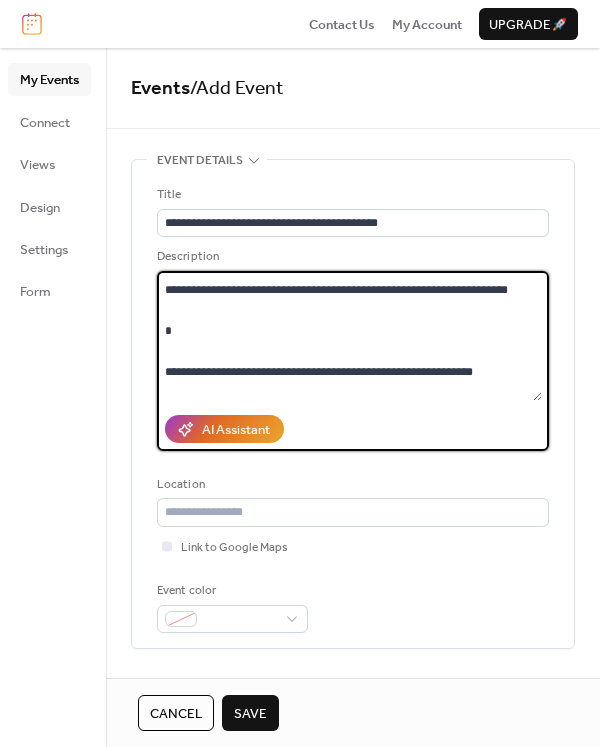 scroll, scrollTop: 50, scrollLeft: 0, axis: vertical 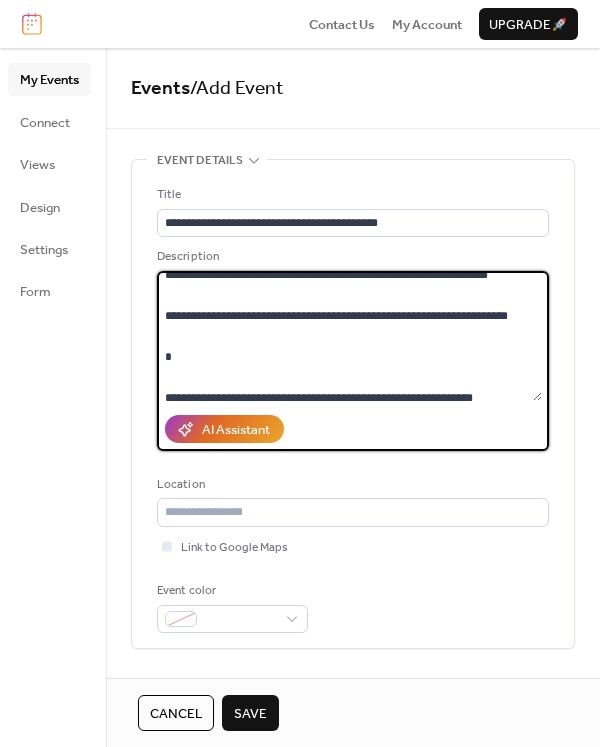 click on "**********" at bounding box center [349, 336] 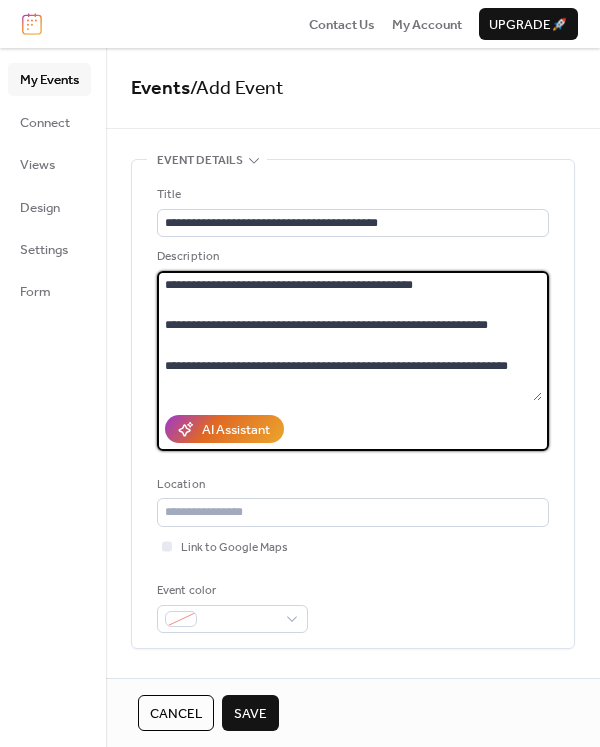 scroll, scrollTop: 122, scrollLeft: 0, axis: vertical 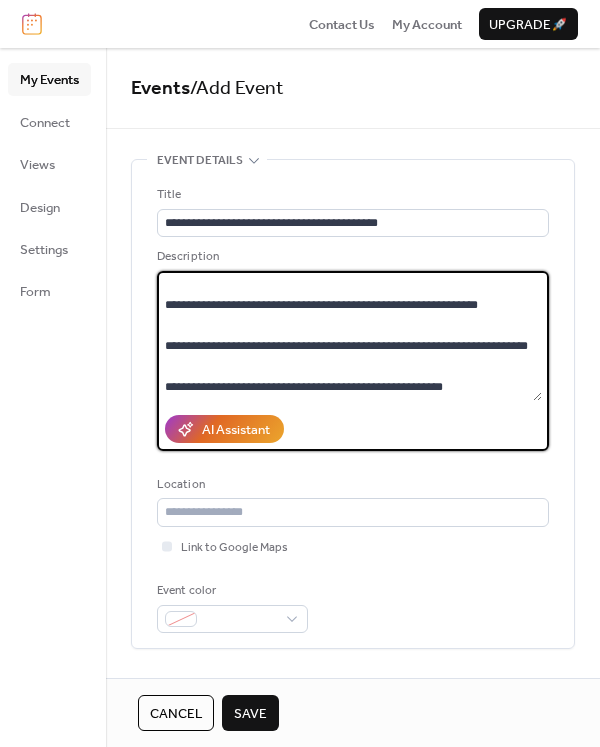 type on "**********" 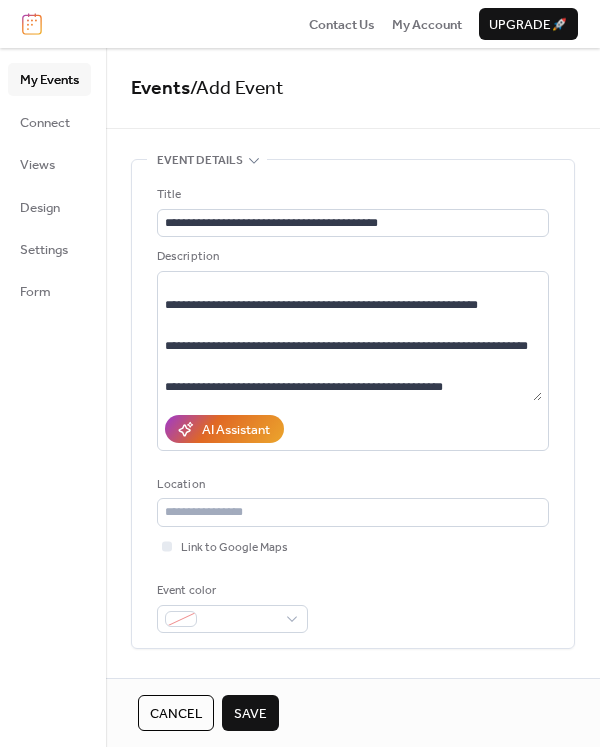 click on "**********" at bounding box center (353, 404) 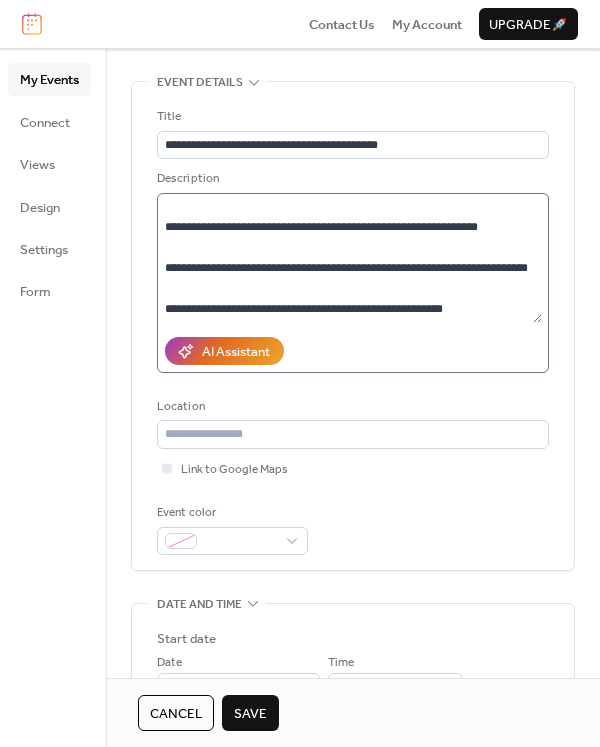 scroll, scrollTop: 317, scrollLeft: 0, axis: vertical 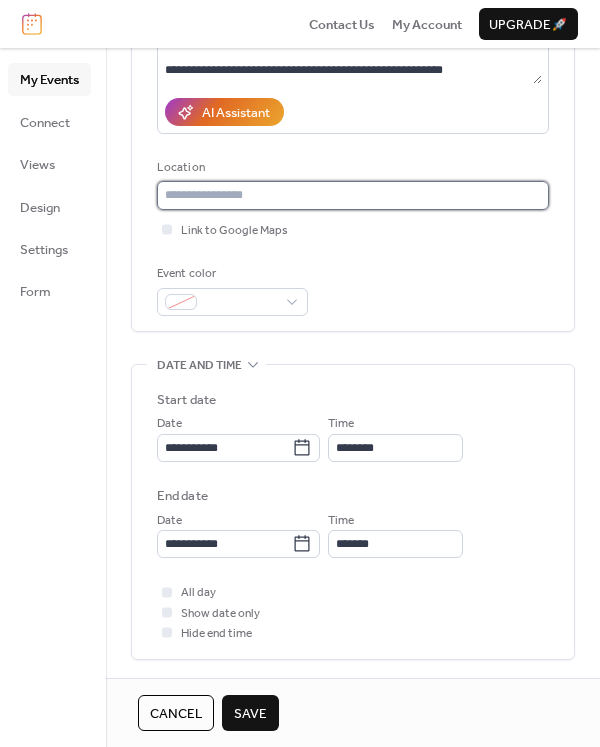 click at bounding box center [353, 195] 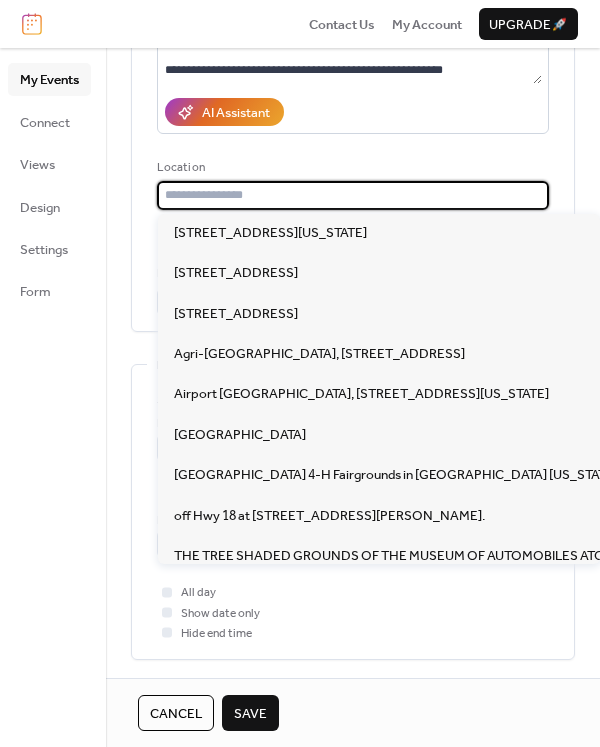 paste on "**********" 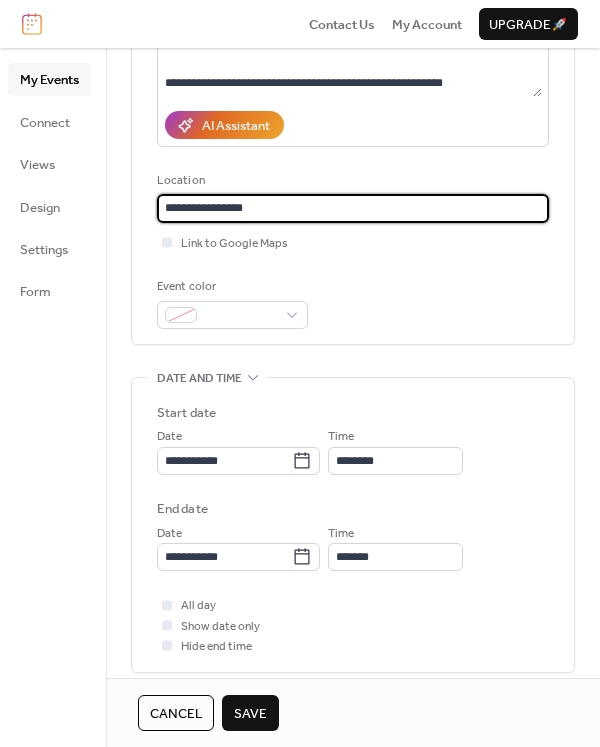 scroll, scrollTop: 289, scrollLeft: 0, axis: vertical 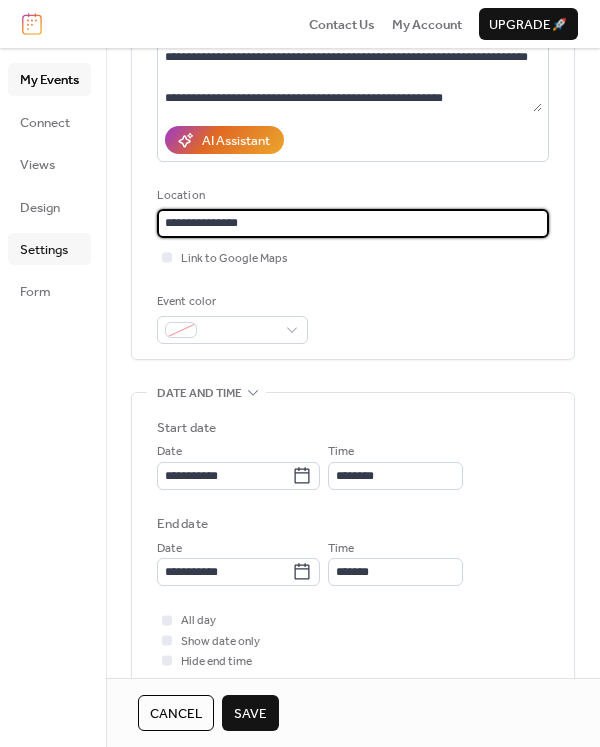 drag, startPoint x: 330, startPoint y: 229, endPoint x: 59, endPoint y: 242, distance: 271.3116 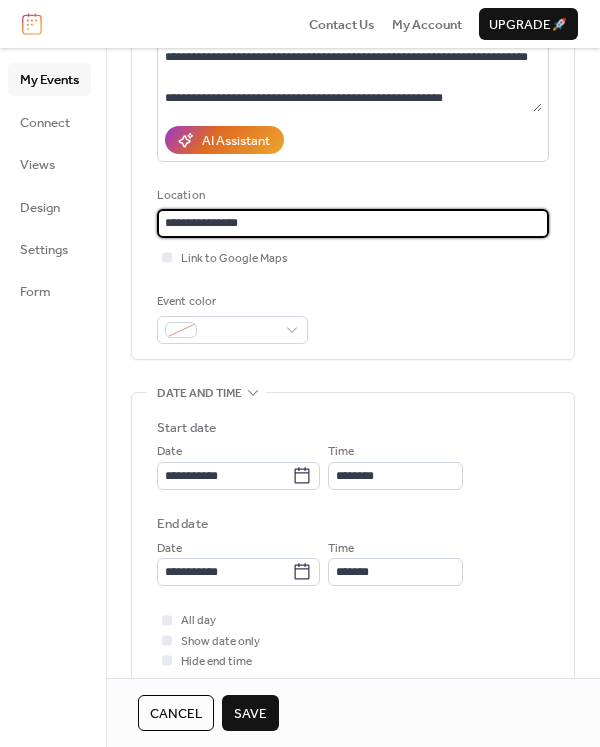 scroll, scrollTop: 0, scrollLeft: 0, axis: both 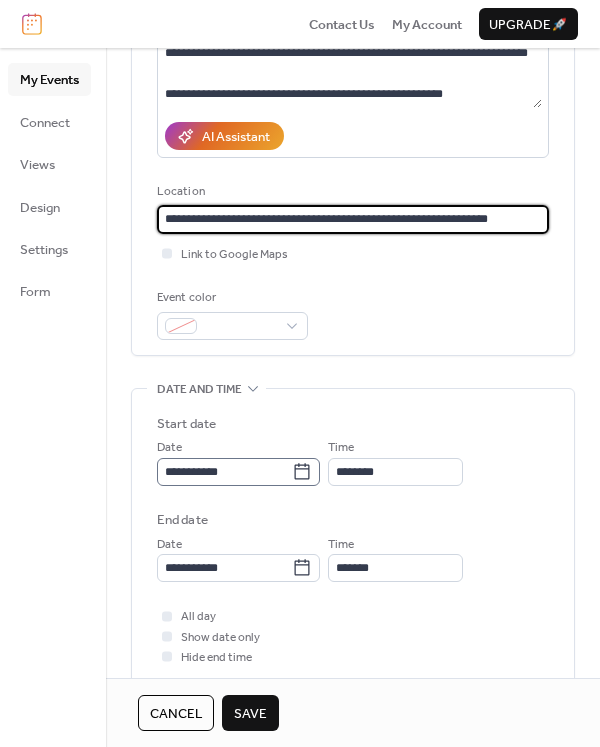 type on "**********" 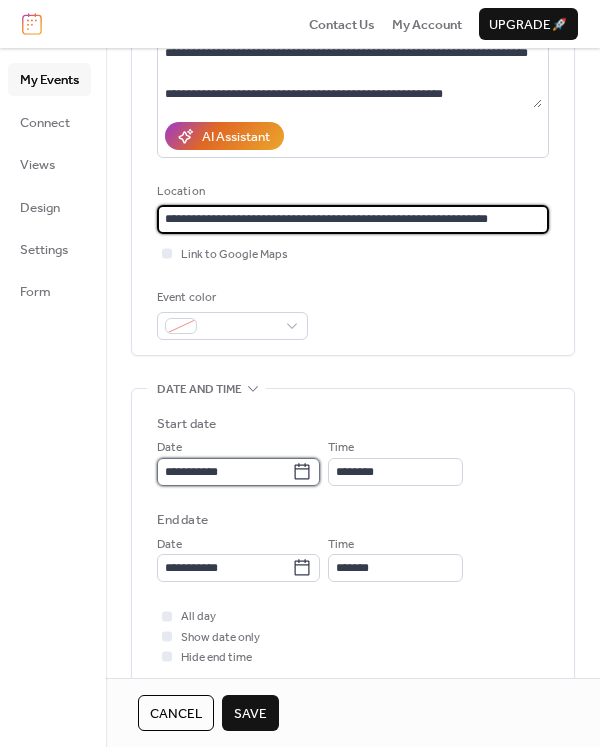 click on "**********" at bounding box center [224, 472] 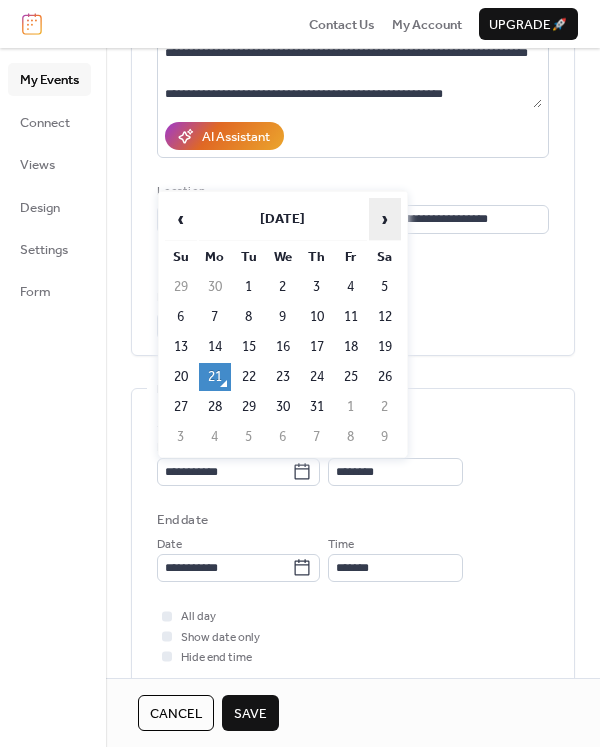 click on "›" at bounding box center [385, 219] 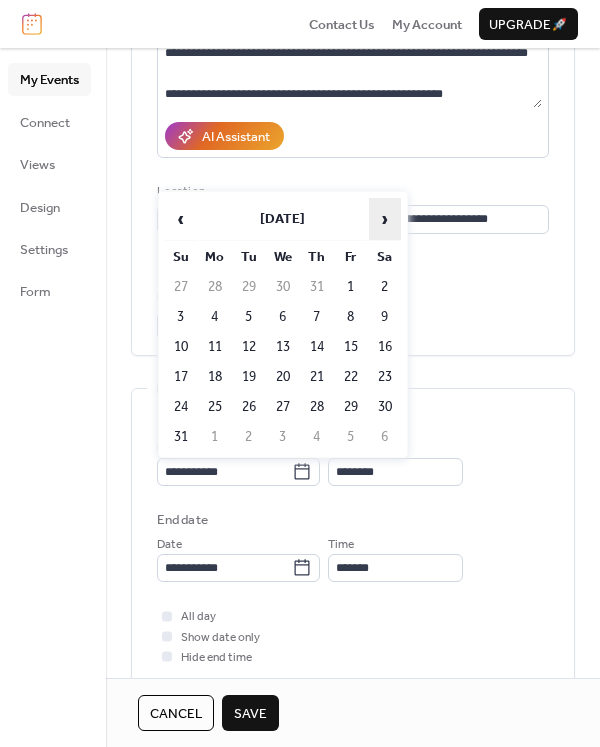 click on "›" at bounding box center [385, 219] 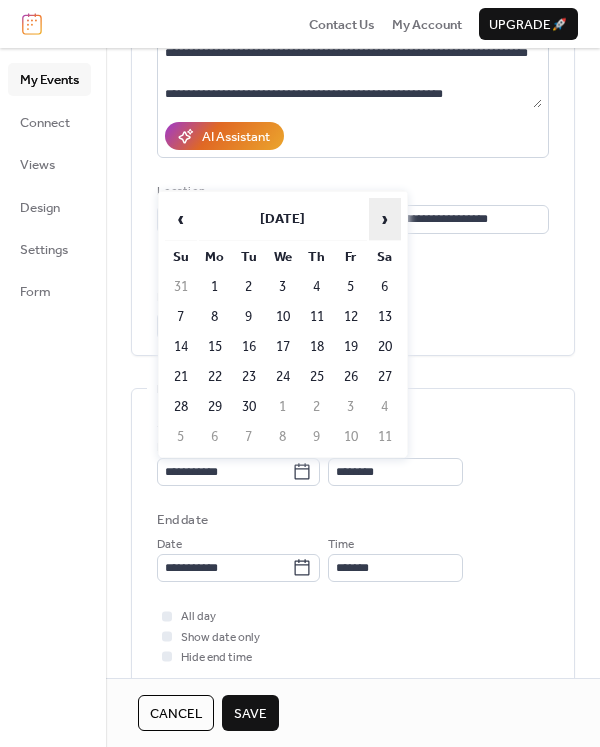 click on "›" at bounding box center [385, 219] 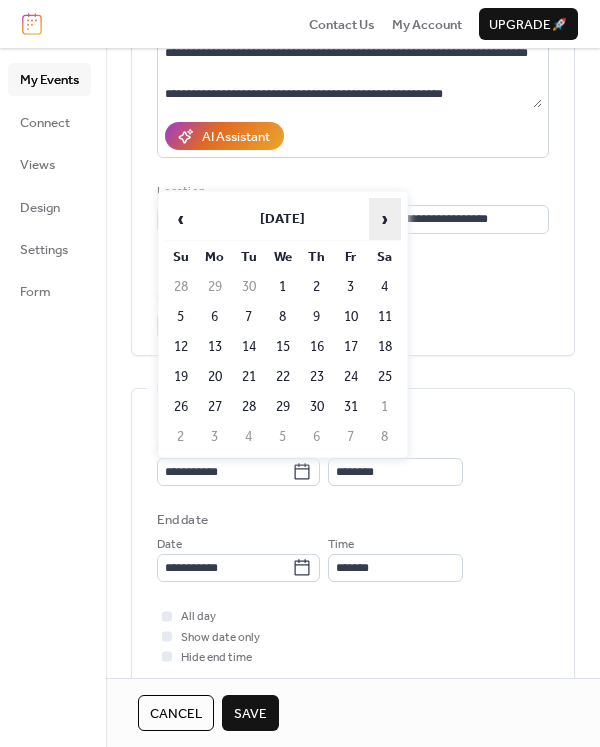 click on "›" at bounding box center (385, 219) 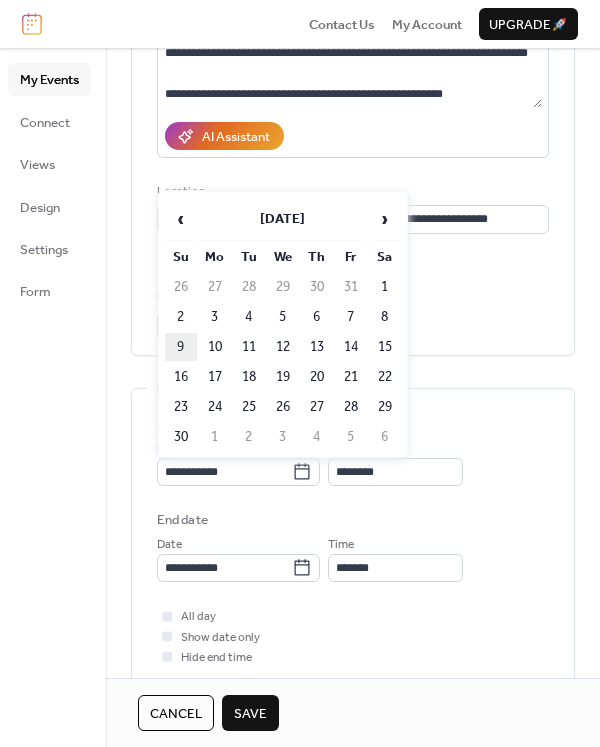 click on "9" at bounding box center (181, 347) 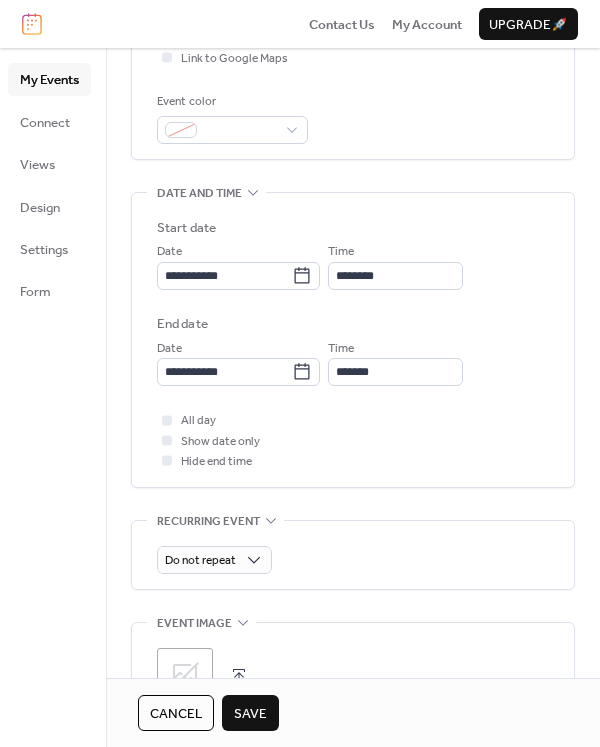 scroll, scrollTop: 505, scrollLeft: 0, axis: vertical 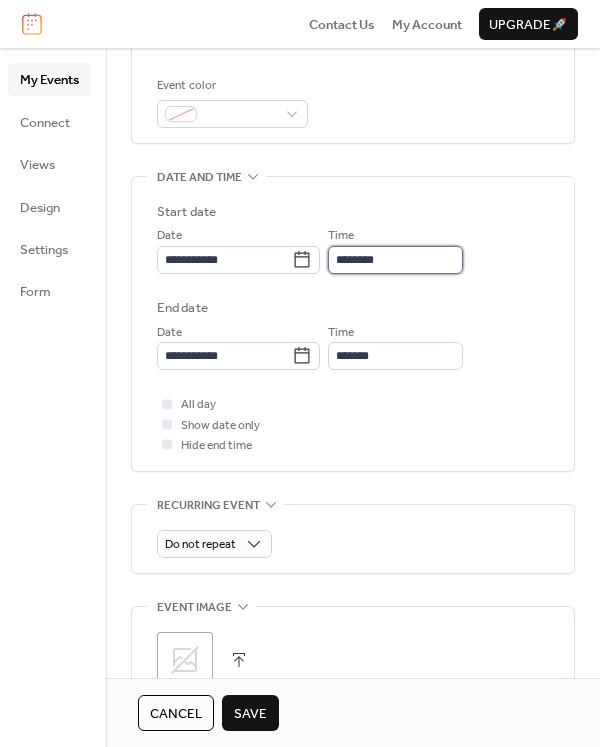click on "********" at bounding box center [395, 260] 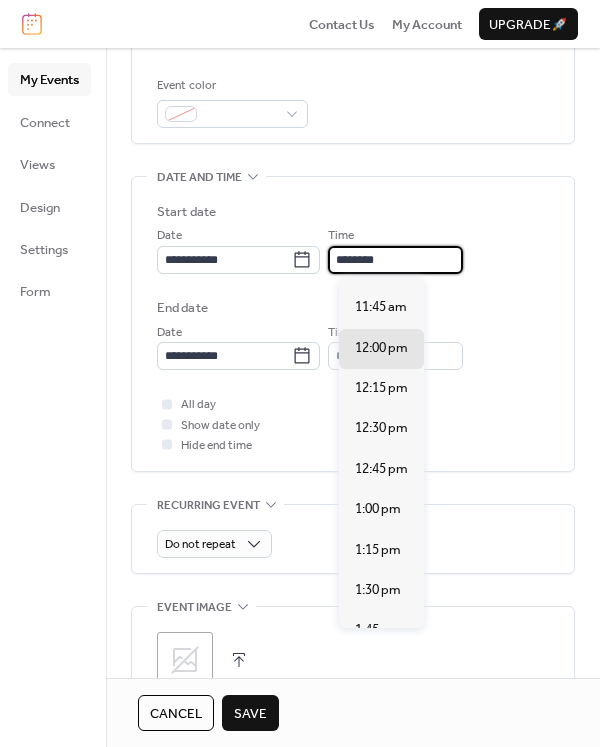 scroll, scrollTop: 1343, scrollLeft: 0, axis: vertical 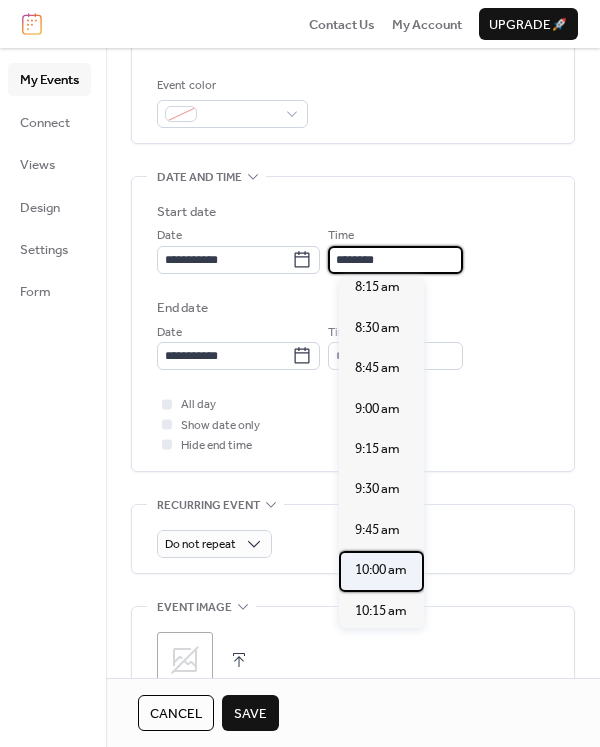 click on "10:00 am" at bounding box center (381, 570) 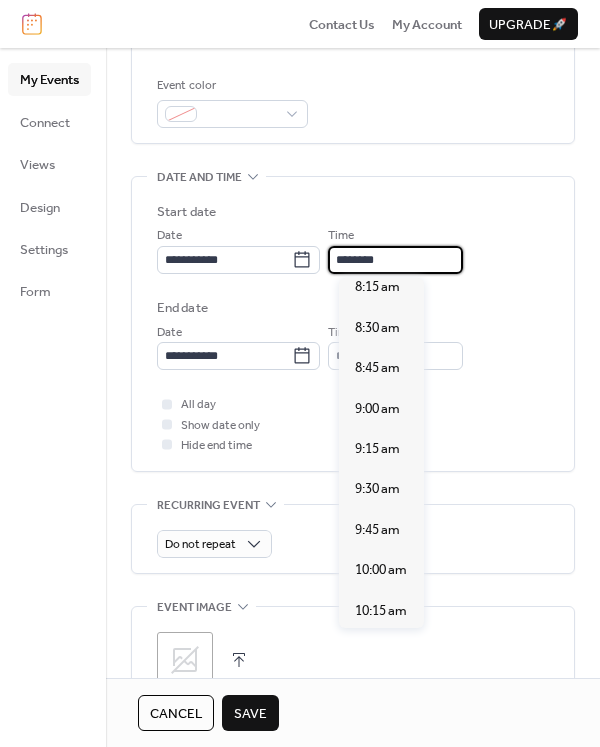 type on "********" 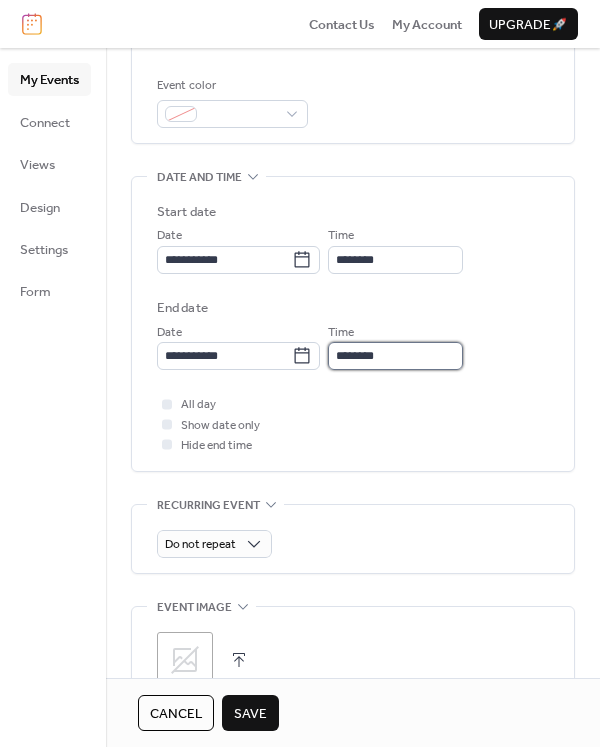 click on "********" at bounding box center (395, 356) 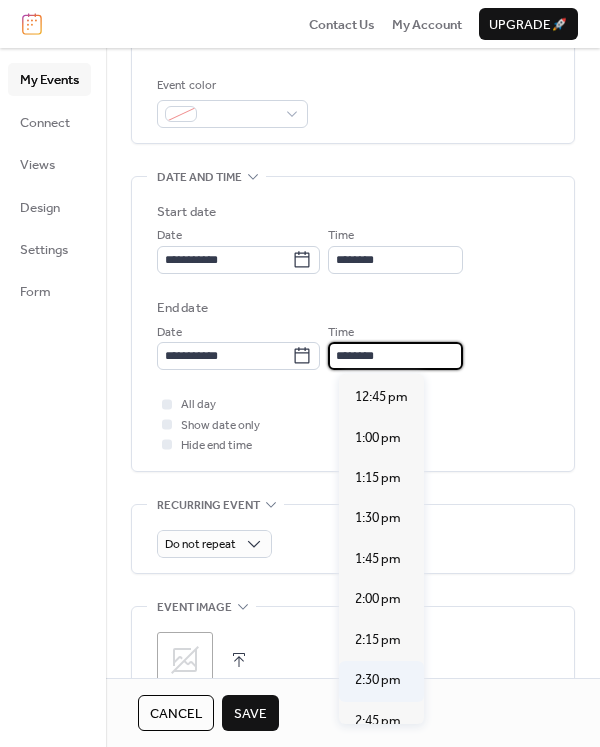 scroll, scrollTop: 399, scrollLeft: 0, axis: vertical 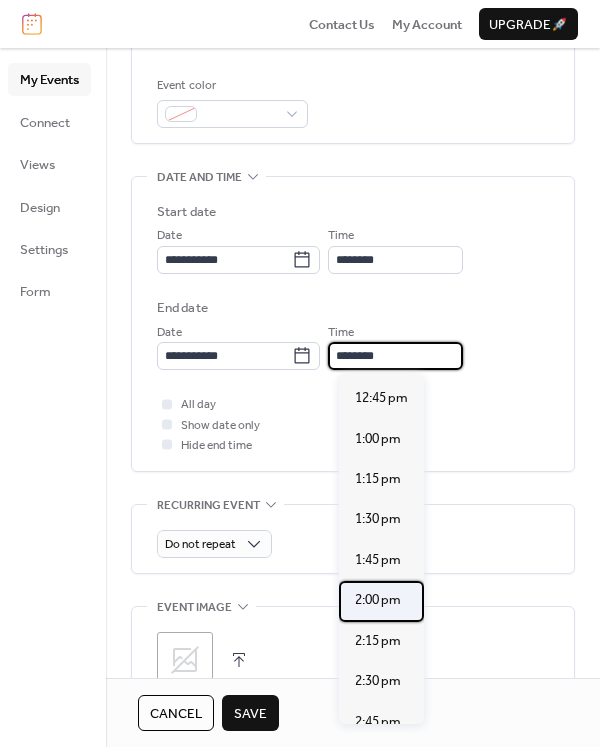 click on "2:00 pm" at bounding box center [378, 600] 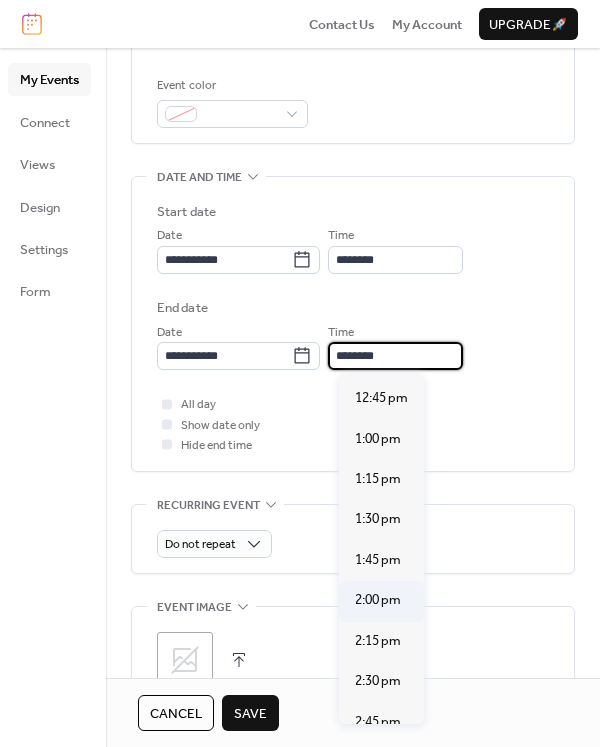 type on "*******" 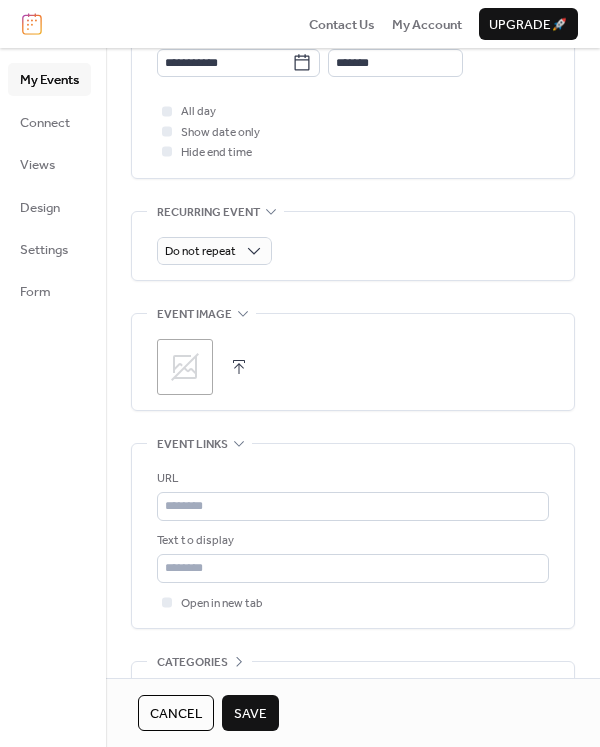 scroll, scrollTop: 822, scrollLeft: 0, axis: vertical 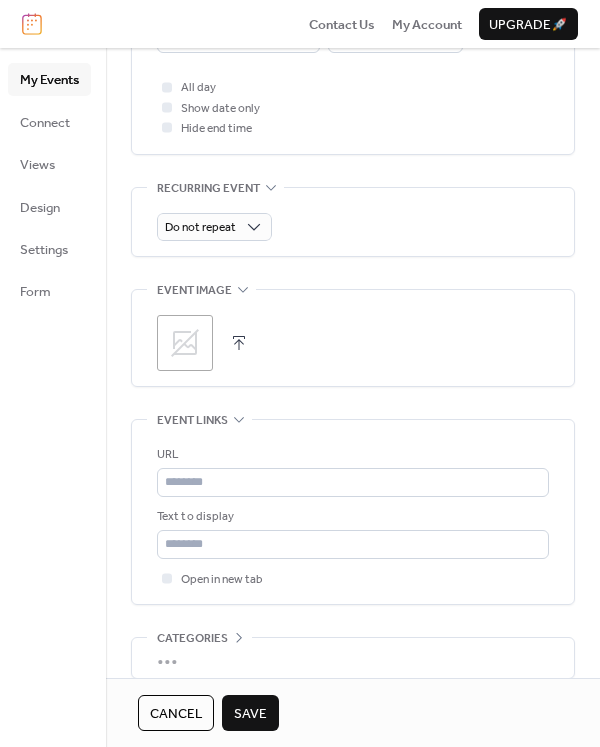 click at bounding box center (239, 343) 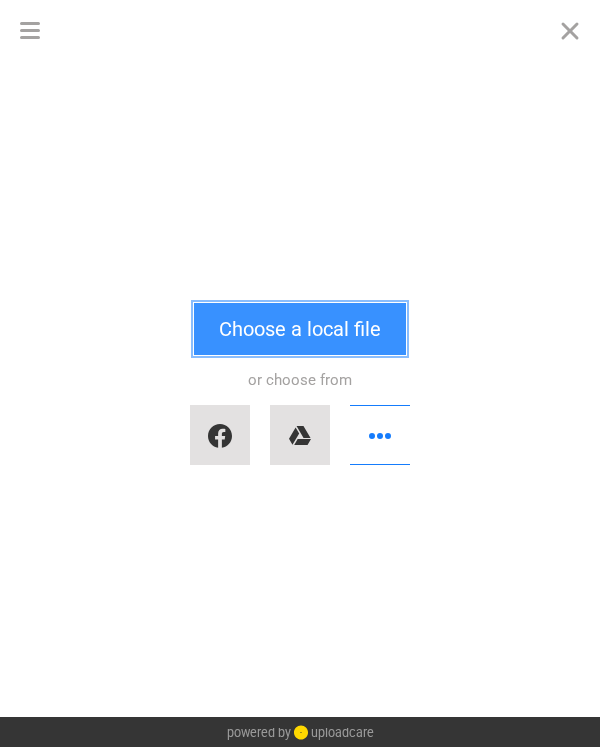 click on "Choose a local file" at bounding box center [300, 329] 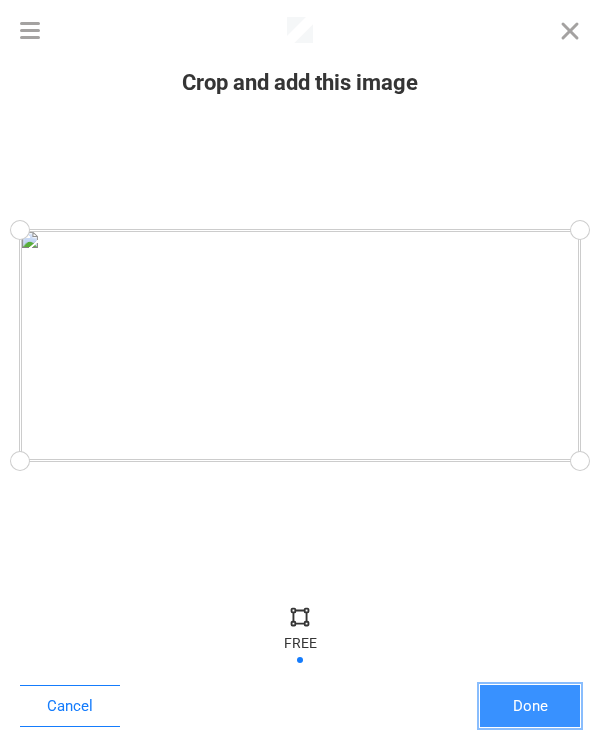click on "Done" at bounding box center (530, 706) 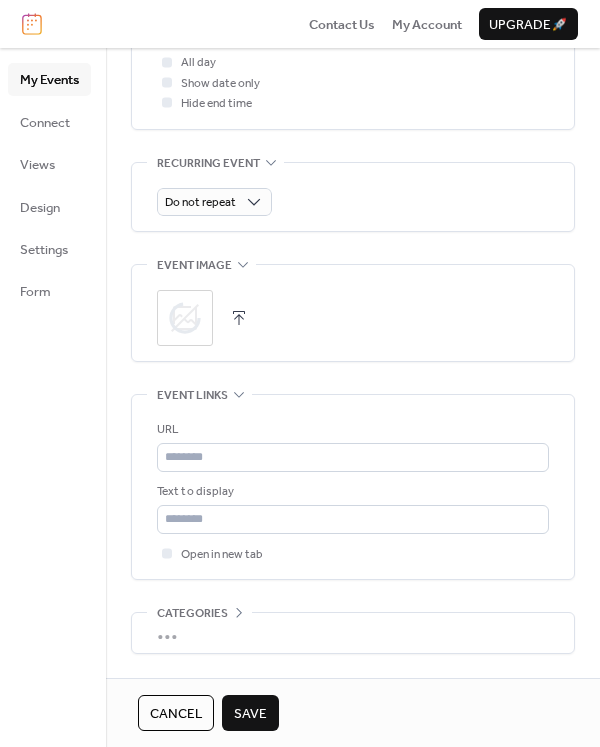scroll, scrollTop: 917, scrollLeft: 0, axis: vertical 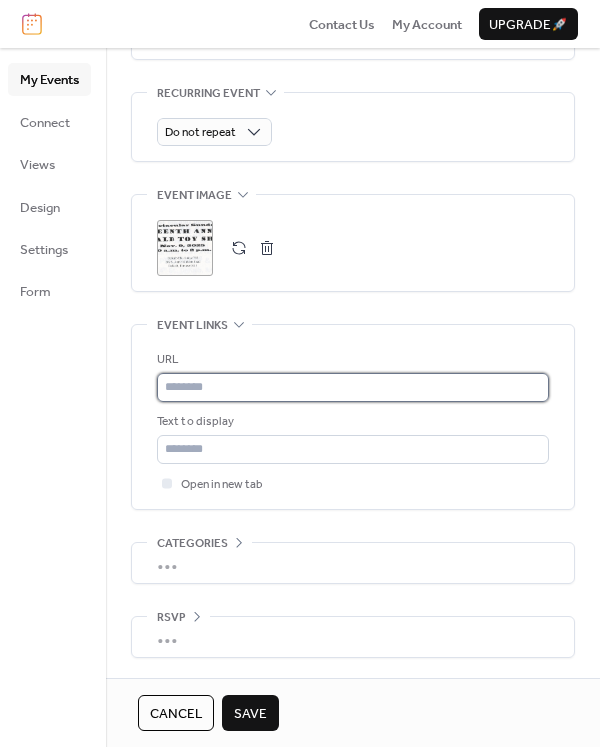 click at bounding box center [353, 387] 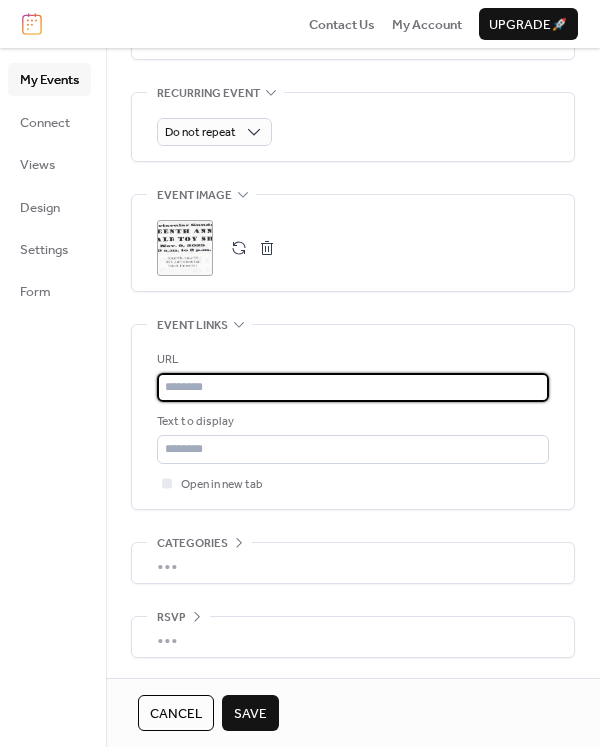 paste on "**********" 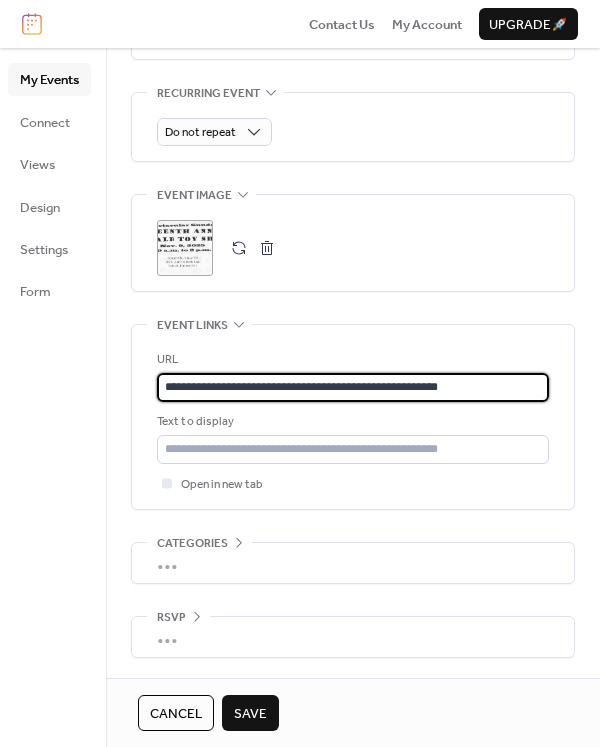 type on "**********" 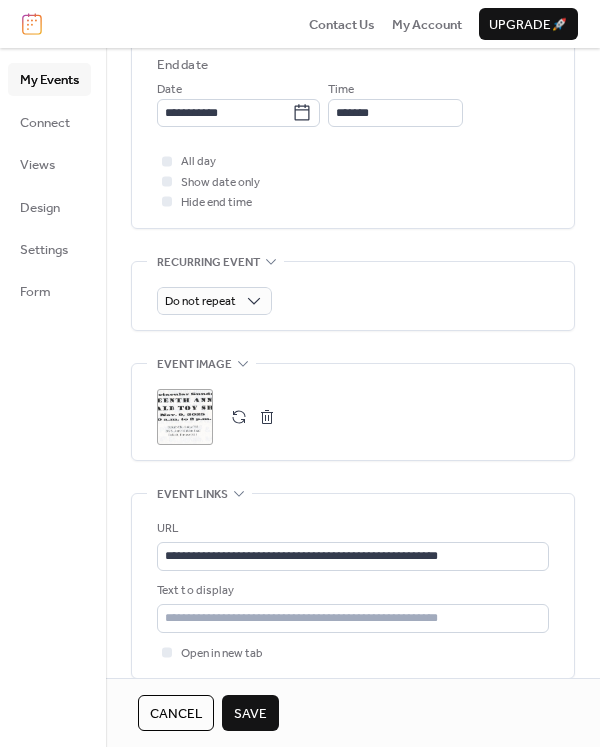 scroll, scrollTop: 917, scrollLeft: 0, axis: vertical 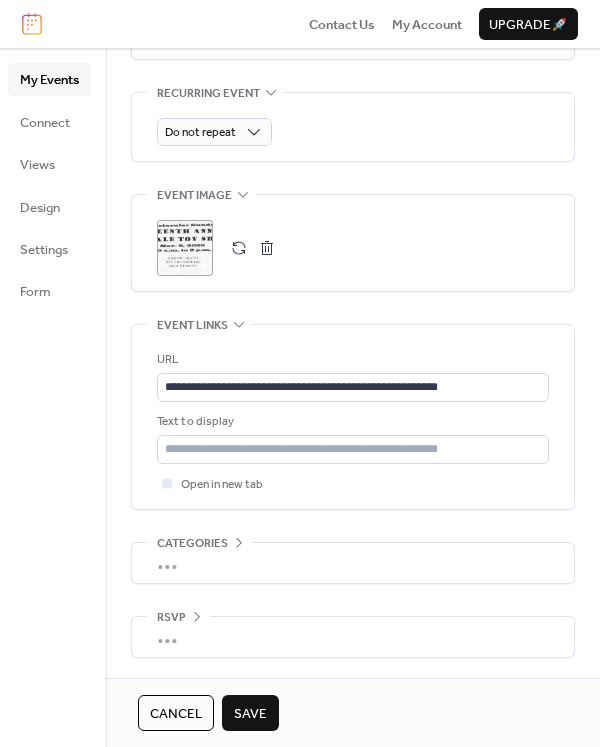 click on "Save" at bounding box center [250, 714] 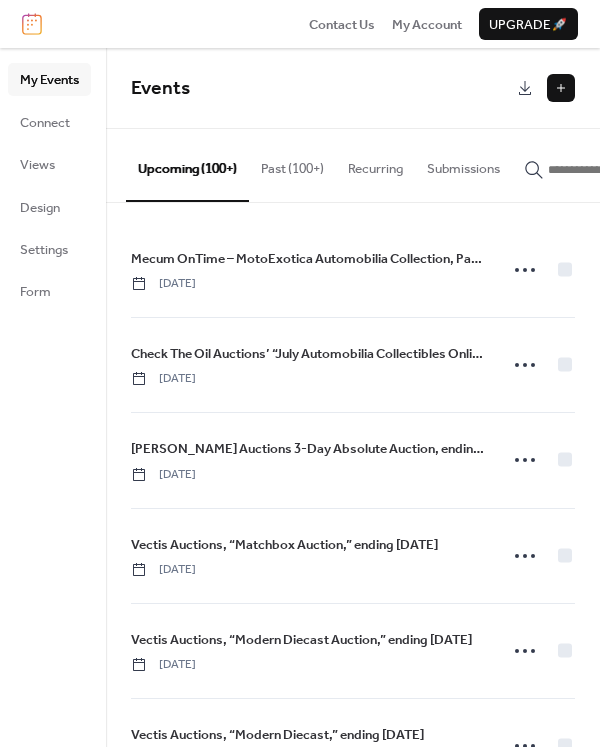 click at bounding box center [561, 88] 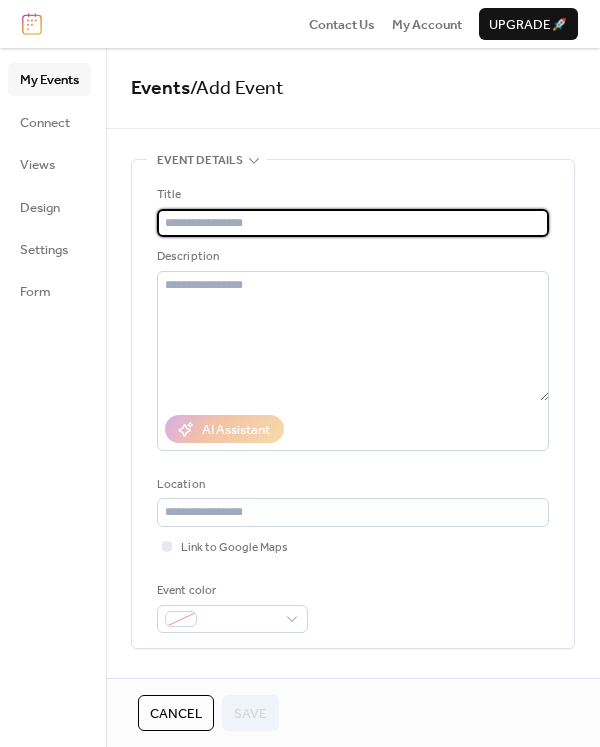 click at bounding box center [353, 223] 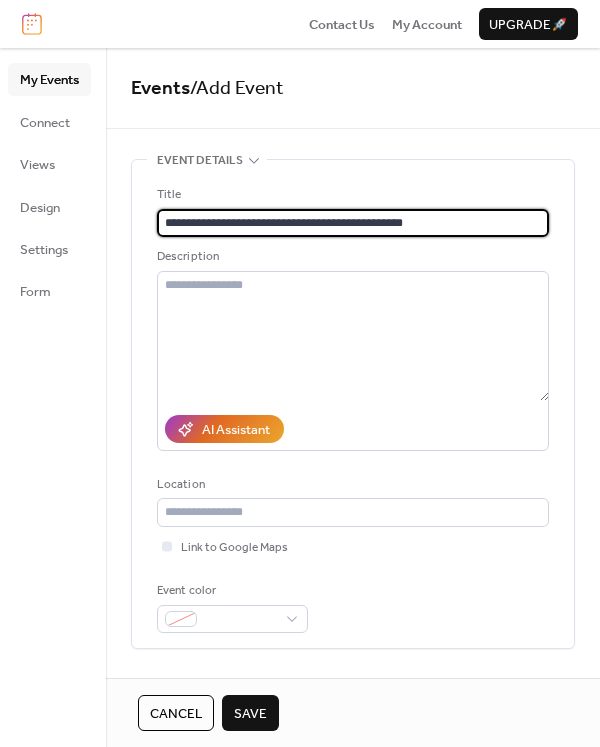 type on "**********" 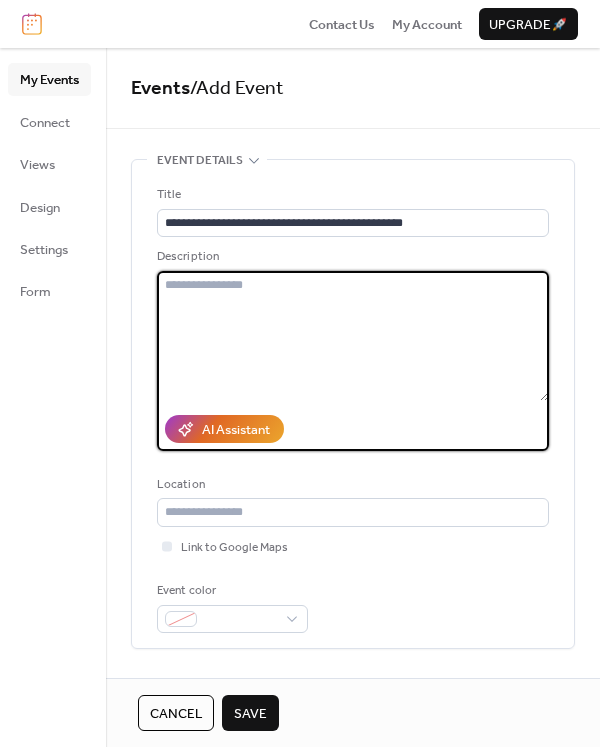 click at bounding box center [353, 336] 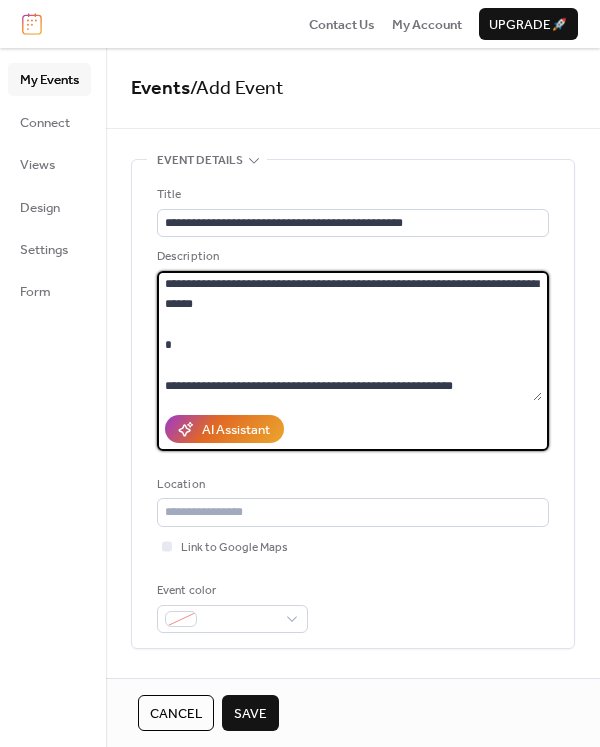 scroll, scrollTop: 171, scrollLeft: 0, axis: vertical 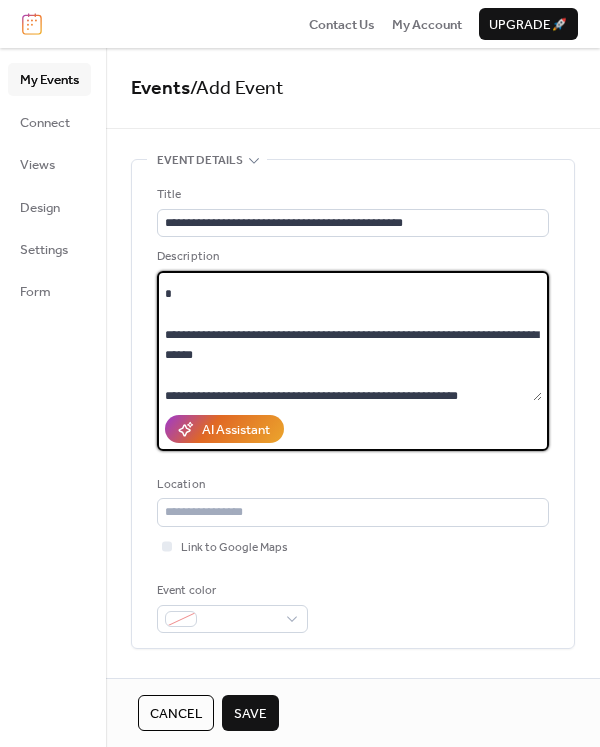 click on "**********" at bounding box center (349, 336) 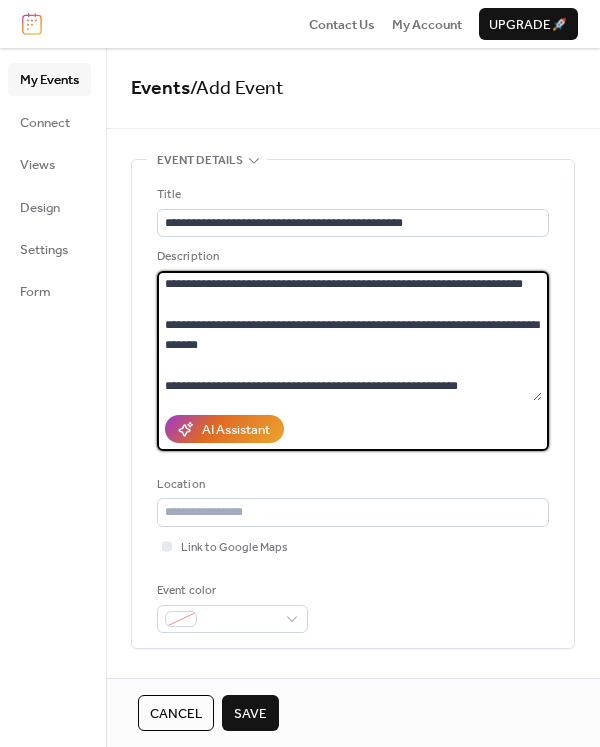scroll, scrollTop: 122, scrollLeft: 0, axis: vertical 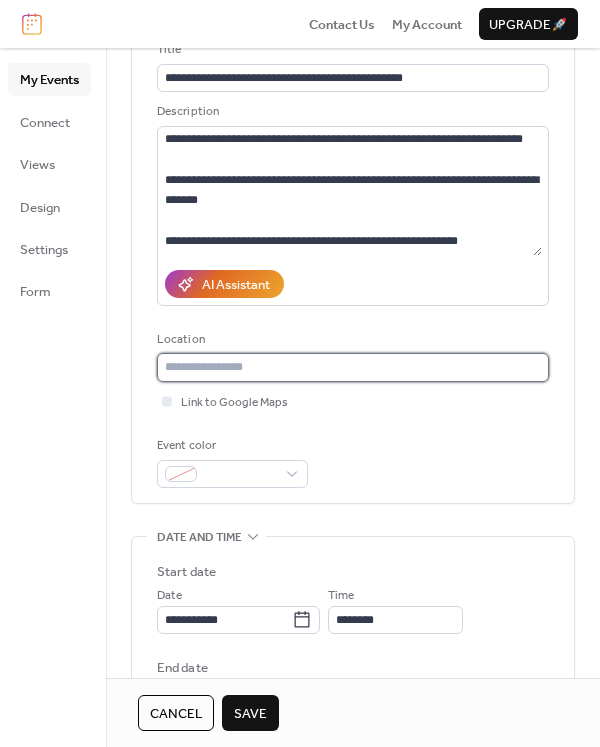 click at bounding box center (353, 367) 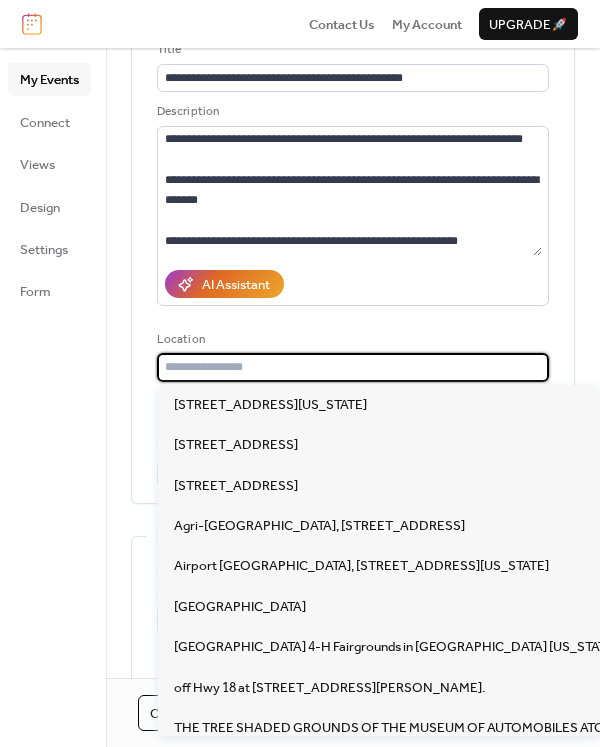 paste on "**********" 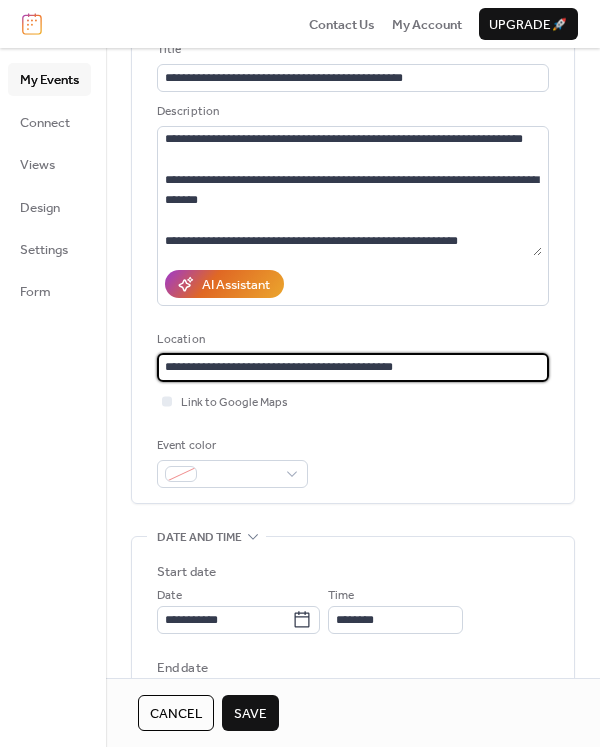 type on "**********" 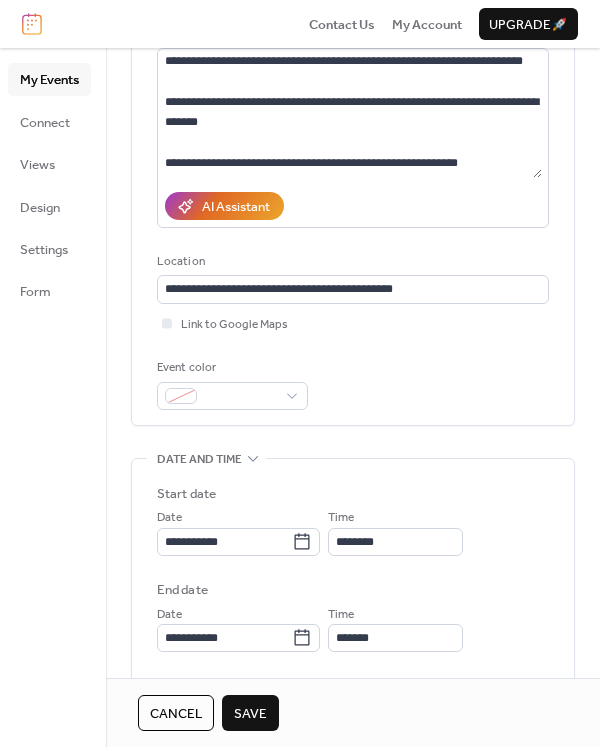 scroll, scrollTop: 277, scrollLeft: 0, axis: vertical 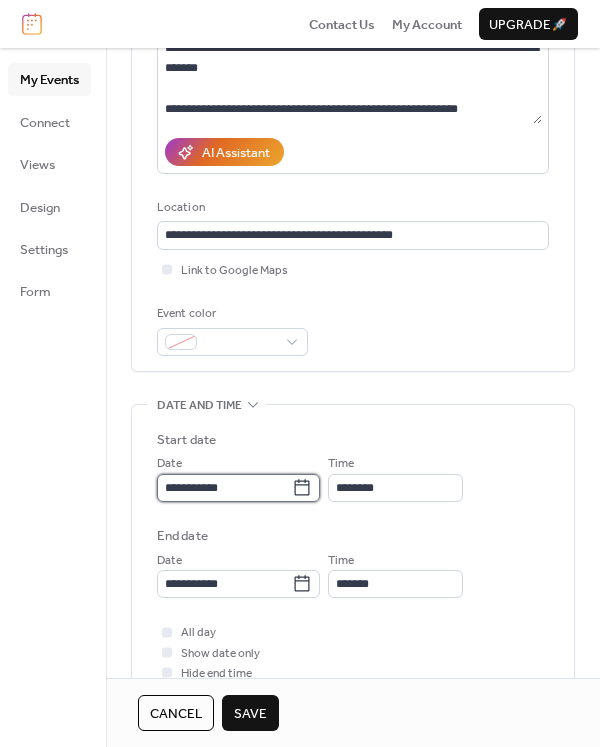 click on "**********" at bounding box center (224, 488) 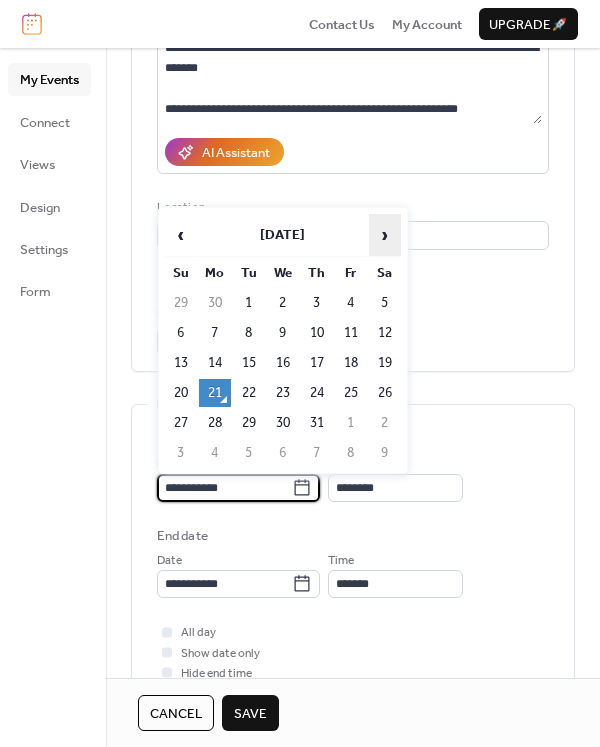 click on "›" at bounding box center (385, 235) 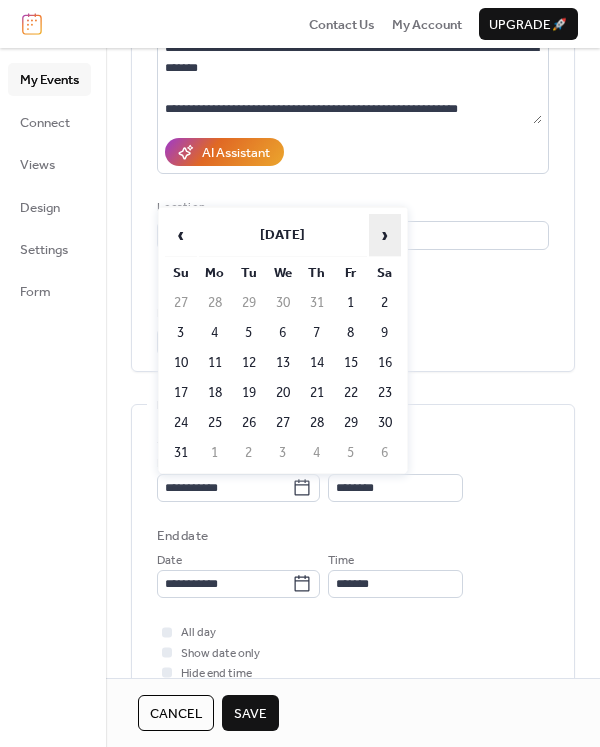 click on "›" at bounding box center (385, 235) 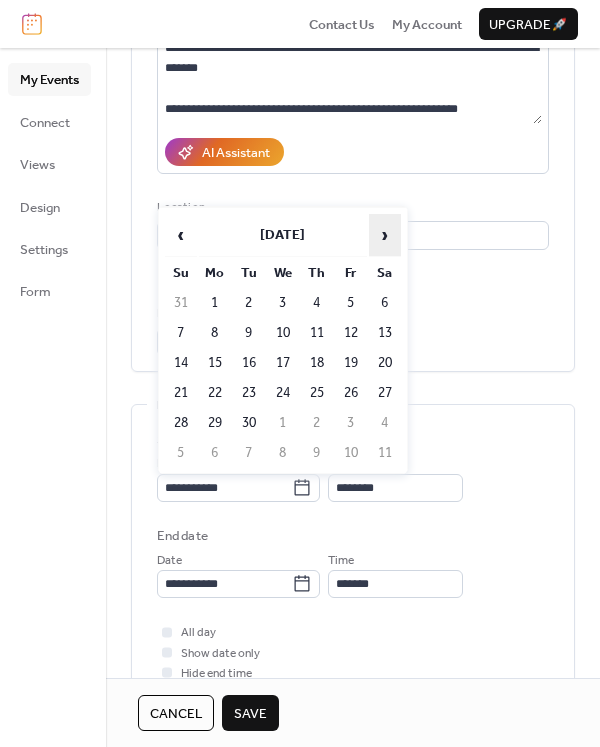 click on "›" at bounding box center (385, 235) 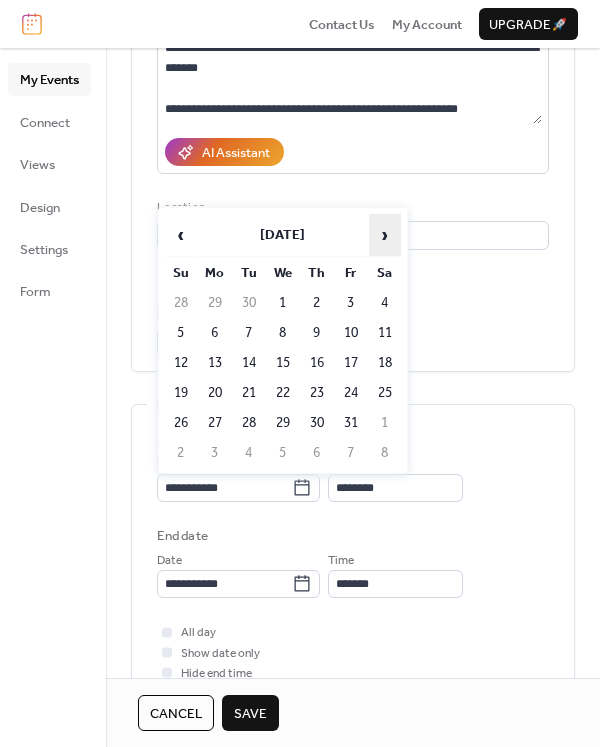 click on "›" at bounding box center [385, 235] 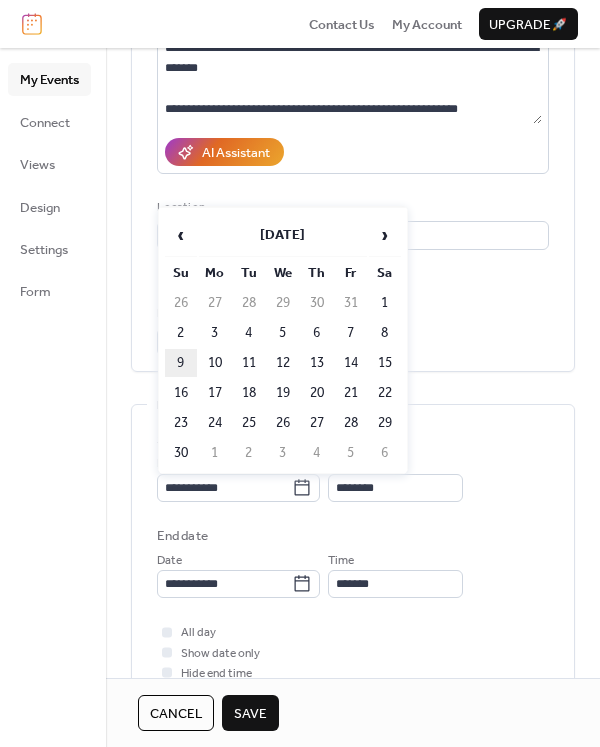 click on "9" at bounding box center [181, 363] 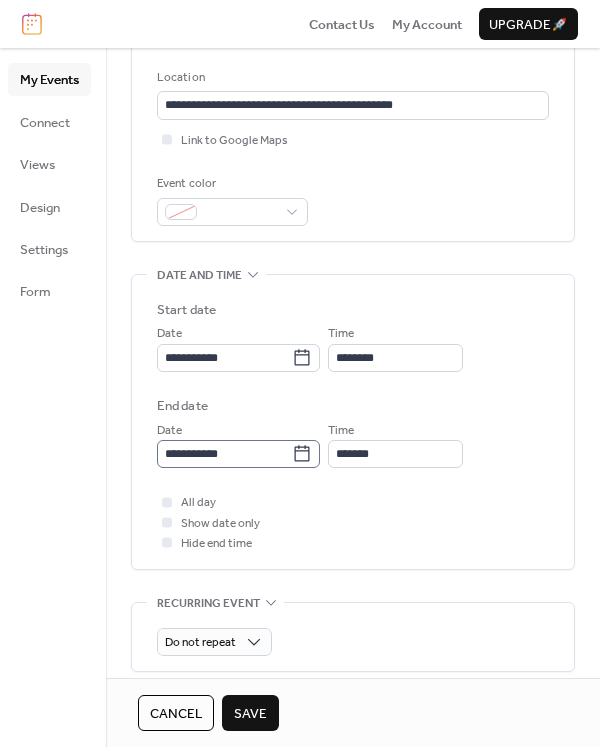 scroll, scrollTop: 412, scrollLeft: 0, axis: vertical 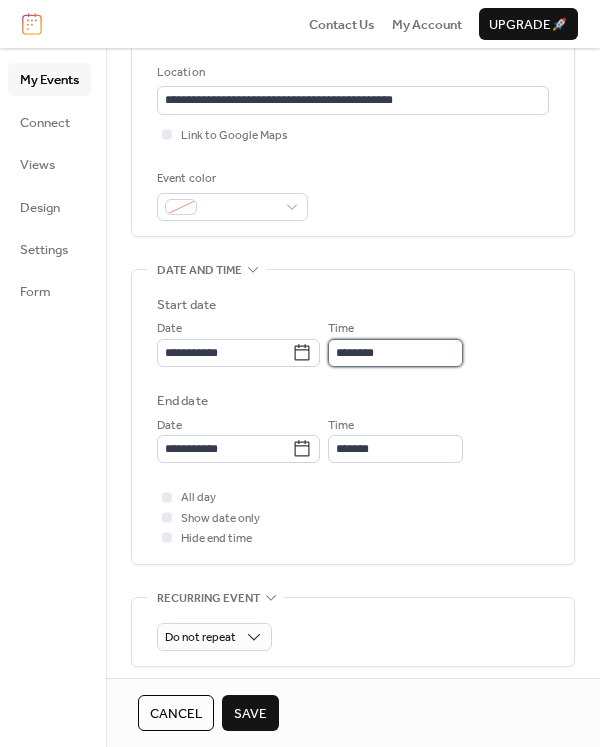 click on "********" at bounding box center [395, 353] 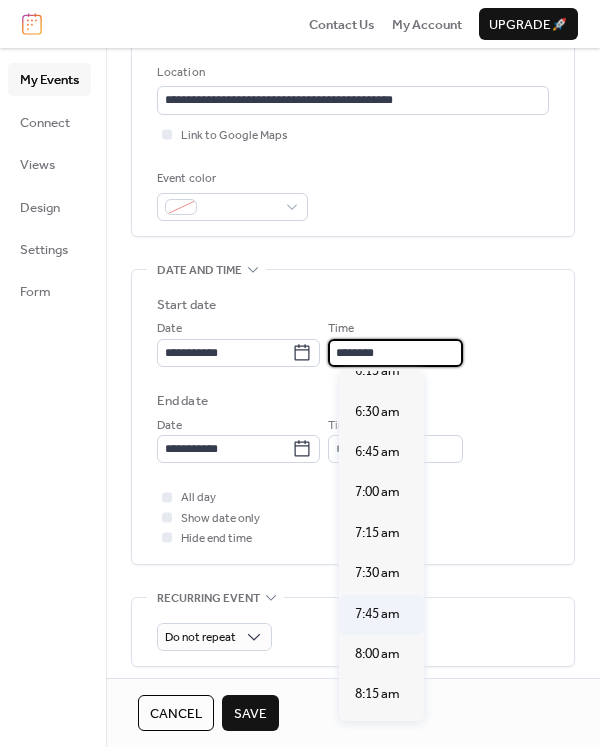 scroll, scrollTop: 1349, scrollLeft: 0, axis: vertical 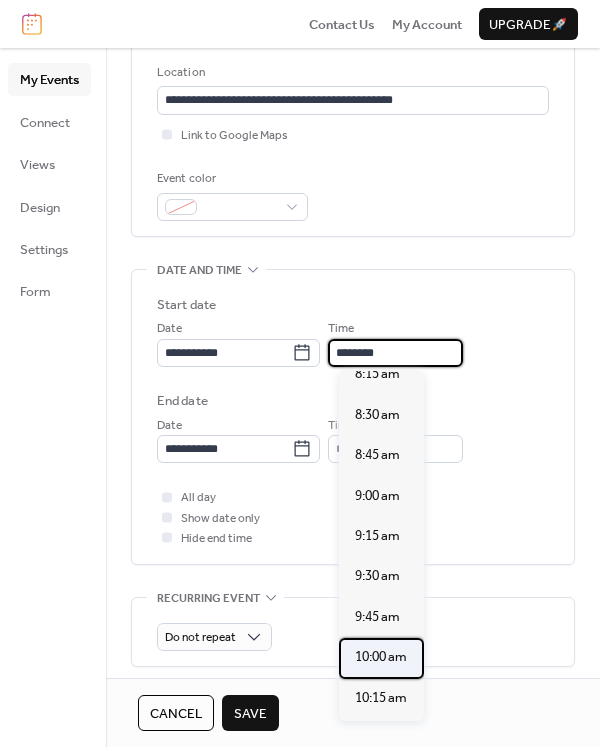 click on "10:00 am" at bounding box center [381, 657] 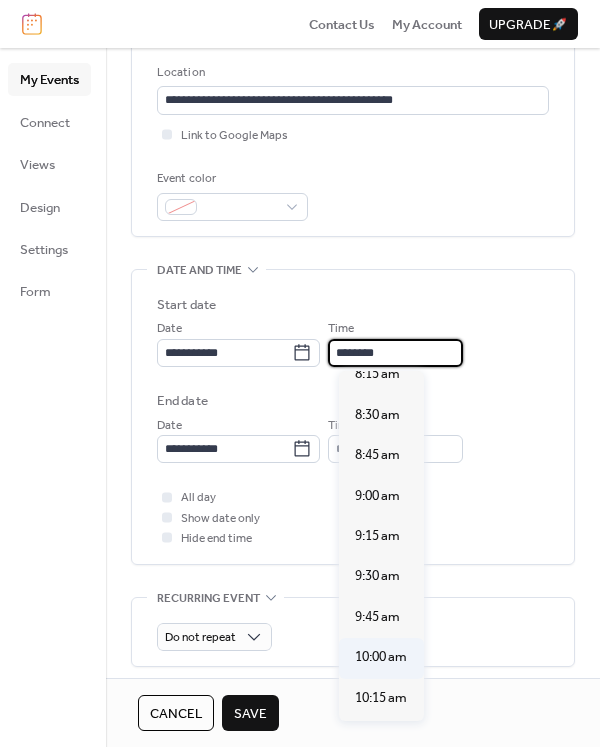 type on "********" 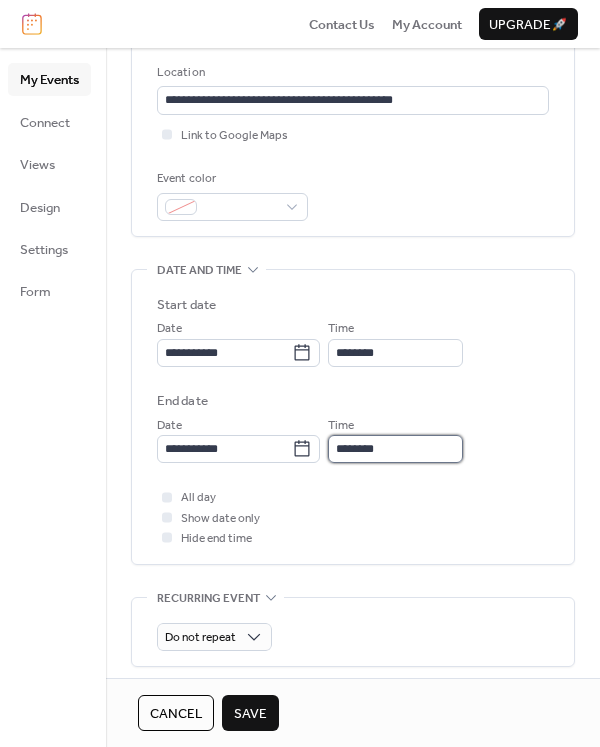 click on "********" at bounding box center [395, 449] 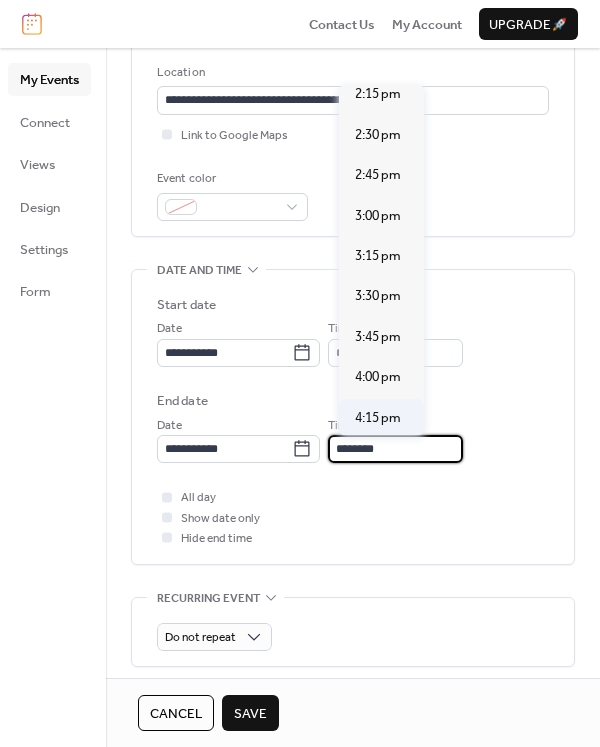 scroll, scrollTop: 640, scrollLeft: 0, axis: vertical 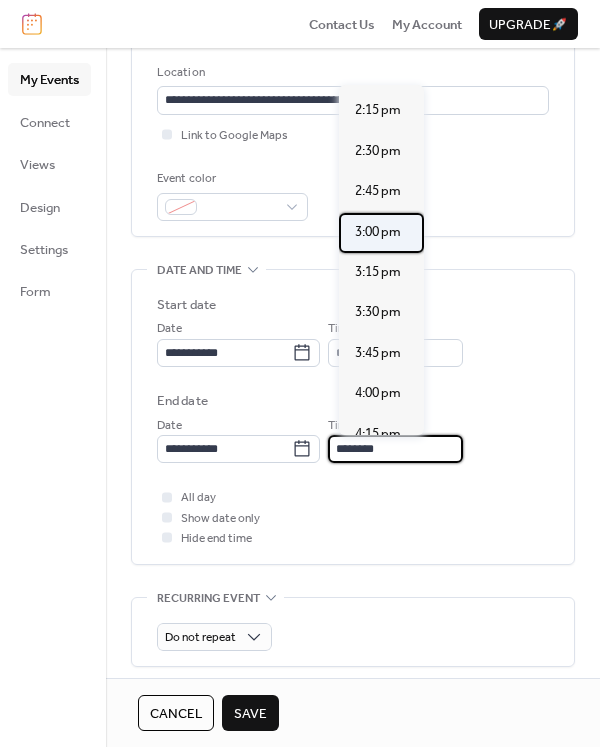 click on "3:00 pm" at bounding box center (378, 232) 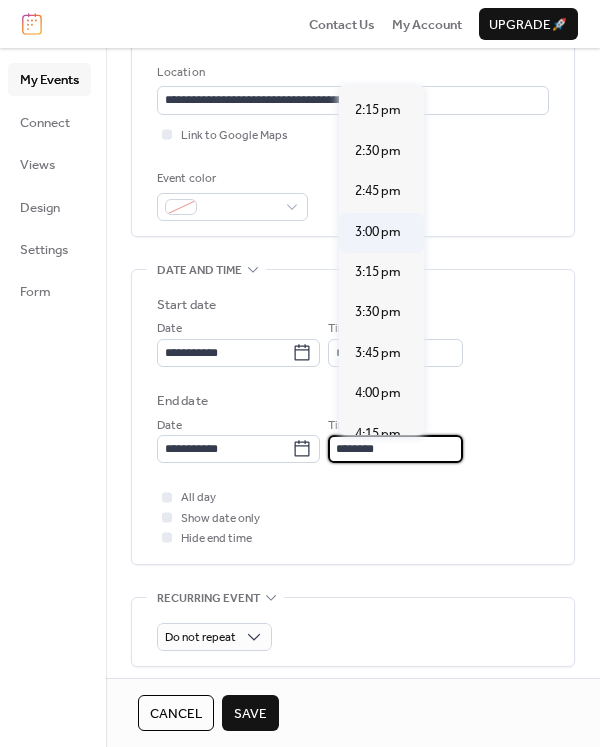 type on "*******" 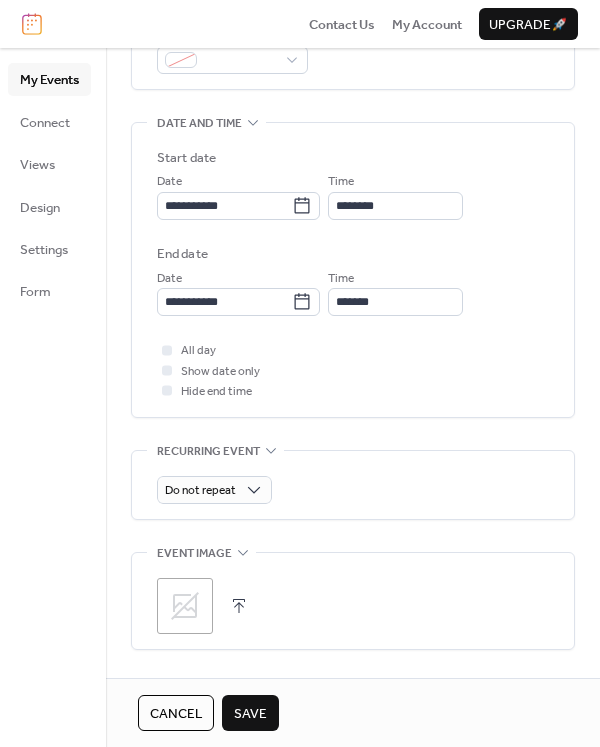 scroll, scrollTop: 560, scrollLeft: 0, axis: vertical 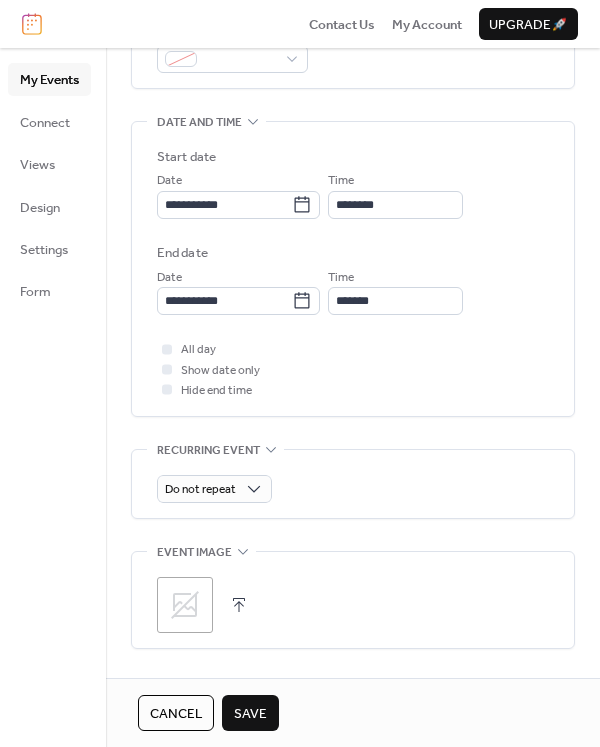 click at bounding box center [239, 605] 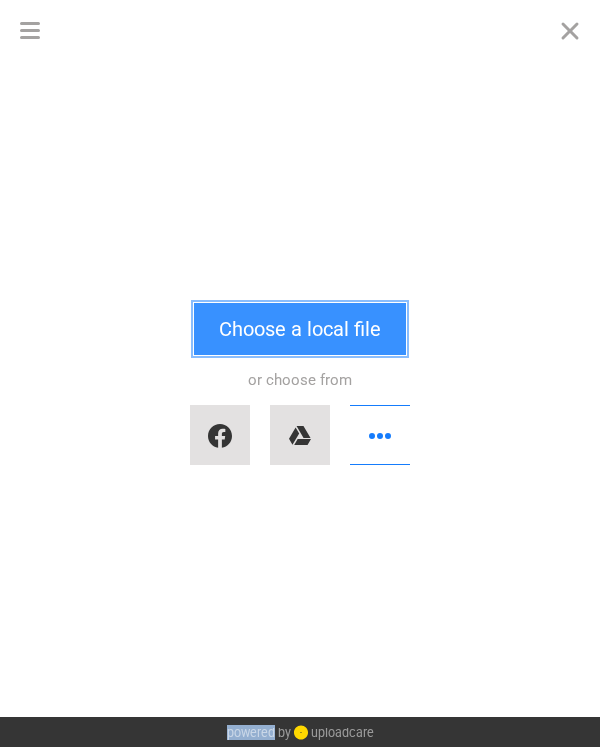 click on "Choose a local file" at bounding box center [300, 329] 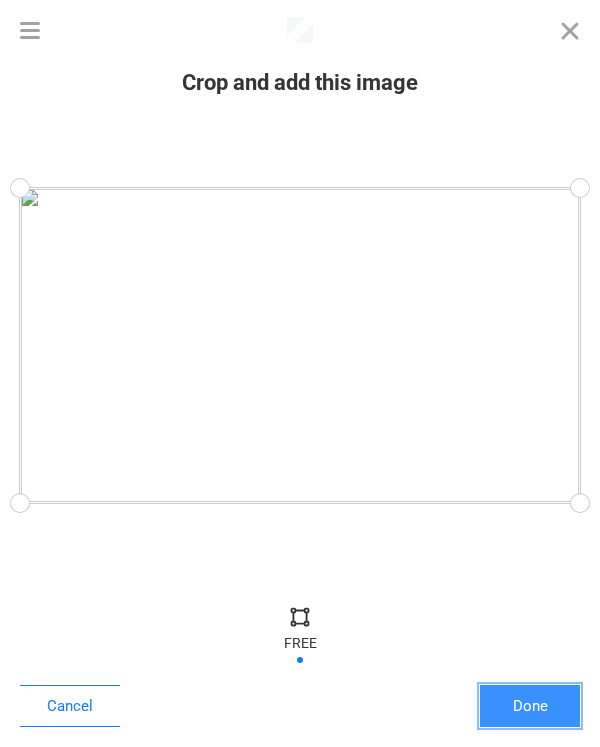 click on "Done" at bounding box center [530, 706] 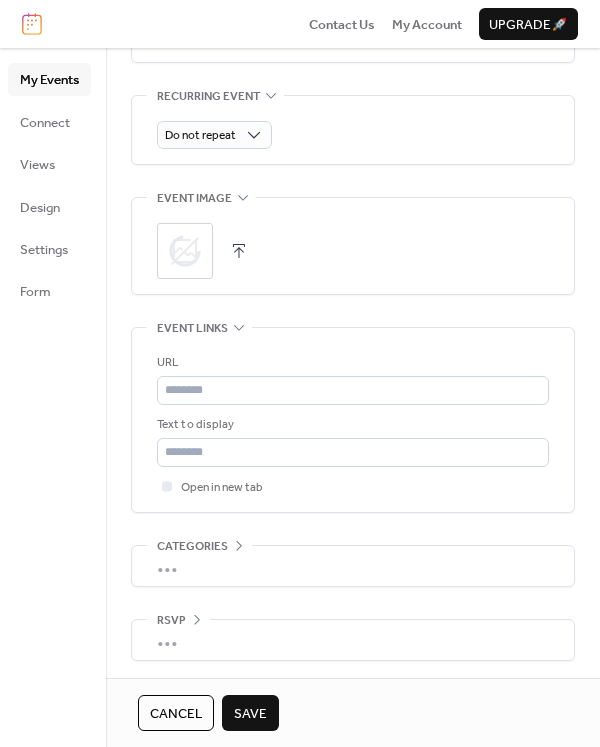 scroll, scrollTop: 917, scrollLeft: 0, axis: vertical 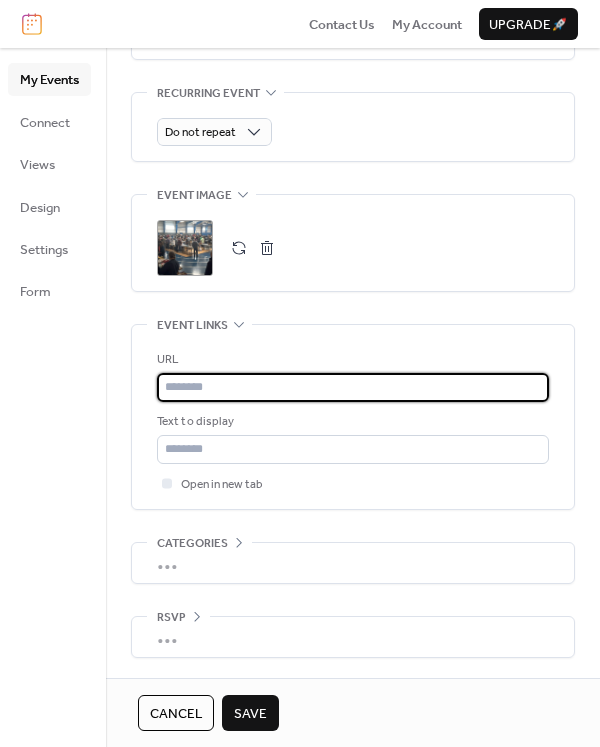 click at bounding box center (353, 387) 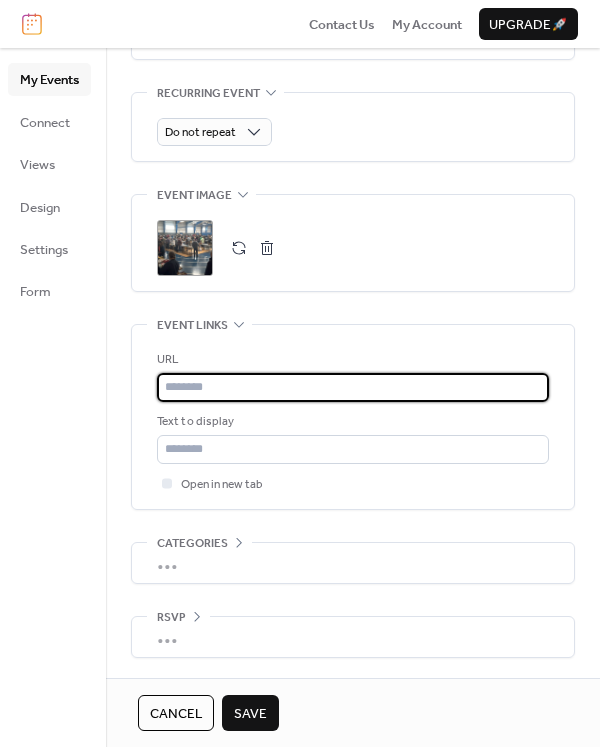 paste on "**********" 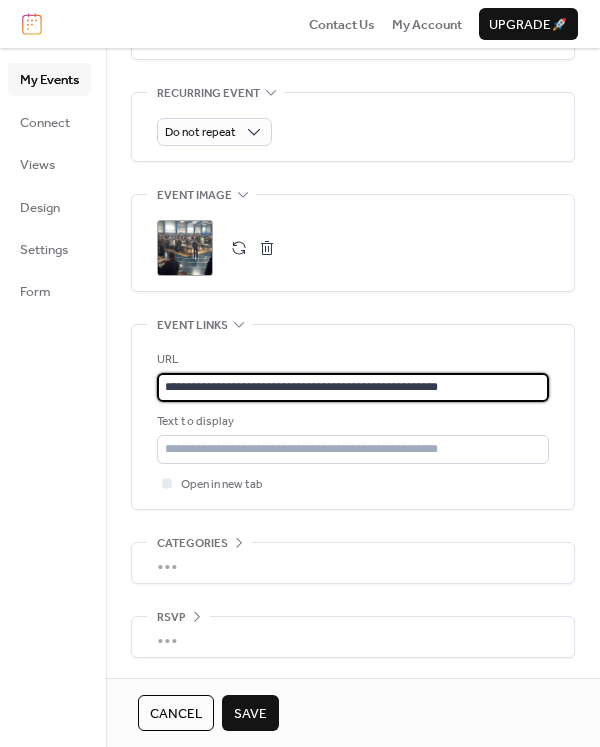 type on "**********" 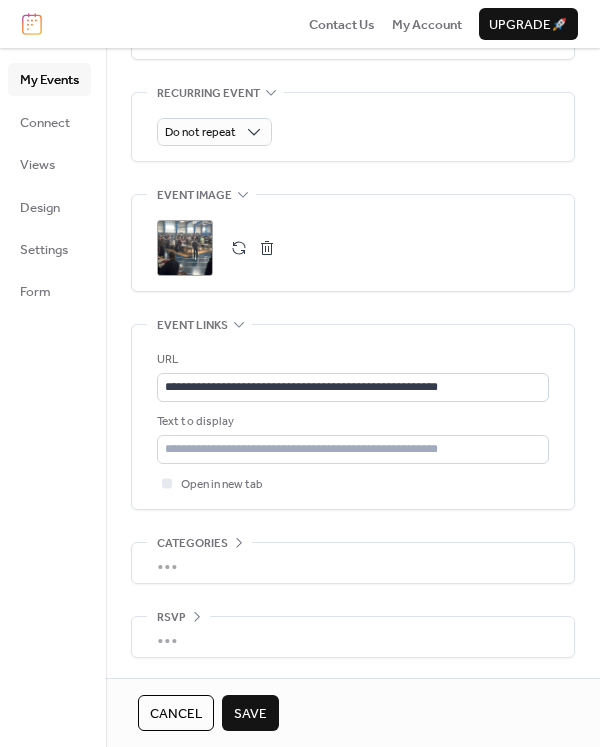 scroll, scrollTop: 0, scrollLeft: 0, axis: both 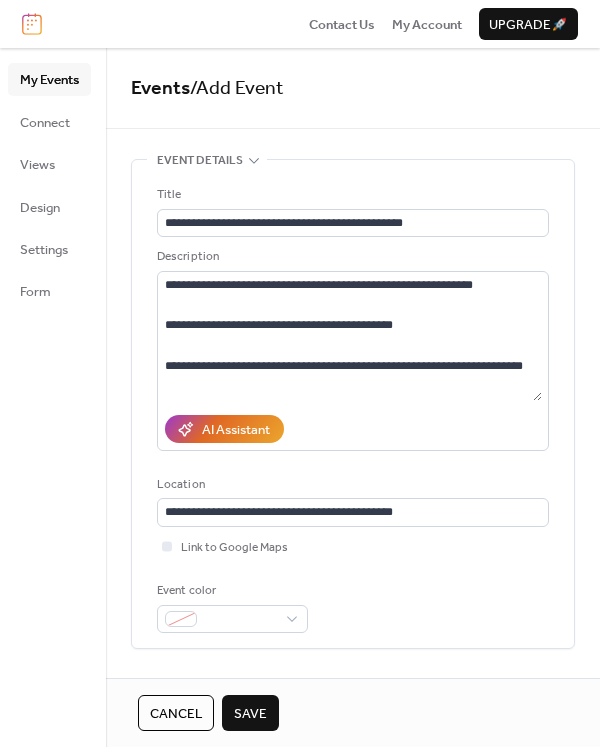click on "Save" at bounding box center [250, 714] 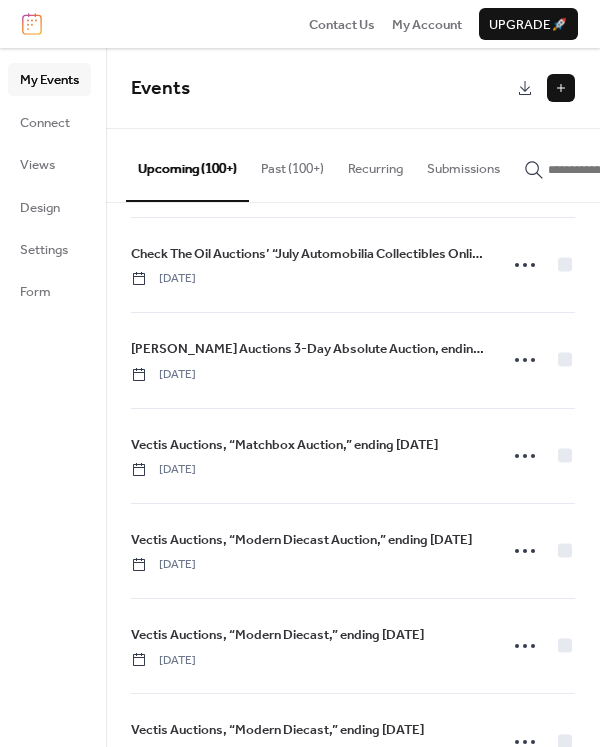 scroll, scrollTop: 117, scrollLeft: 0, axis: vertical 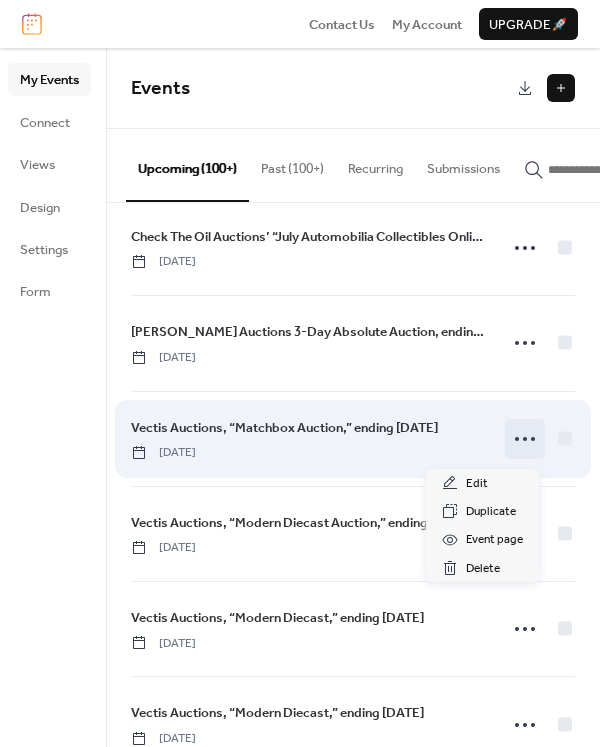 click 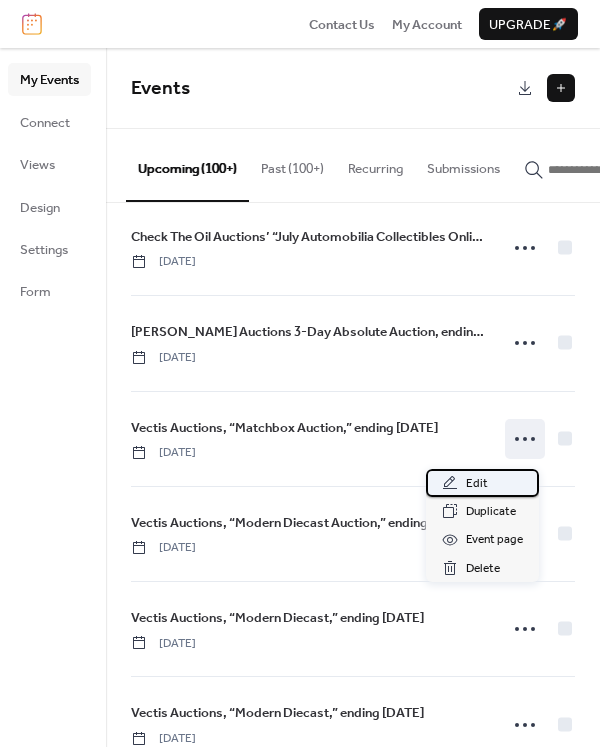 click on "Edit" at bounding box center [477, 484] 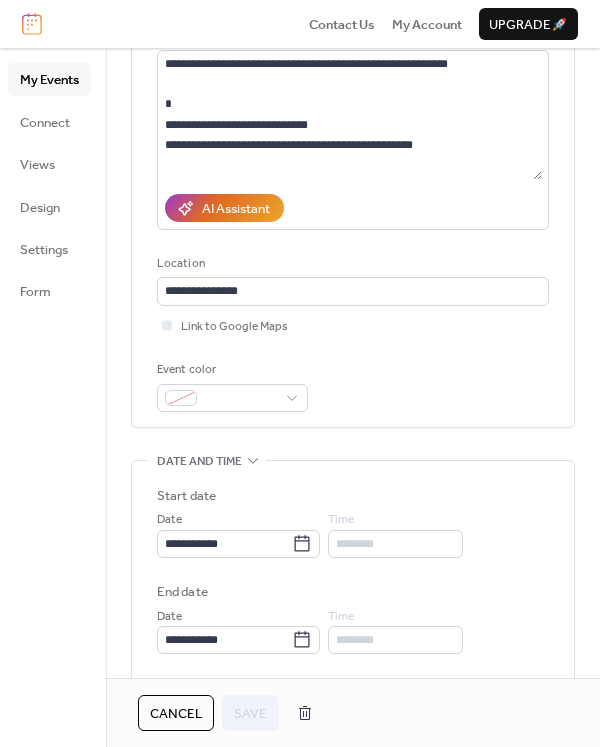 scroll, scrollTop: 233, scrollLeft: 0, axis: vertical 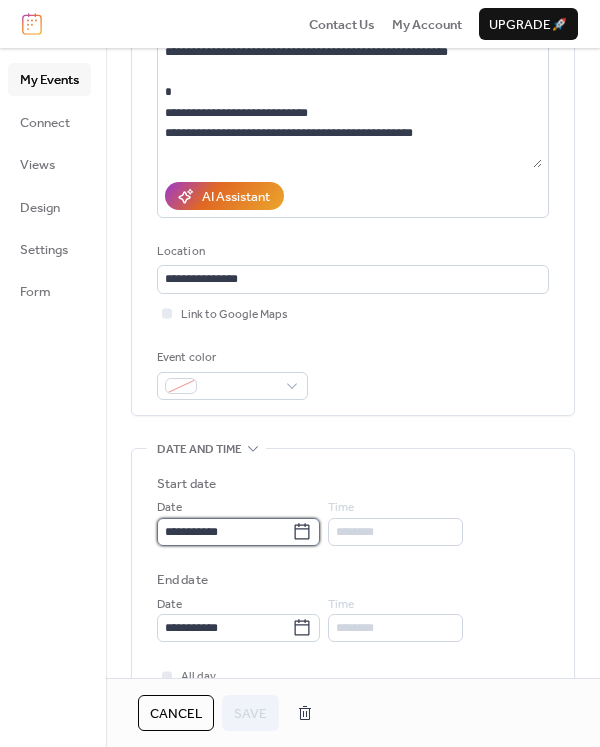 click on "**********" at bounding box center (224, 532) 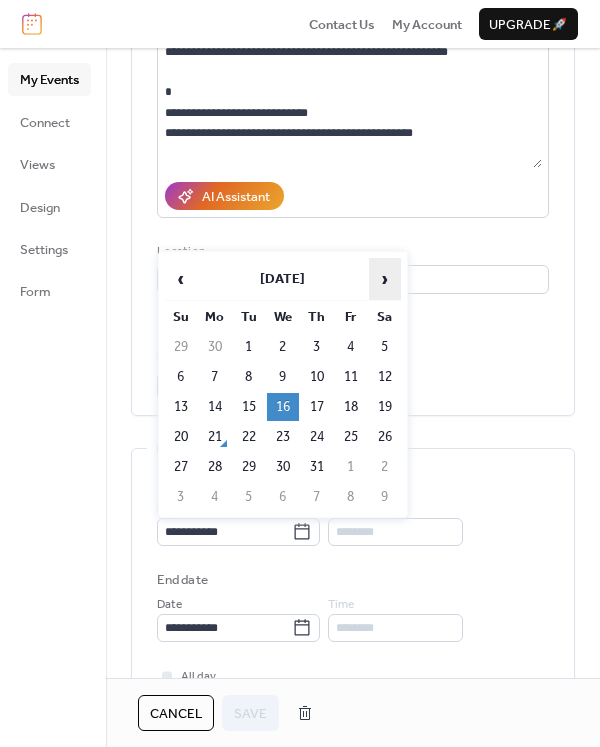 click on "›" at bounding box center (385, 279) 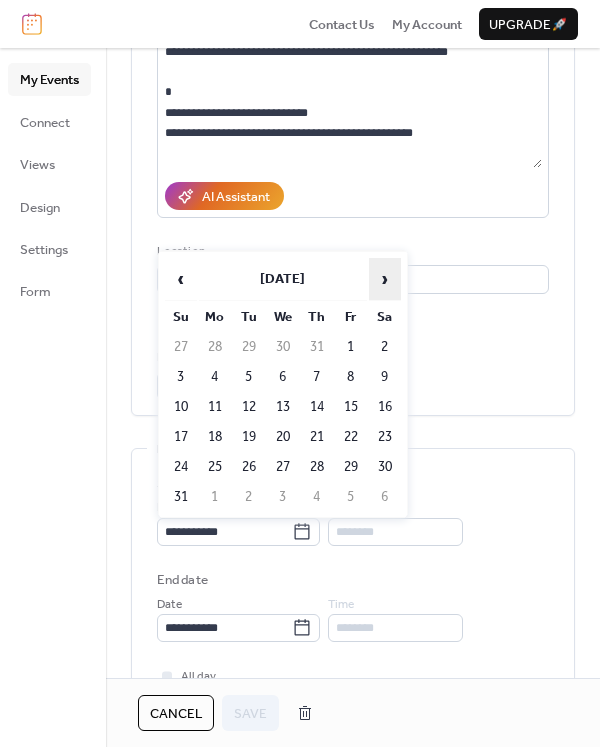 click on "›" at bounding box center (385, 279) 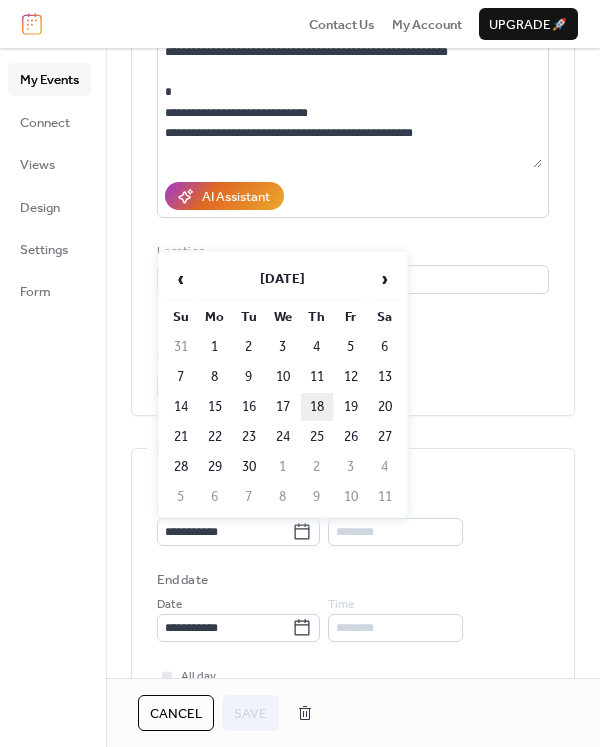 click on "18" at bounding box center [317, 407] 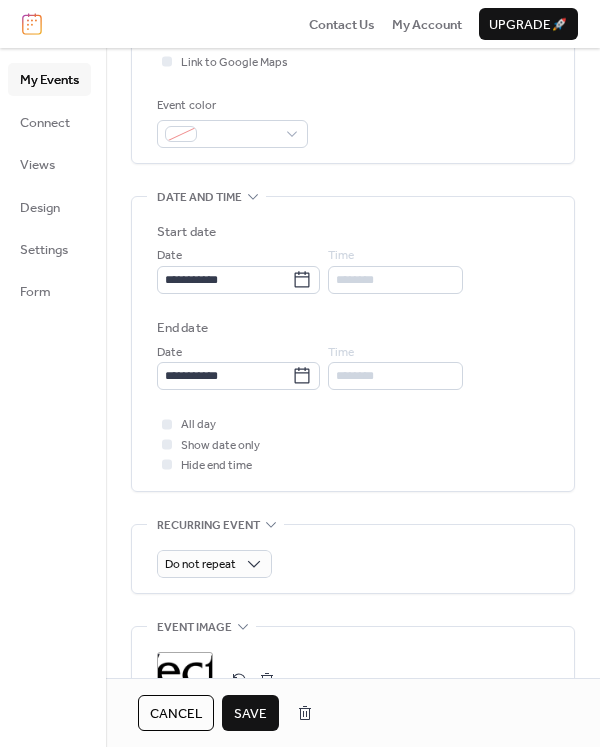 scroll, scrollTop: 510, scrollLeft: 0, axis: vertical 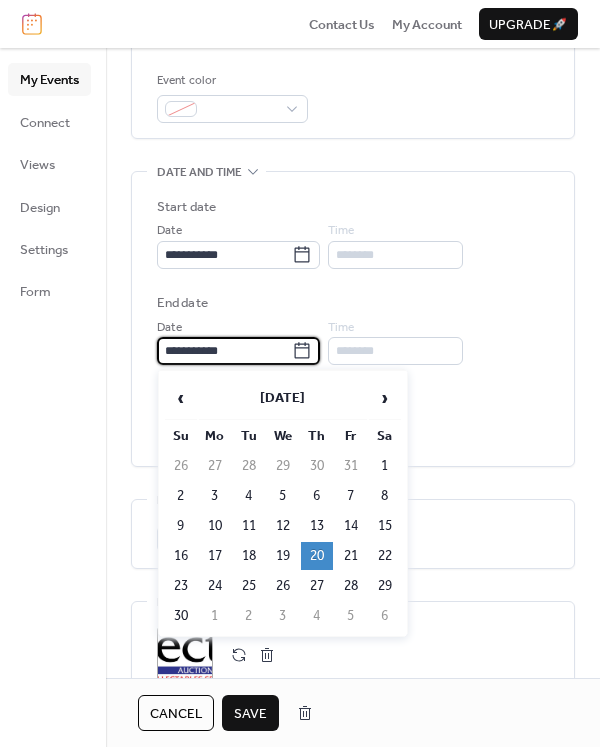 click on "**********" at bounding box center [224, 351] 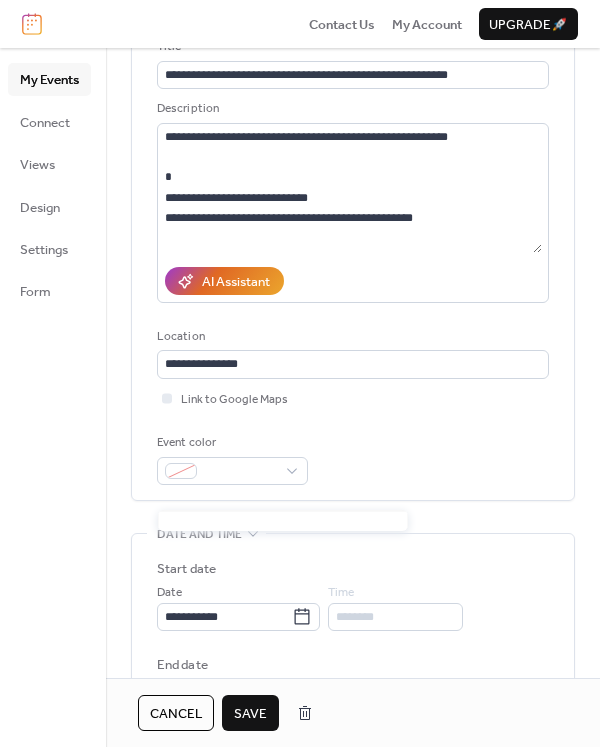 scroll, scrollTop: 369, scrollLeft: 0, axis: vertical 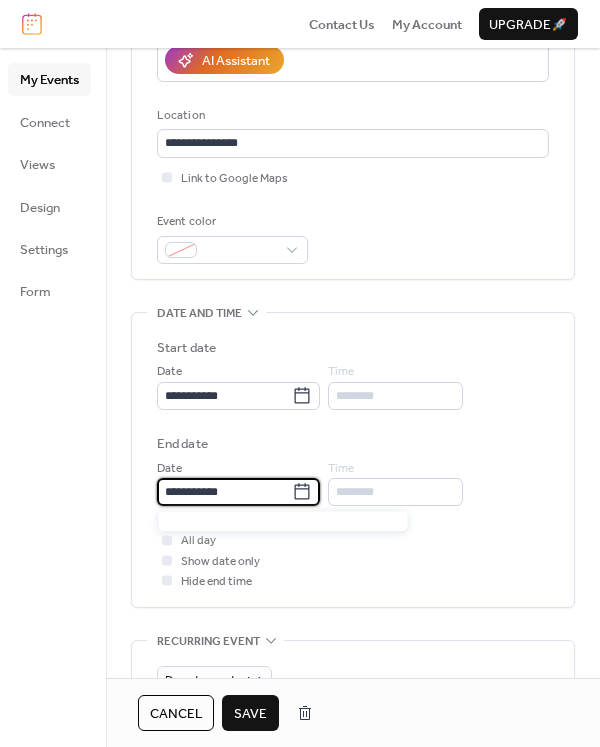 click on "**********" at bounding box center (224, 492) 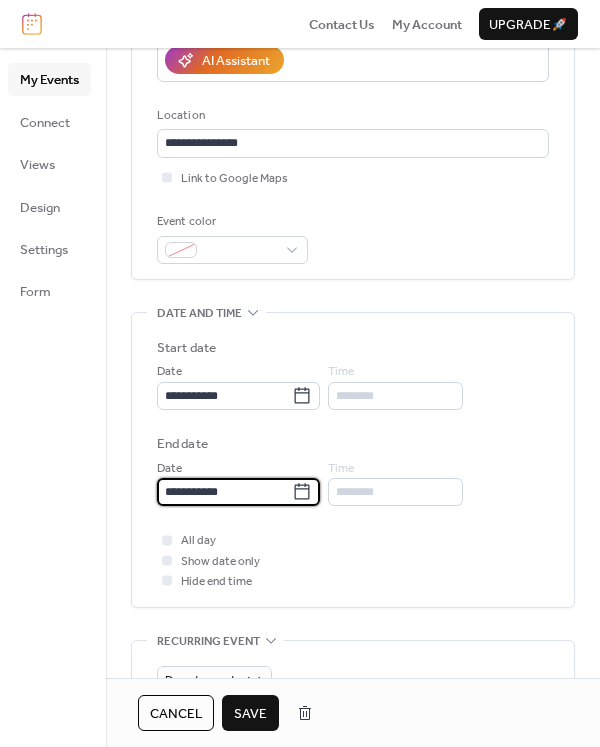 click on "**********" at bounding box center [224, 492] 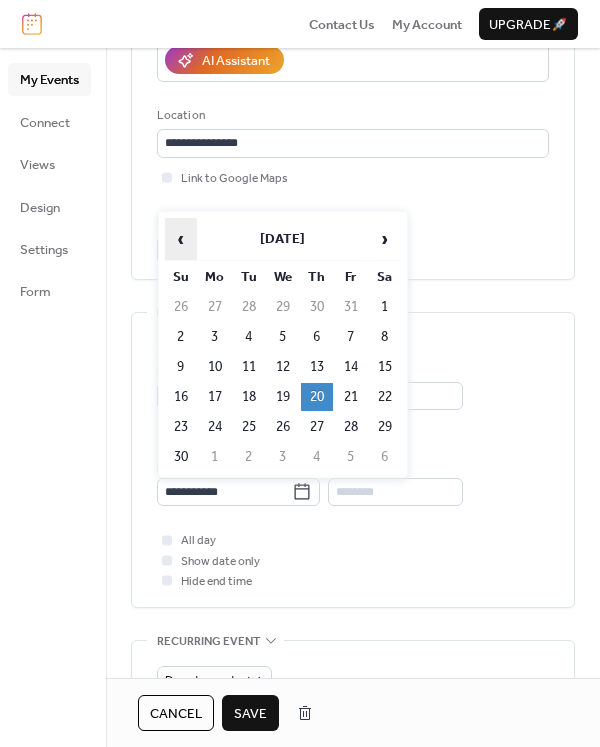 click on "‹" at bounding box center [181, 239] 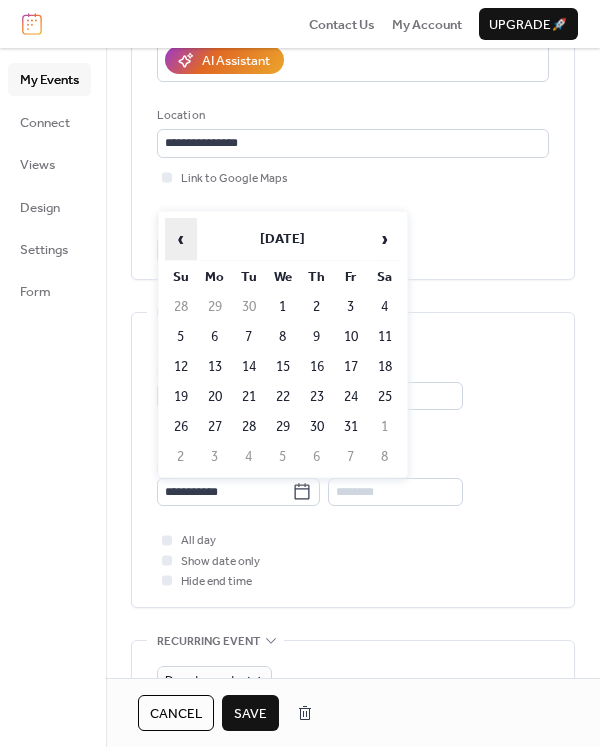 click on "‹" at bounding box center [181, 239] 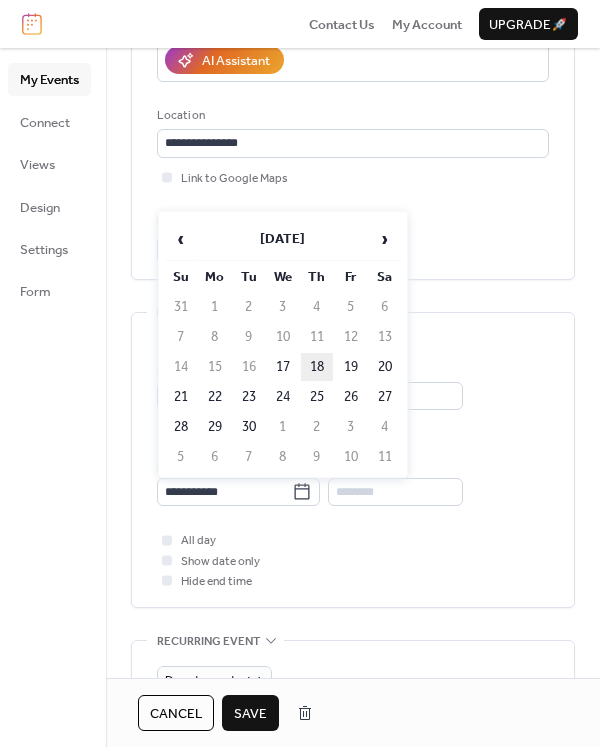 click on "18" at bounding box center (317, 367) 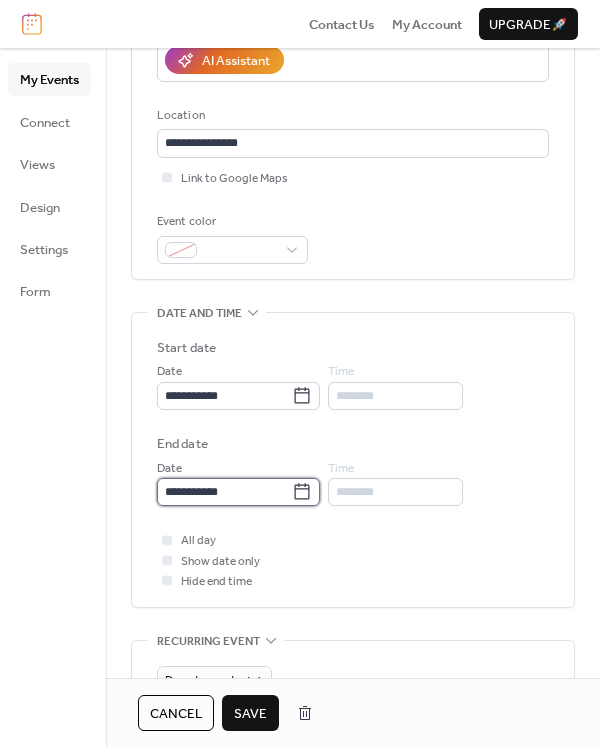 click on "**********" at bounding box center [224, 492] 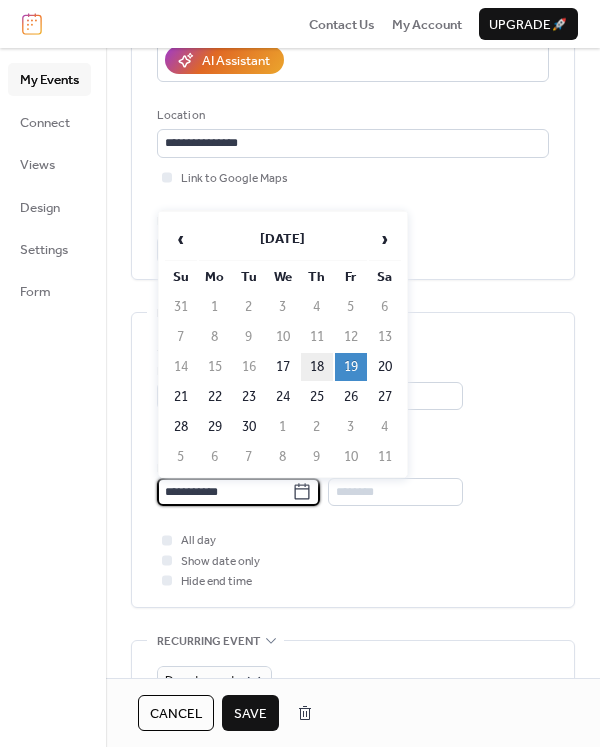 click on "18" at bounding box center (317, 367) 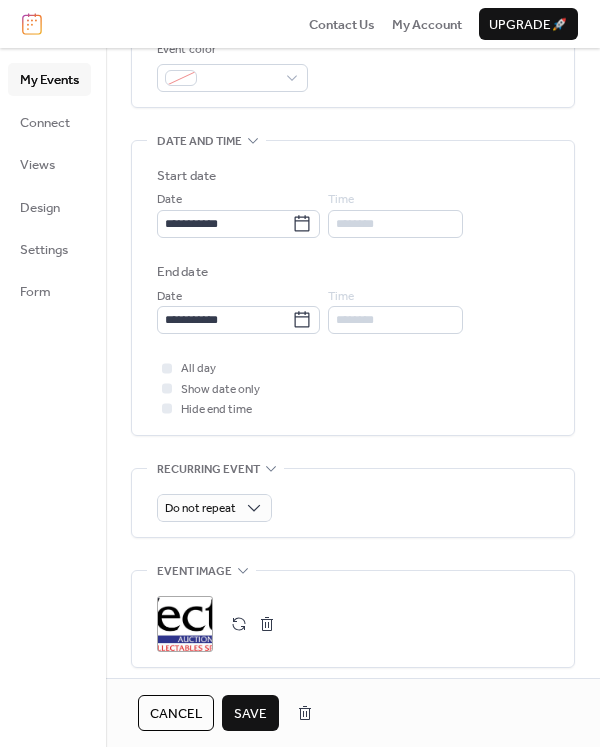scroll, scrollTop: 621, scrollLeft: 0, axis: vertical 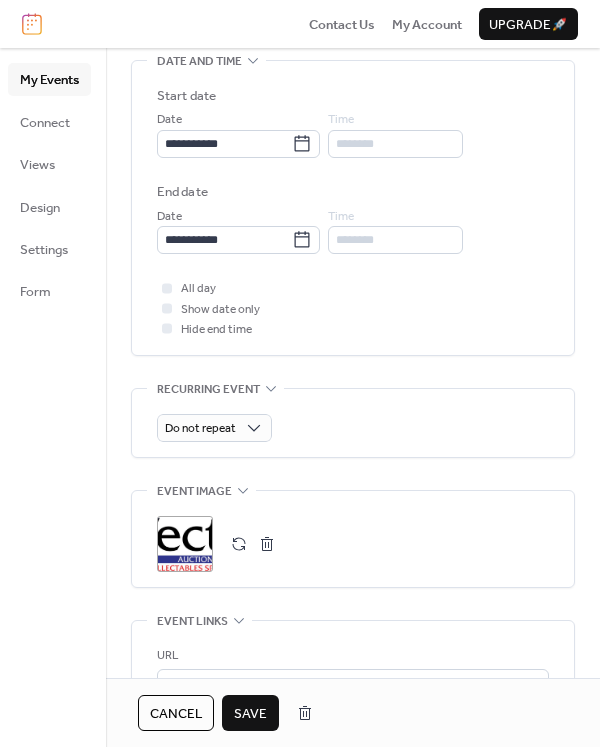 click on "Save" at bounding box center (250, 714) 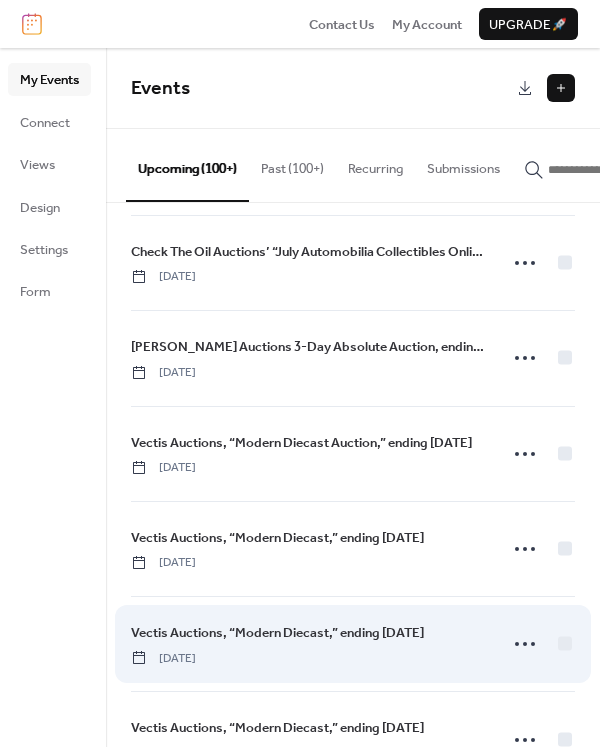 scroll, scrollTop: 225, scrollLeft: 0, axis: vertical 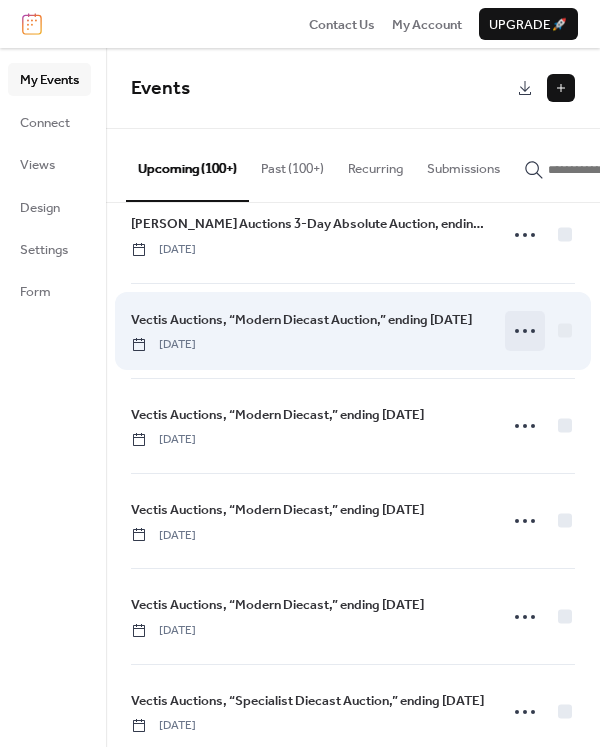 click 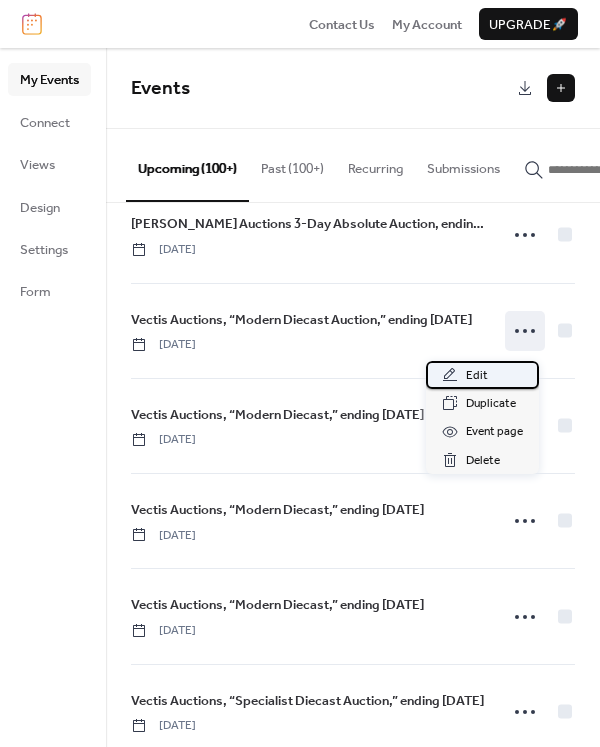 click on "Edit" at bounding box center [477, 376] 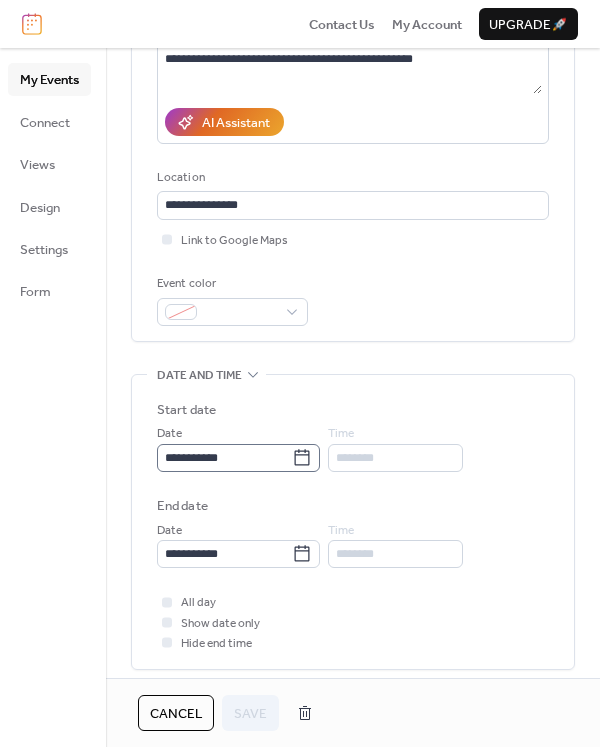 scroll, scrollTop: 313, scrollLeft: 0, axis: vertical 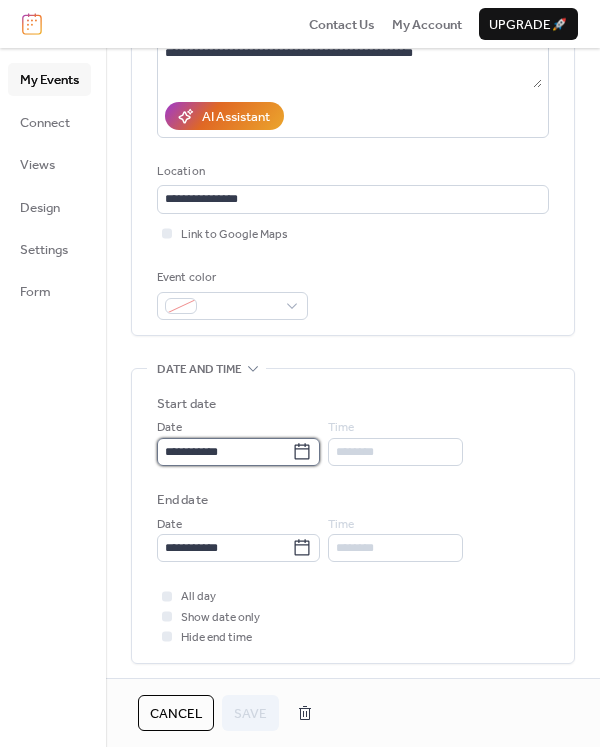 click on "**********" at bounding box center (224, 452) 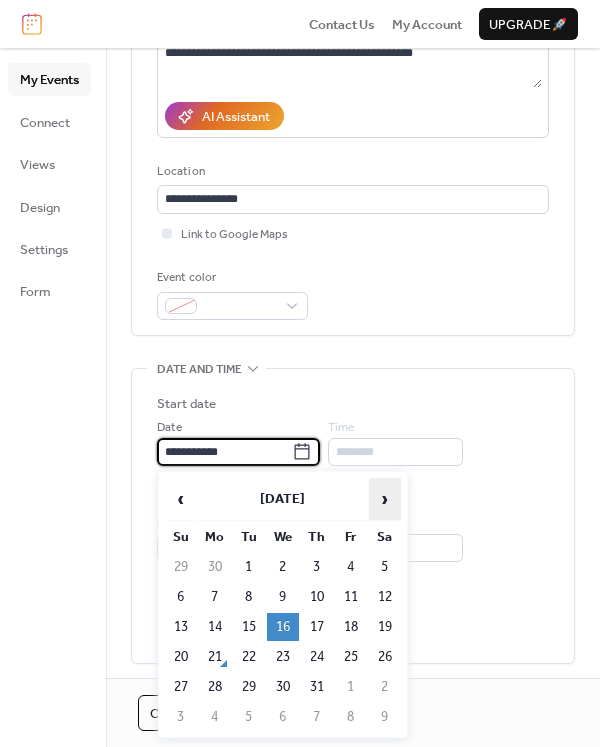 click on "›" at bounding box center (385, 499) 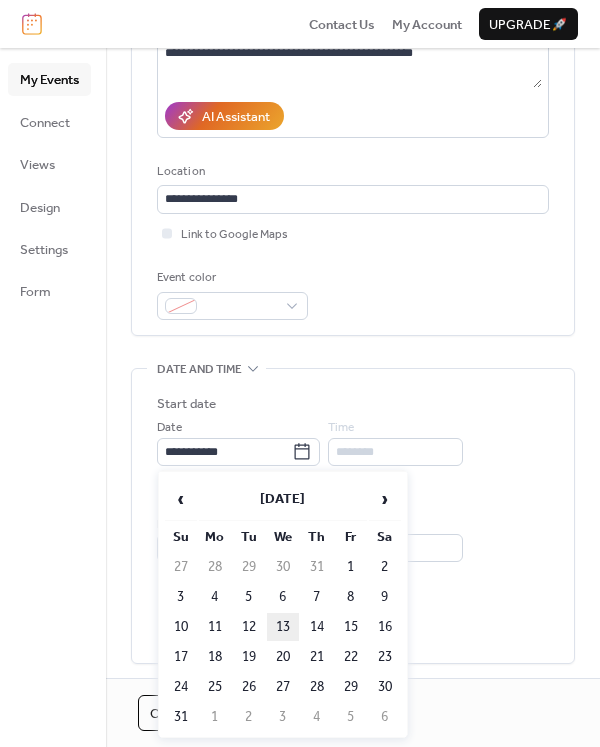 click on "13" at bounding box center (283, 627) 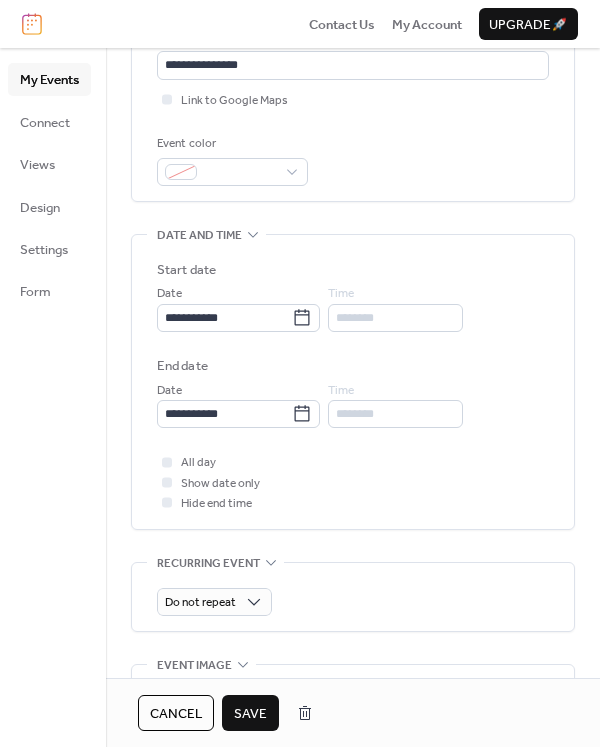 scroll, scrollTop: 463, scrollLeft: 0, axis: vertical 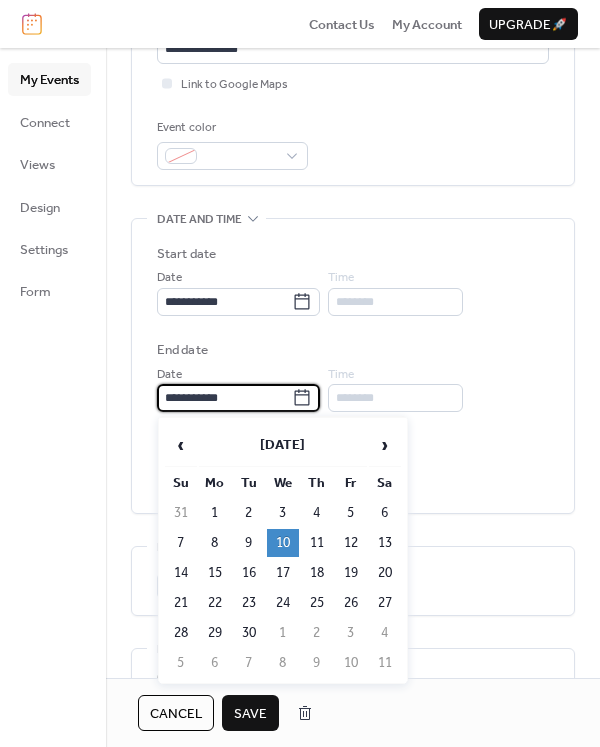 click on "**********" at bounding box center [224, 398] 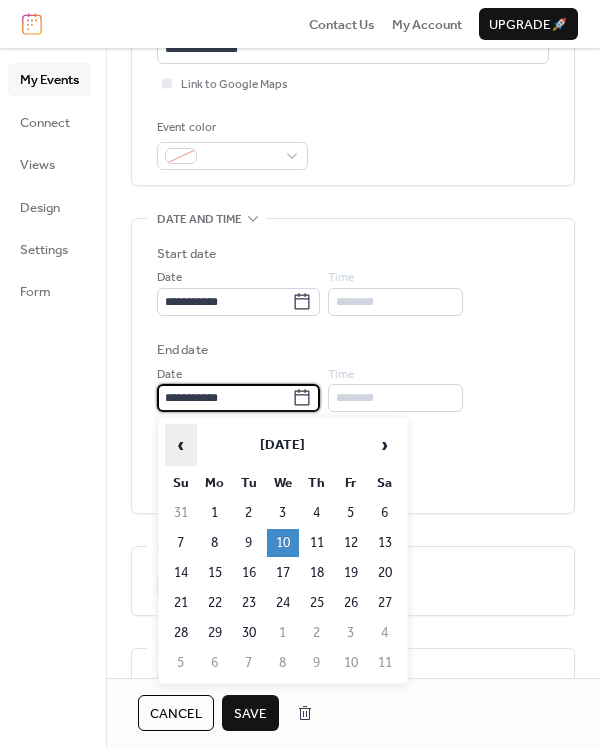 click on "‹" at bounding box center (181, 445) 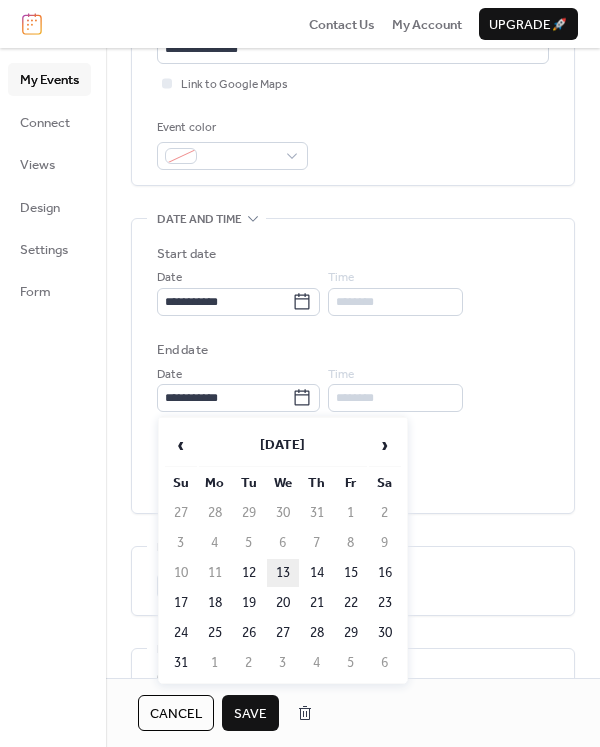 click on "13" at bounding box center [283, 573] 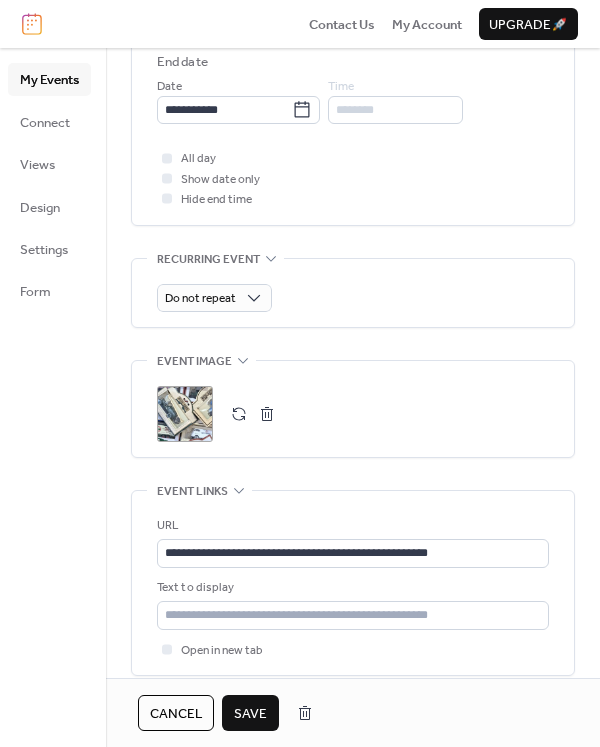scroll, scrollTop: 917, scrollLeft: 0, axis: vertical 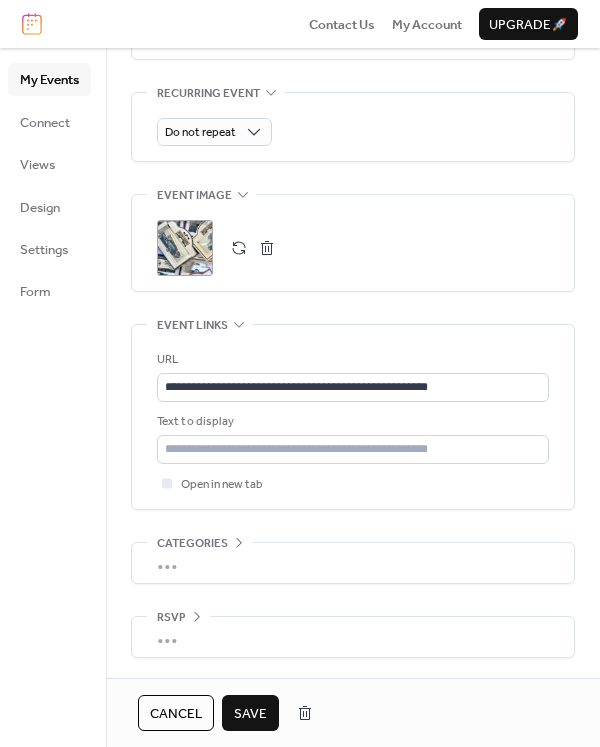 click on "Save" at bounding box center [250, 714] 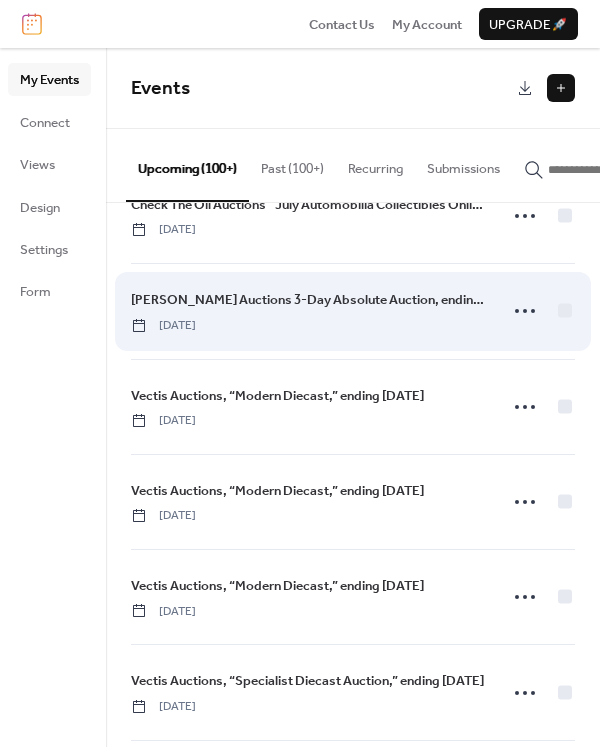 scroll, scrollTop: 150, scrollLeft: 0, axis: vertical 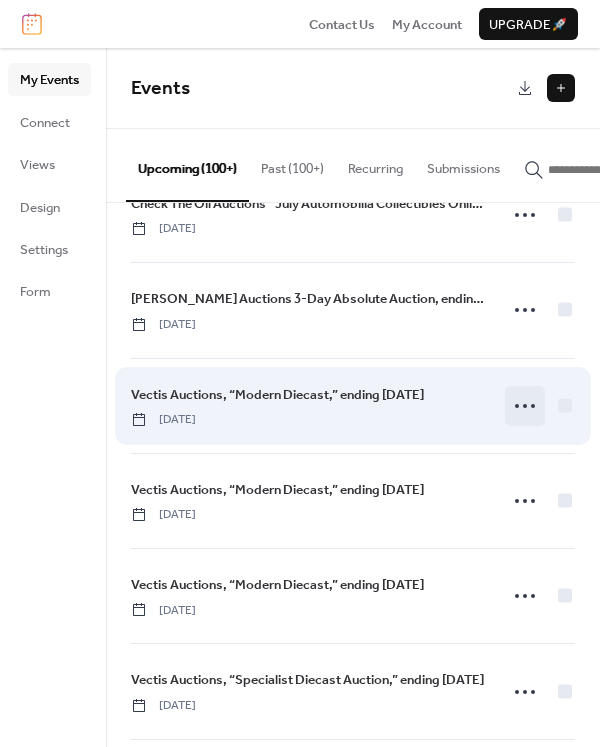 click 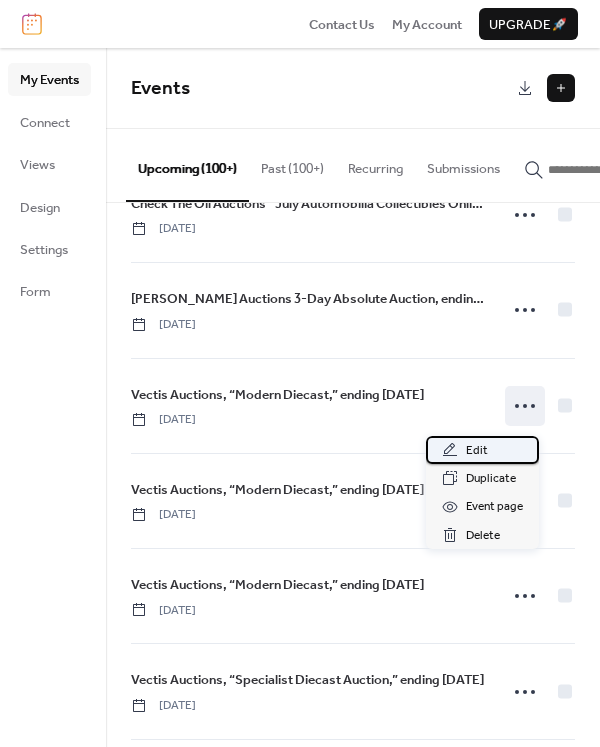 click on "Edit" at bounding box center (477, 451) 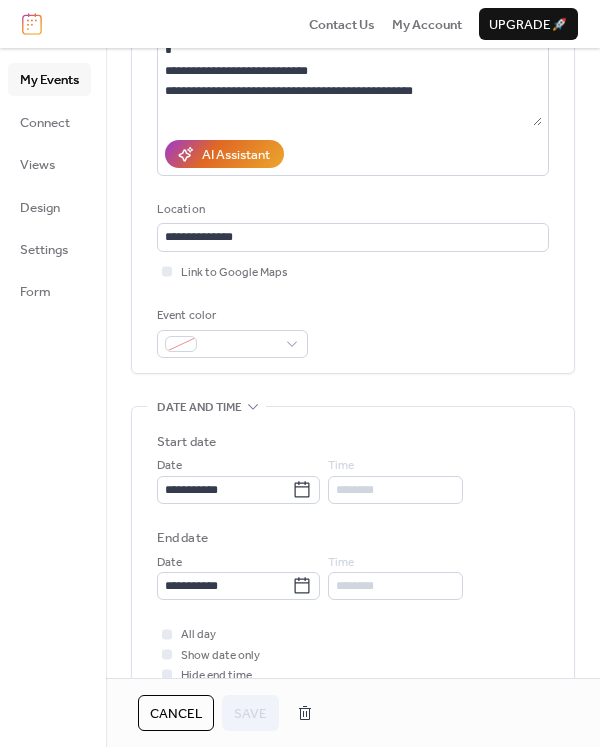 scroll, scrollTop: 302, scrollLeft: 0, axis: vertical 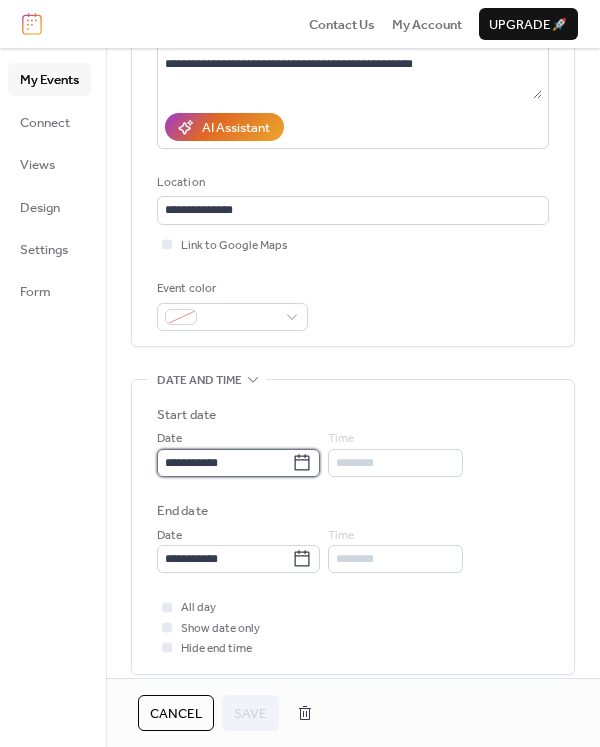 click on "**********" at bounding box center (224, 463) 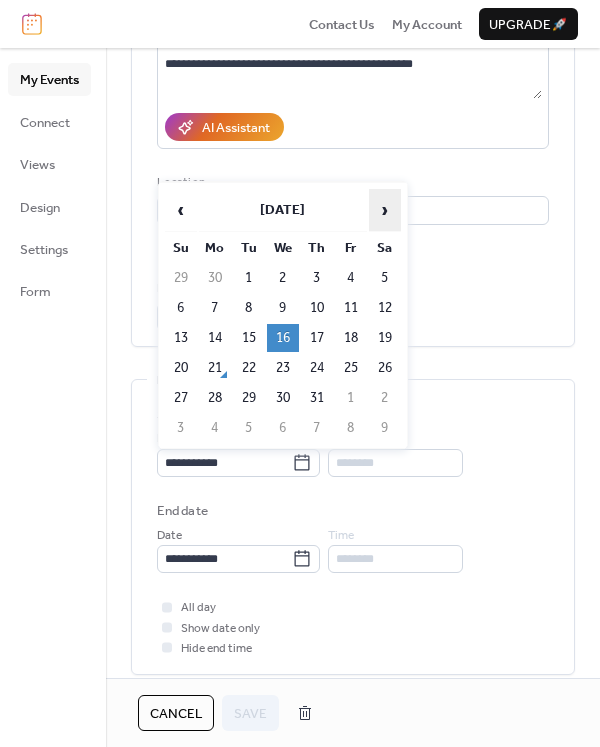 click on "›" at bounding box center [385, 210] 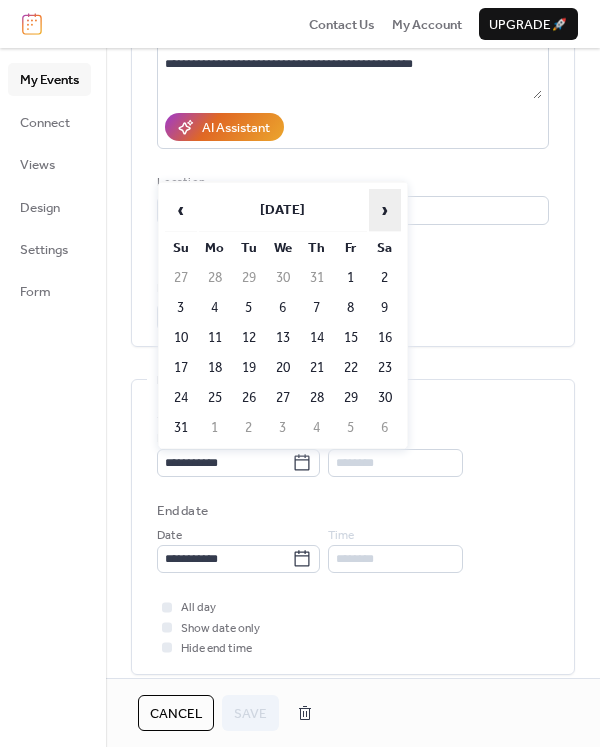 click on "›" at bounding box center [385, 210] 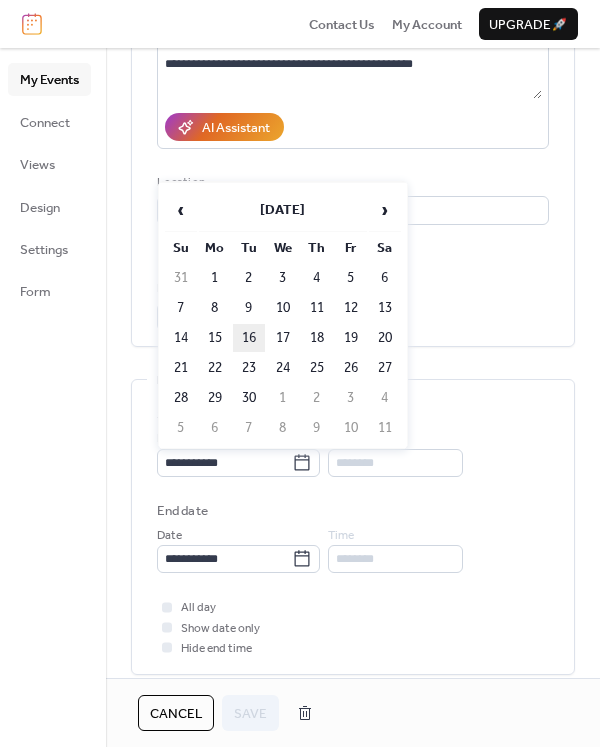 click on "16" at bounding box center (249, 338) 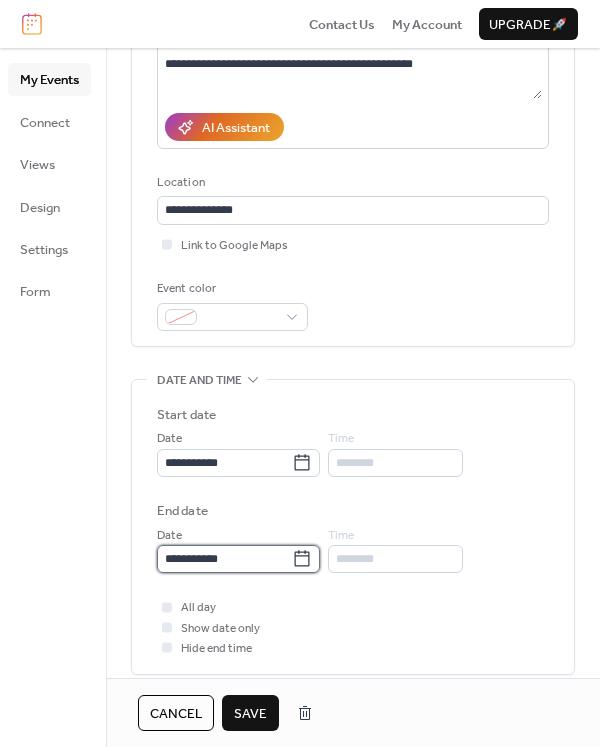 click on "**********" at bounding box center [224, 559] 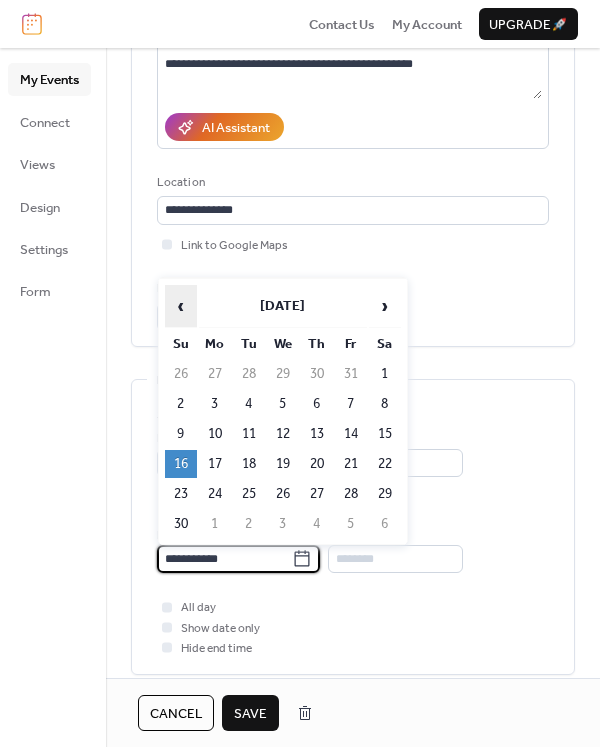 click on "‹" at bounding box center [181, 306] 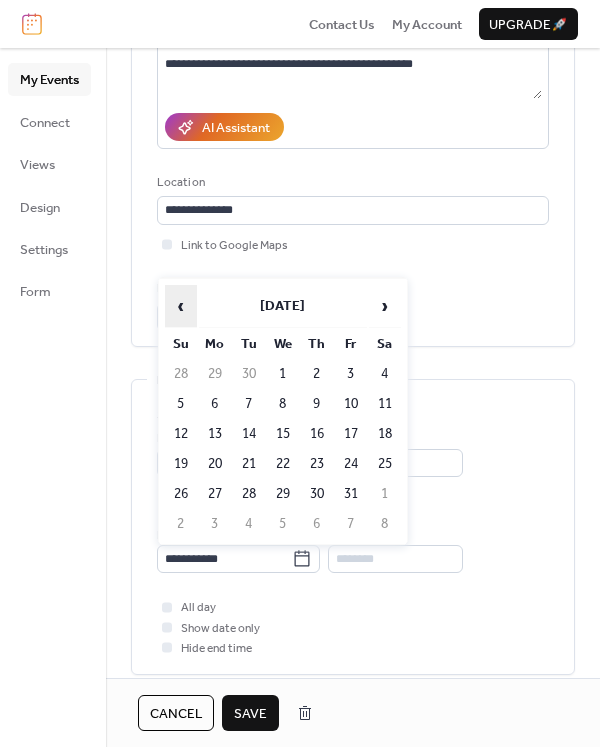 click on "‹" at bounding box center [181, 306] 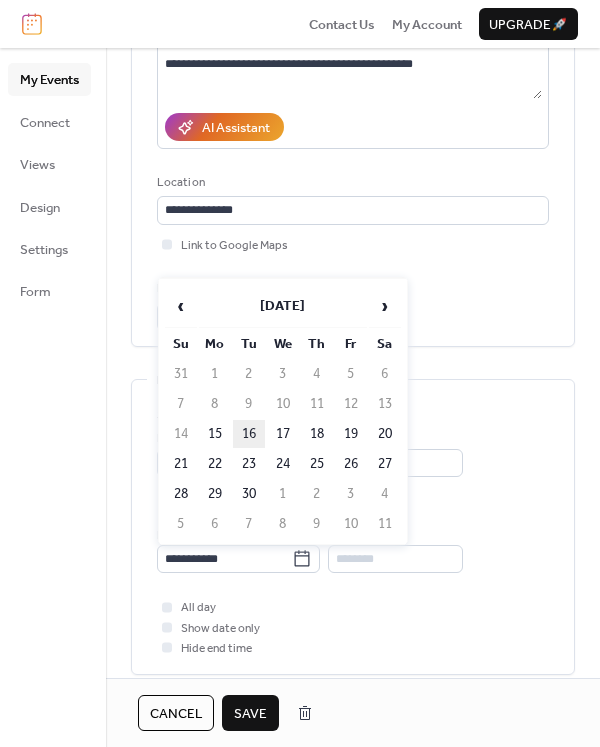 click on "16" at bounding box center (249, 434) 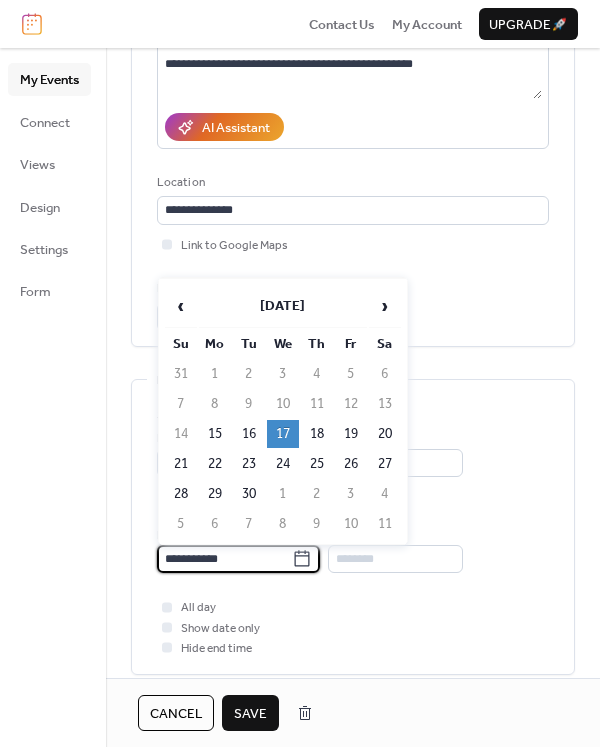 click on "**********" at bounding box center [224, 559] 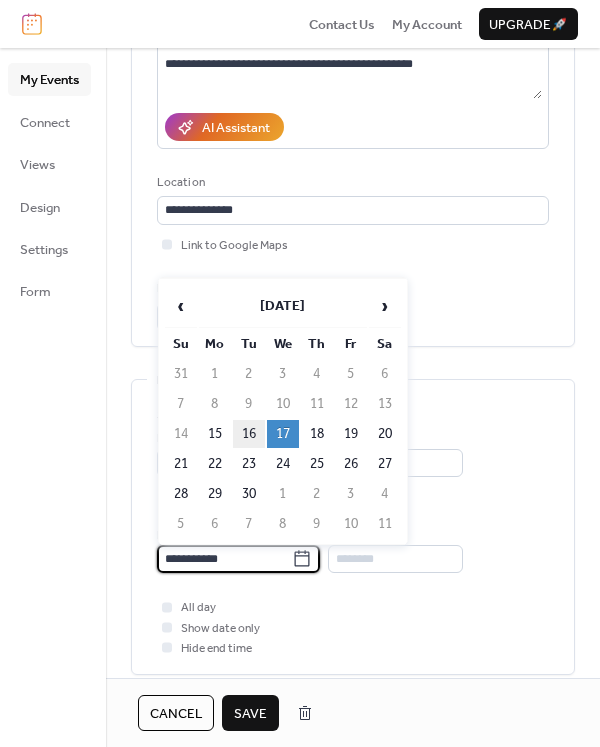 click on "16" at bounding box center (249, 434) 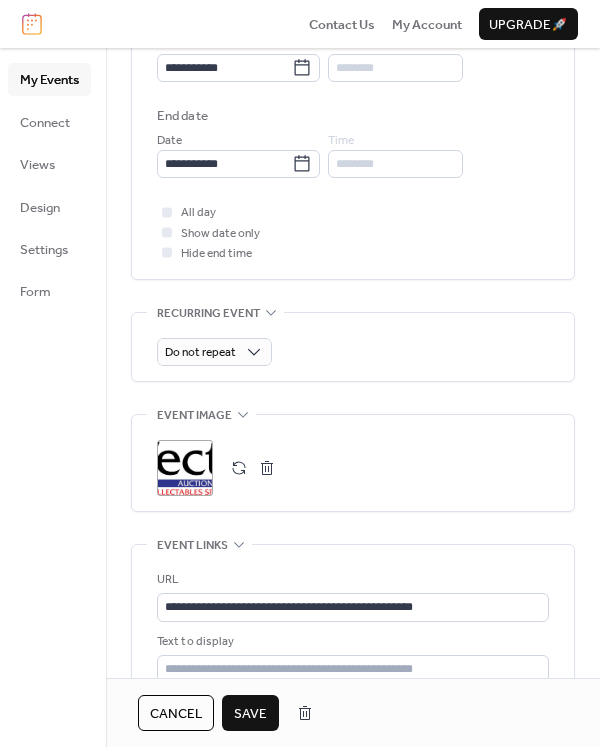 scroll, scrollTop: 792, scrollLeft: 0, axis: vertical 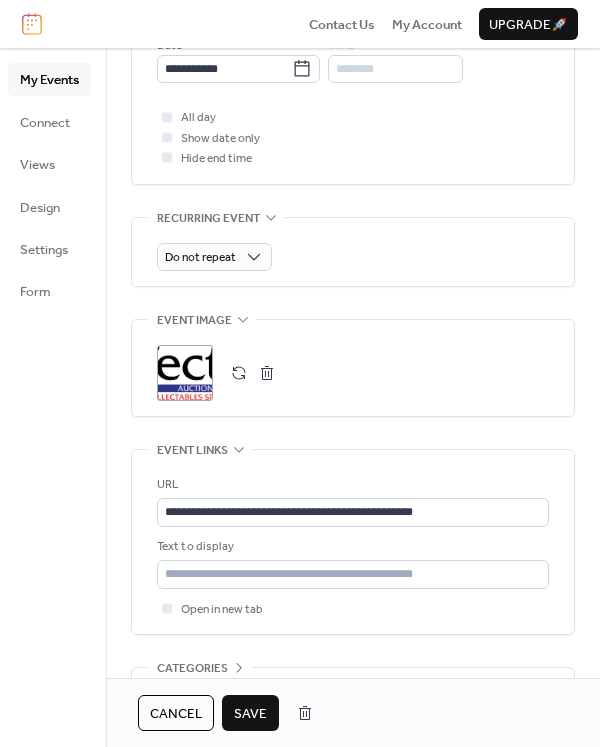 click on "Save" at bounding box center [250, 714] 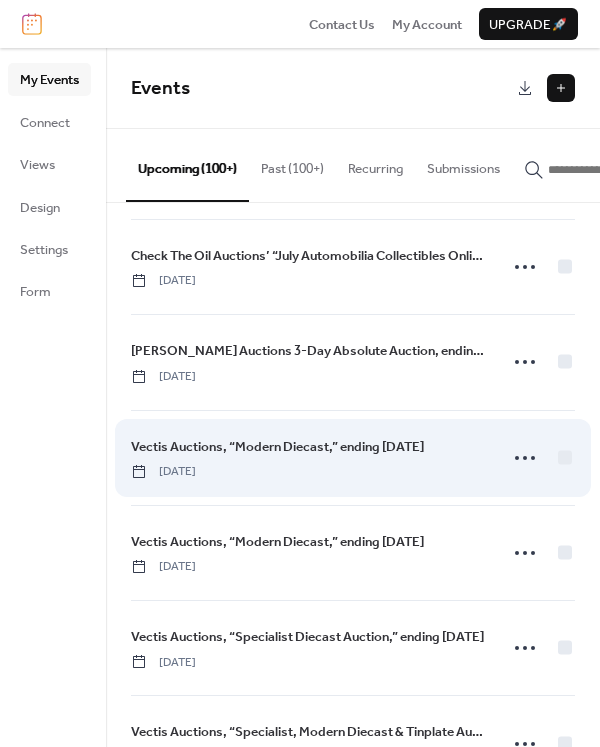 scroll, scrollTop: 109, scrollLeft: 0, axis: vertical 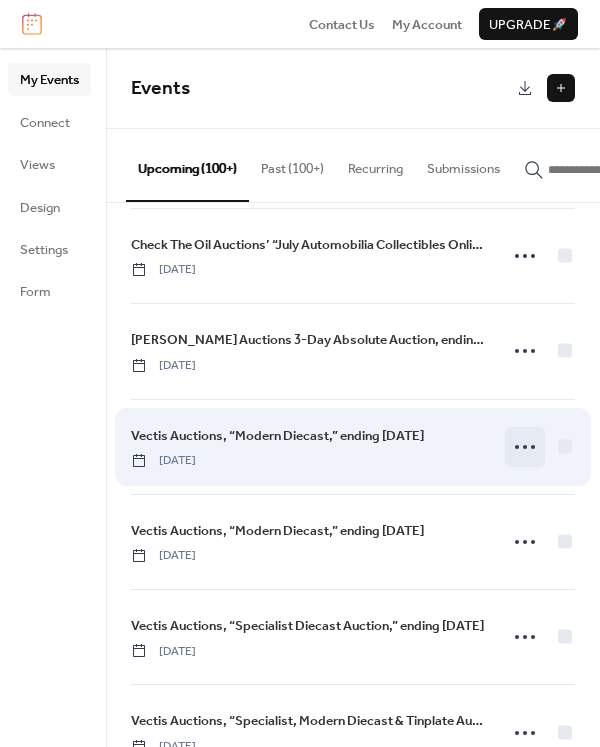 click 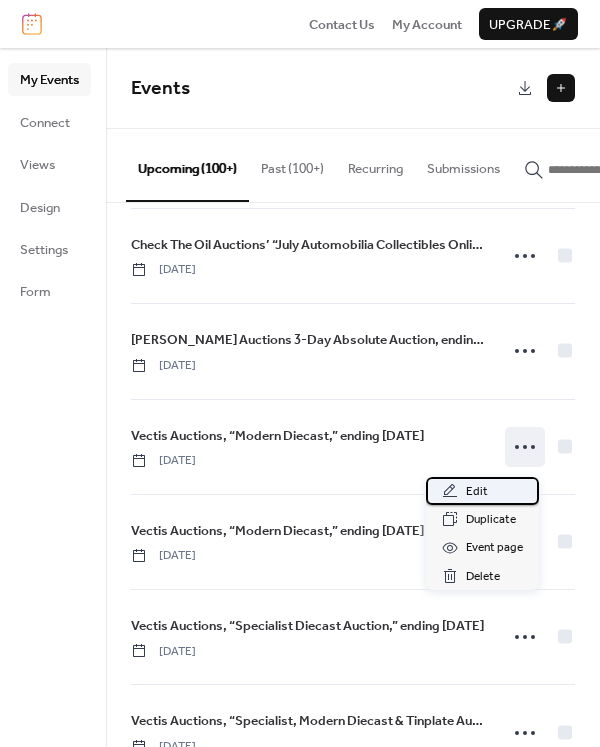 click on "Edit" at bounding box center (477, 492) 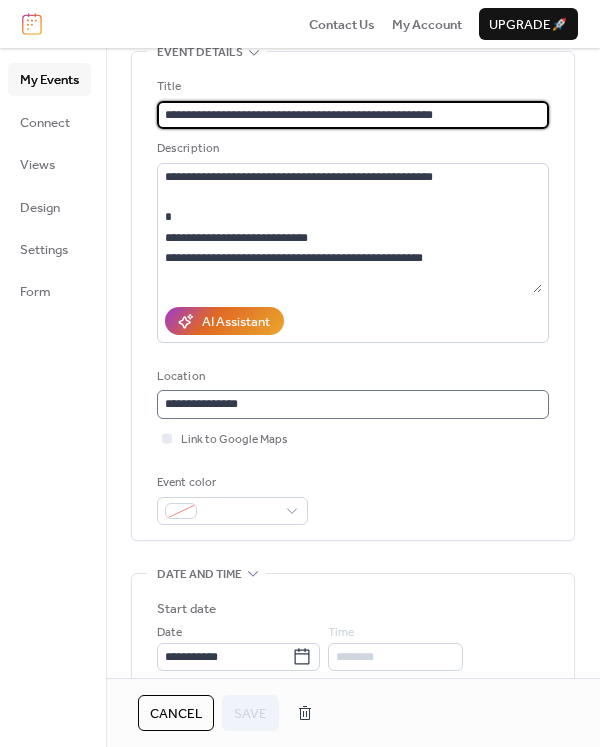 scroll, scrollTop: 349, scrollLeft: 0, axis: vertical 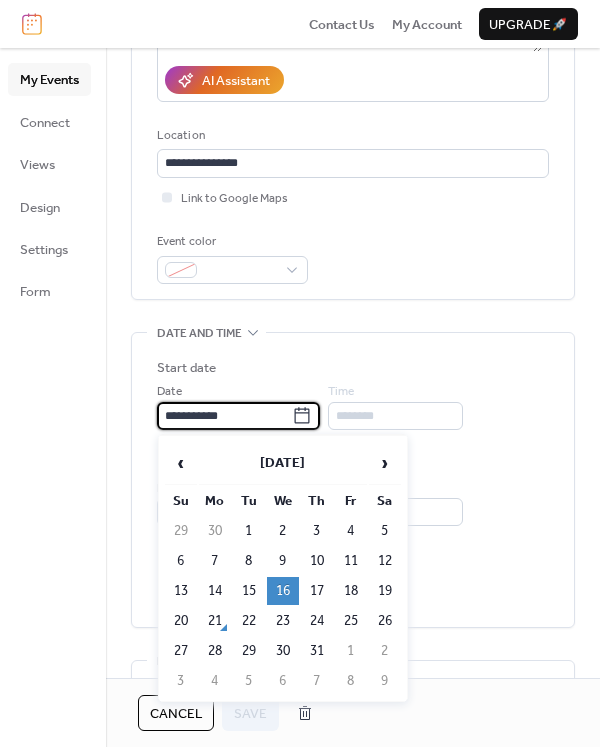 click on "**********" at bounding box center (224, 416) 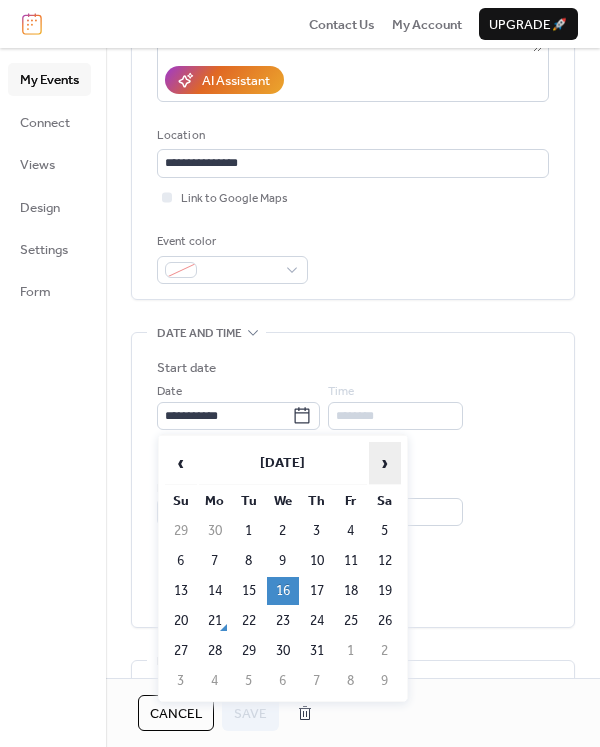 click on "›" at bounding box center (385, 463) 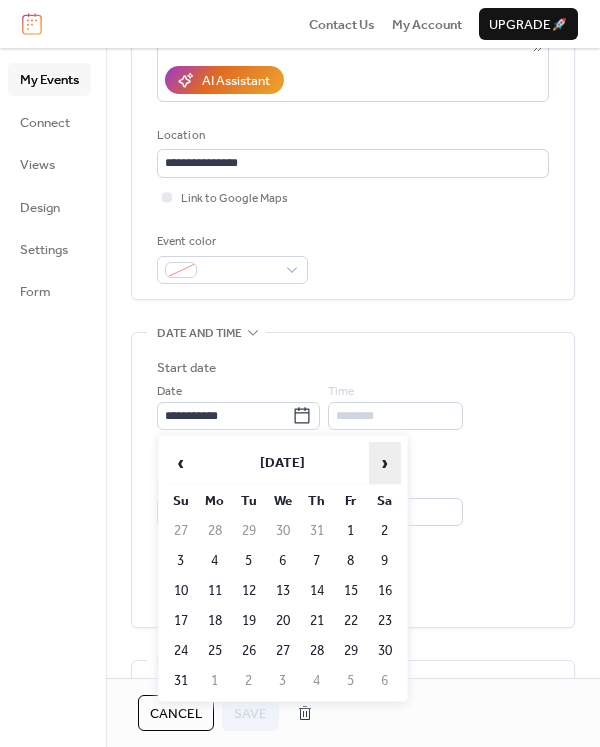 click on "›" at bounding box center [385, 463] 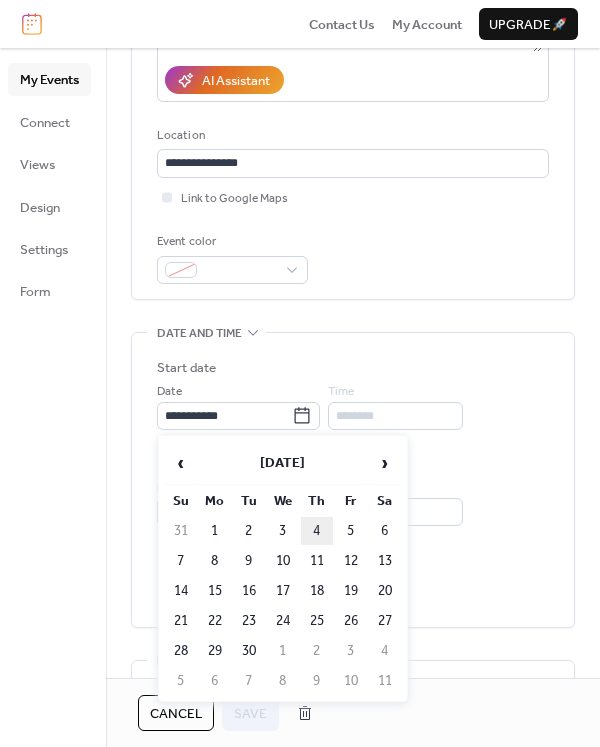 click on "4" at bounding box center (317, 531) 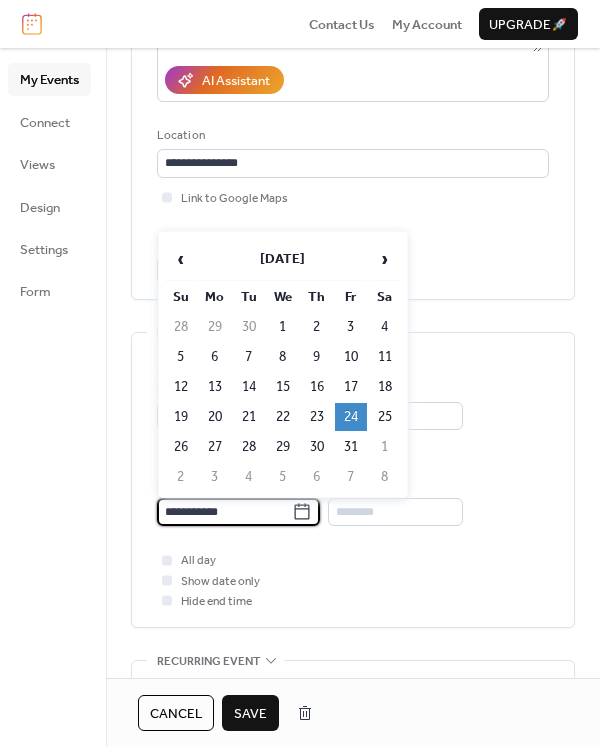 click on "**********" at bounding box center (224, 512) 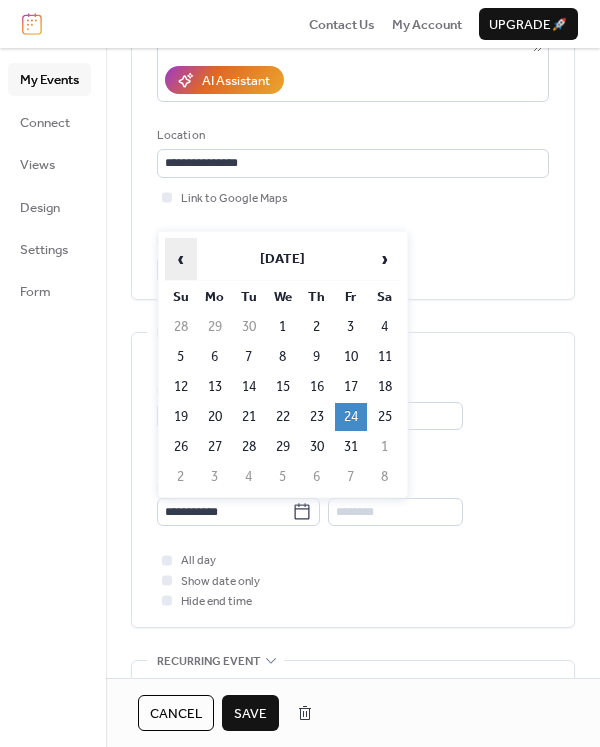 click on "‹" at bounding box center (181, 259) 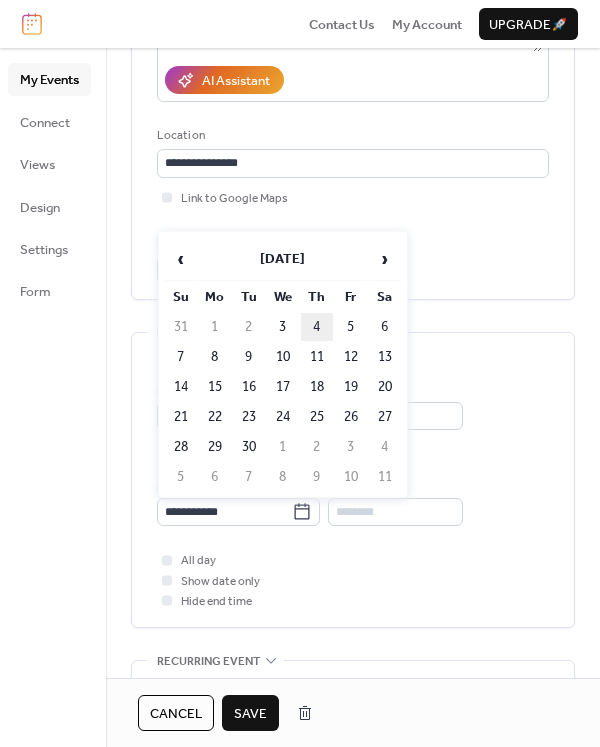 click on "4" at bounding box center [317, 327] 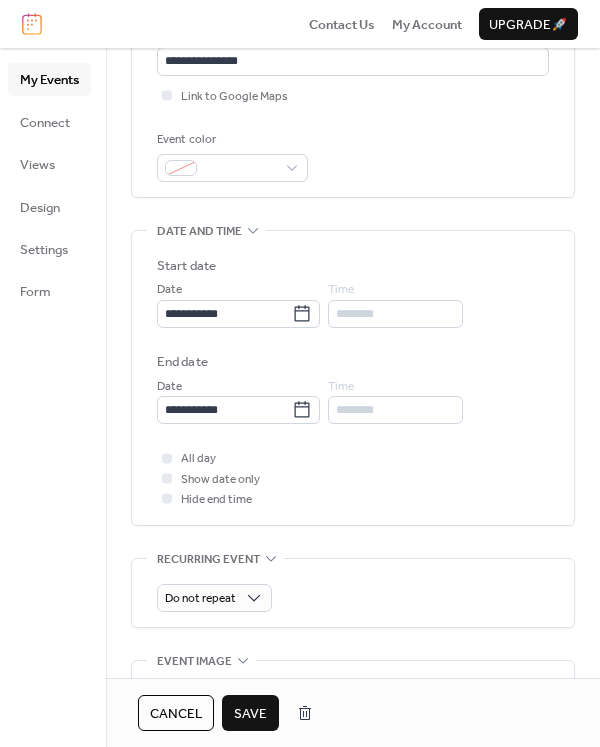 scroll, scrollTop: 481, scrollLeft: 0, axis: vertical 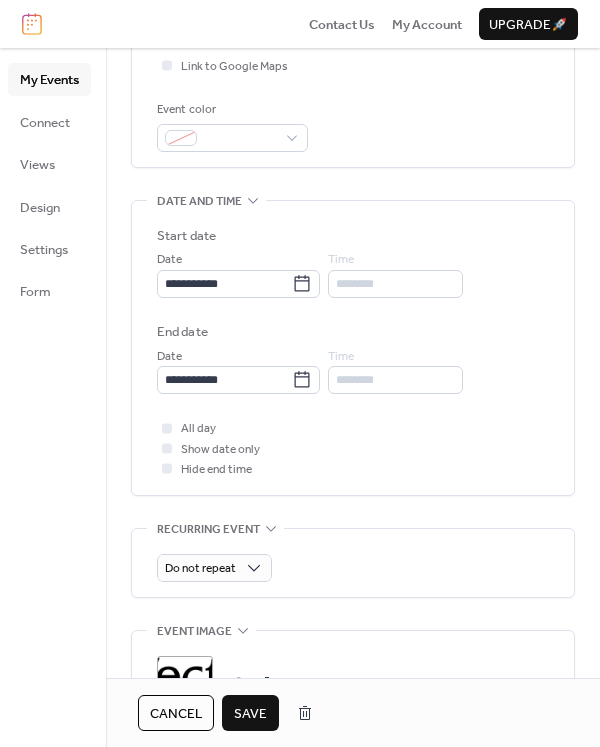 click on "Save" at bounding box center [250, 714] 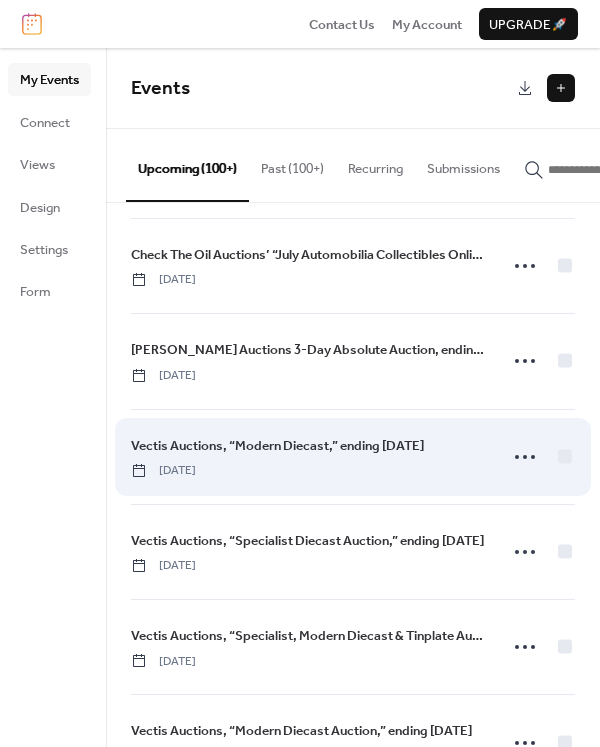 scroll, scrollTop: 103, scrollLeft: 0, axis: vertical 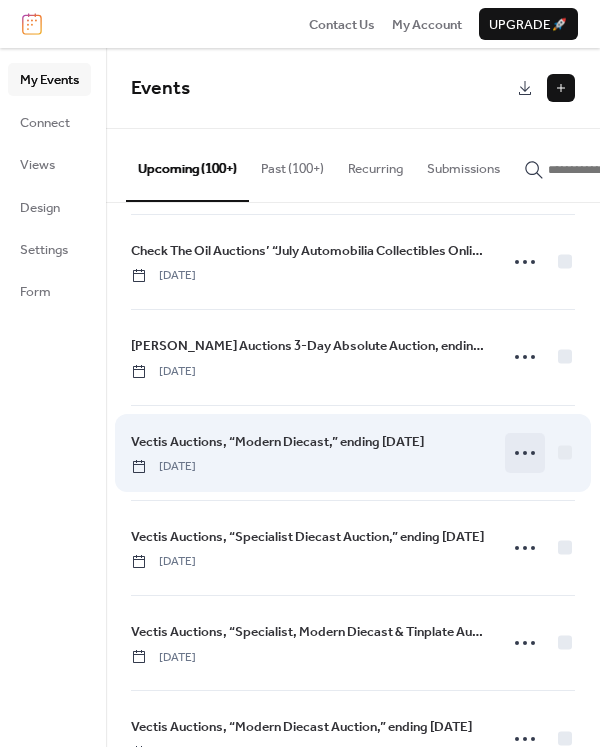 click 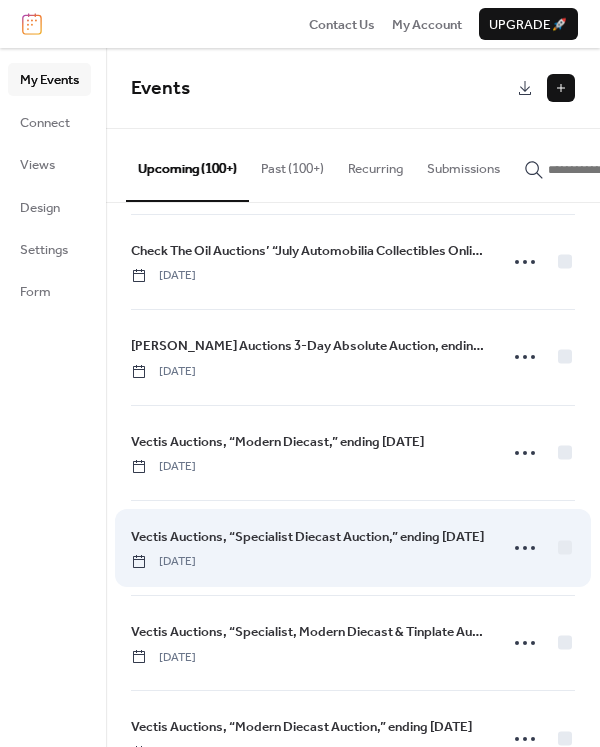 click on "Vectis Auctions, “Specialist Diecast Auction,” ending Aug 20, 2025" at bounding box center [307, 537] 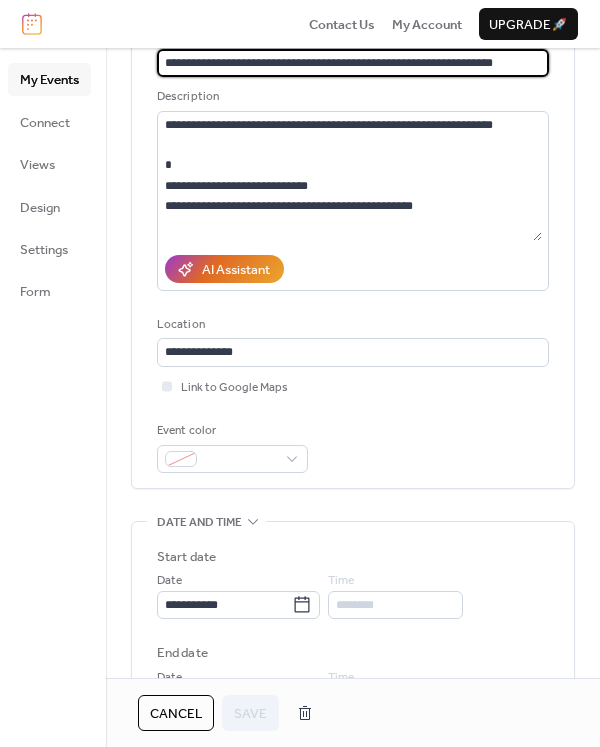 scroll, scrollTop: 608, scrollLeft: 0, axis: vertical 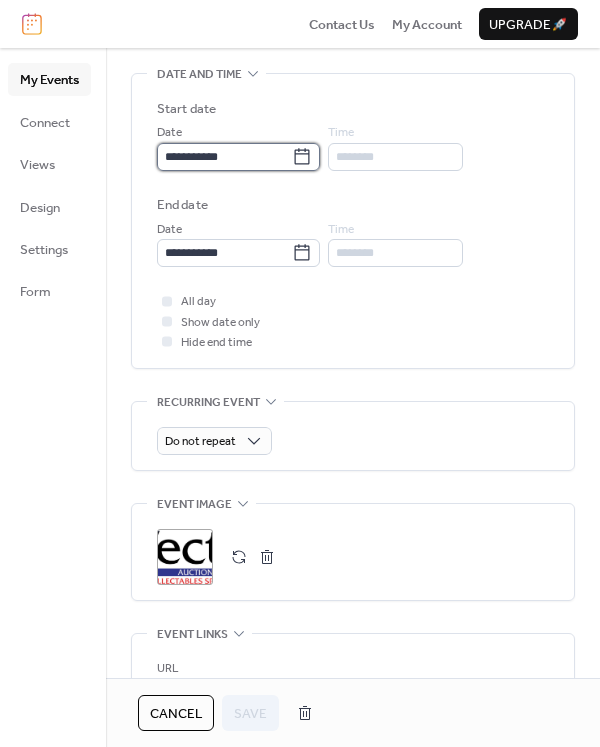 click on "**********" at bounding box center [224, 157] 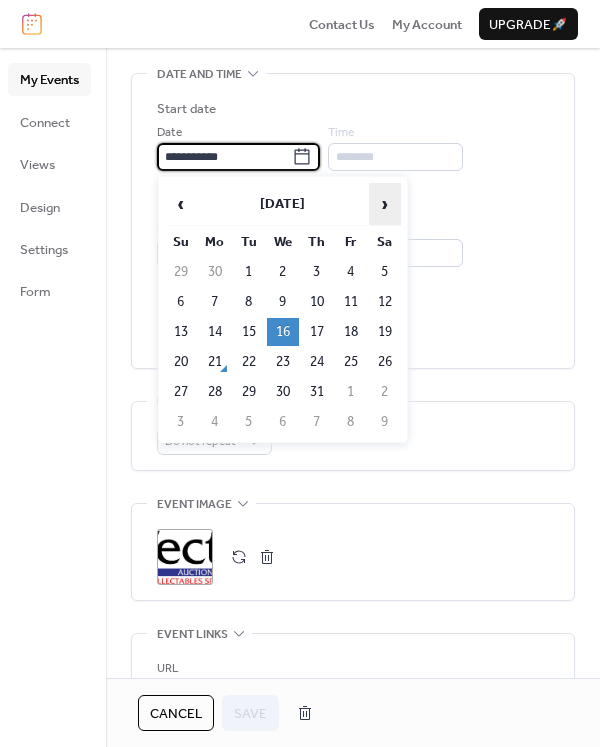 click on "›" at bounding box center [385, 204] 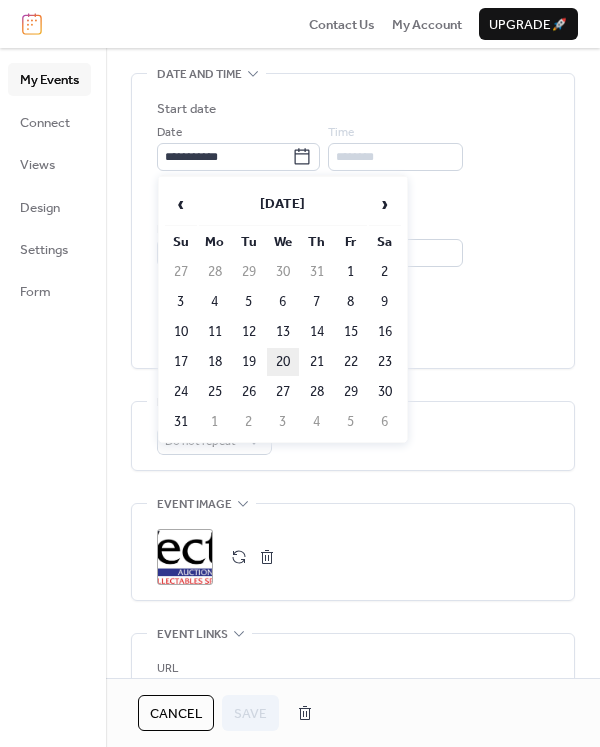 click on "20" at bounding box center (283, 362) 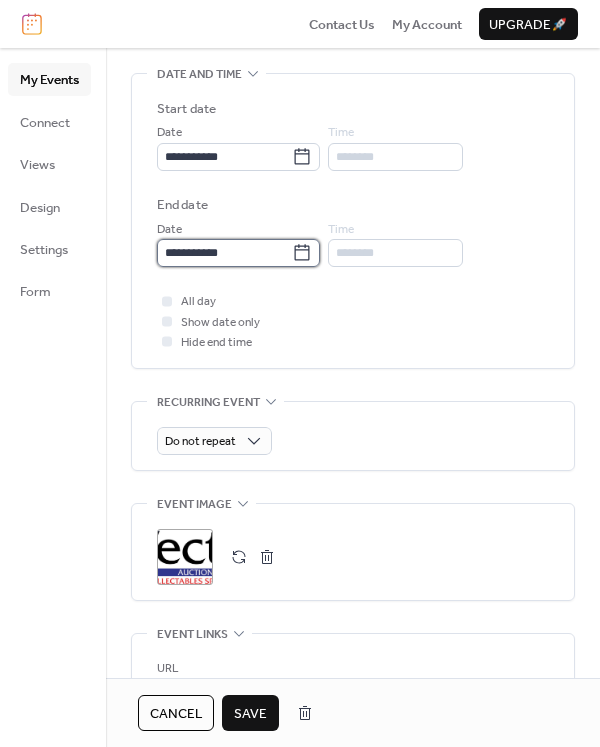 click on "**********" at bounding box center (224, 253) 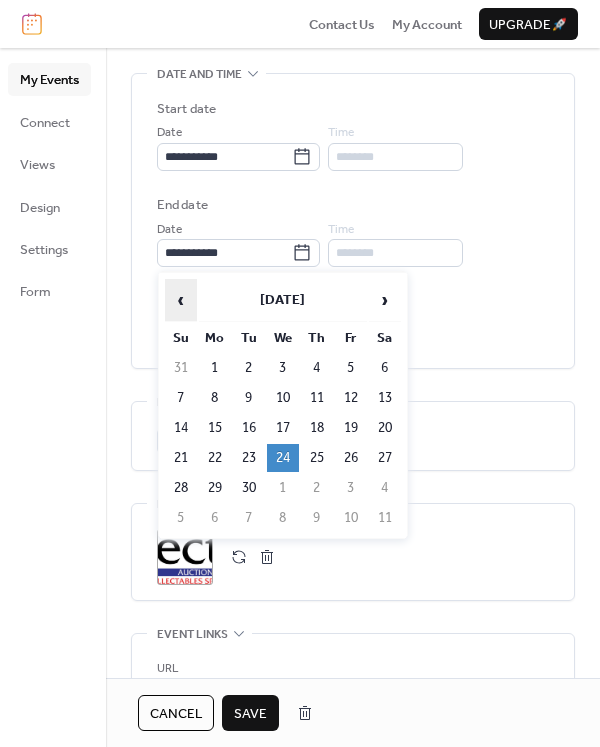 click on "‹" at bounding box center [181, 300] 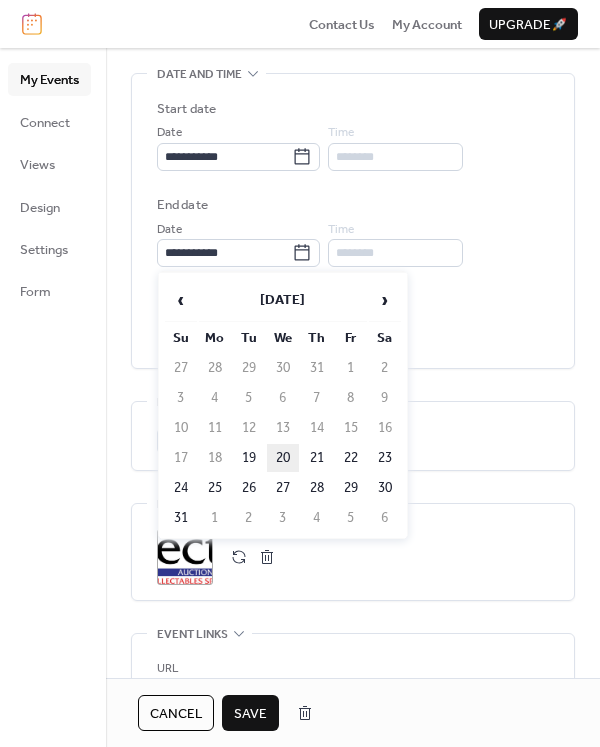 click on "20" at bounding box center (283, 458) 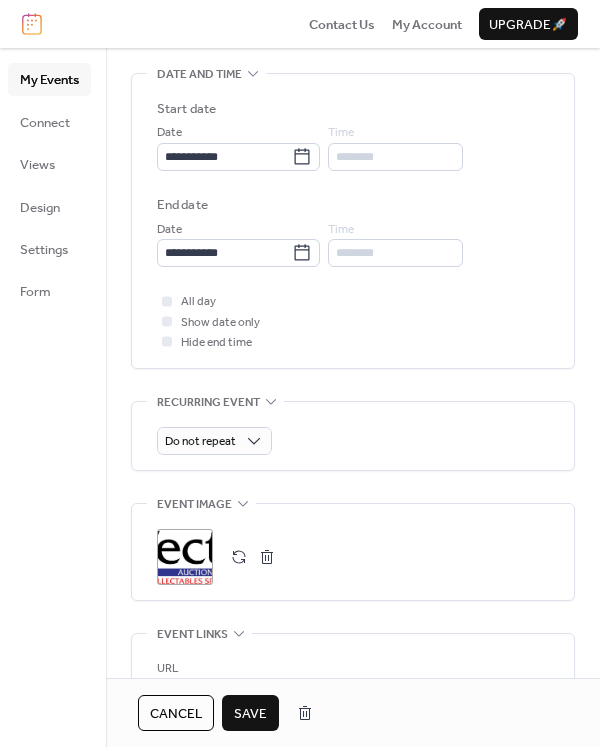 click on "Save" at bounding box center (250, 714) 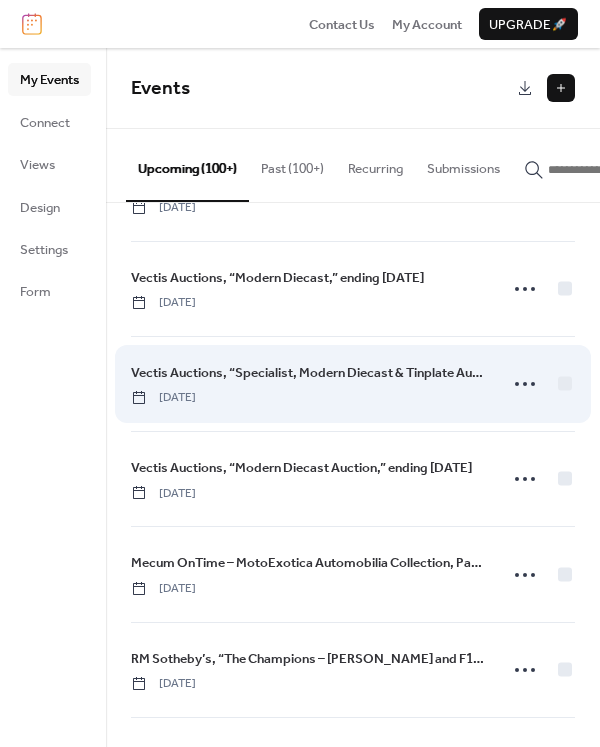 scroll, scrollTop: 266, scrollLeft: 0, axis: vertical 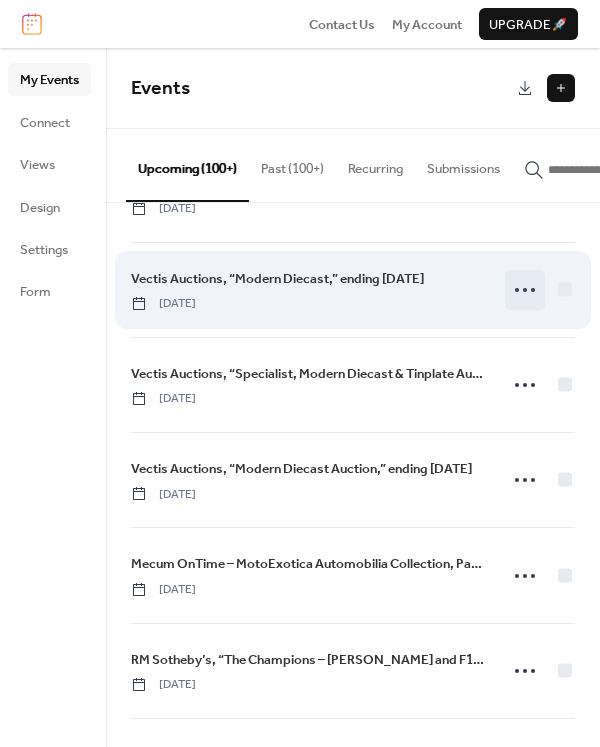 click 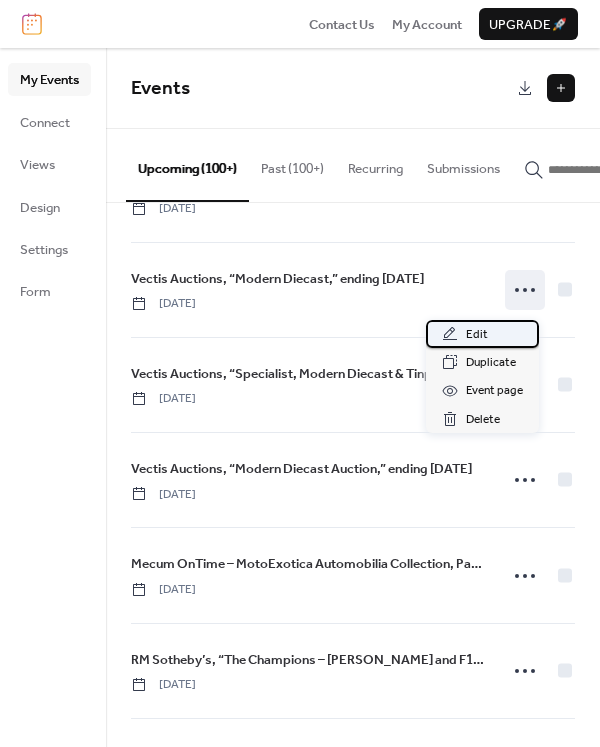 click on "Edit" at bounding box center [477, 335] 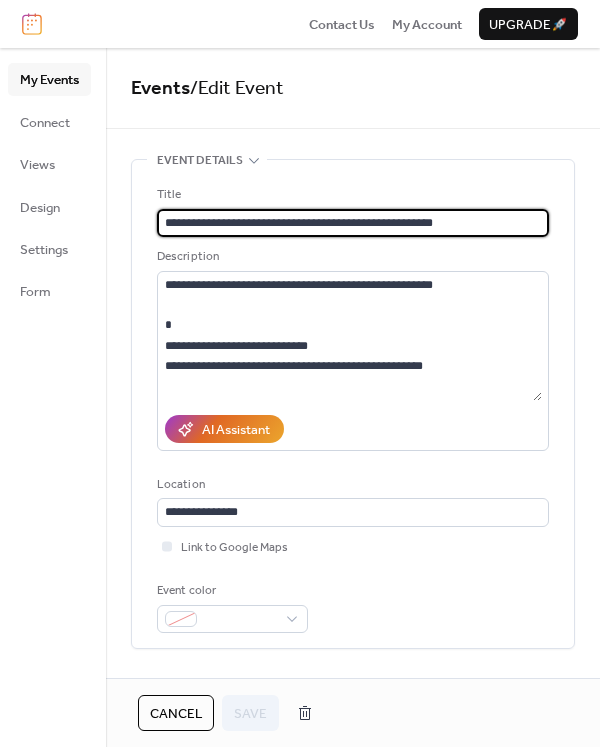 scroll, scrollTop: 353, scrollLeft: 0, axis: vertical 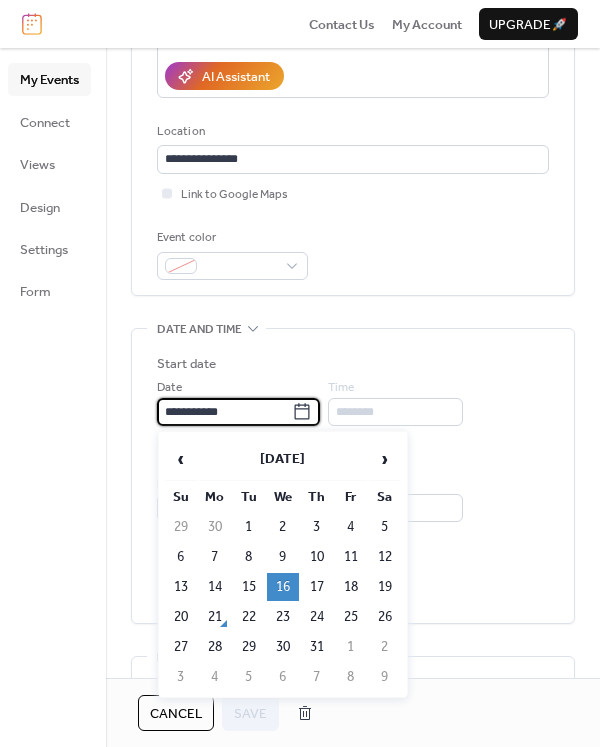 click on "**********" at bounding box center [224, 412] 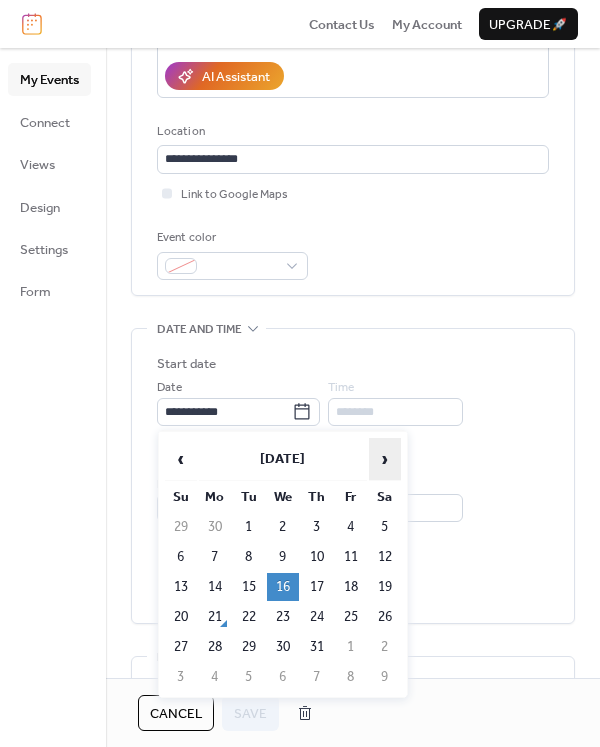 click on "›" at bounding box center (385, 459) 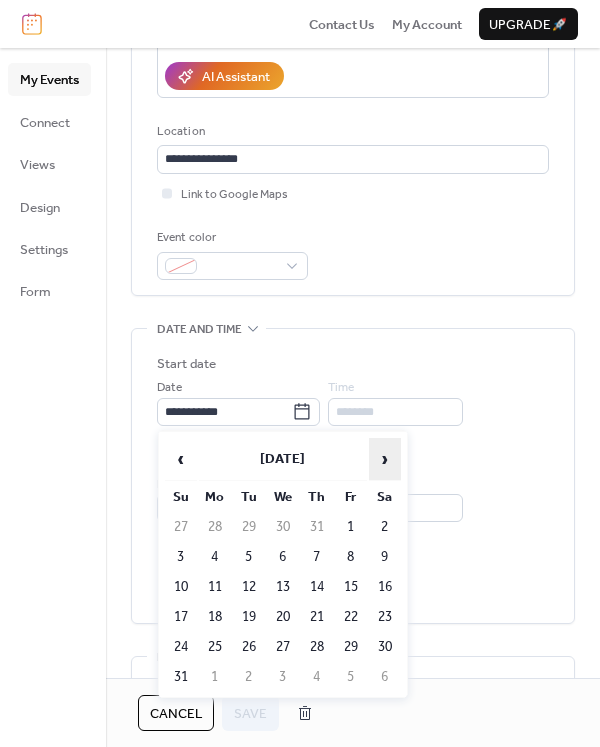 click on "›" at bounding box center [385, 459] 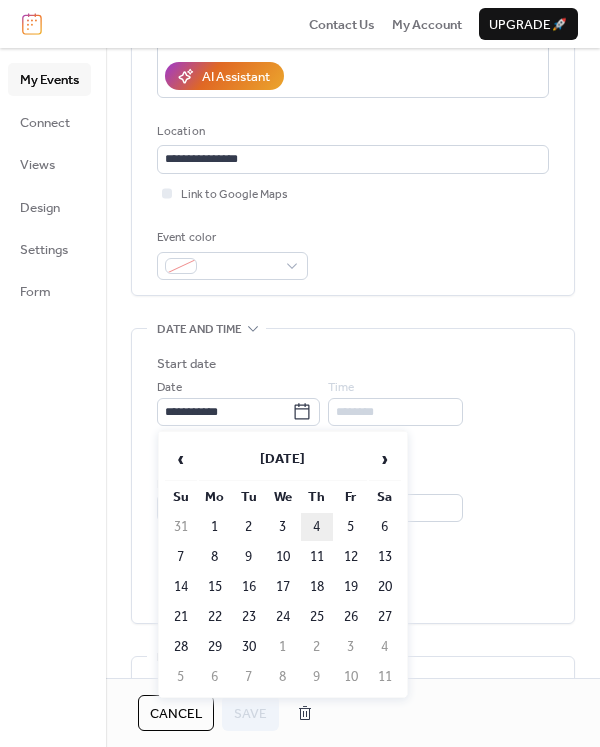 click on "4" at bounding box center [317, 527] 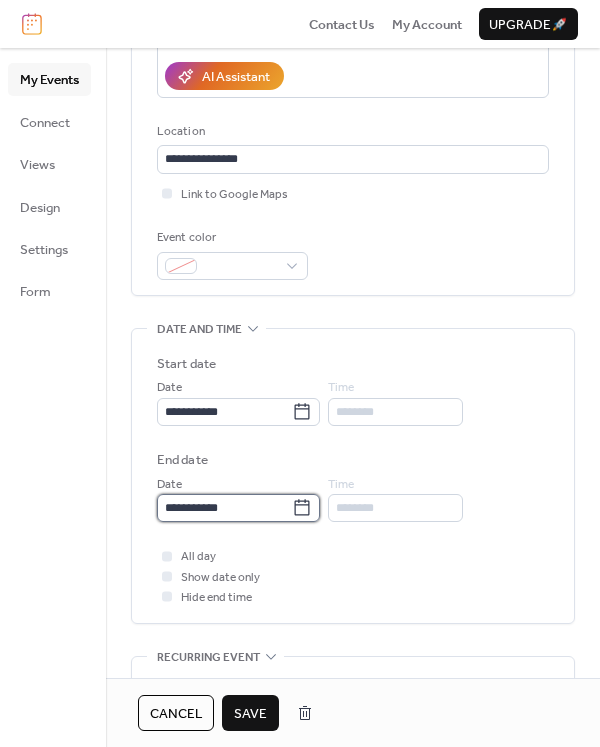 click on "**********" at bounding box center (224, 508) 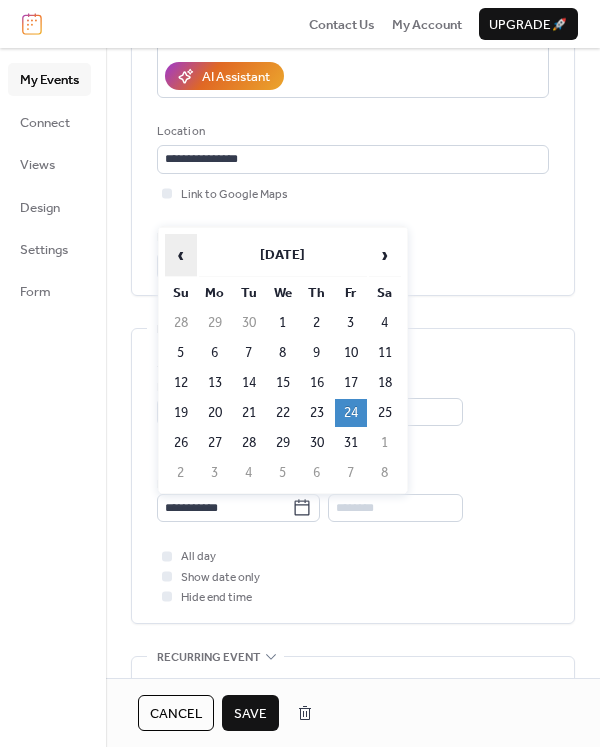 click on "‹" at bounding box center [181, 255] 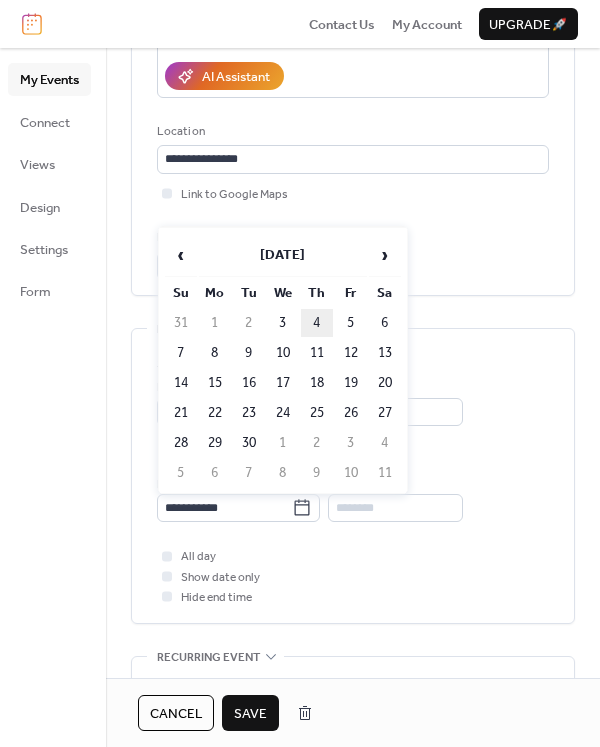 click on "4" at bounding box center [317, 323] 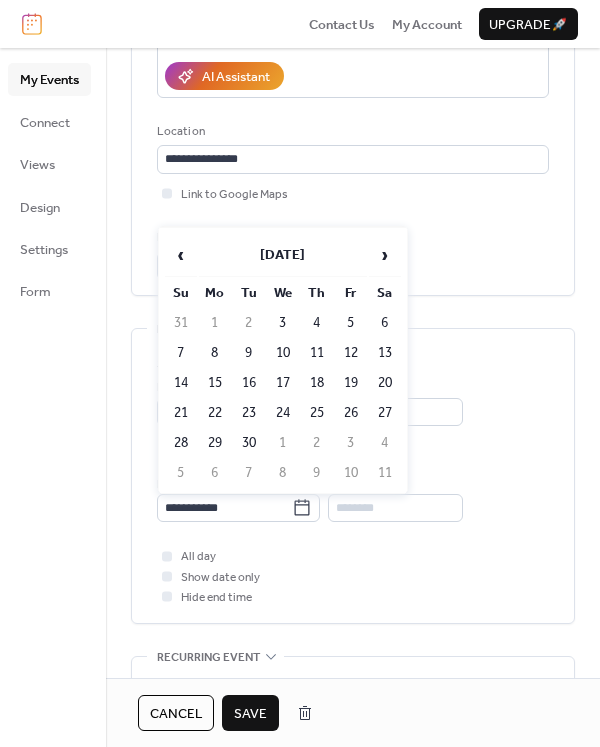 type on "**********" 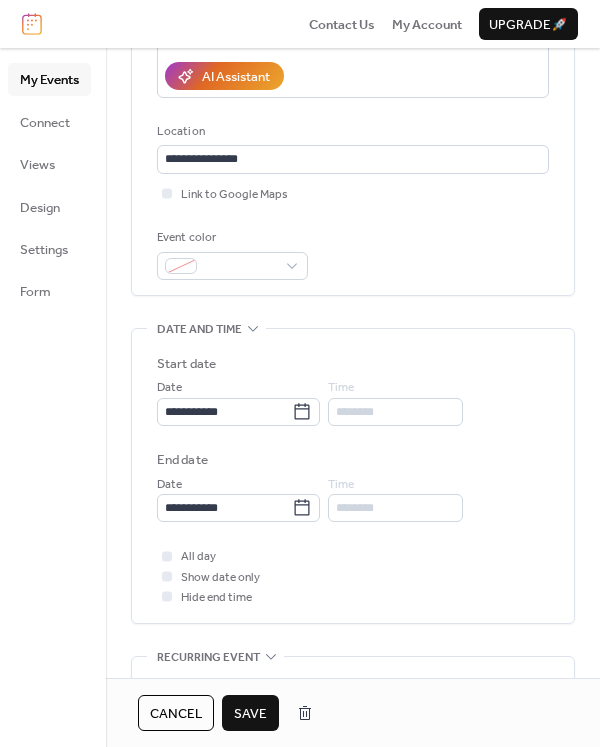 click on "Save" at bounding box center [250, 714] 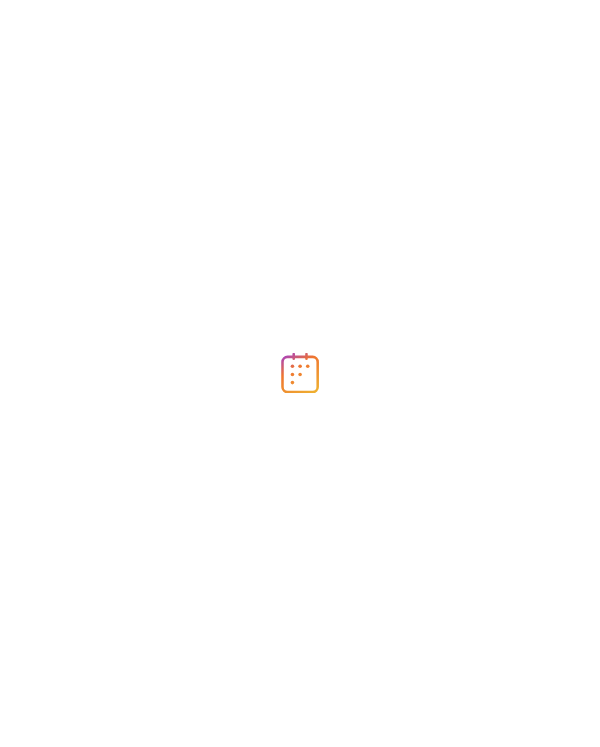 scroll, scrollTop: 0, scrollLeft: 0, axis: both 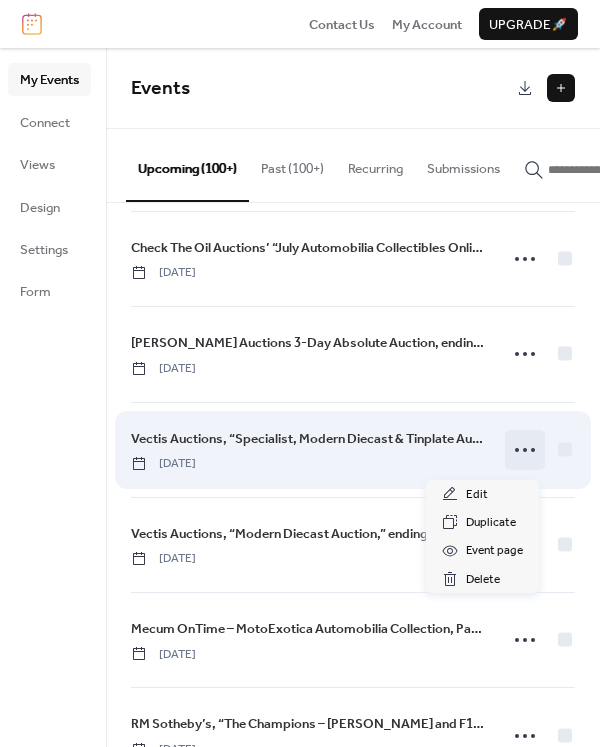 click 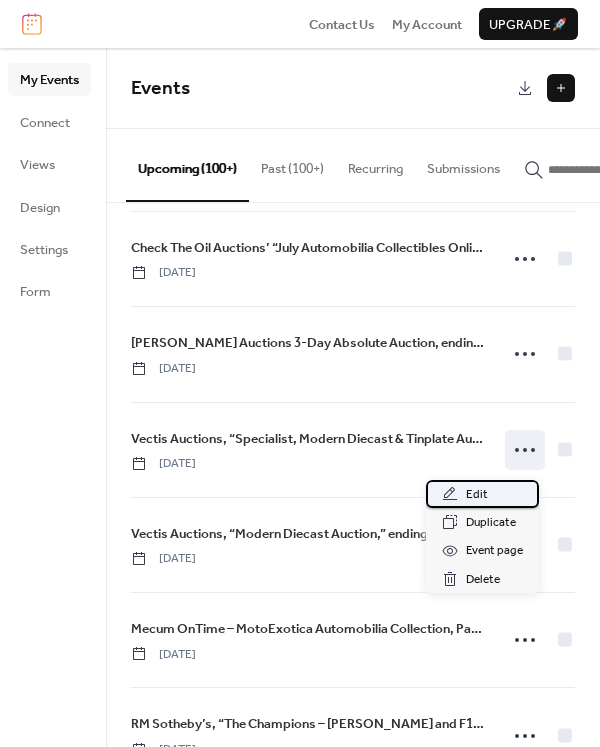 click on "Edit" at bounding box center [477, 495] 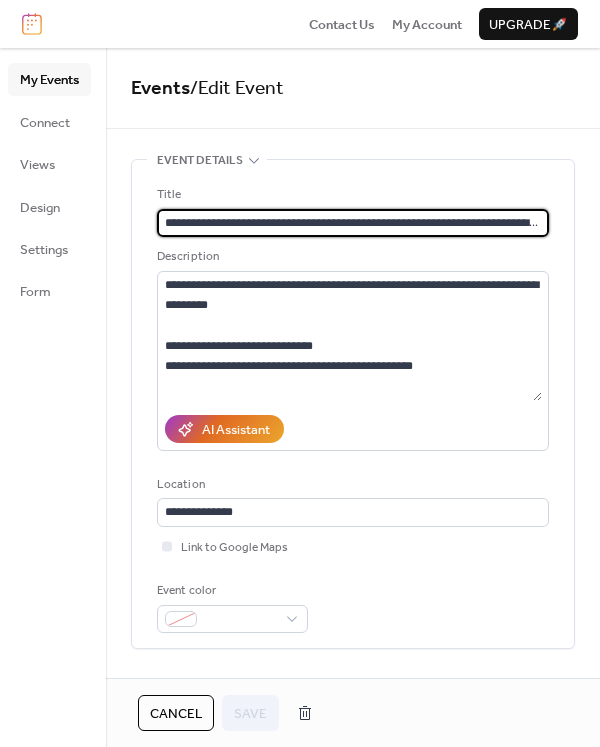scroll, scrollTop: 0, scrollLeft: 60, axis: horizontal 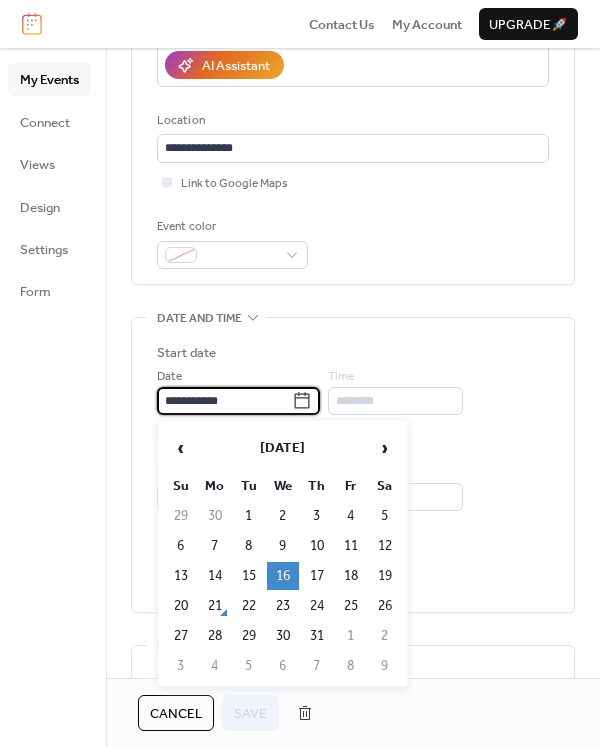 click on "**********" at bounding box center (224, 401) 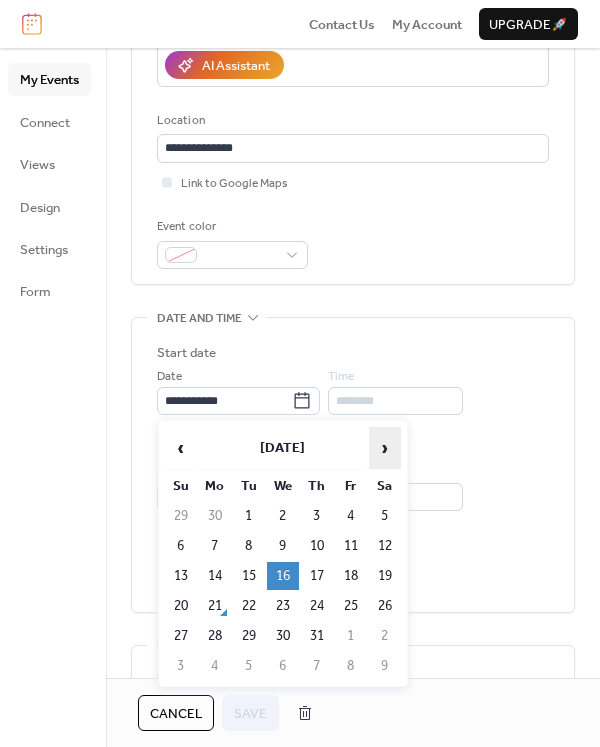 click on "›" at bounding box center [385, 448] 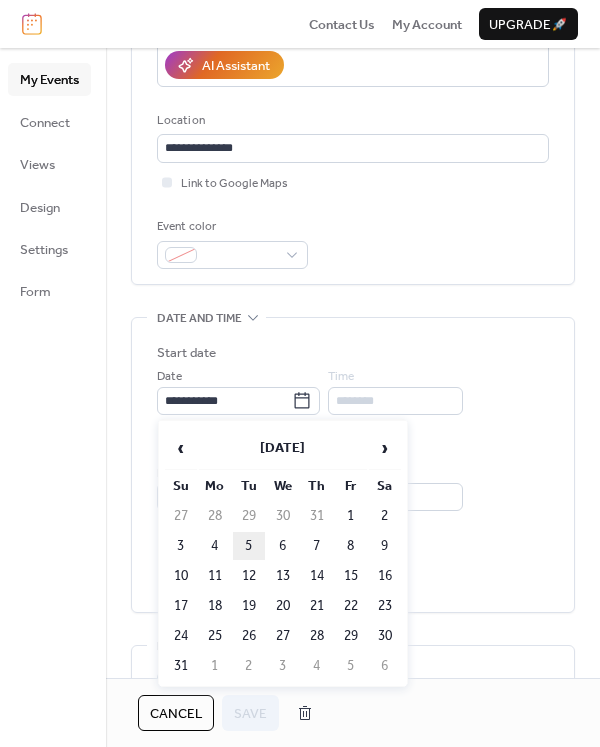 click on "5" at bounding box center [249, 546] 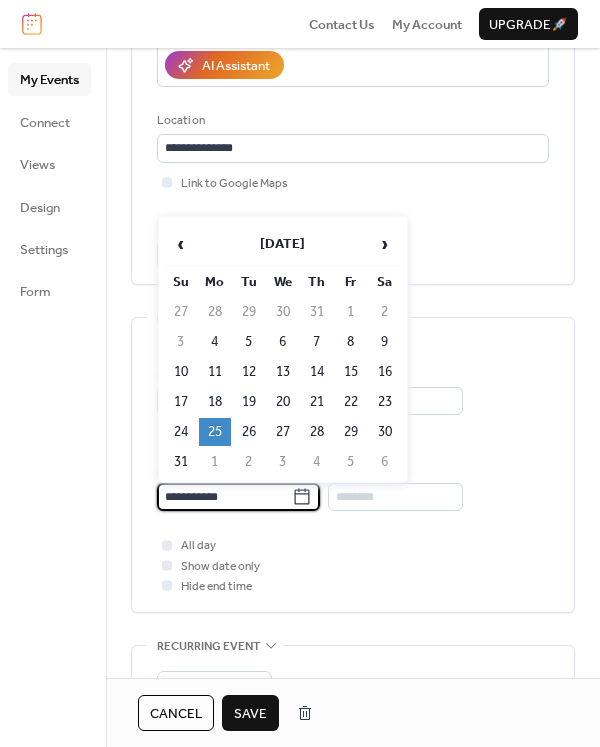 click on "**********" at bounding box center (224, 497) 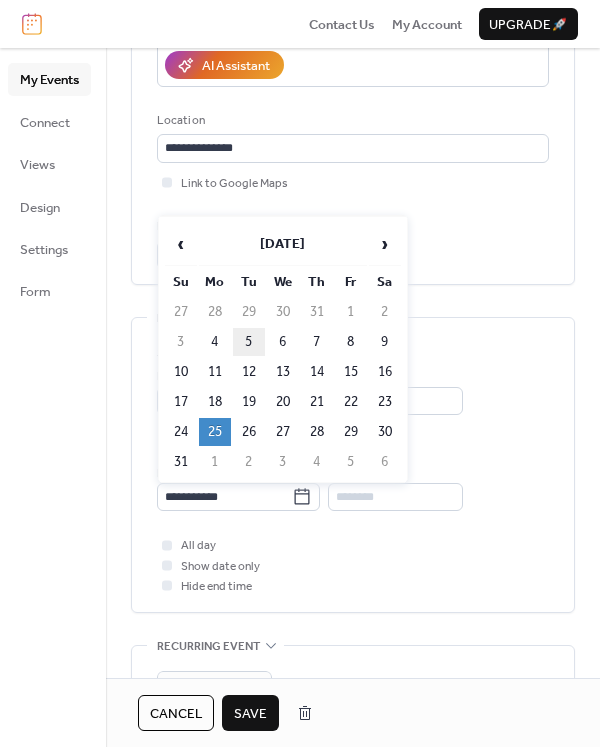 click on "5" at bounding box center [249, 342] 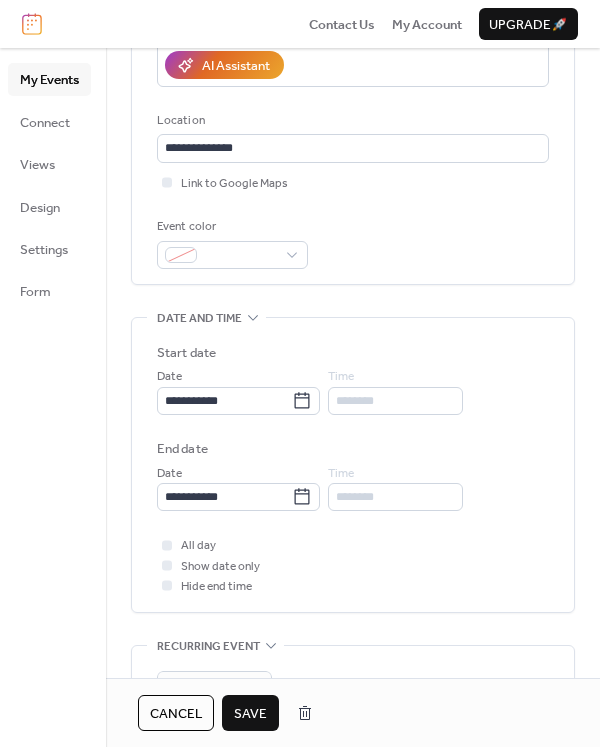 click on "Save" at bounding box center (250, 714) 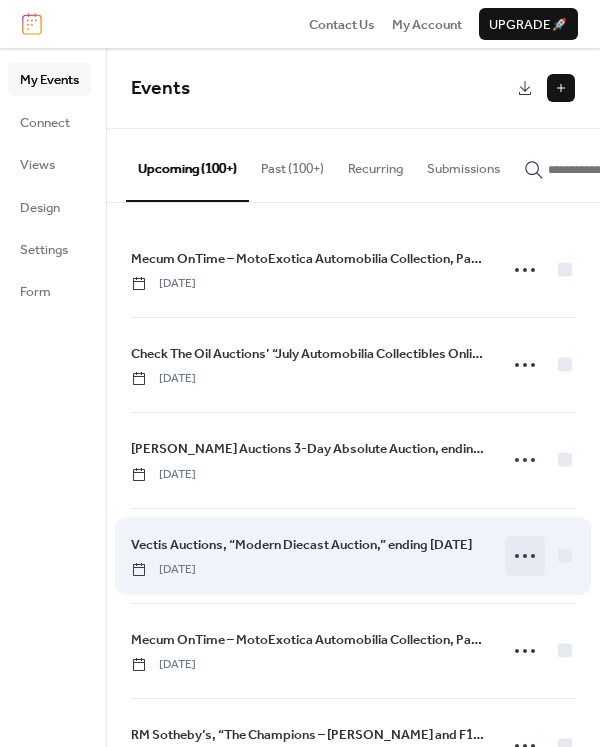 click 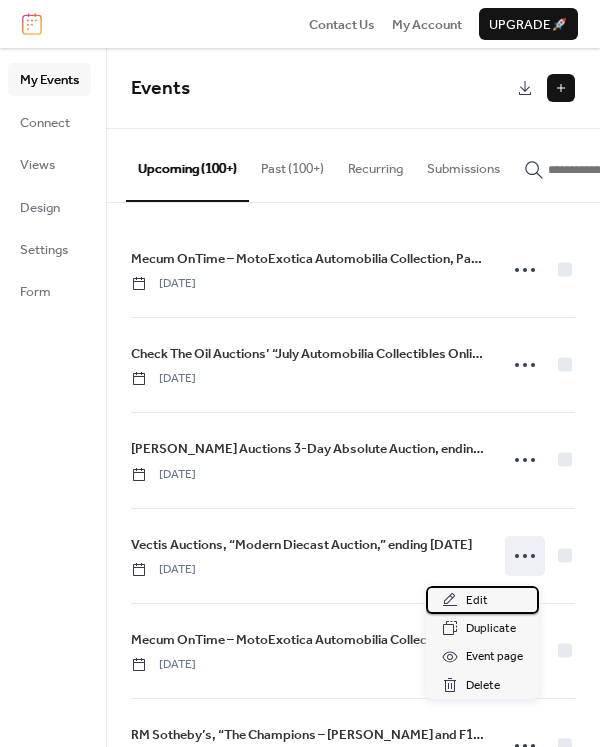 click on "Edit" at bounding box center (477, 601) 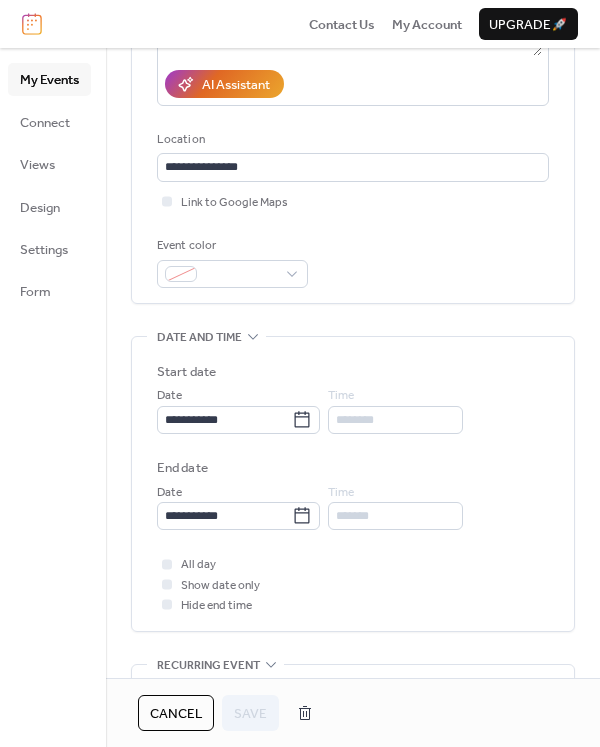 scroll, scrollTop: 352, scrollLeft: 0, axis: vertical 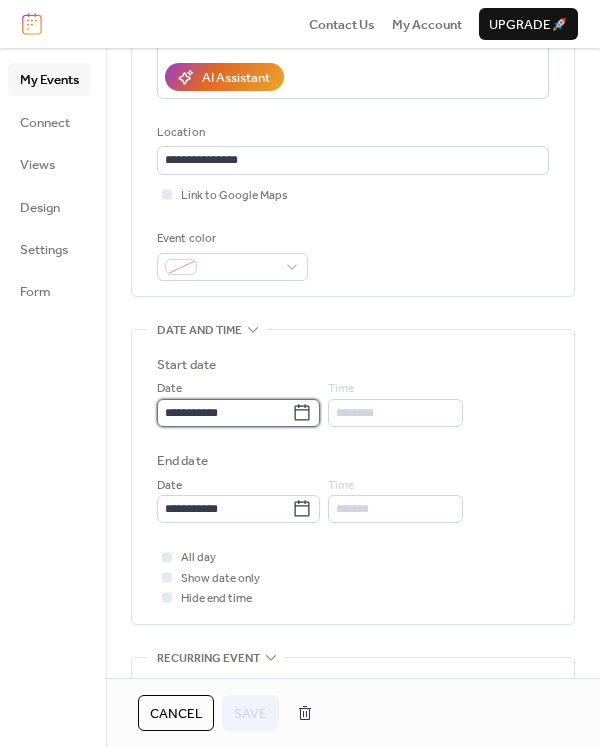 click on "**********" at bounding box center (224, 413) 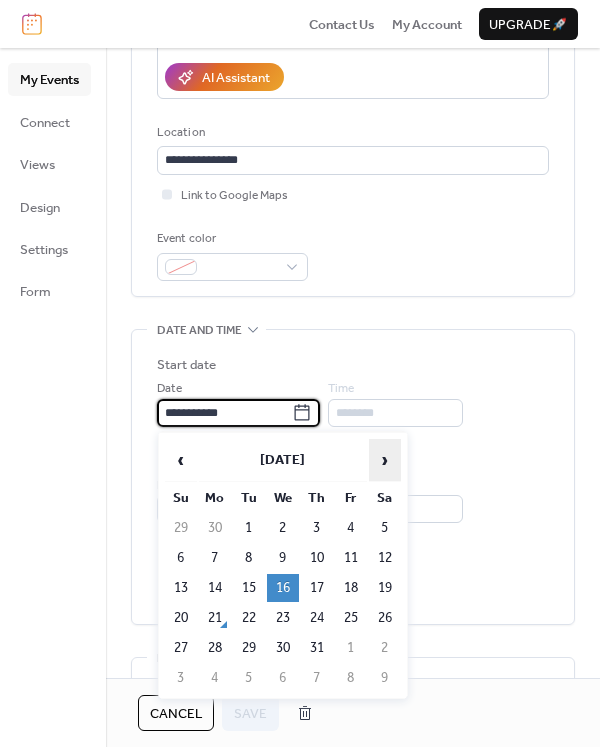 click on "›" at bounding box center [385, 460] 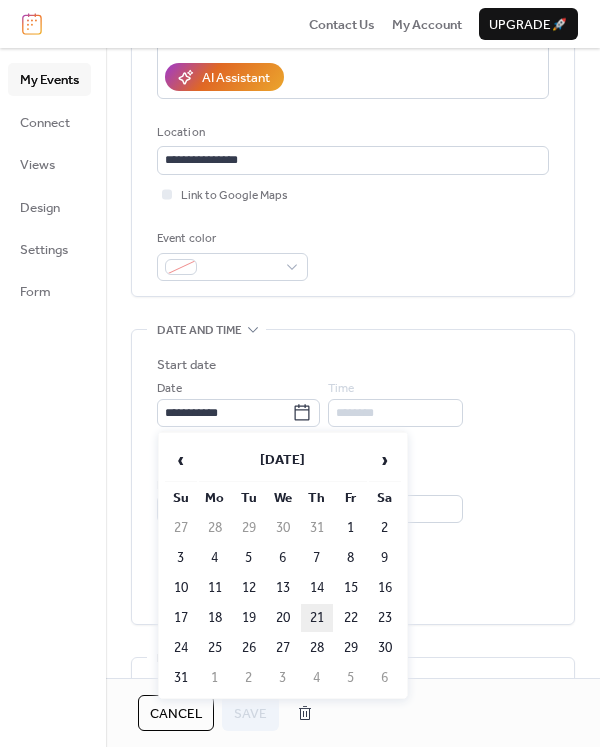 click on "21" at bounding box center (317, 618) 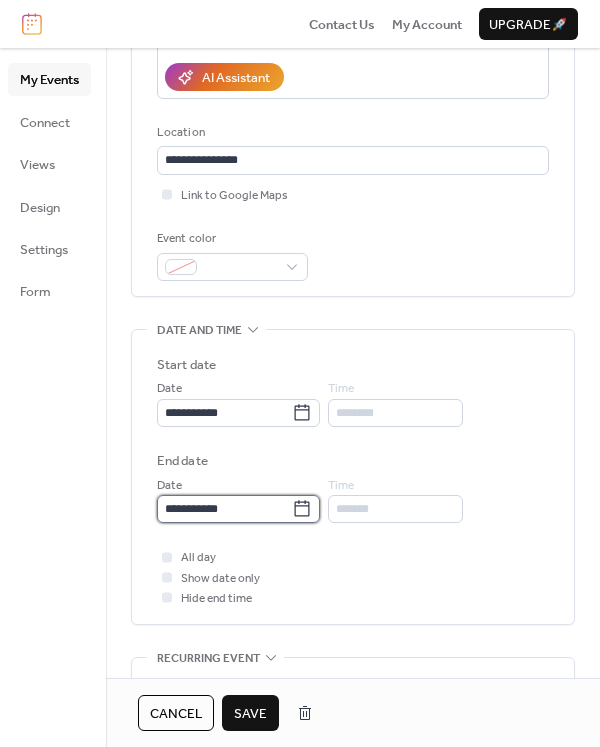 click on "**********" at bounding box center (224, 509) 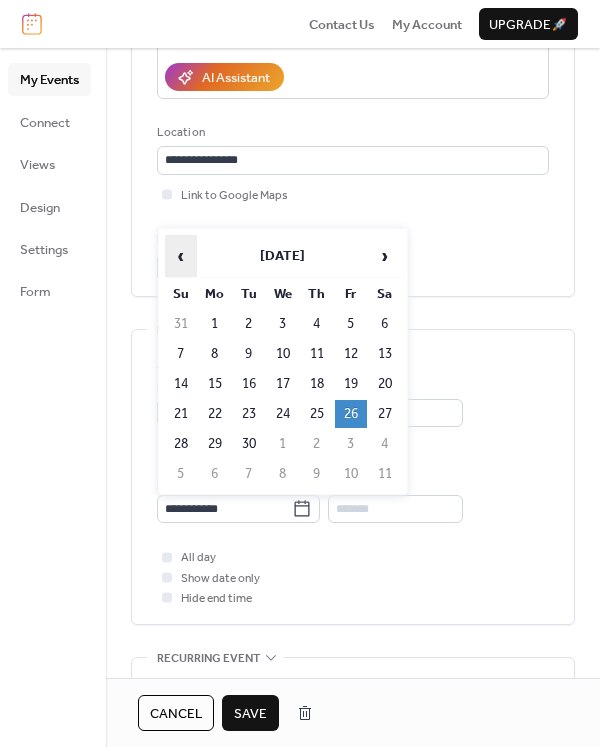 click on "‹" at bounding box center (181, 256) 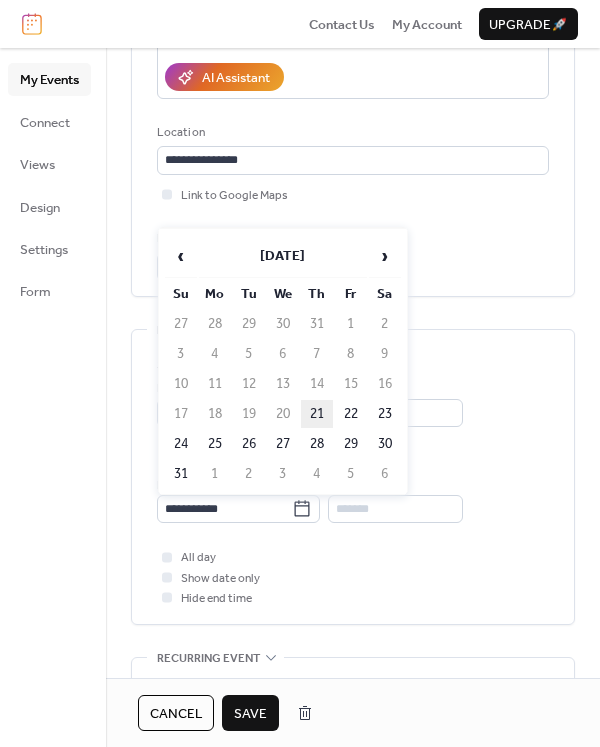 click on "21" at bounding box center (317, 414) 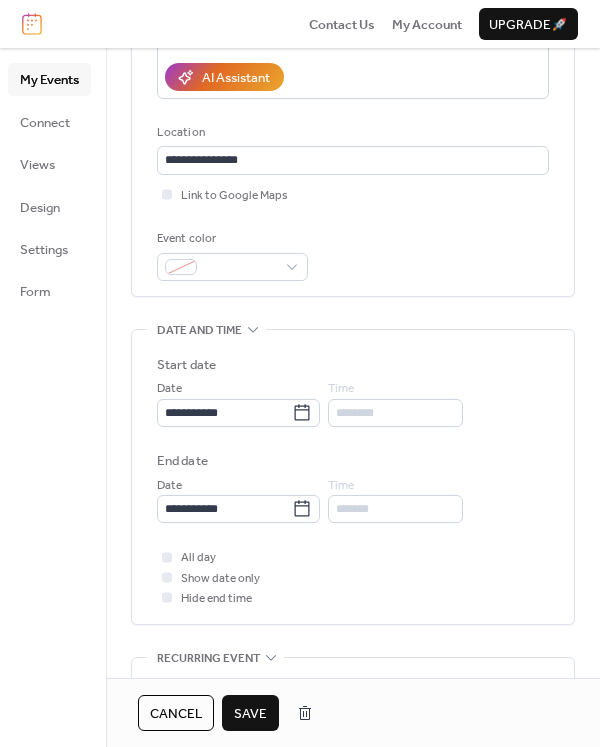 click on "Save" at bounding box center (250, 714) 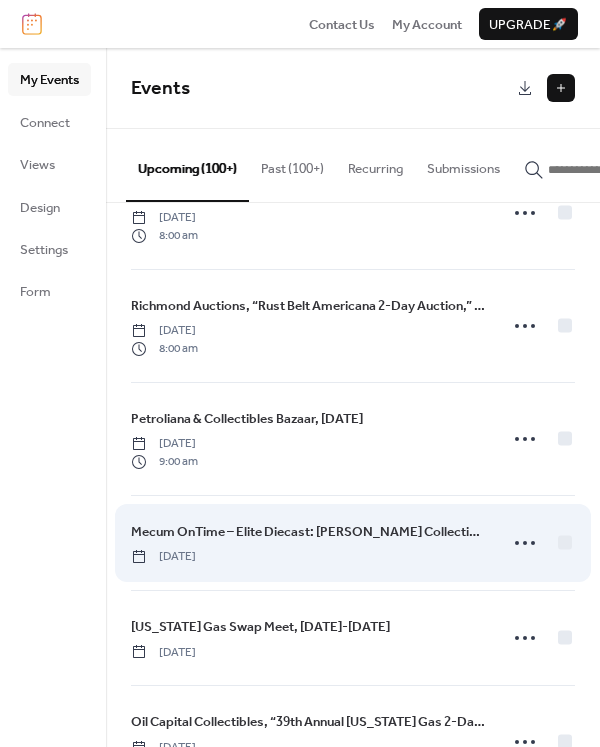 scroll, scrollTop: 2058, scrollLeft: 0, axis: vertical 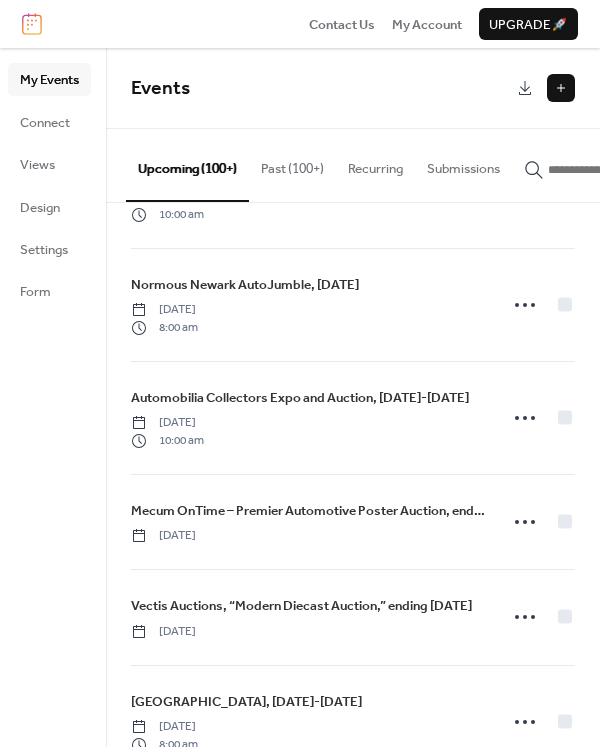 click at bounding box center (608, 170) 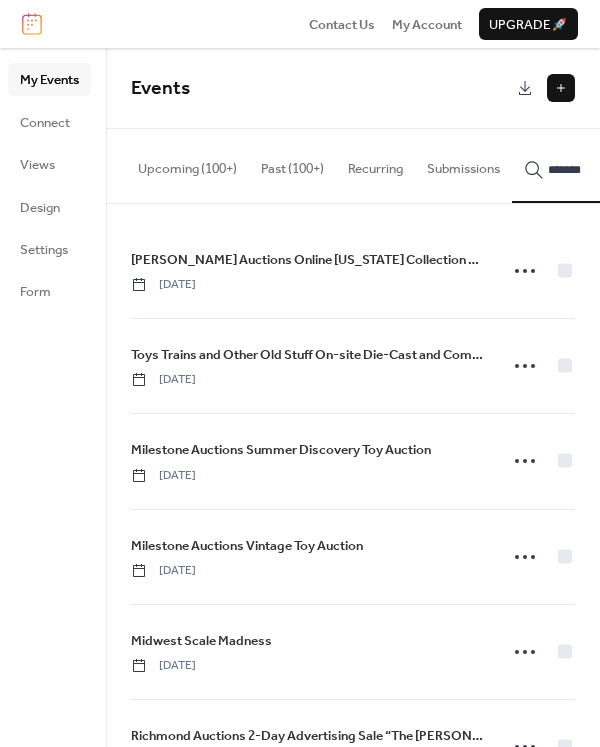 scroll, scrollTop: 0, scrollLeft: 1, axis: horizontal 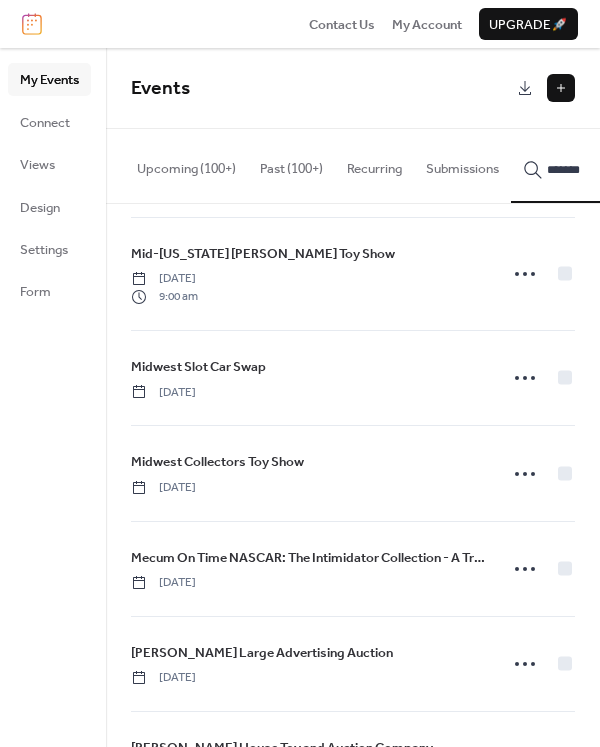 click on "*******" at bounding box center (595, 165) 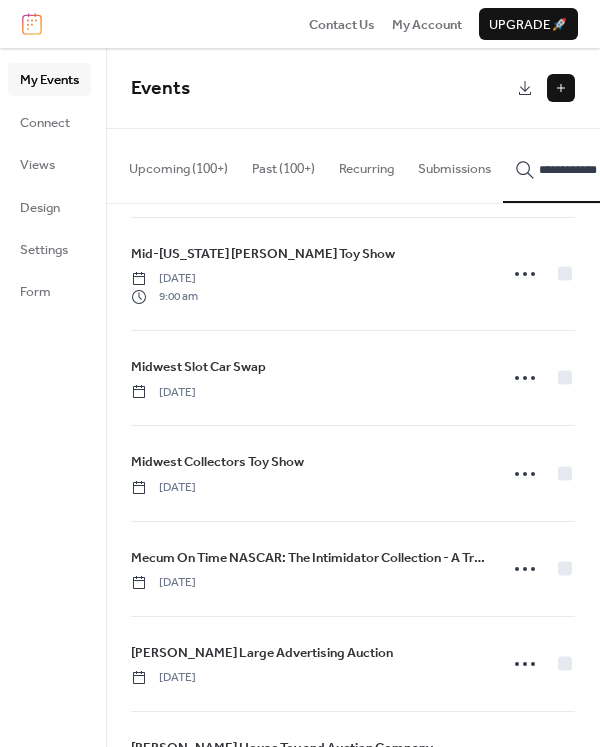 scroll, scrollTop: 0, scrollLeft: 22, axis: horizontal 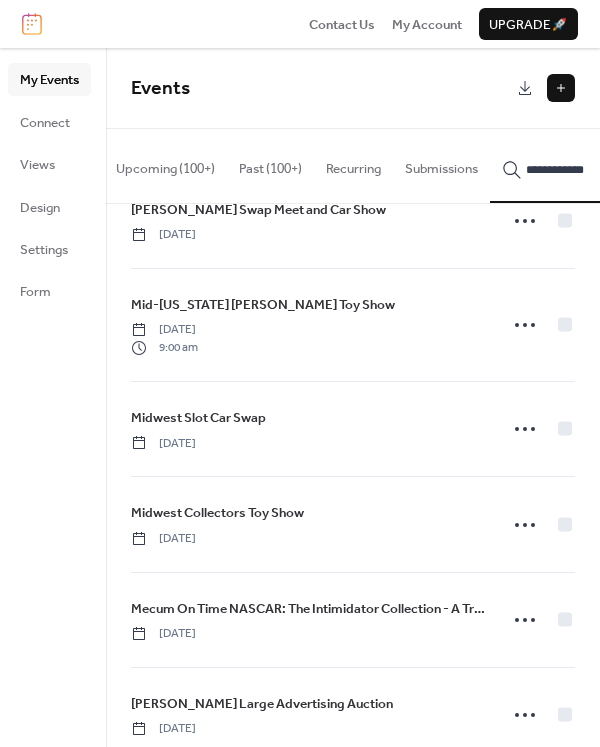 type on "**********" 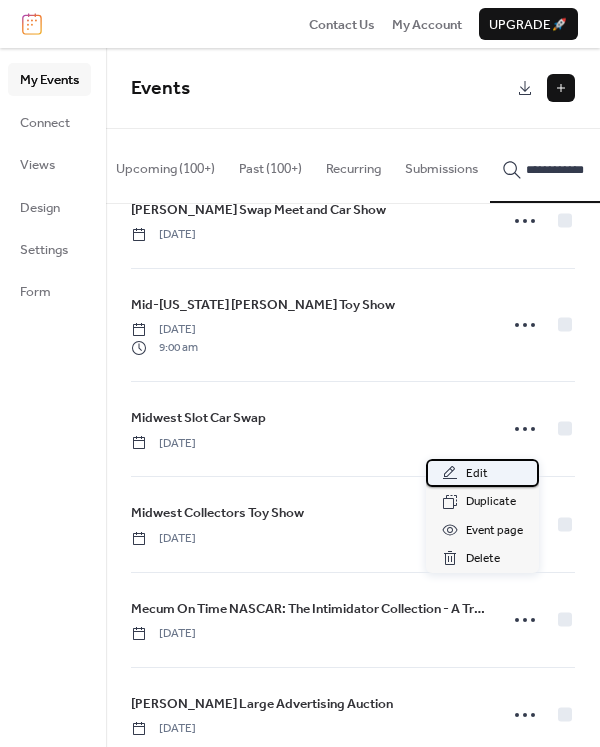 click on "Edit" at bounding box center [477, 474] 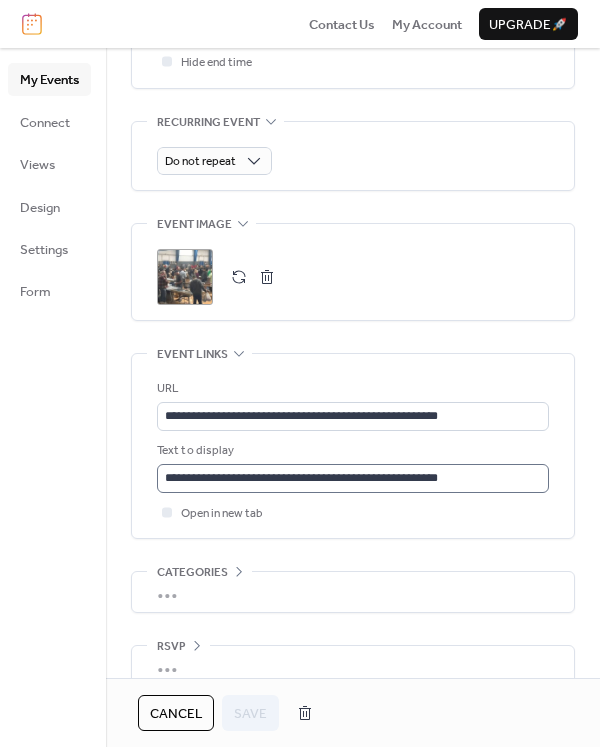 scroll, scrollTop: 917, scrollLeft: 0, axis: vertical 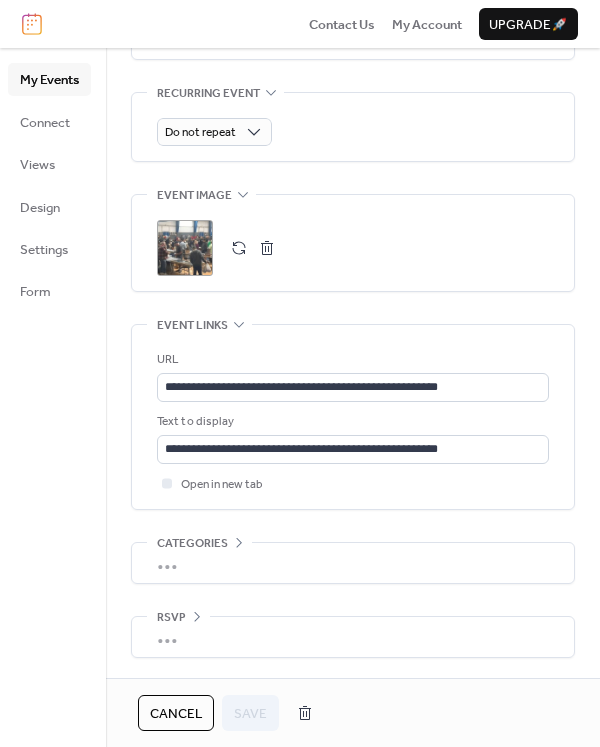 click on "Cancel" at bounding box center [176, 714] 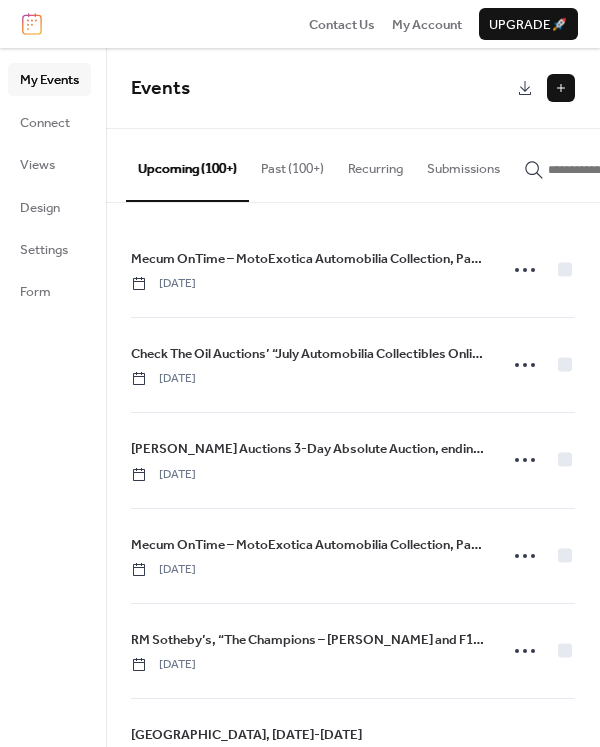 click at bounding box center [608, 170] 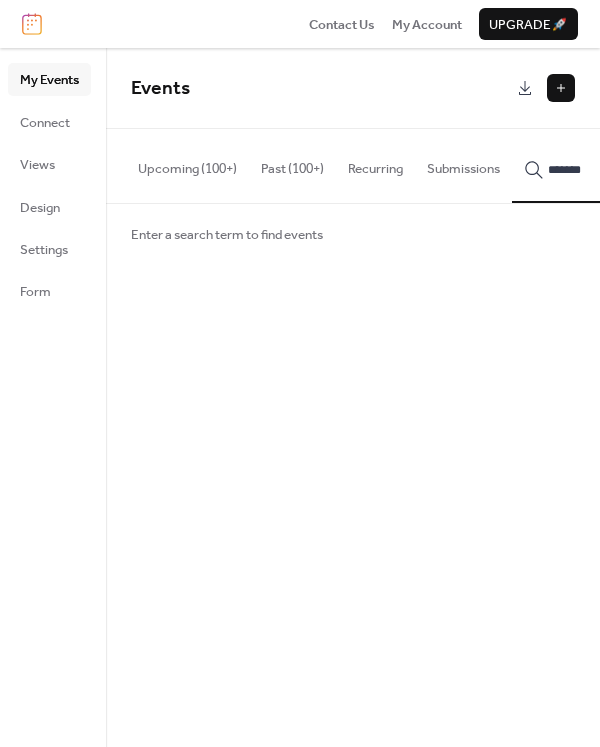 click on "*******" at bounding box center [596, 165] 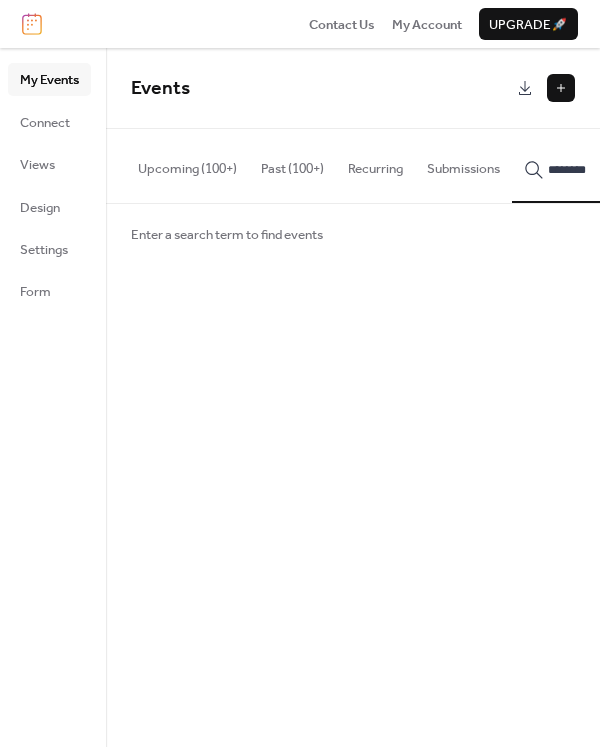 scroll, scrollTop: 0, scrollLeft: 3, axis: horizontal 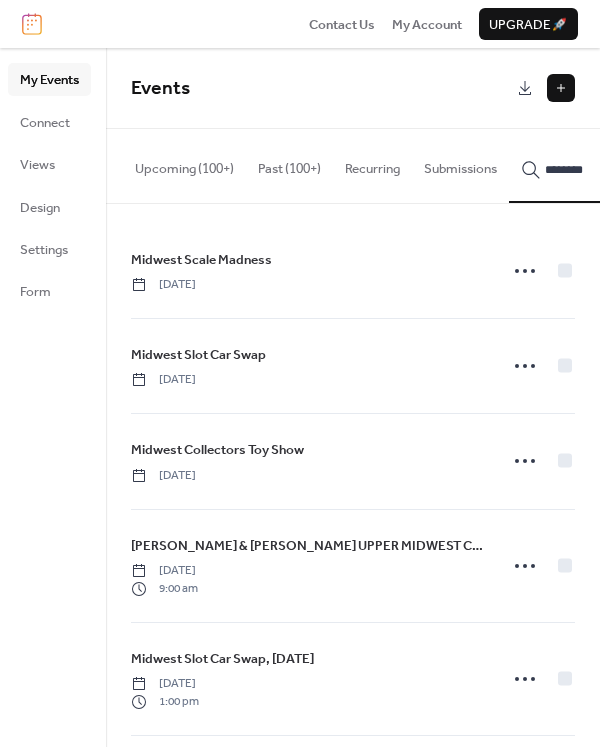 type on "*******" 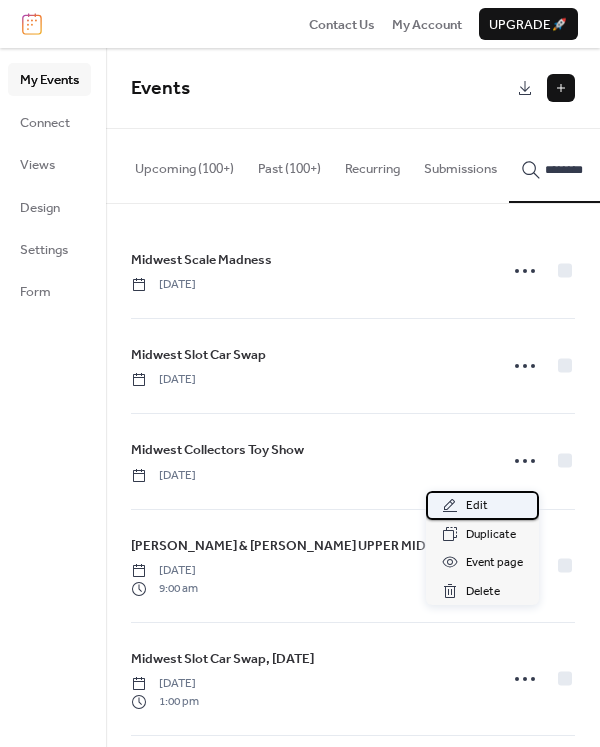 click on "Edit" at bounding box center (477, 506) 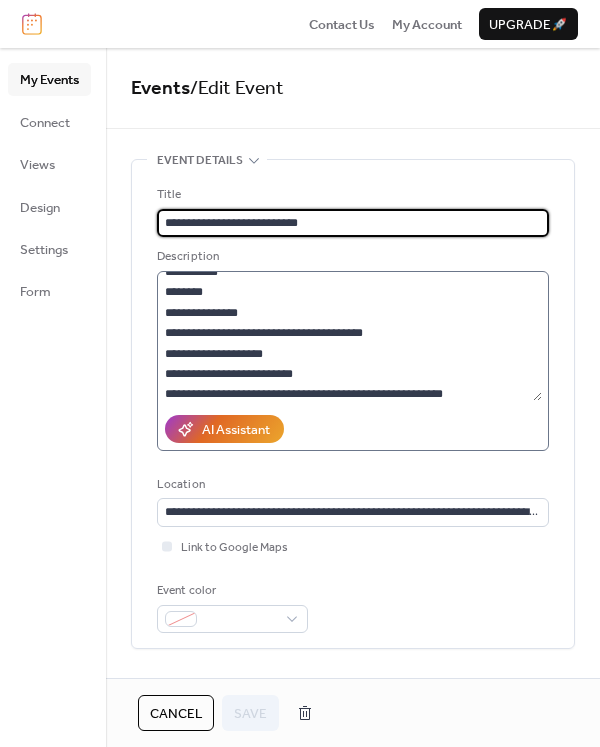 scroll, scrollTop: 41, scrollLeft: 0, axis: vertical 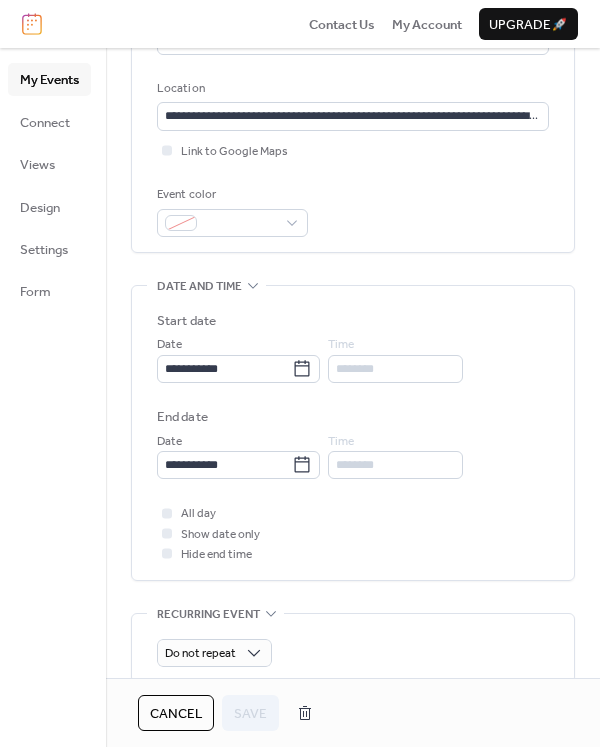 click on "Cancel" at bounding box center [176, 714] 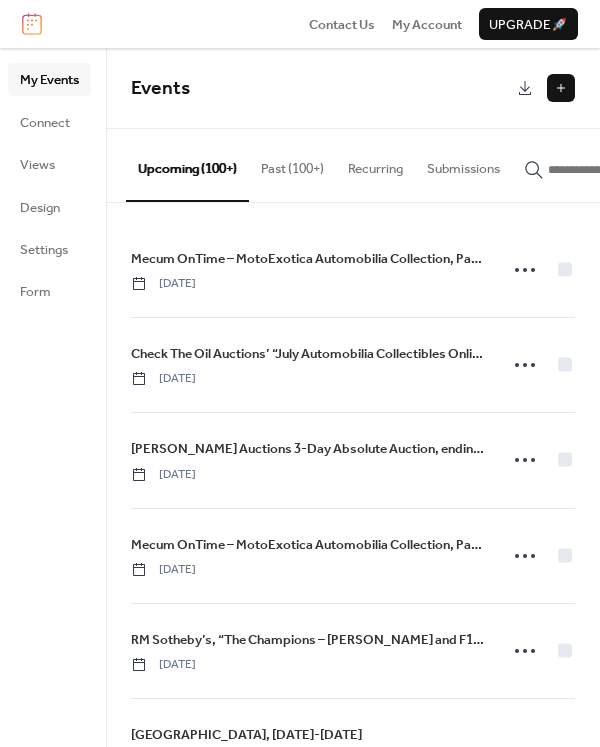 click at bounding box center [608, 170] 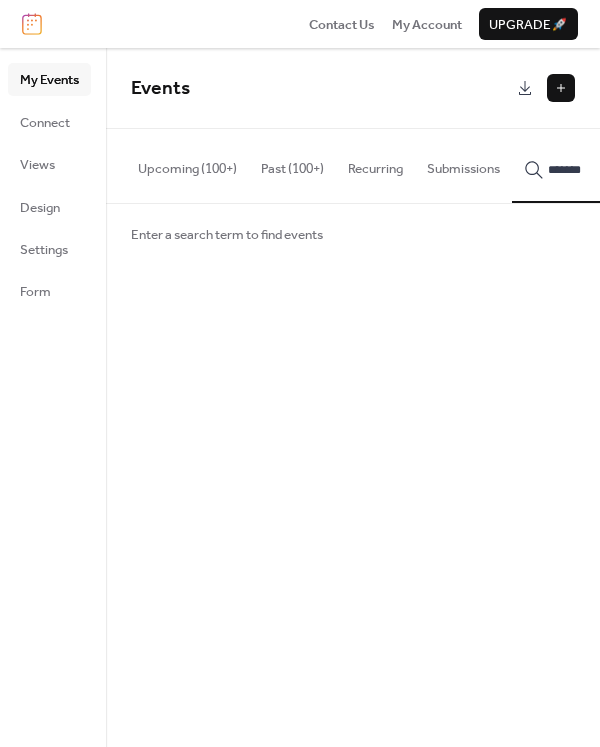 scroll, scrollTop: 0, scrollLeft: 1, axis: horizontal 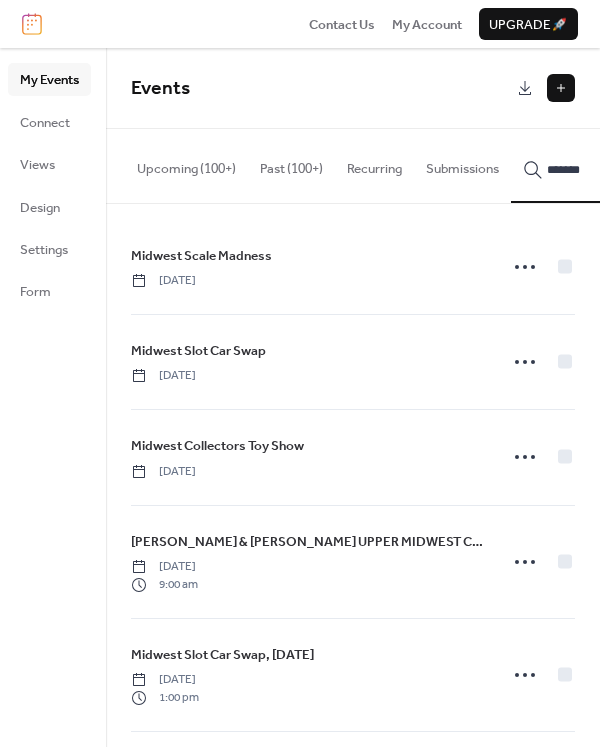 type on "*******" 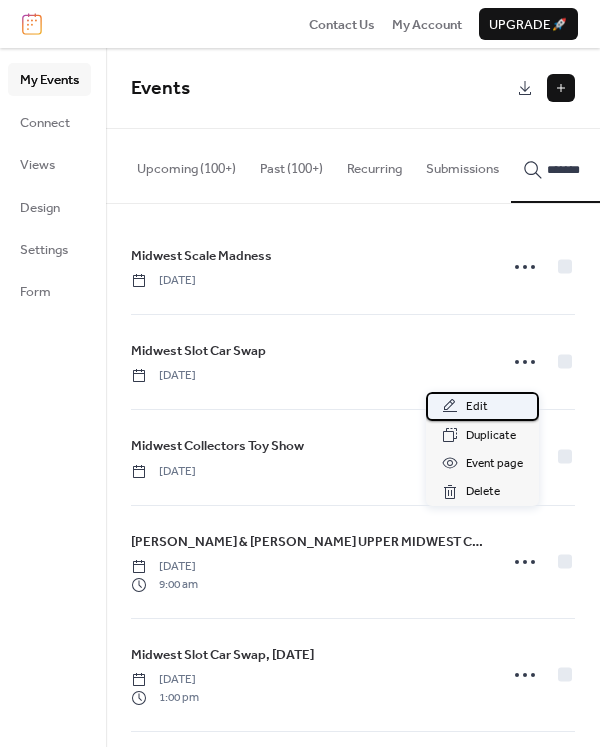 click on "Edit" at bounding box center (477, 407) 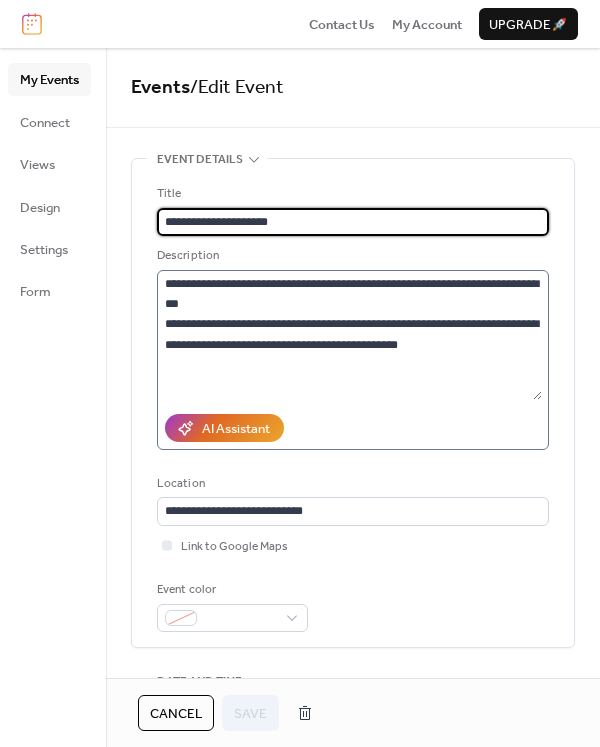 scroll, scrollTop: 0, scrollLeft: 0, axis: both 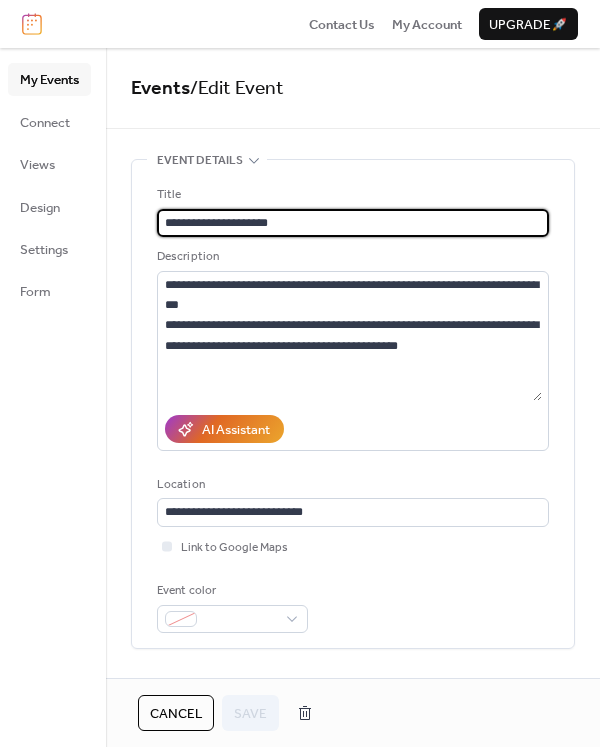 click on "Cancel" at bounding box center [176, 714] 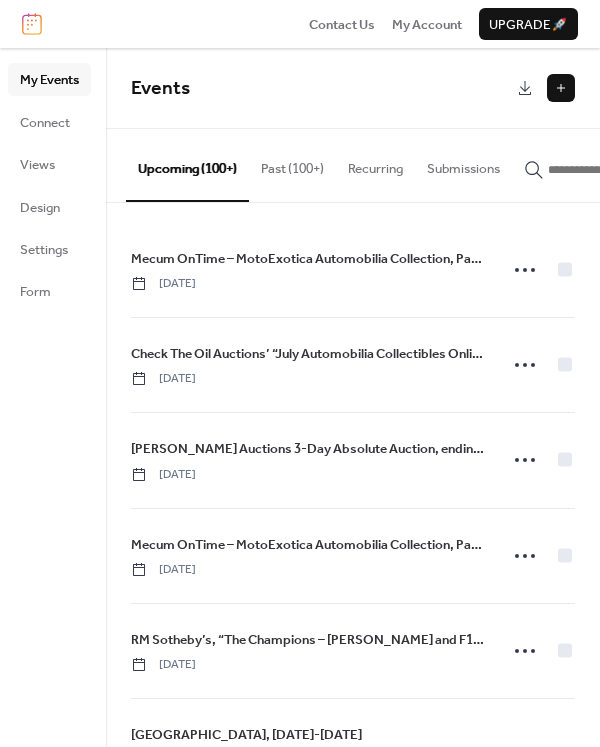 click at bounding box center [561, 88] 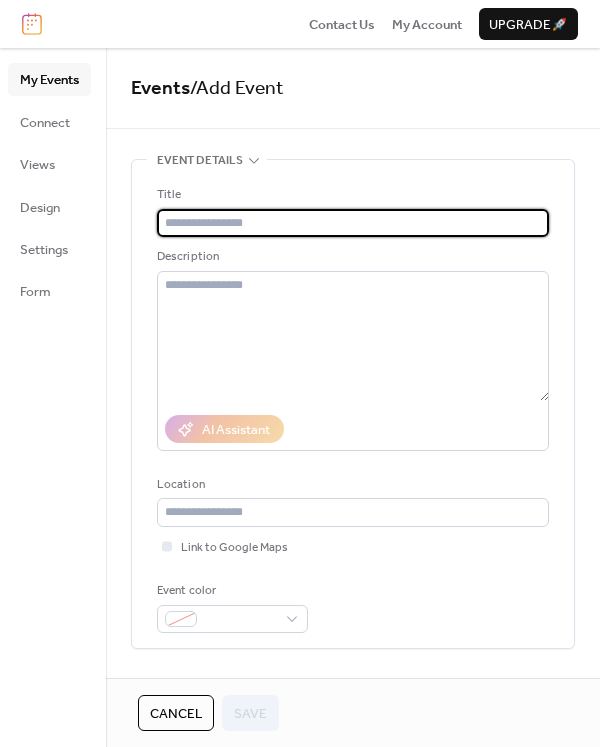 click at bounding box center [353, 223] 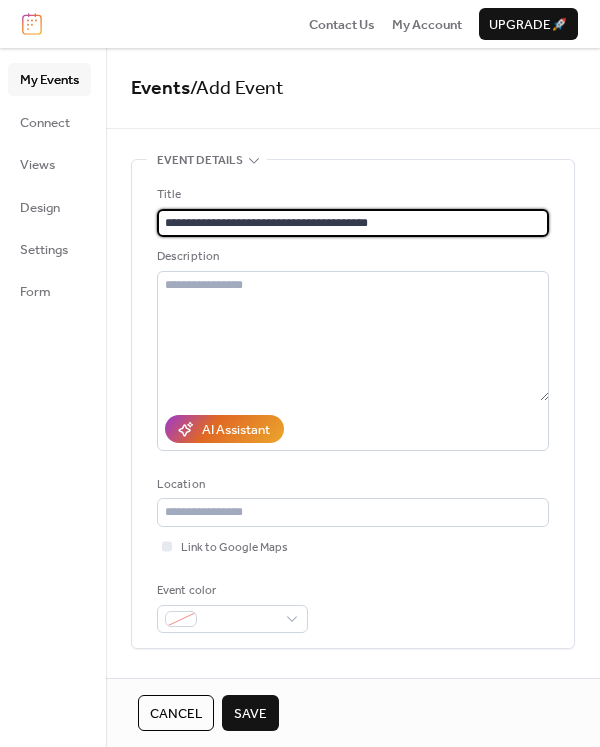 type on "**********" 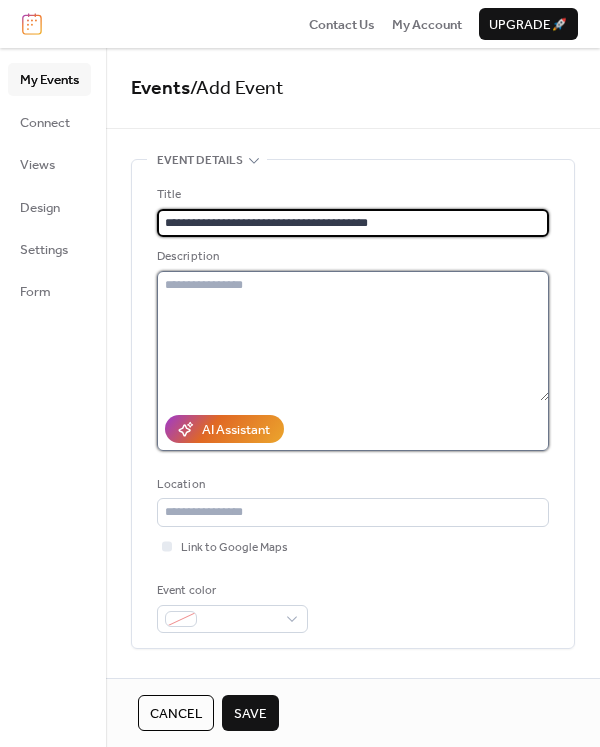 click at bounding box center [353, 336] 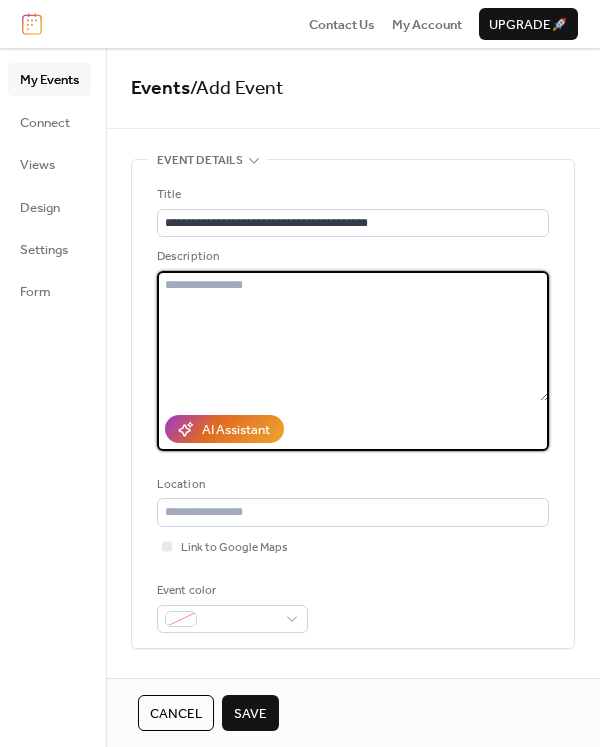 paste on "**********" 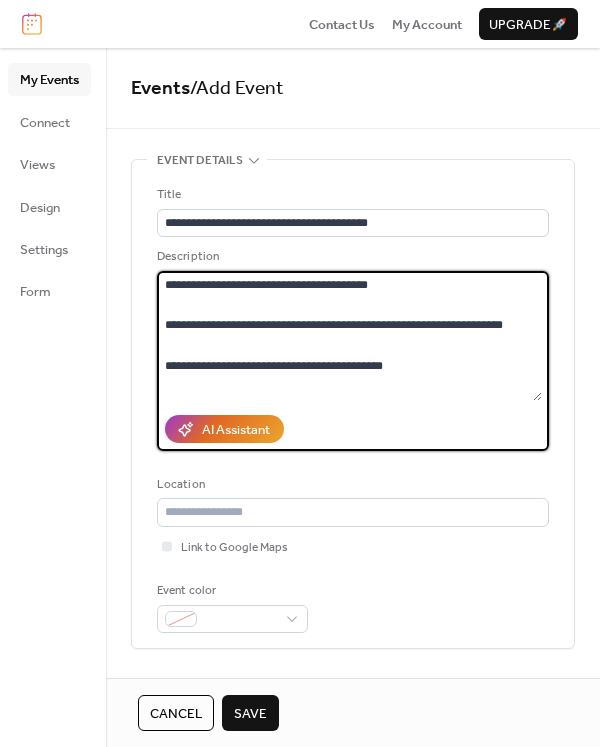 scroll, scrollTop: 181, scrollLeft: 0, axis: vertical 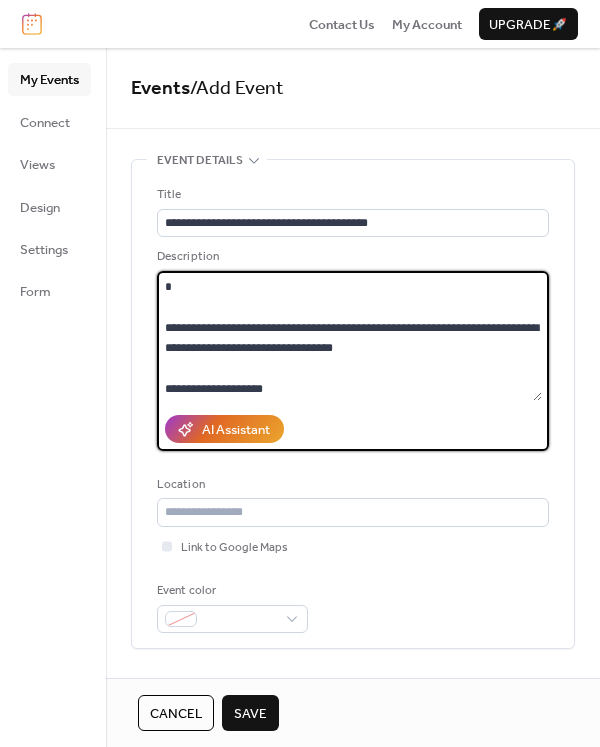 click on "**********" at bounding box center (349, 336) 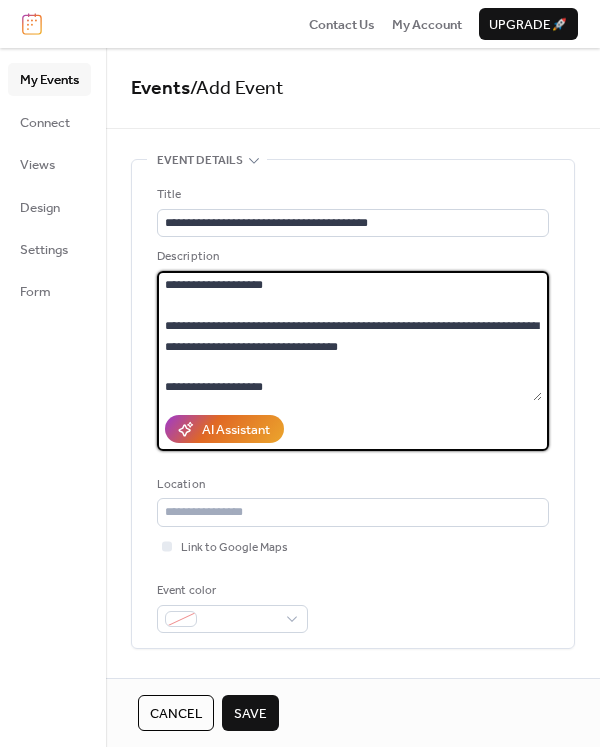 scroll, scrollTop: 143, scrollLeft: 0, axis: vertical 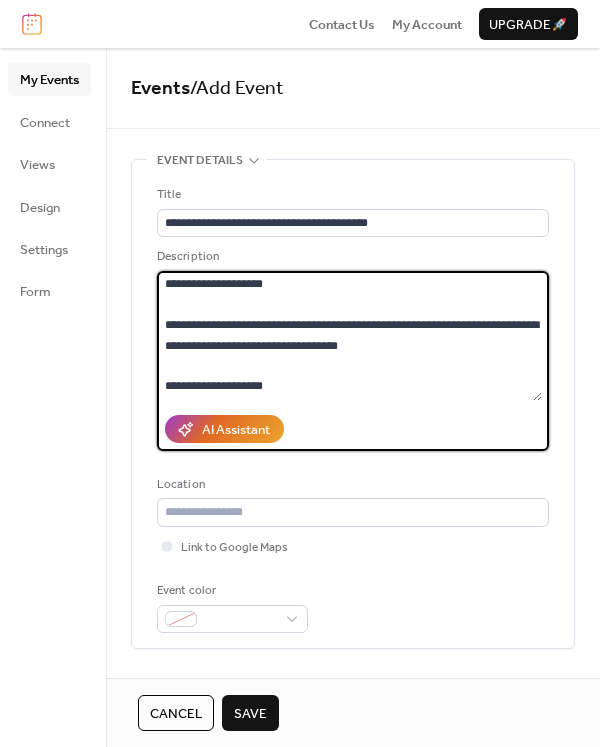 type on "**********" 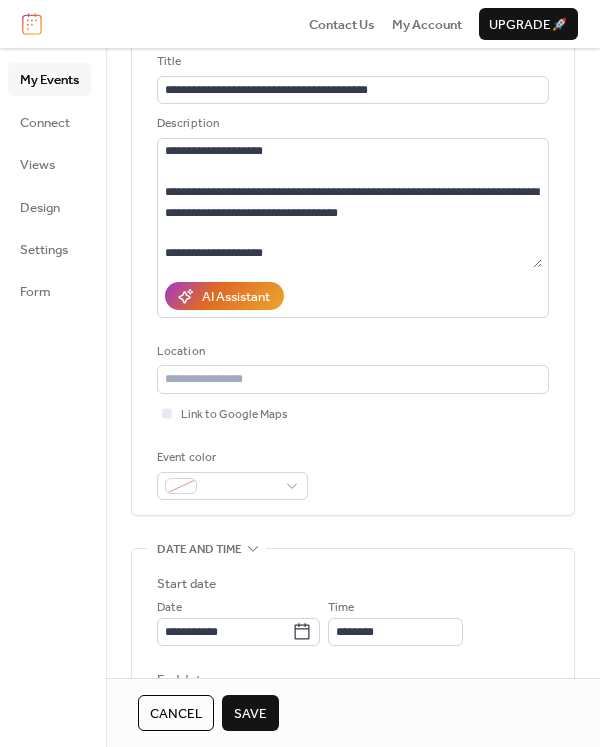 scroll, scrollTop: 138, scrollLeft: 0, axis: vertical 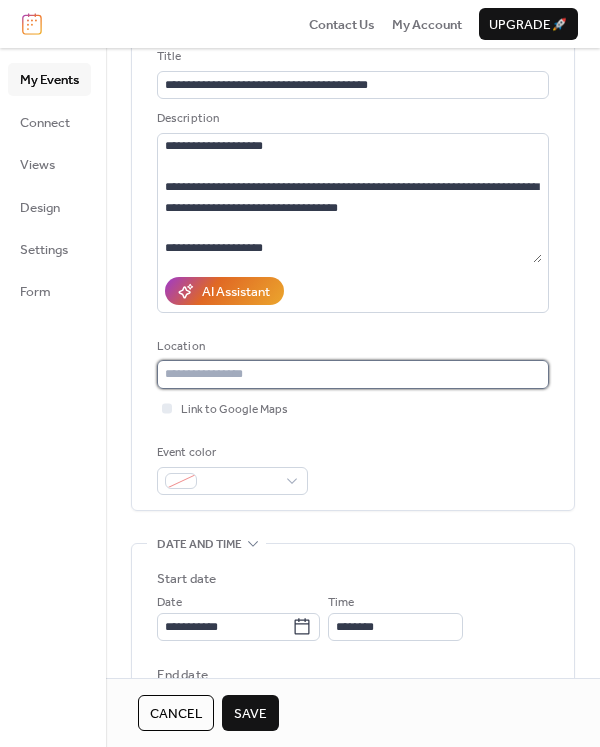 click at bounding box center (353, 374) 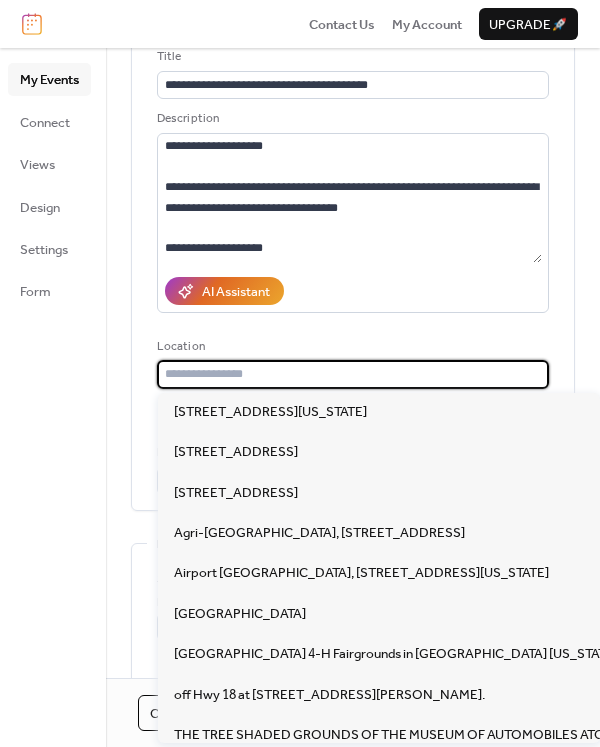 paste on "**********" 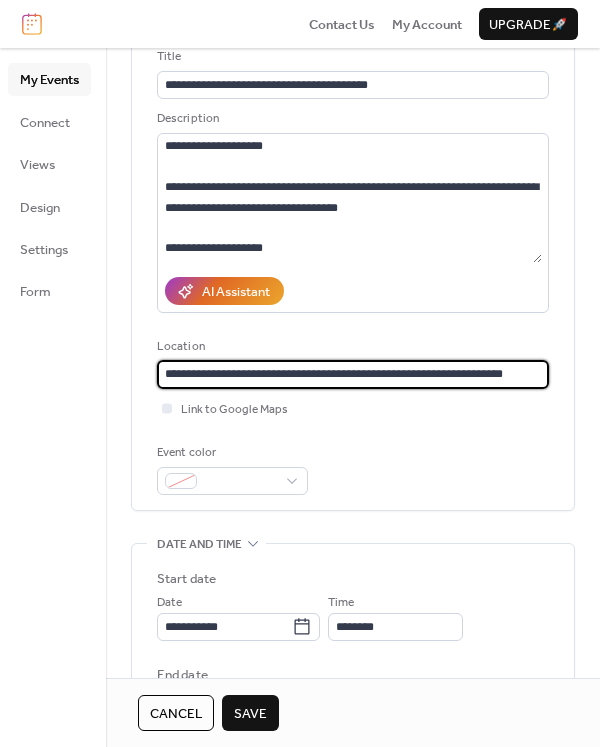type on "**********" 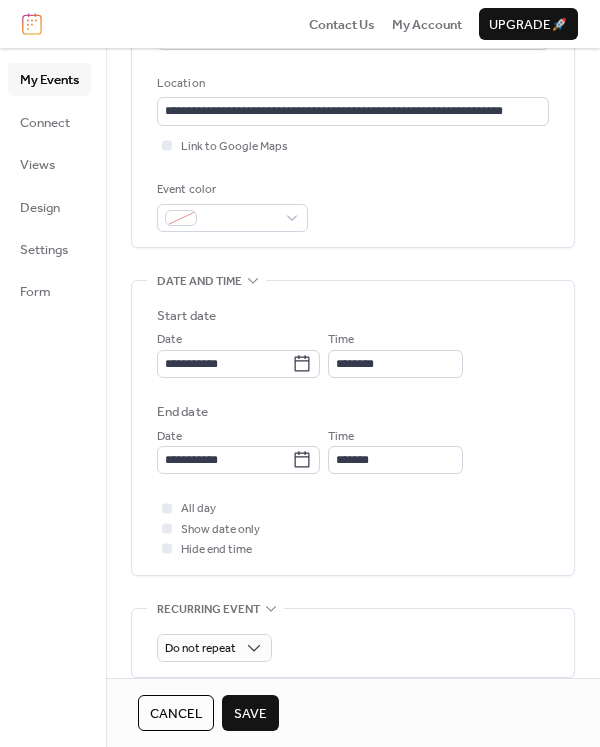 scroll, scrollTop: 402, scrollLeft: 0, axis: vertical 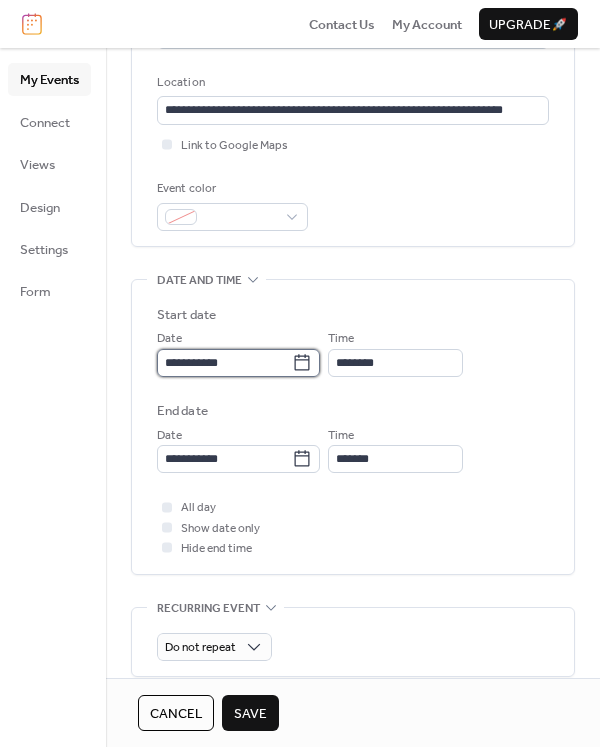 click on "**********" at bounding box center (224, 363) 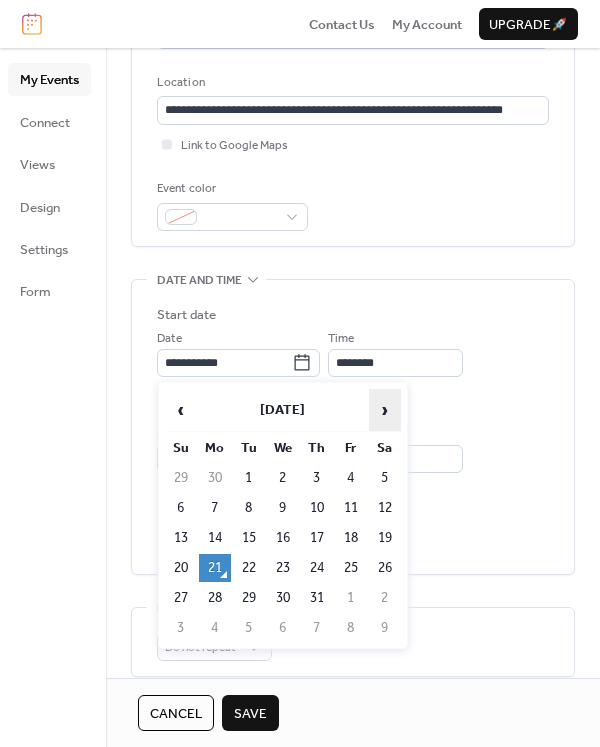 click on "›" at bounding box center (385, 410) 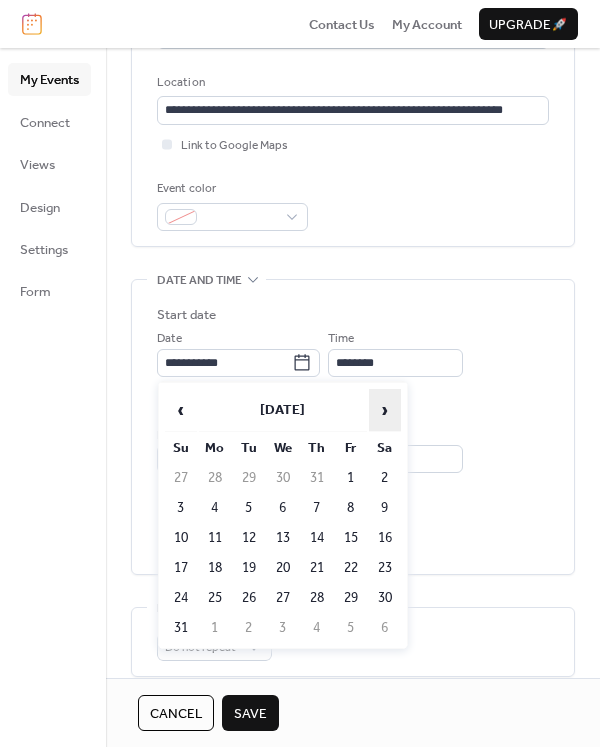 click on "›" at bounding box center (385, 410) 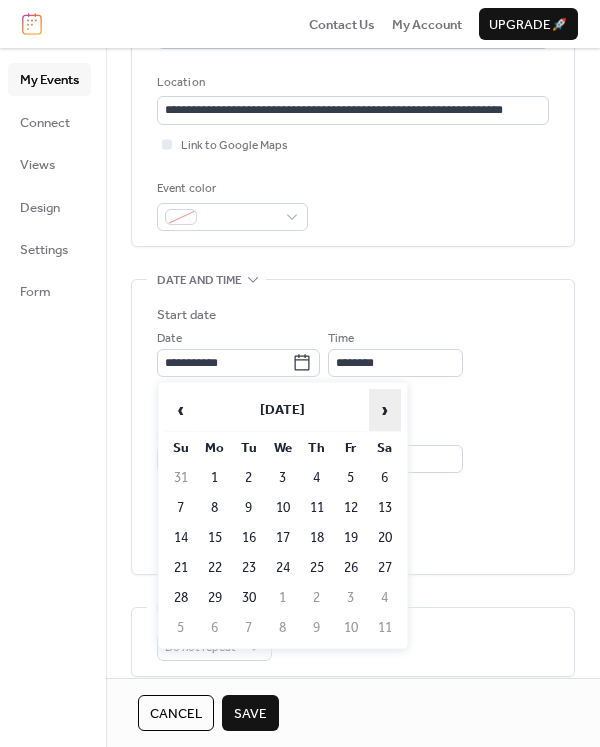 click on "›" at bounding box center [385, 410] 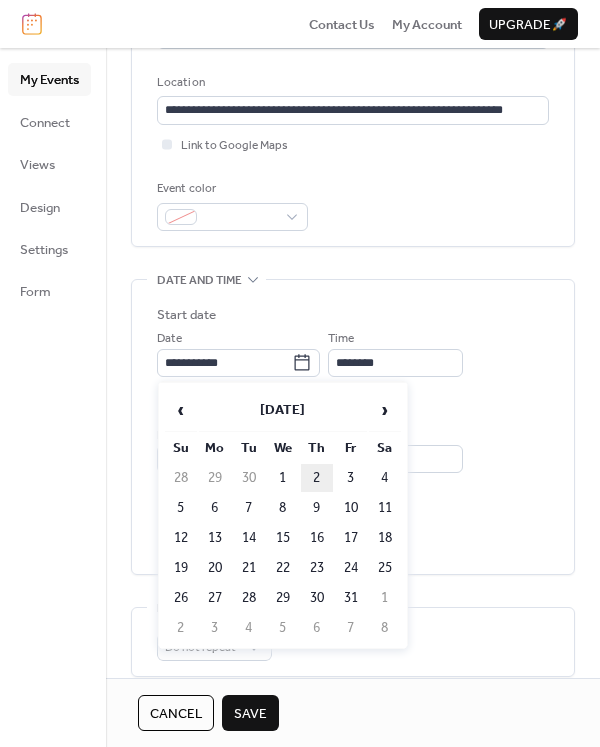click on "2" at bounding box center [317, 478] 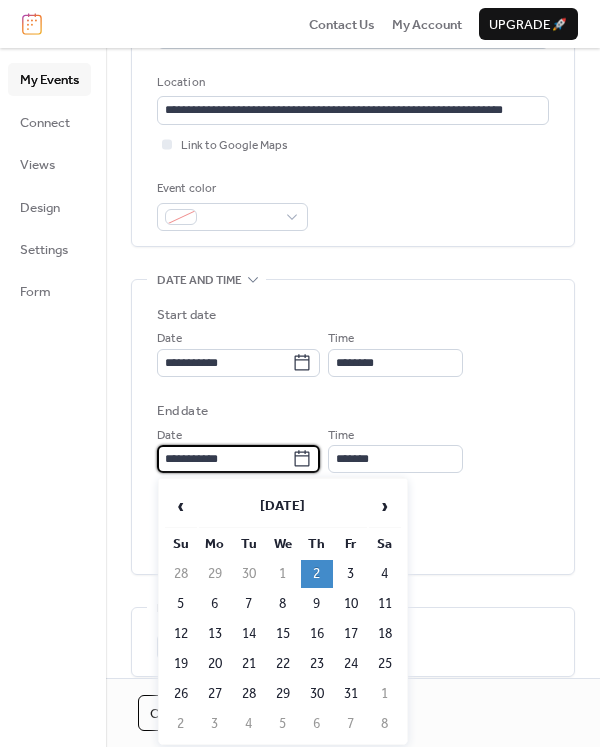 click on "**********" at bounding box center [224, 459] 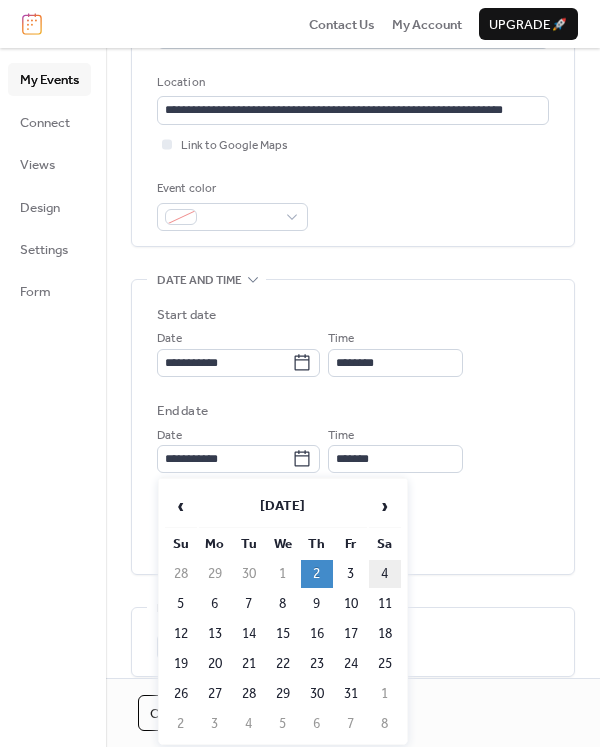 click on "4" at bounding box center [385, 574] 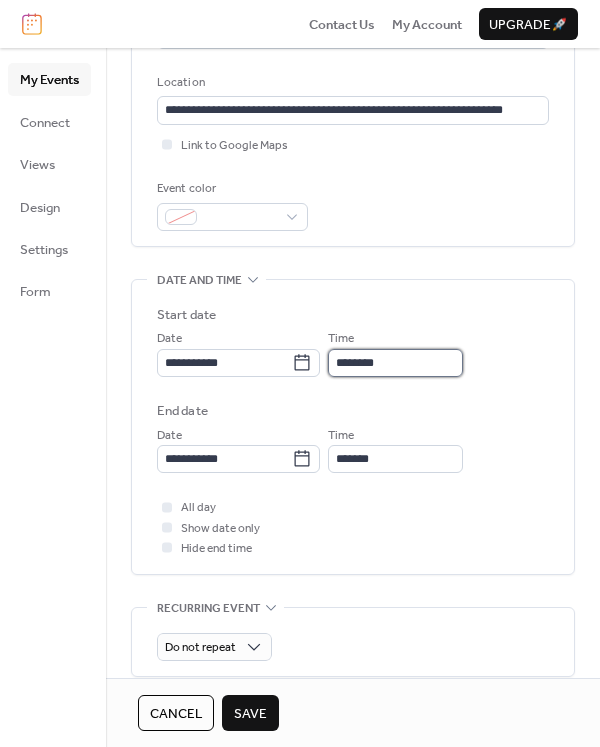 click on "********" at bounding box center [395, 363] 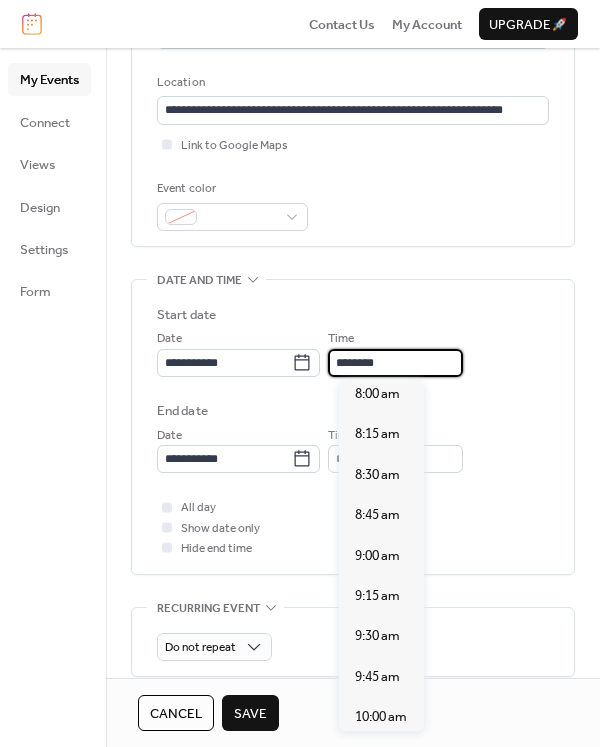 scroll, scrollTop: 1304, scrollLeft: 0, axis: vertical 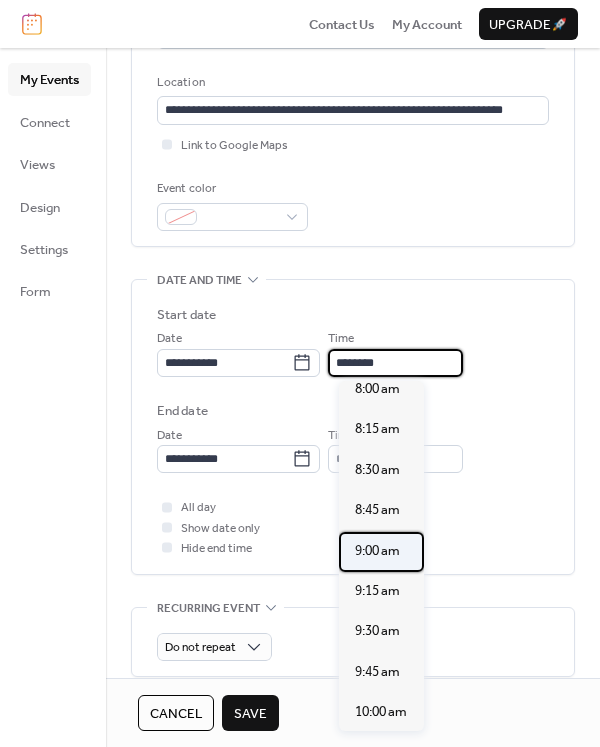 click on "9:00 am" at bounding box center (377, 551) 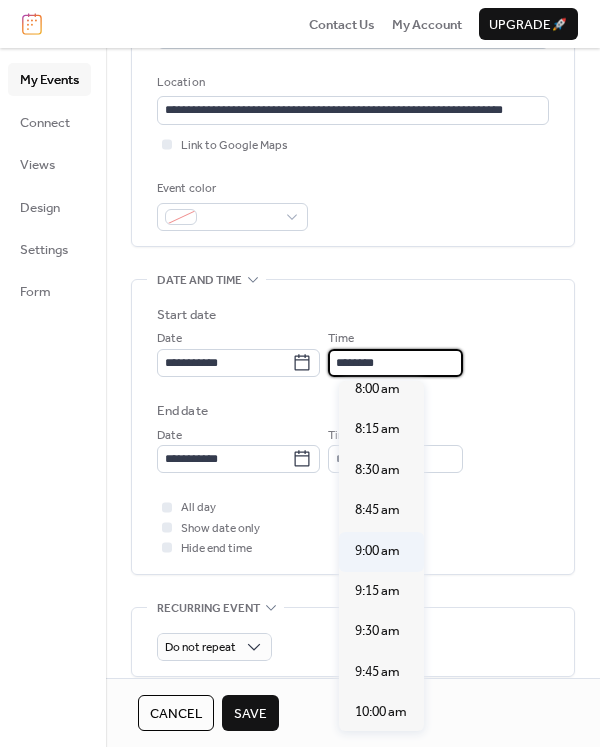 type on "*******" 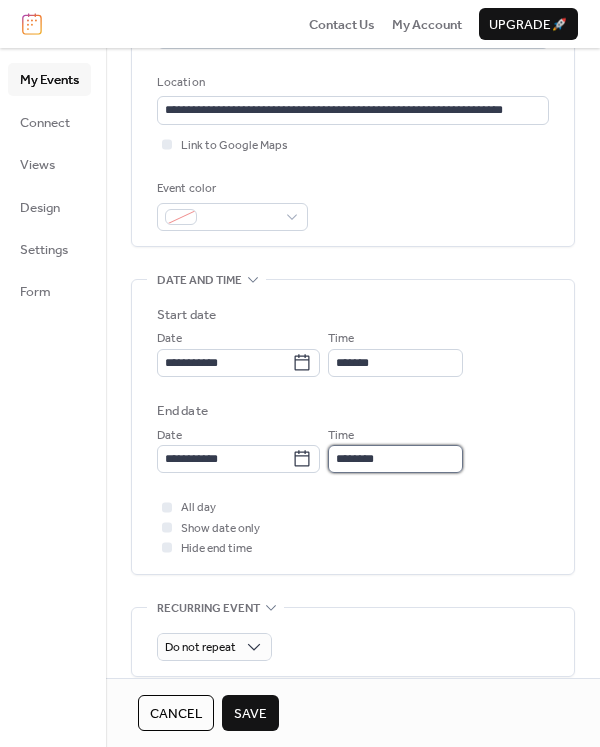 click on "********" at bounding box center [395, 459] 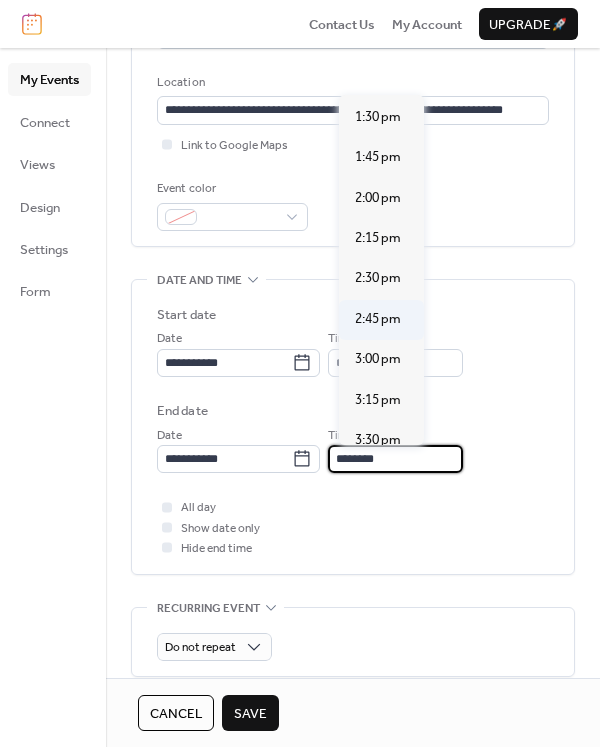 scroll, scrollTop: 2141, scrollLeft: 0, axis: vertical 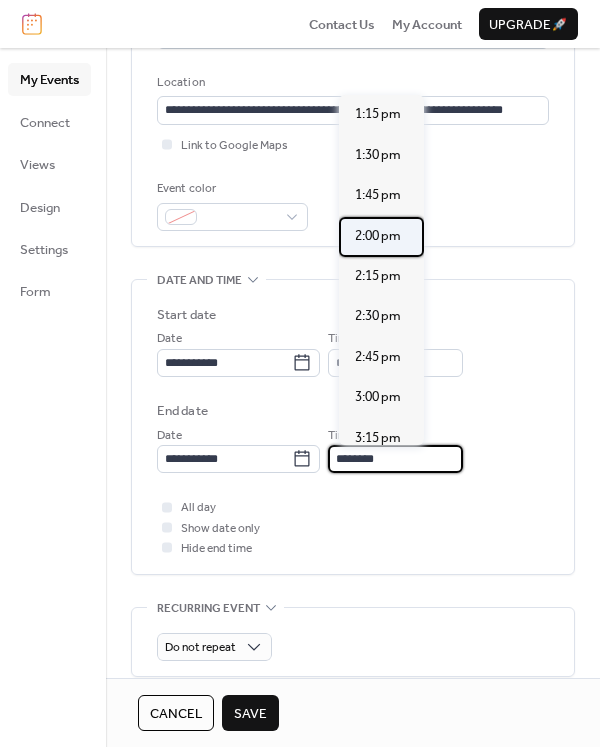 click on "2:00 pm" at bounding box center (378, 236) 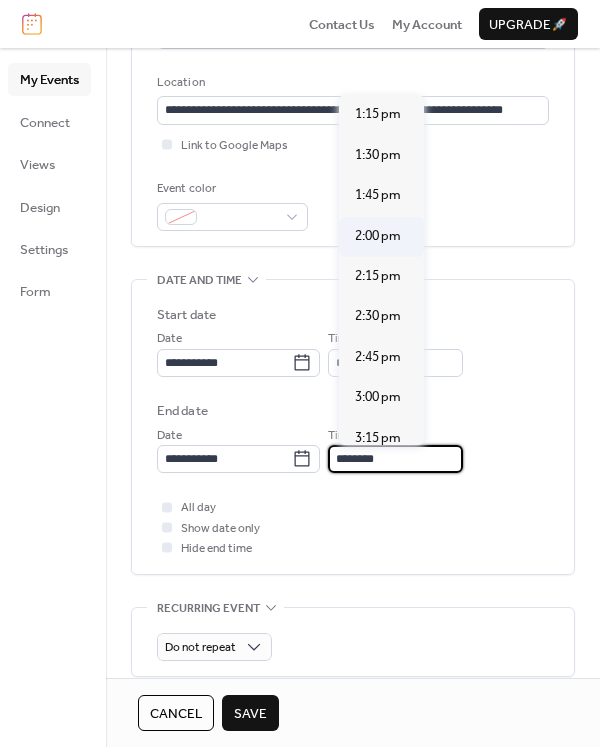 type on "*******" 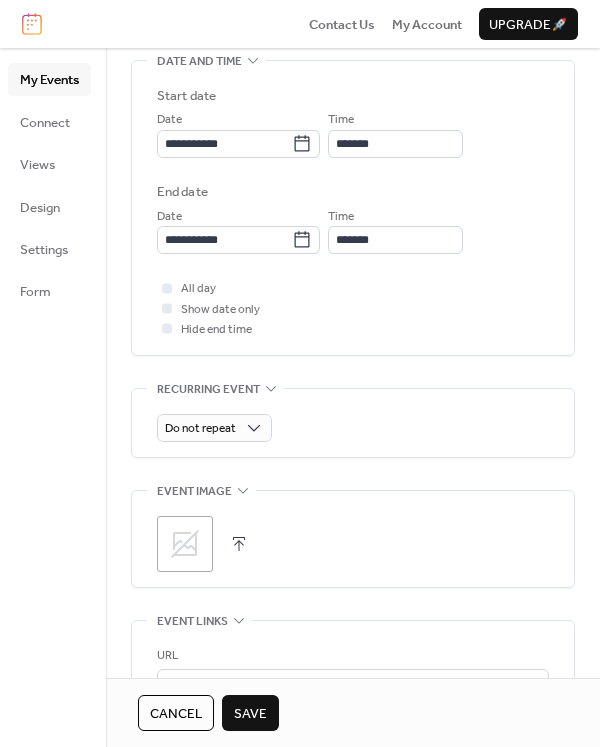 scroll, scrollTop: 622, scrollLeft: 0, axis: vertical 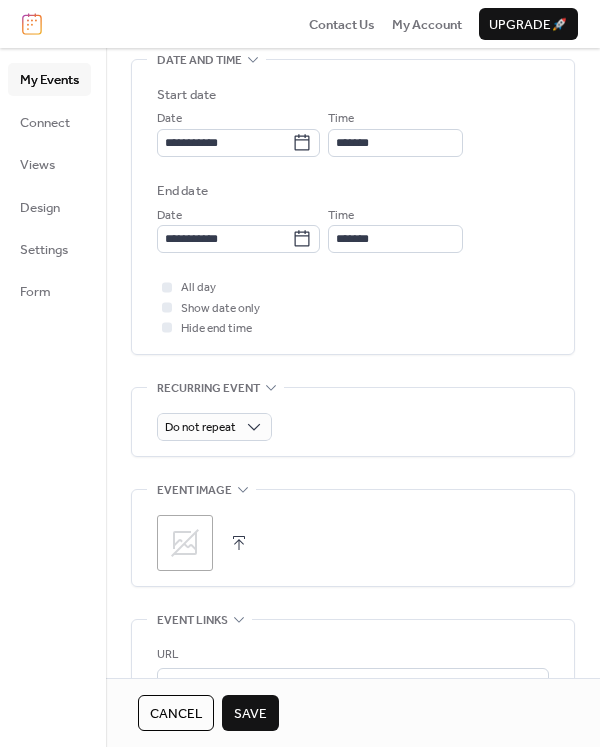 click at bounding box center [239, 543] 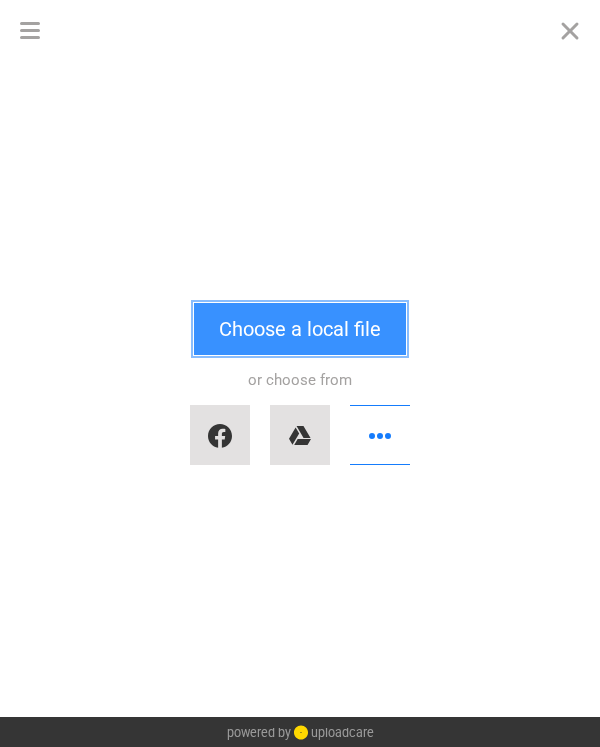 click on "Choose a local file" at bounding box center (300, 329) 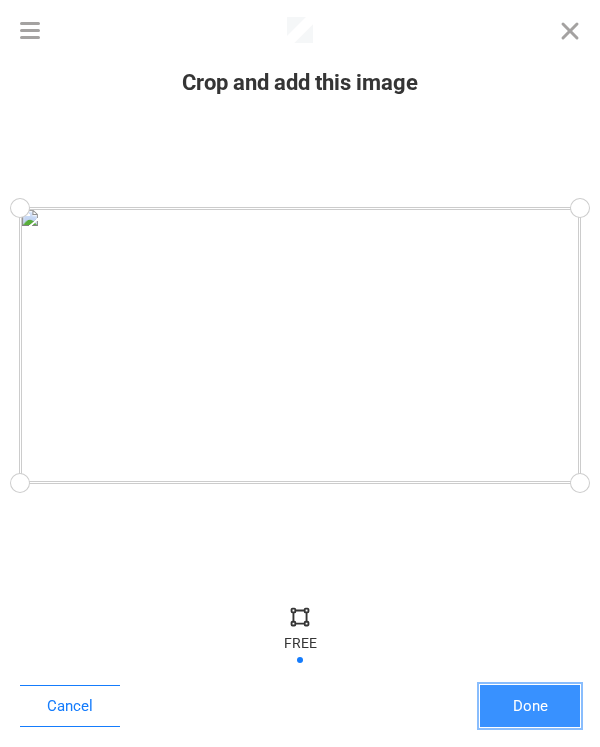 click on "Done" at bounding box center (530, 706) 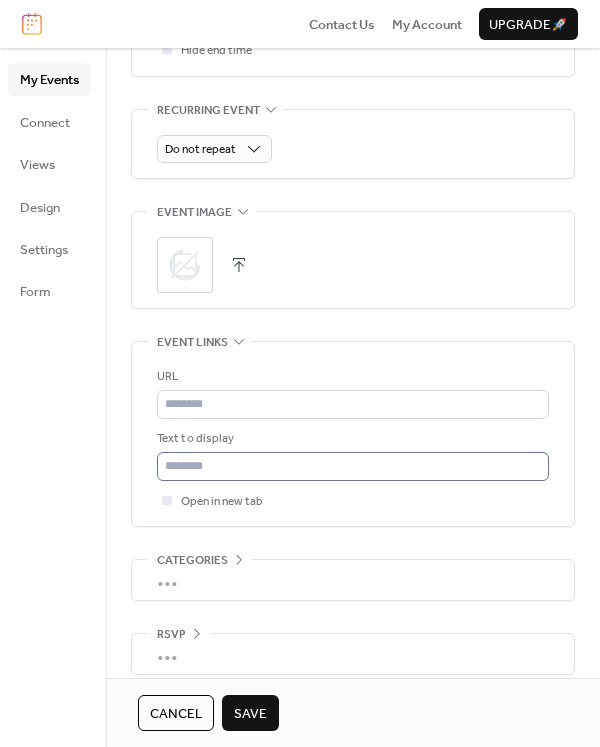 scroll, scrollTop: 917, scrollLeft: 0, axis: vertical 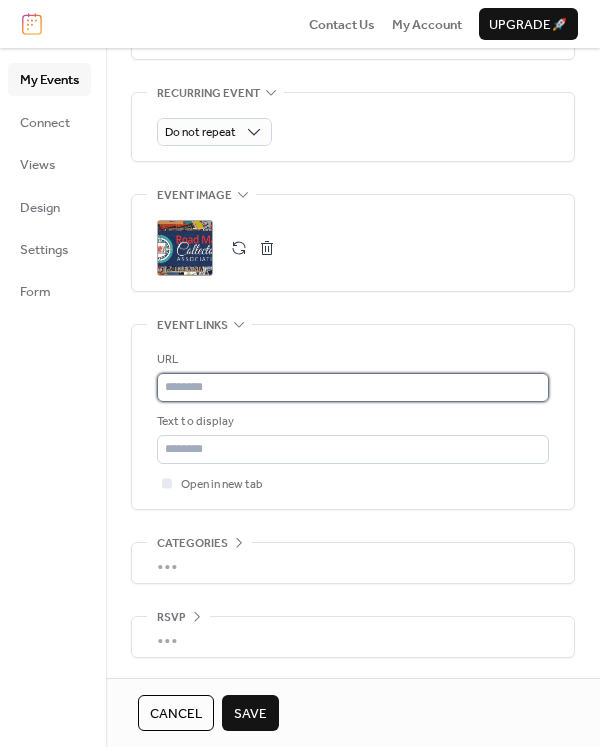 click at bounding box center [353, 387] 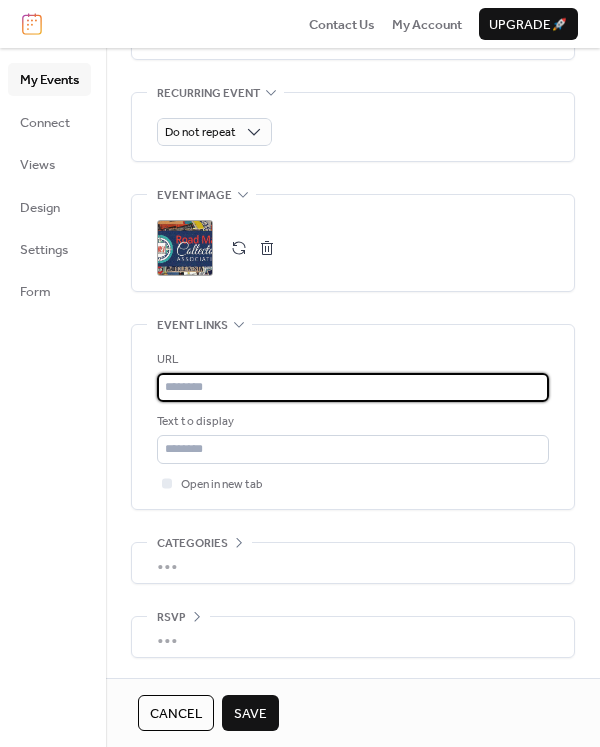 paste on "**********" 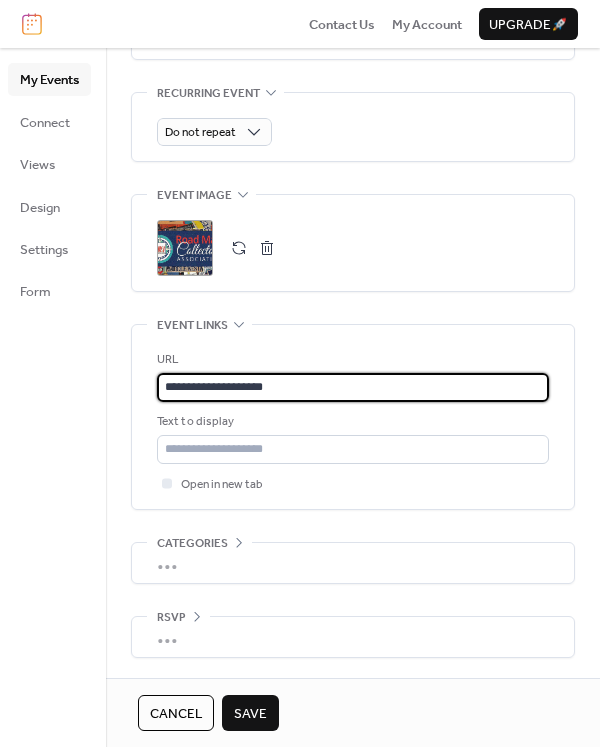 type on "**********" 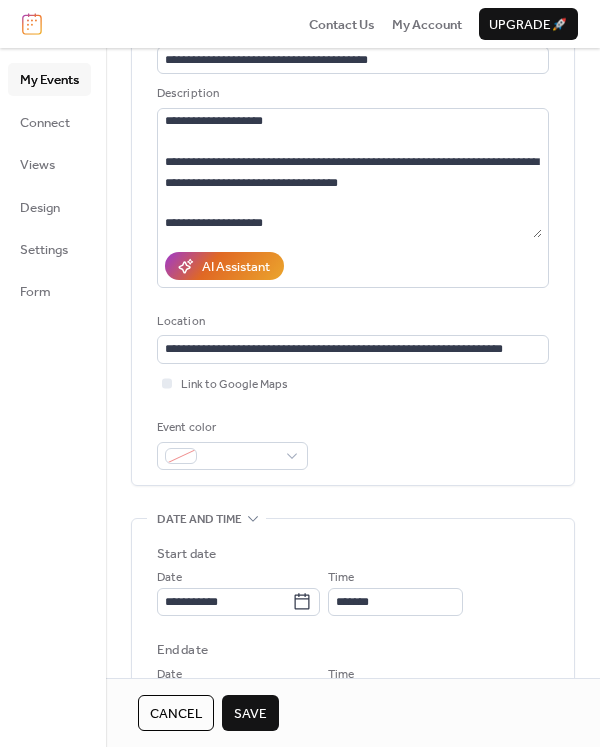 scroll, scrollTop: 0, scrollLeft: 0, axis: both 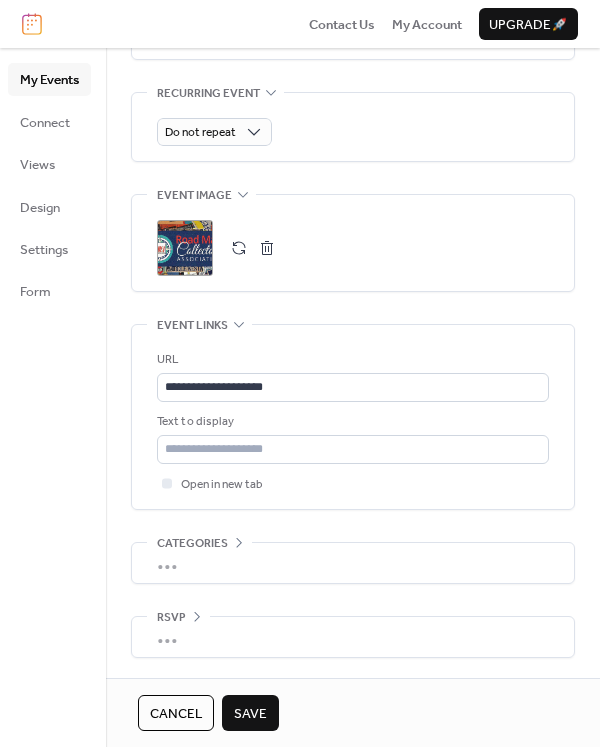 click on "Save" at bounding box center [250, 714] 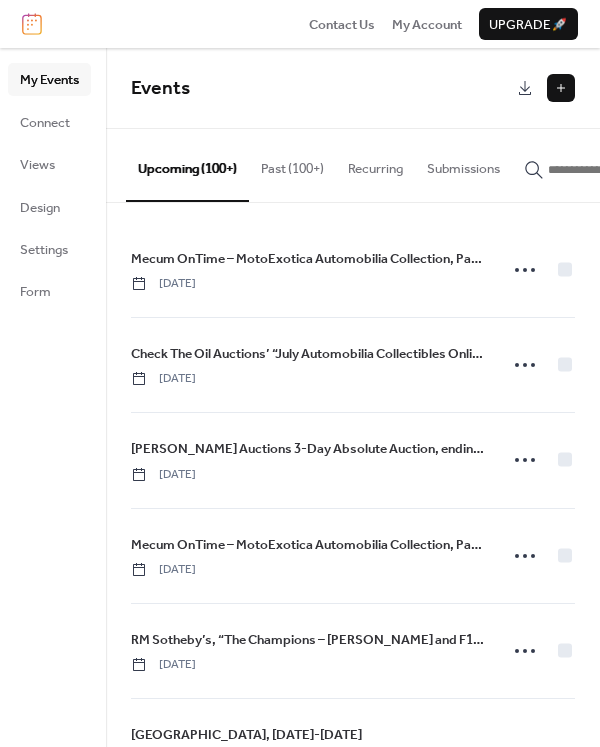 click at bounding box center [561, 88] 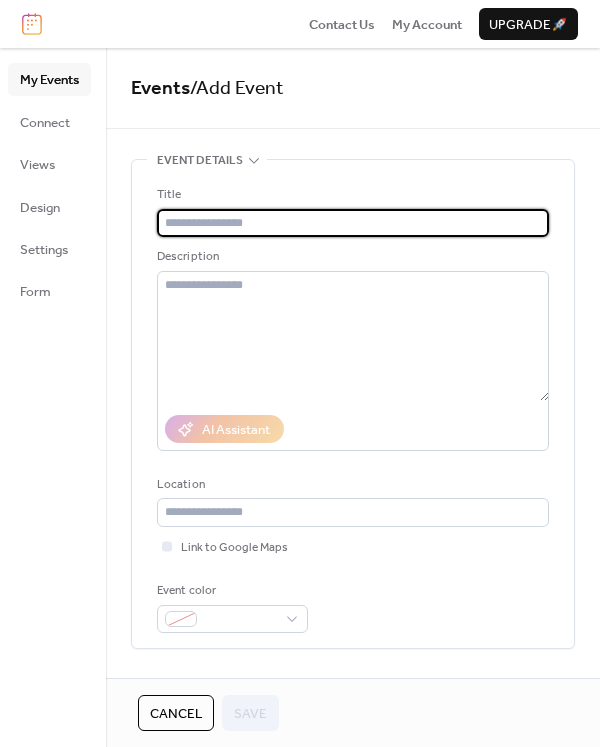 click at bounding box center (353, 223) 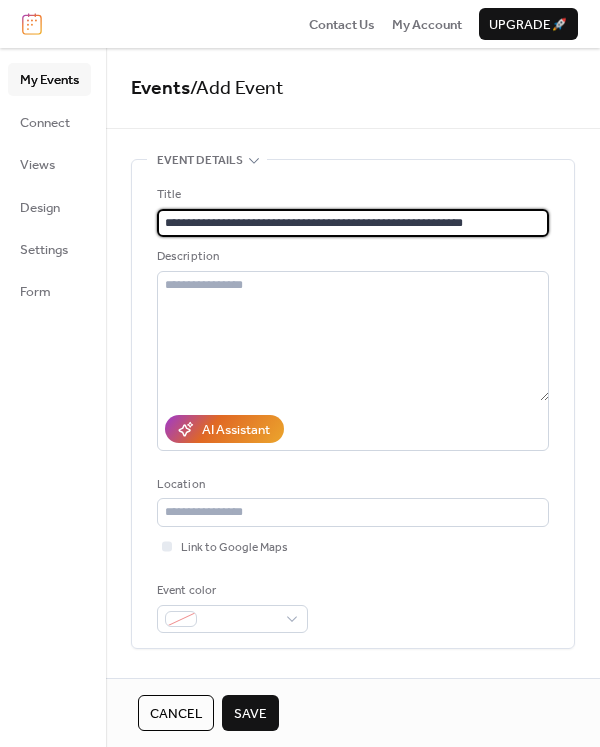 type on "**********" 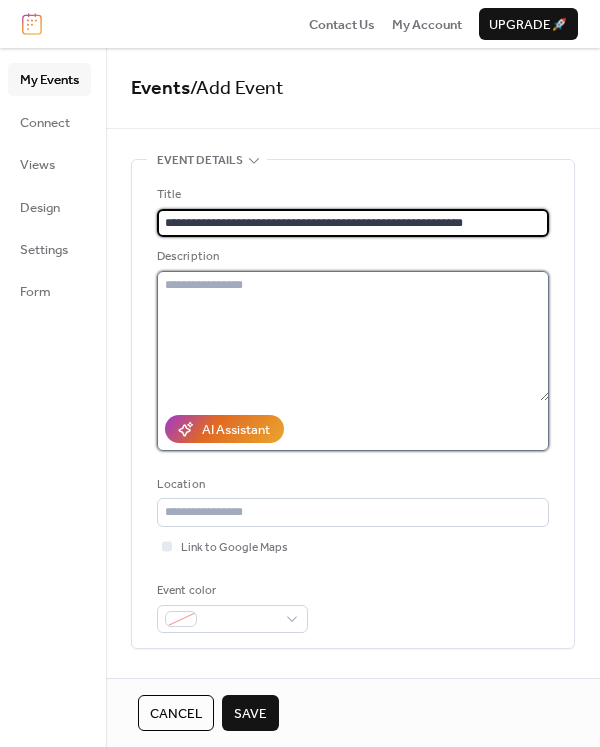 click at bounding box center (353, 336) 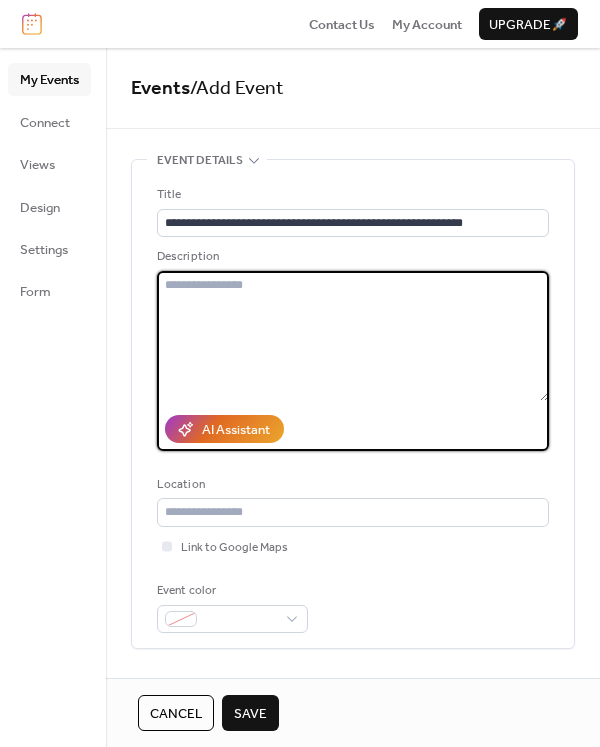 paste on "**********" 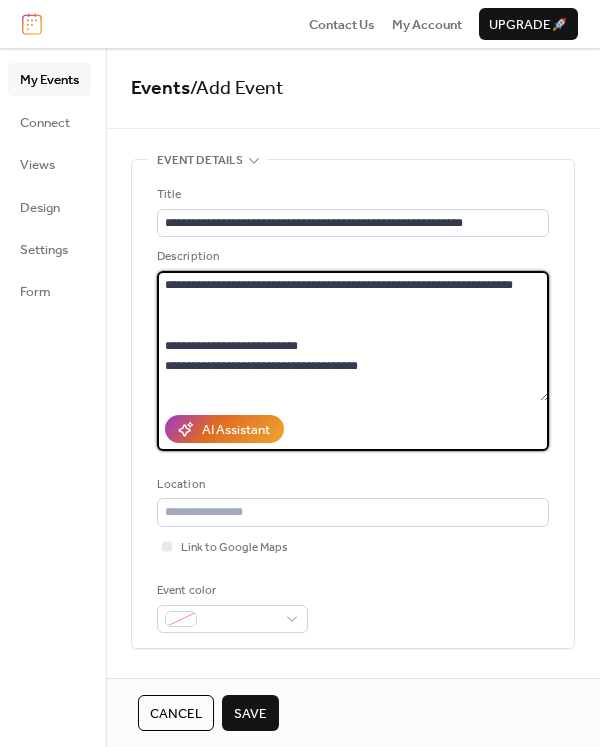 scroll, scrollTop: 242, scrollLeft: 0, axis: vertical 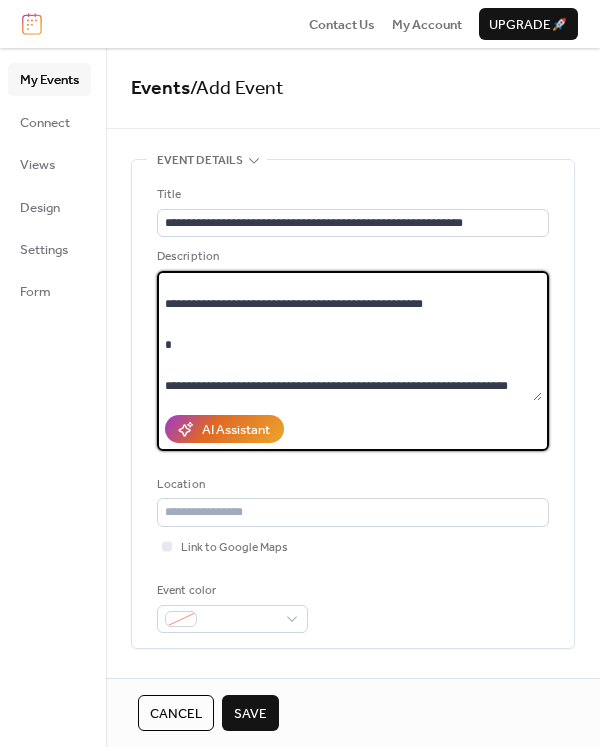 click on "**********" at bounding box center (349, 336) 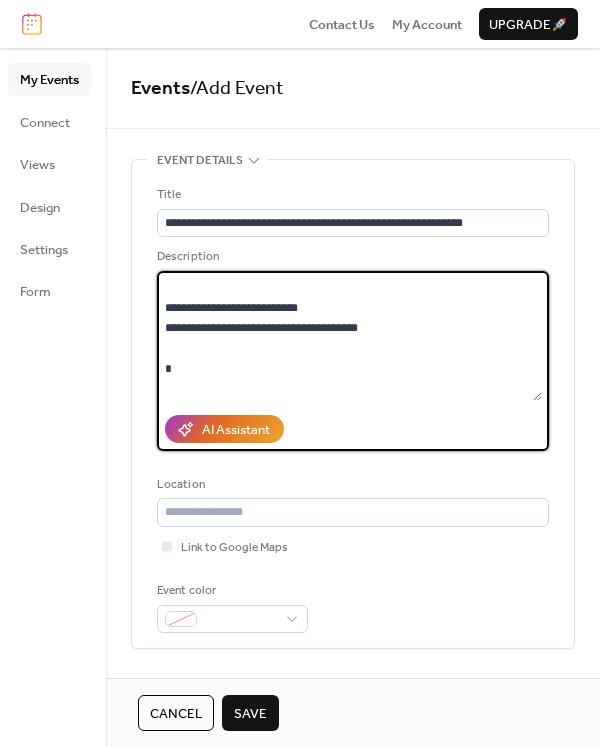 scroll, scrollTop: 73, scrollLeft: 0, axis: vertical 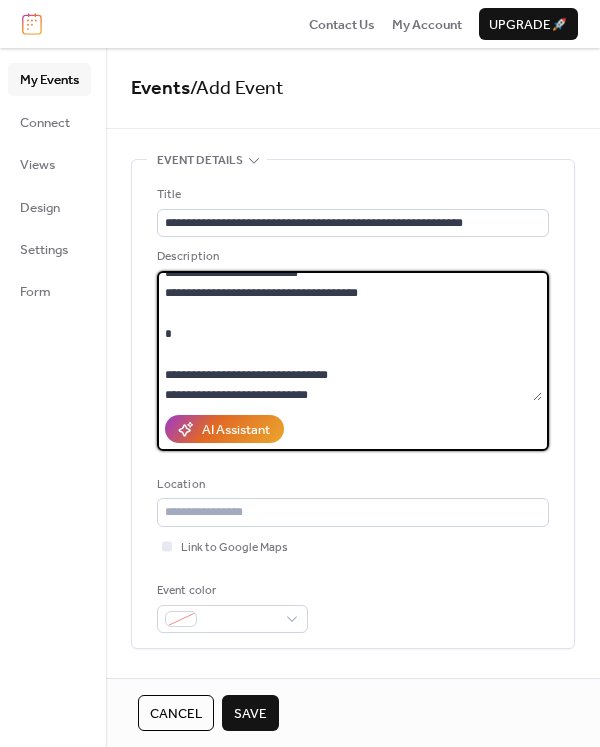 click on "**********" at bounding box center (349, 336) 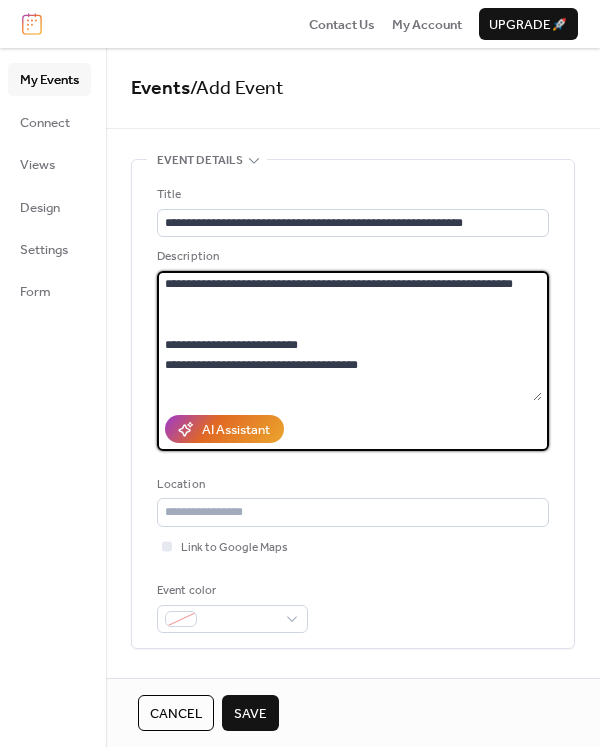 scroll, scrollTop: 0, scrollLeft: 0, axis: both 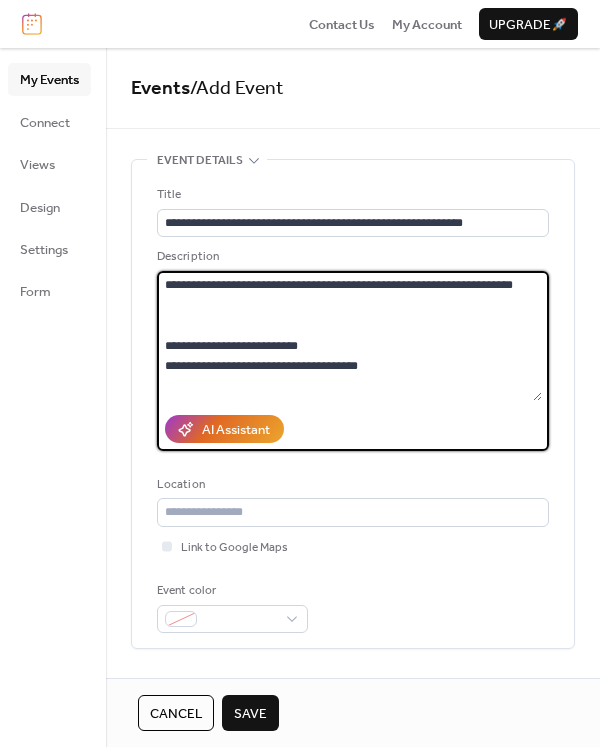 click on "**********" at bounding box center (349, 336) 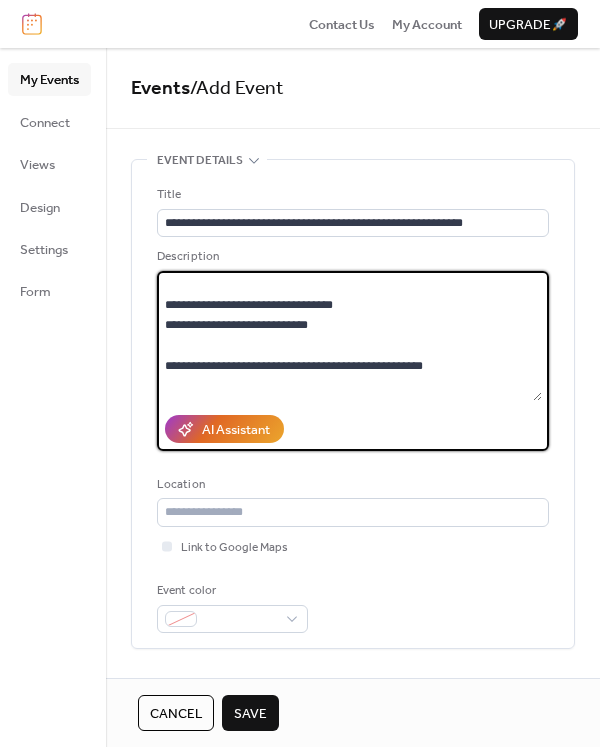 scroll, scrollTop: 143, scrollLeft: 0, axis: vertical 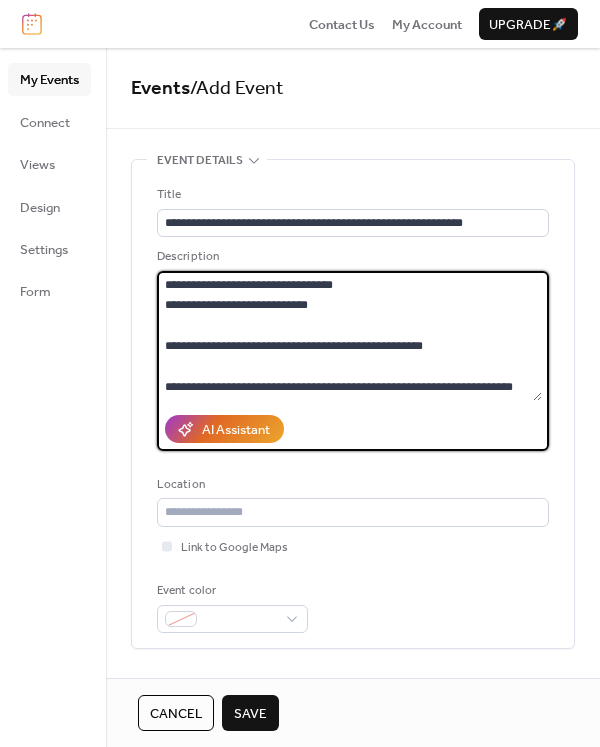 type on "**********" 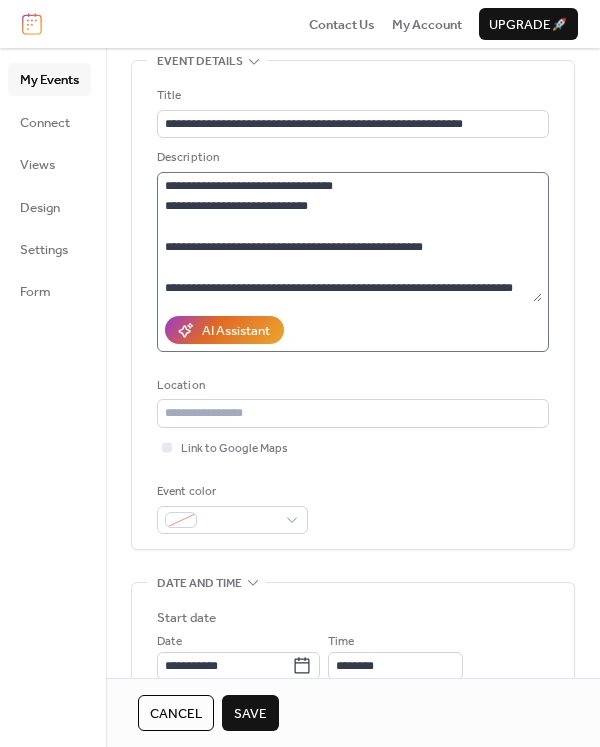 scroll, scrollTop: 353, scrollLeft: 0, axis: vertical 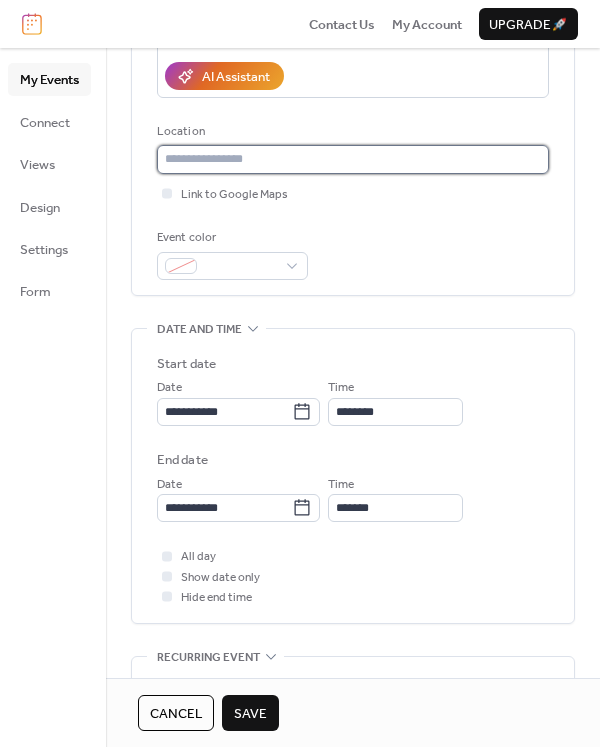 click at bounding box center [353, 159] 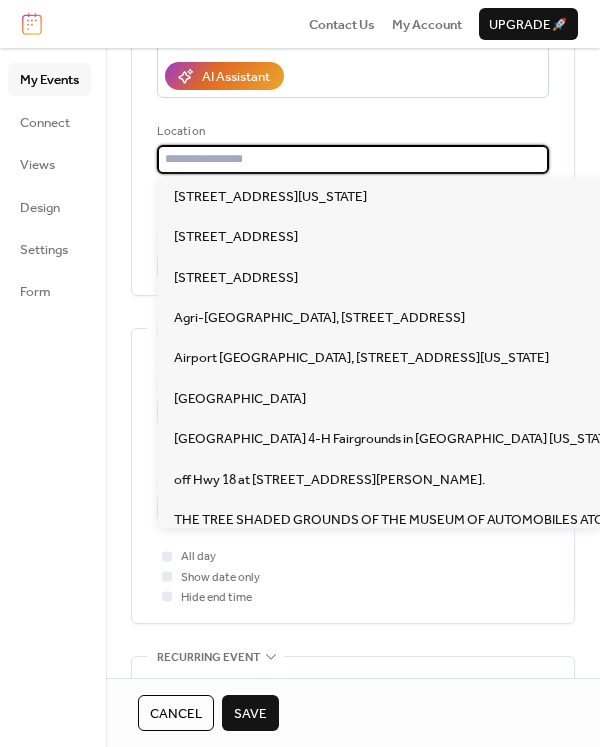 paste on "**********" 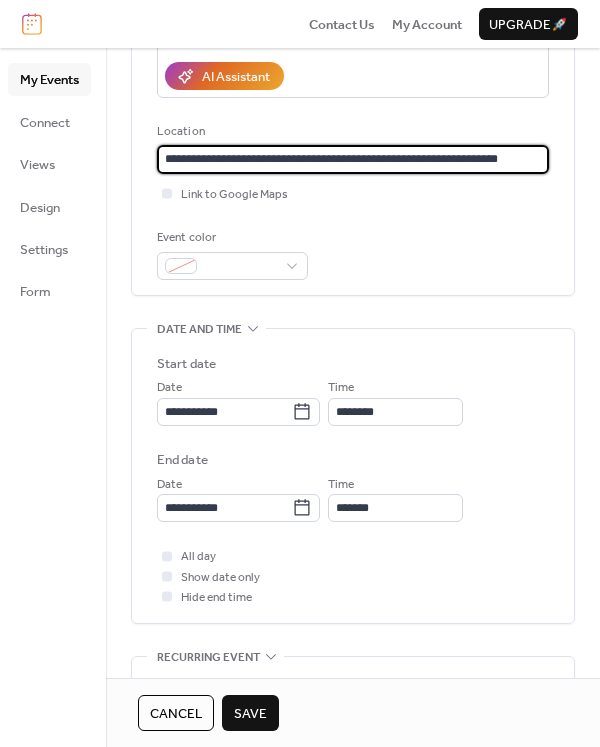 scroll, scrollTop: 0, scrollLeft: 11, axis: horizontal 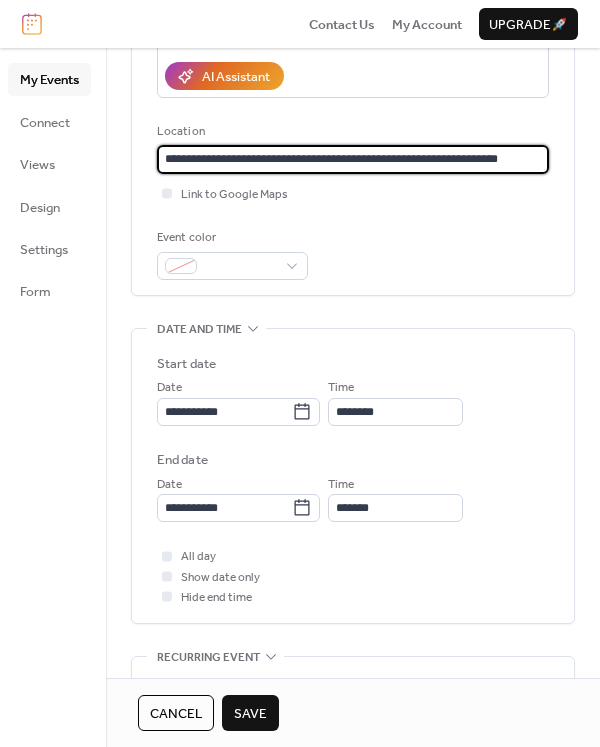 type on "**********" 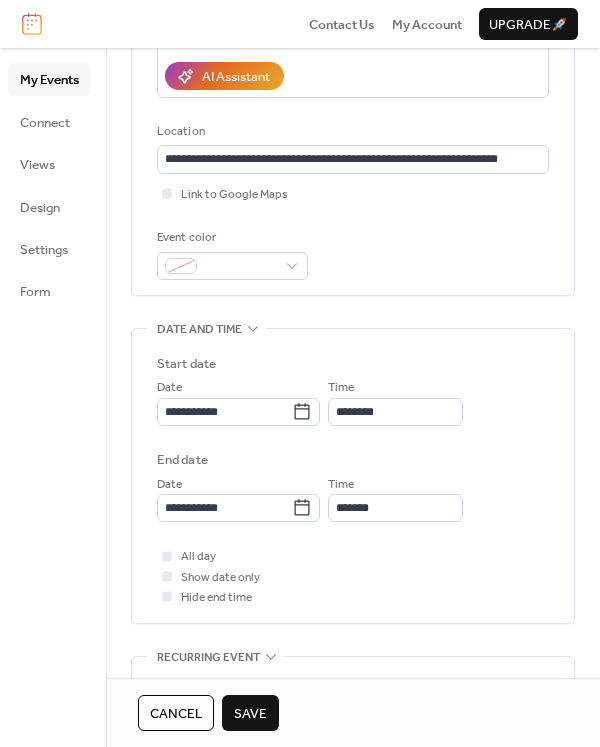 click on "**********" at bounding box center (353, 51) 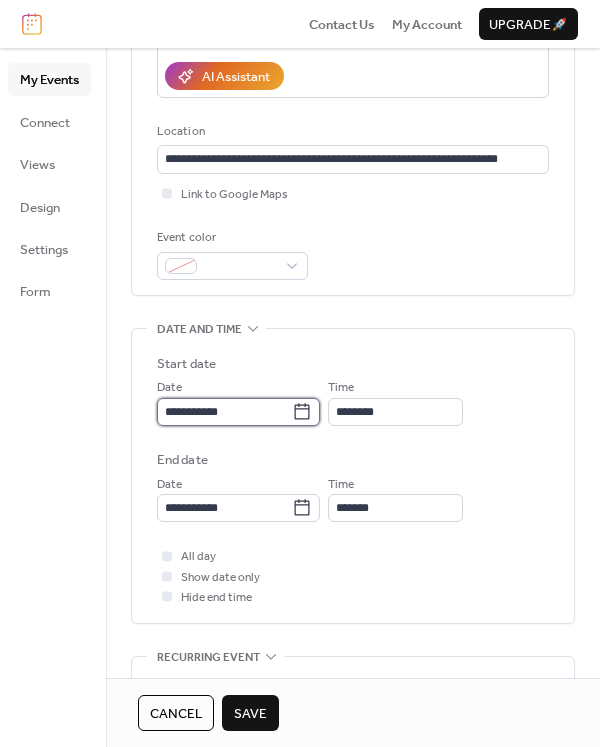 click on "**********" at bounding box center (224, 412) 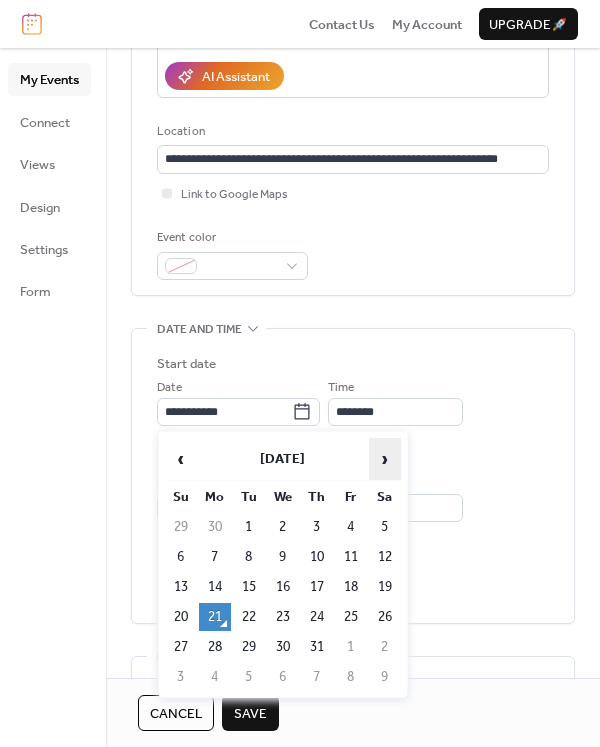 click on "›" at bounding box center [385, 459] 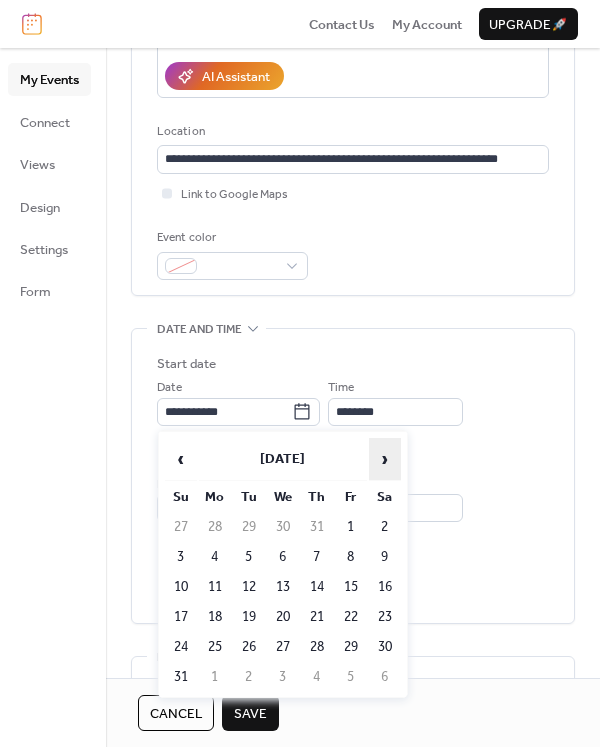 click on "›" at bounding box center (385, 459) 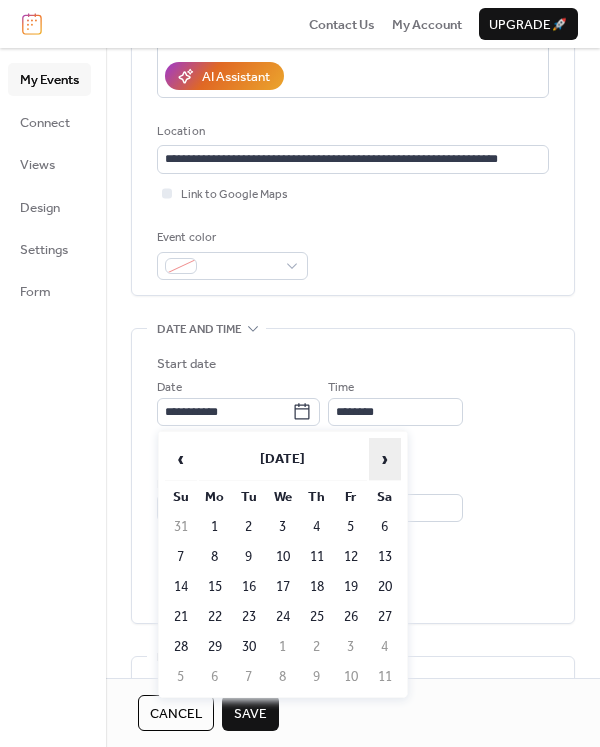click on "›" at bounding box center (385, 459) 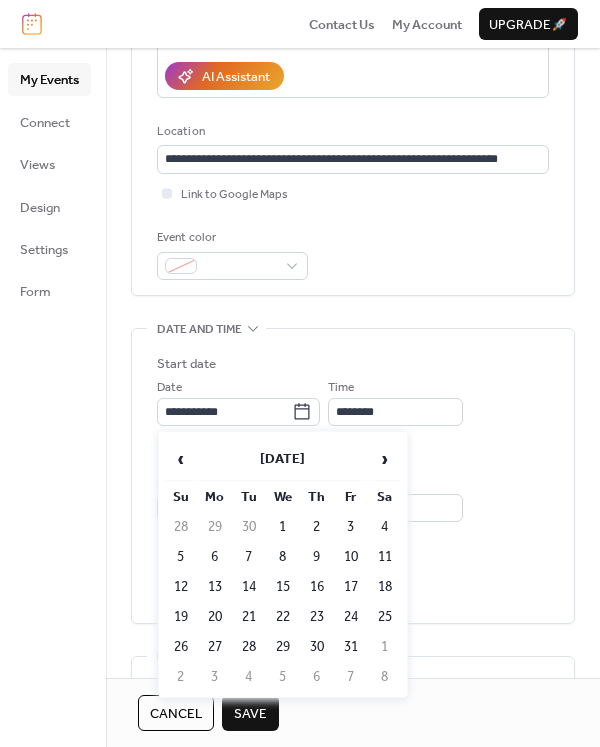 click on "5" at bounding box center [181, 557] 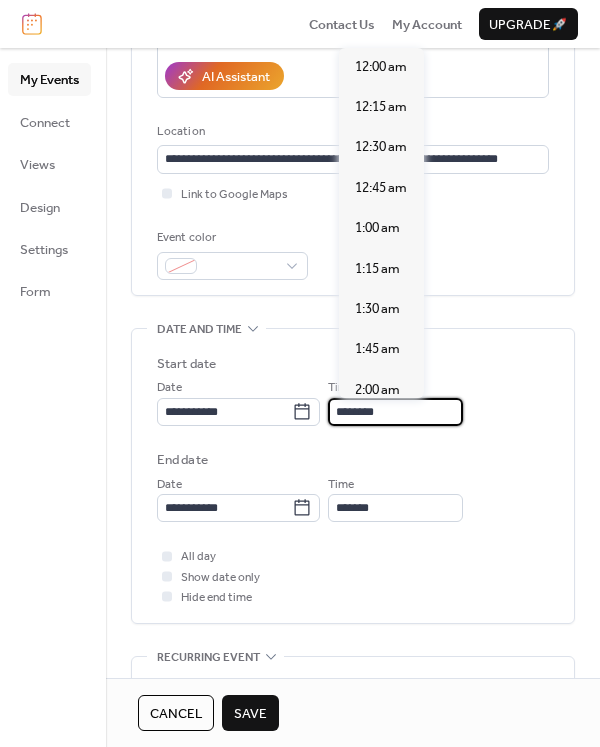 click on "********" at bounding box center (395, 412) 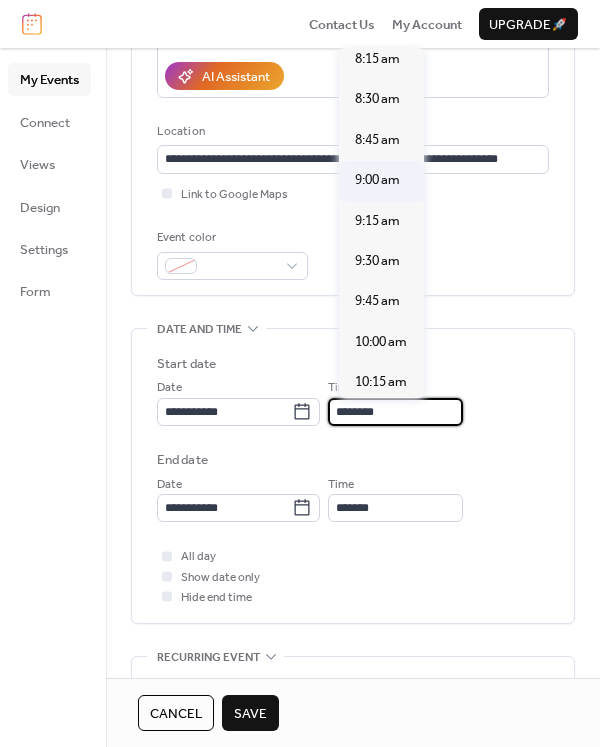 scroll, scrollTop: 1434, scrollLeft: 0, axis: vertical 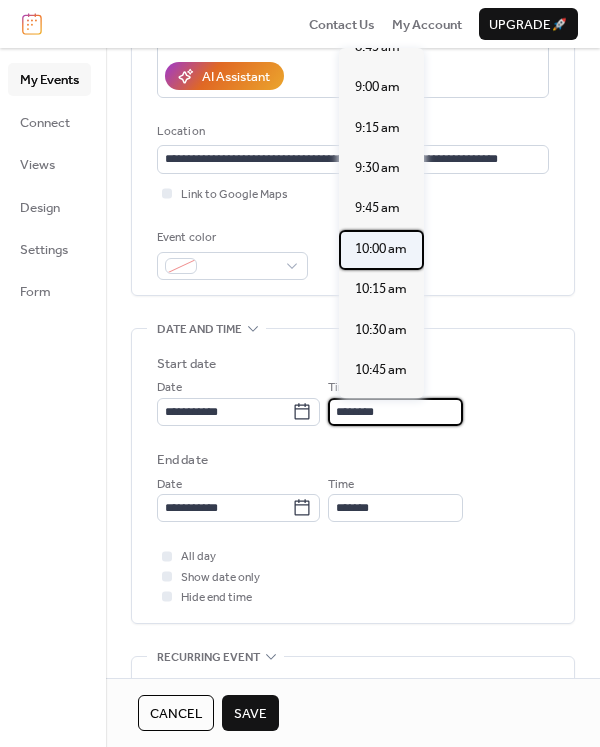click on "10:00 am" at bounding box center [381, 249] 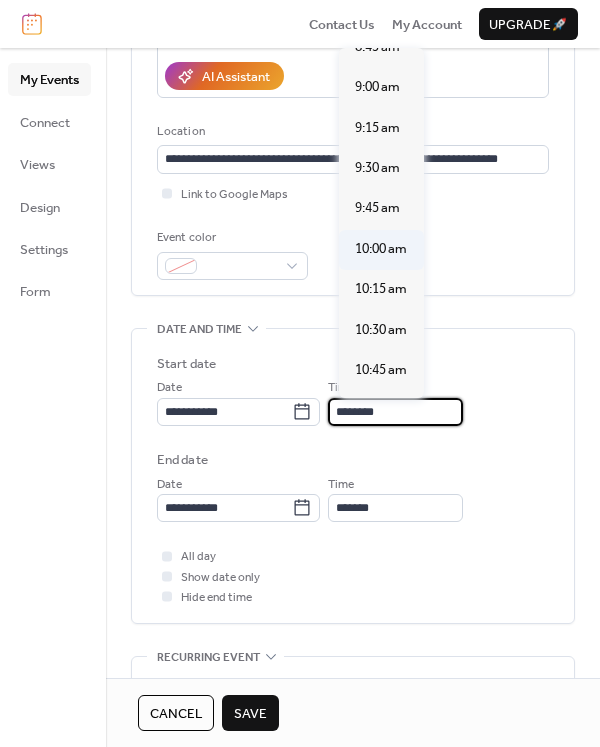 type on "********" 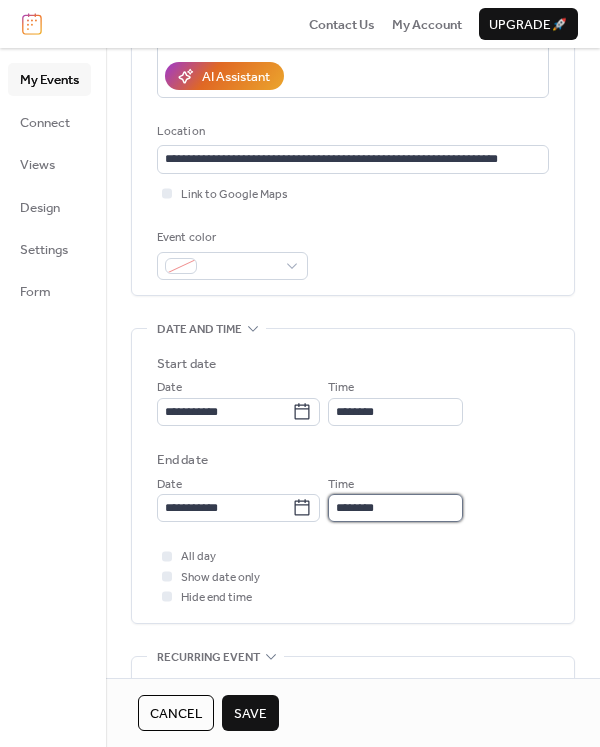 click on "********" at bounding box center [395, 508] 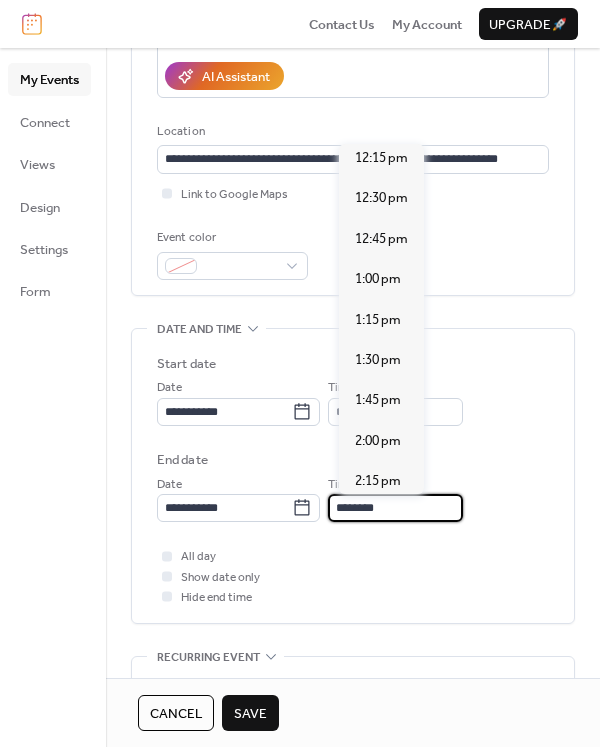scroll, scrollTop: 331, scrollLeft: 0, axis: vertical 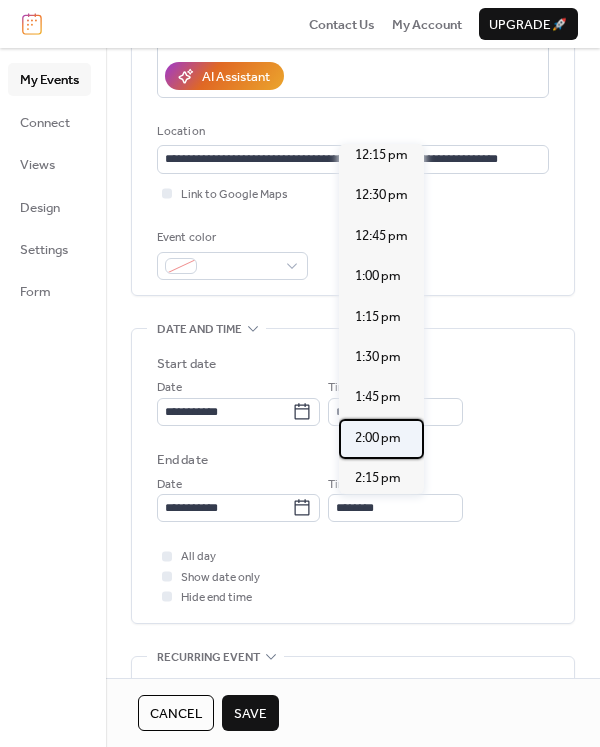 click on "2:00 pm" at bounding box center [378, 438] 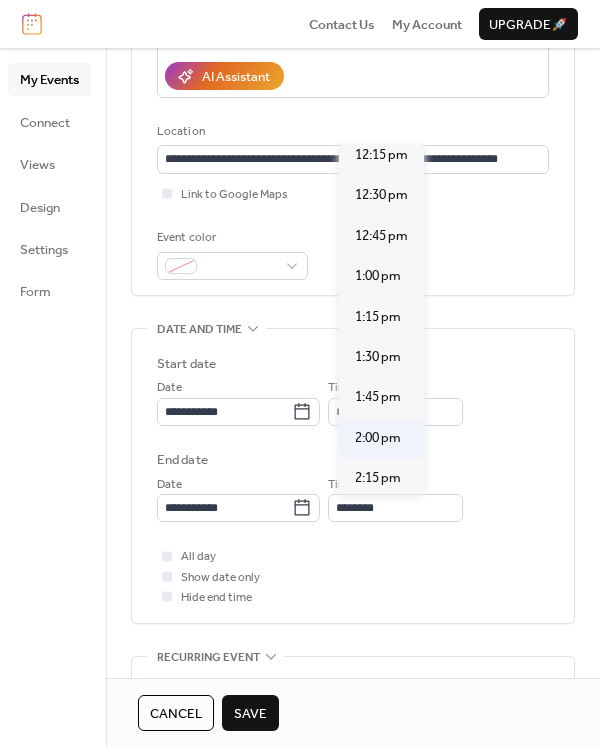 type on "*******" 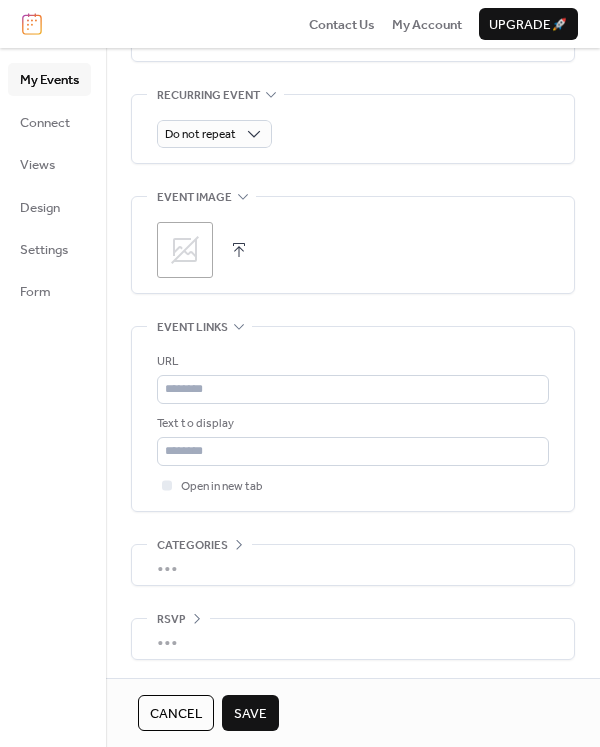 scroll, scrollTop: 917, scrollLeft: 0, axis: vertical 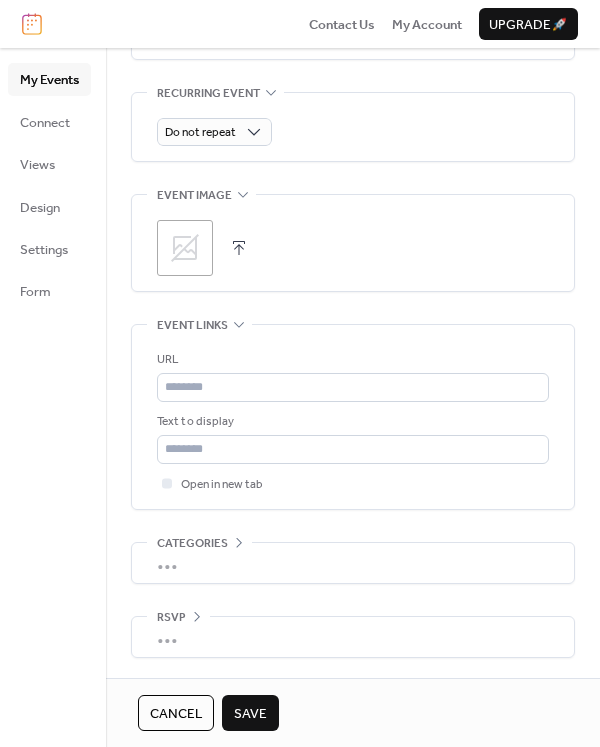 click at bounding box center [239, 248] 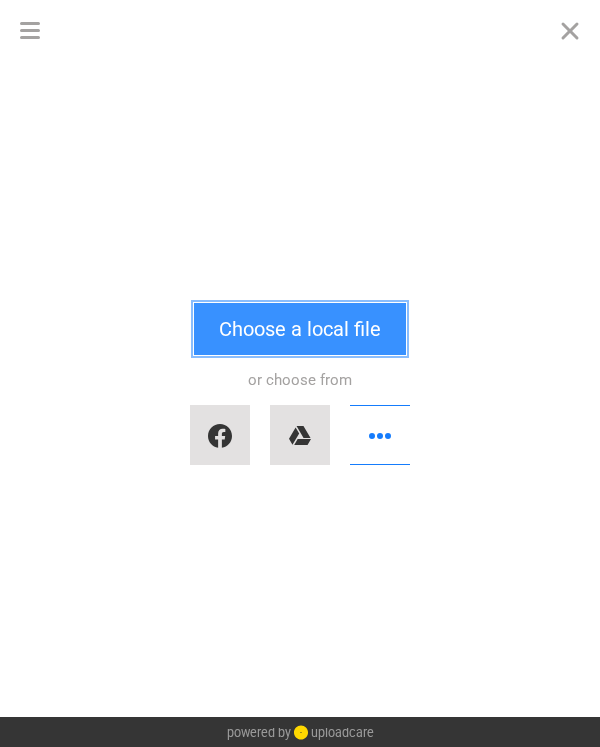 click on "Choose a local file" at bounding box center (300, 329) 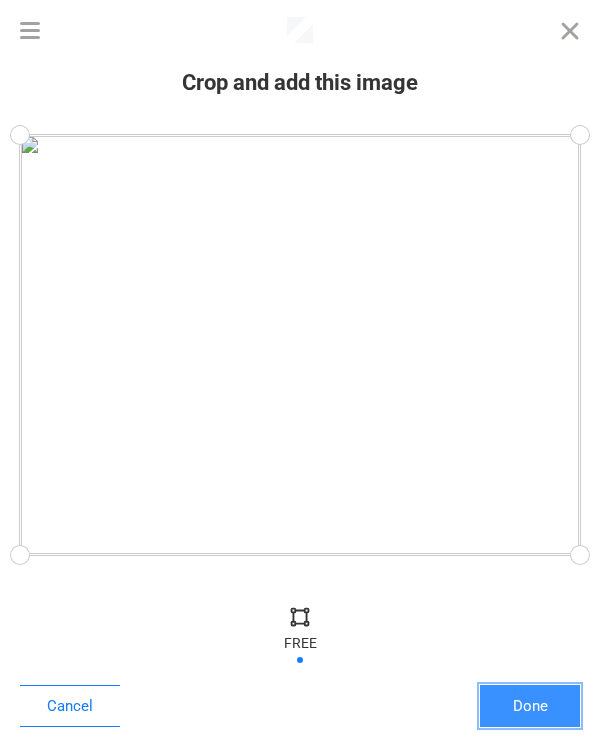 click on "Done" at bounding box center [530, 706] 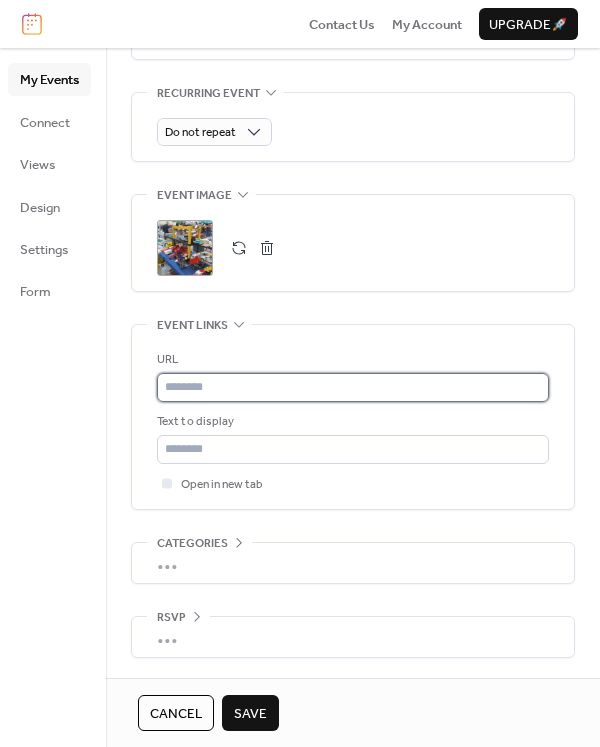 click at bounding box center (353, 387) 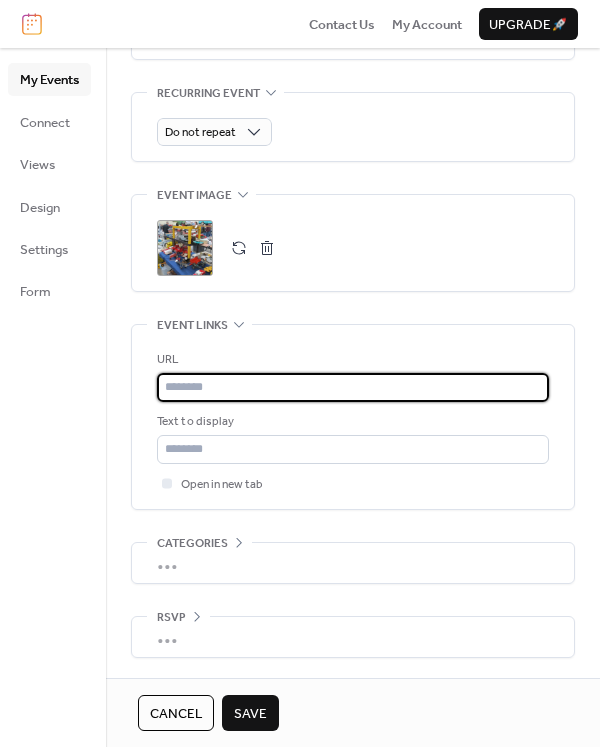 click at bounding box center [353, 387] 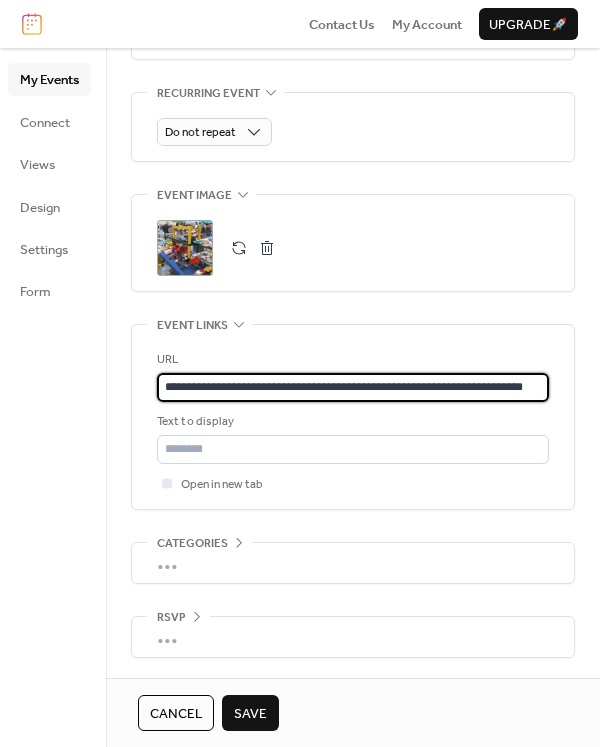 scroll, scrollTop: 0, scrollLeft: 56, axis: horizontal 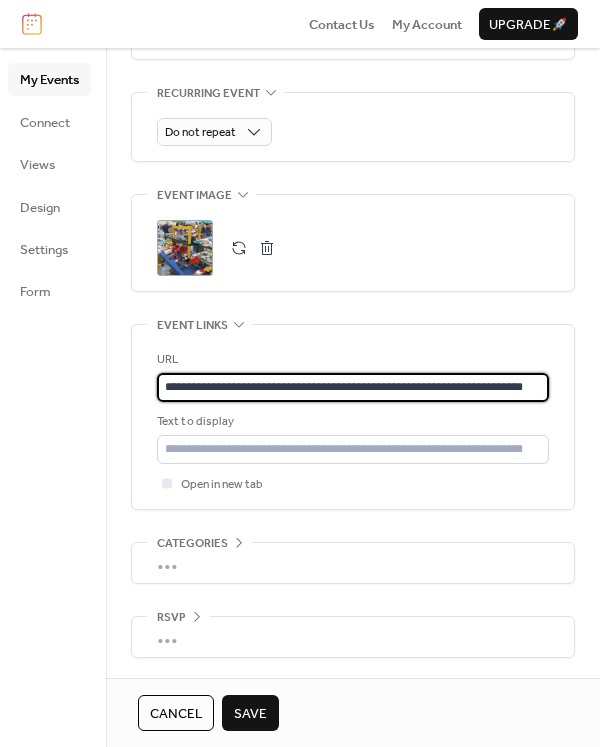 type on "**********" 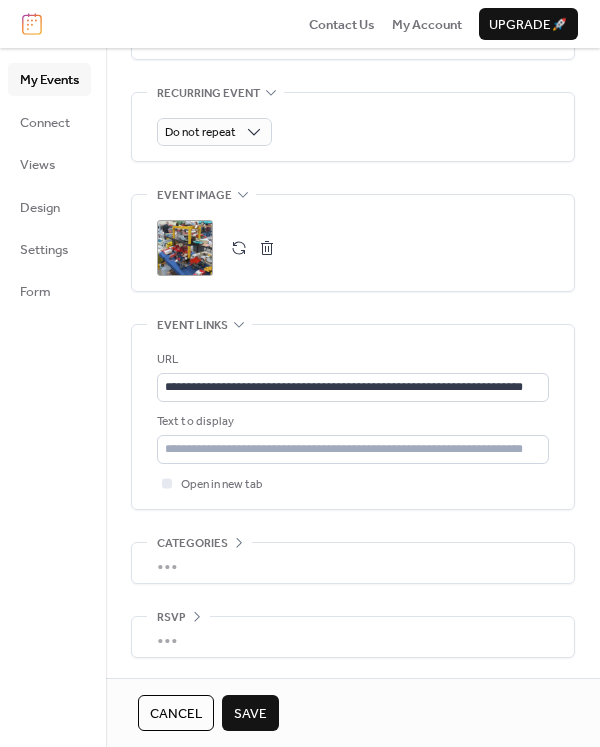 click on "**********" at bounding box center (353, -40) 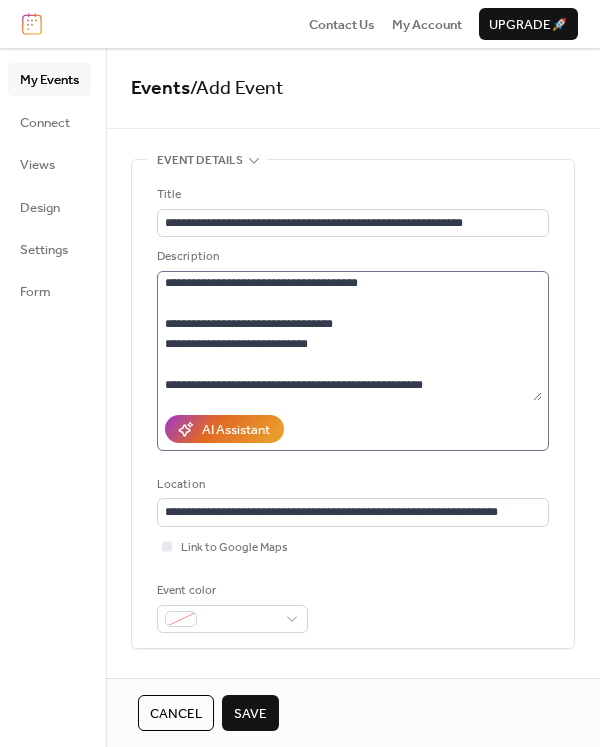 scroll, scrollTop: 0, scrollLeft: 0, axis: both 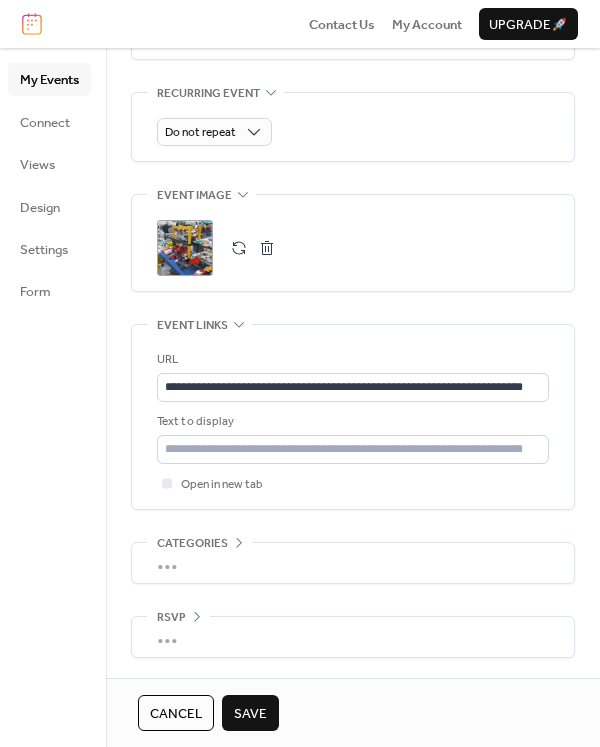 click on "Save" at bounding box center [250, 714] 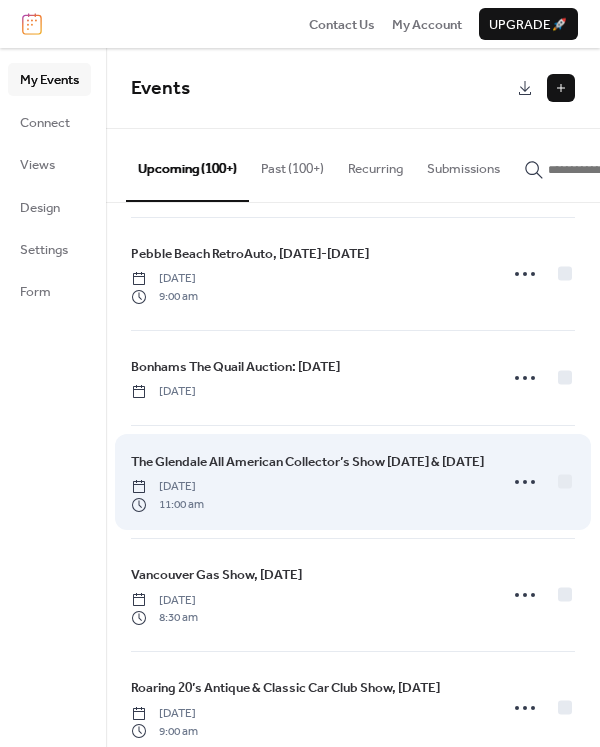 scroll, scrollTop: 2662, scrollLeft: 0, axis: vertical 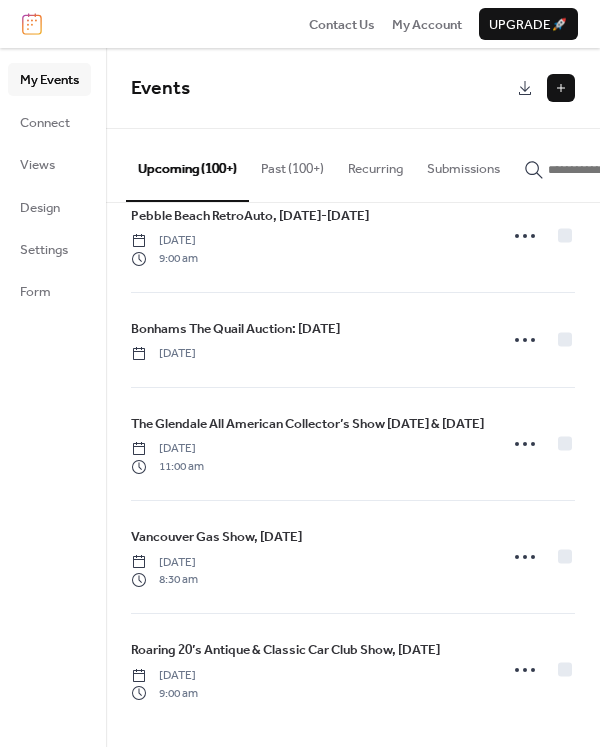 click on "Upcoming (100+)" at bounding box center [187, 165] 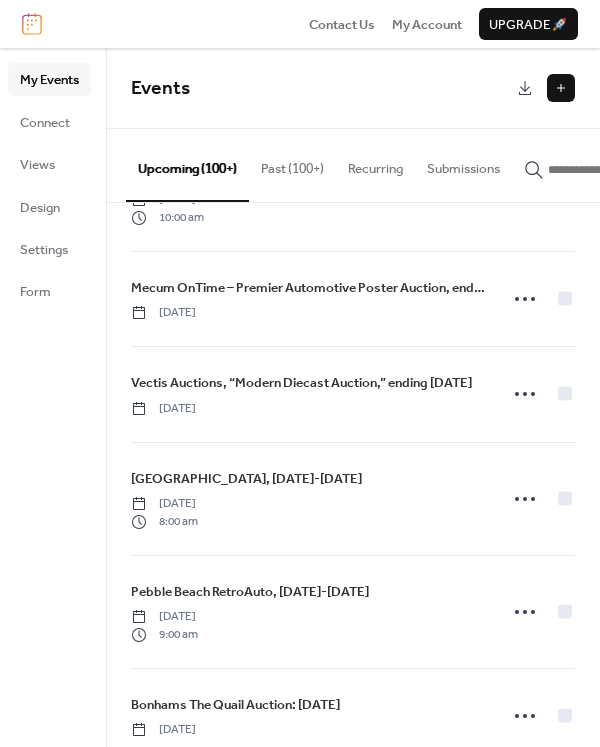 scroll, scrollTop: 2843, scrollLeft: 0, axis: vertical 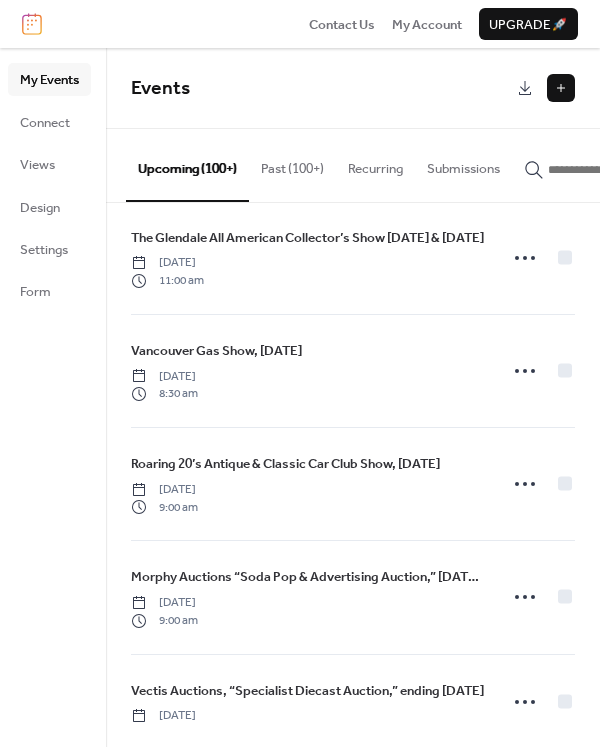 drag, startPoint x: 271, startPoint y: 166, endPoint x: 239, endPoint y: 169, distance: 32.140316 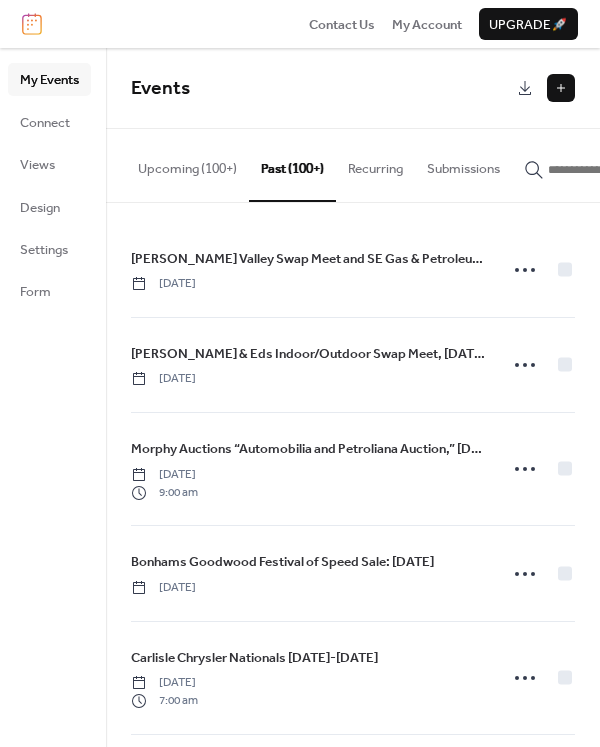 click on "Upcoming (100+)" at bounding box center [187, 164] 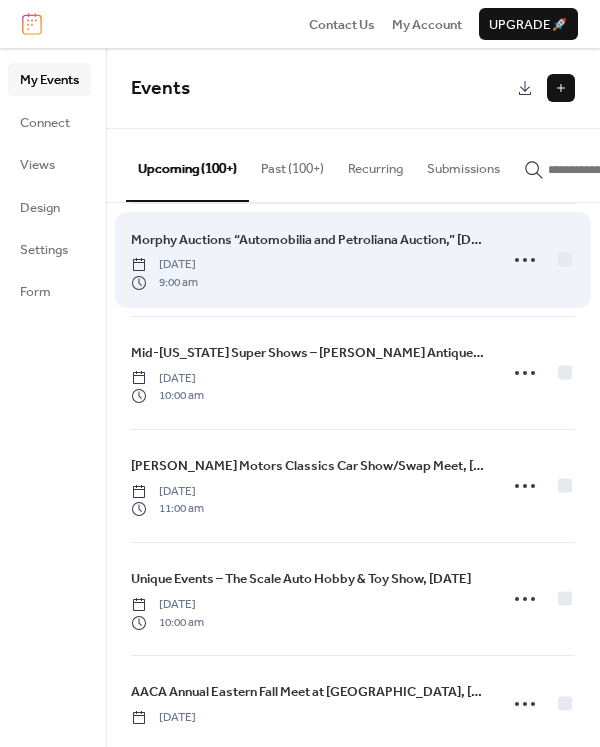 scroll, scrollTop: 8556, scrollLeft: 0, axis: vertical 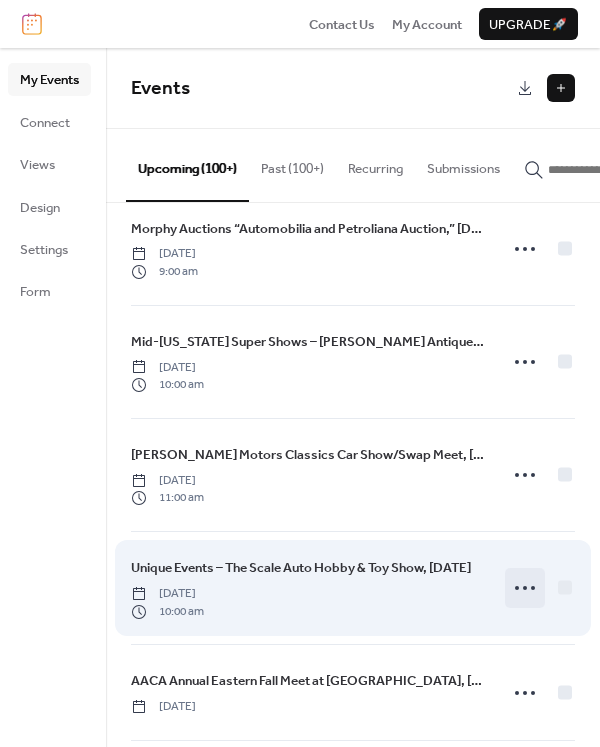 click 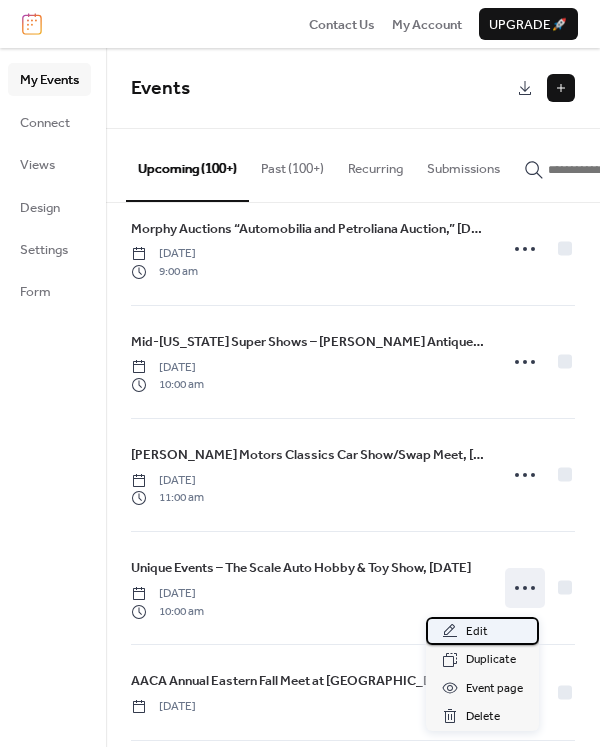 click on "Edit" at bounding box center (477, 632) 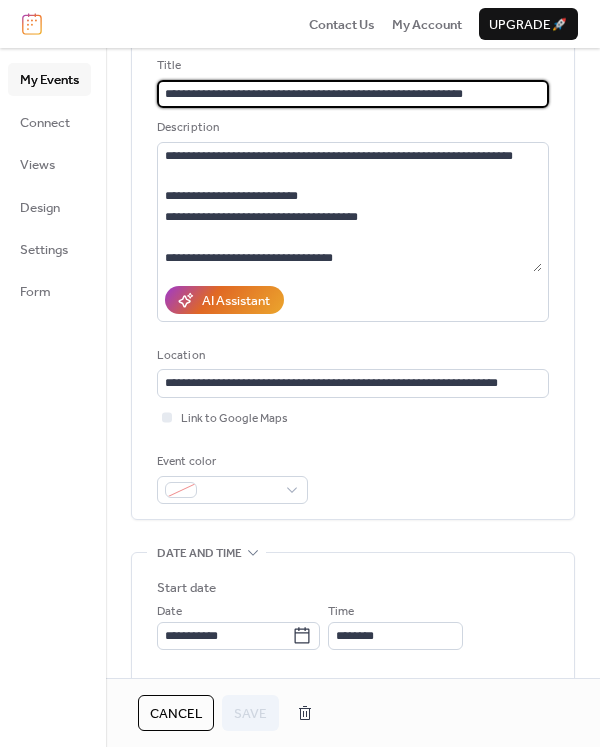 scroll, scrollTop: 66, scrollLeft: 0, axis: vertical 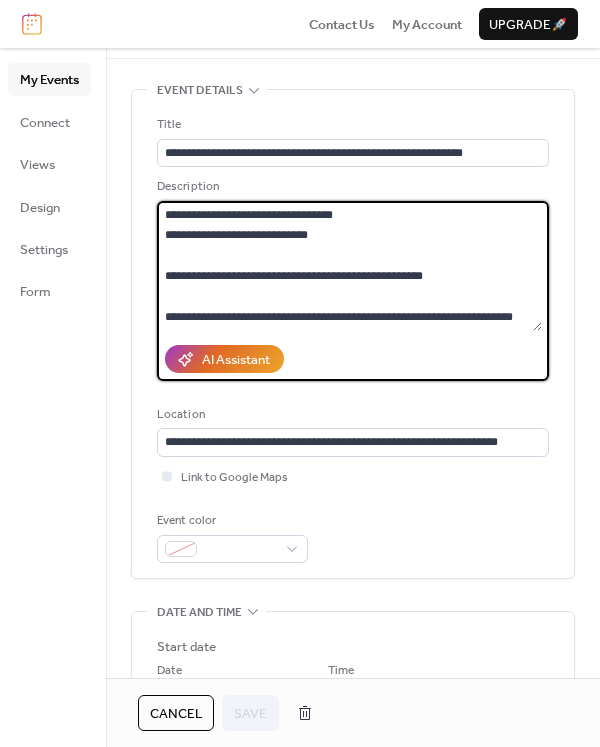 click on "**********" at bounding box center [349, 266] 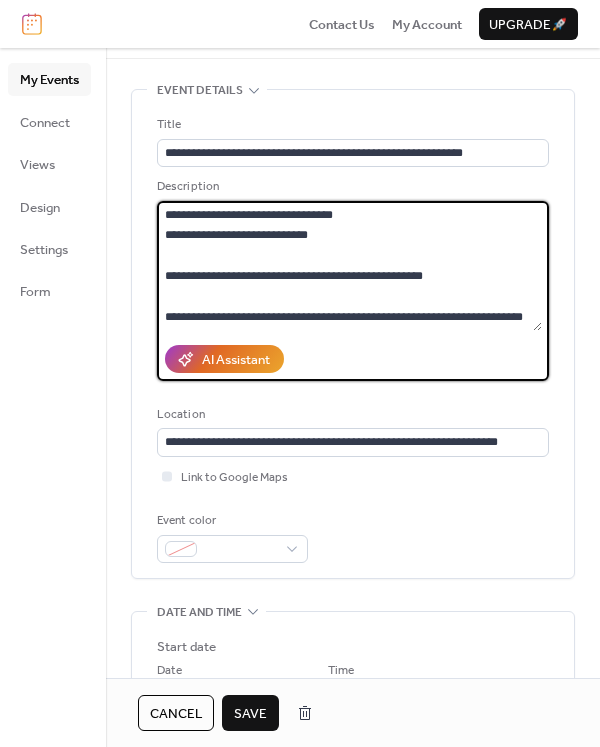 scroll, scrollTop: 181, scrollLeft: 0, axis: vertical 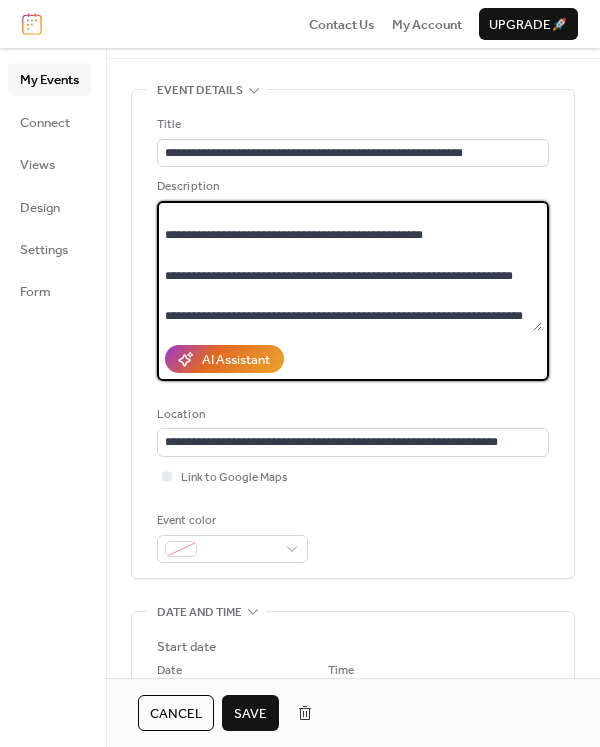 type on "**********" 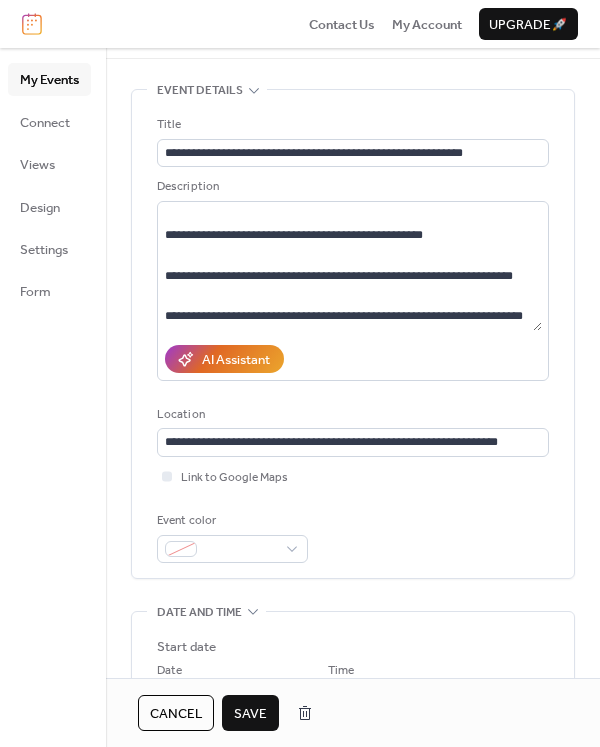 click on "Save" at bounding box center (250, 714) 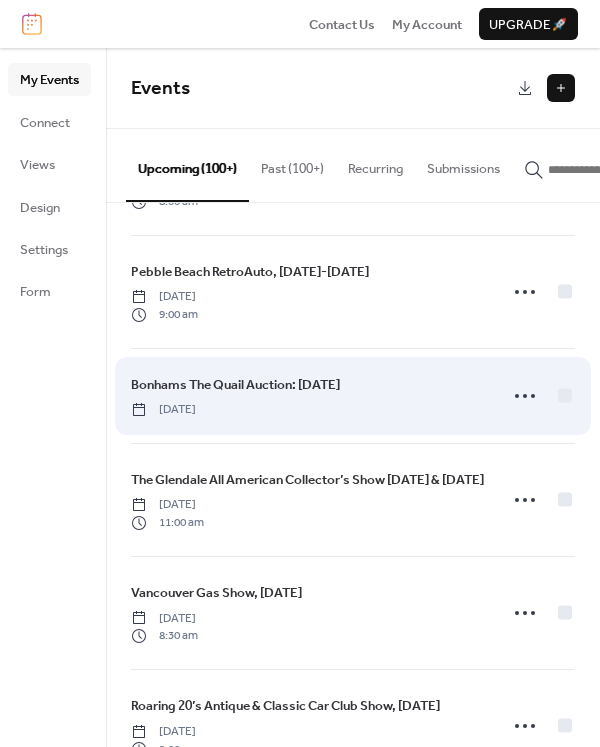 scroll, scrollTop: 2662, scrollLeft: 0, axis: vertical 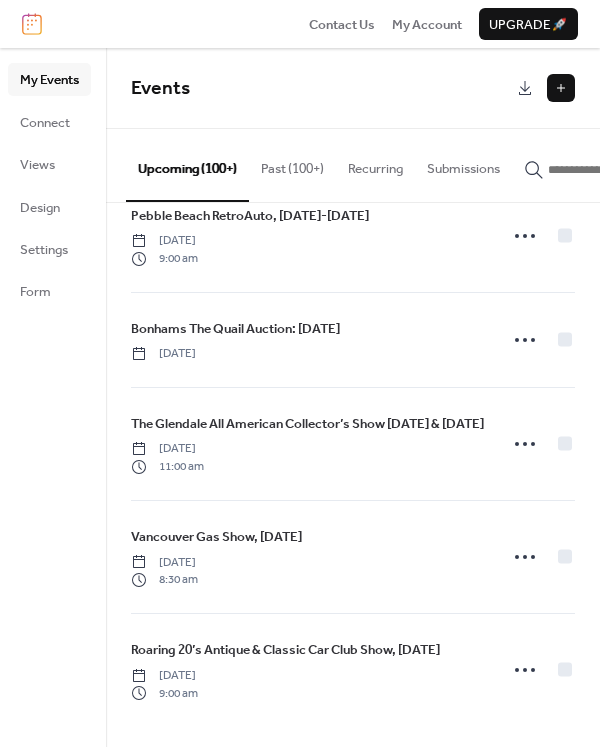 drag, startPoint x: 274, startPoint y: 175, endPoint x: 223, endPoint y: 172, distance: 51.088158 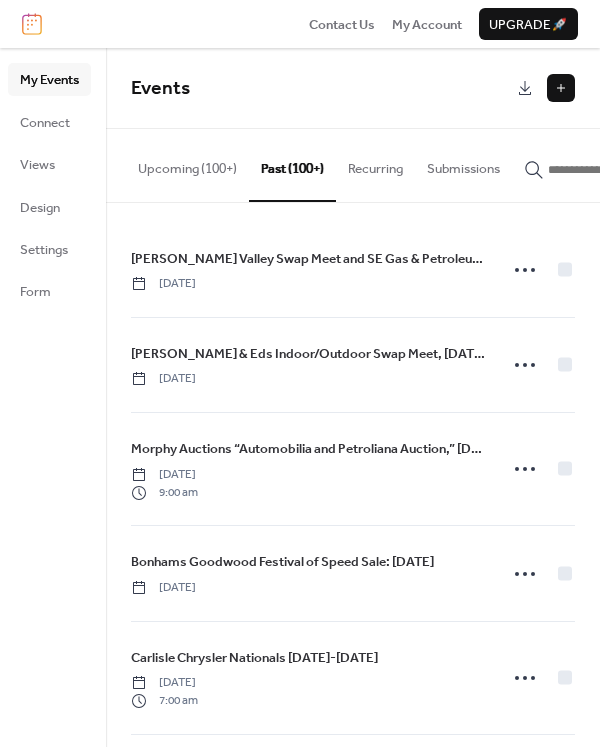 click on "Upcoming (100+)" at bounding box center (187, 164) 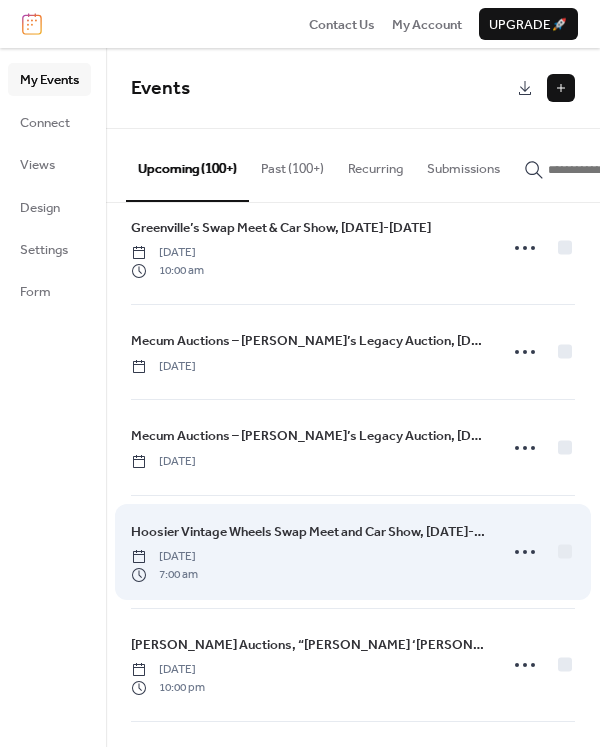 scroll, scrollTop: 6474, scrollLeft: 0, axis: vertical 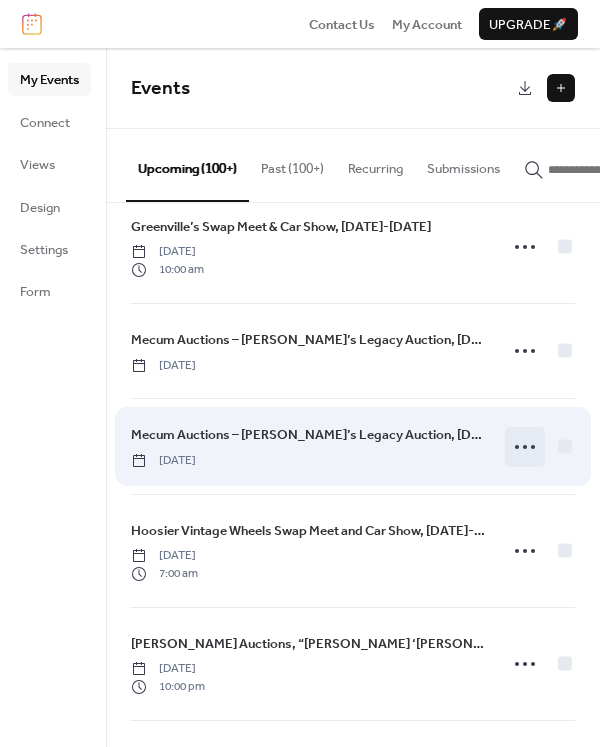 click 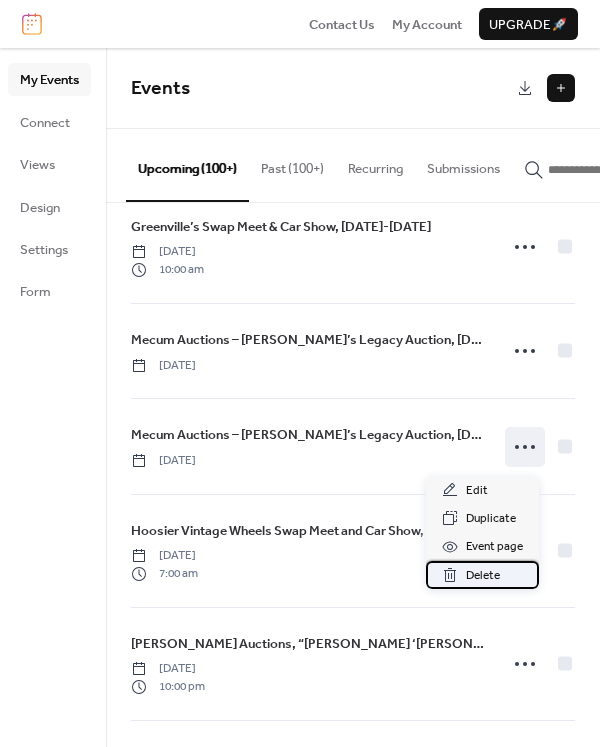 click on "Delete" at bounding box center (483, 576) 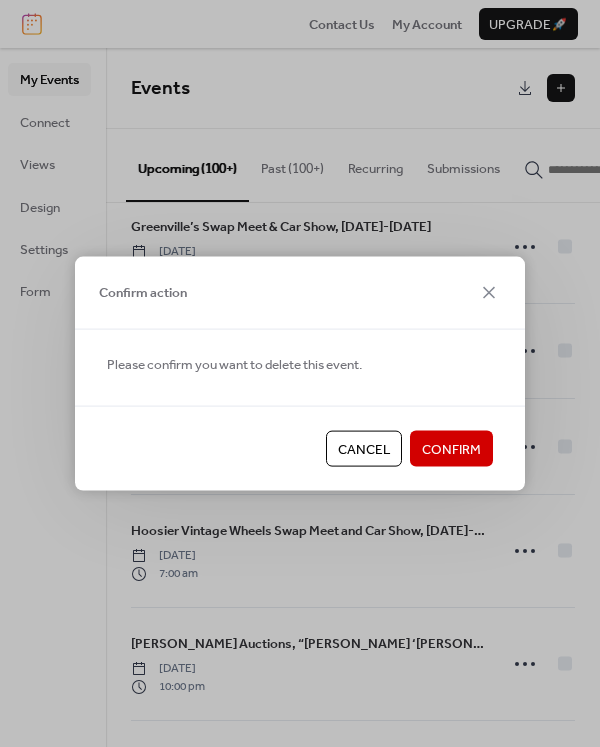 click on "Confirm" at bounding box center (451, 450) 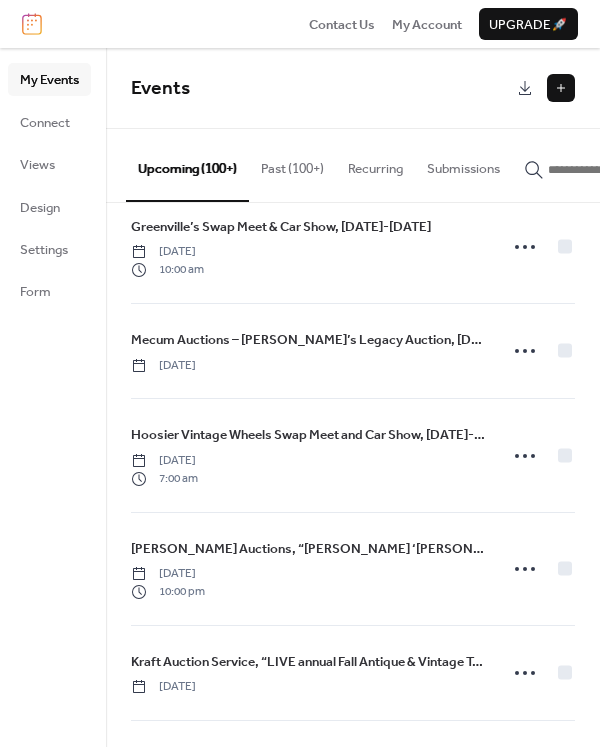 click at bounding box center (561, 88) 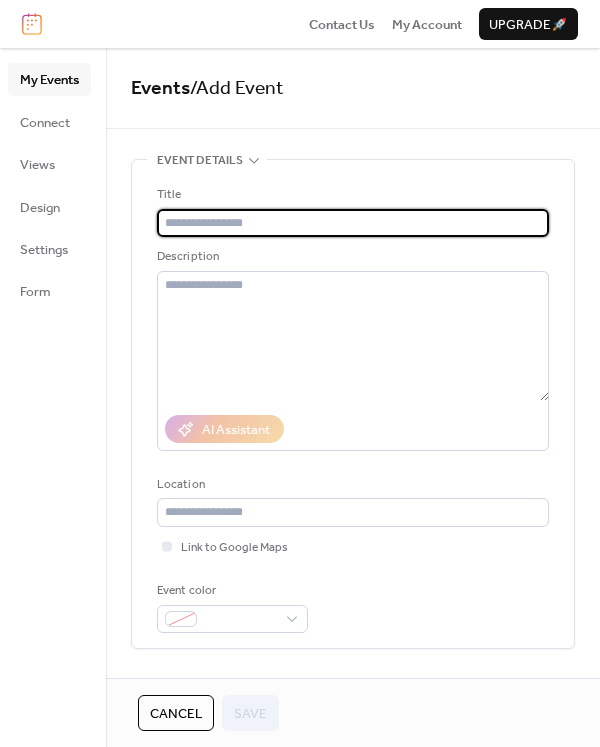click at bounding box center [353, 223] 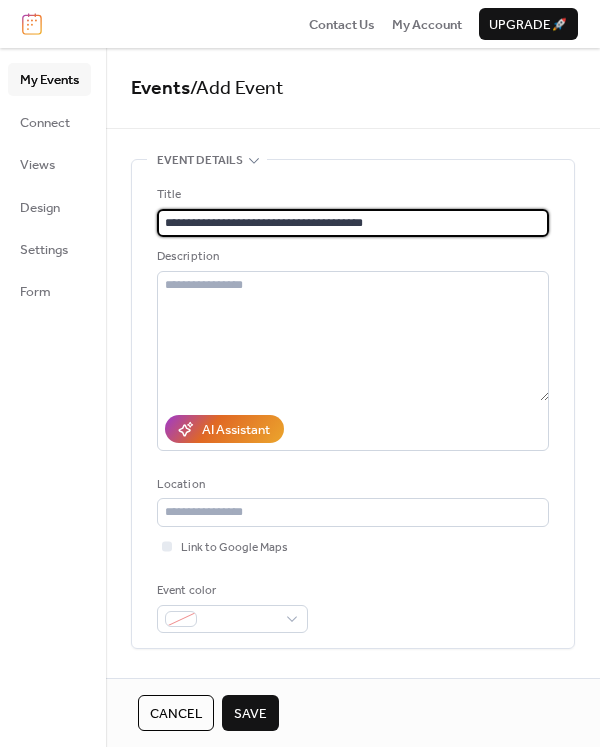 type on "**********" 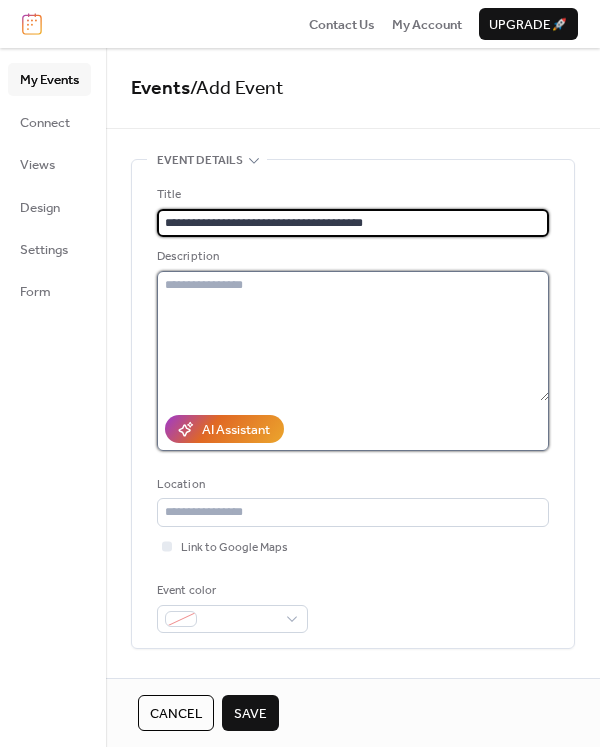 click at bounding box center [353, 336] 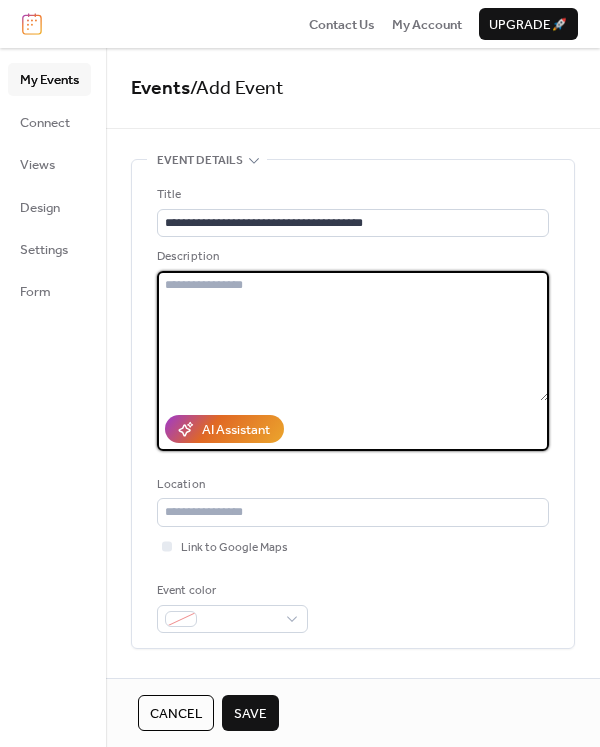 paste on "**********" 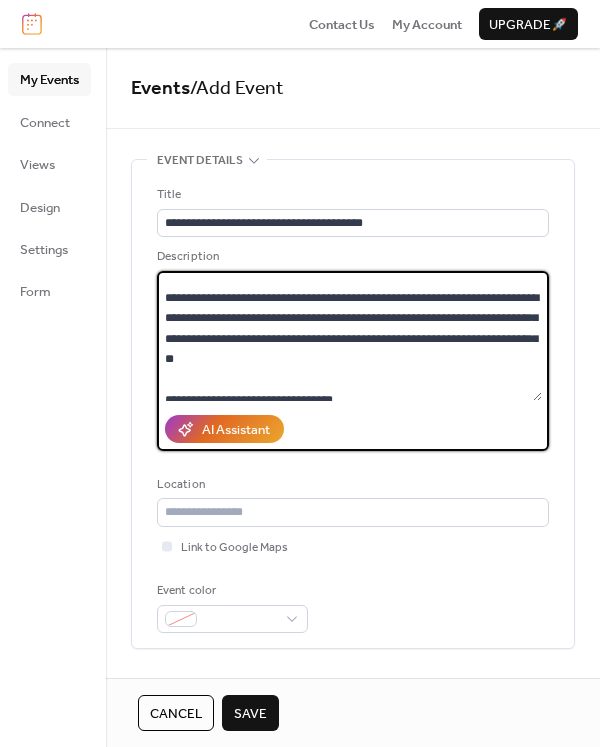 scroll, scrollTop: 163, scrollLeft: 0, axis: vertical 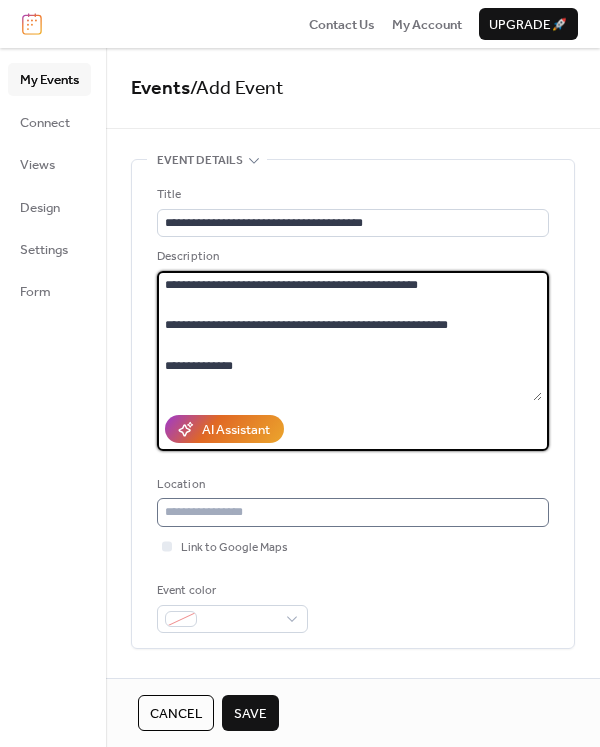 type on "**********" 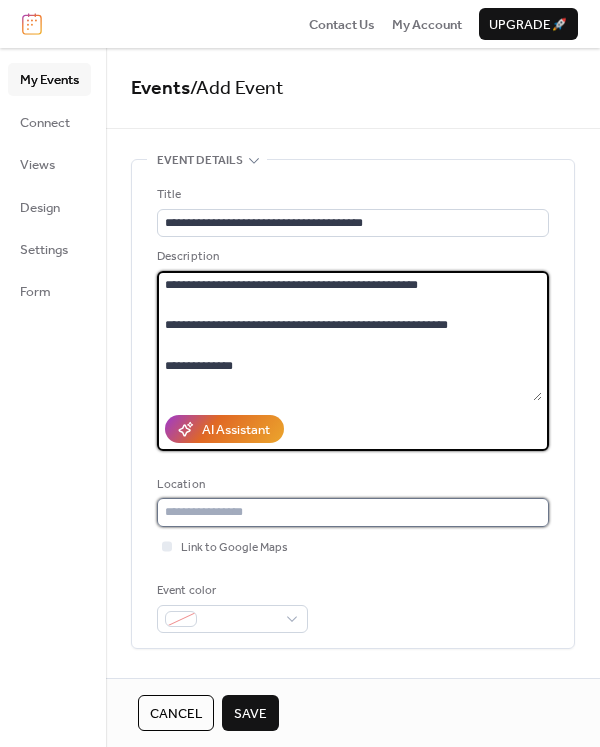 click at bounding box center (353, 512) 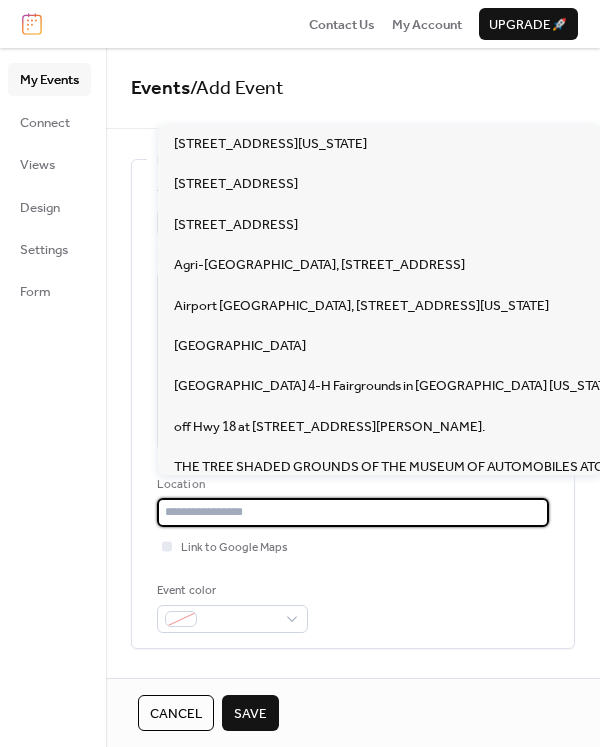 paste on "**********" 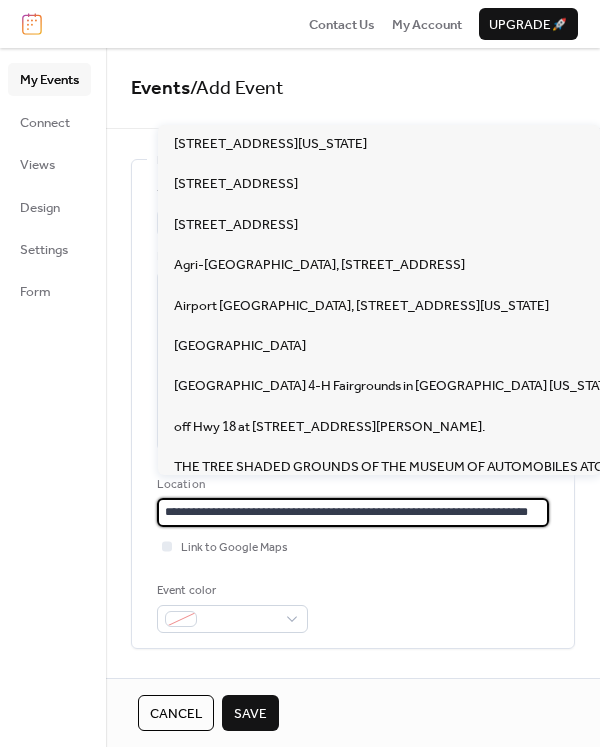 scroll, scrollTop: 0, scrollLeft: 45, axis: horizontal 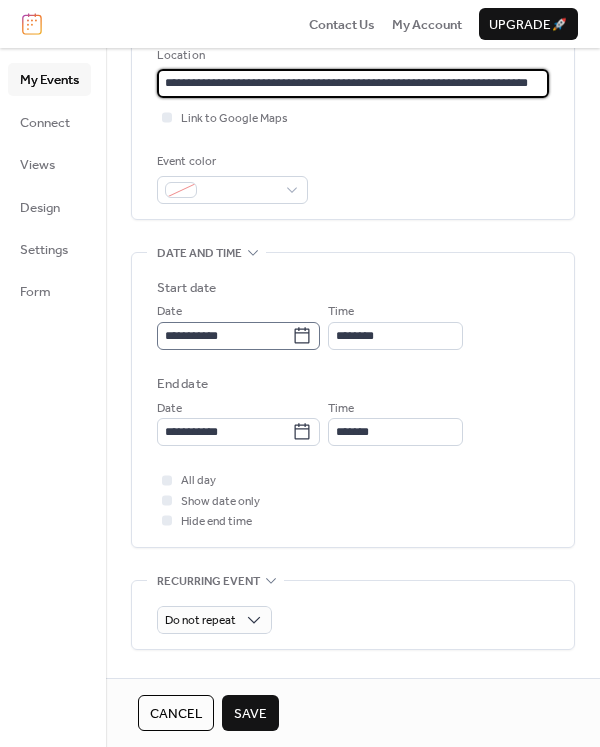 type on "**********" 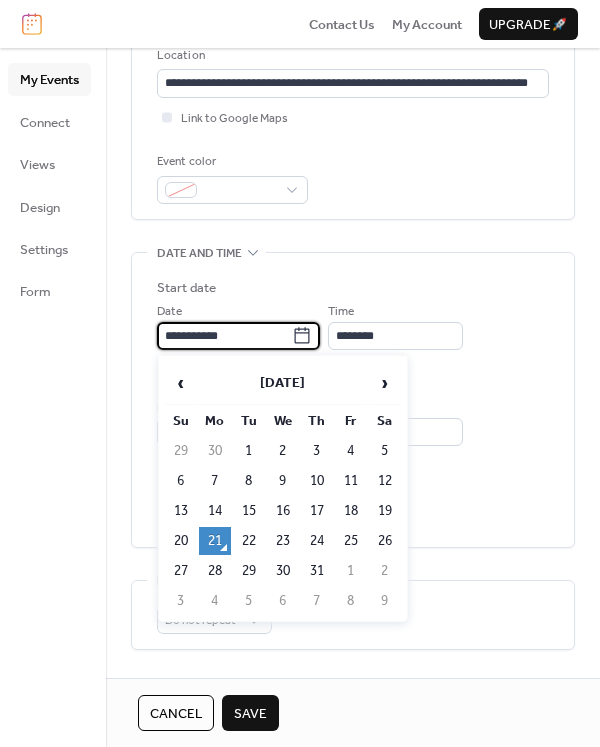 click on "**********" at bounding box center (224, 336) 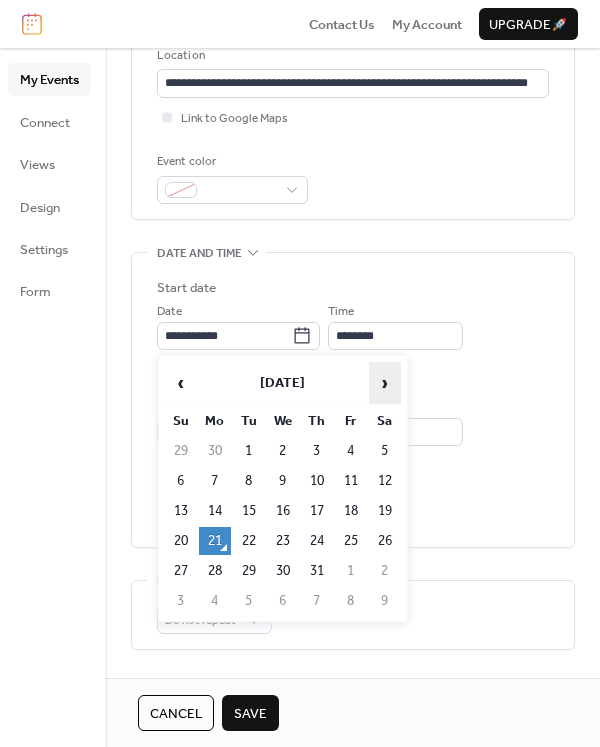 click on "›" at bounding box center (385, 383) 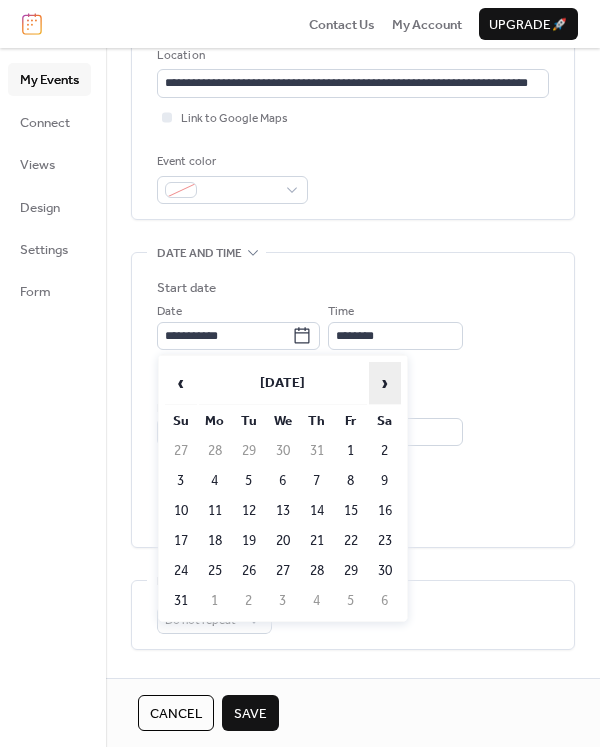 click on "›" at bounding box center [385, 383] 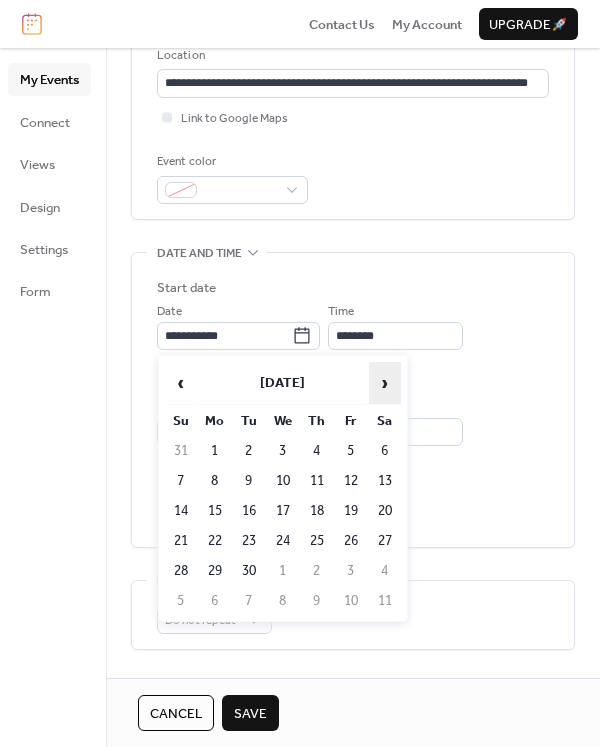 click on "›" at bounding box center [385, 383] 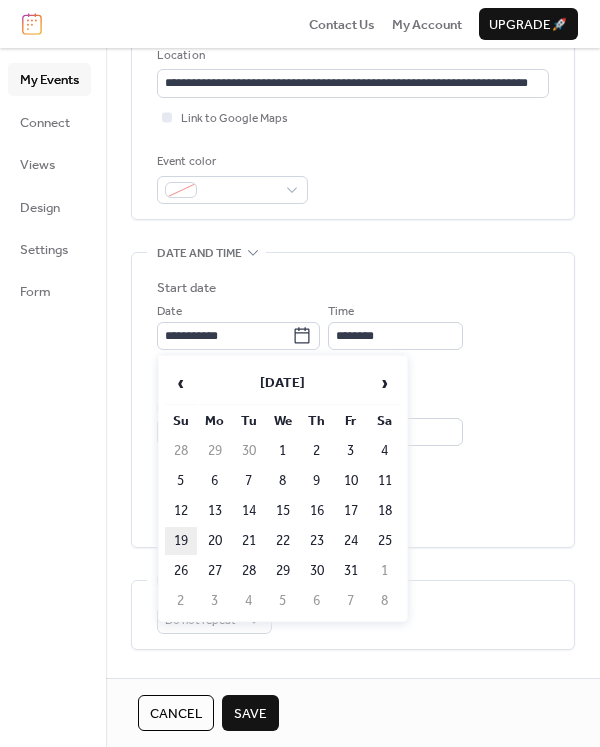 click on "19" at bounding box center (181, 541) 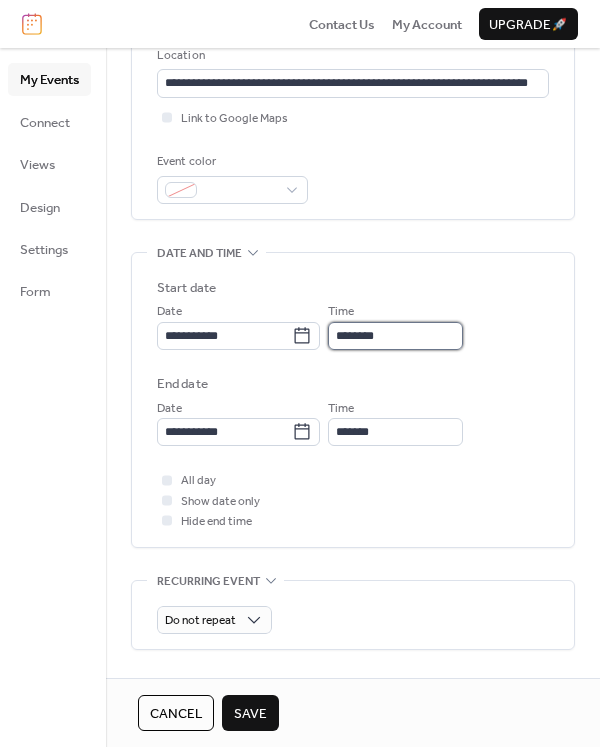 click on "********" at bounding box center [395, 336] 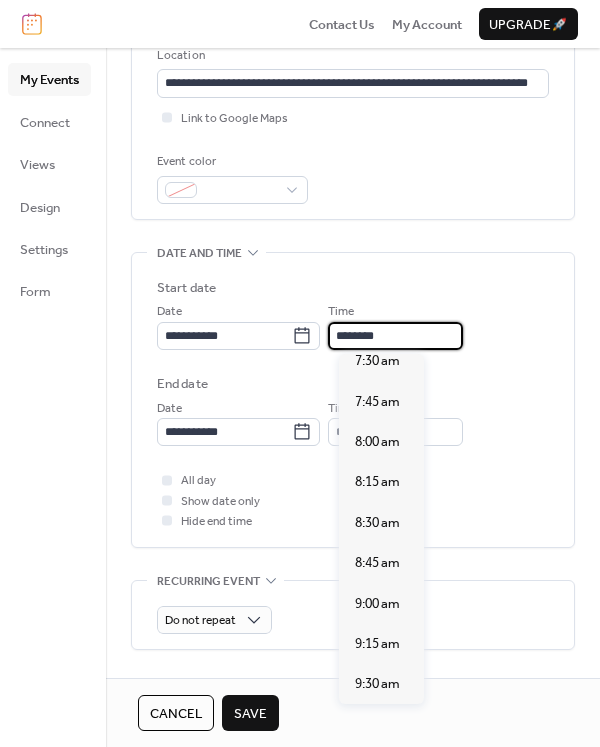 scroll, scrollTop: 1218, scrollLeft: 0, axis: vertical 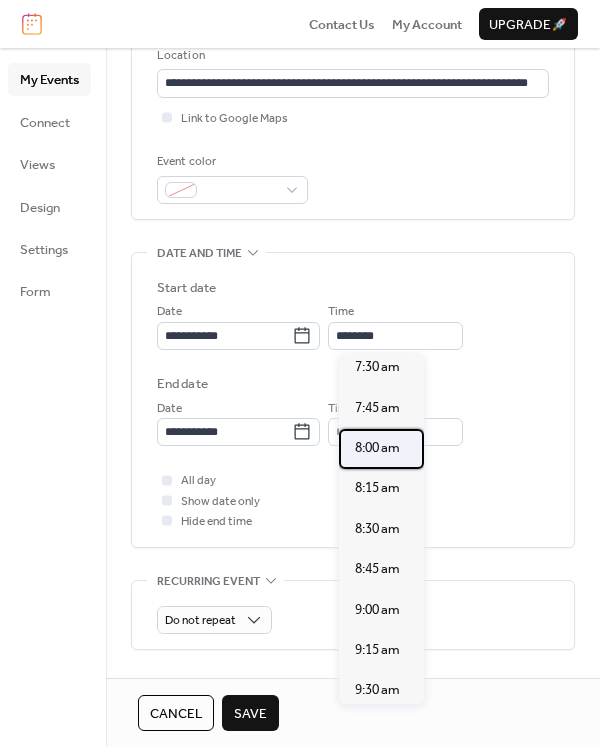 click on "8:00 am" at bounding box center [377, 448] 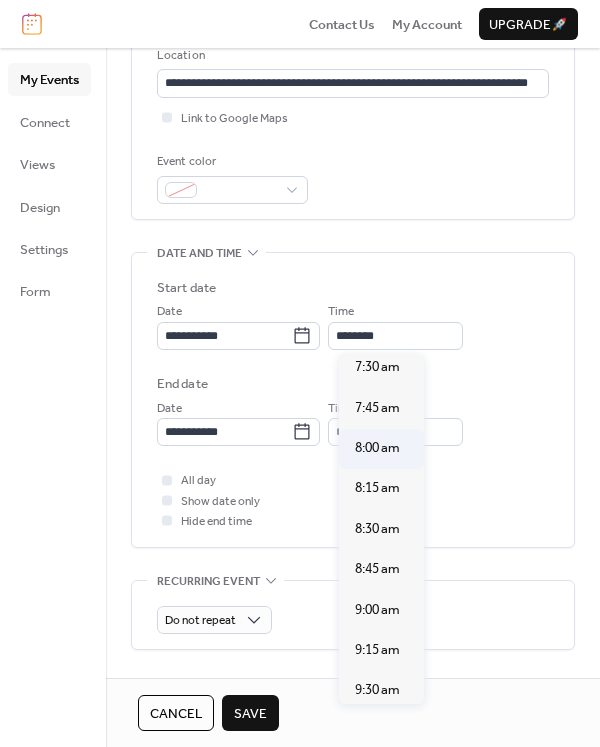 type on "*******" 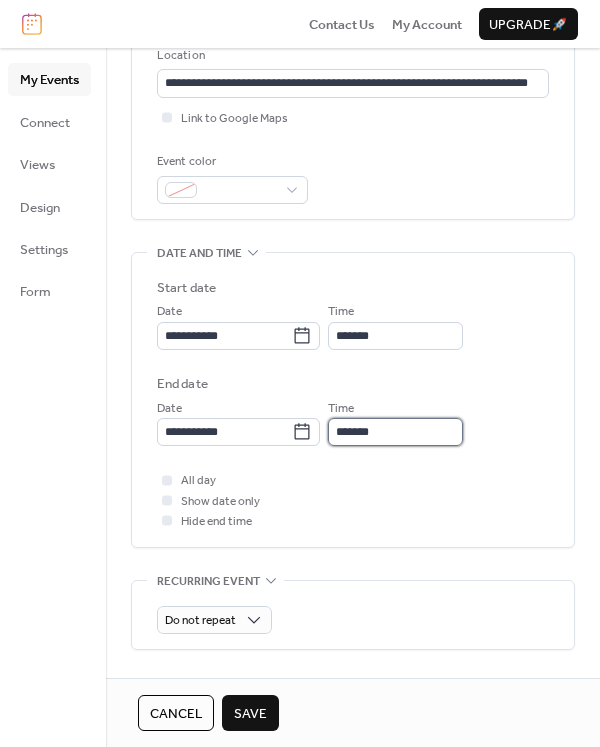 click on "*******" at bounding box center [395, 432] 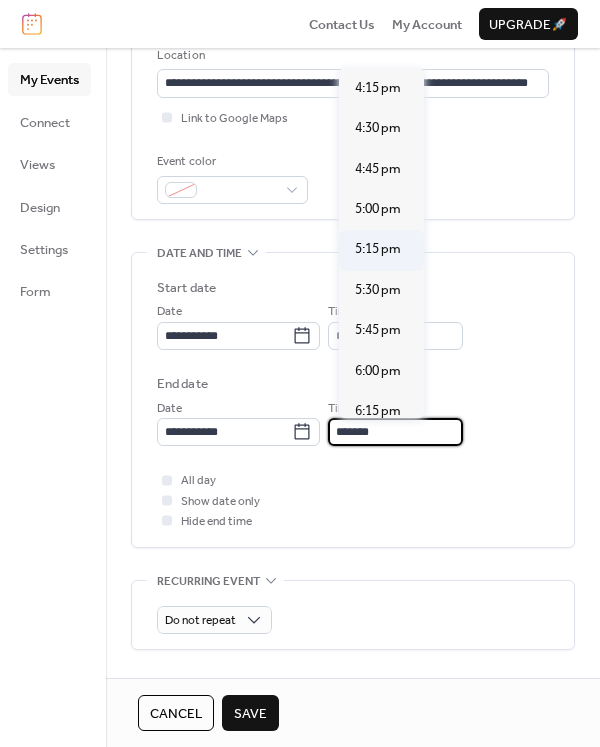 scroll, scrollTop: 1311, scrollLeft: 0, axis: vertical 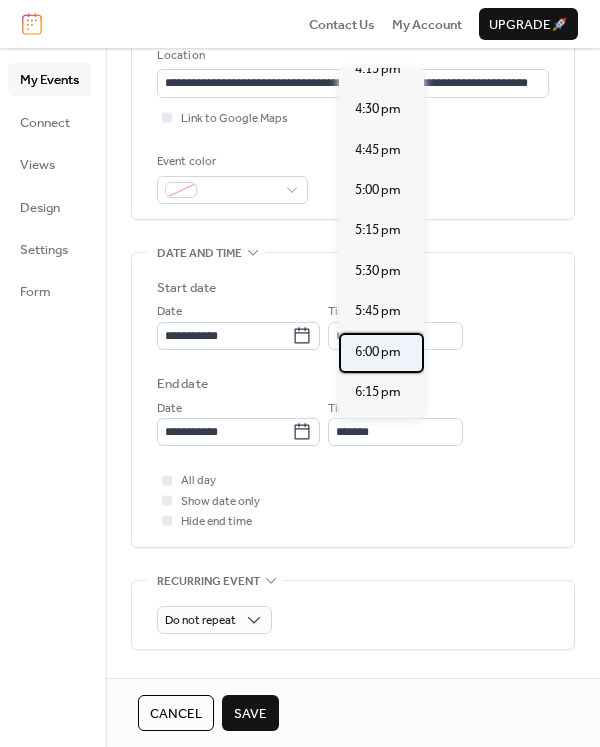 click on "6:00 pm" at bounding box center (378, 352) 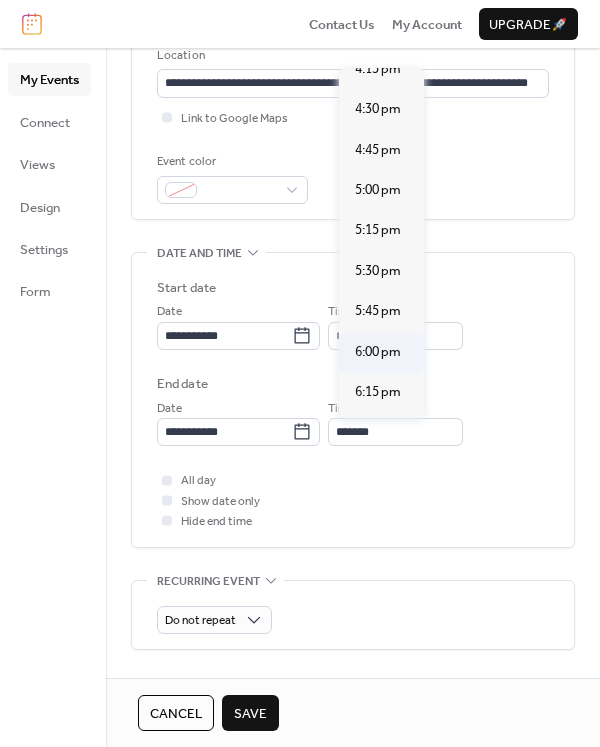 type on "*******" 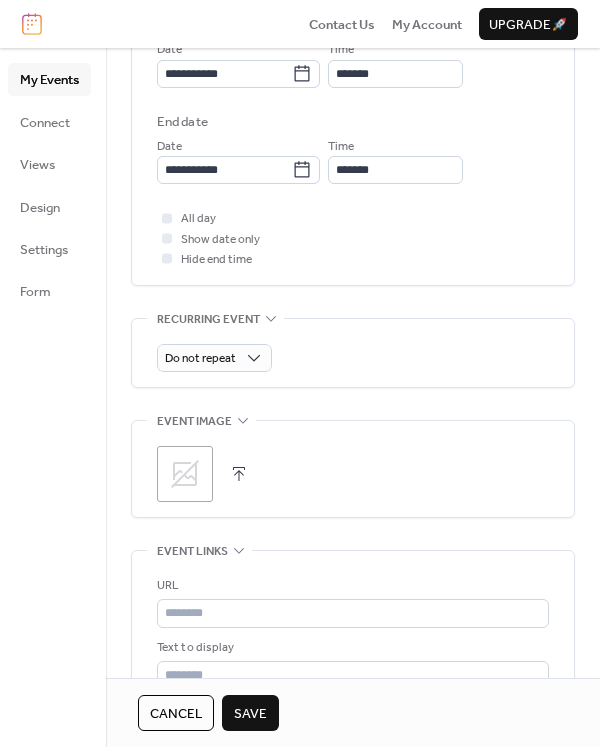 scroll, scrollTop: 695, scrollLeft: 0, axis: vertical 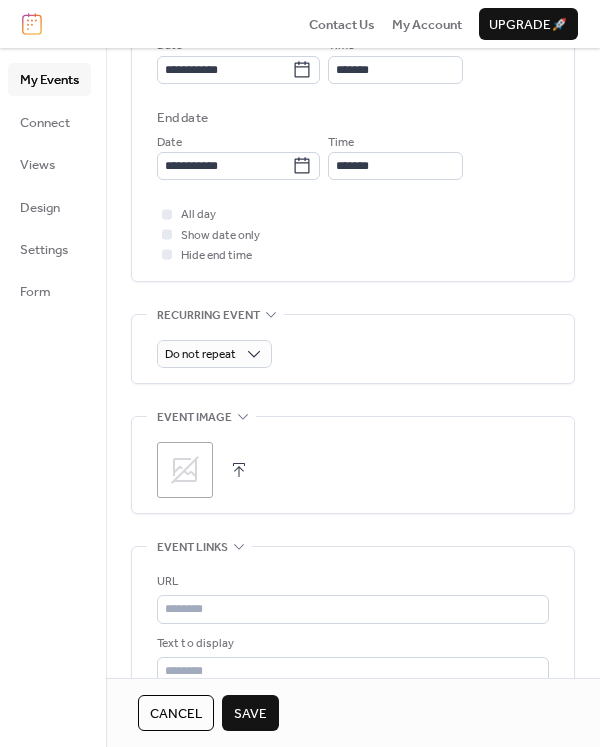 click at bounding box center [239, 470] 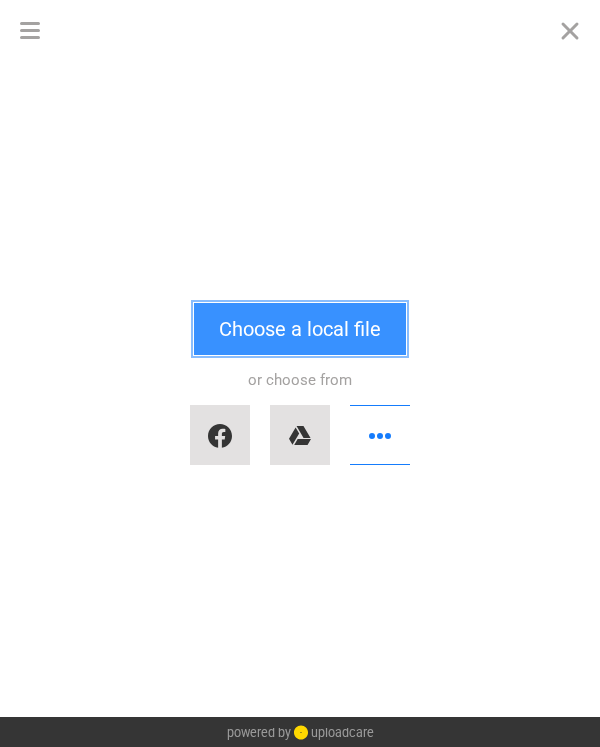 click on "Choose a local file" at bounding box center (300, 329) 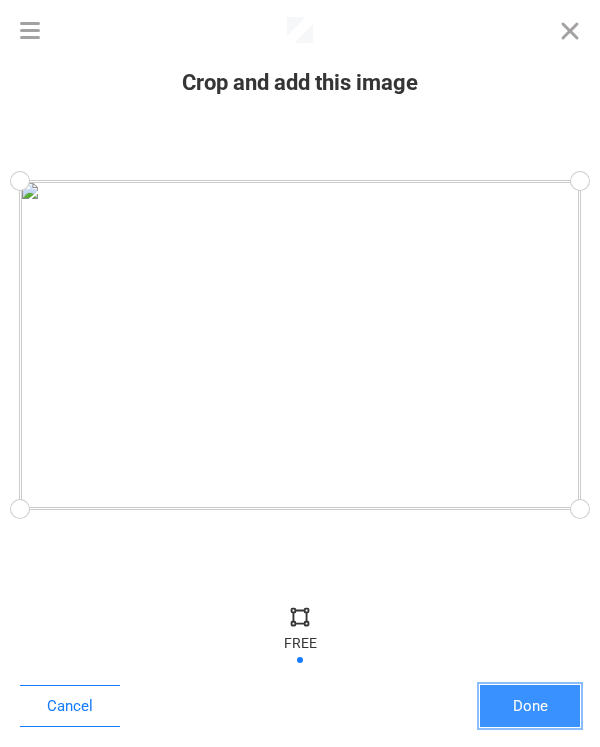 click on "Done" at bounding box center (530, 706) 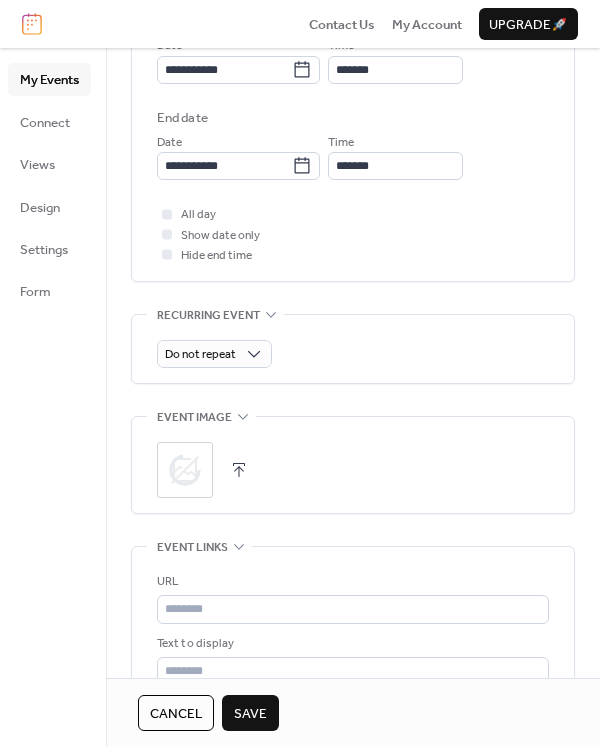scroll, scrollTop: 917, scrollLeft: 0, axis: vertical 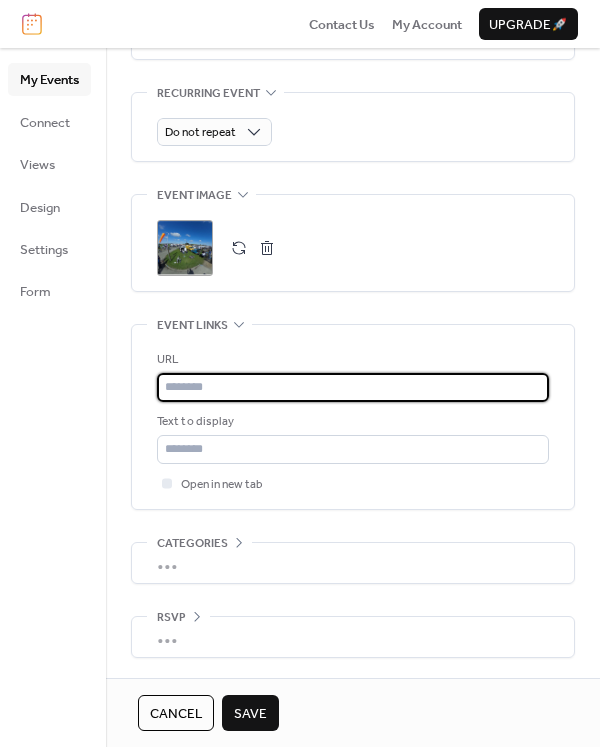 click at bounding box center (353, 387) 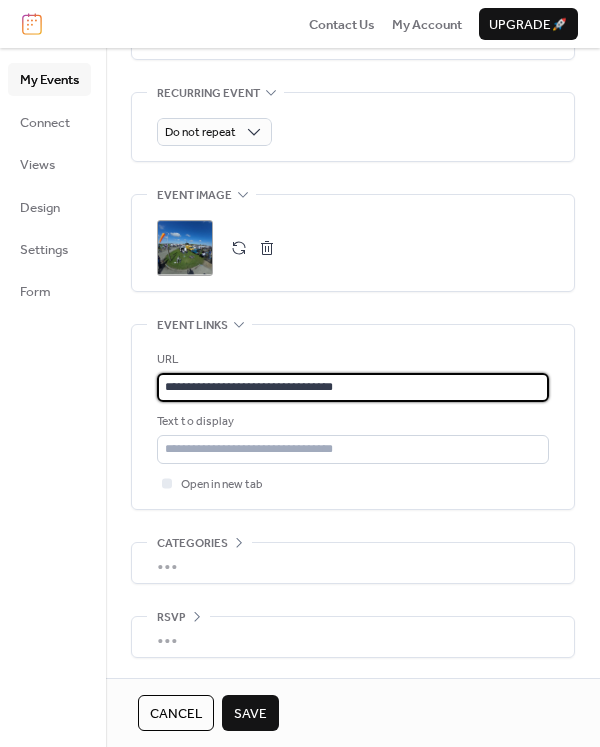 type on "**********" 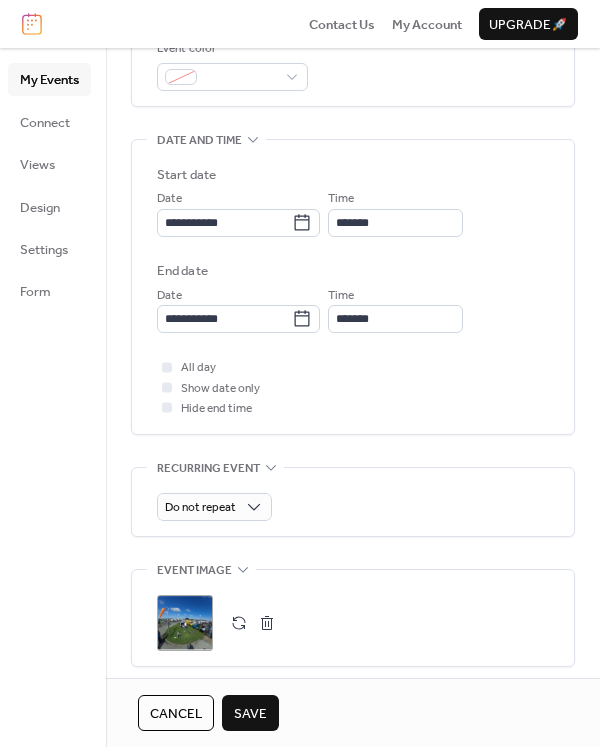 scroll, scrollTop: 546, scrollLeft: 0, axis: vertical 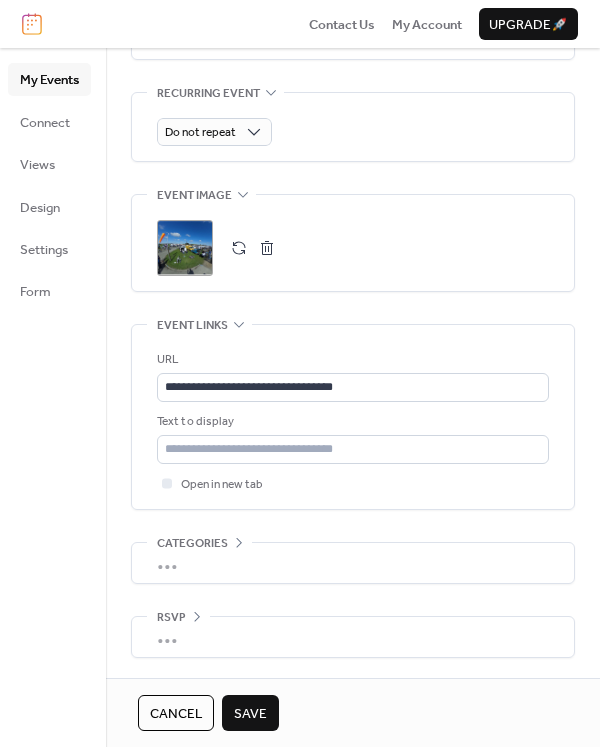 click on "Save" at bounding box center (250, 714) 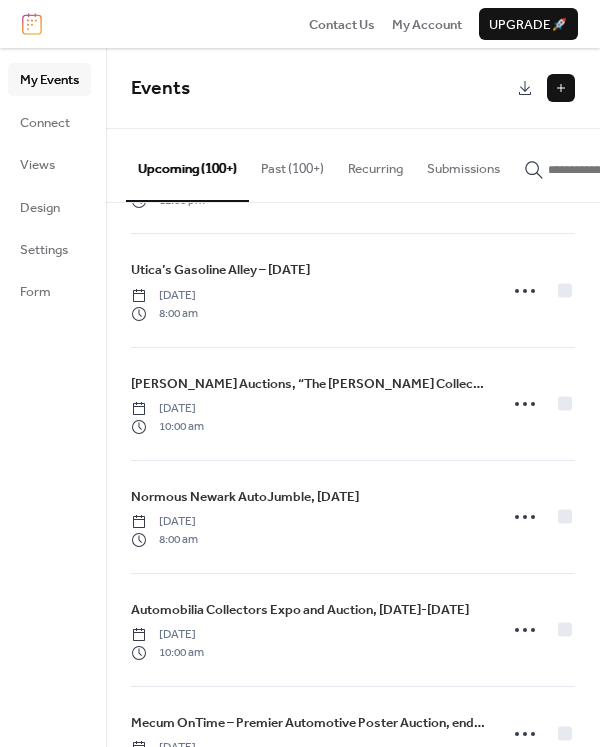 scroll, scrollTop: 2662, scrollLeft: 0, axis: vertical 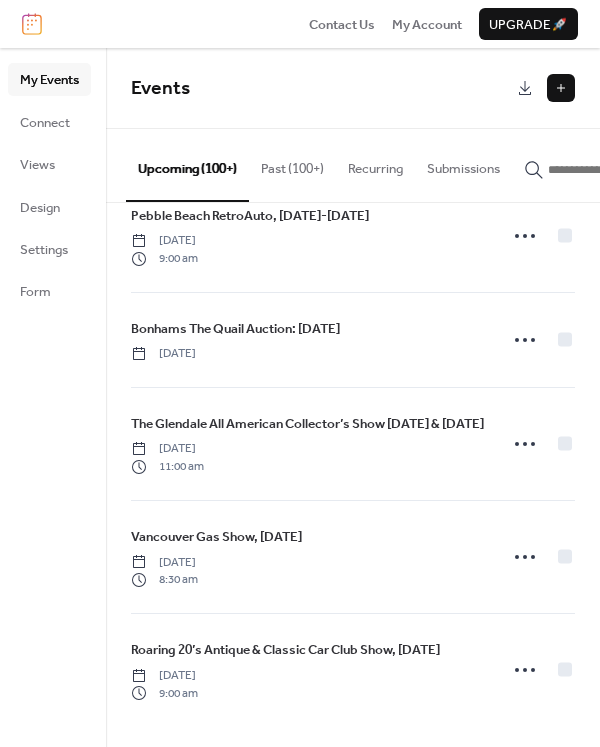 click on "Past (100+)" at bounding box center [292, 164] 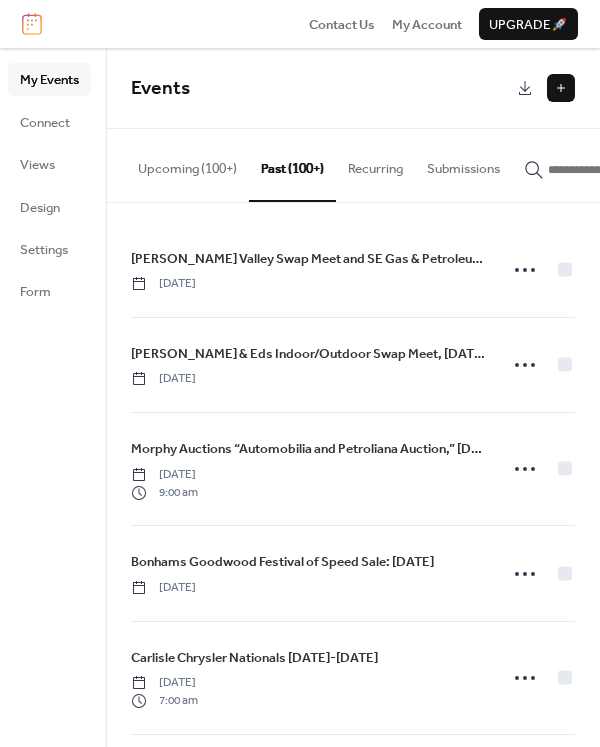 click on "Upcoming (100+)" at bounding box center (187, 164) 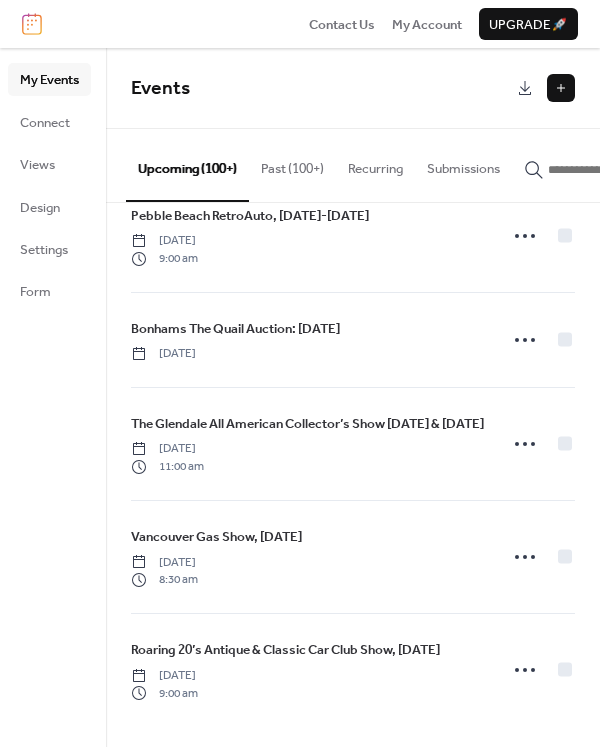 click on "My Events Connect Views Design Settings Form" at bounding box center [53, 397] 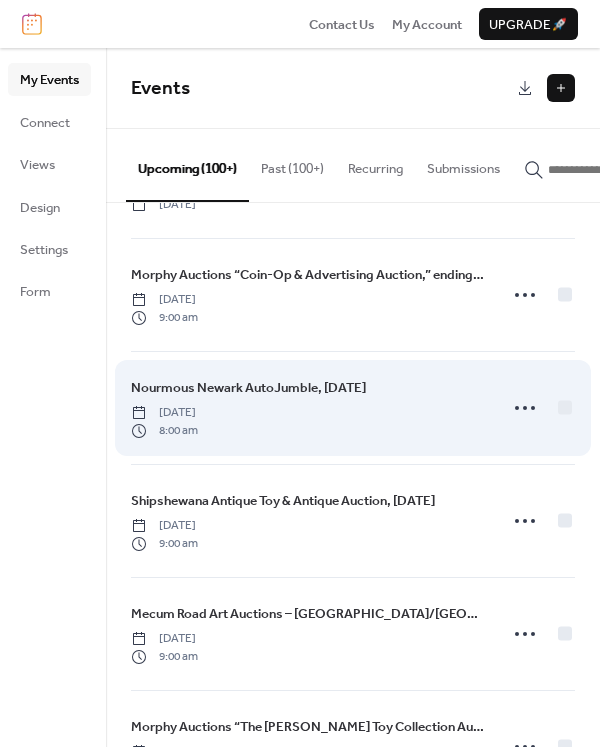 scroll, scrollTop: 9565, scrollLeft: 0, axis: vertical 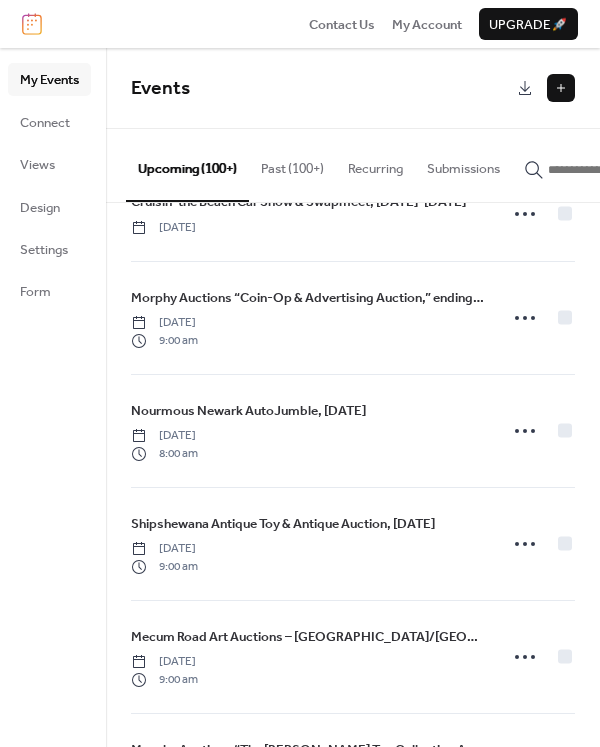 click at bounding box center (561, 88) 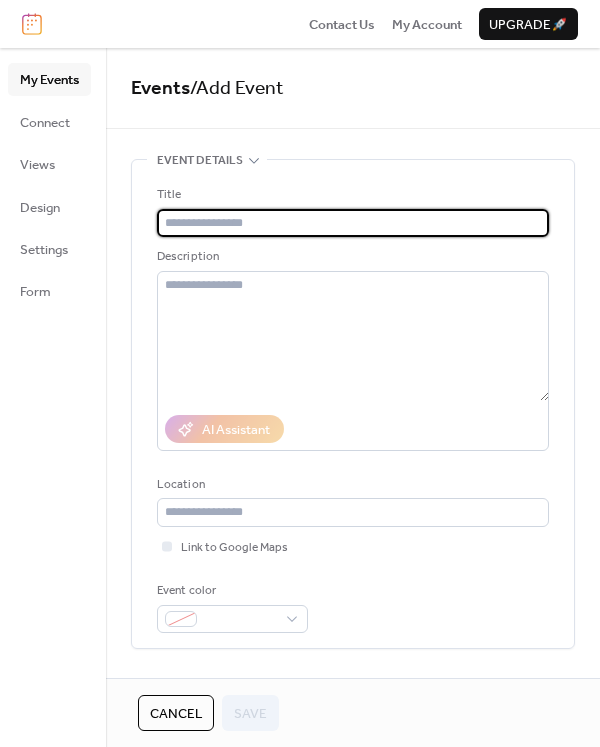 click at bounding box center [353, 223] 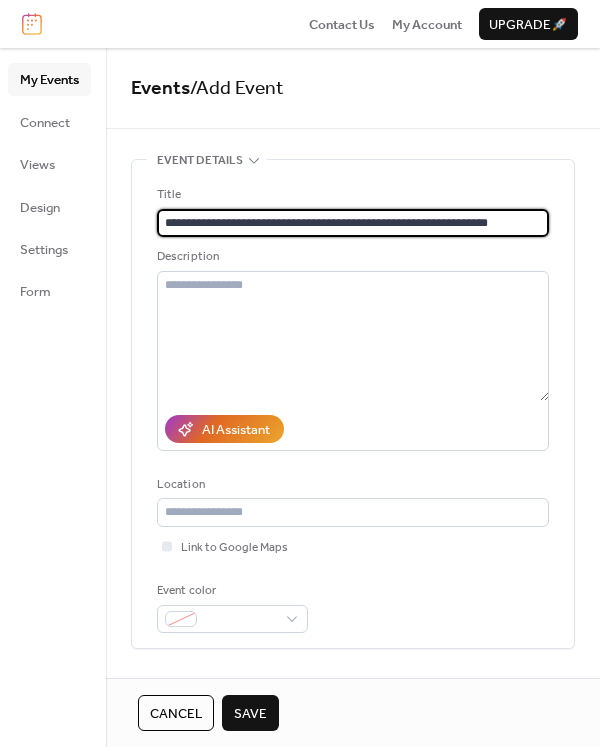 type on "**********" 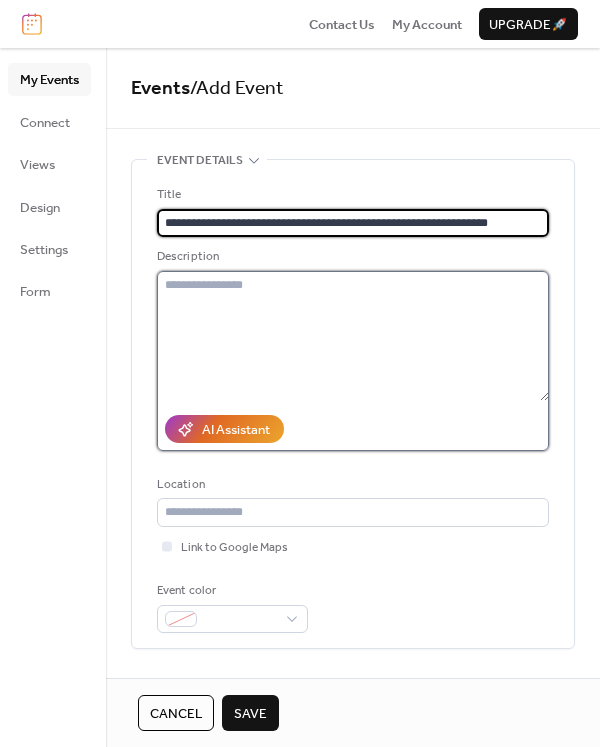 click at bounding box center [353, 336] 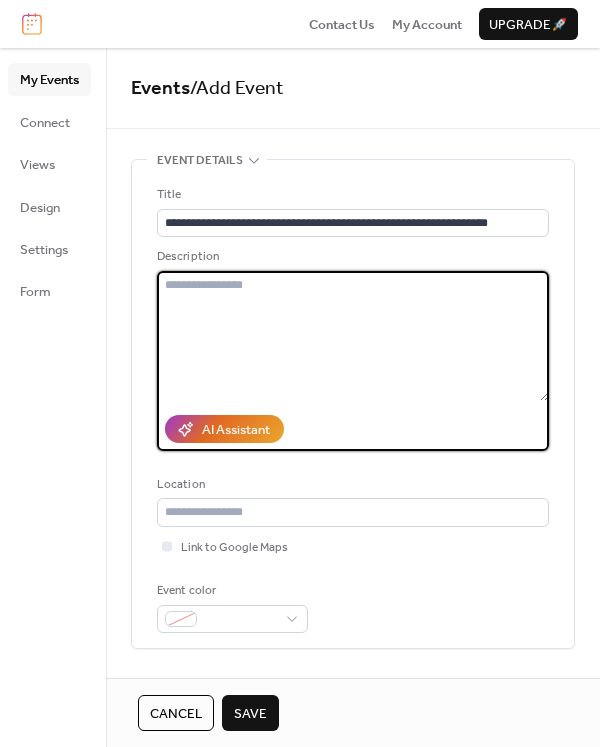 click at bounding box center [353, 336] 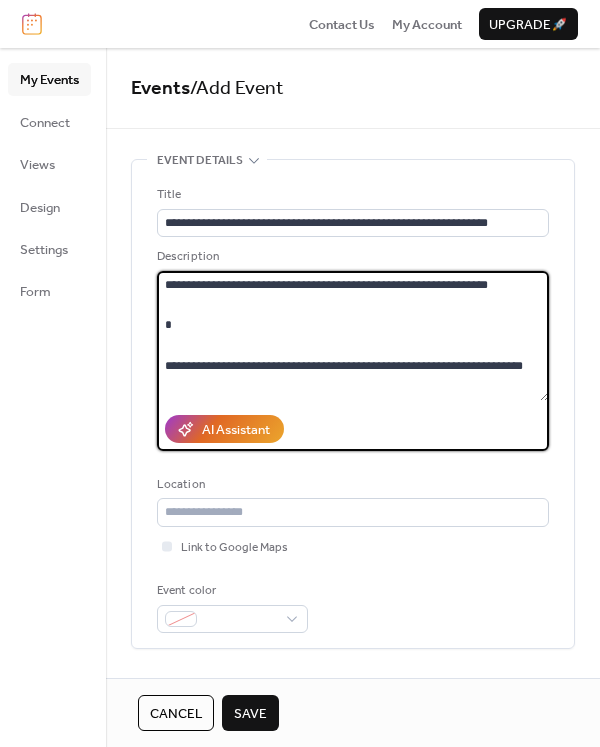 scroll, scrollTop: 364, scrollLeft: 0, axis: vertical 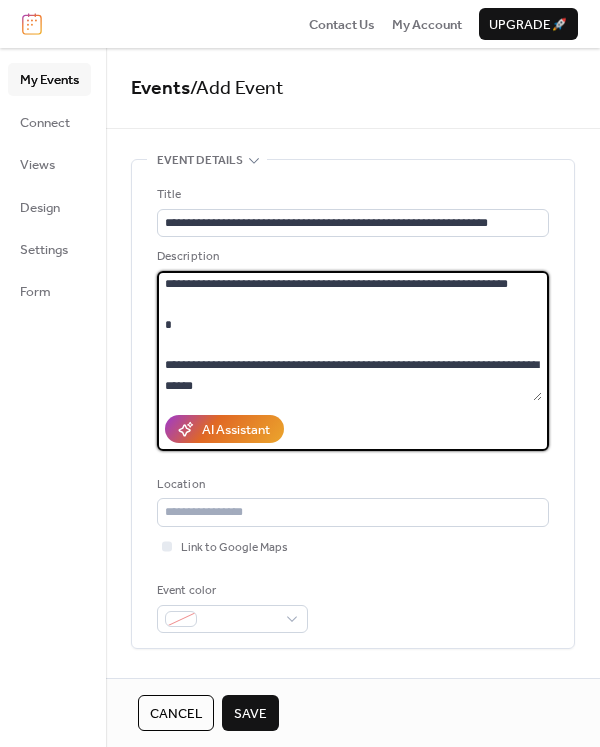 click on "**********" at bounding box center (349, 336) 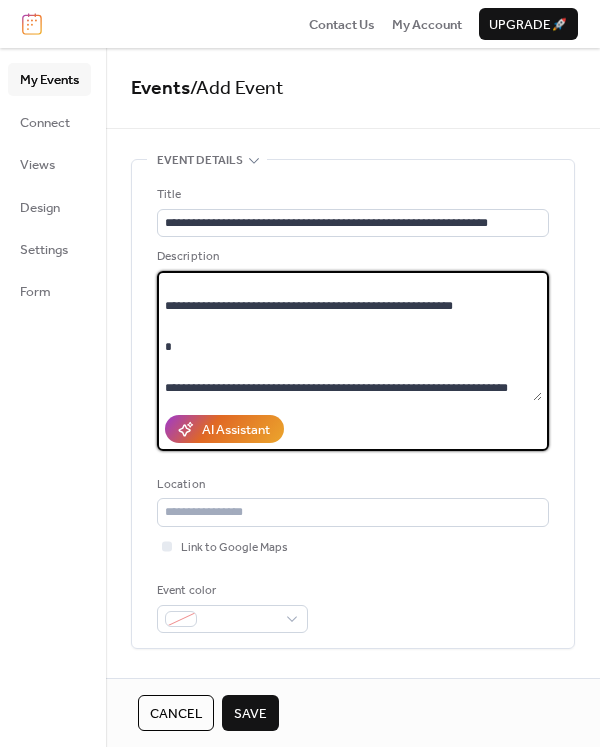 scroll, scrollTop: 205, scrollLeft: 0, axis: vertical 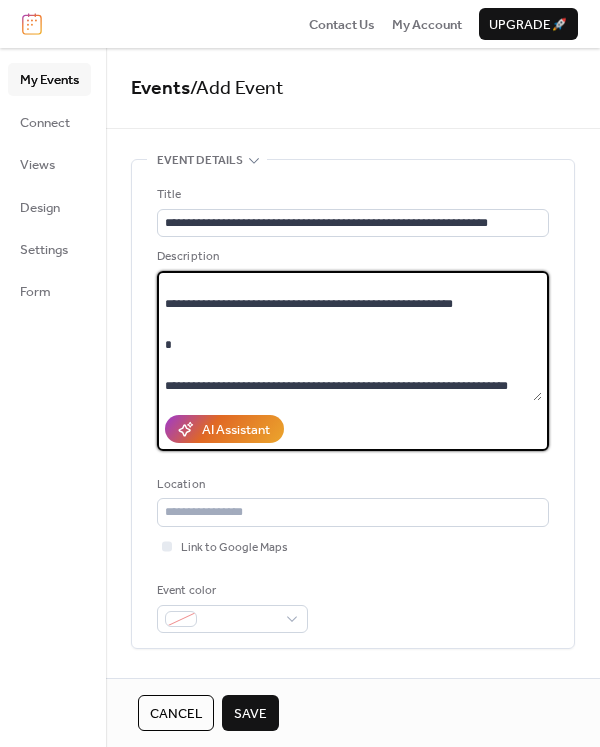 click on "**********" at bounding box center (349, 336) 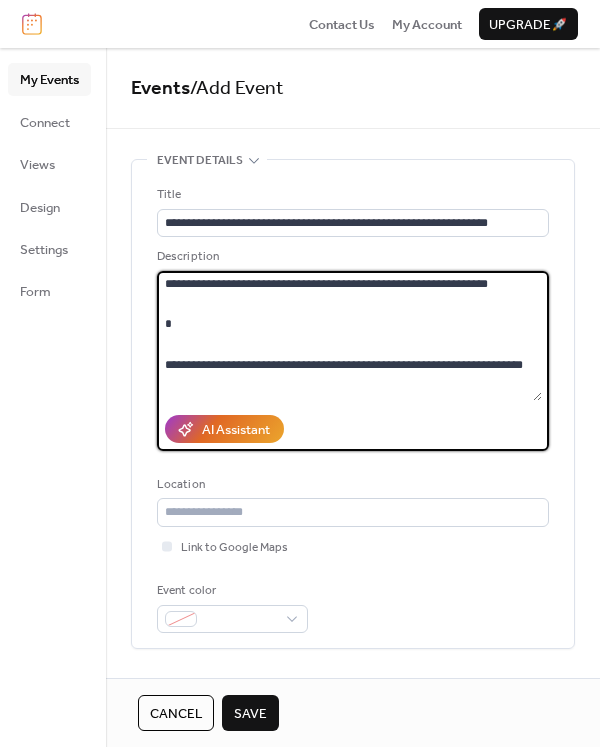 scroll, scrollTop: 0, scrollLeft: 0, axis: both 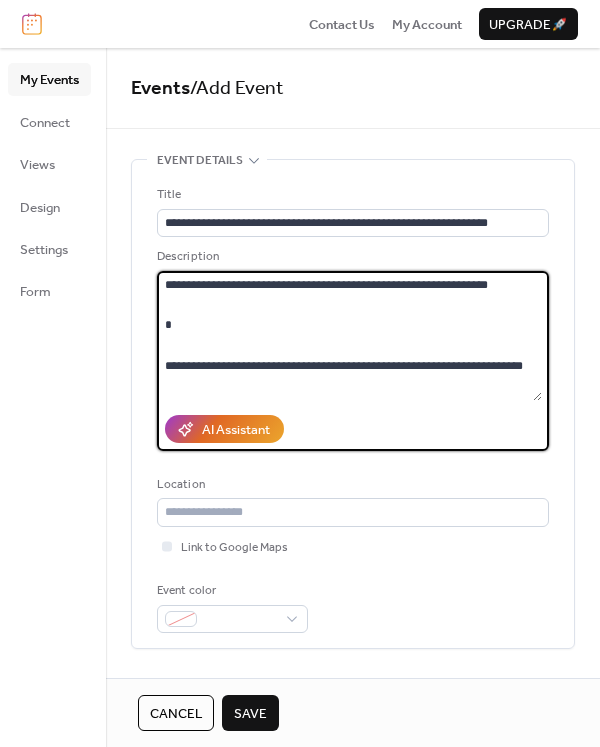 click on "**********" at bounding box center [349, 336] 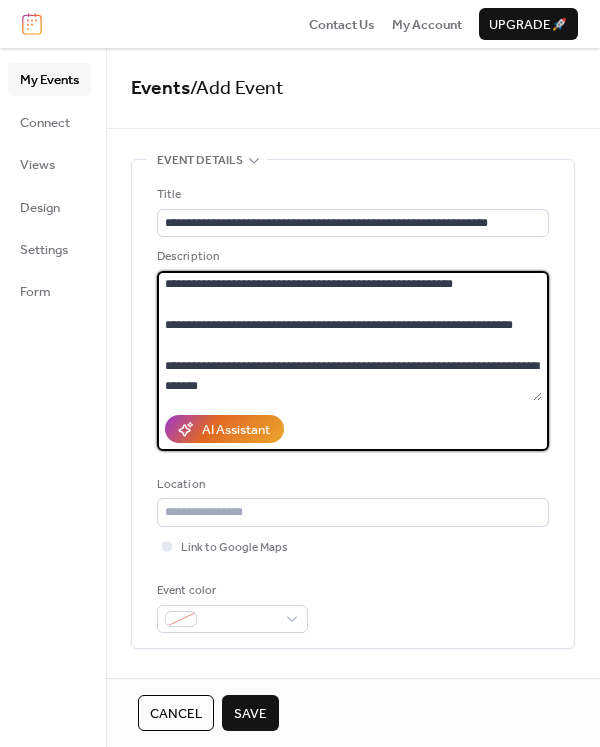 scroll, scrollTop: 265, scrollLeft: 0, axis: vertical 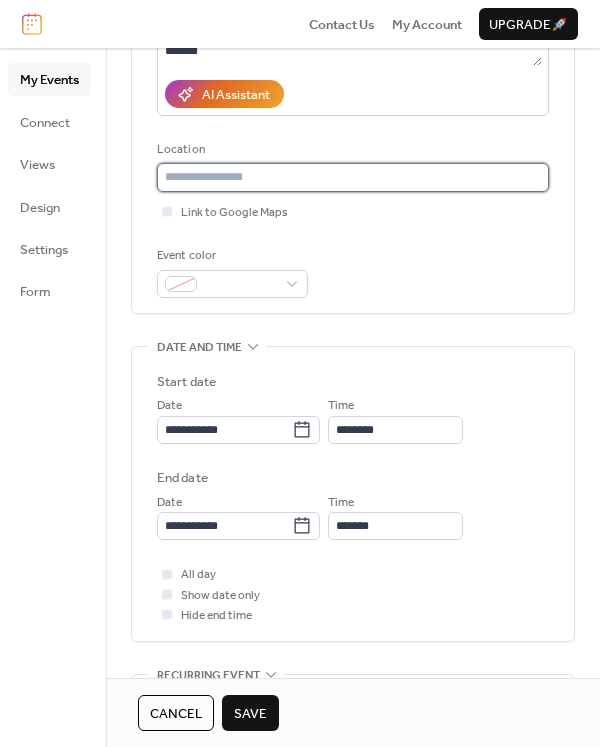 click at bounding box center [353, 177] 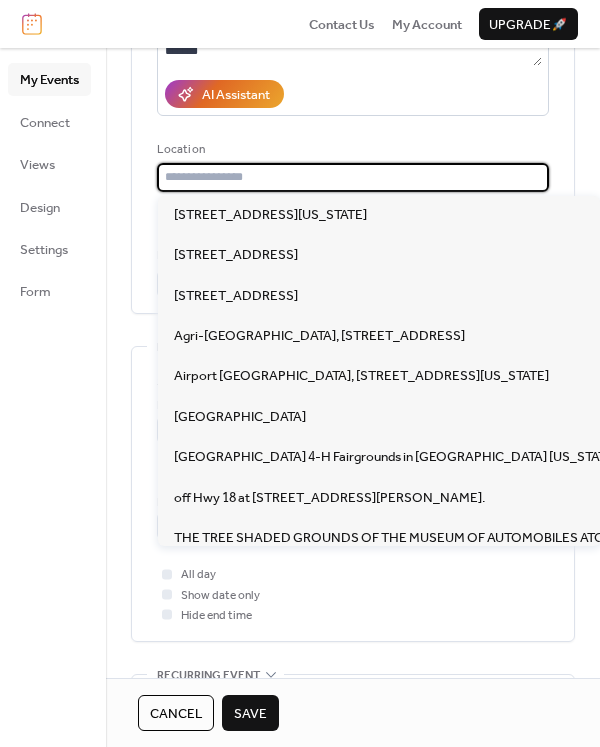 paste on "**********" 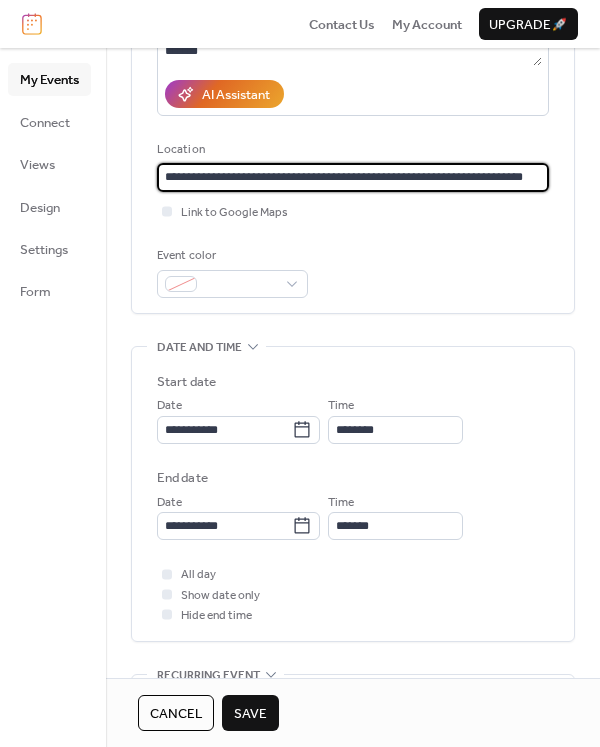 type on "**********" 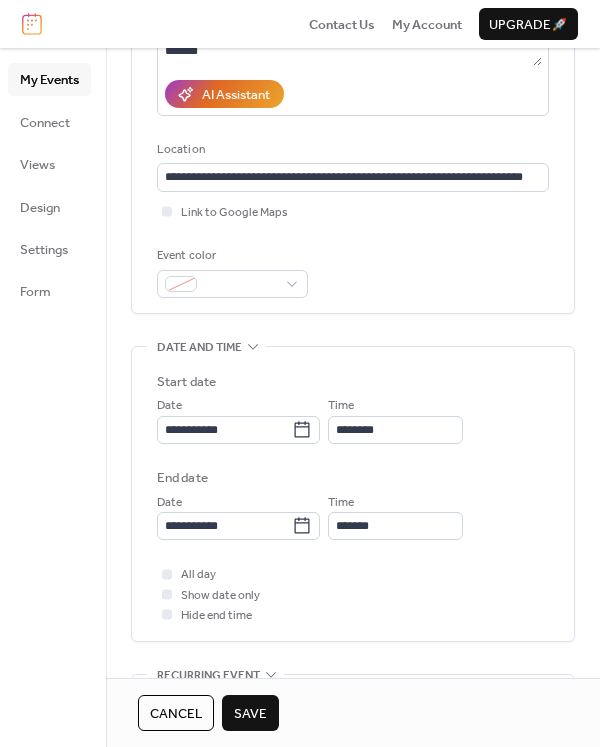 click on "**********" at bounding box center (353, 542) 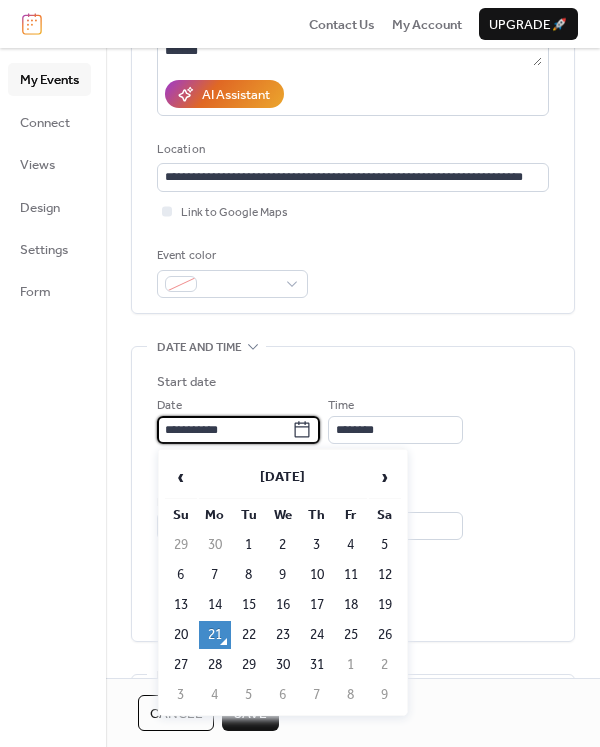 click on "**********" at bounding box center [224, 430] 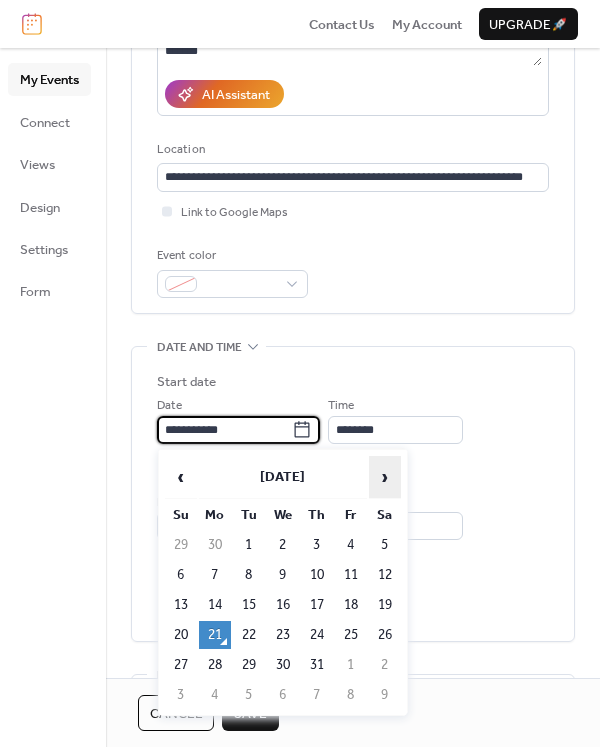 click on "›" at bounding box center (385, 477) 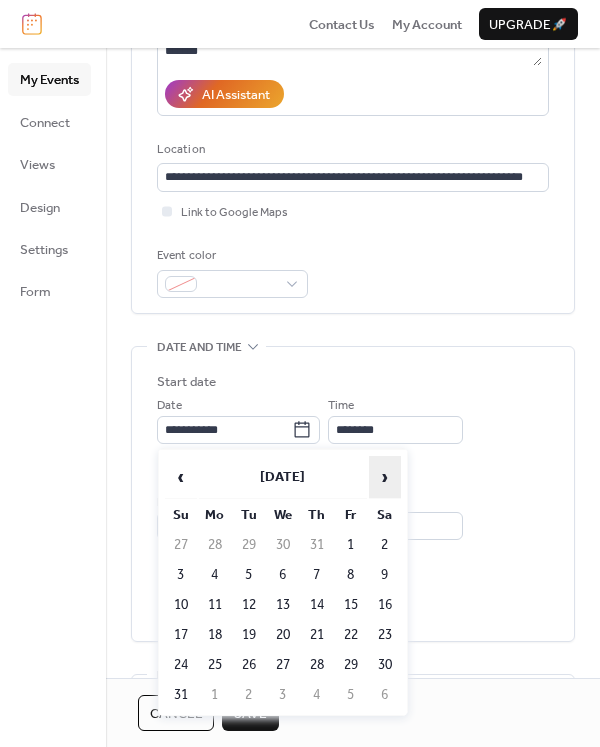 click on "›" at bounding box center (385, 477) 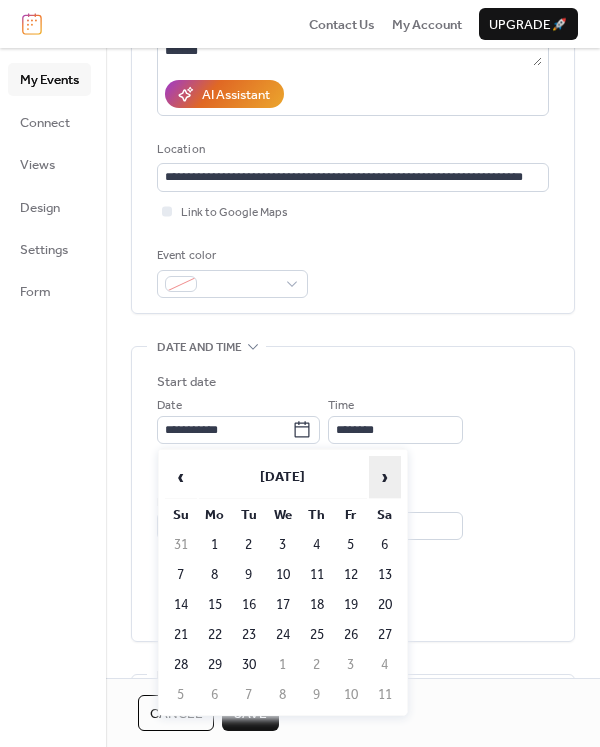 click on "›" at bounding box center (385, 477) 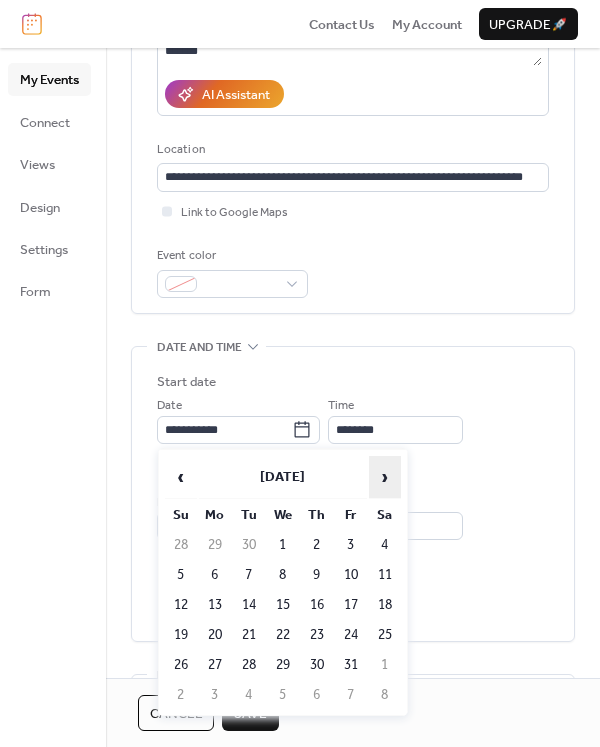 click on "›" at bounding box center (385, 477) 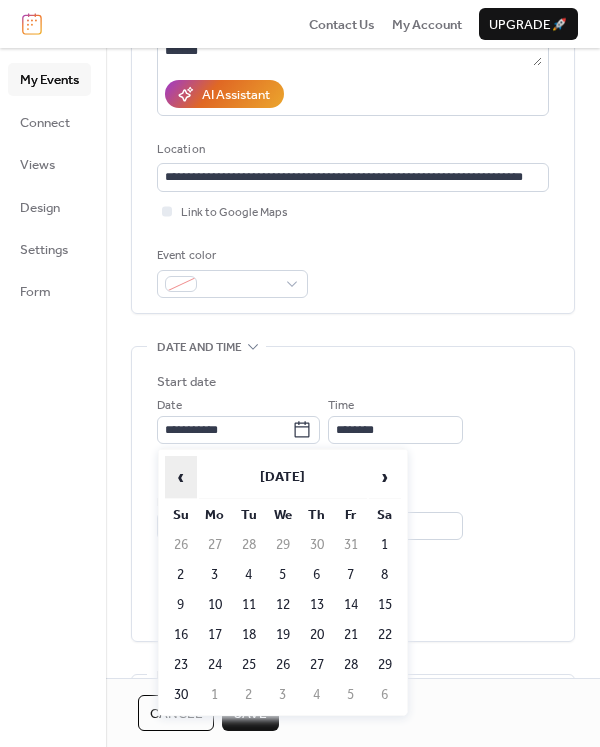 click on "‹" at bounding box center (181, 477) 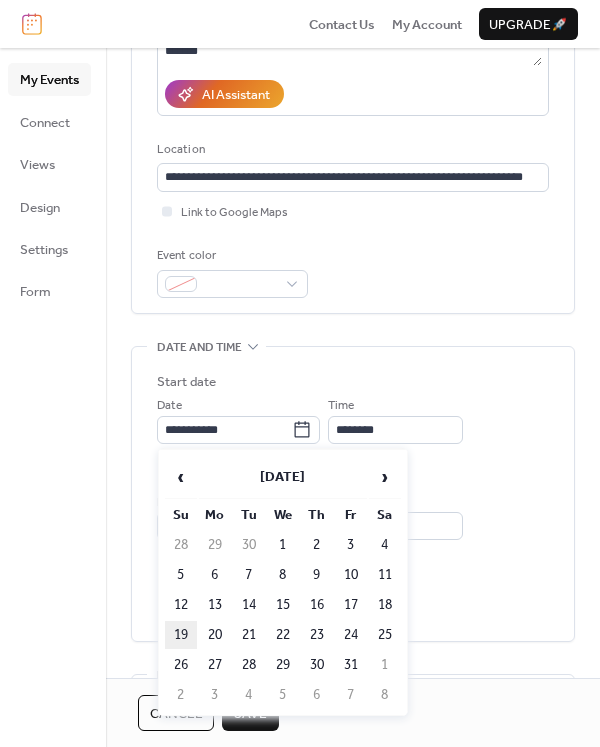 click on "19" at bounding box center [181, 635] 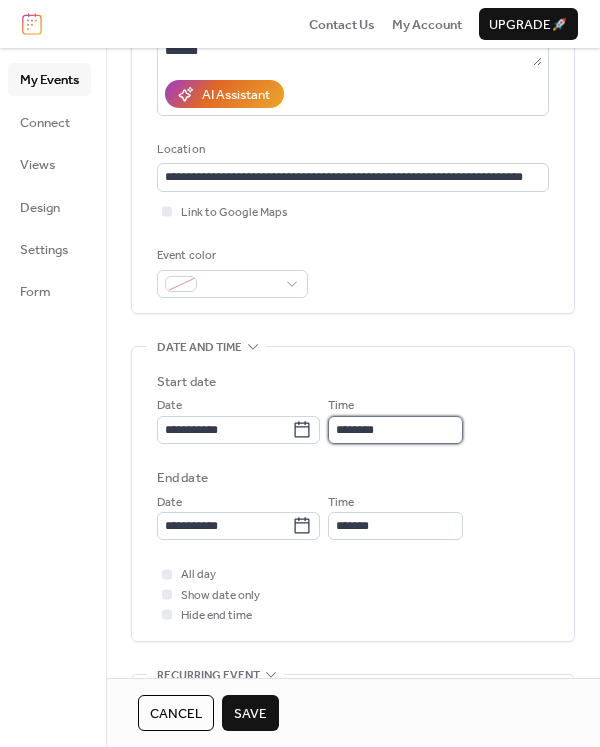 click on "********" at bounding box center (395, 430) 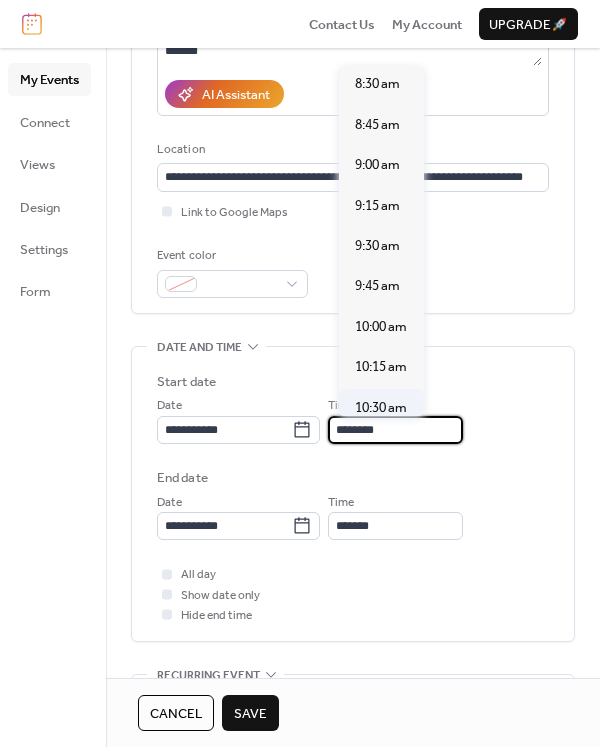 scroll, scrollTop: 1379, scrollLeft: 0, axis: vertical 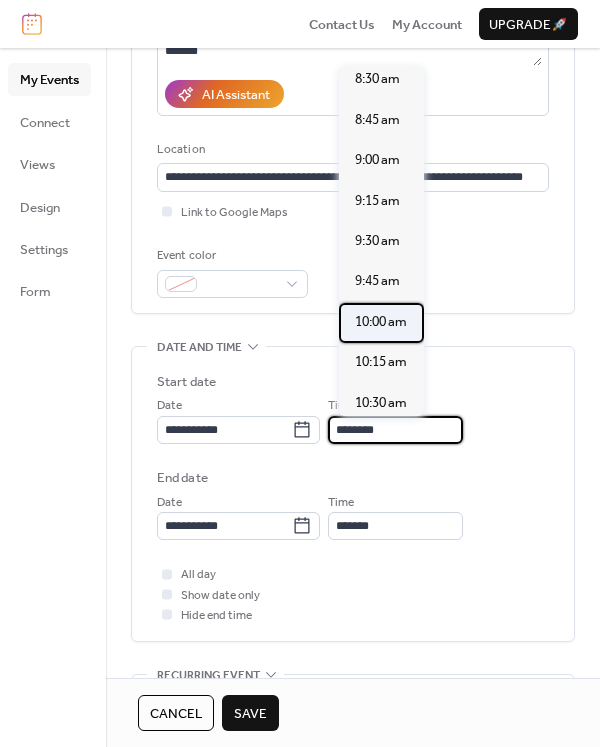 click on "10:00 am" at bounding box center [381, 322] 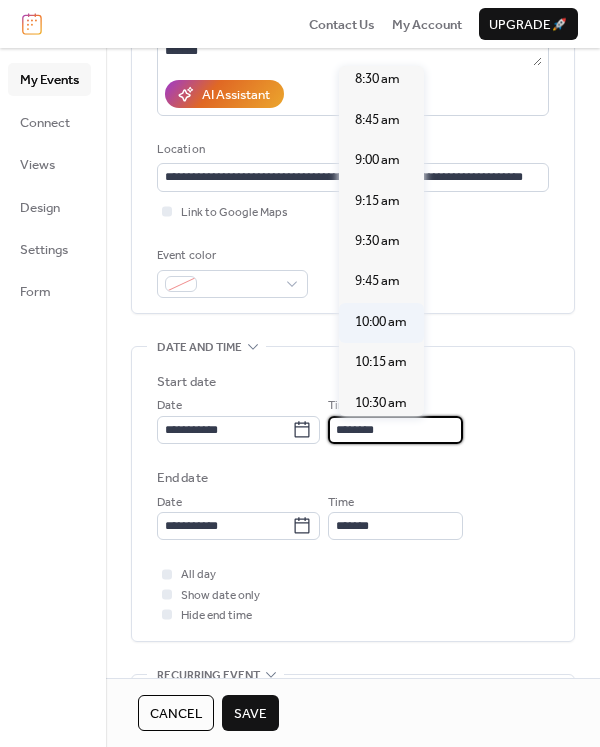 type on "********" 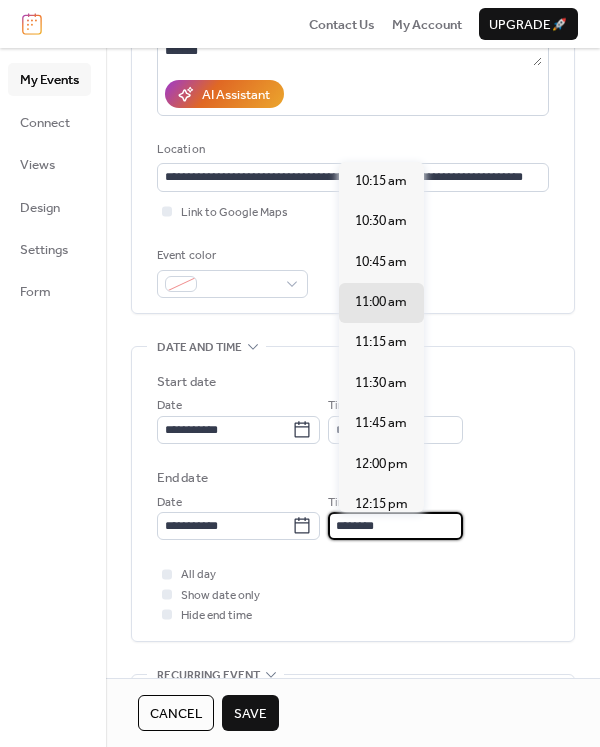 click on "********" at bounding box center (395, 526) 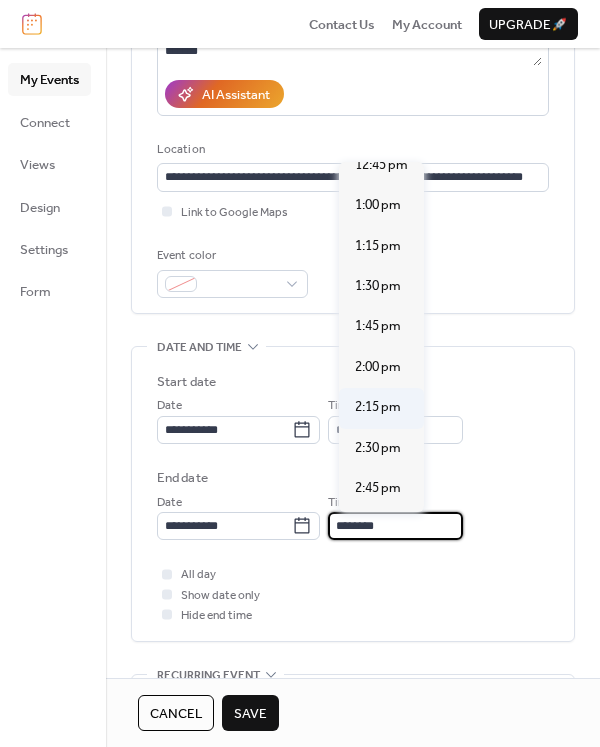 scroll, scrollTop: 421, scrollLeft: 0, axis: vertical 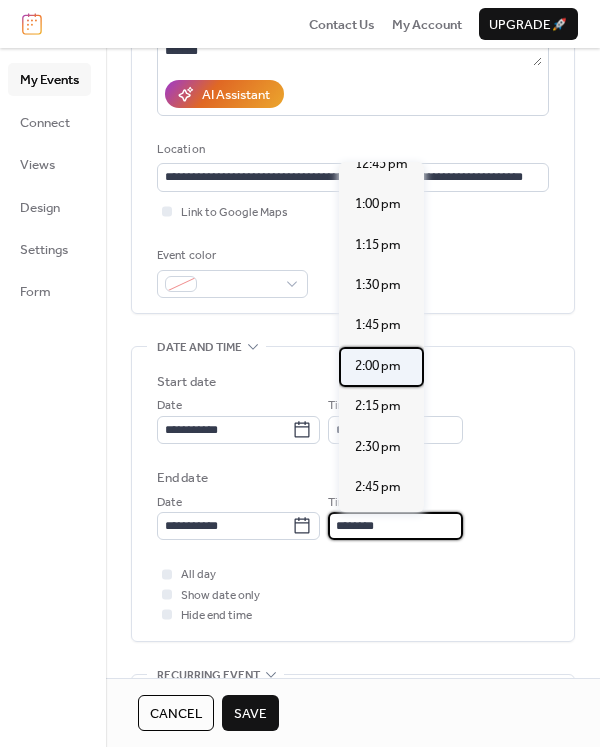 click on "2:00 pm" at bounding box center [378, 366] 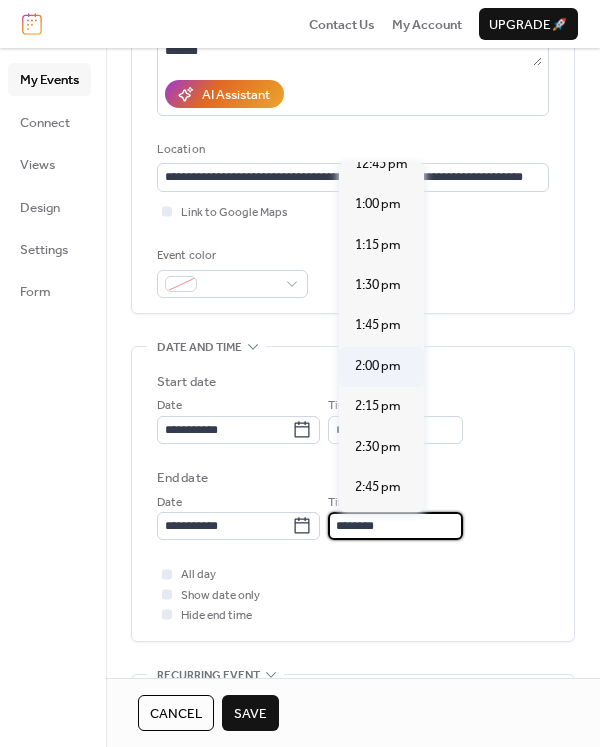 type on "*******" 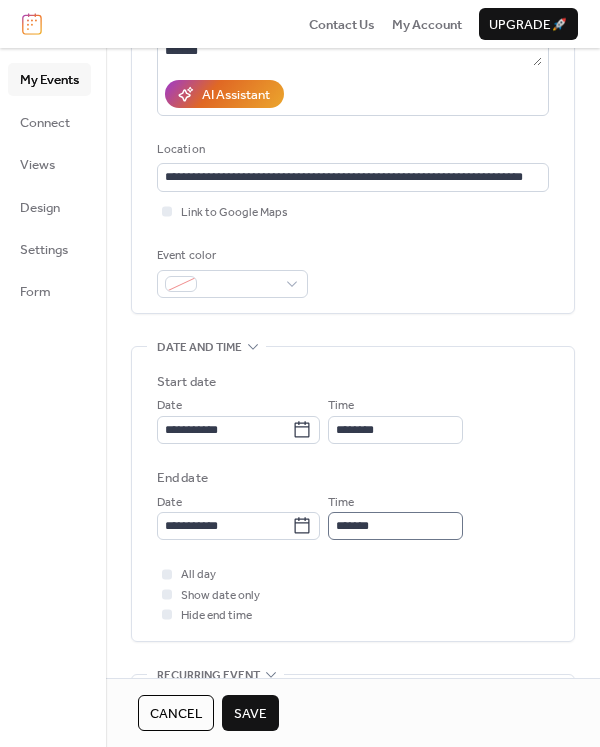 scroll, scrollTop: 1, scrollLeft: 0, axis: vertical 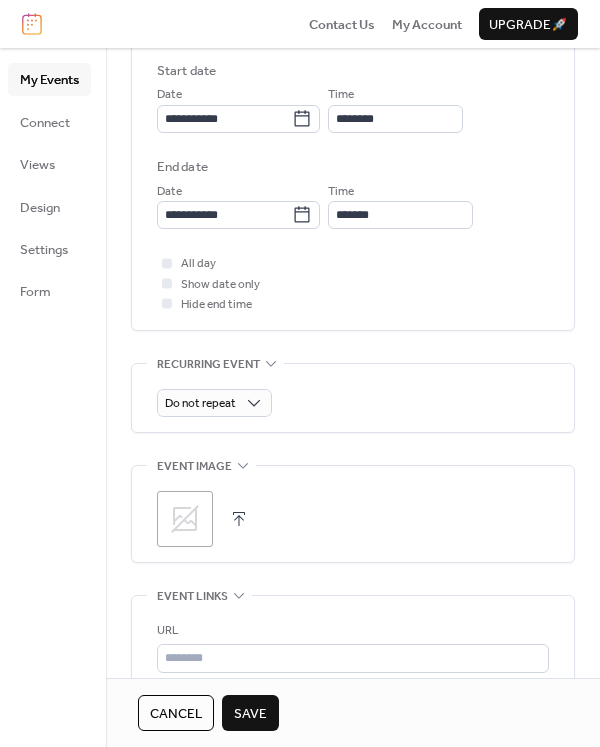 click at bounding box center [239, 519] 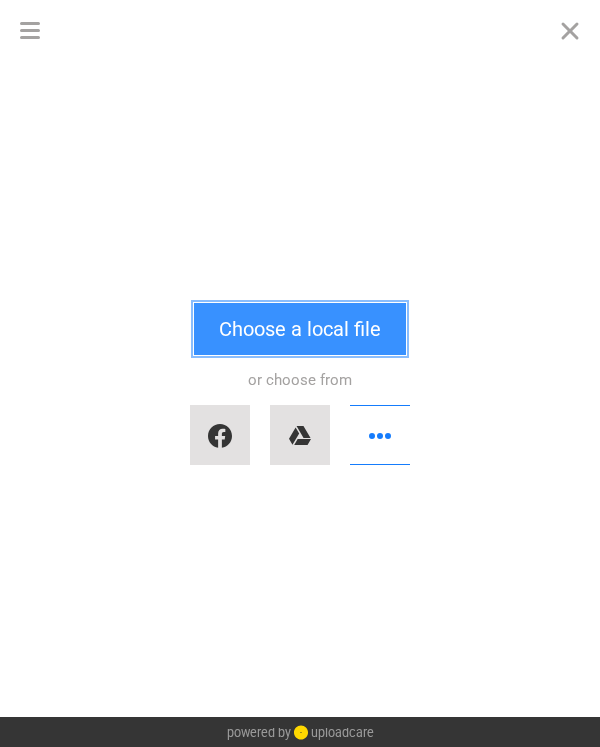 click on "Choose a local file" at bounding box center (300, 329) 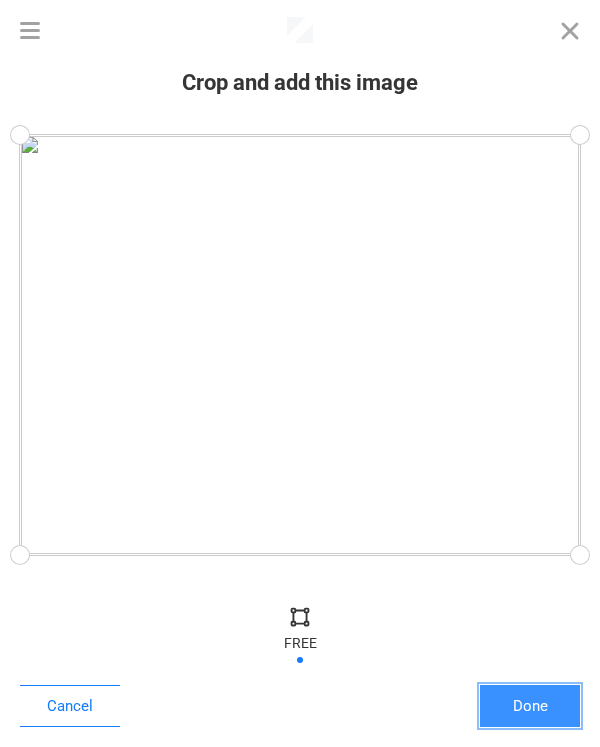 click on "Done" at bounding box center [530, 706] 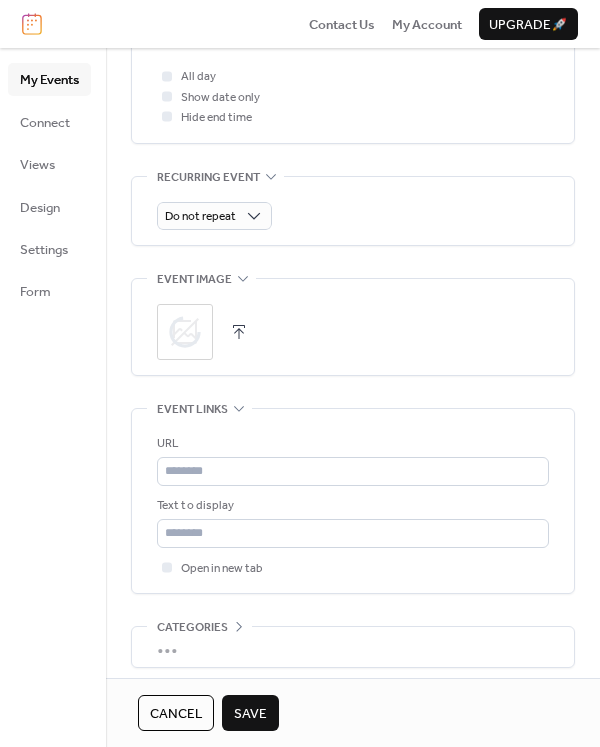 scroll, scrollTop: 917, scrollLeft: 0, axis: vertical 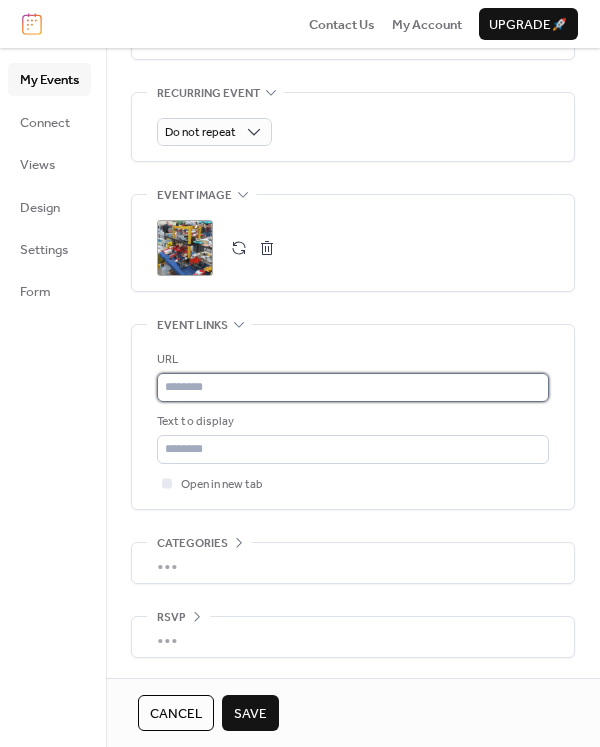 click at bounding box center (353, 387) 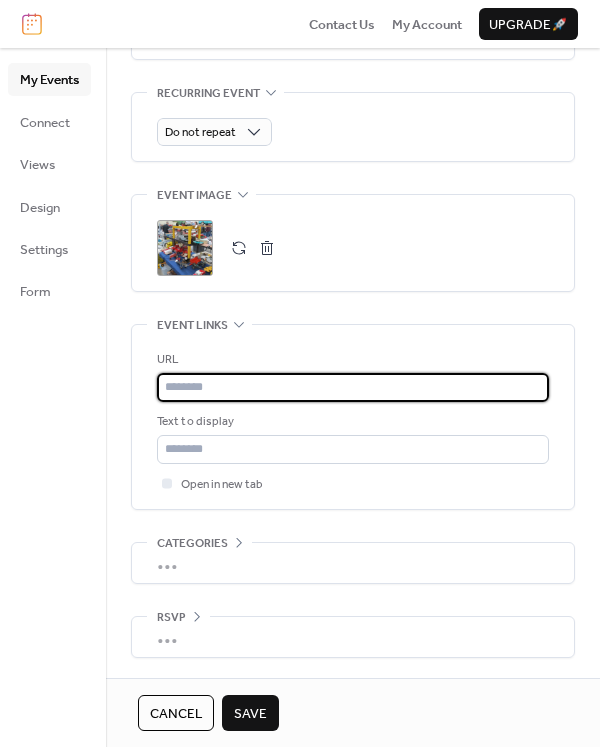 paste on "**********" 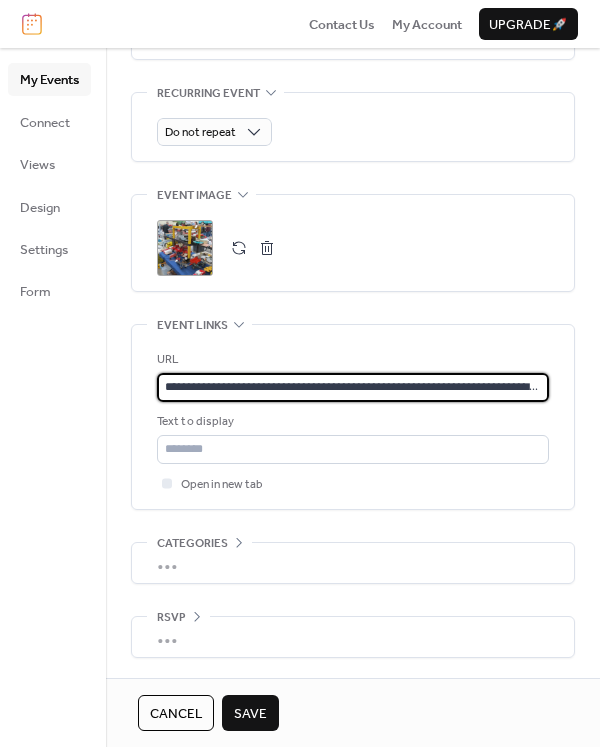scroll, scrollTop: 0, scrollLeft: 69, axis: horizontal 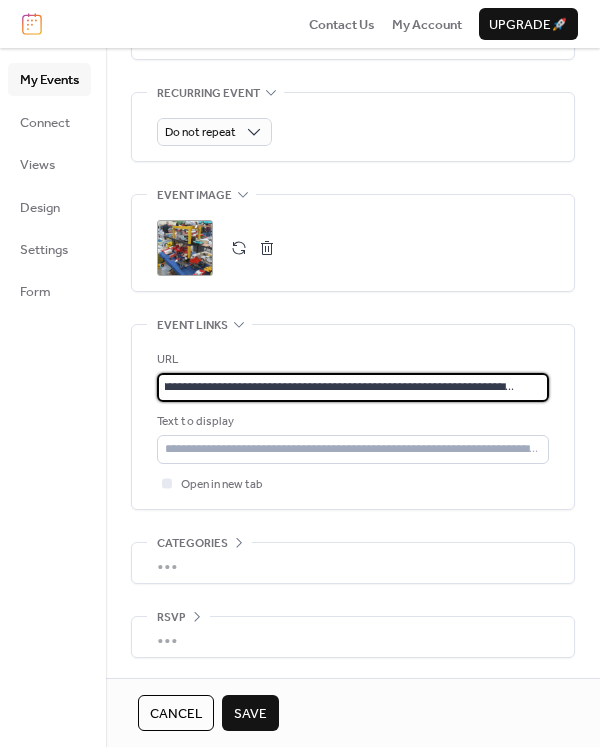 type on "**********" 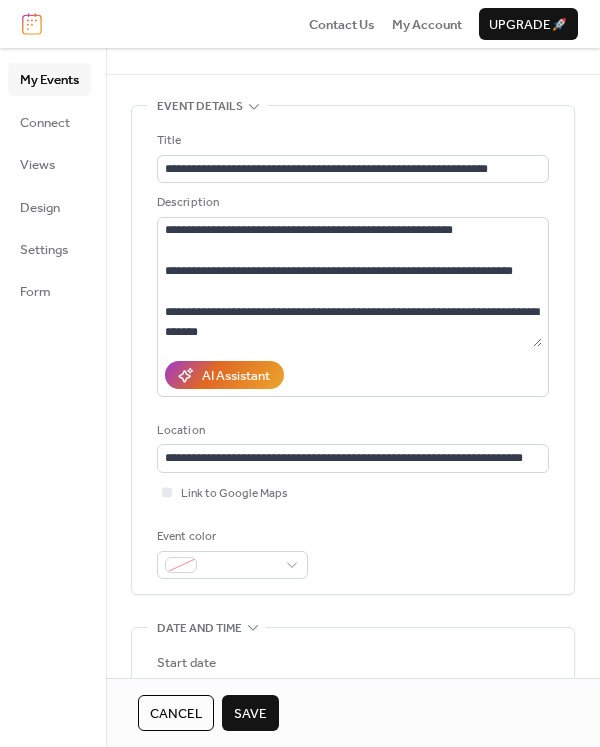scroll, scrollTop: 0, scrollLeft: 0, axis: both 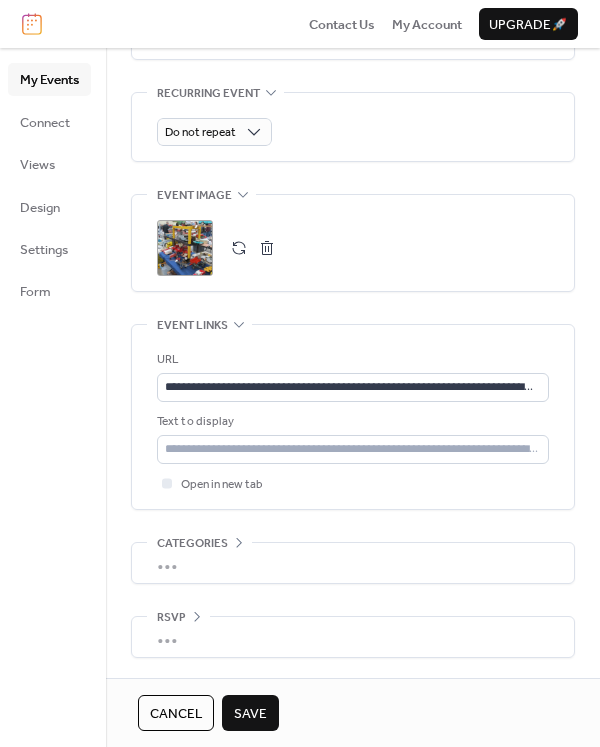 click on "Save" at bounding box center (250, 714) 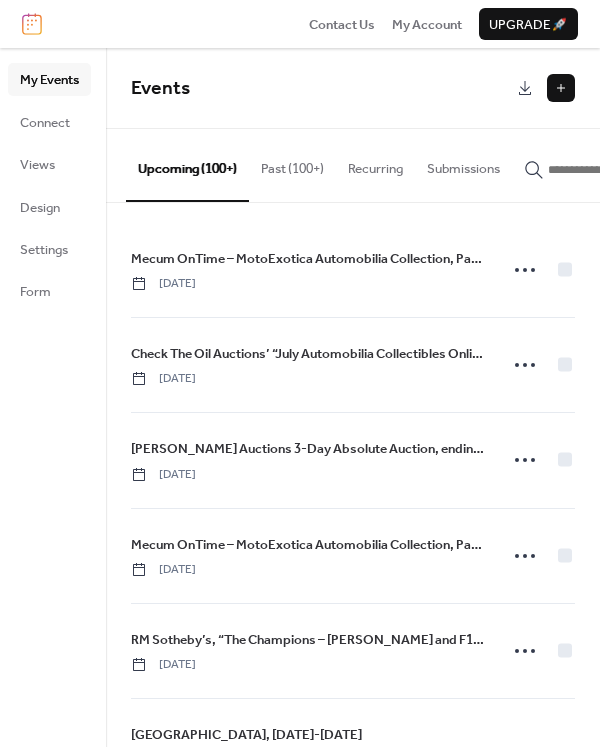 click at bounding box center [561, 88] 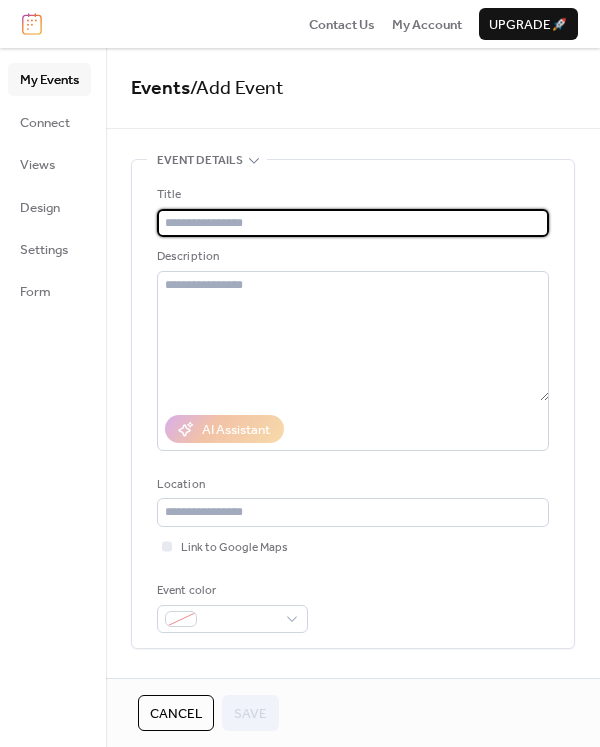 click at bounding box center (353, 223) 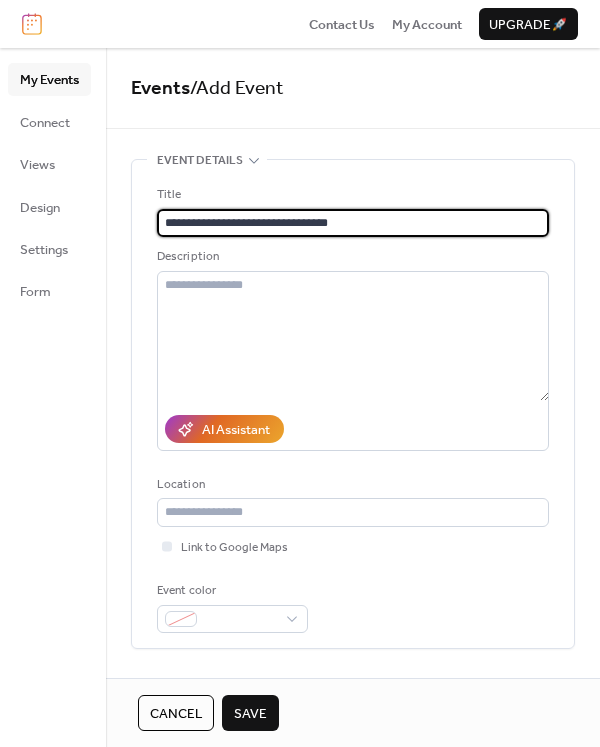 type on "**********" 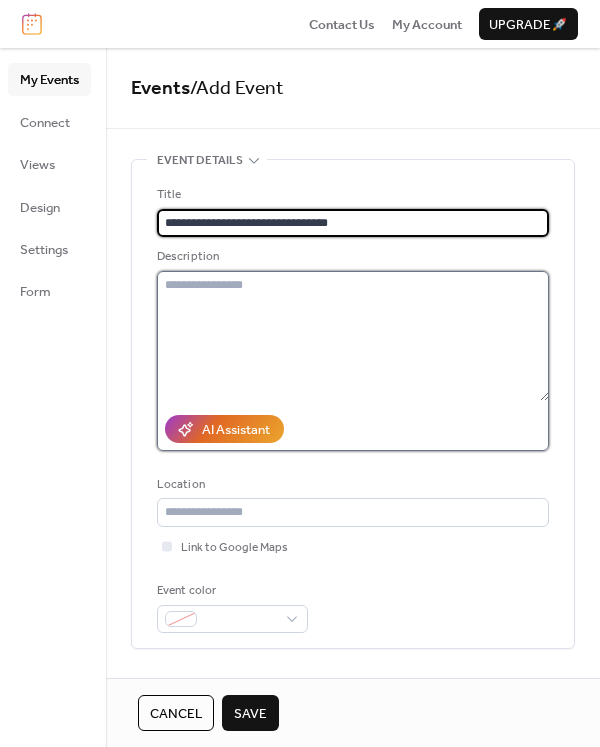click at bounding box center (353, 336) 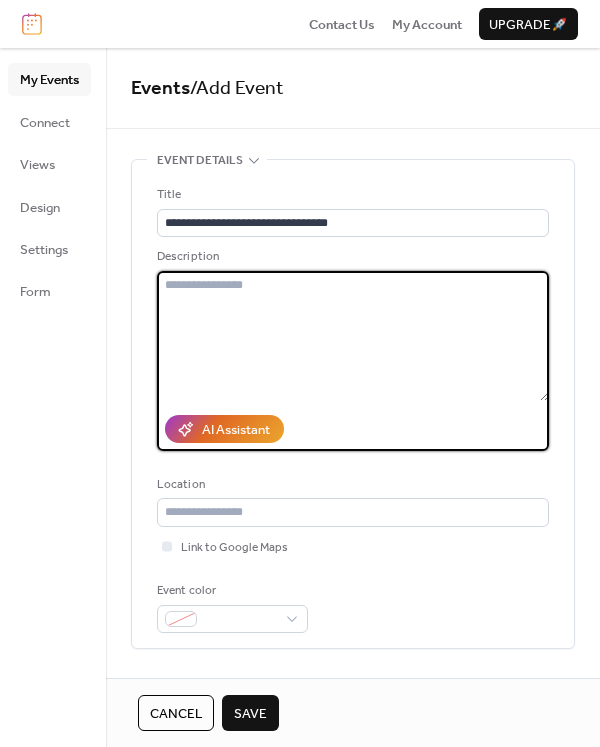 click at bounding box center [353, 336] 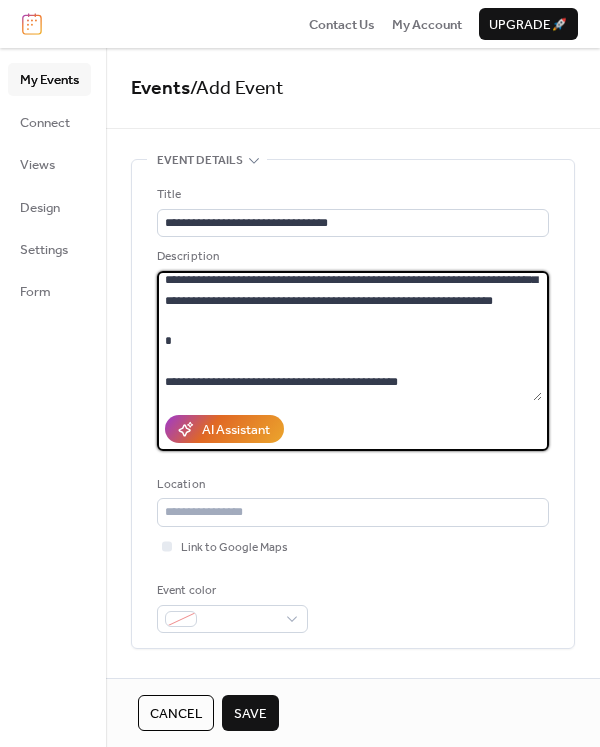 scroll, scrollTop: 469, scrollLeft: 0, axis: vertical 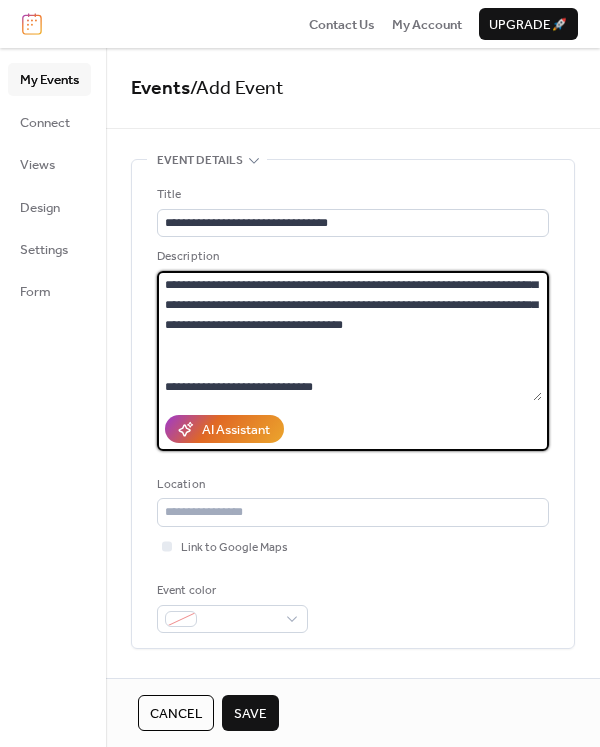 type on "**********" 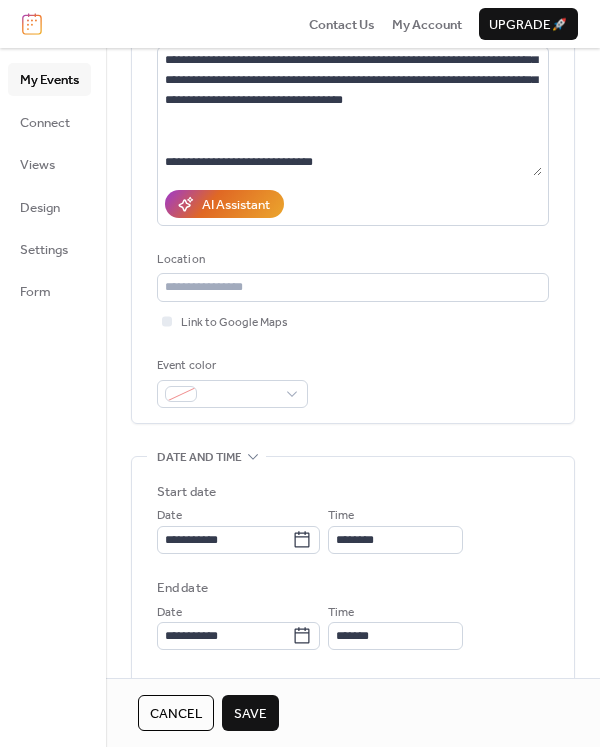 scroll, scrollTop: 297, scrollLeft: 0, axis: vertical 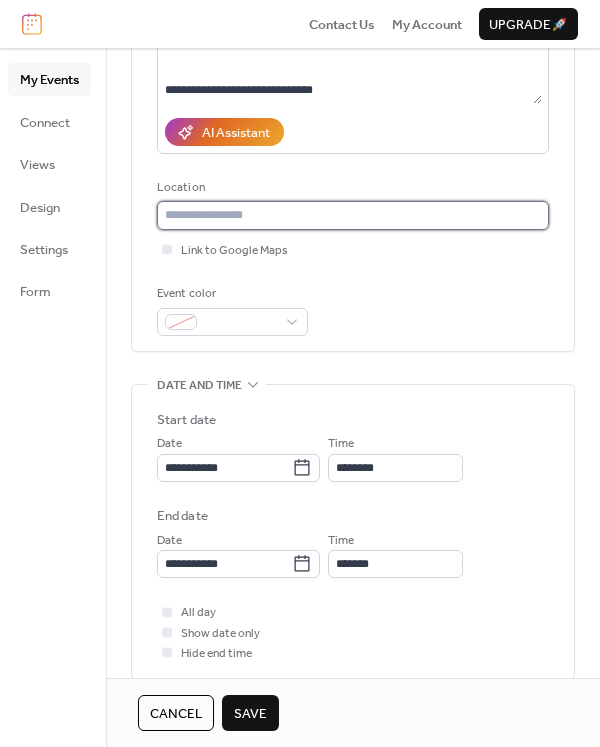 click at bounding box center (353, 215) 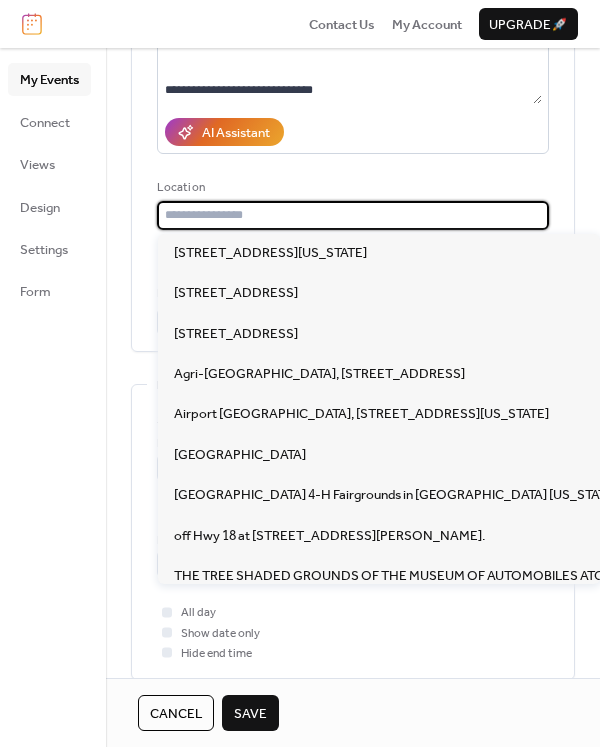 paste on "**********" 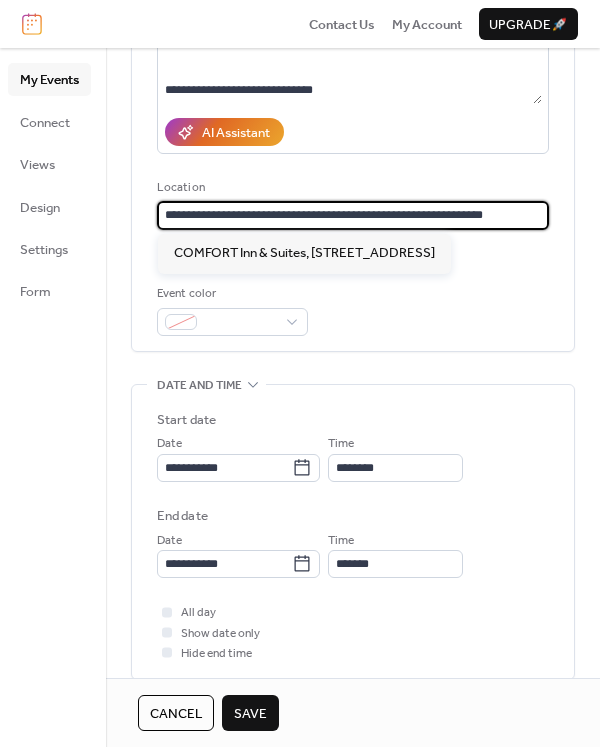 type on "**********" 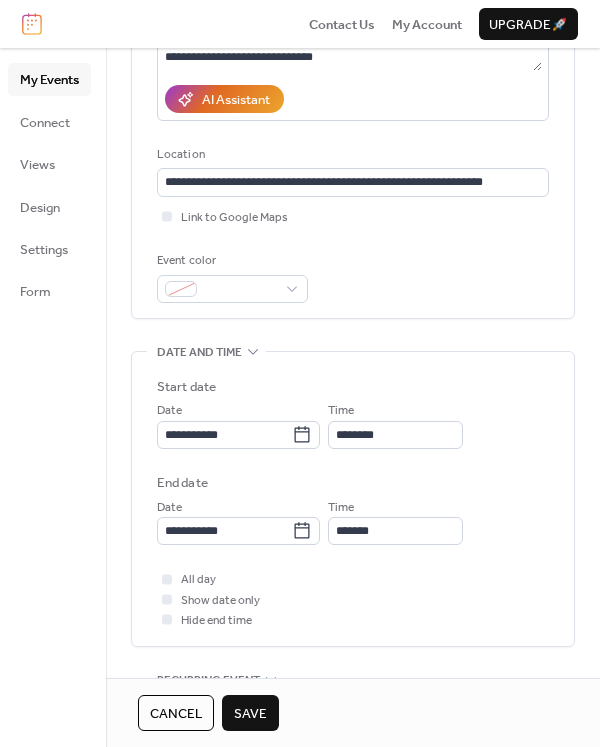 scroll, scrollTop: 332, scrollLeft: 0, axis: vertical 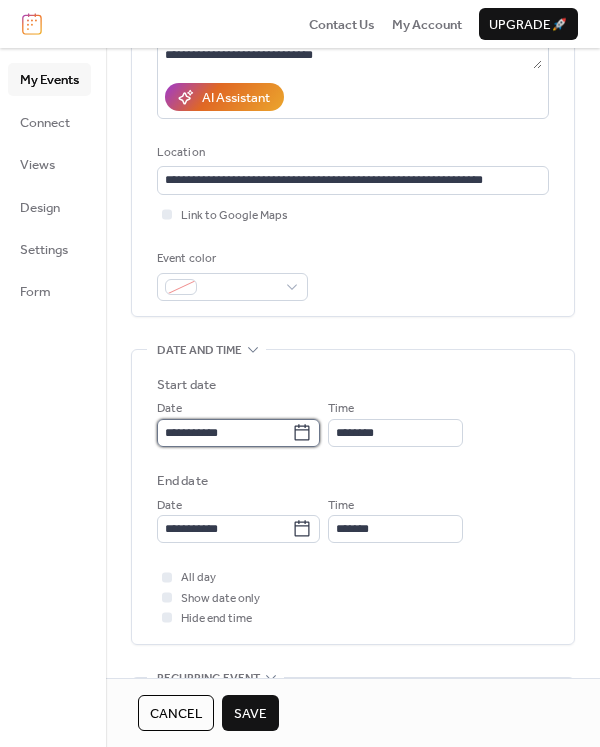 click on "**********" at bounding box center [224, 433] 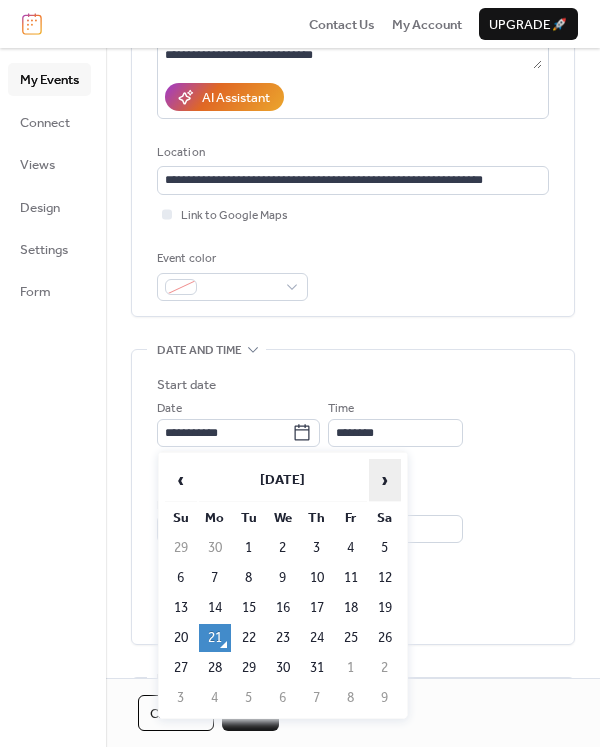 click on "›" at bounding box center [385, 480] 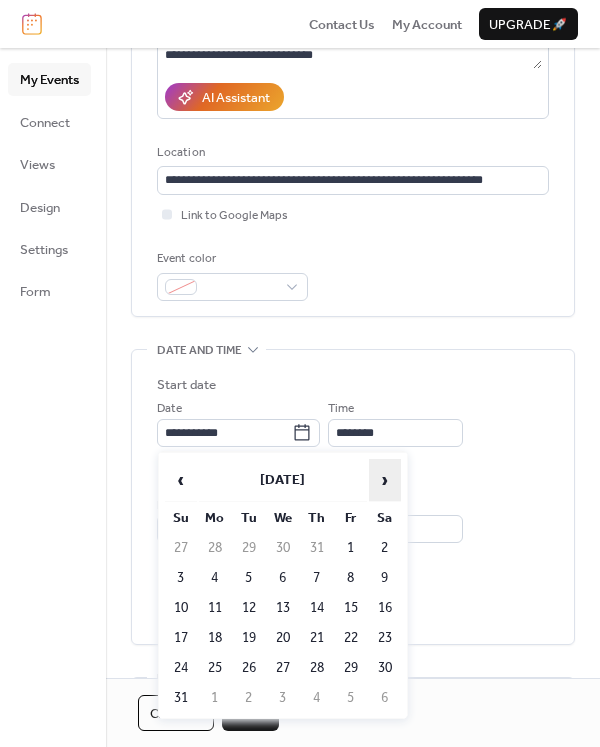 click on "›" at bounding box center (385, 480) 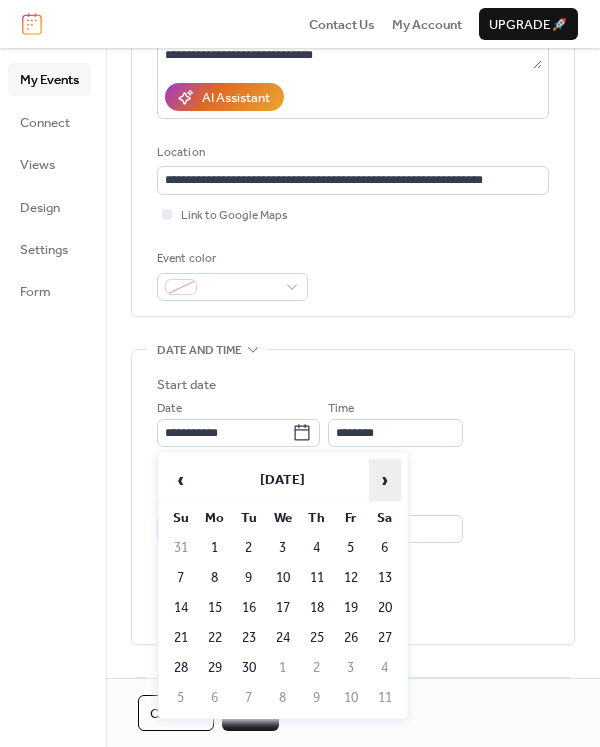 click on "›" at bounding box center [385, 480] 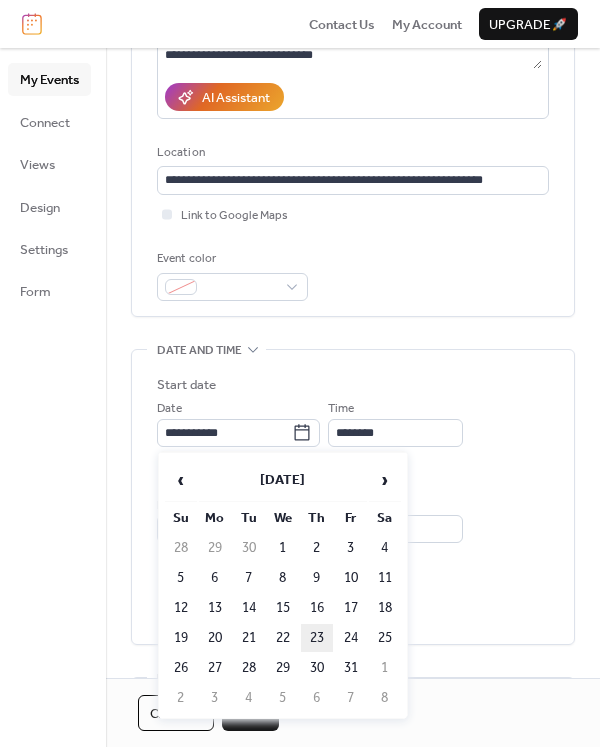 click on "23" at bounding box center [317, 638] 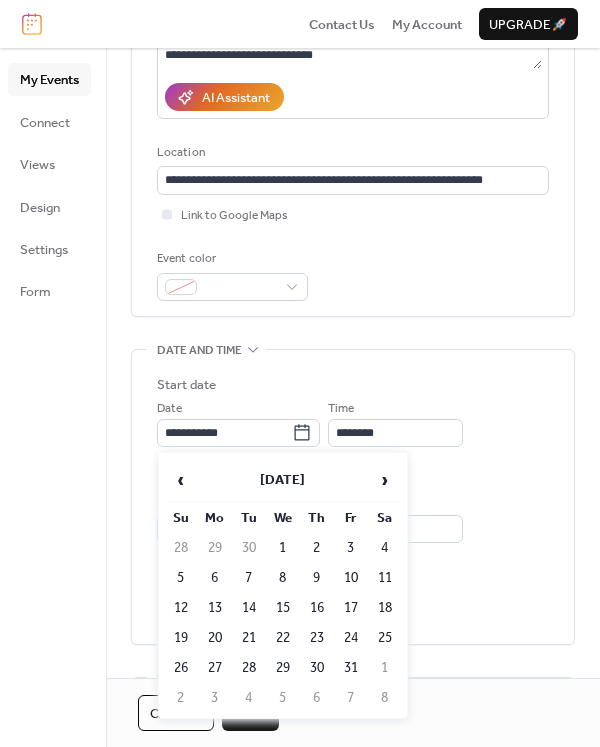 type on "**********" 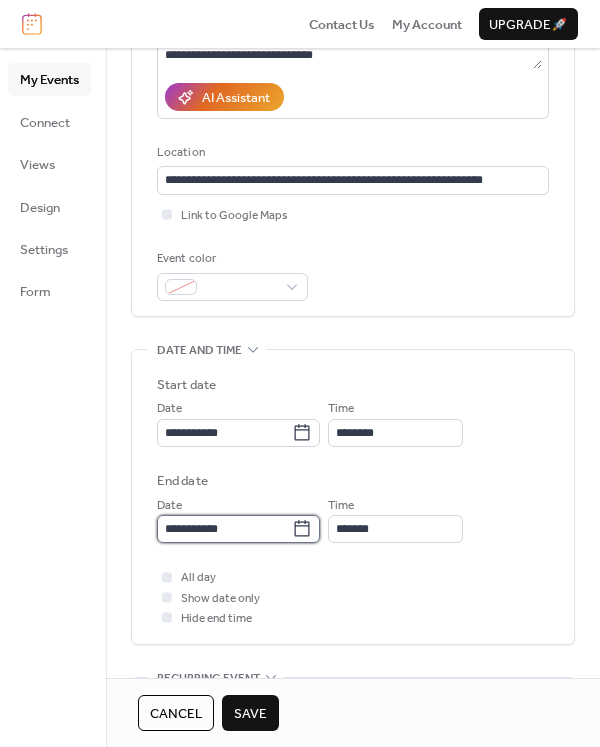 click on "**********" at bounding box center (224, 529) 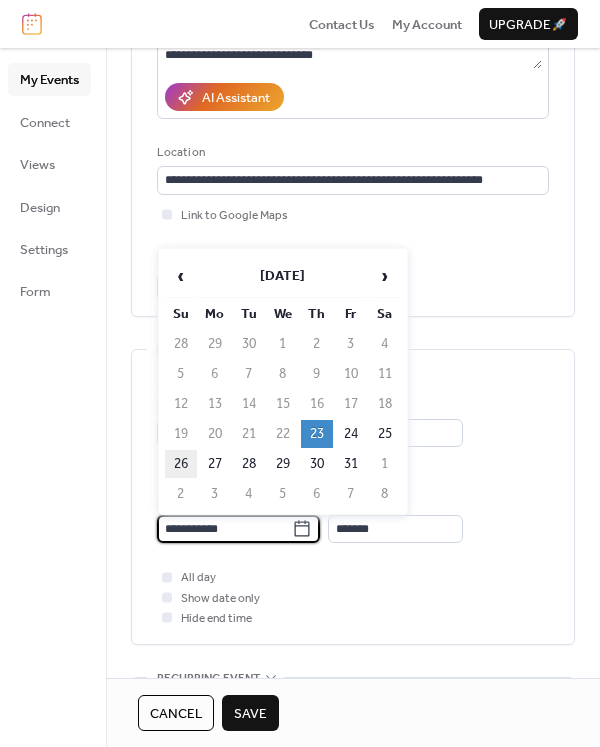 click on "26" at bounding box center [181, 464] 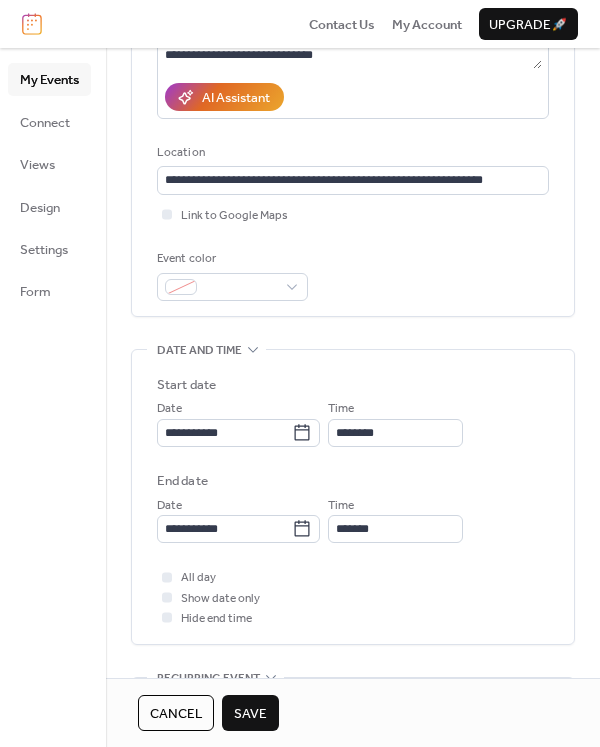 type on "**********" 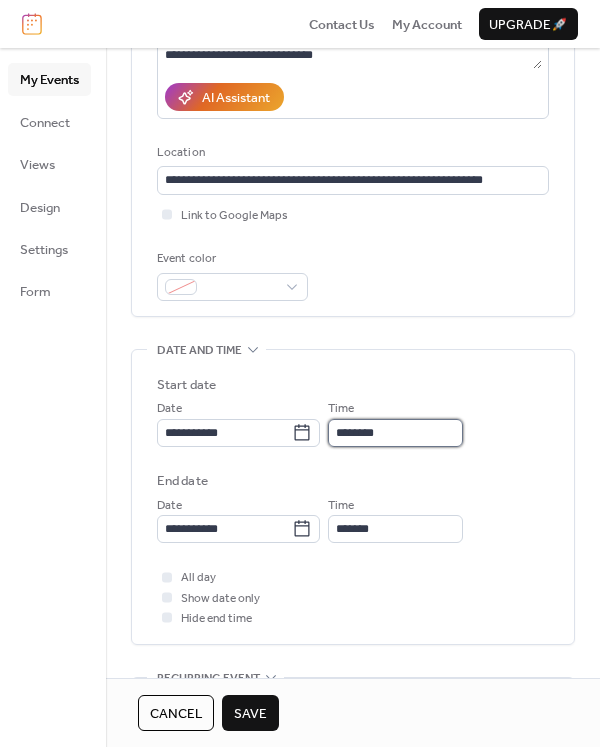 click on "********" at bounding box center (395, 433) 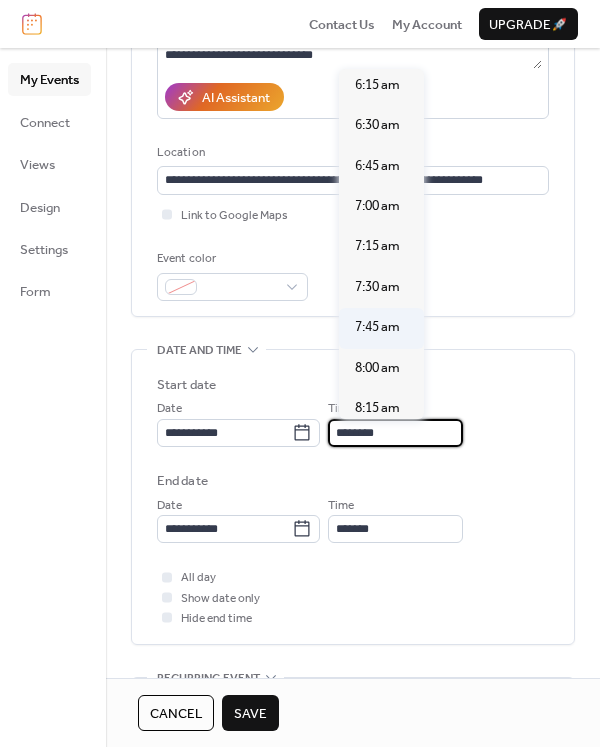 scroll, scrollTop: 1314, scrollLeft: 0, axis: vertical 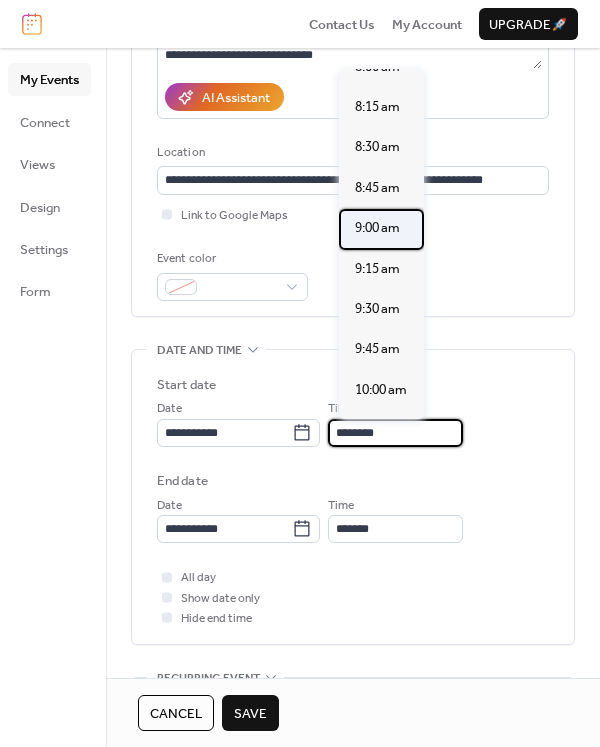 click on "9:00 am" at bounding box center (377, 228) 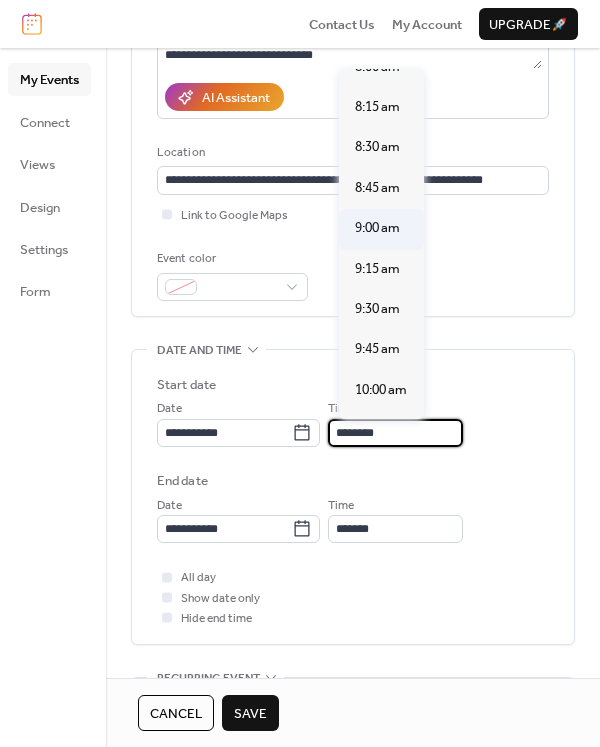 type on "*******" 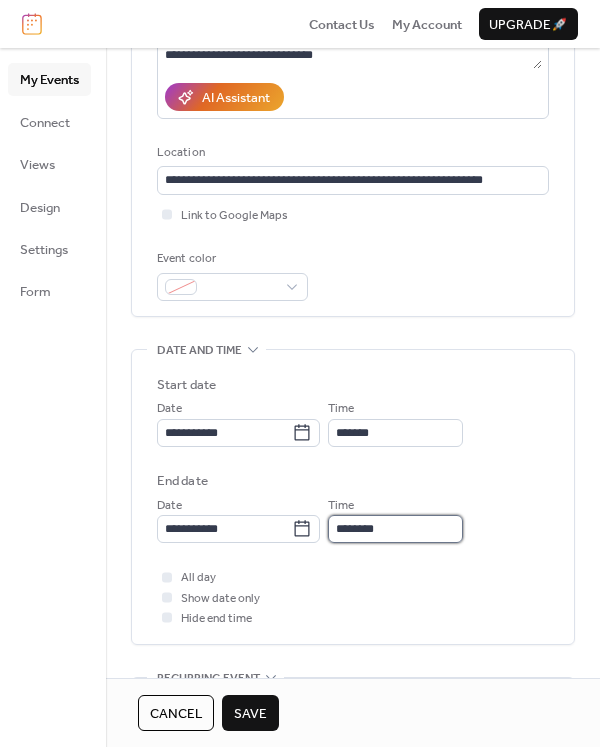 click on "********" at bounding box center (395, 529) 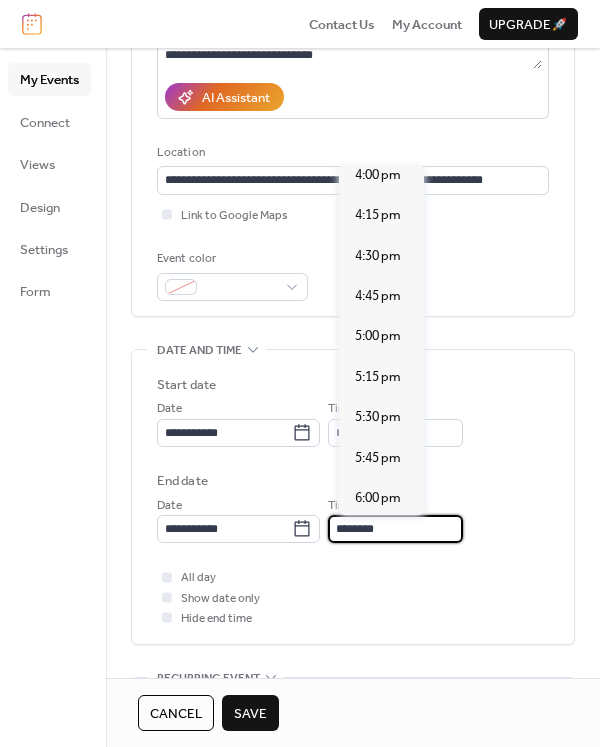 scroll, scrollTop: 2606, scrollLeft: 0, axis: vertical 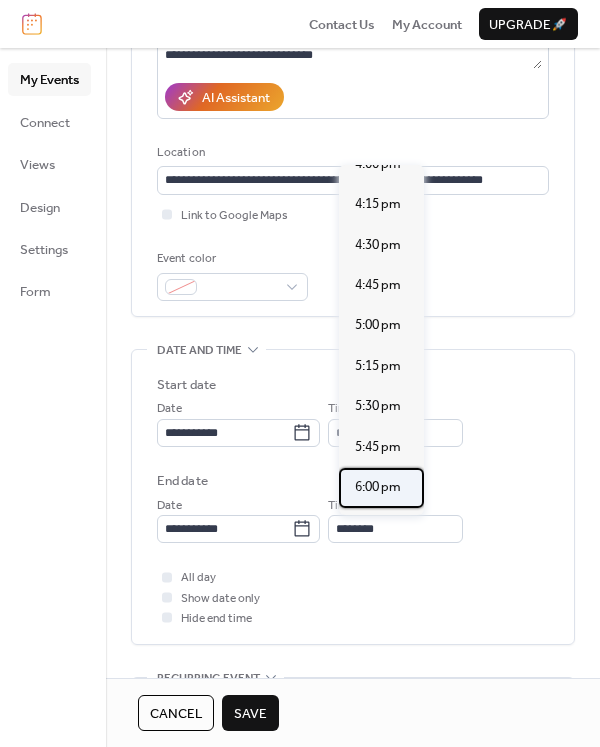 click on "6:00 pm" at bounding box center (378, 487) 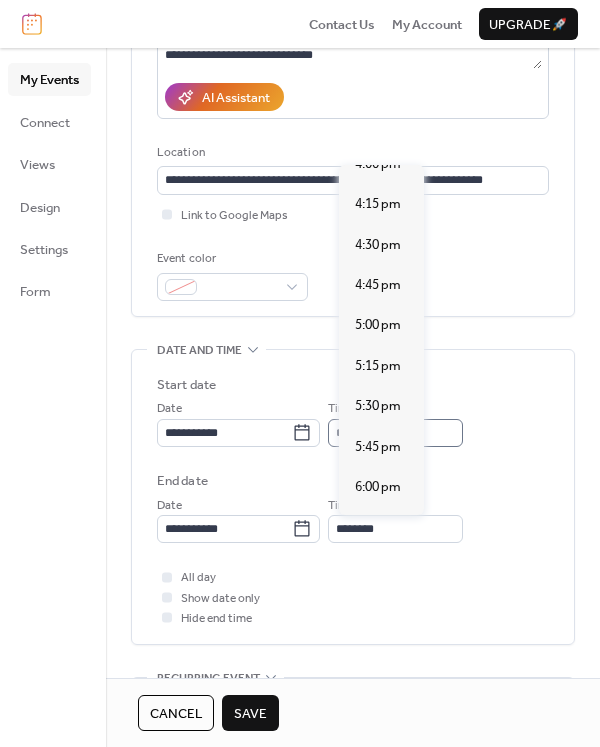 type on "*******" 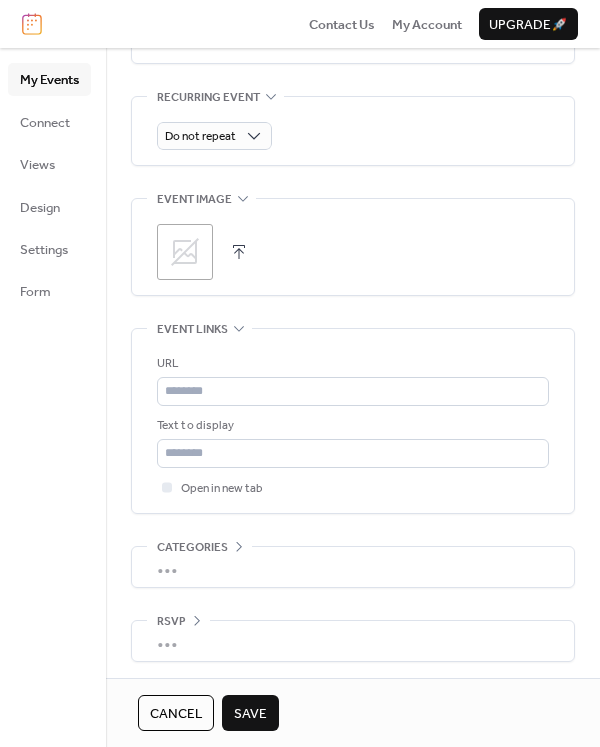scroll, scrollTop: 917, scrollLeft: 0, axis: vertical 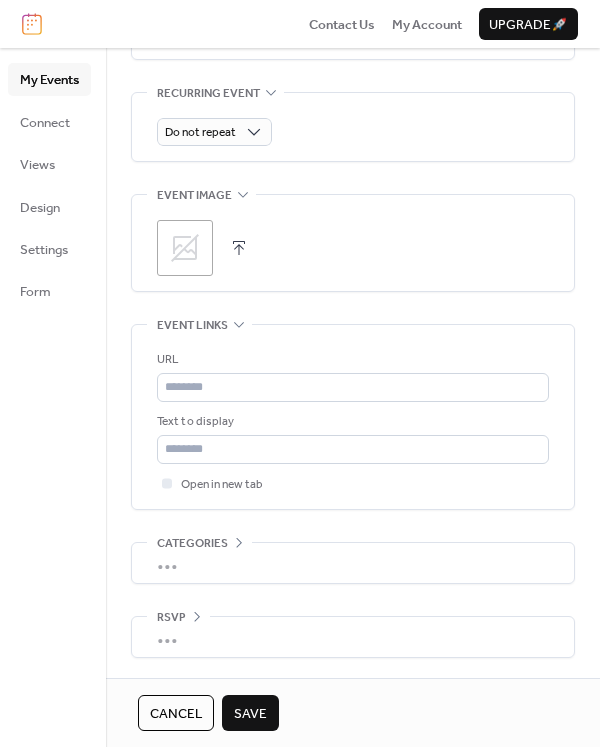 click at bounding box center (239, 248) 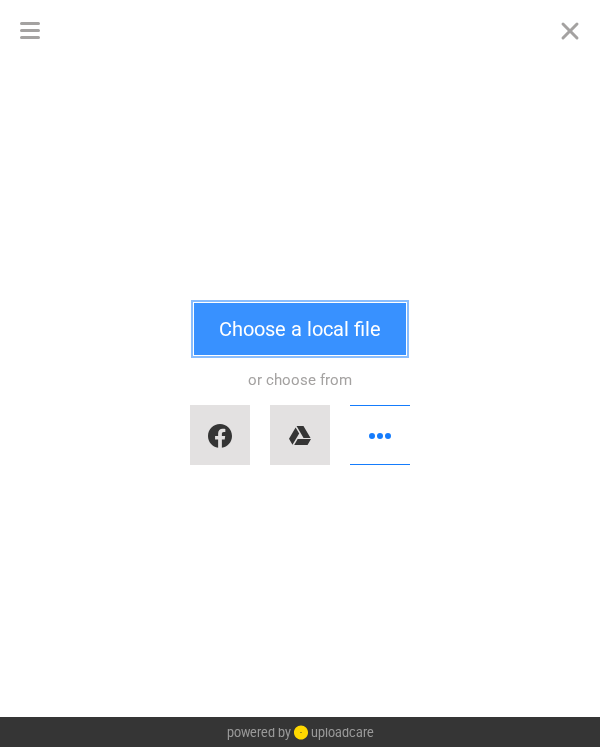 click on "Choose a local file" at bounding box center (300, 329) 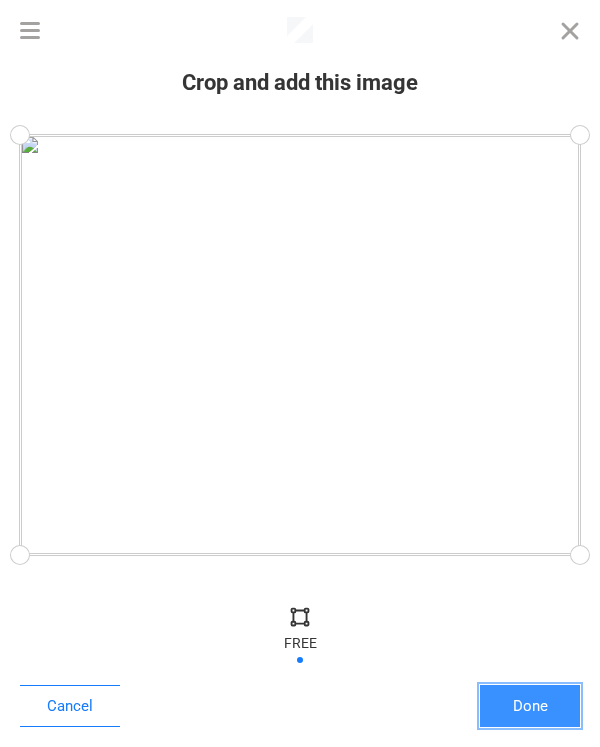 click on "Done" at bounding box center [530, 706] 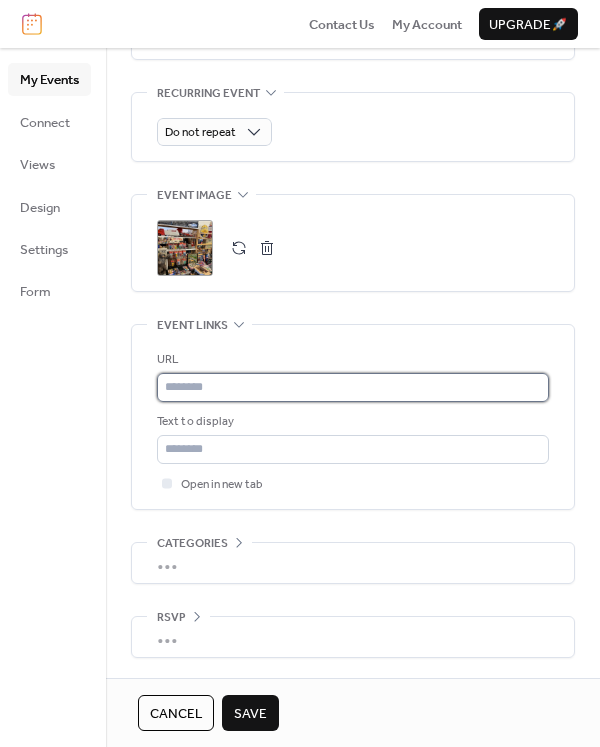 click at bounding box center [353, 387] 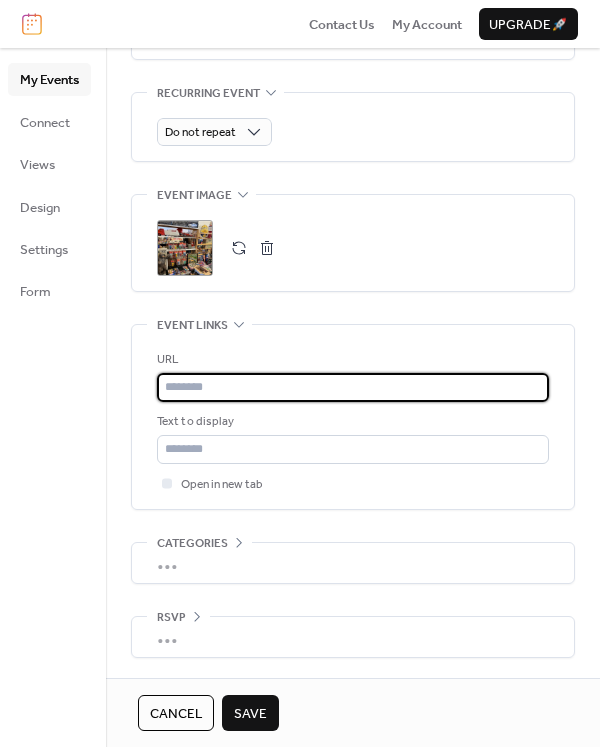 paste on "**********" 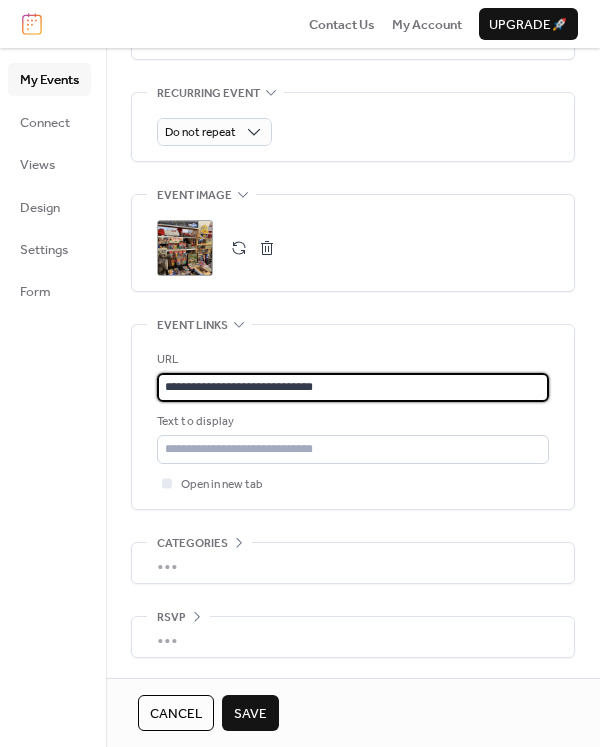 type on "**********" 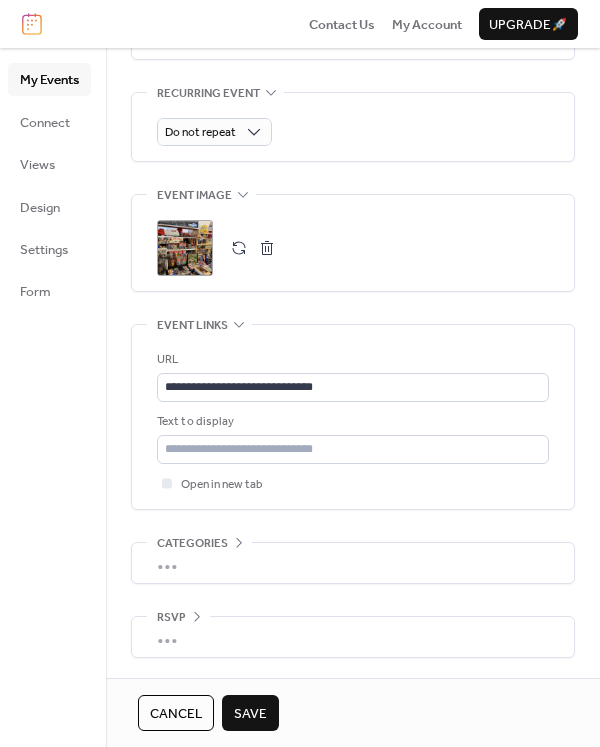click on "**********" at bounding box center [353, -40] 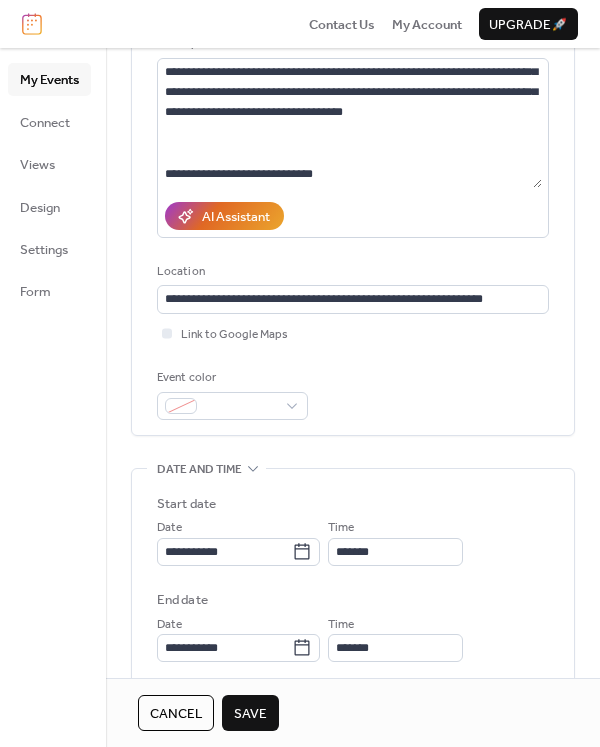 scroll, scrollTop: 0, scrollLeft: 0, axis: both 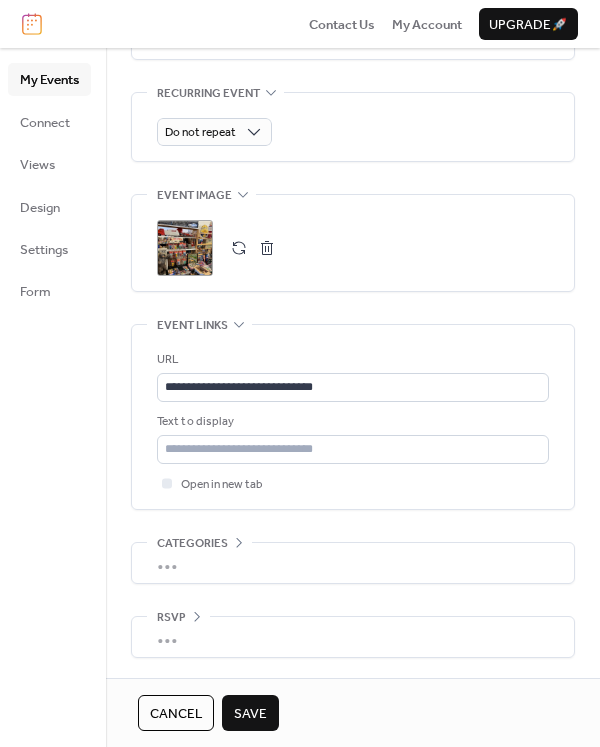 click on "Save" at bounding box center [250, 713] 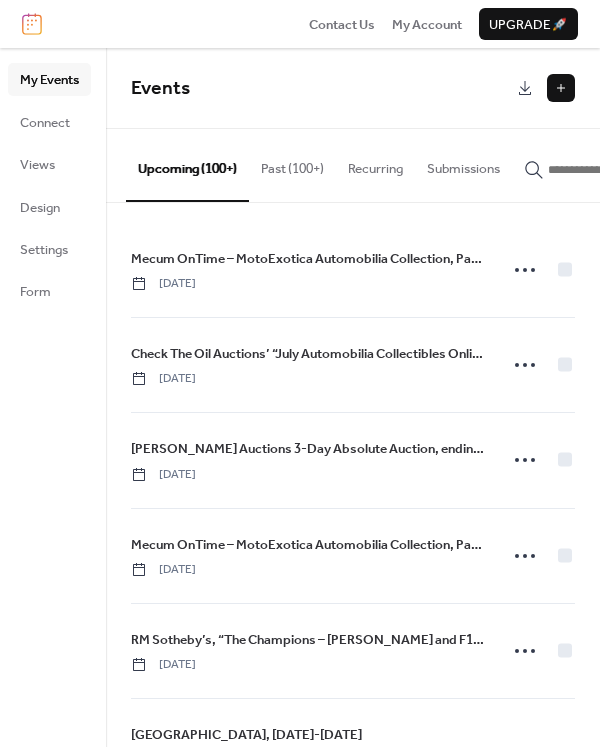 click at bounding box center [561, 88] 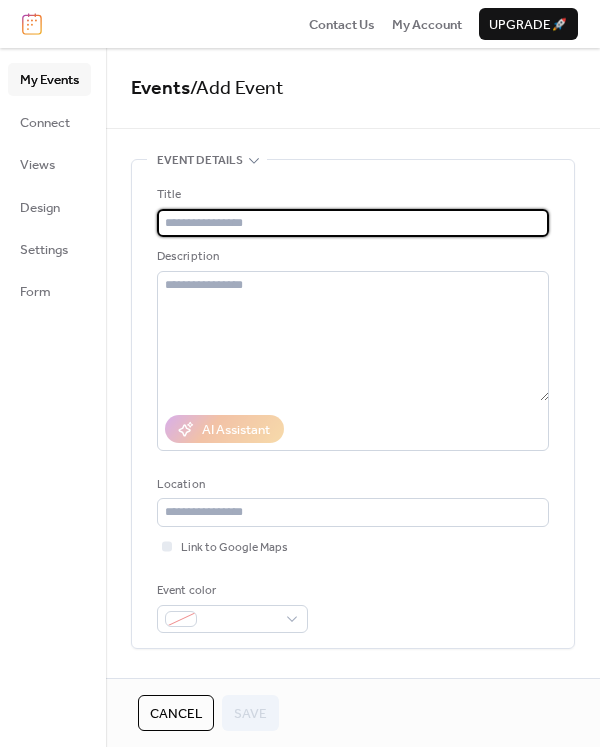 click at bounding box center (353, 223) 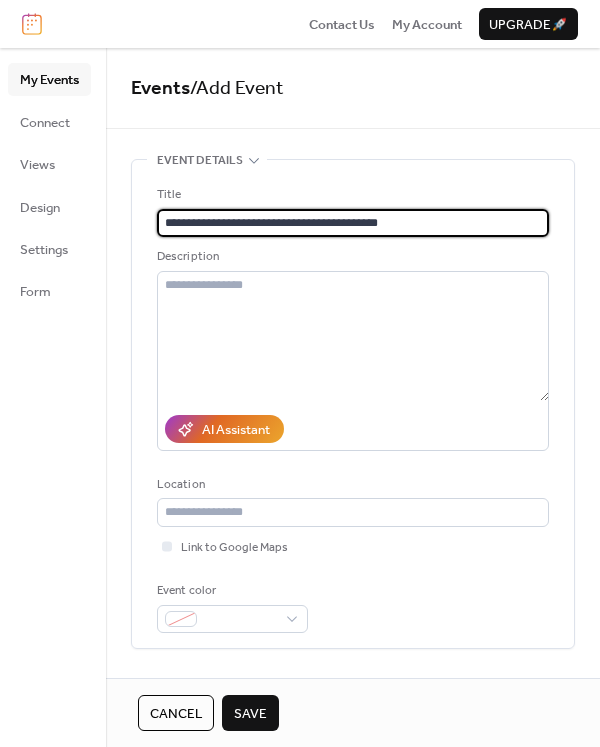 type on "**********" 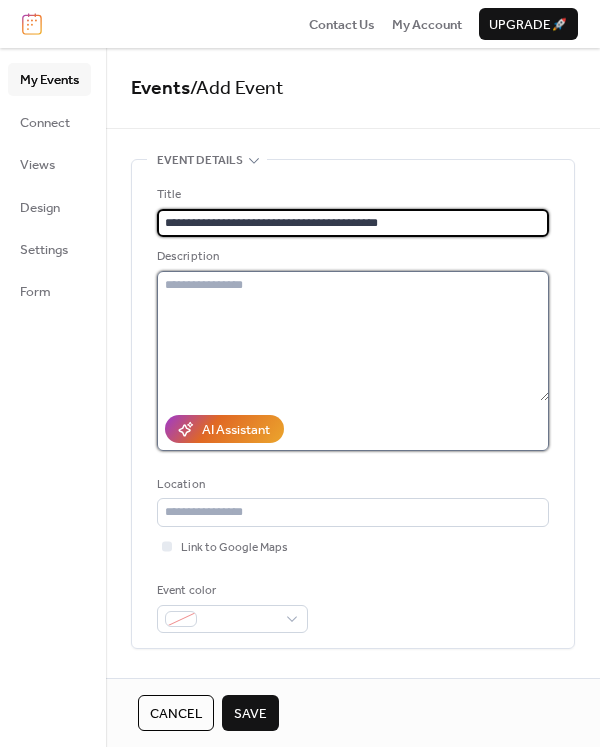 click at bounding box center (353, 336) 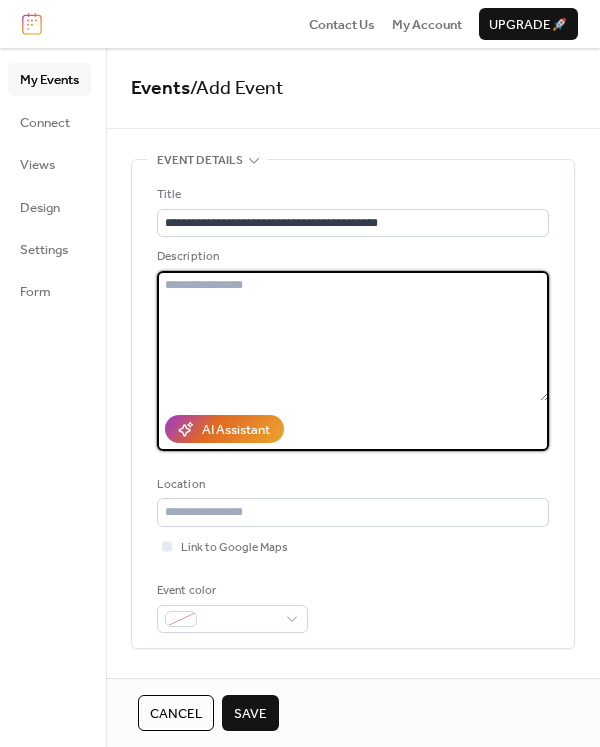 paste on "**********" 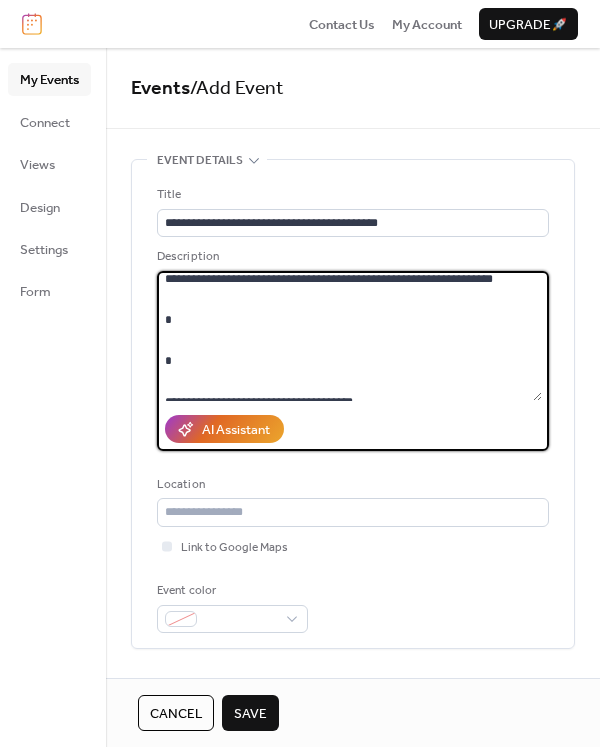 scroll, scrollTop: 512, scrollLeft: 0, axis: vertical 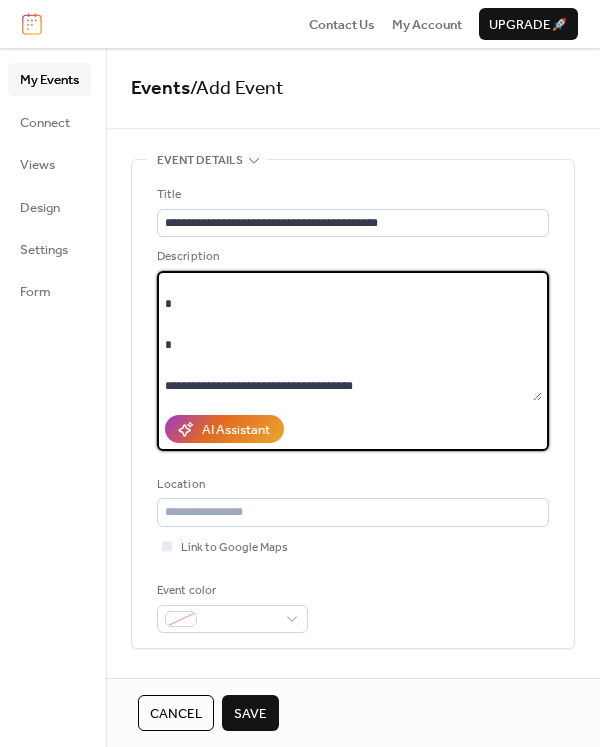 click on "**********" at bounding box center [349, 336] 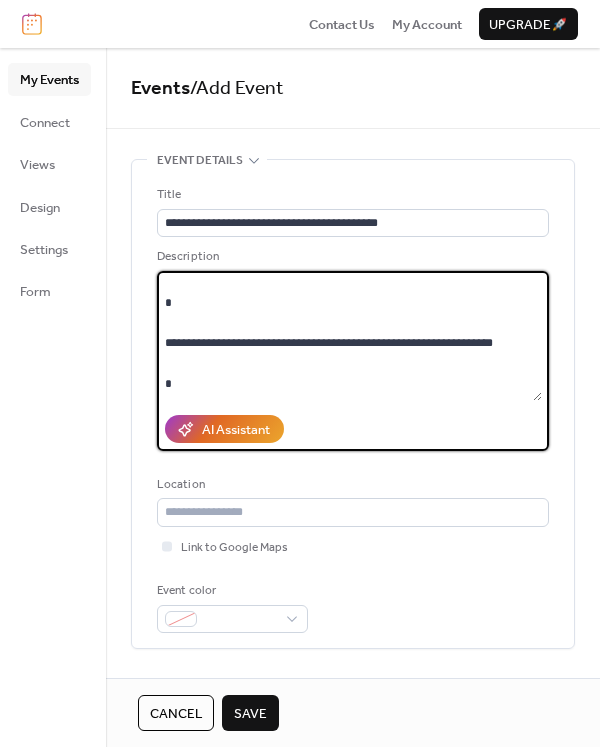 scroll, scrollTop: 446, scrollLeft: 0, axis: vertical 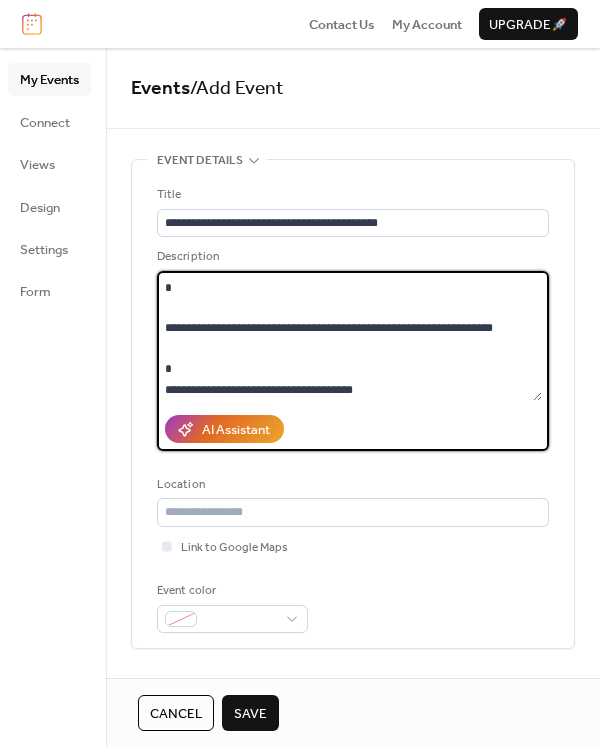click on "**********" at bounding box center [349, 336] 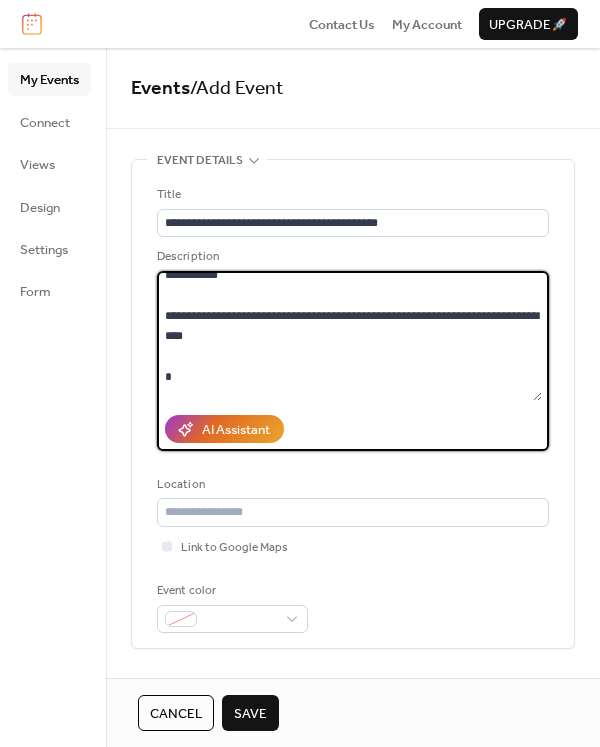 scroll, scrollTop: 261, scrollLeft: 0, axis: vertical 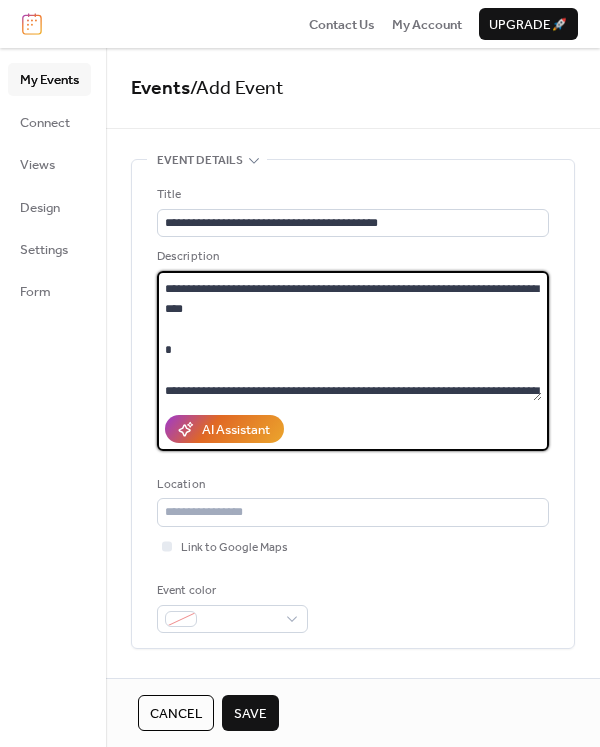 click on "**********" at bounding box center (349, 336) 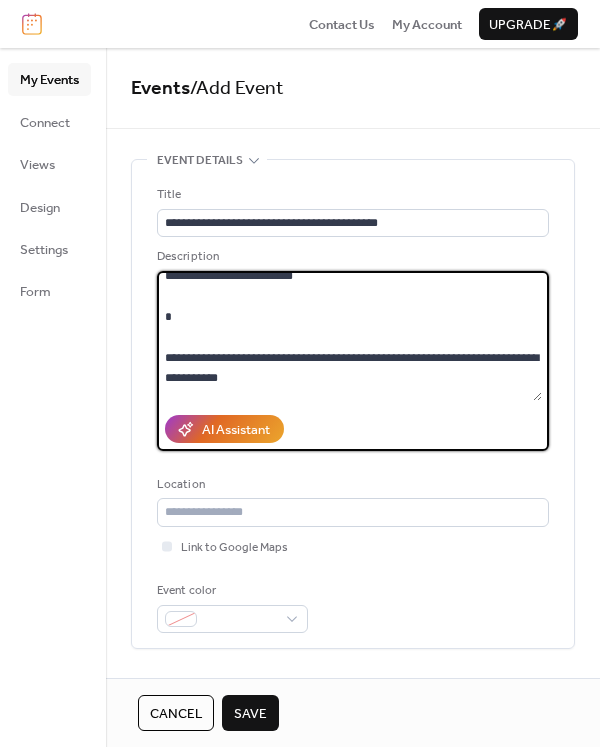 scroll, scrollTop: 122, scrollLeft: 0, axis: vertical 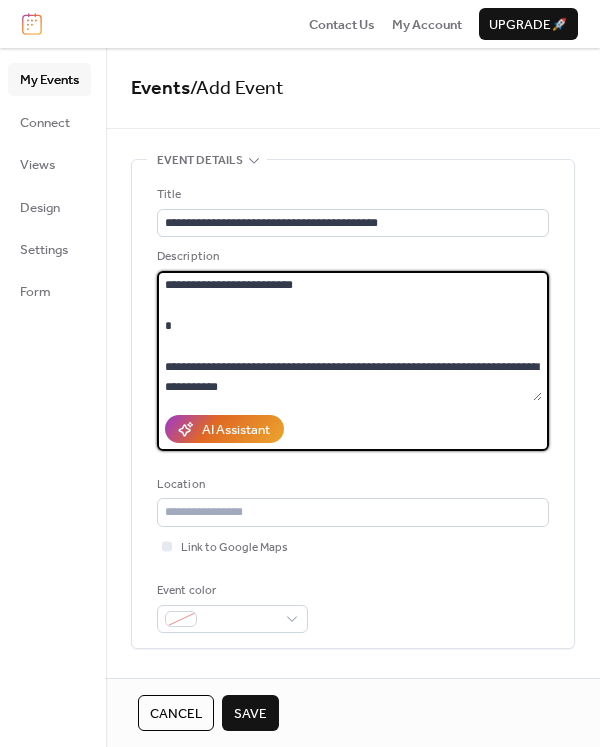 click on "**********" at bounding box center [349, 336] 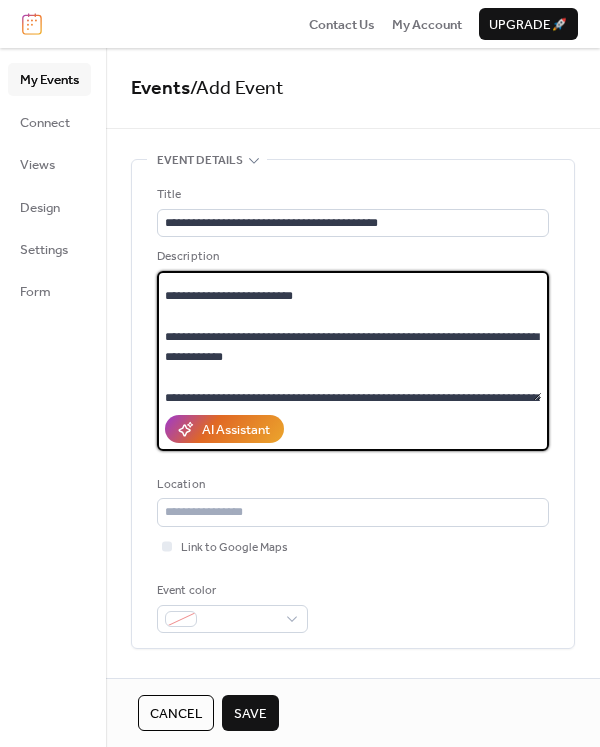 scroll, scrollTop: 12, scrollLeft: 0, axis: vertical 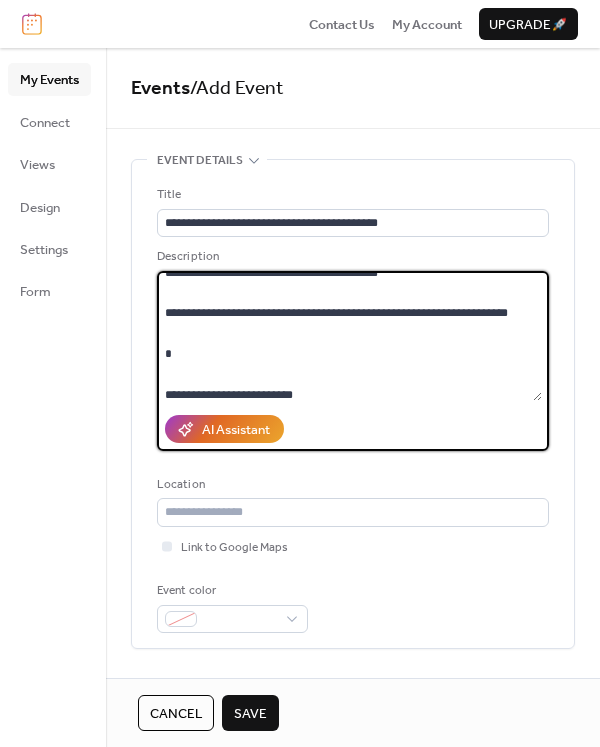 click on "**********" at bounding box center (349, 336) 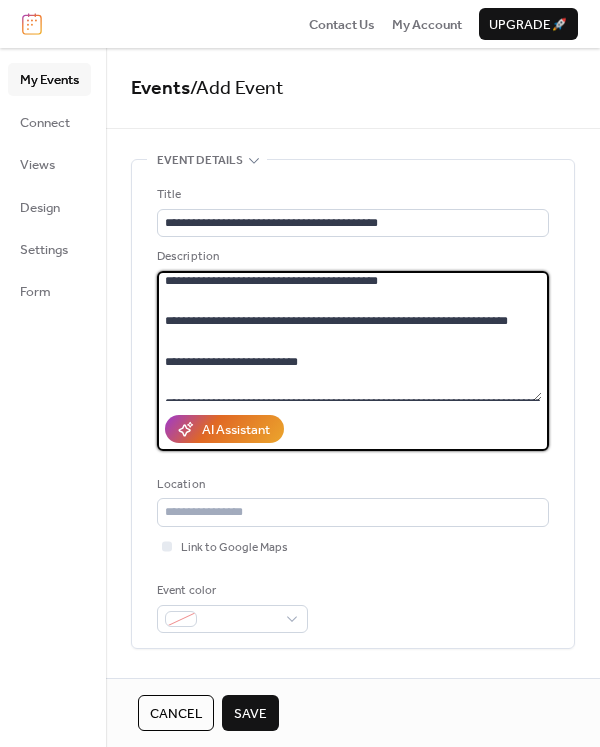 scroll, scrollTop: 0, scrollLeft: 0, axis: both 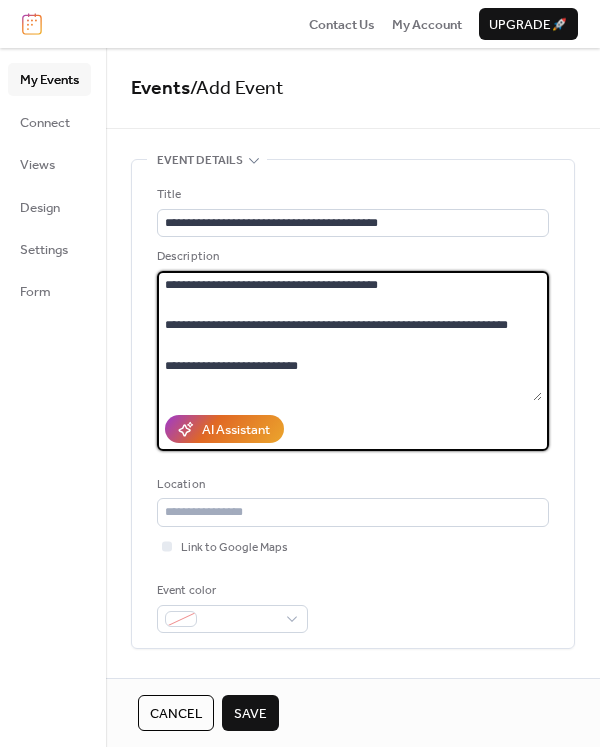 type on "**********" 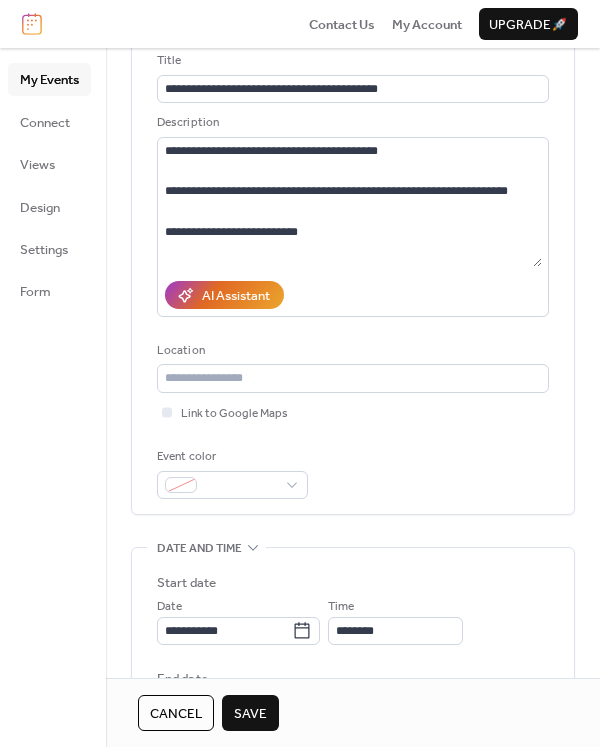 scroll, scrollTop: 139, scrollLeft: 0, axis: vertical 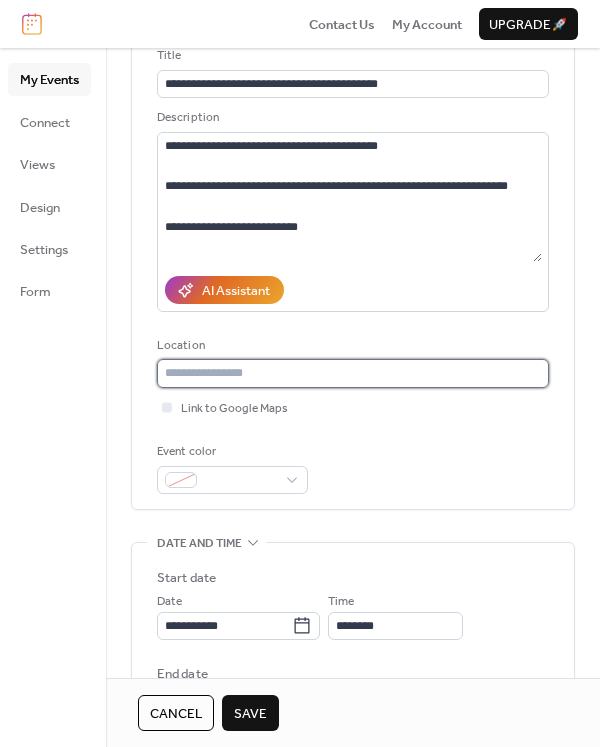 click at bounding box center (353, 373) 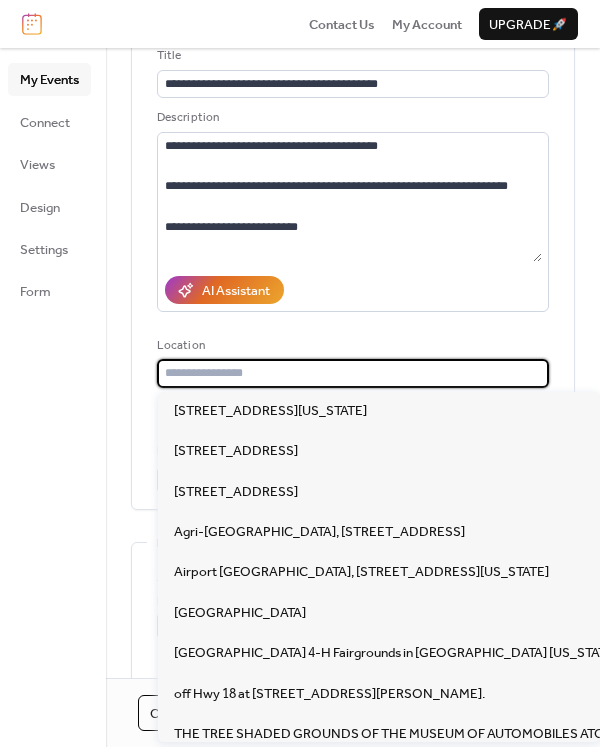 paste on "**********" 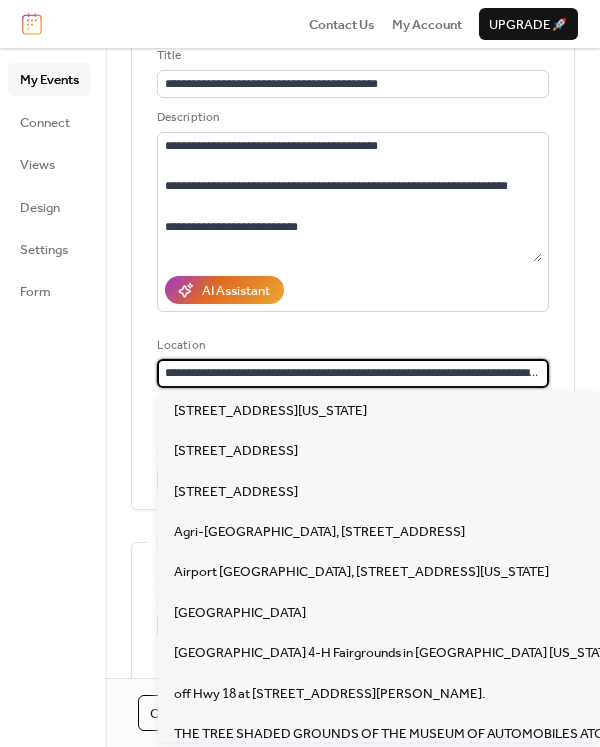 scroll, scrollTop: 0, scrollLeft: 63, axis: horizontal 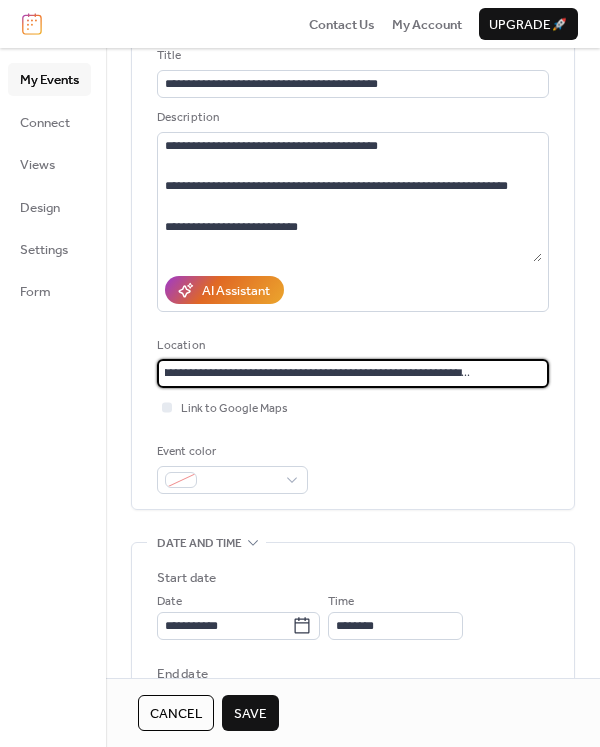 type on "**********" 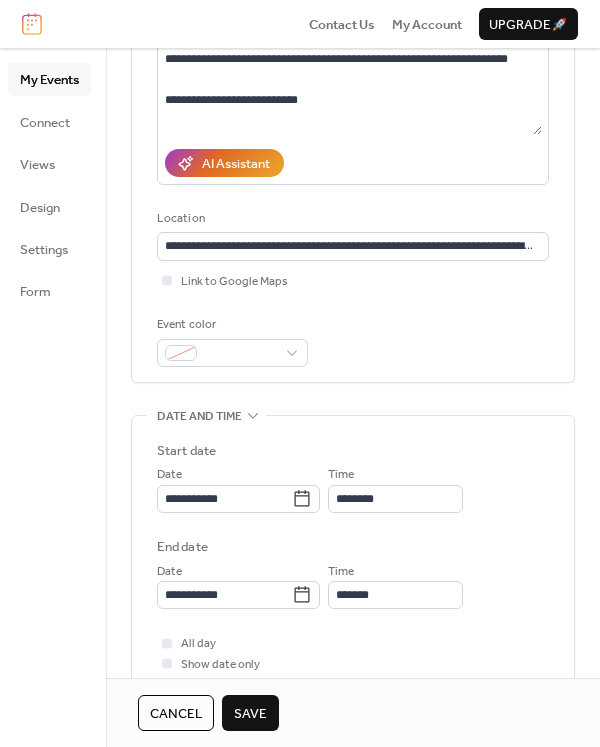 scroll, scrollTop: 267, scrollLeft: 0, axis: vertical 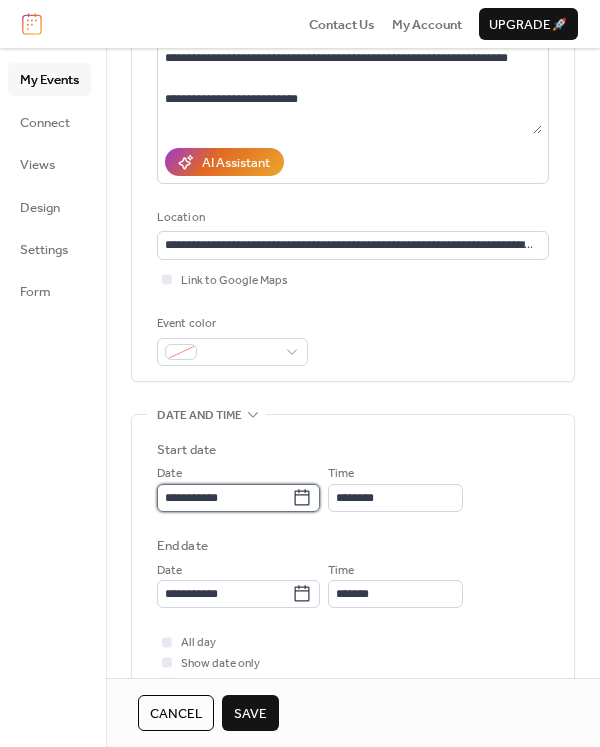 click on "**********" at bounding box center [224, 498] 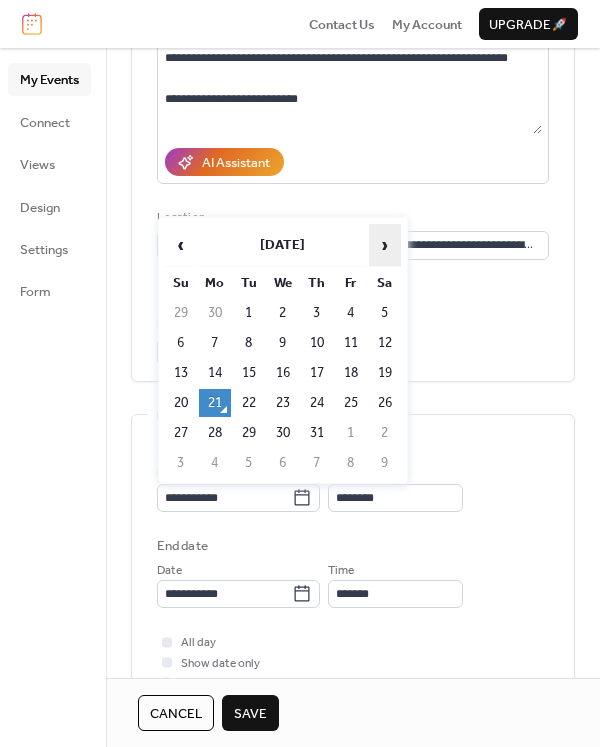 click on "›" at bounding box center (385, 245) 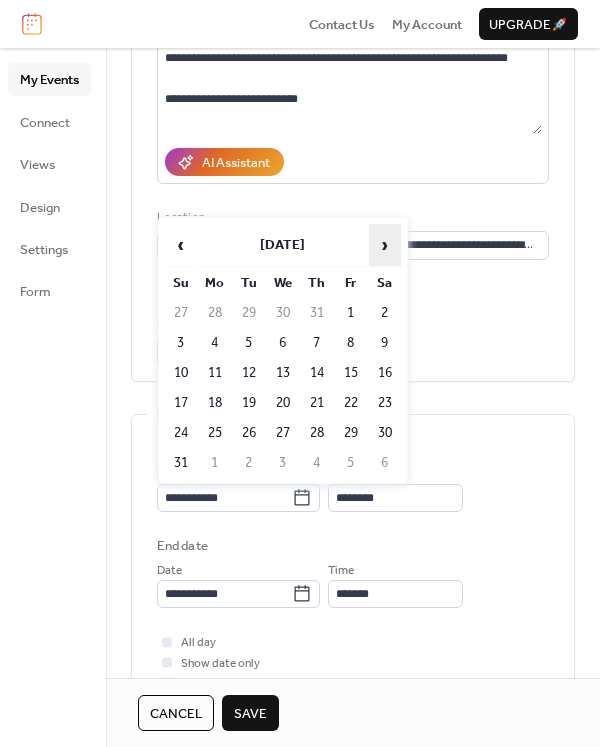click on "›" at bounding box center (385, 245) 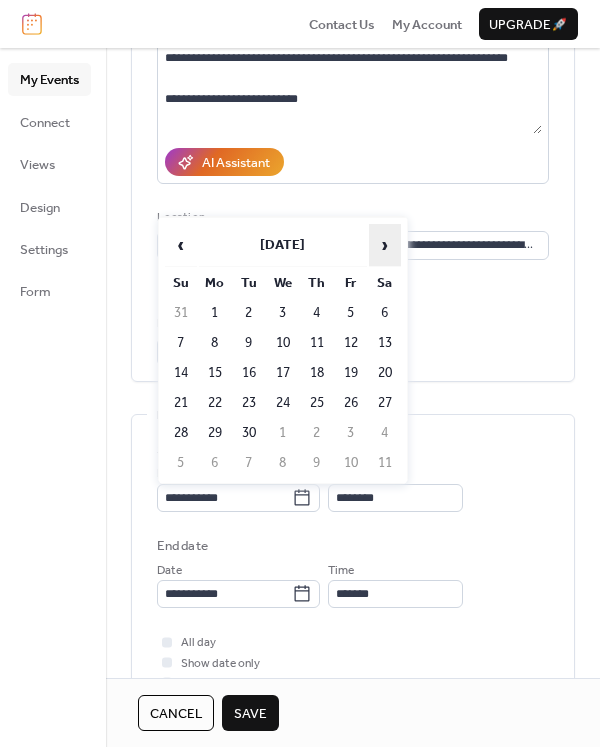click on "›" at bounding box center [385, 245] 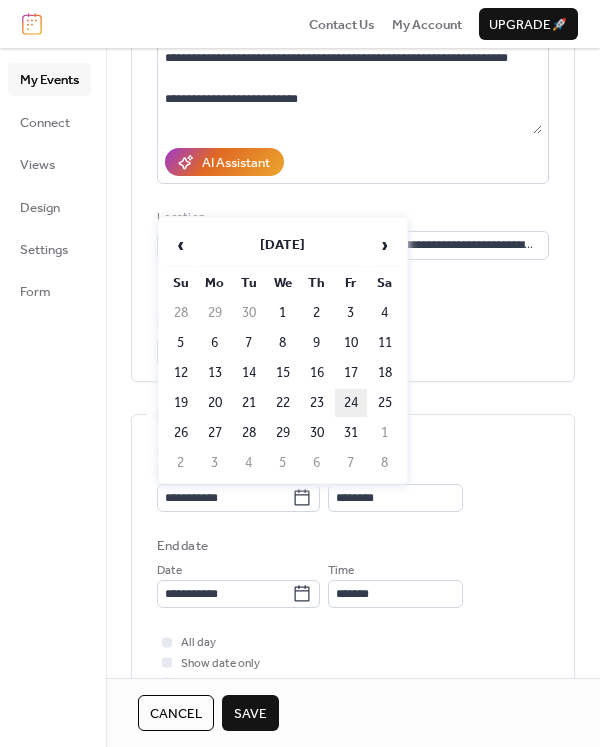 click on "24" at bounding box center (351, 403) 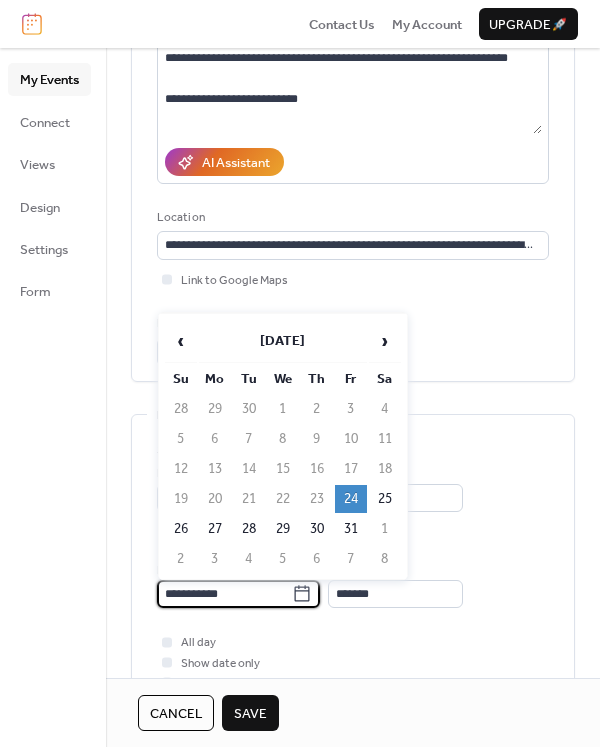 click on "**********" at bounding box center [224, 594] 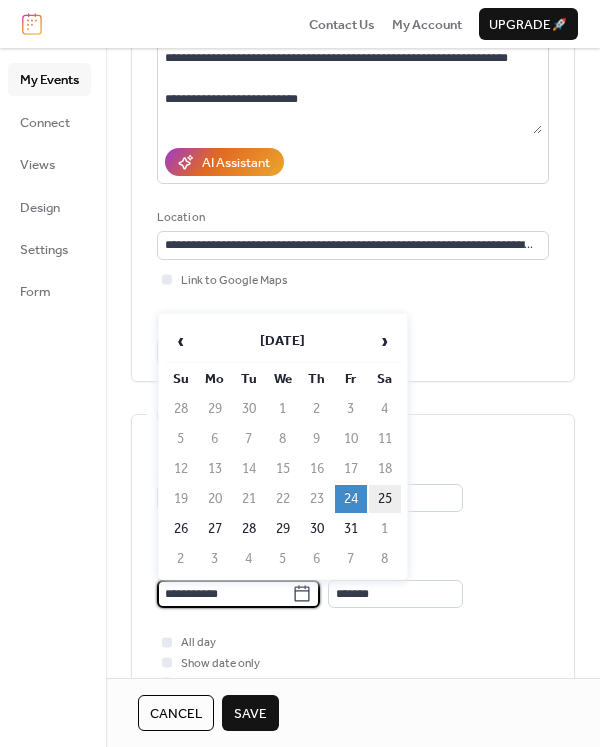 click on "25" at bounding box center [385, 499] 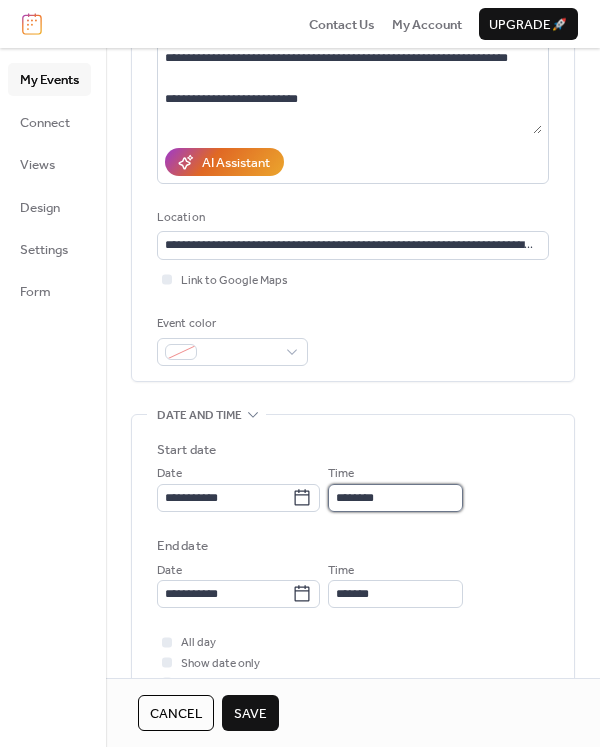 click on "********" at bounding box center (395, 498) 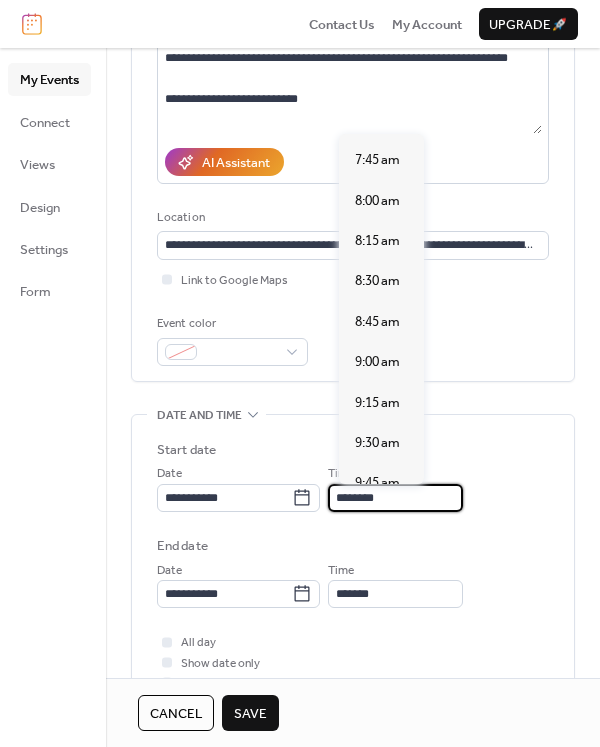 scroll, scrollTop: 1107, scrollLeft: 0, axis: vertical 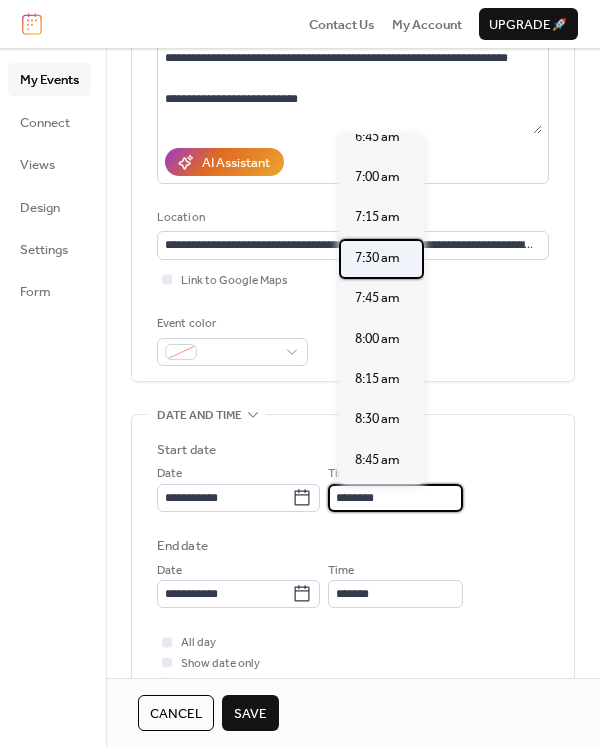 click on "7:30 am" at bounding box center (377, 258) 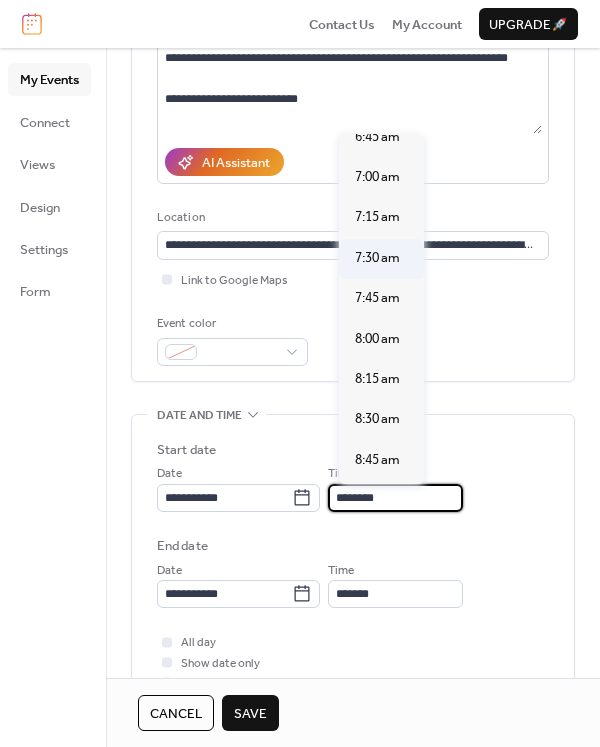 type on "*******" 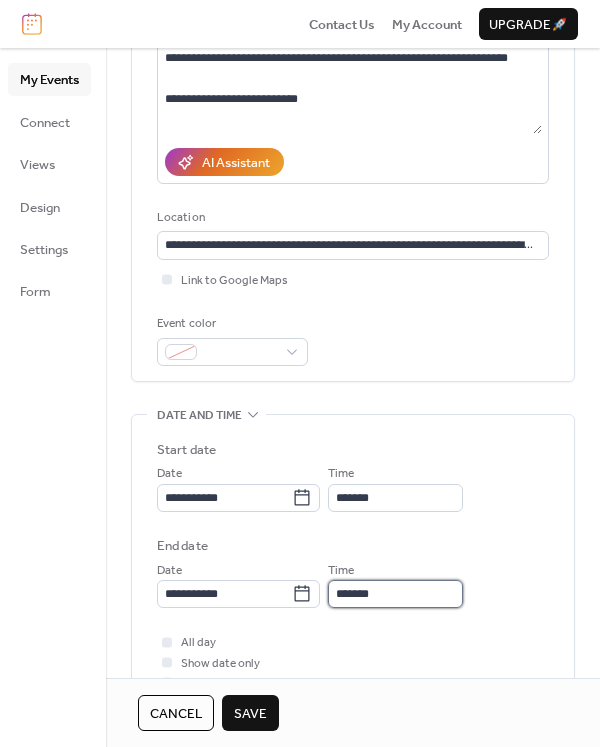 click on "*******" at bounding box center [395, 594] 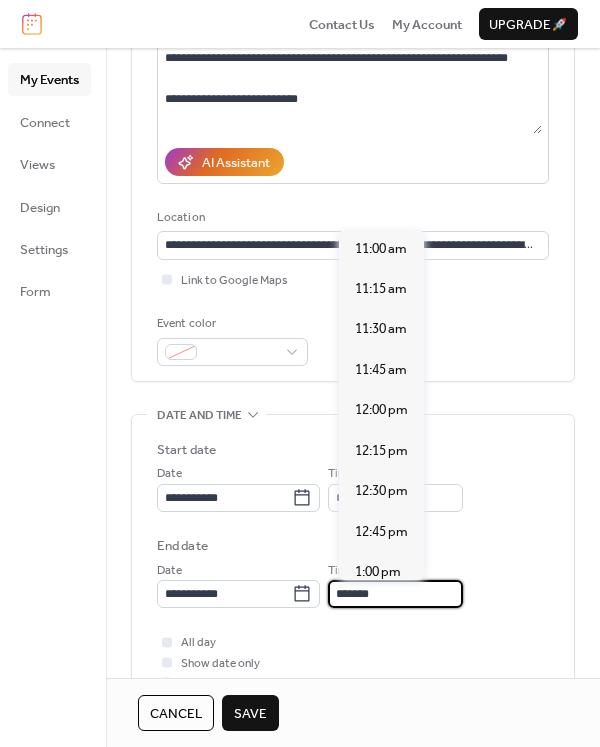 scroll, scrollTop: 1979, scrollLeft: 0, axis: vertical 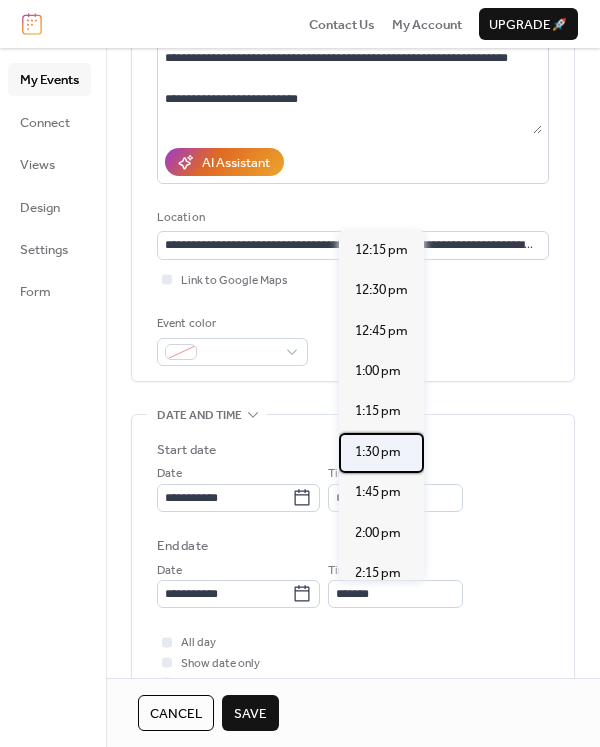 click on "1:30 pm" at bounding box center [378, 452] 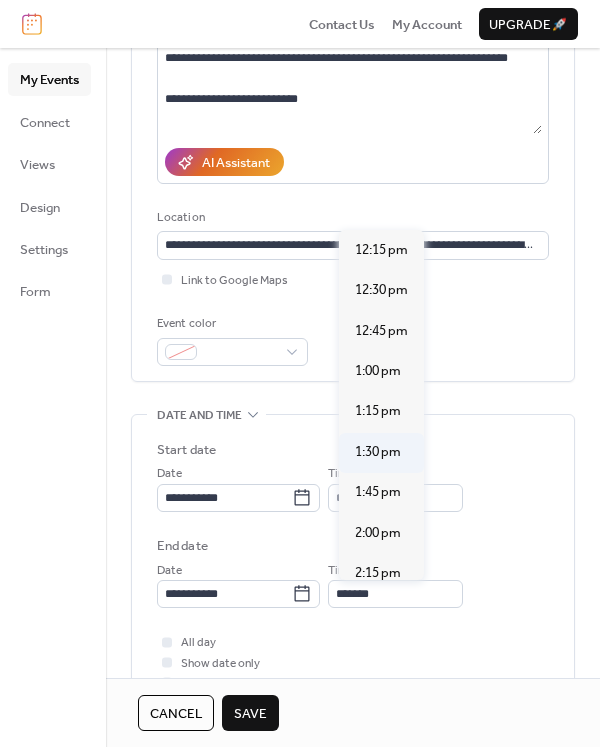 type on "*******" 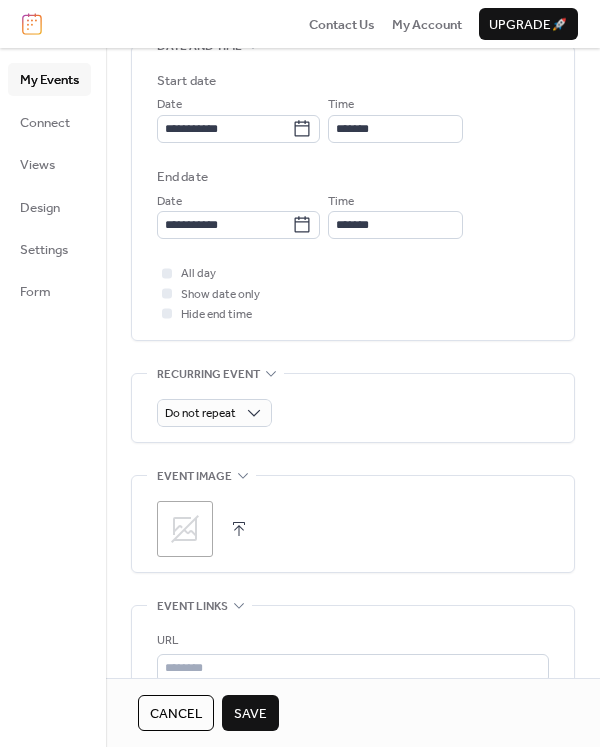 scroll, scrollTop: 656, scrollLeft: 0, axis: vertical 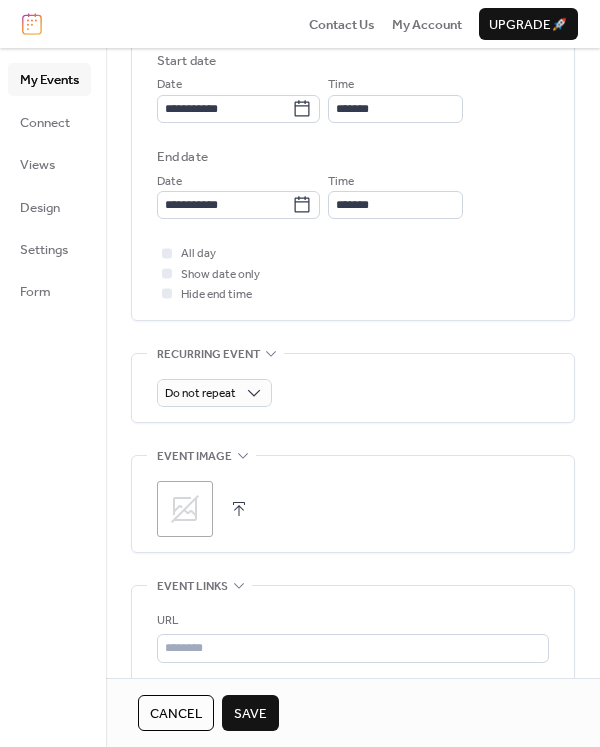 click at bounding box center [239, 509] 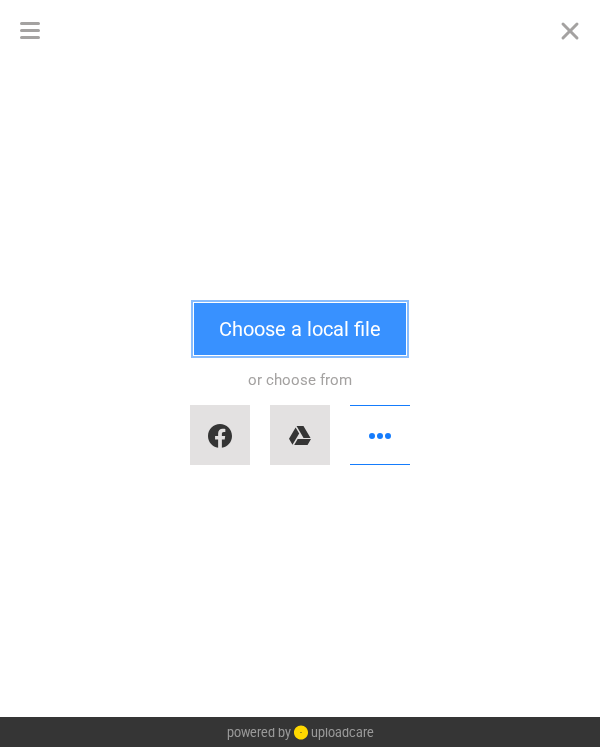 click on "Choose a local file" at bounding box center (300, 329) 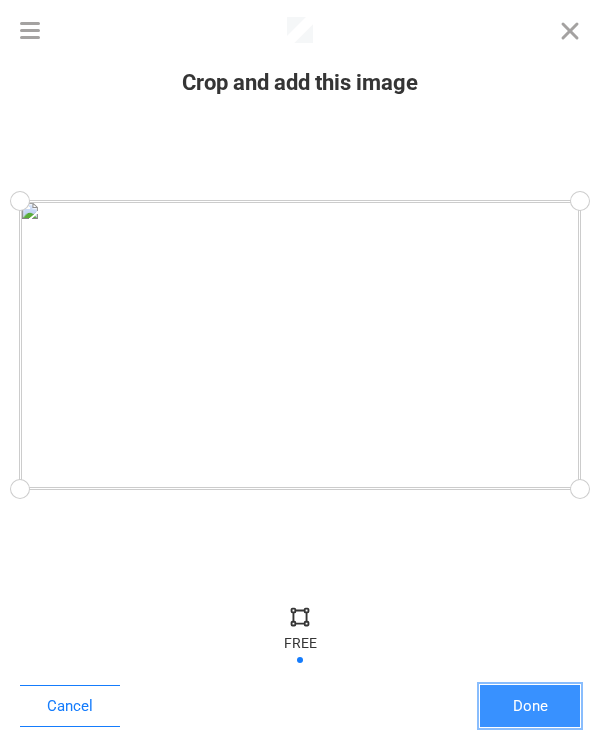 click on "Done" at bounding box center [530, 706] 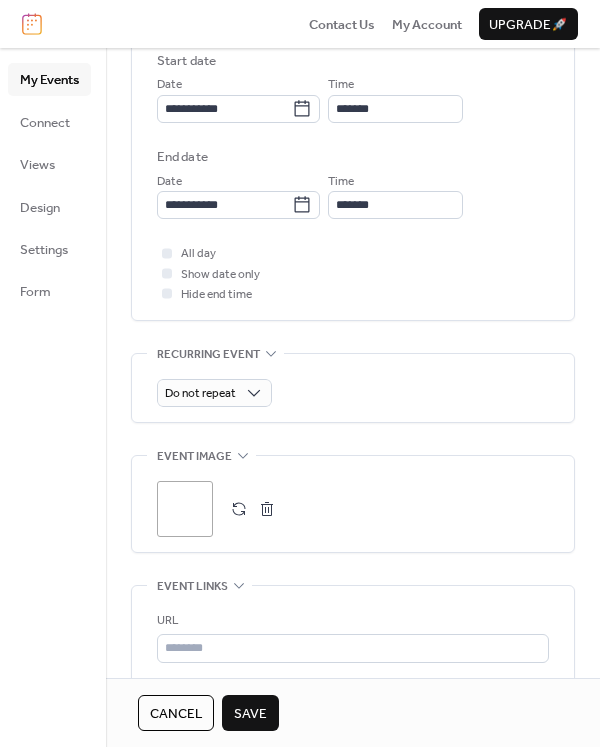 scroll, scrollTop: 821, scrollLeft: 0, axis: vertical 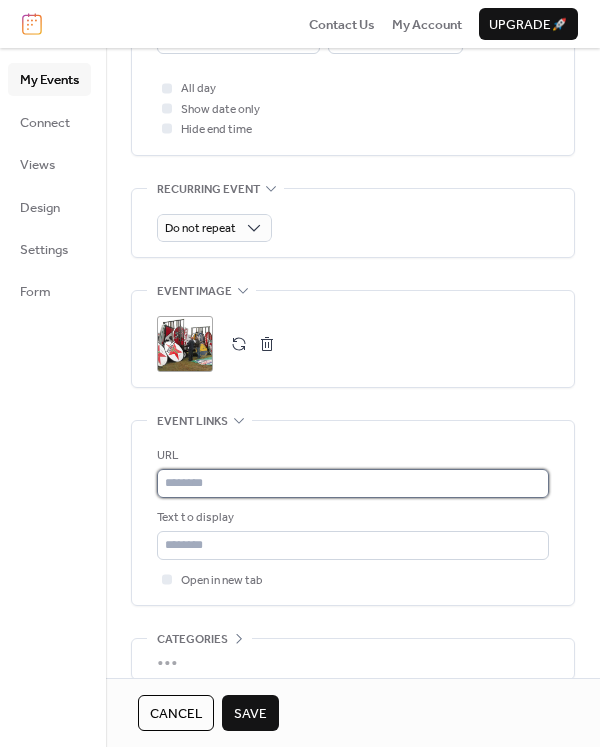 click at bounding box center [353, 483] 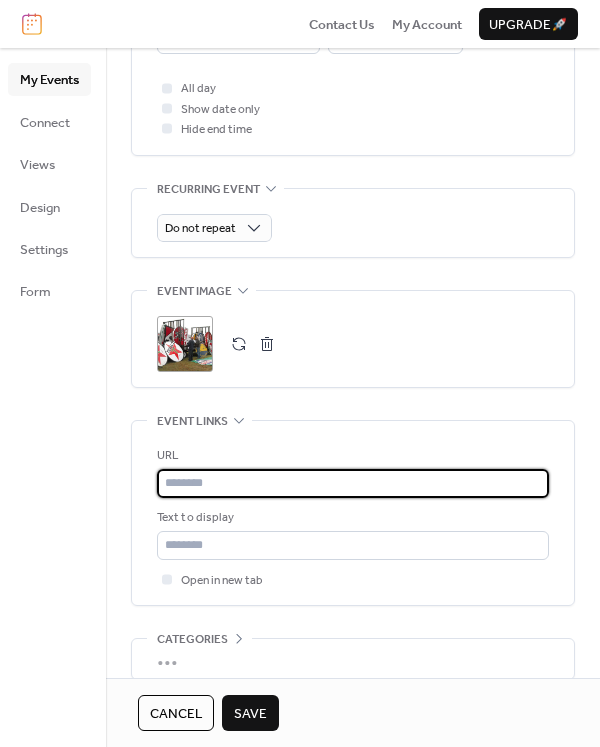 paste on "**********" 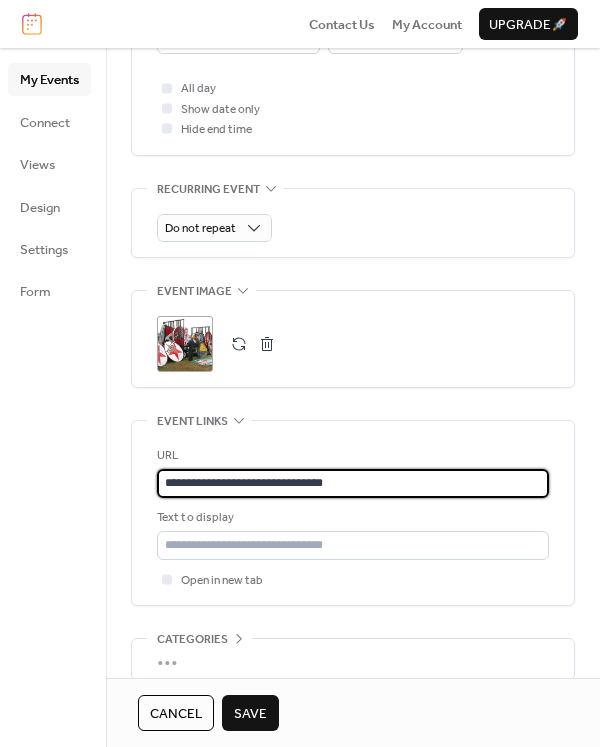 type on "**********" 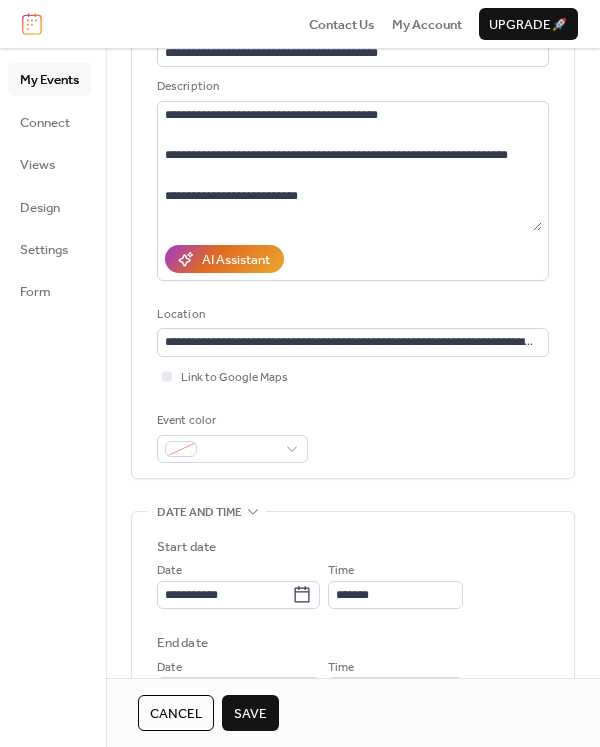 scroll, scrollTop: 253, scrollLeft: 0, axis: vertical 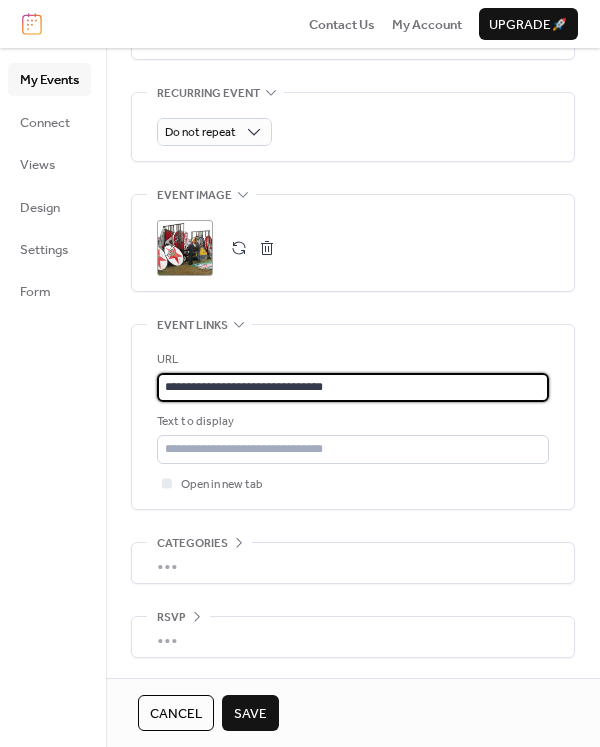click on "Save" at bounding box center (250, 714) 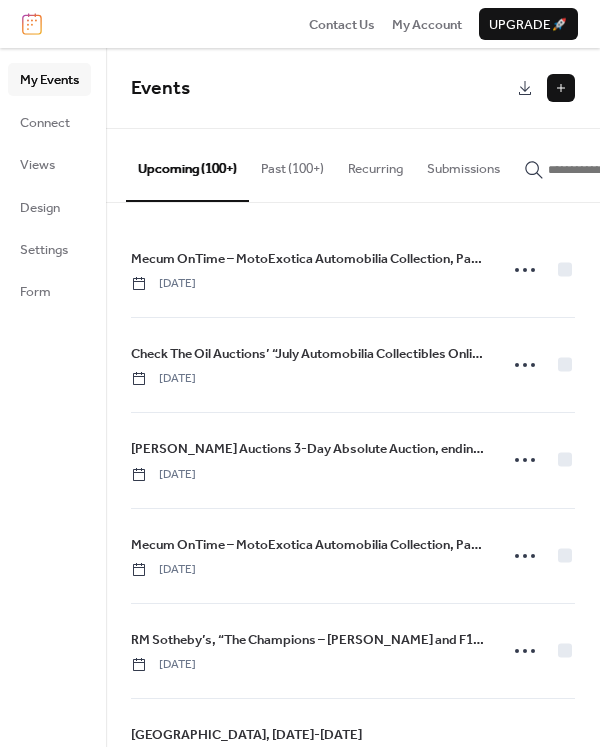 click at bounding box center (561, 88) 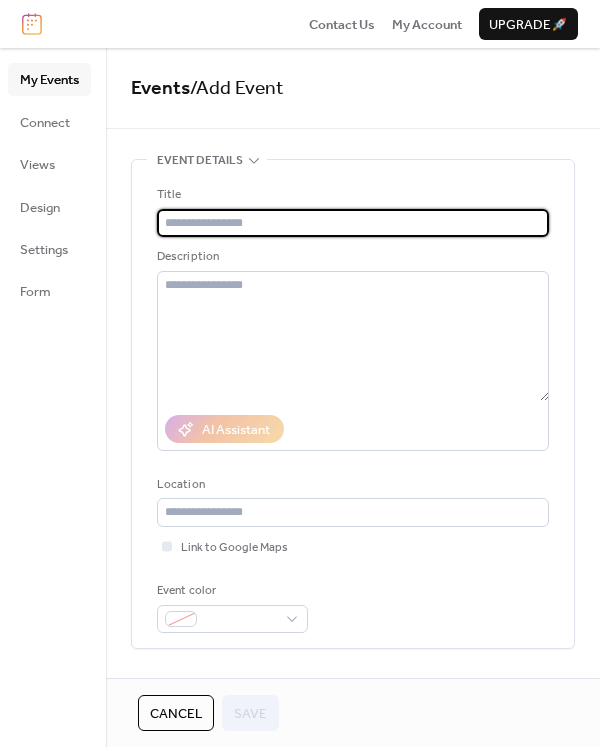 click at bounding box center (353, 223) 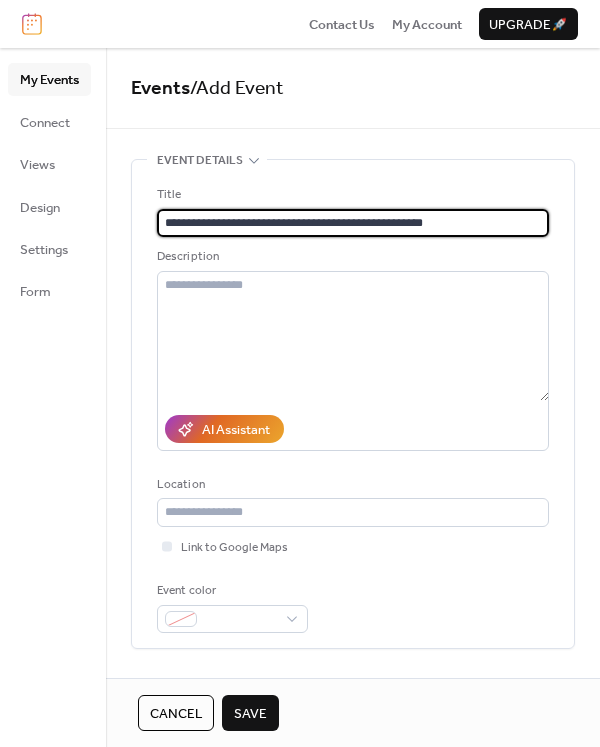 type on "**********" 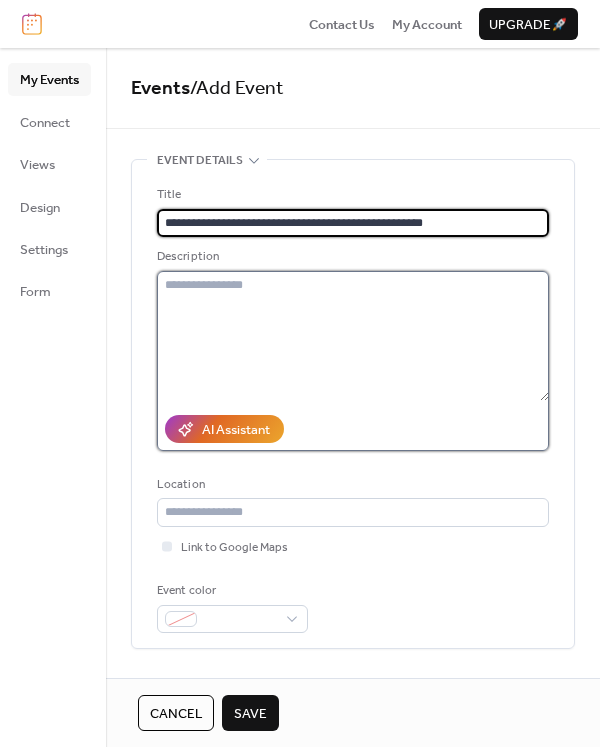 click at bounding box center (353, 336) 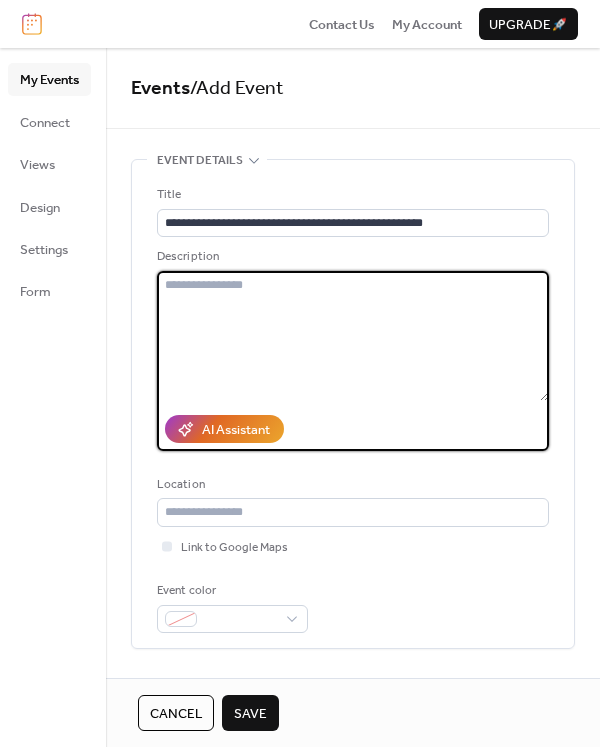 paste on "**********" 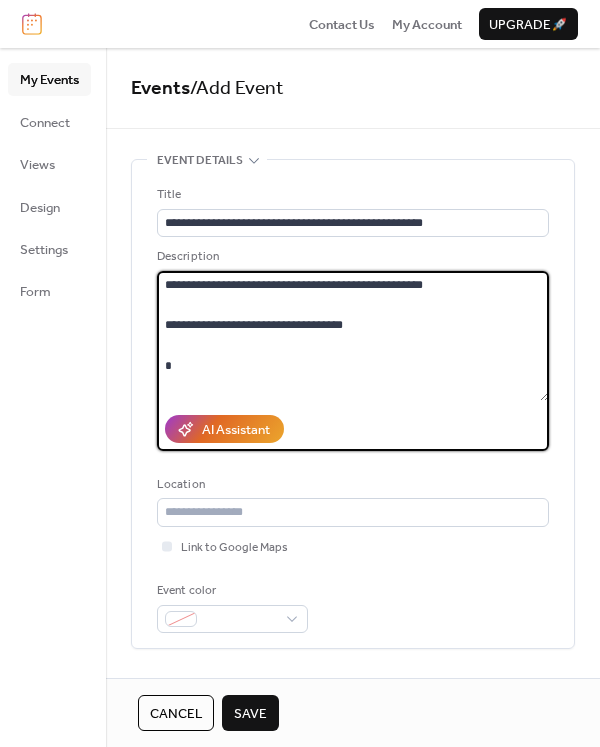 scroll, scrollTop: 262, scrollLeft: 0, axis: vertical 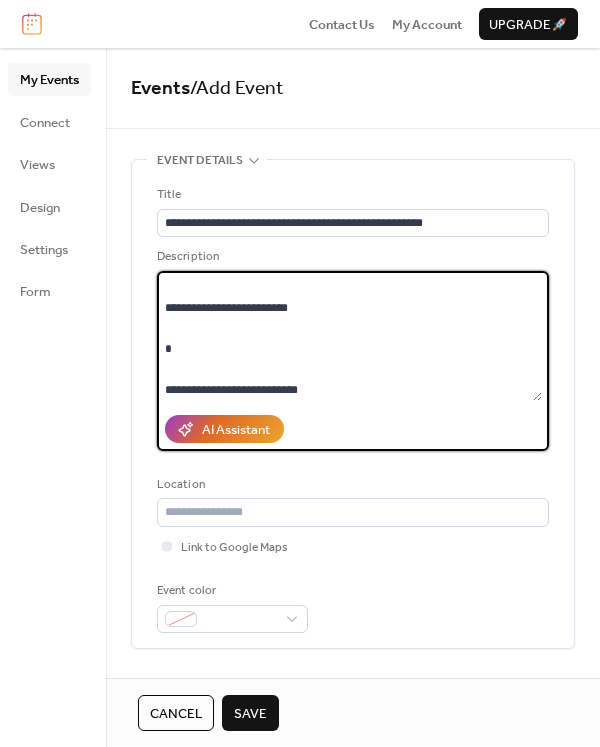 click on "**********" at bounding box center (349, 336) 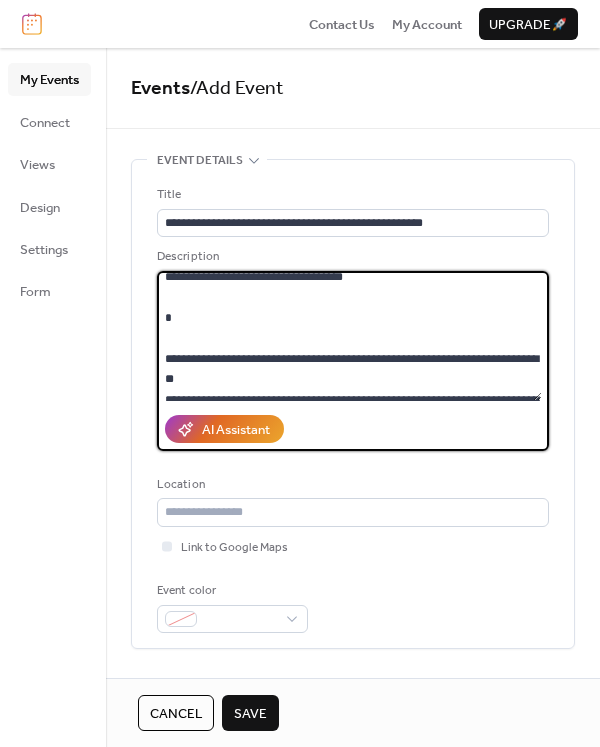 scroll, scrollTop: 38, scrollLeft: 0, axis: vertical 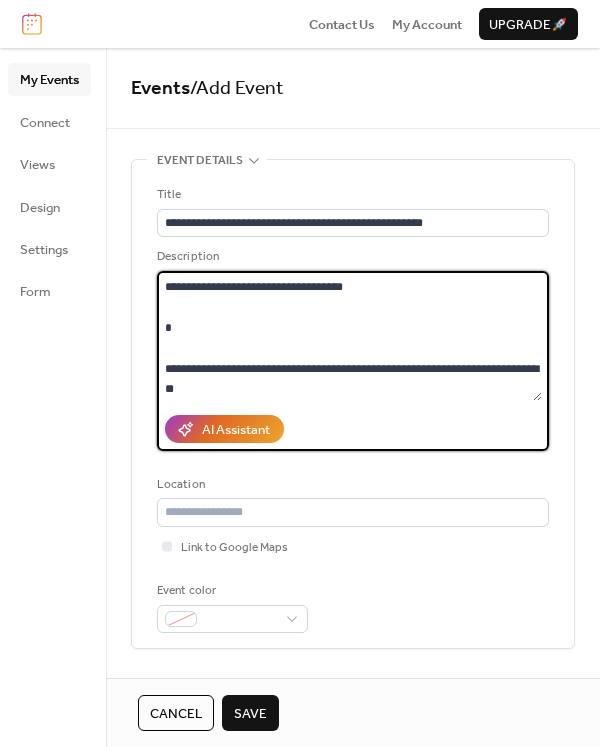 click on "**********" at bounding box center [349, 336] 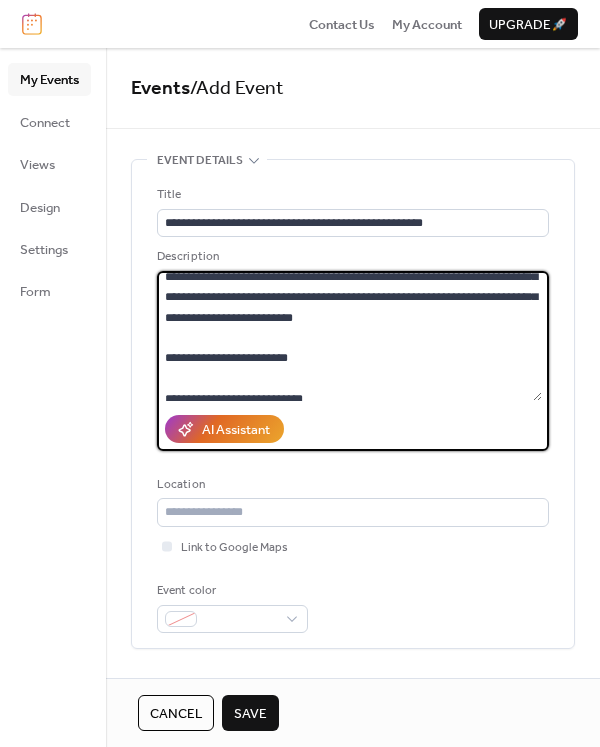 scroll, scrollTop: 183, scrollLeft: 0, axis: vertical 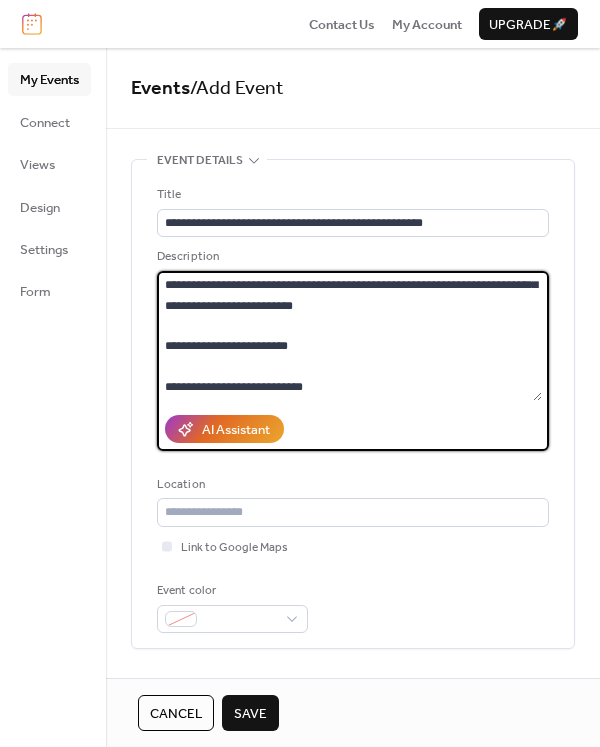 type on "**********" 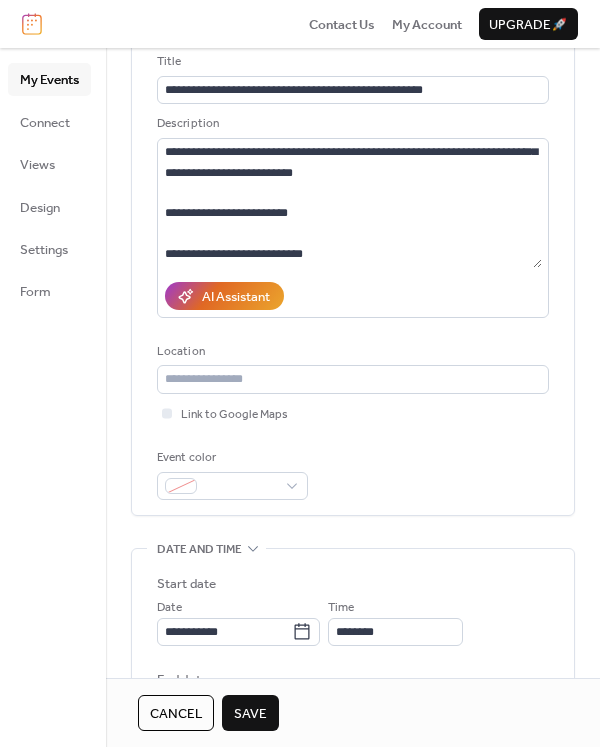 scroll, scrollTop: 150, scrollLeft: 0, axis: vertical 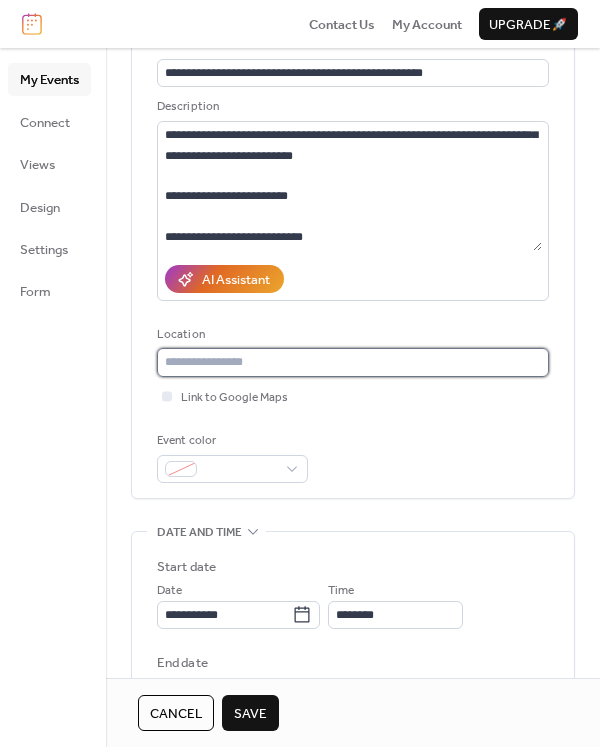 click at bounding box center [353, 362] 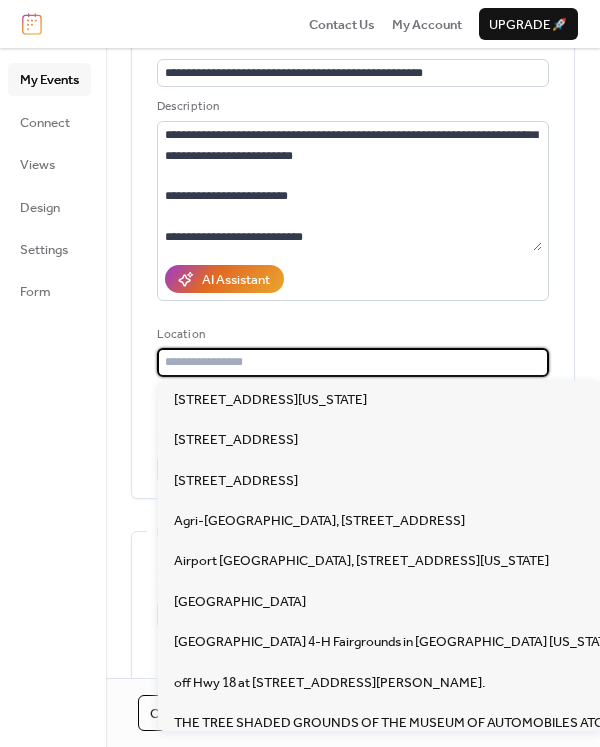 paste on "**********" 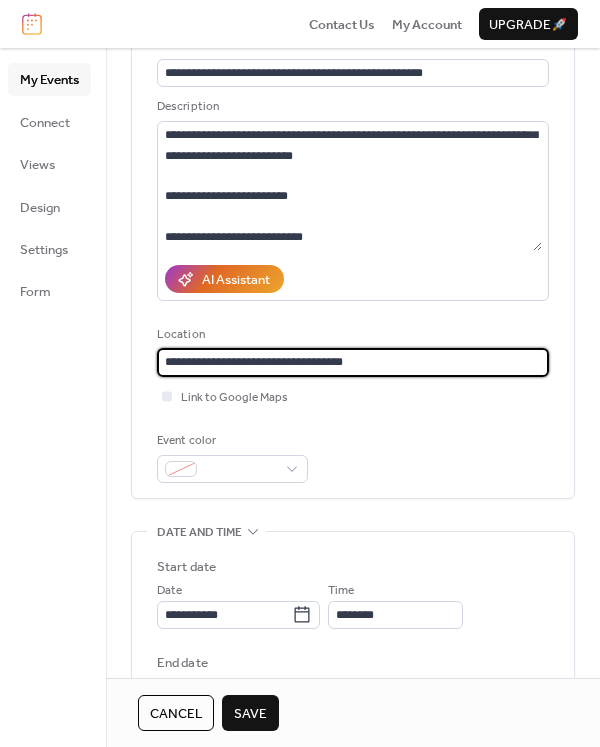 type on "**********" 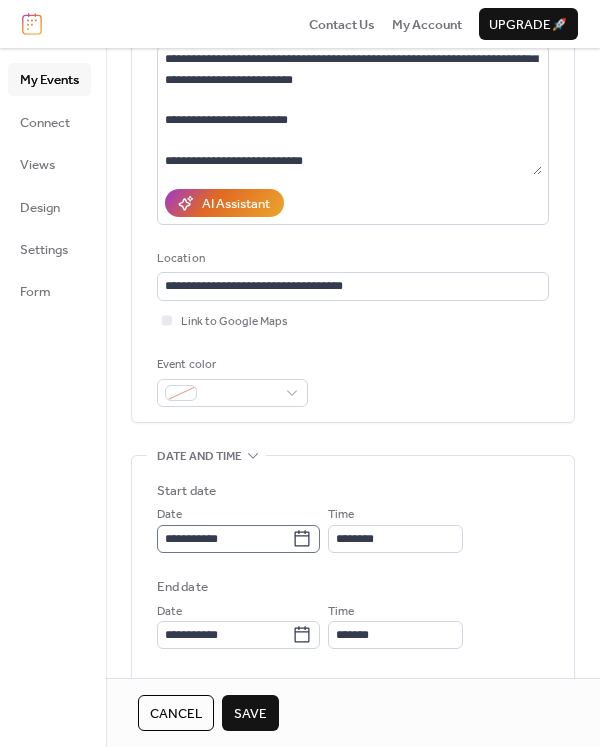scroll, scrollTop: 318, scrollLeft: 0, axis: vertical 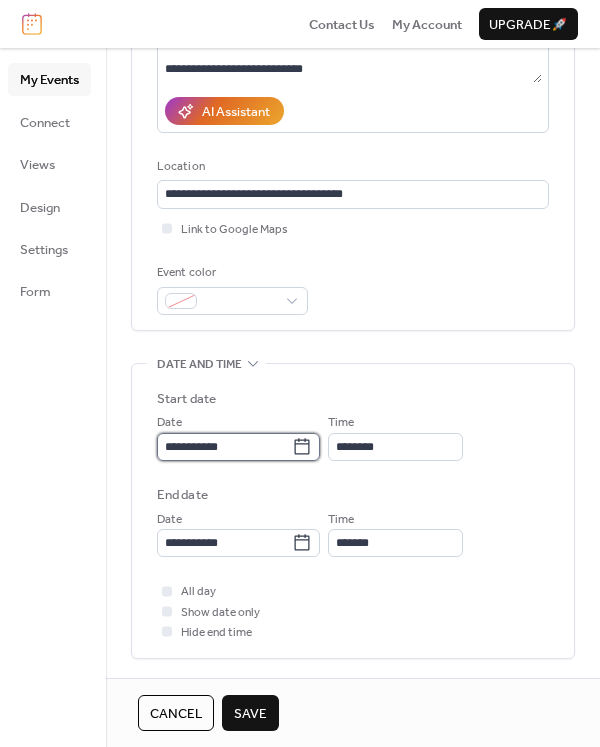 click on "**********" at bounding box center (224, 447) 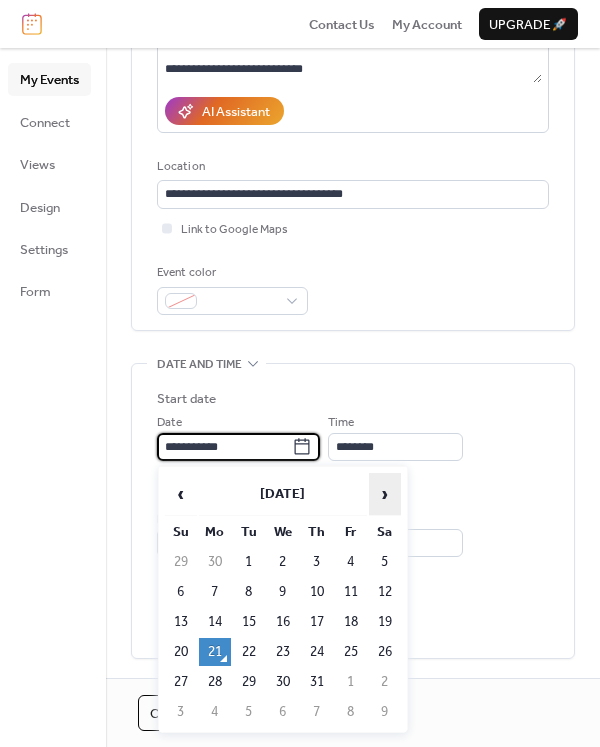 click on "›" at bounding box center [385, 494] 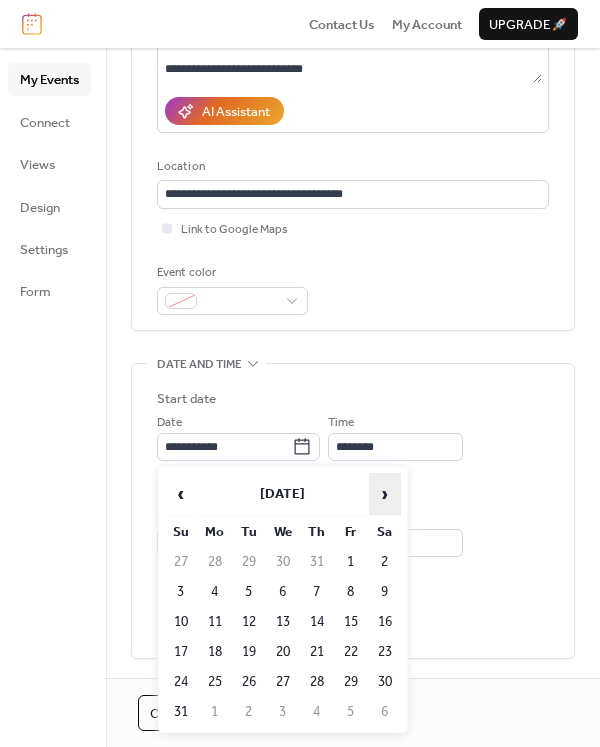 click on "›" at bounding box center [385, 494] 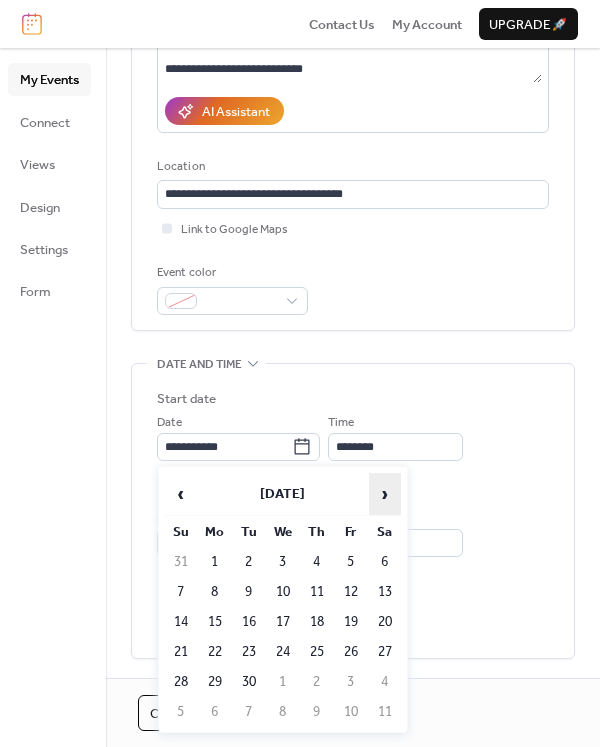 click on "›" at bounding box center [385, 494] 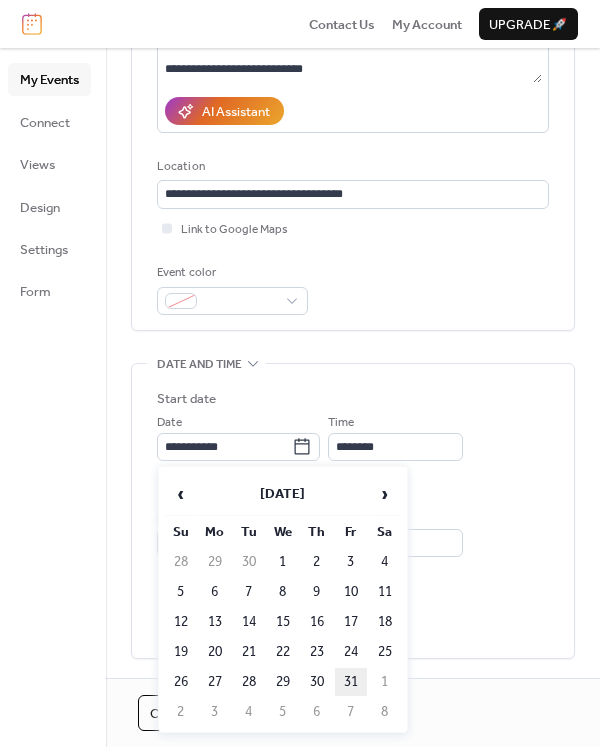 click on "31" at bounding box center [351, 682] 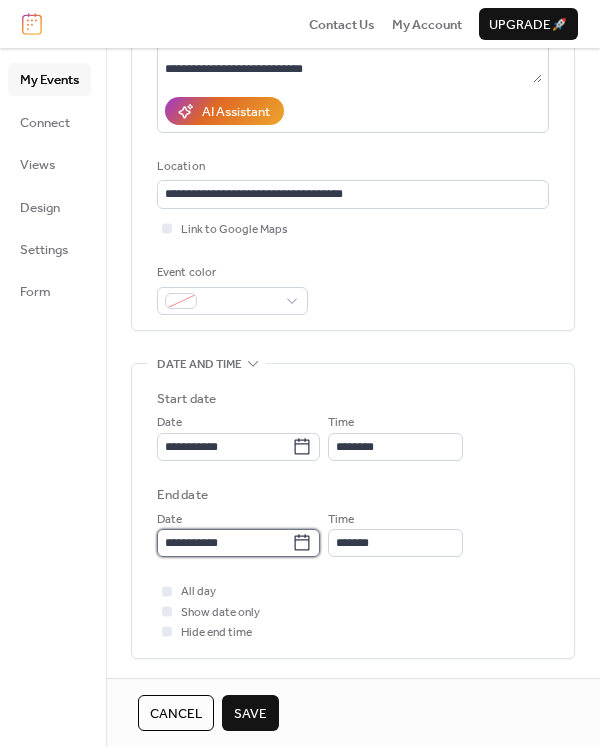 click on "**********" at bounding box center (224, 543) 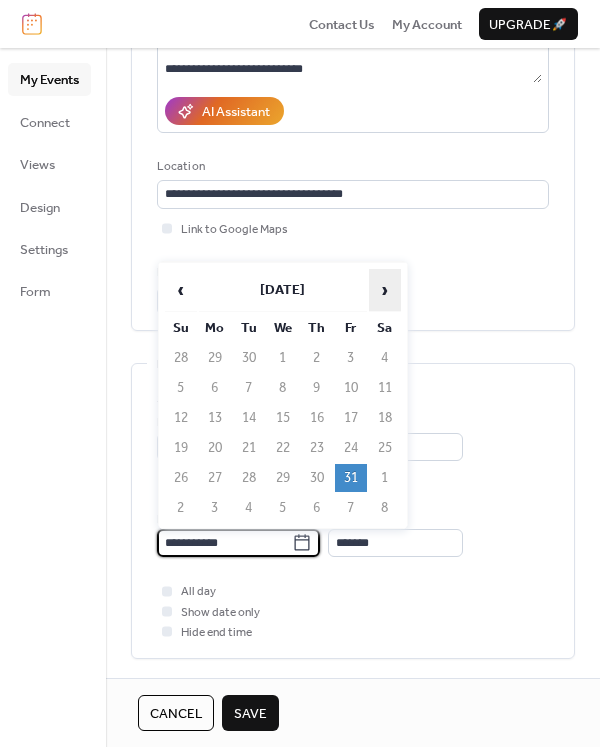 click on "›" at bounding box center [385, 290] 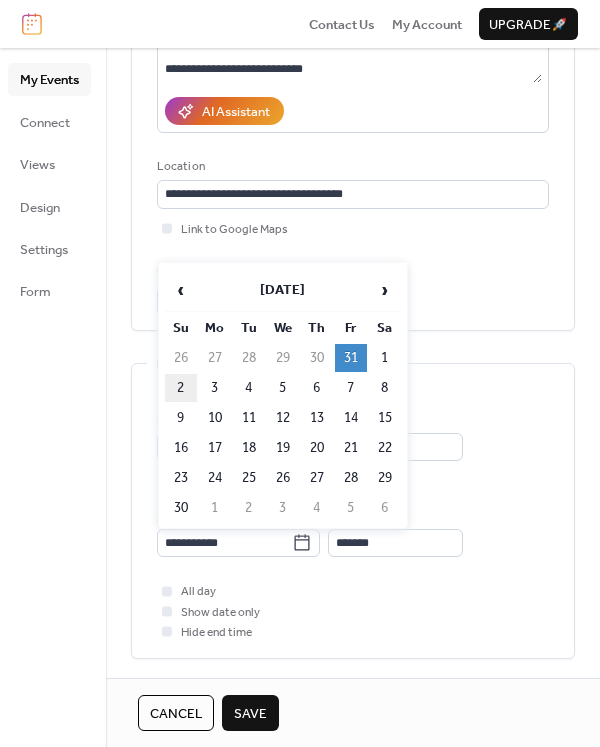 click on "2" at bounding box center [181, 388] 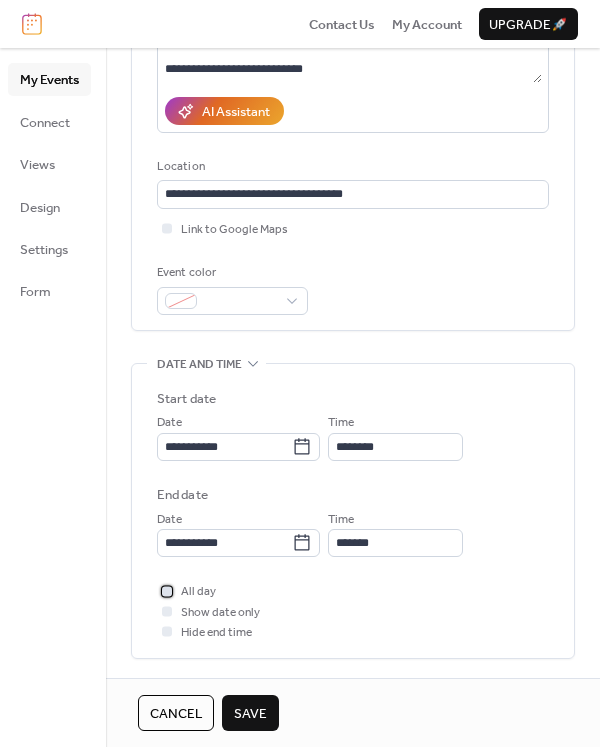 click at bounding box center (167, 591) 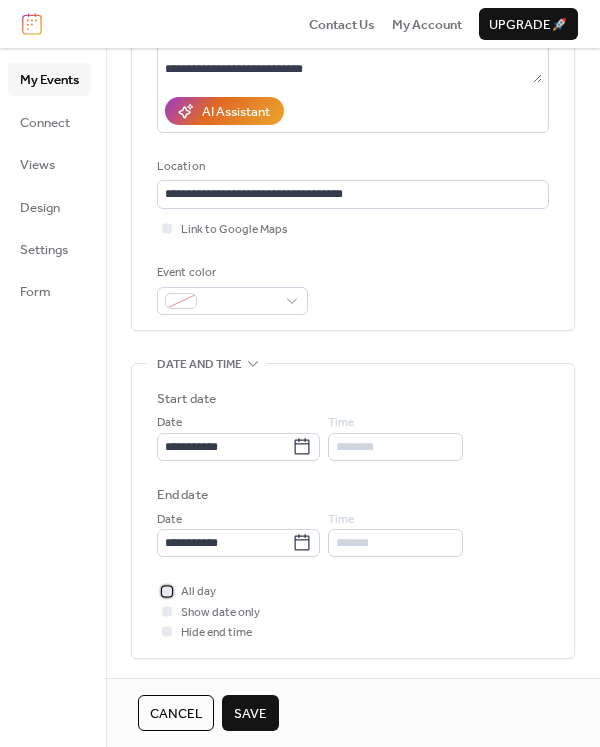 scroll, scrollTop: 688, scrollLeft: 0, axis: vertical 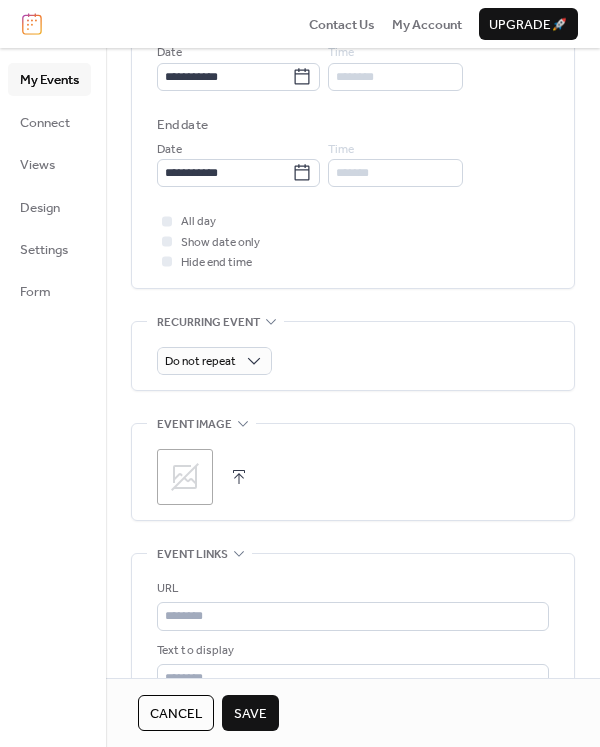 click at bounding box center (239, 477) 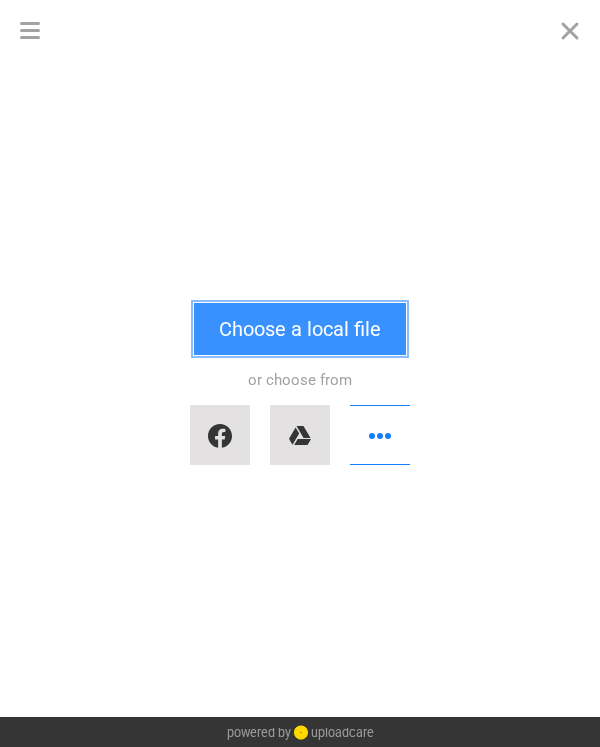 click on "Choose a local file" at bounding box center [300, 329] 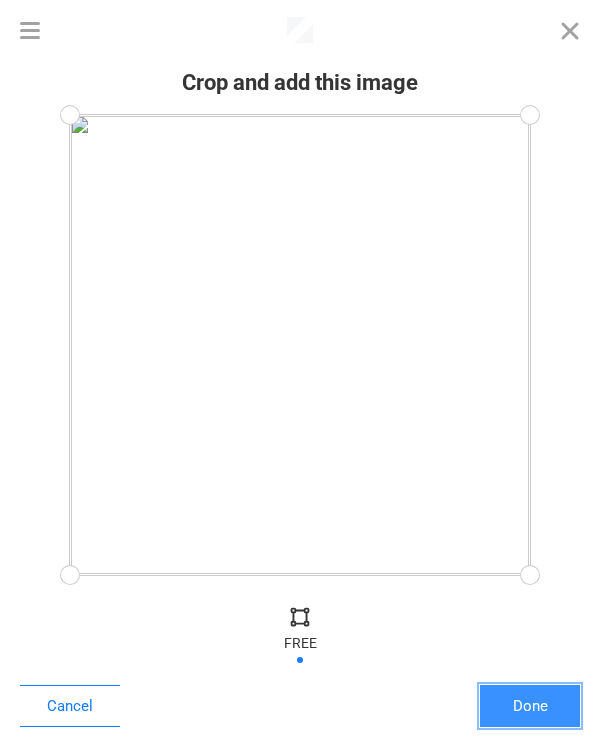 click on "Done" at bounding box center (530, 706) 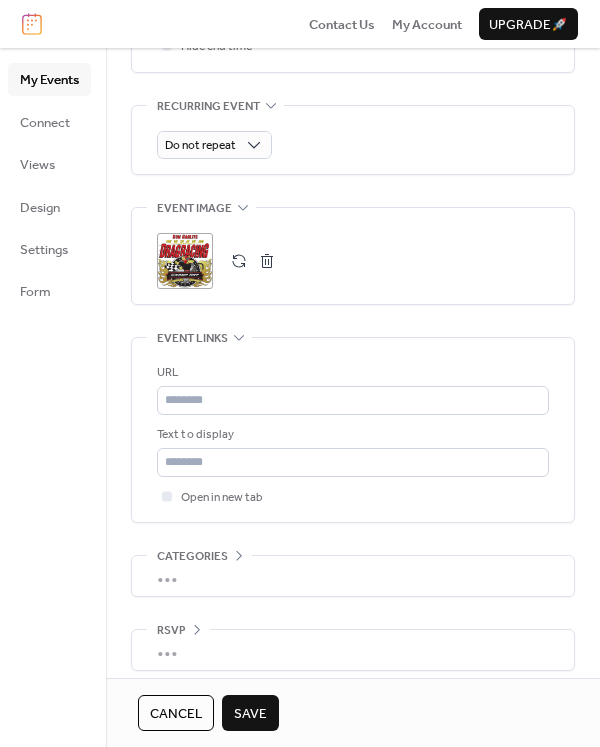 scroll, scrollTop: 917, scrollLeft: 0, axis: vertical 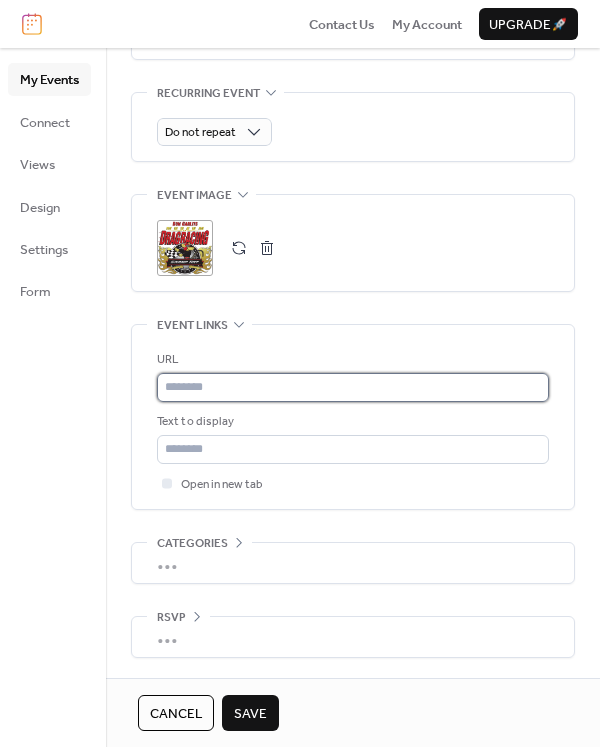 click at bounding box center (353, 387) 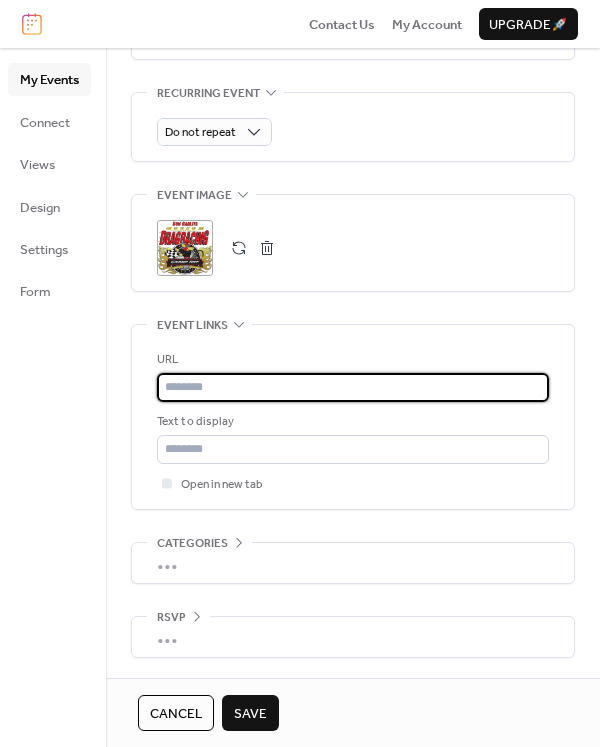 paste on "**********" 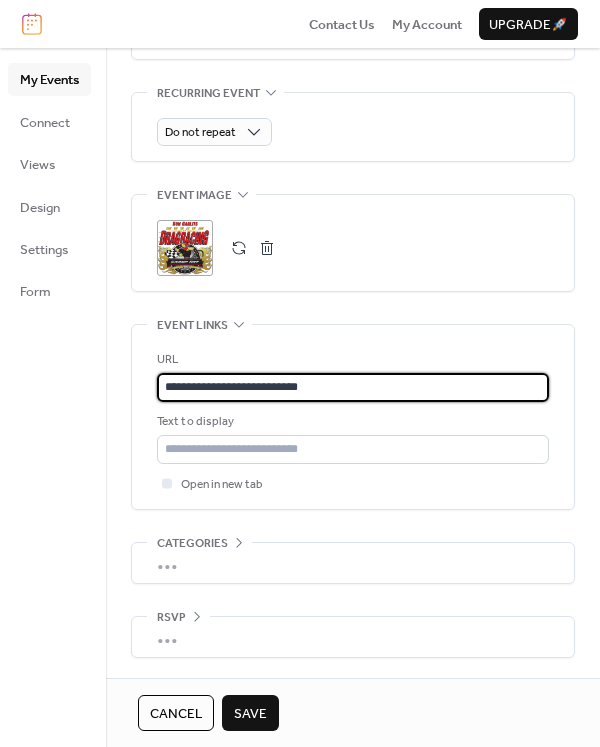 type on "**********" 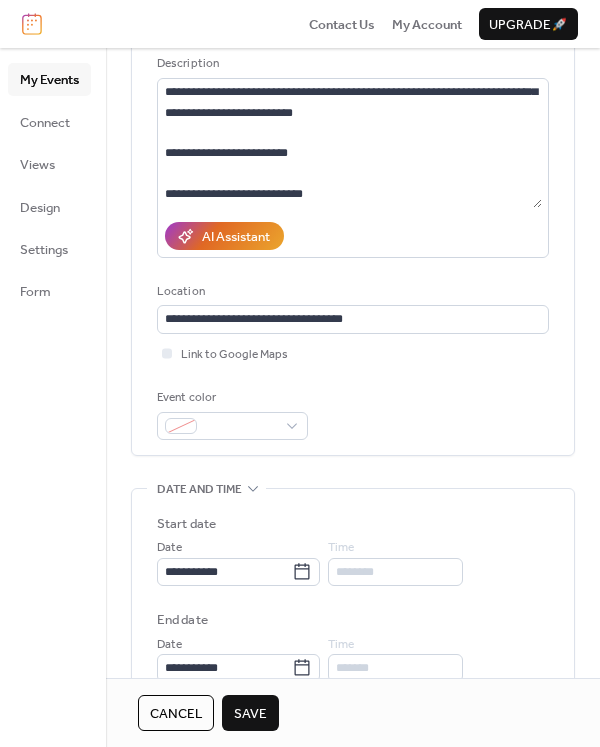 scroll, scrollTop: 0, scrollLeft: 0, axis: both 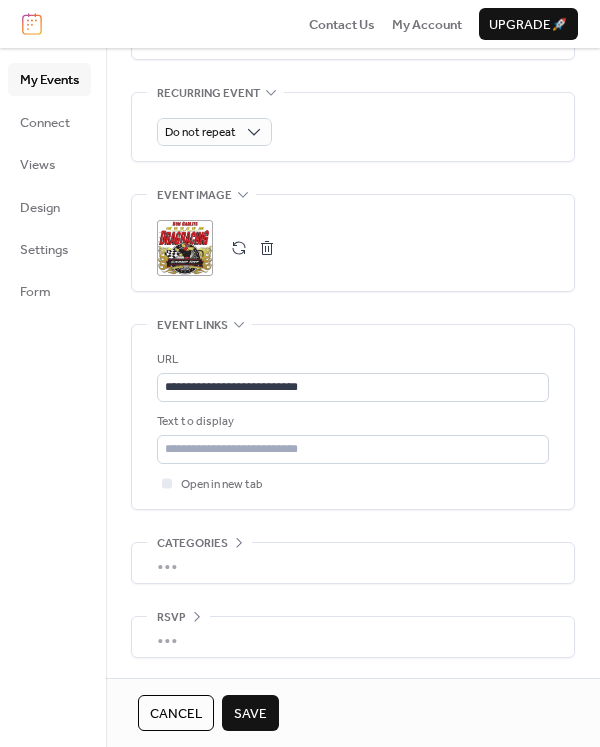 drag, startPoint x: 260, startPoint y: 714, endPoint x: 382, endPoint y: 666, distance: 131.10301 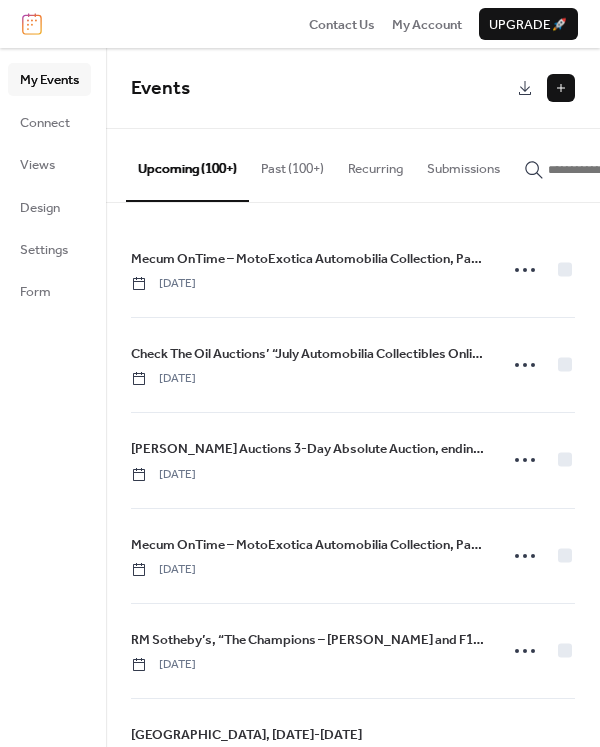 click at bounding box center (561, 88) 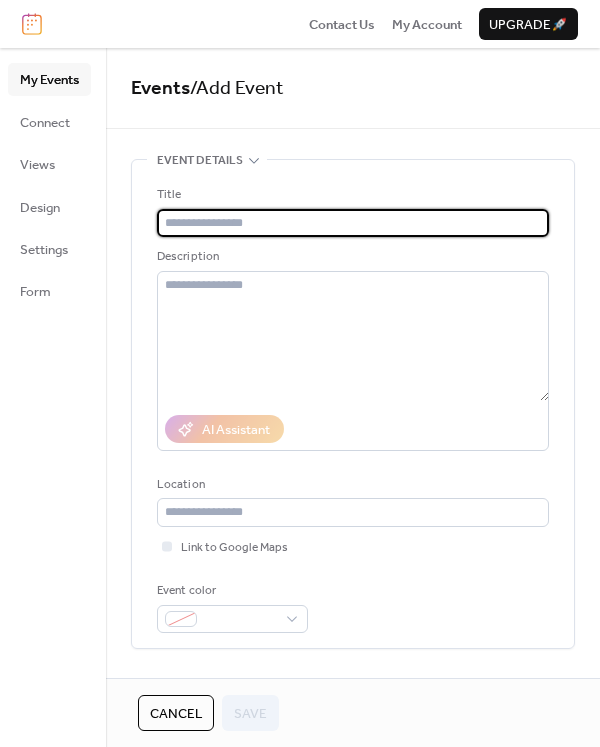 click at bounding box center [353, 223] 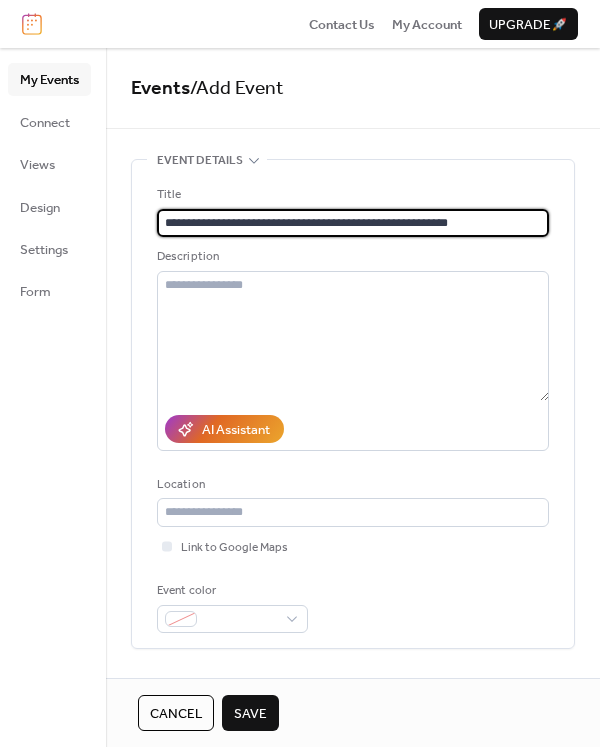type on "**********" 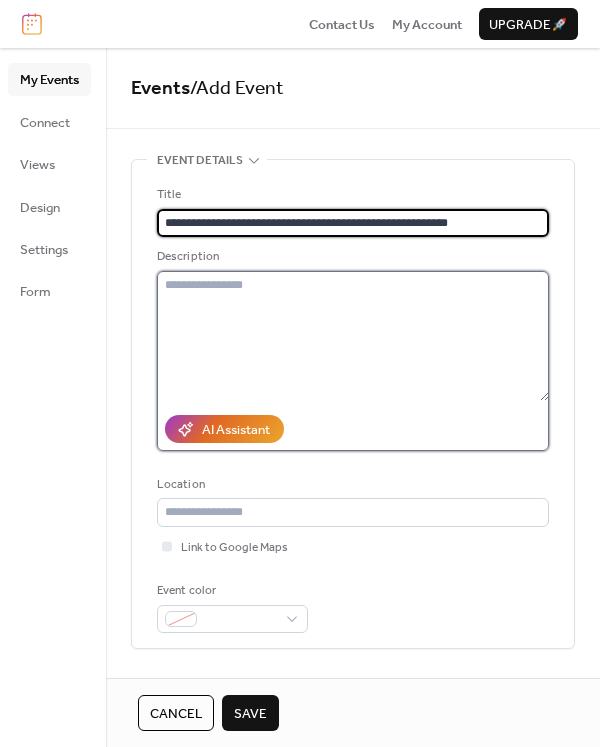 click at bounding box center (353, 336) 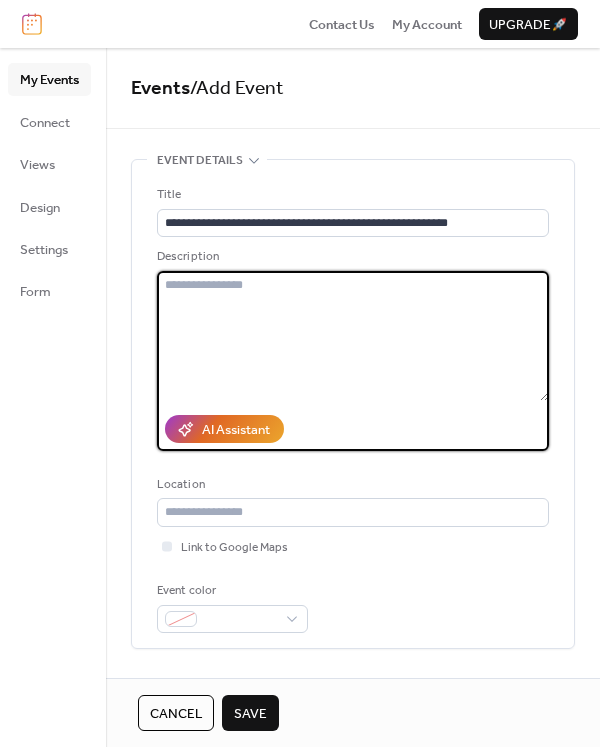 click at bounding box center (353, 336) 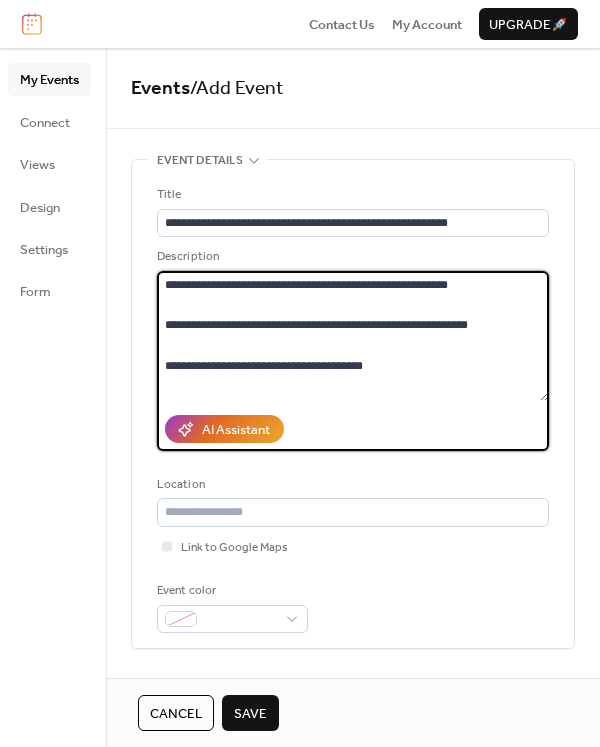 scroll, scrollTop: 58, scrollLeft: 0, axis: vertical 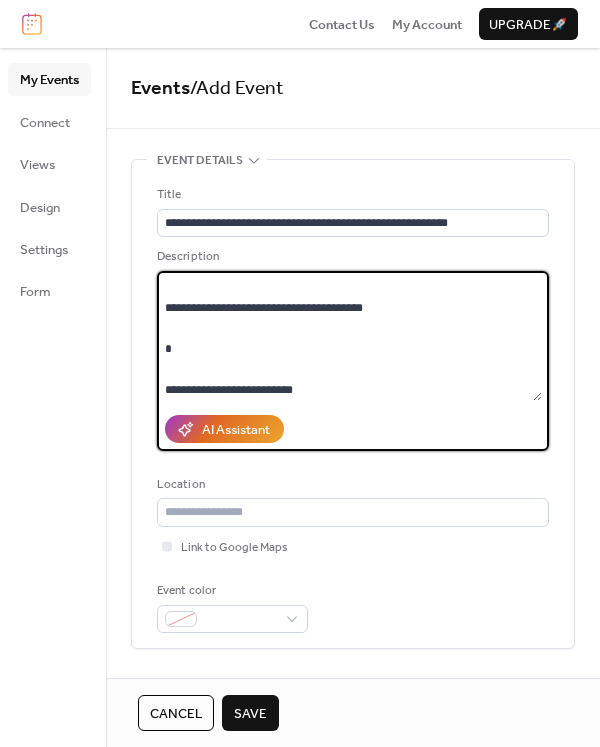 click on "**********" at bounding box center [349, 336] 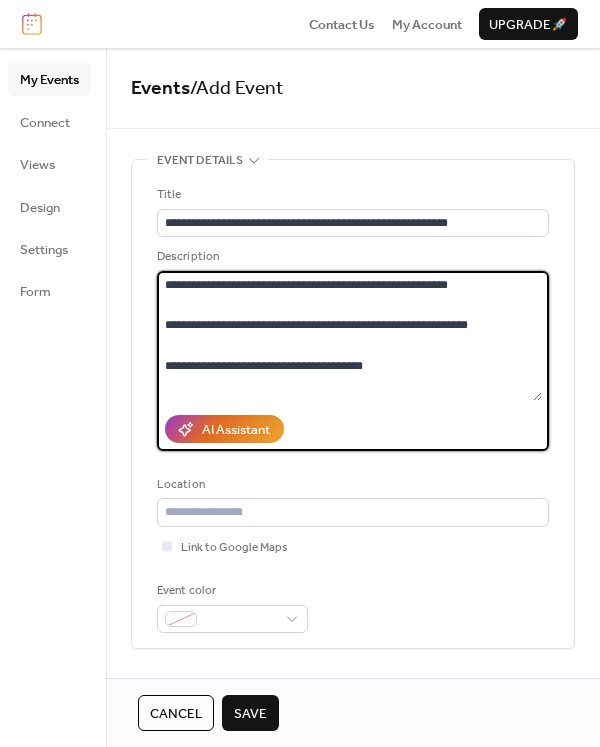 scroll, scrollTop: 20, scrollLeft: 0, axis: vertical 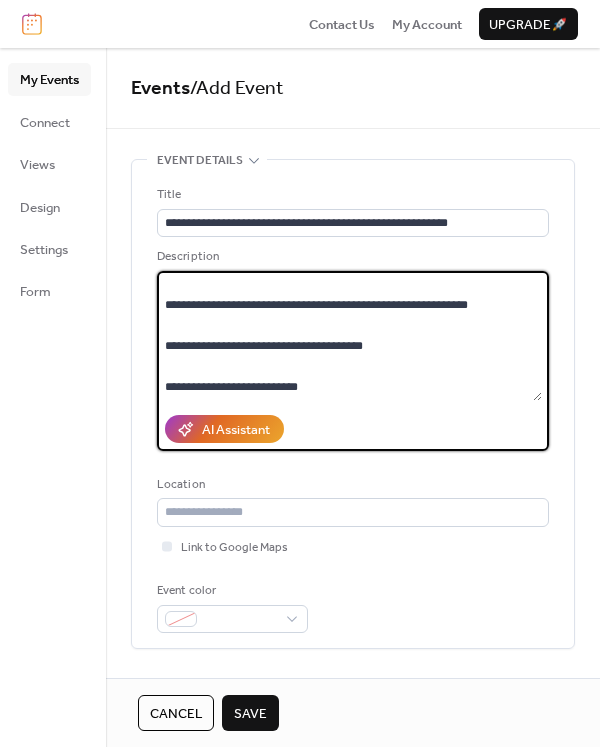 type on "**********" 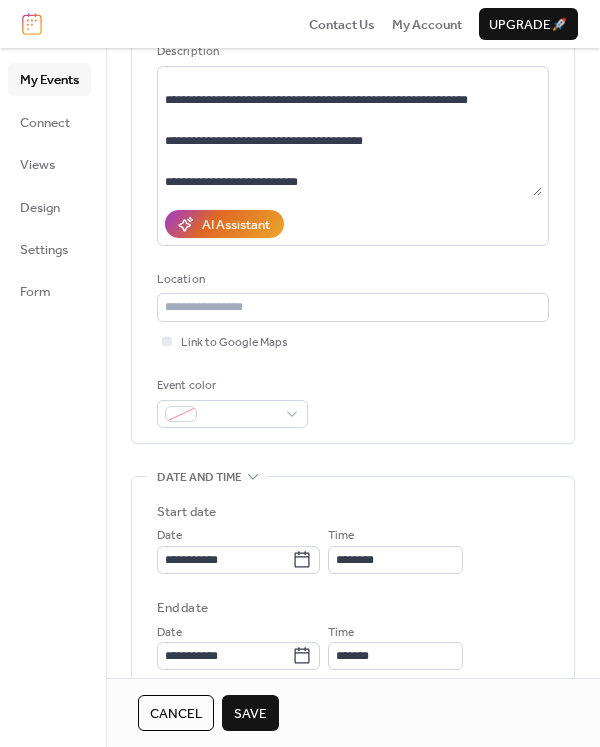 scroll, scrollTop: 323, scrollLeft: 0, axis: vertical 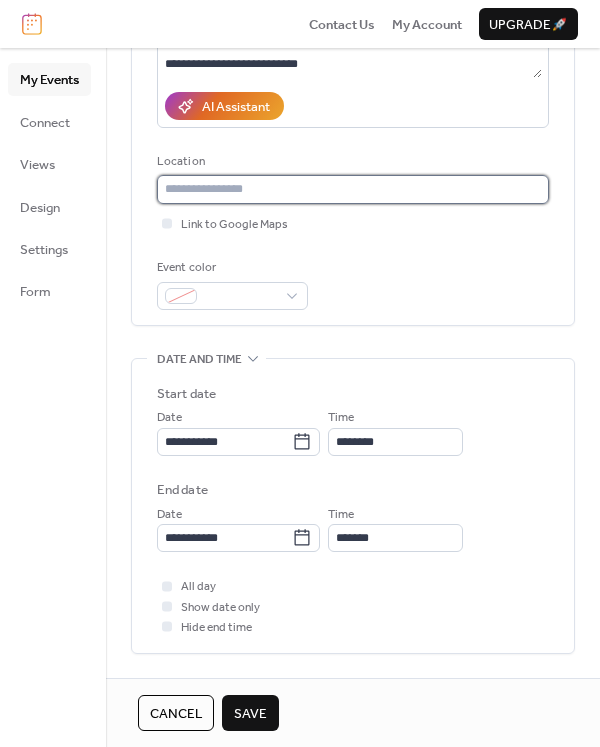 click at bounding box center (353, 189) 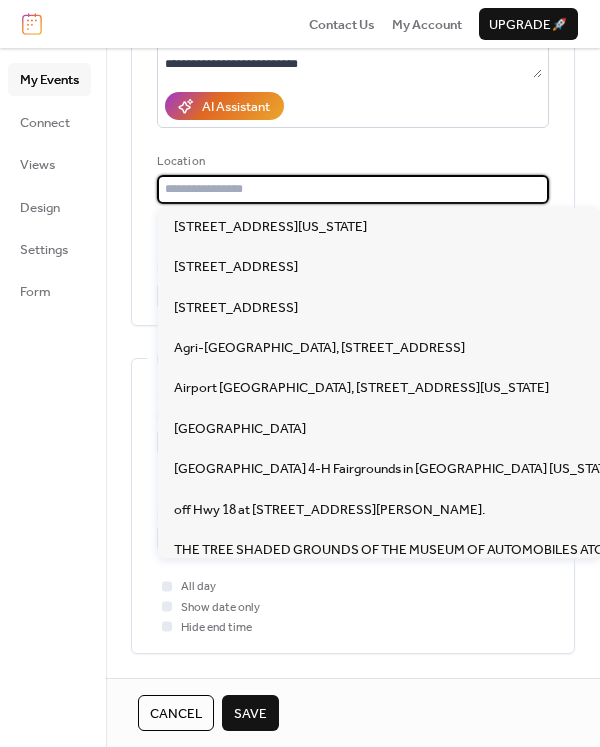 paste on "**********" 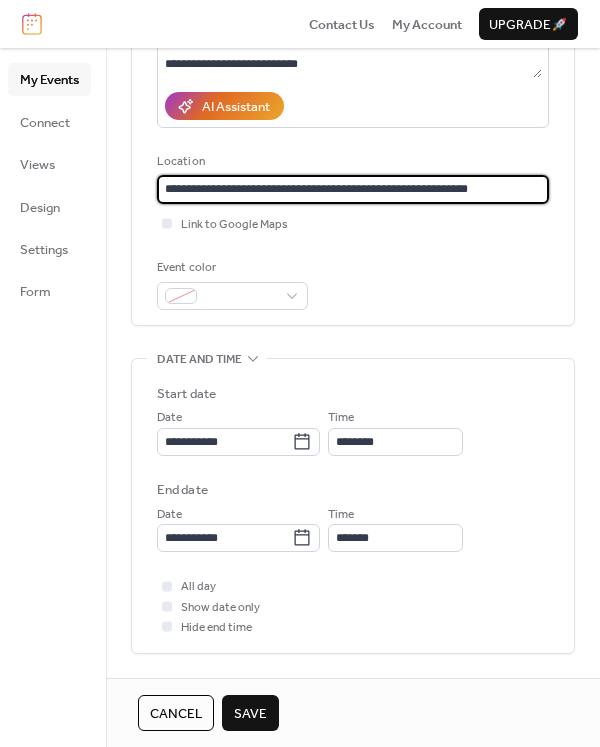 type on "**********" 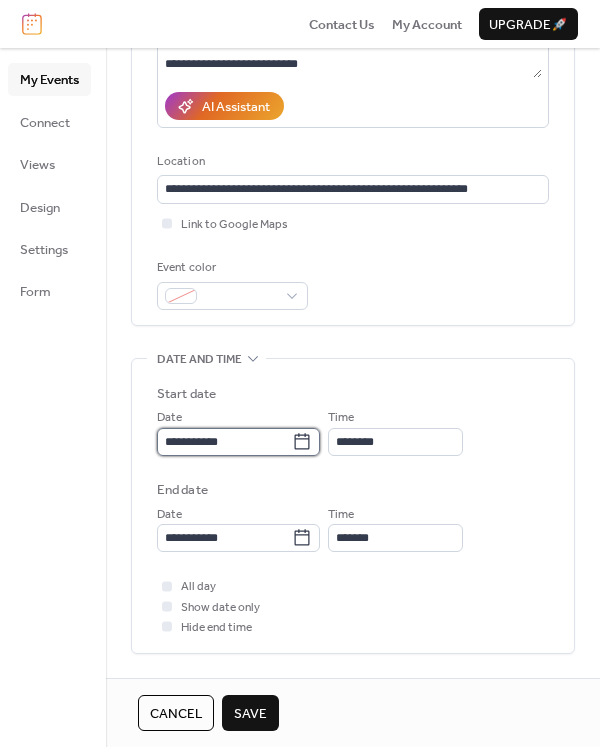 click on "**********" at bounding box center [224, 442] 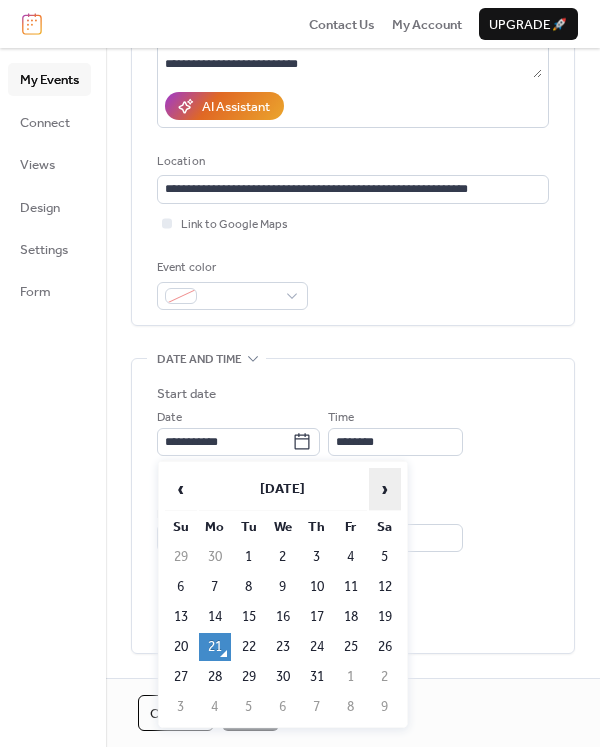 click on "›" at bounding box center [385, 489] 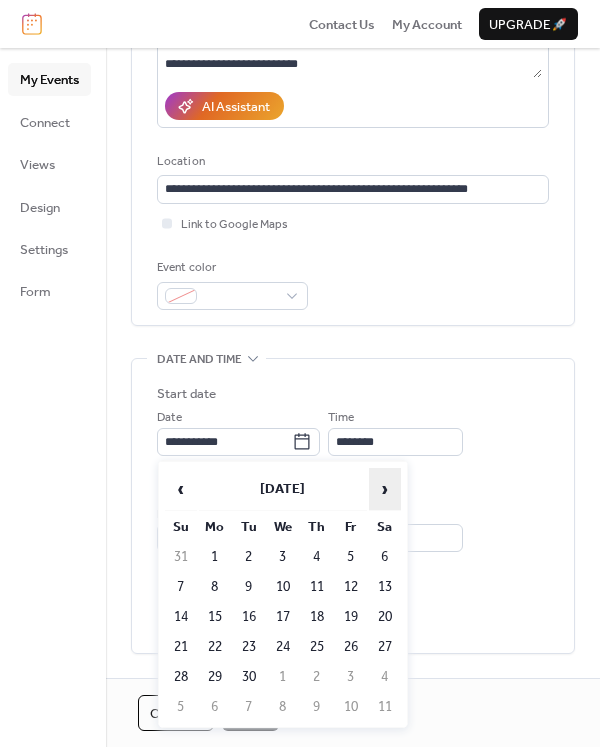 click on "›" at bounding box center [385, 489] 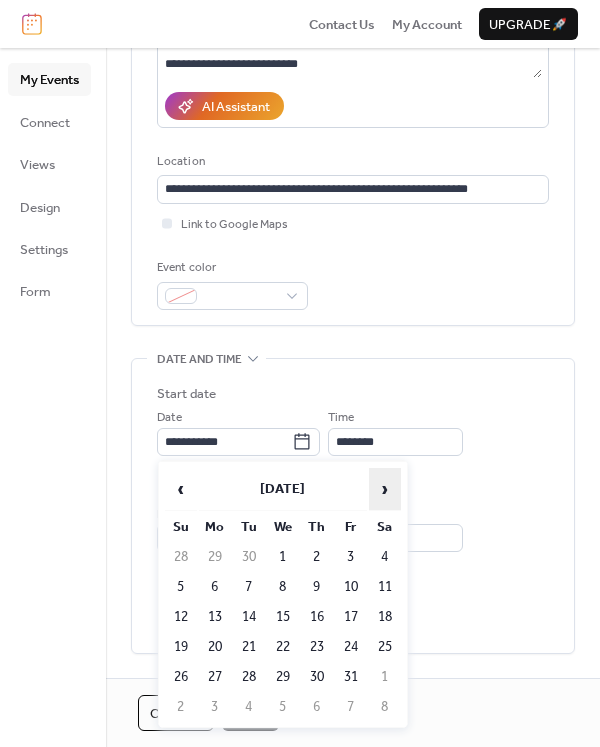 click on "›" at bounding box center [385, 489] 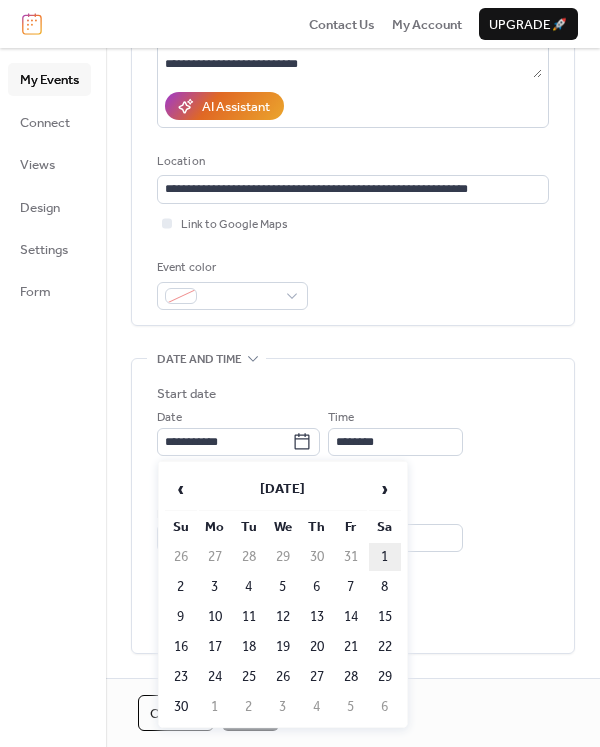 click on "1" at bounding box center [385, 557] 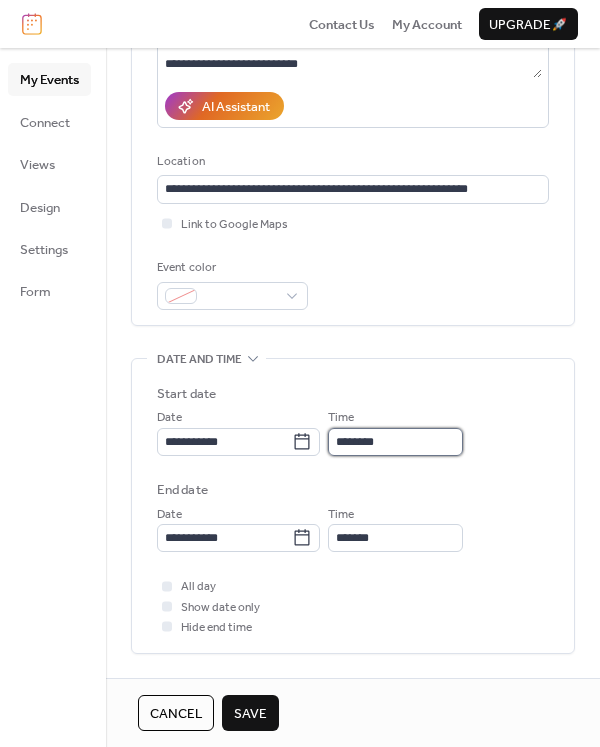 click on "********" at bounding box center [395, 442] 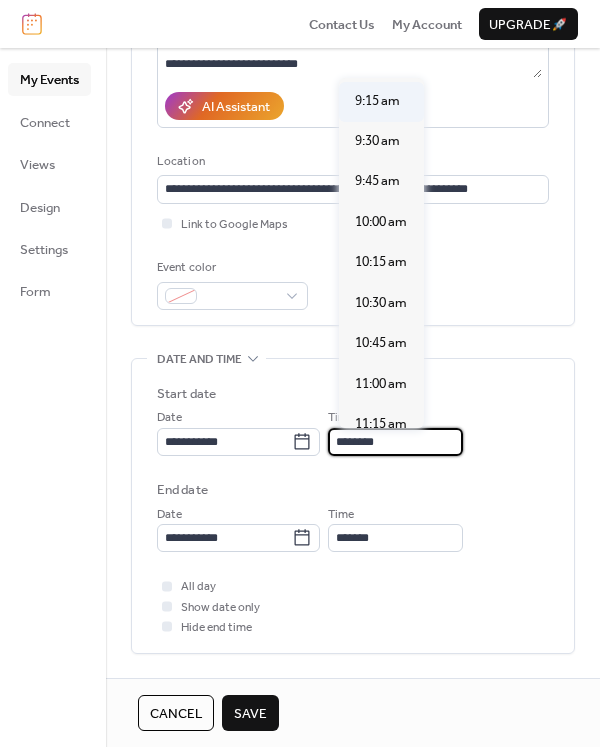 scroll, scrollTop: 1222, scrollLeft: 0, axis: vertical 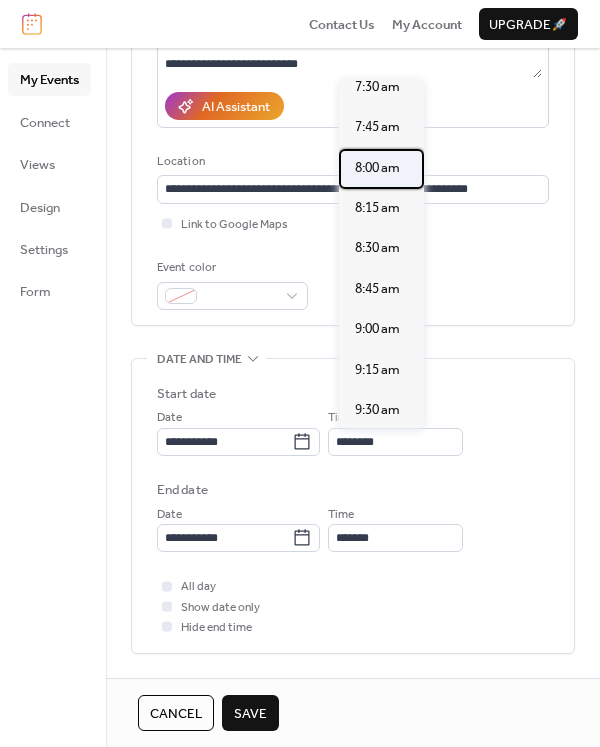 click on "8:00 am" at bounding box center [377, 168] 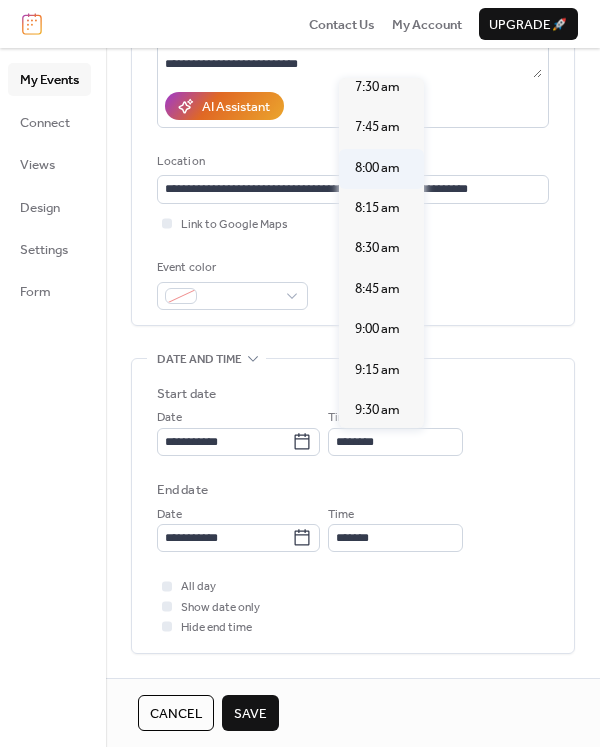 type on "*******" 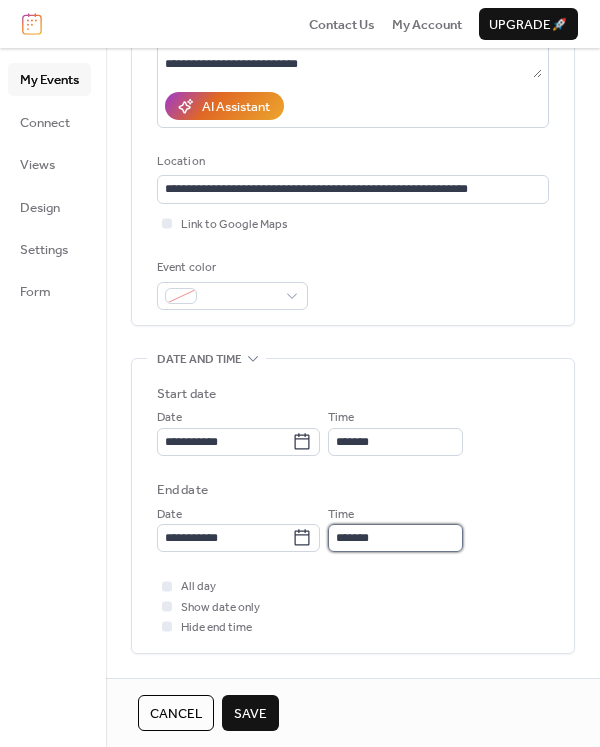 click on "*******" at bounding box center [395, 538] 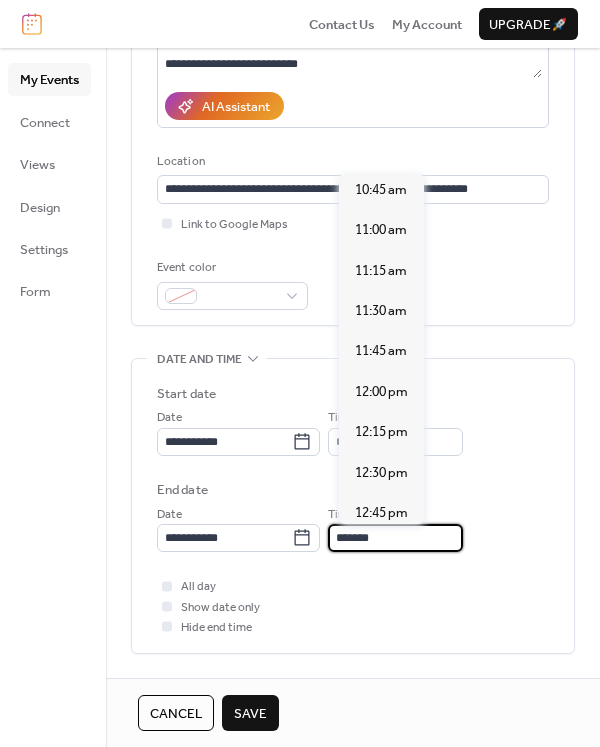 scroll, scrollTop: 1329, scrollLeft: 0, axis: vertical 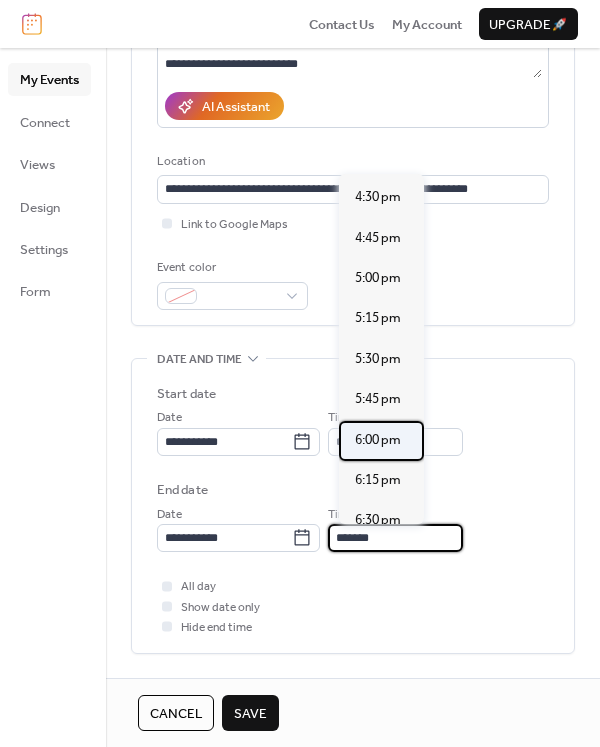 click on "6:00 pm" at bounding box center [378, 440] 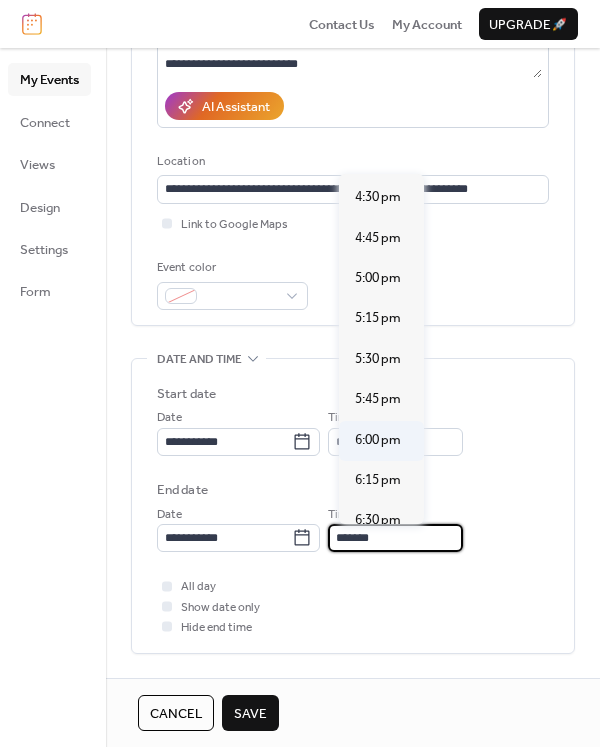 type on "*******" 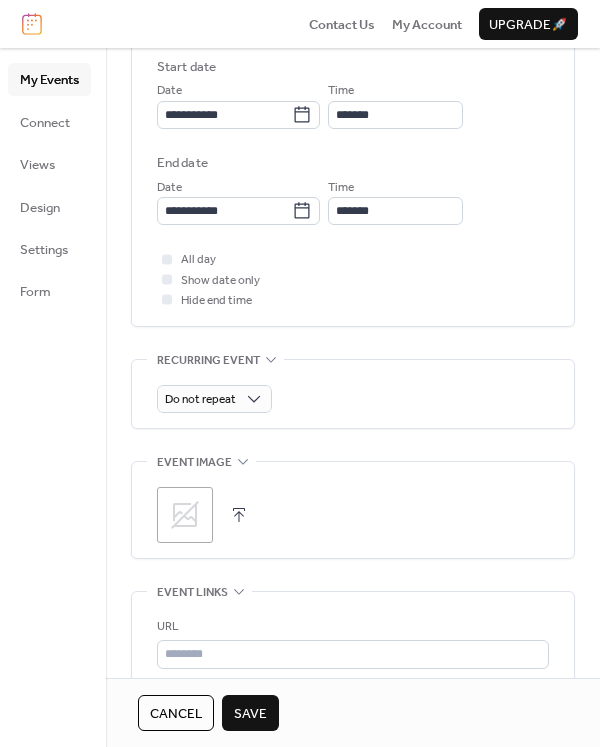 scroll, scrollTop: 654, scrollLeft: 0, axis: vertical 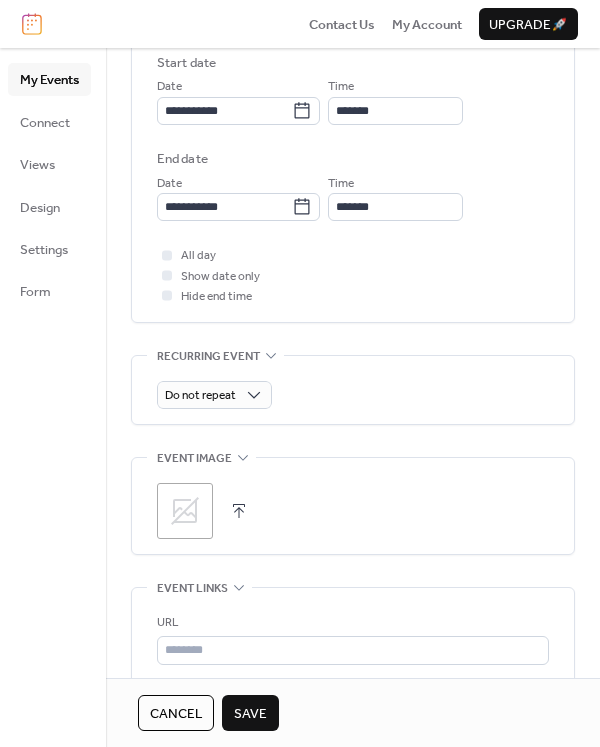 click at bounding box center [239, 511] 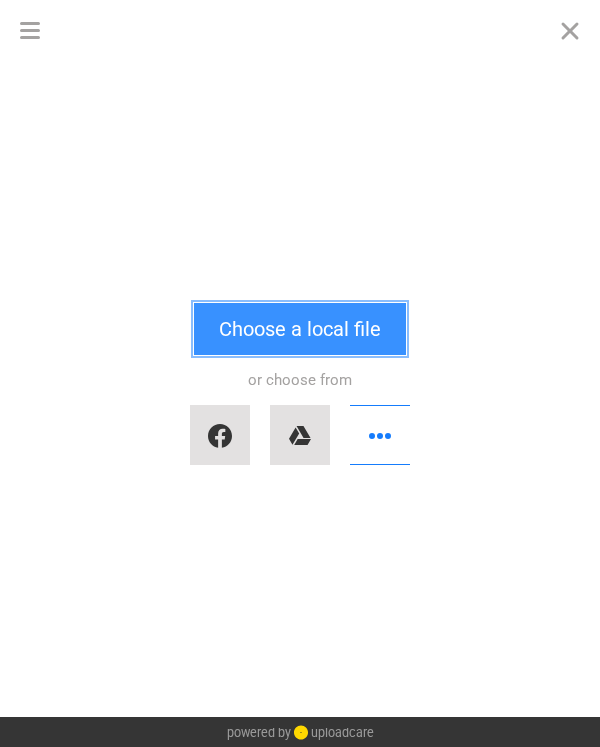 click on "Choose a local file" at bounding box center (300, 329) 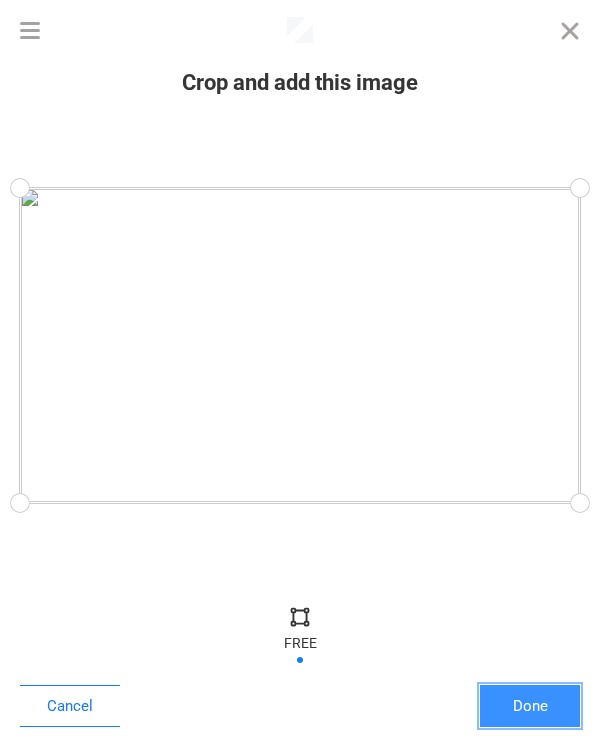 click on "Done" at bounding box center (530, 706) 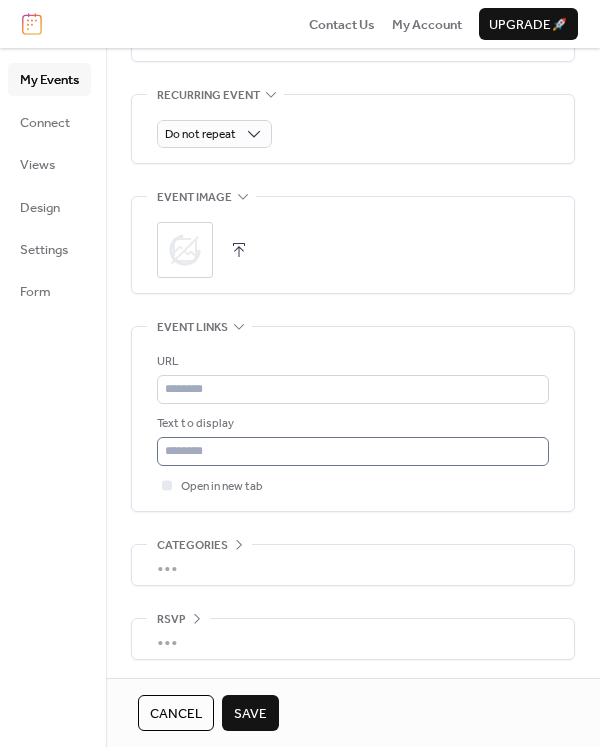 scroll, scrollTop: 917, scrollLeft: 0, axis: vertical 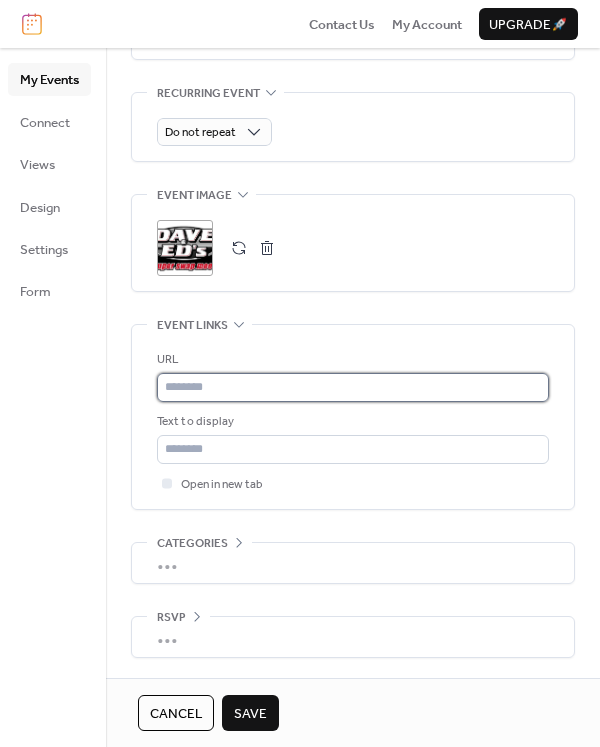 click at bounding box center (353, 387) 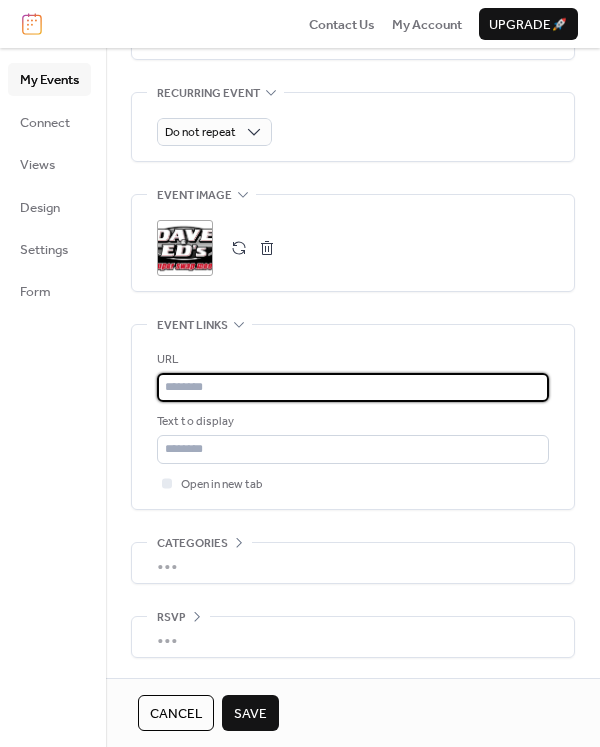 paste on "**********" 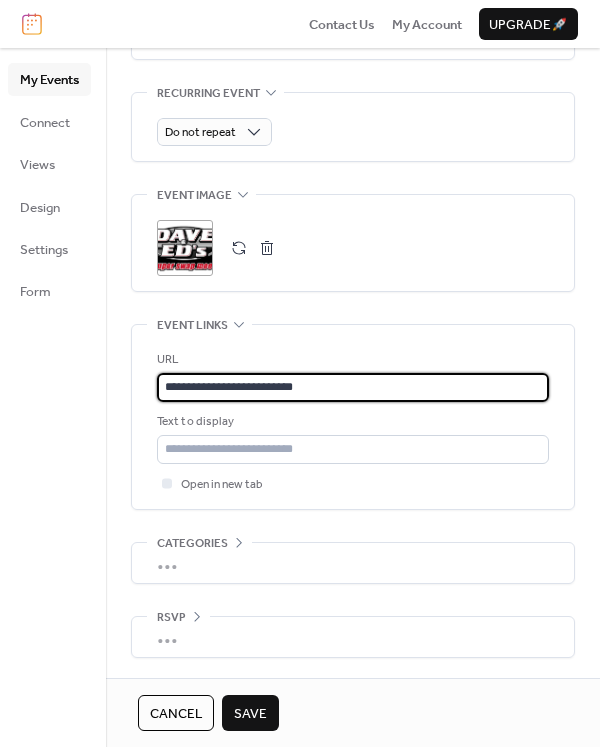 type on "**********" 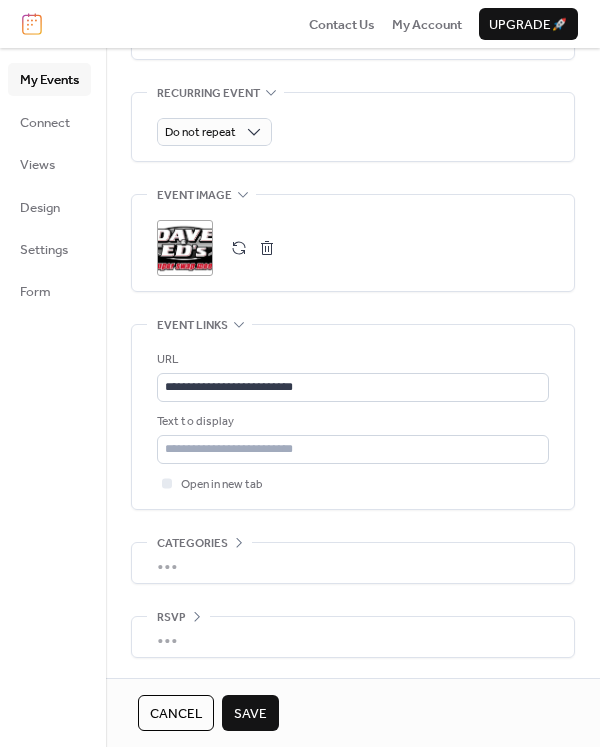 click on "**********" at bounding box center (353, -40) 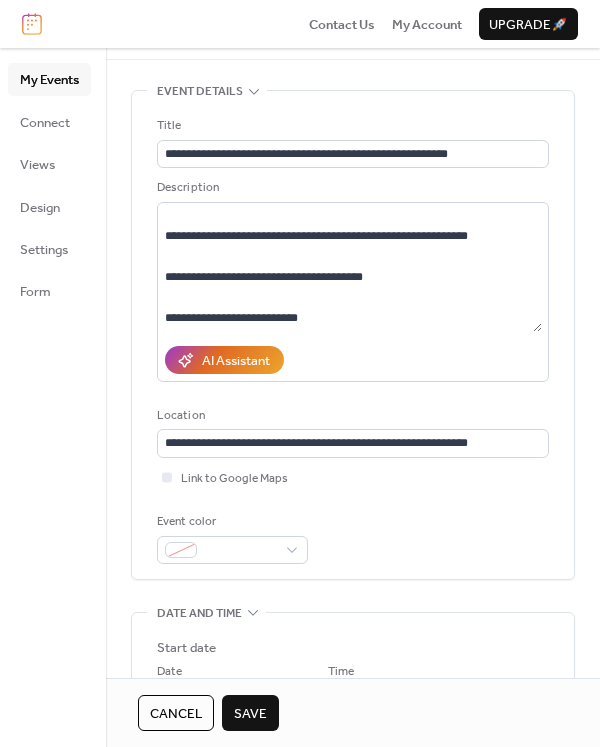 scroll, scrollTop: 0, scrollLeft: 0, axis: both 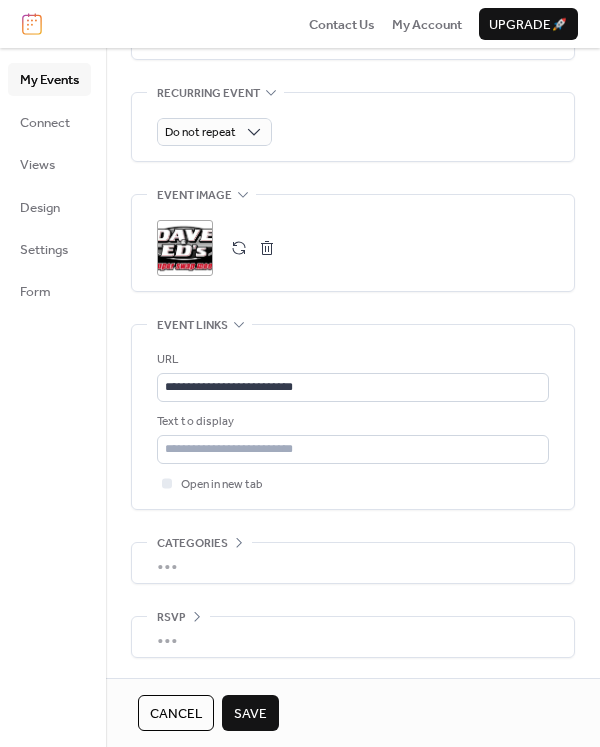 click on "Save" at bounding box center (250, 714) 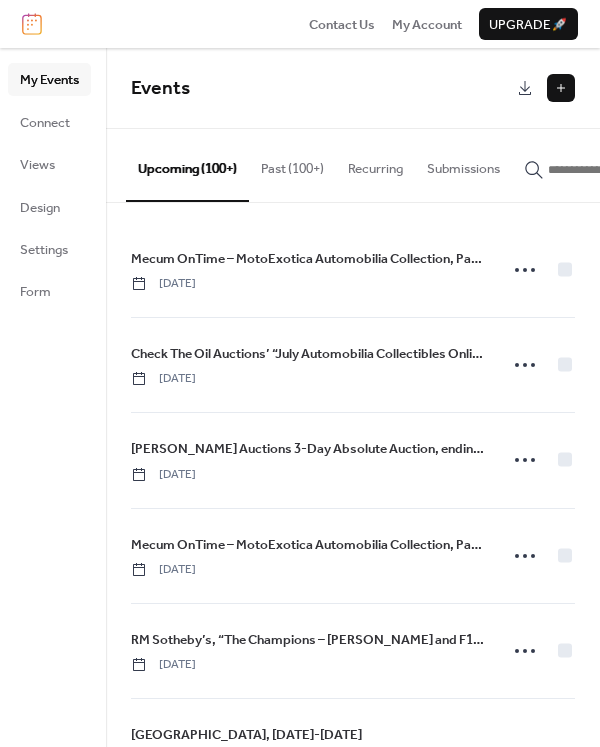 click at bounding box center (561, 88) 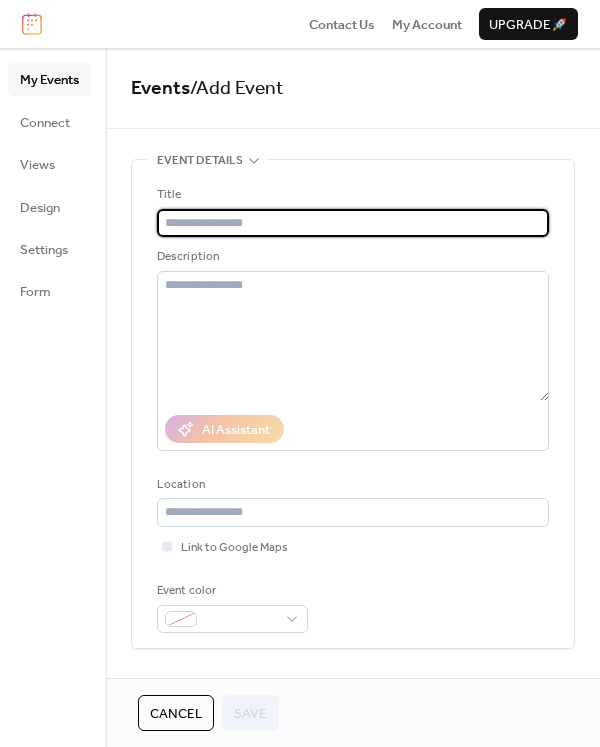 click at bounding box center [353, 223] 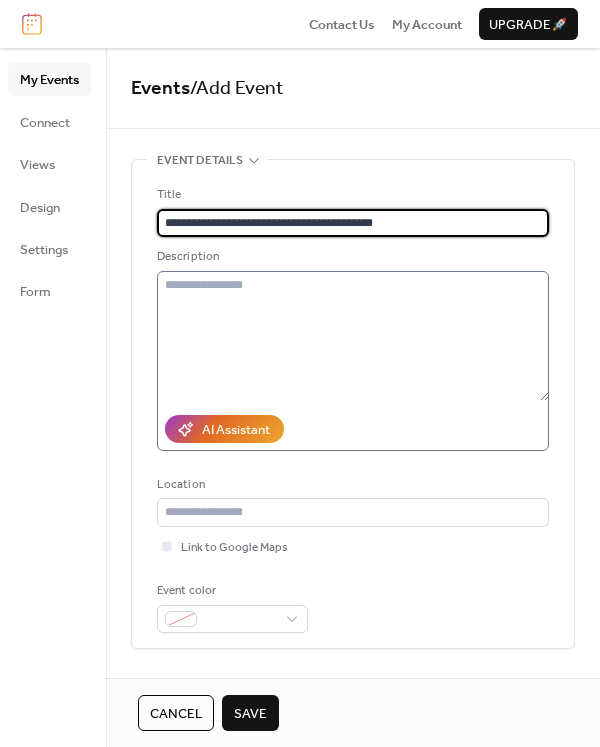 type on "**********" 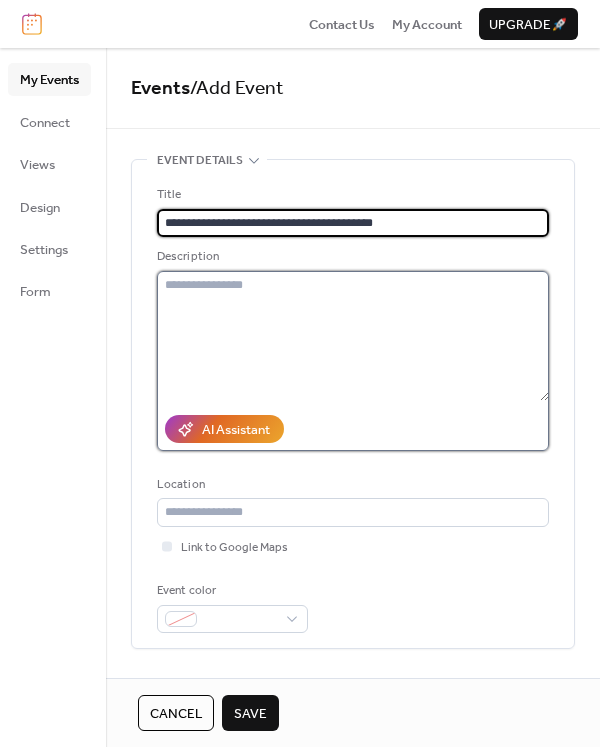 click at bounding box center [353, 336] 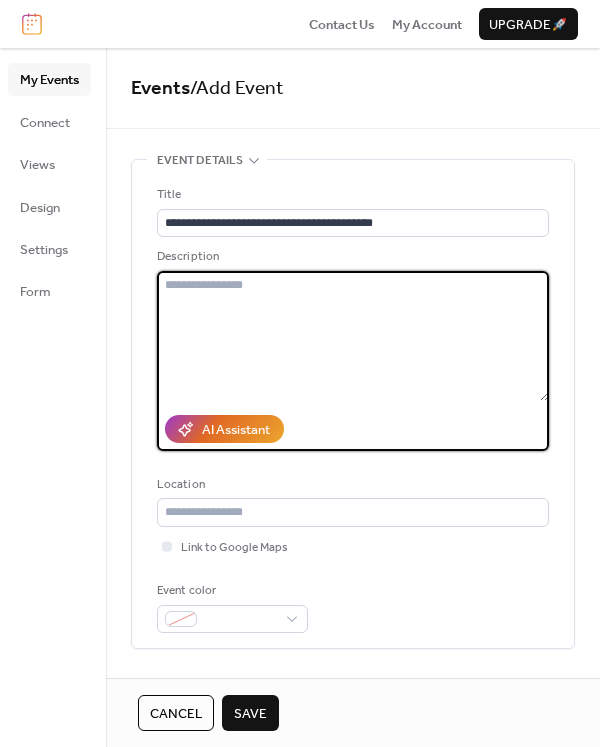 click at bounding box center (353, 336) 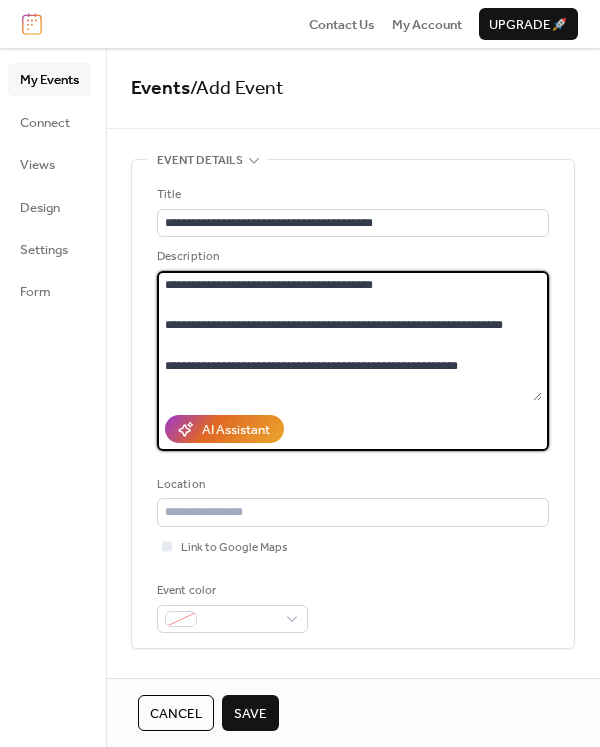 scroll, scrollTop: 99, scrollLeft: 0, axis: vertical 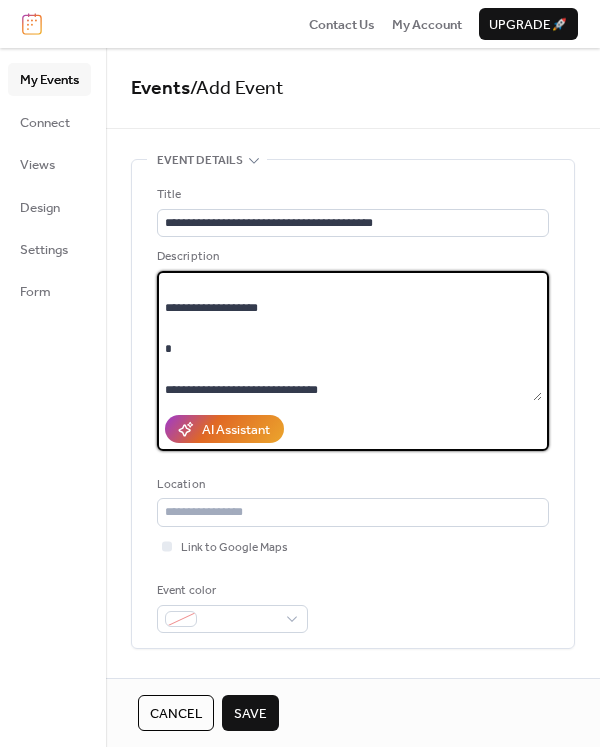 click on "**********" at bounding box center [349, 336] 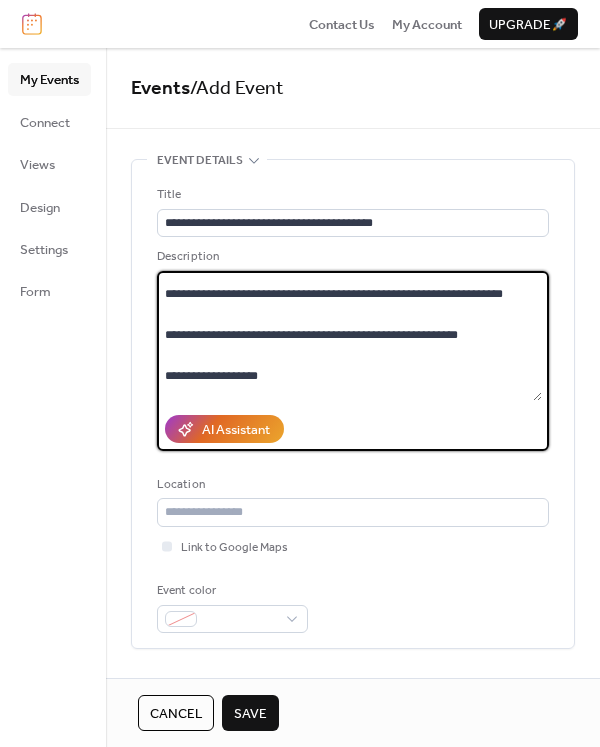 scroll, scrollTop: 61, scrollLeft: 0, axis: vertical 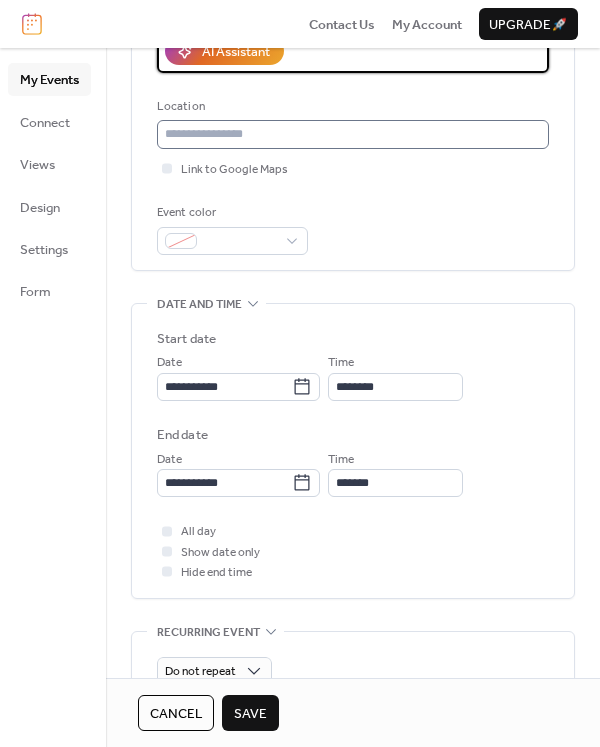 type on "**********" 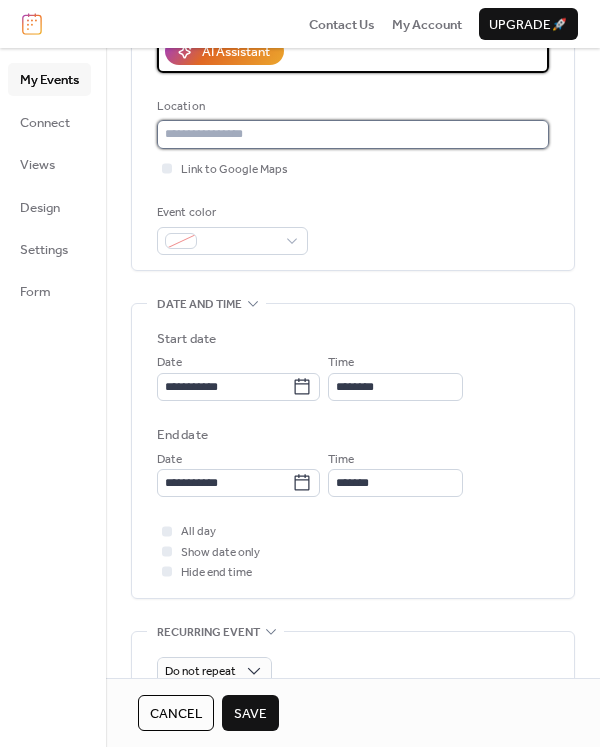 click at bounding box center [353, 134] 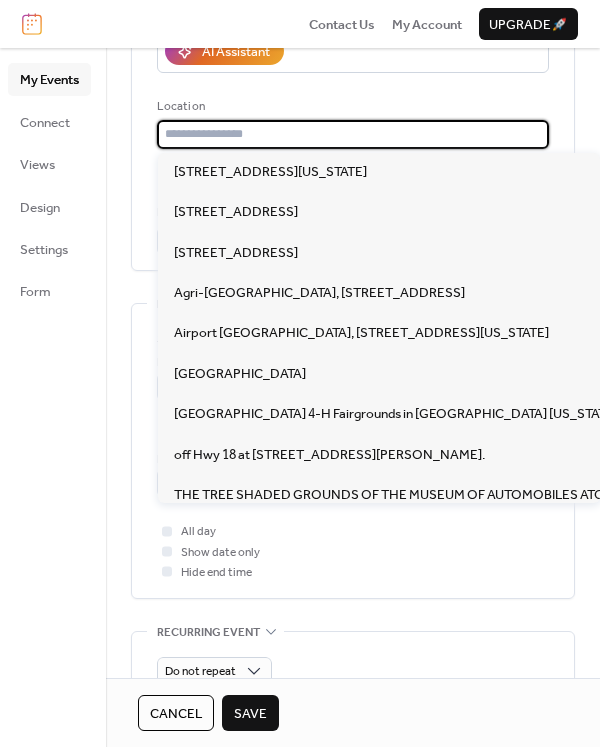 paste on "**********" 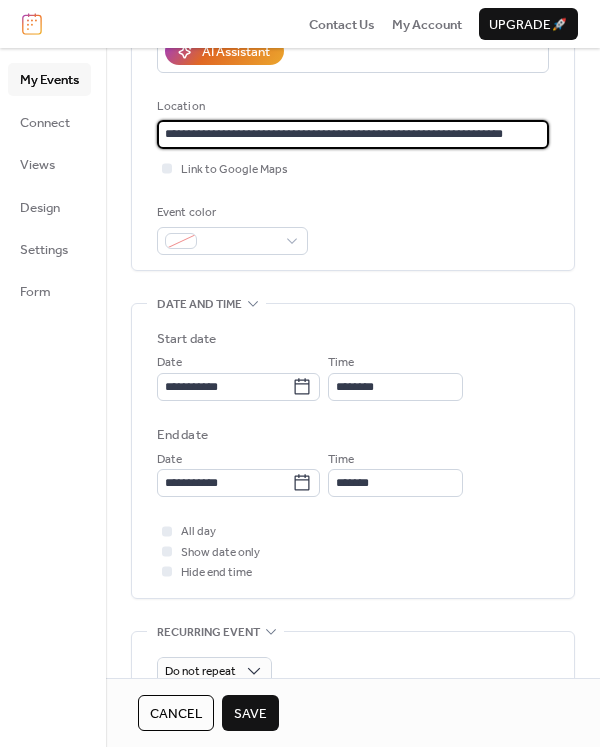 type on "**********" 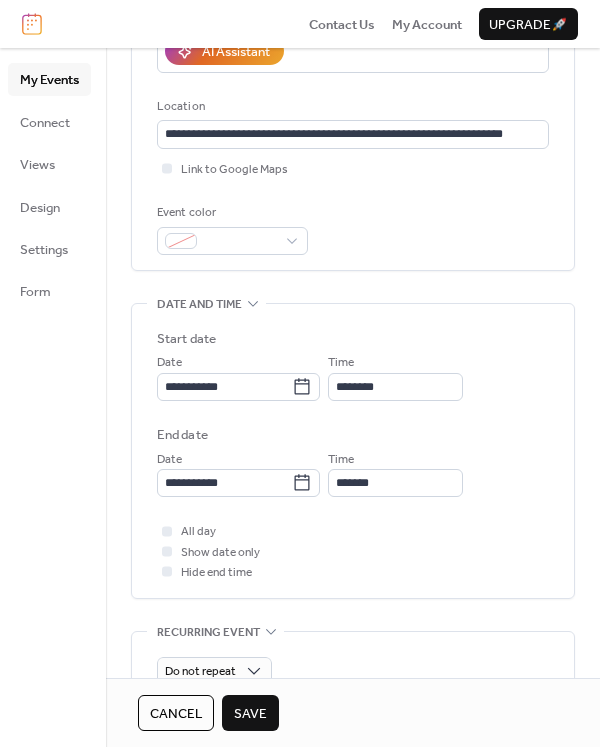click on "**********" at bounding box center [353, 26] 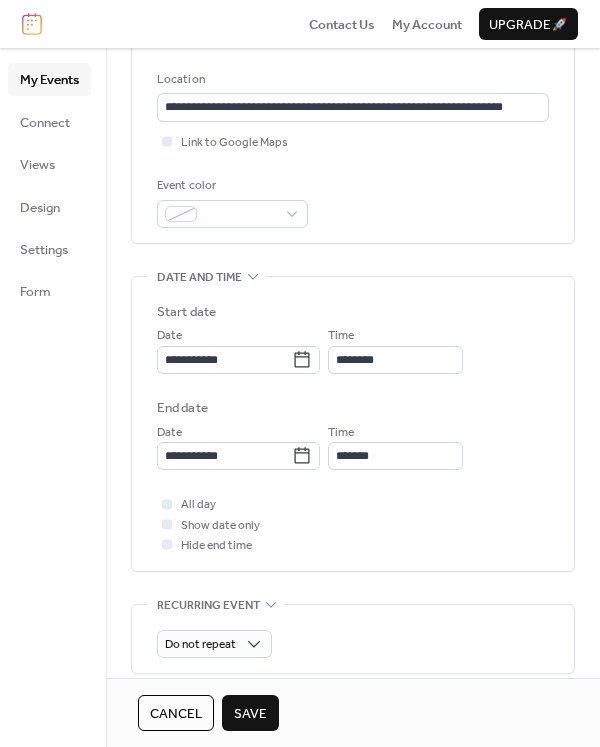 scroll, scrollTop: 408, scrollLeft: 0, axis: vertical 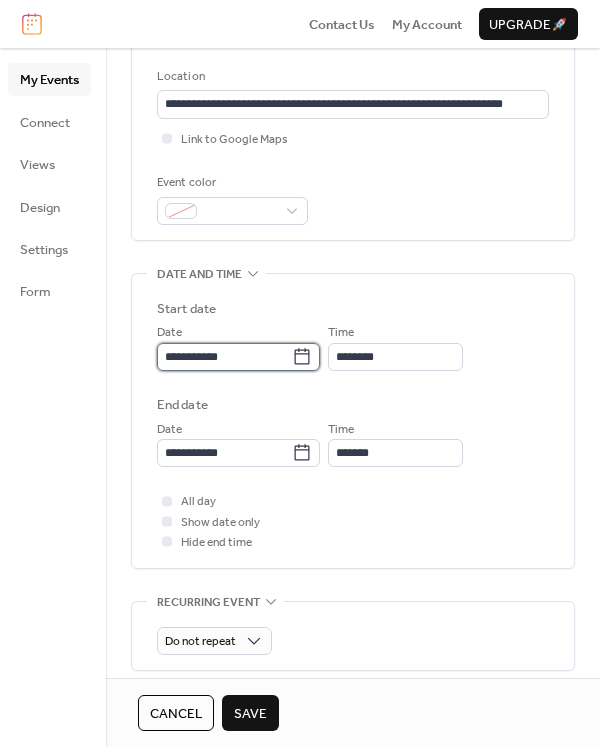 click on "**********" at bounding box center [224, 357] 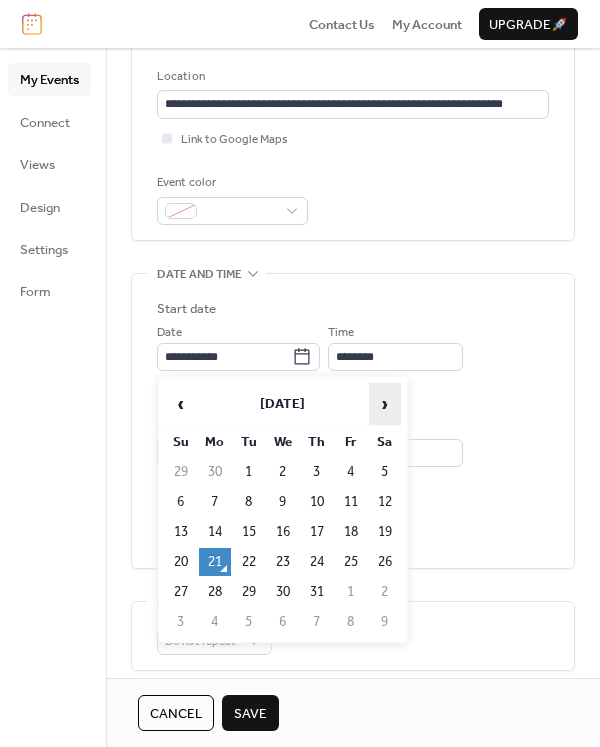 click on "›" at bounding box center [385, 404] 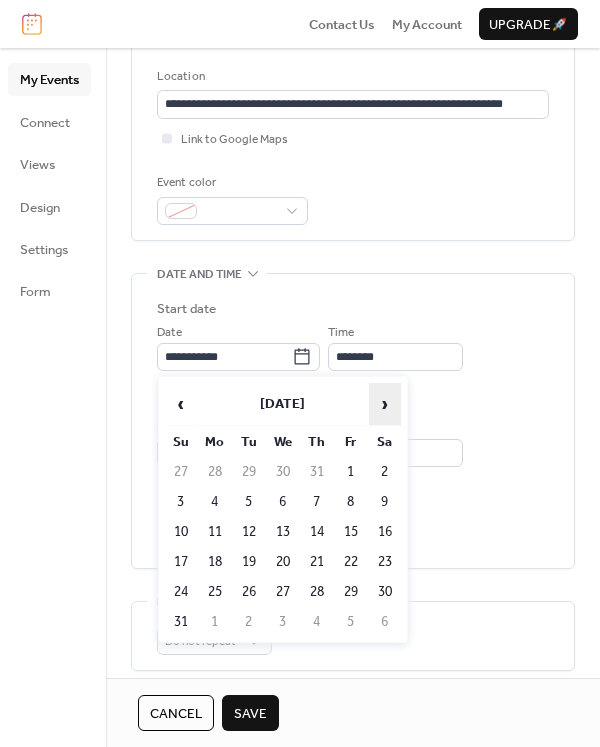click on "›" at bounding box center (385, 404) 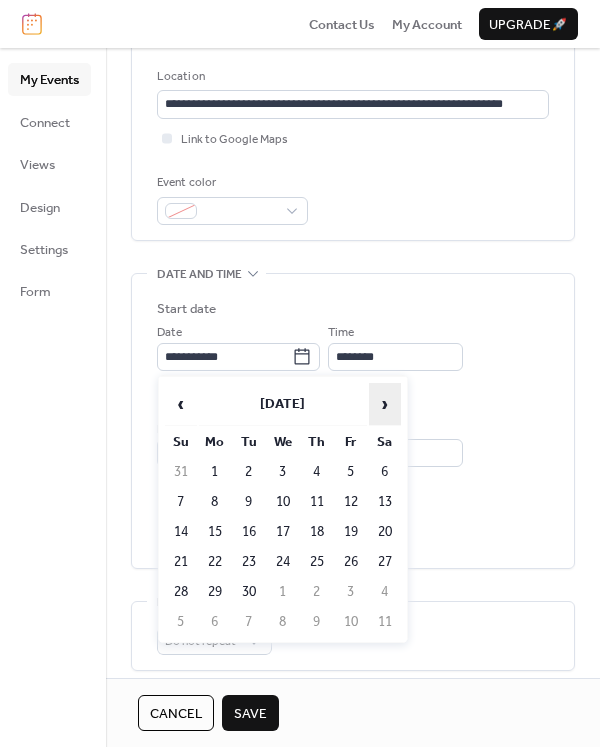 click on "›" at bounding box center [385, 404] 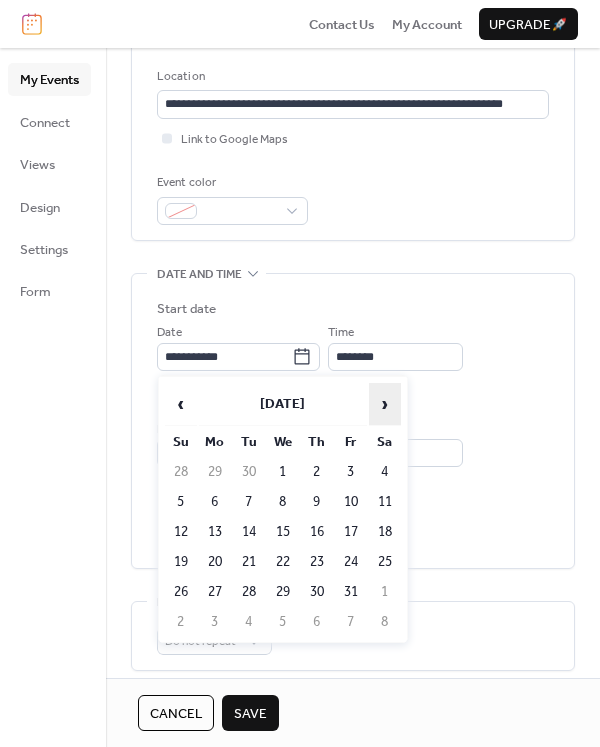 click on "›" at bounding box center (385, 404) 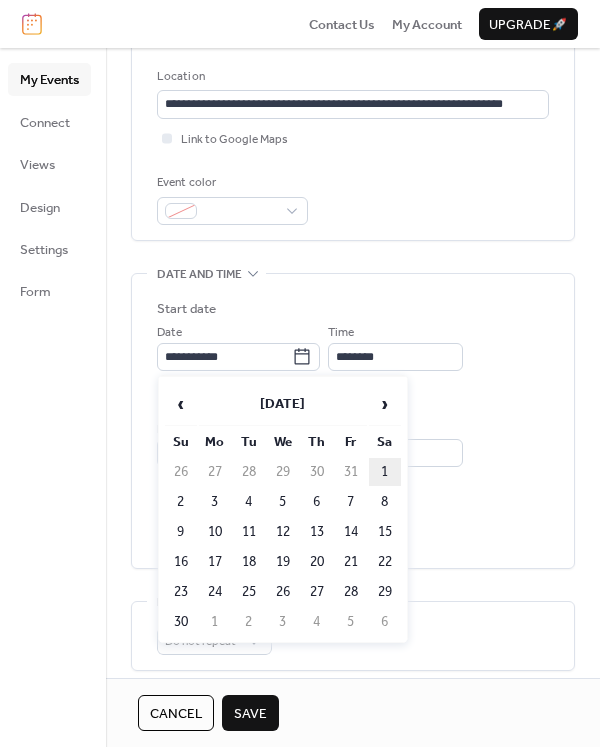 click on "1" at bounding box center (385, 472) 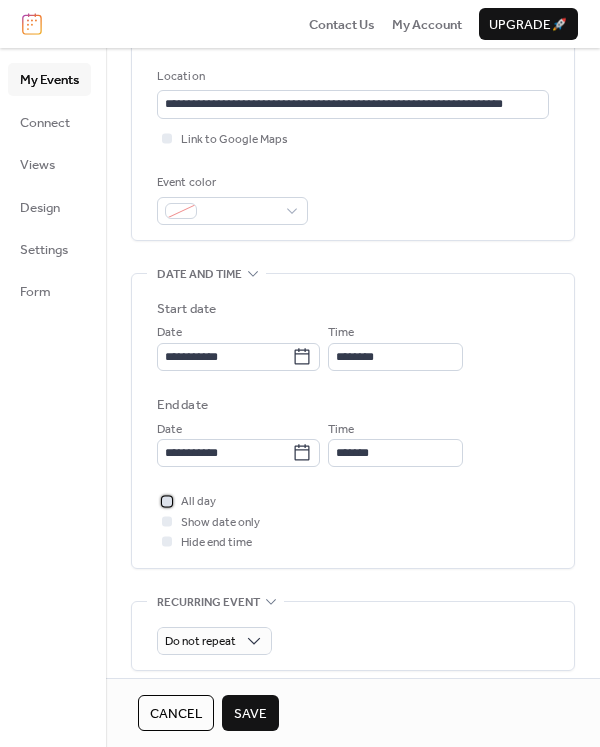 click at bounding box center [167, 501] 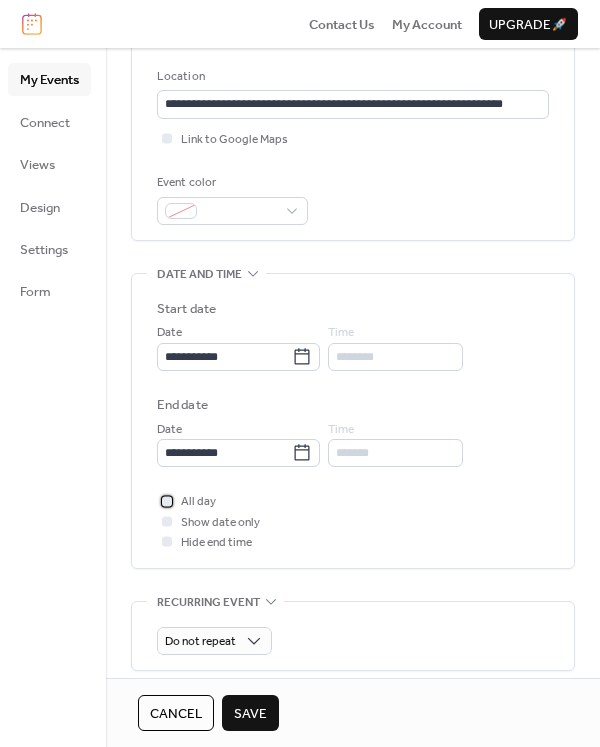 scroll, scrollTop: 785, scrollLeft: 0, axis: vertical 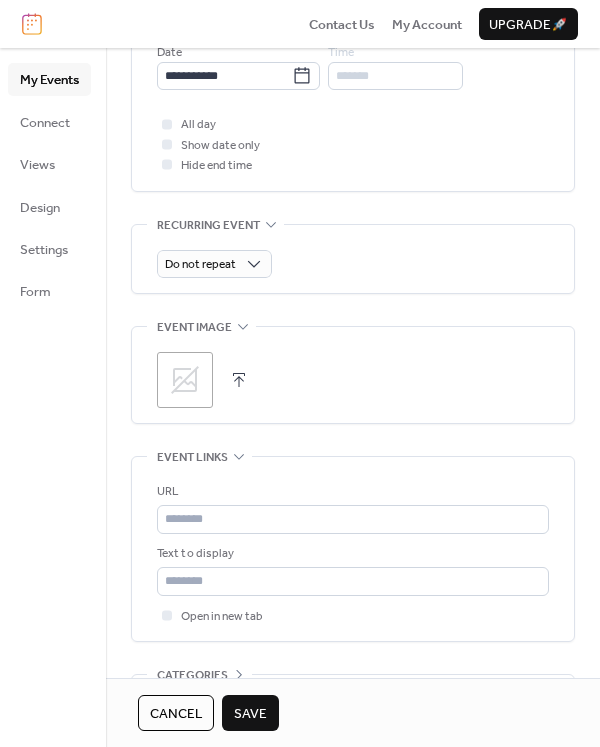 click at bounding box center [239, 380] 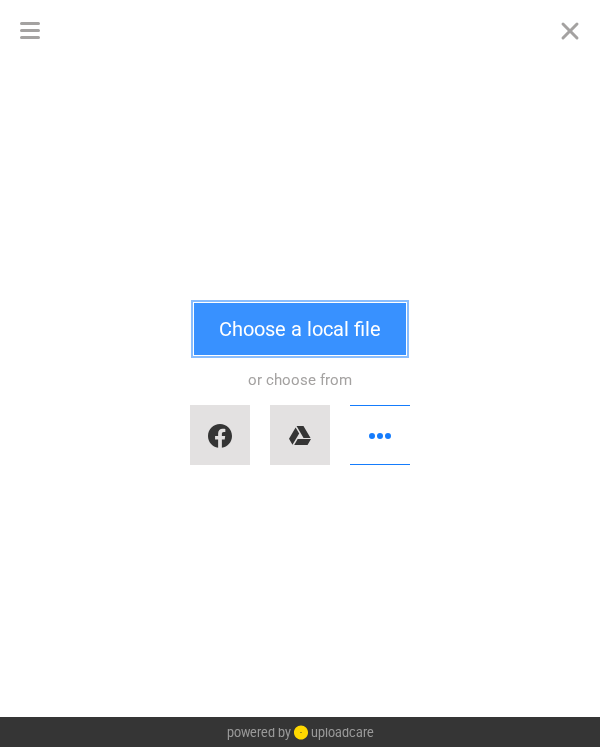 click on "Choose a local file" at bounding box center (300, 329) 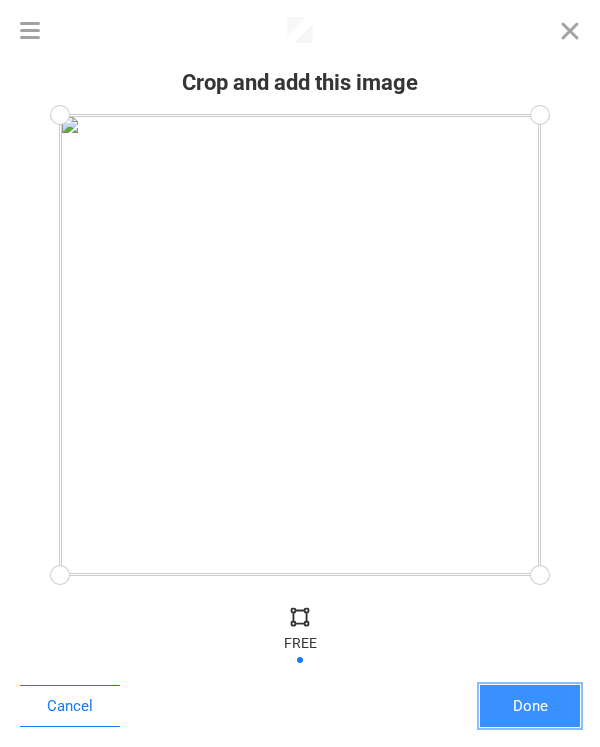click on "Done" at bounding box center (530, 706) 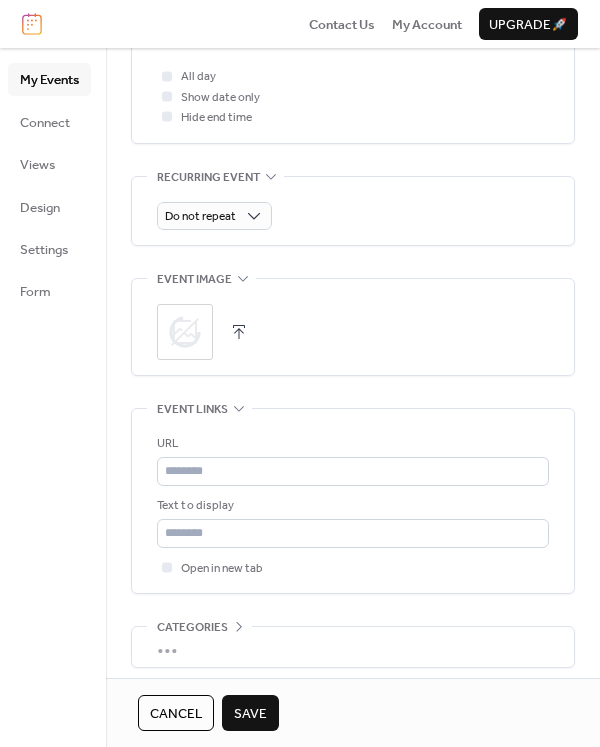 scroll, scrollTop: 917, scrollLeft: 0, axis: vertical 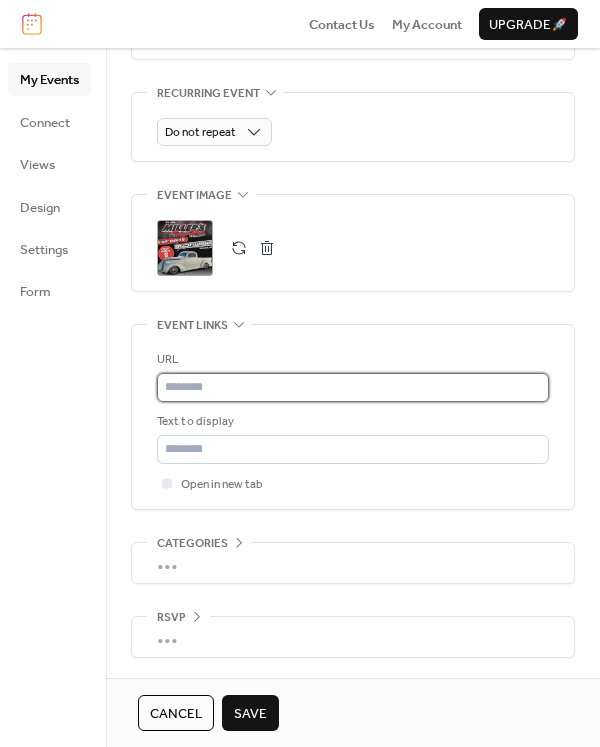 click at bounding box center [353, 387] 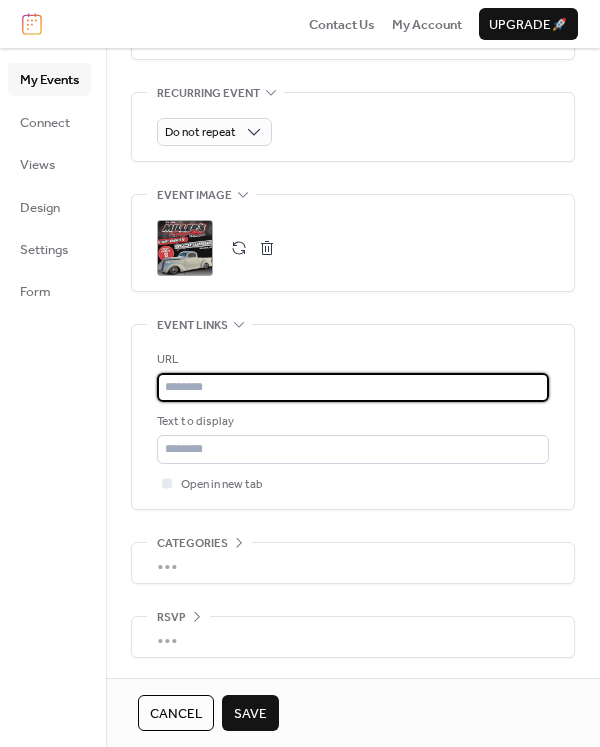 paste on "**********" 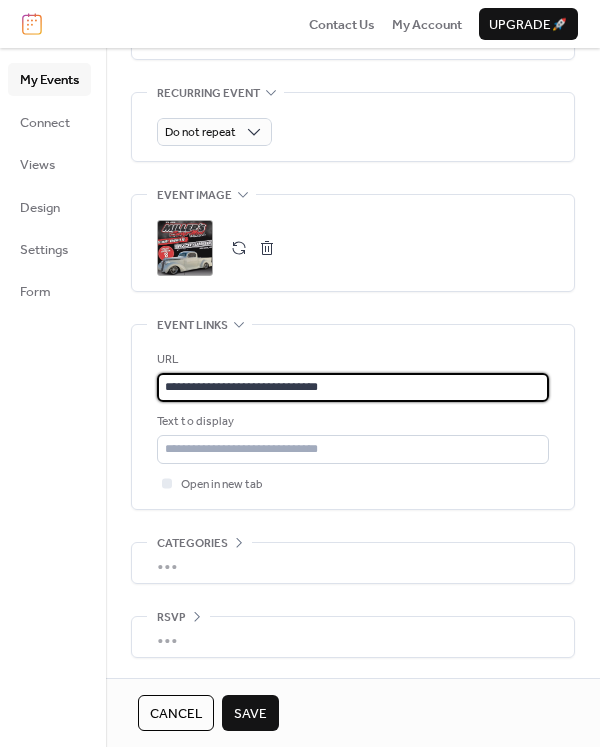 type on "**********" 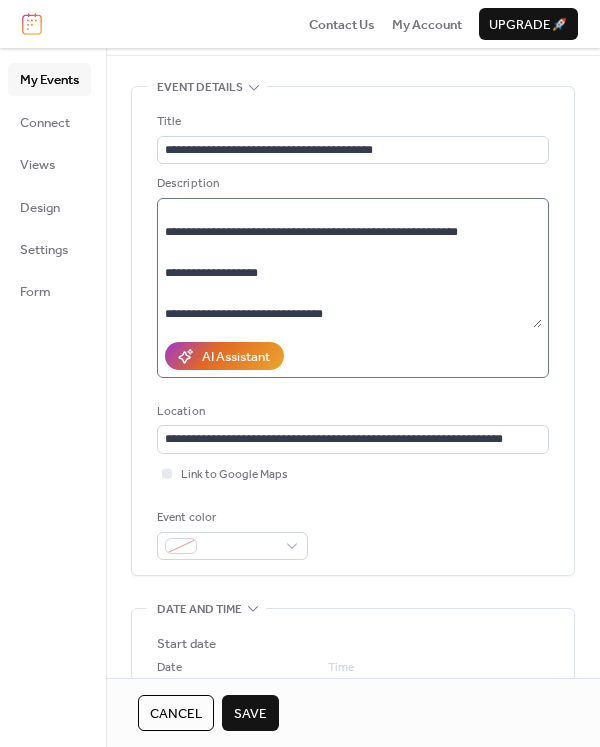 scroll, scrollTop: 62, scrollLeft: 0, axis: vertical 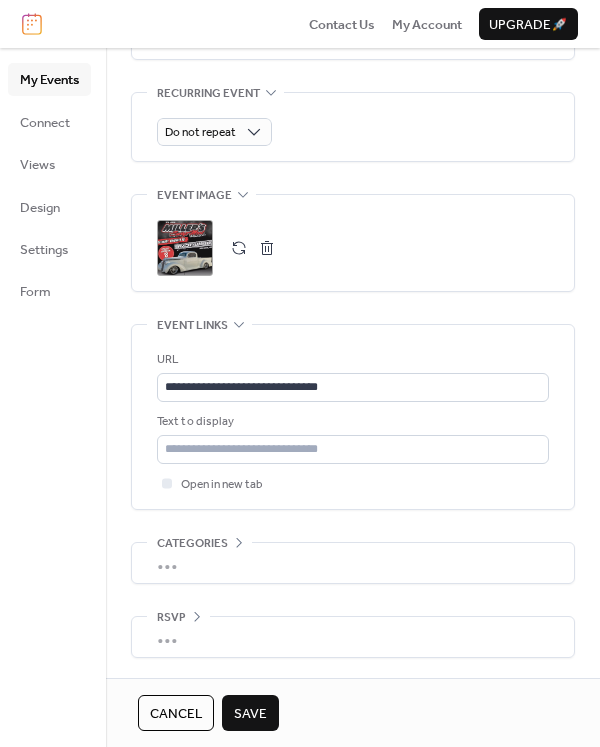 click on "Save" at bounding box center (250, 714) 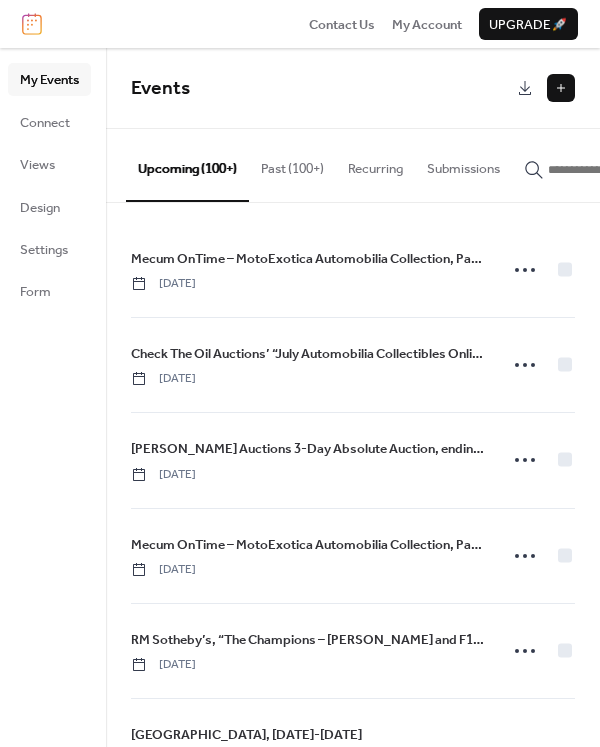 click at bounding box center (561, 88) 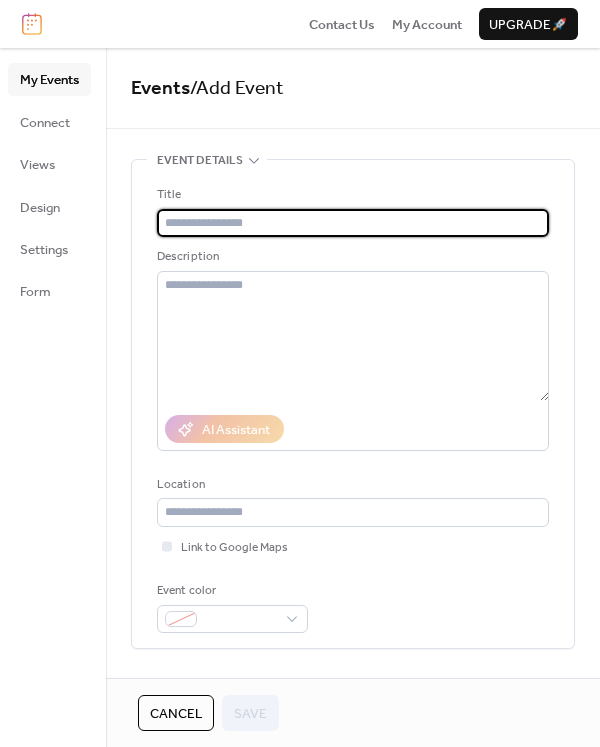 click at bounding box center [353, 223] 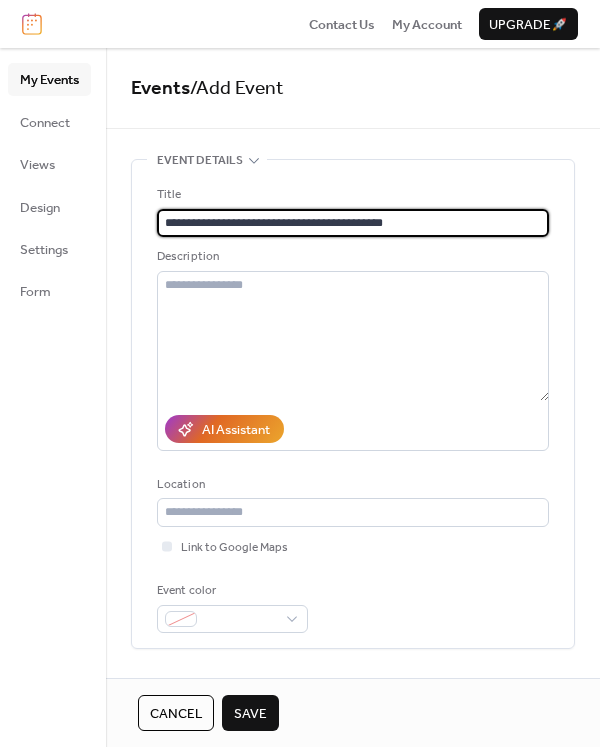 type on "**********" 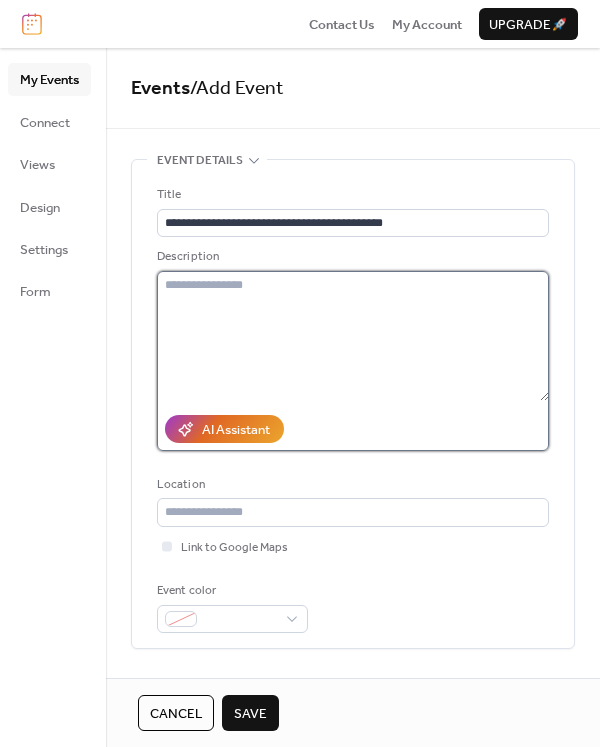 click at bounding box center [353, 336] 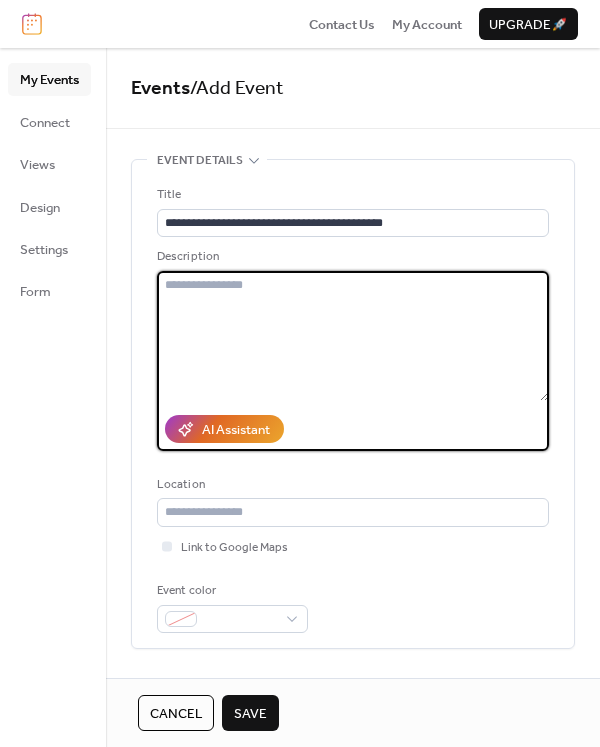click at bounding box center [353, 336] 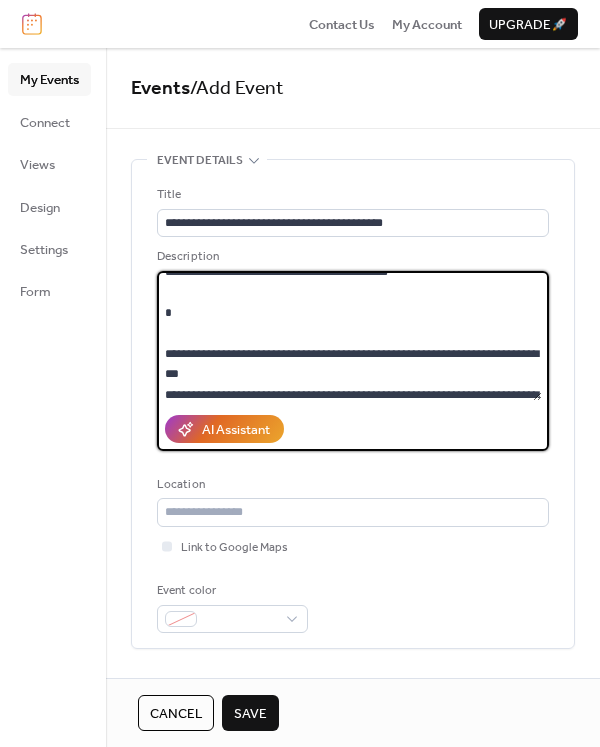 scroll, scrollTop: 302, scrollLeft: 0, axis: vertical 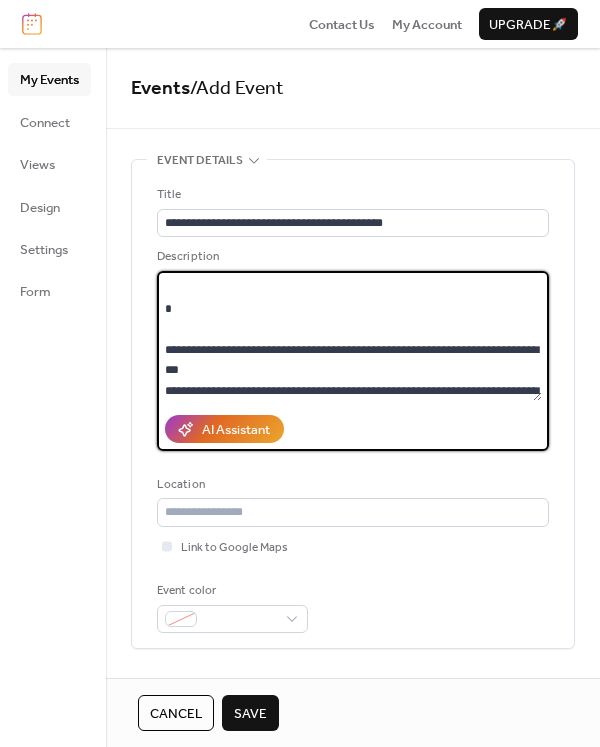 click on "**********" at bounding box center [349, 336] 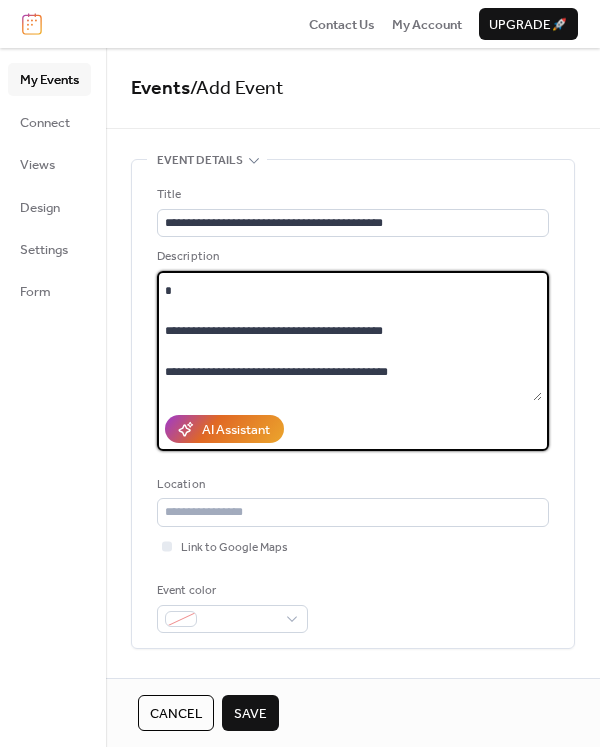 scroll, scrollTop: 194, scrollLeft: 0, axis: vertical 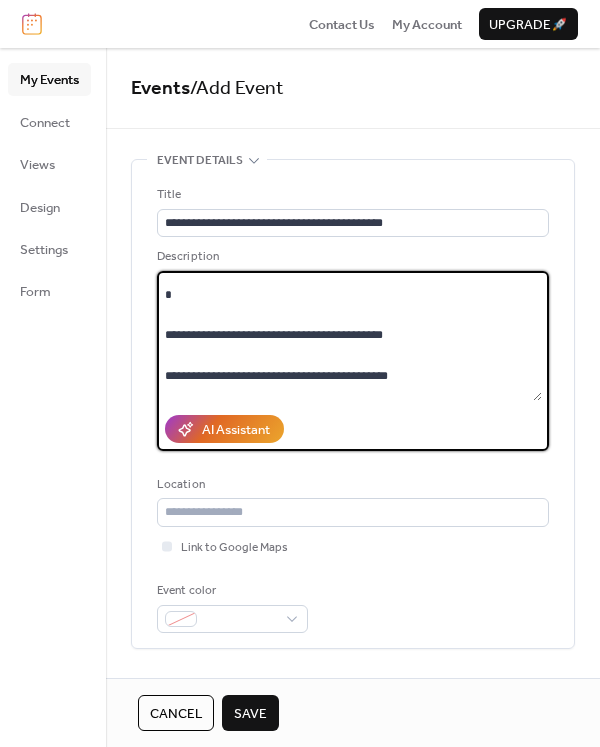click on "**********" at bounding box center [349, 336] 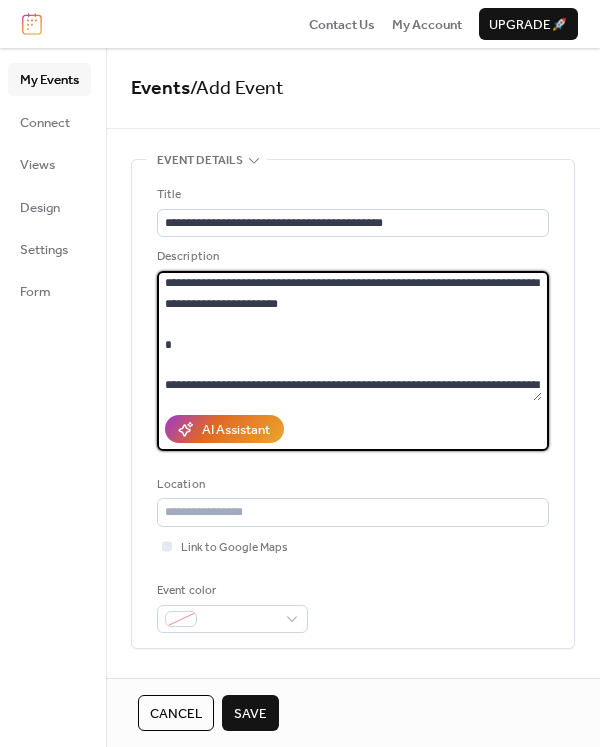 scroll, scrollTop: 51, scrollLeft: 0, axis: vertical 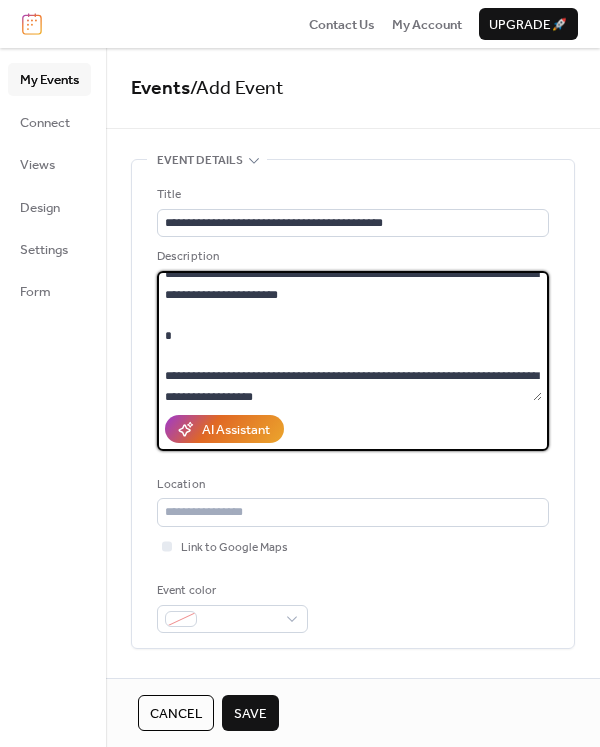 click on "**********" at bounding box center (349, 336) 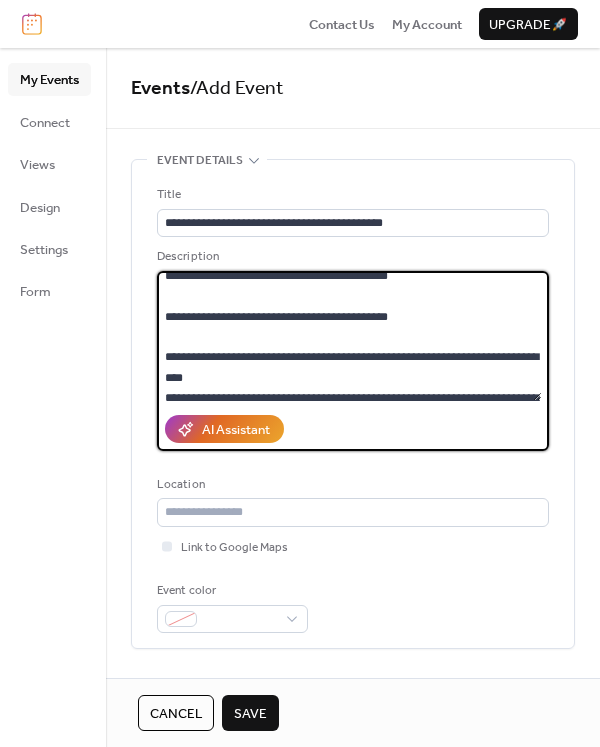 scroll, scrollTop: 306, scrollLeft: 0, axis: vertical 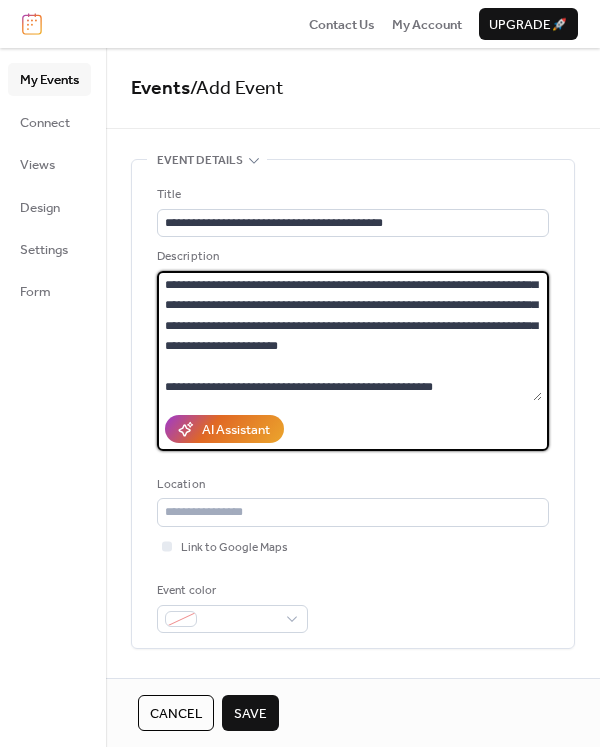 type on "**********" 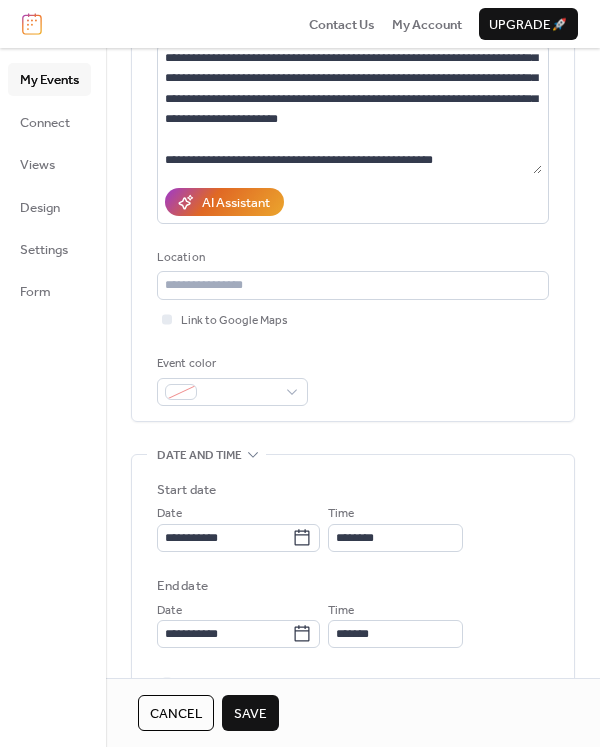 scroll, scrollTop: 226, scrollLeft: 0, axis: vertical 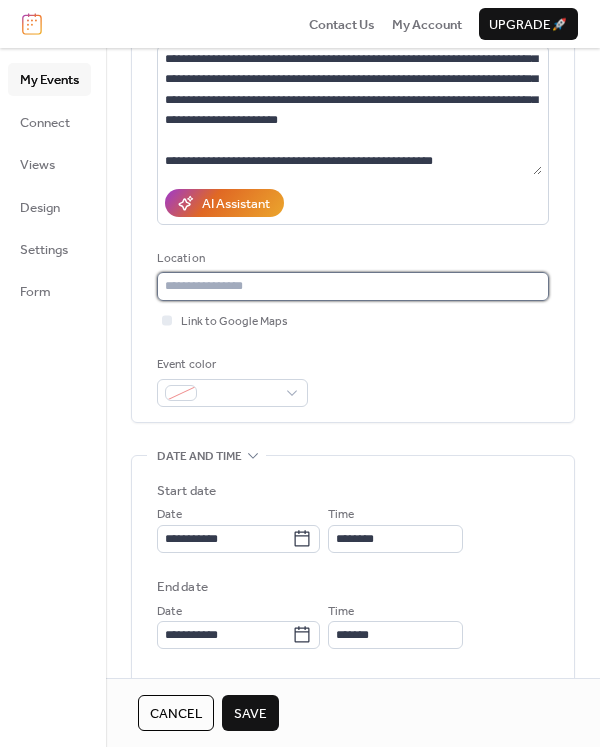 click at bounding box center [353, 286] 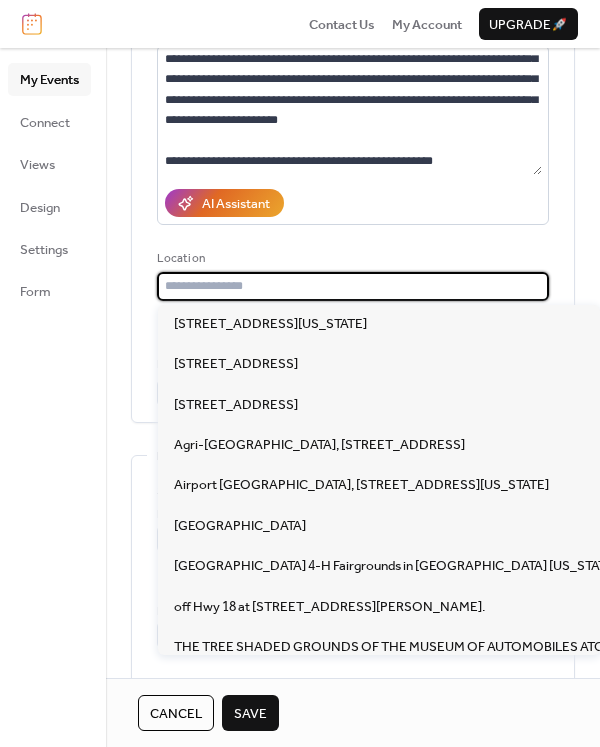 paste on "**********" 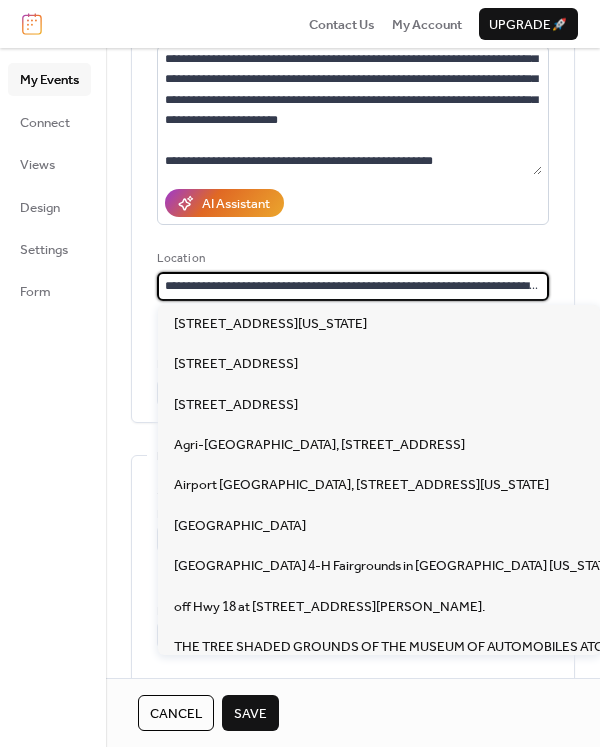 scroll, scrollTop: 0, scrollLeft: 126, axis: horizontal 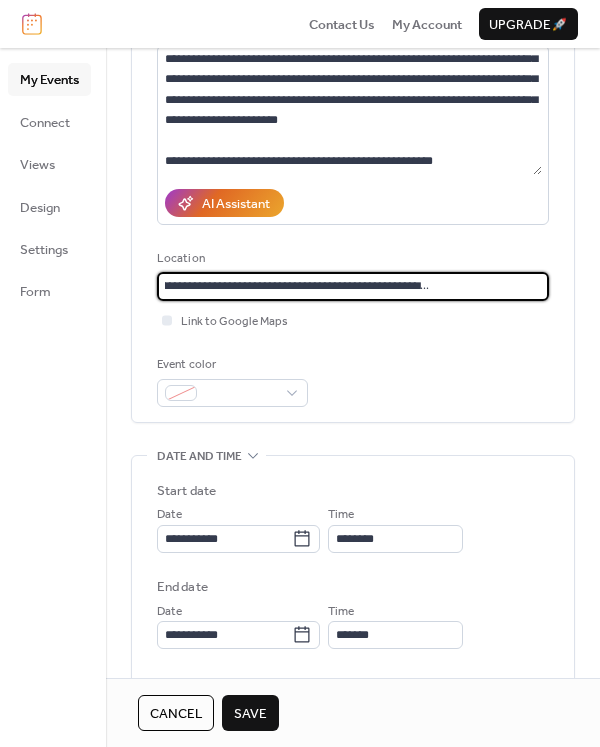 type on "**********" 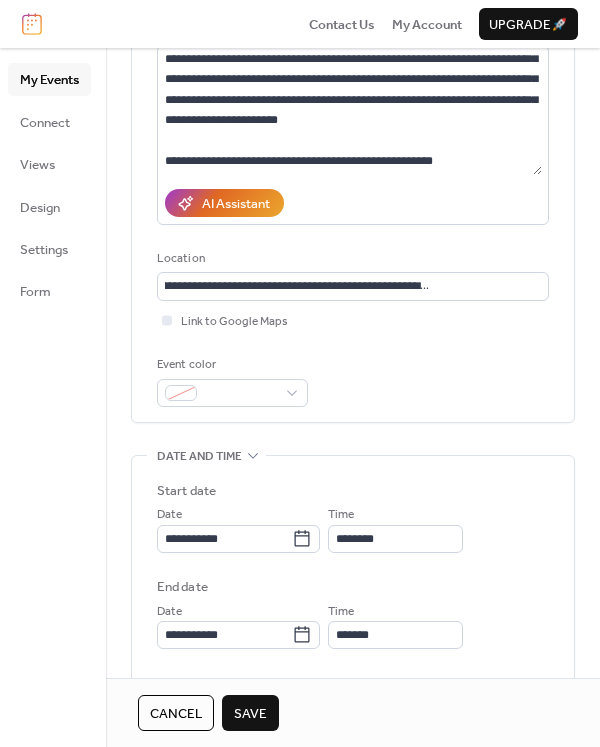 click on "**********" at bounding box center (353, 178) 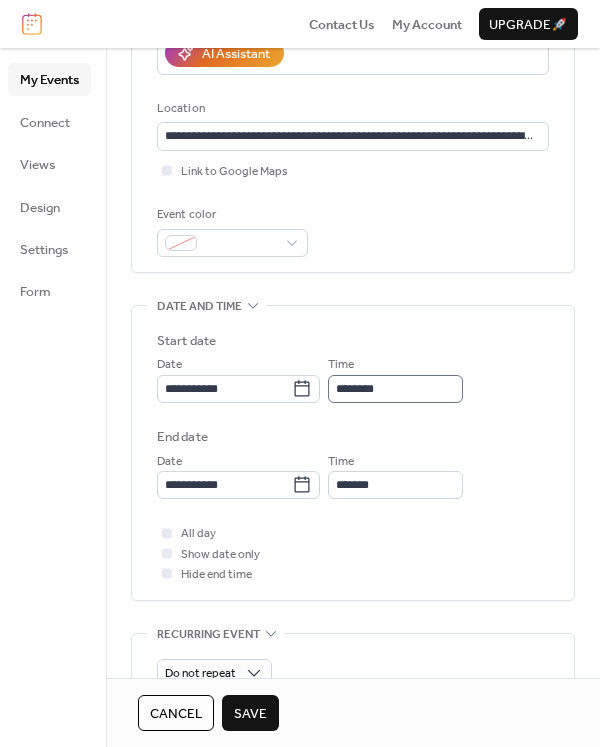 scroll, scrollTop: 378, scrollLeft: 0, axis: vertical 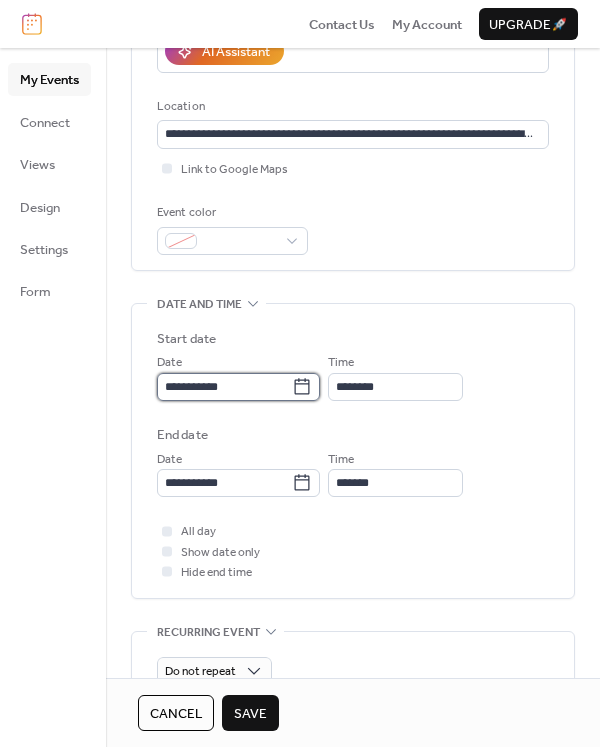 click on "**********" at bounding box center (224, 387) 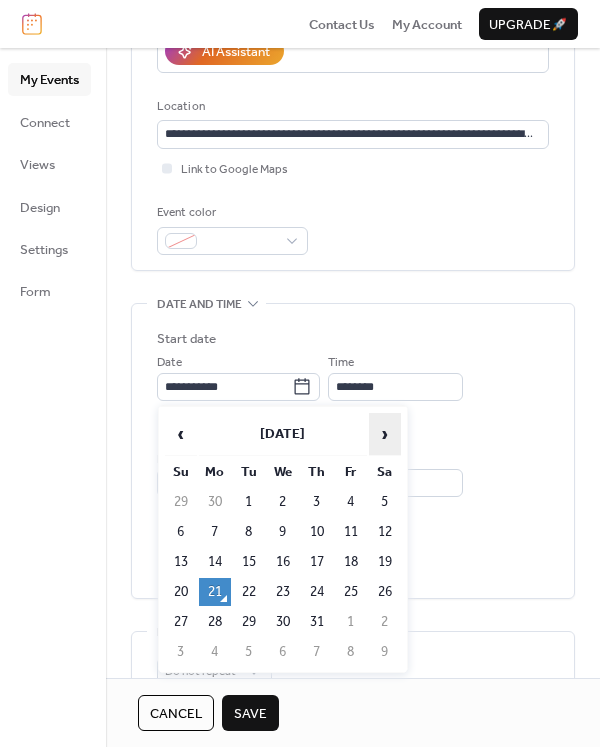 click on "›" at bounding box center [385, 434] 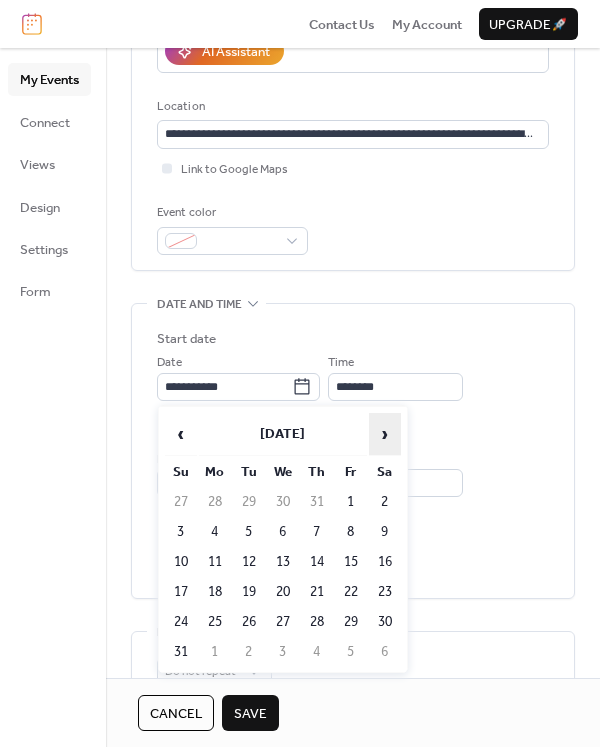 click on "›" at bounding box center (385, 434) 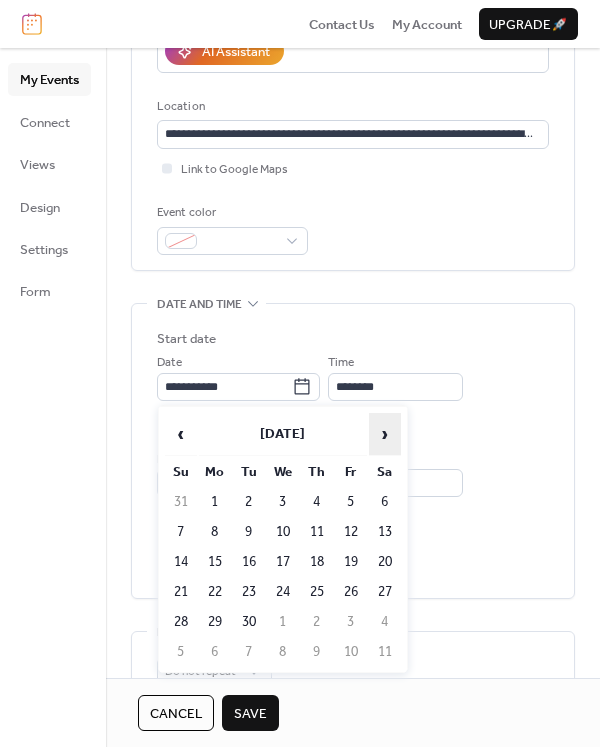 click on "›" at bounding box center [385, 434] 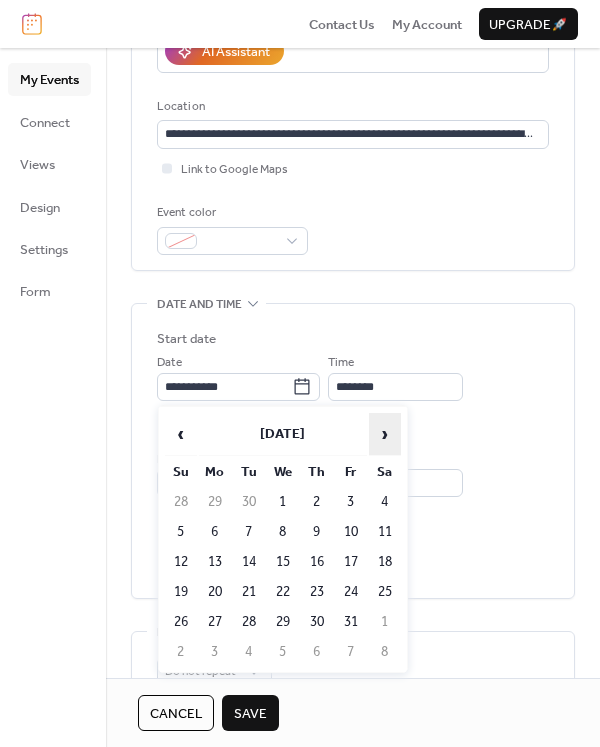 click on "›" at bounding box center [385, 434] 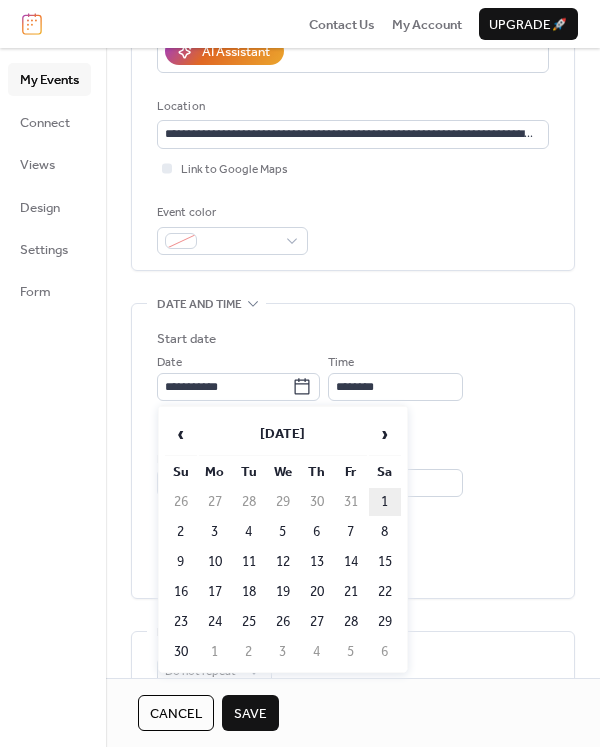 click on "1" at bounding box center [385, 502] 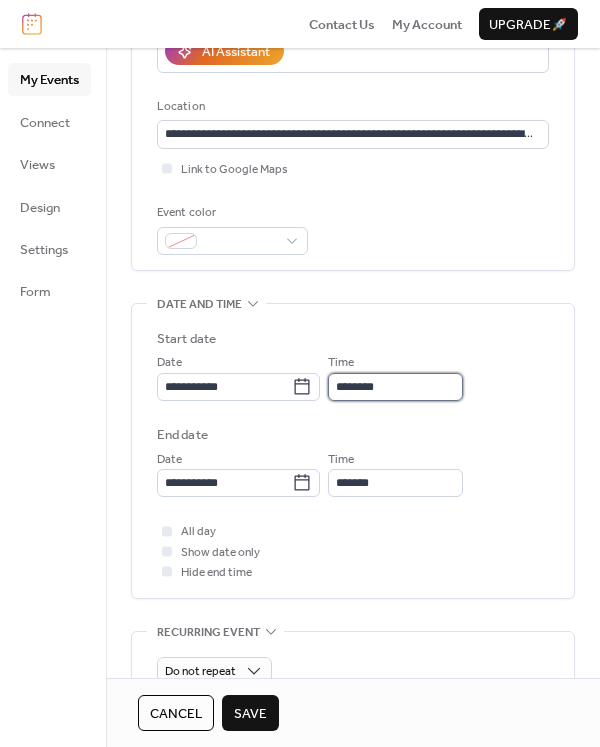 click on "********" at bounding box center [395, 387] 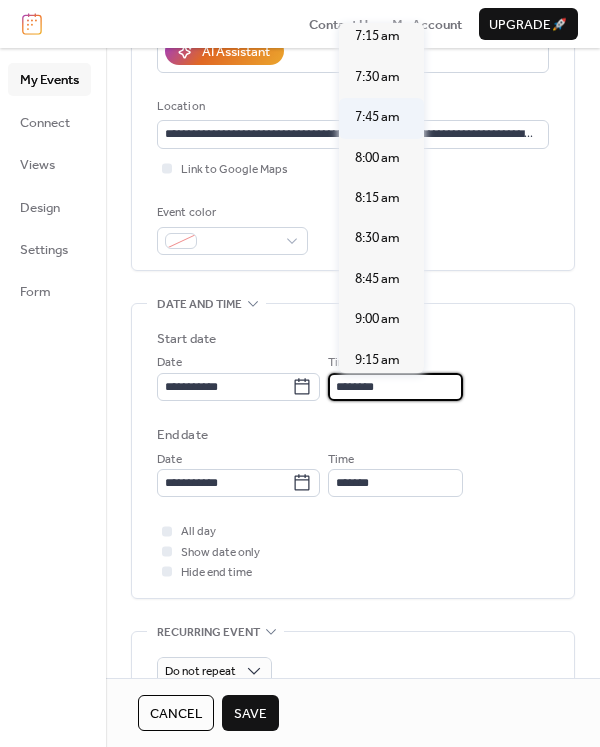 scroll, scrollTop: 1179, scrollLeft: 0, axis: vertical 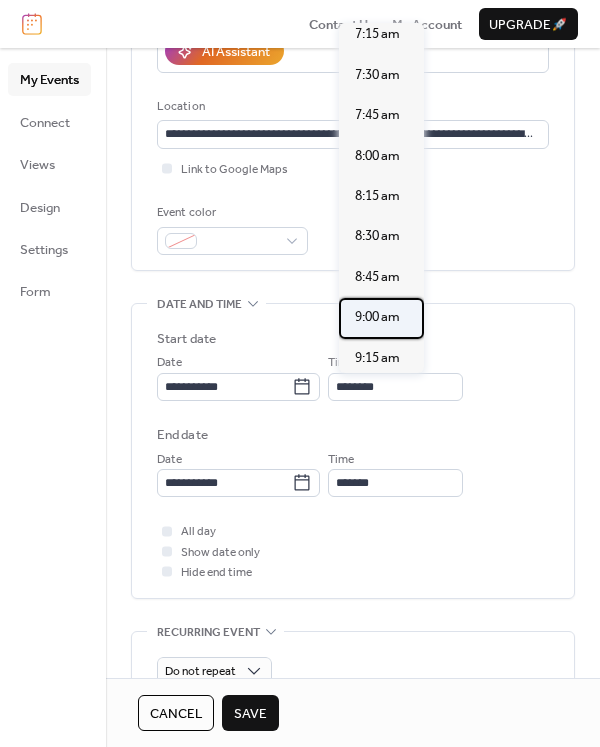click on "9:00 am" at bounding box center [377, 317] 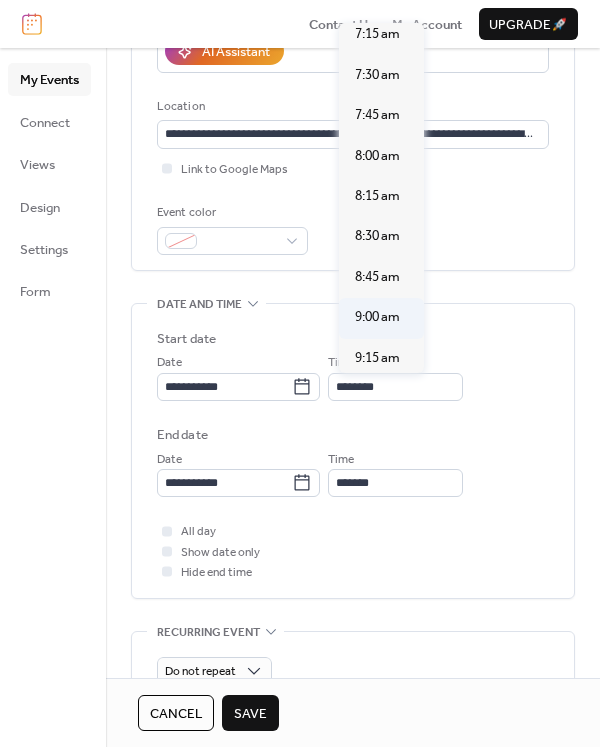 type on "*******" 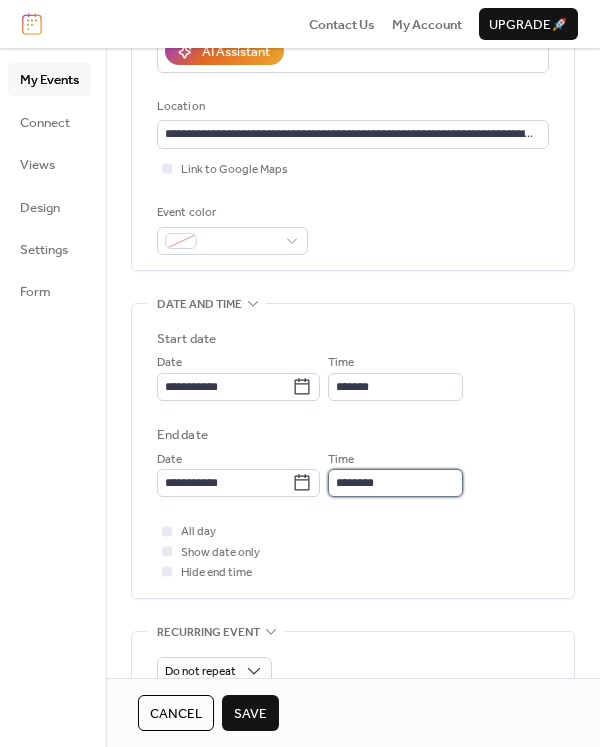 click on "********" at bounding box center [395, 483] 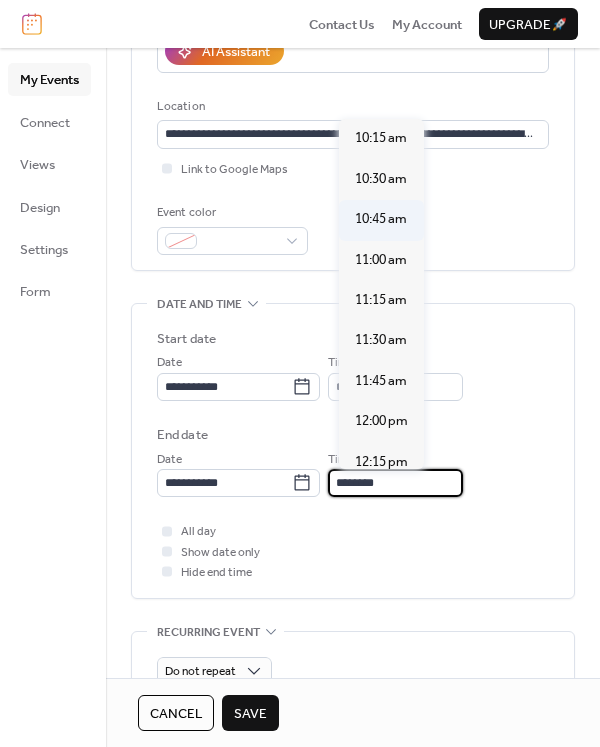 scroll, scrollTop: 598, scrollLeft: 0, axis: vertical 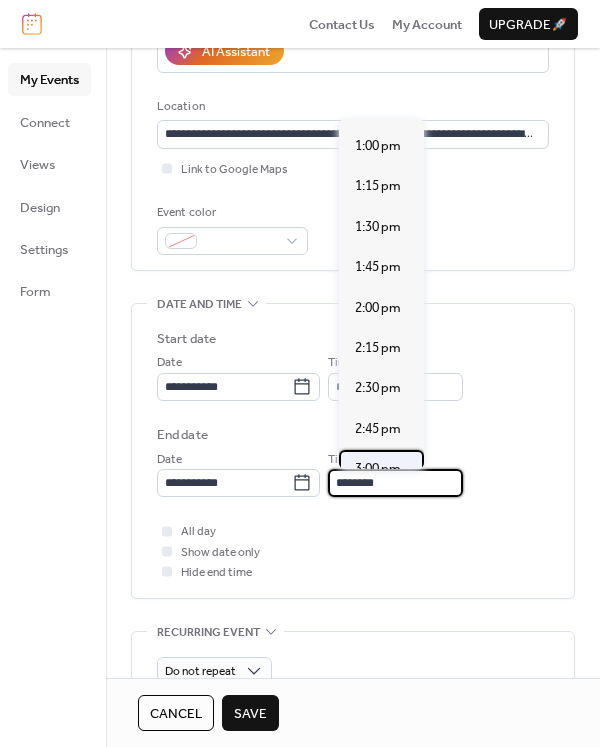 click on "3:00 pm" at bounding box center [378, 469] 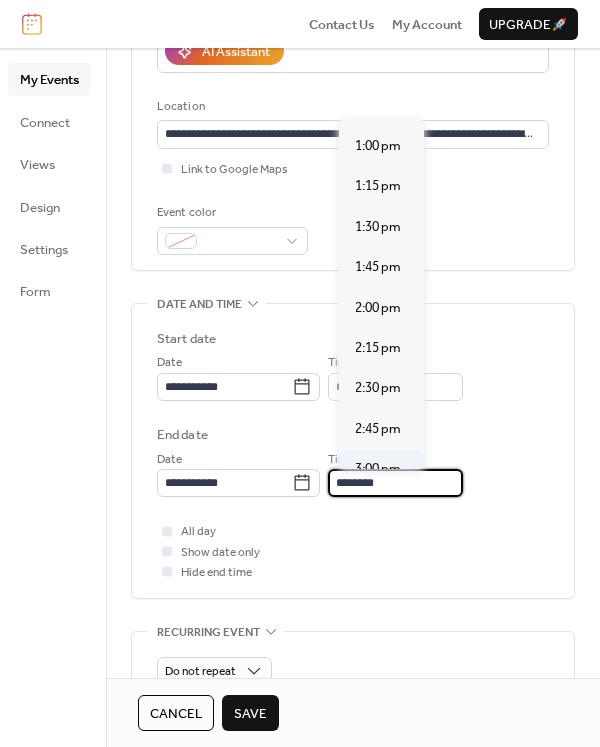 type on "*******" 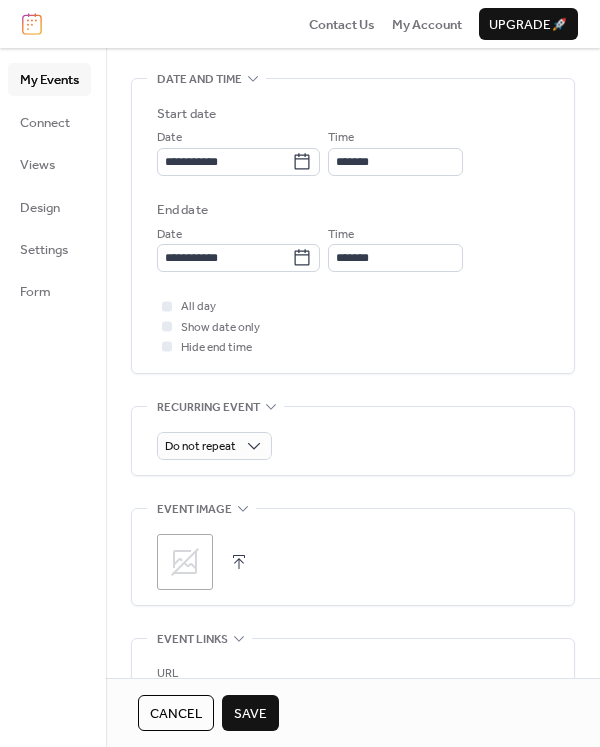 scroll, scrollTop: 831, scrollLeft: 0, axis: vertical 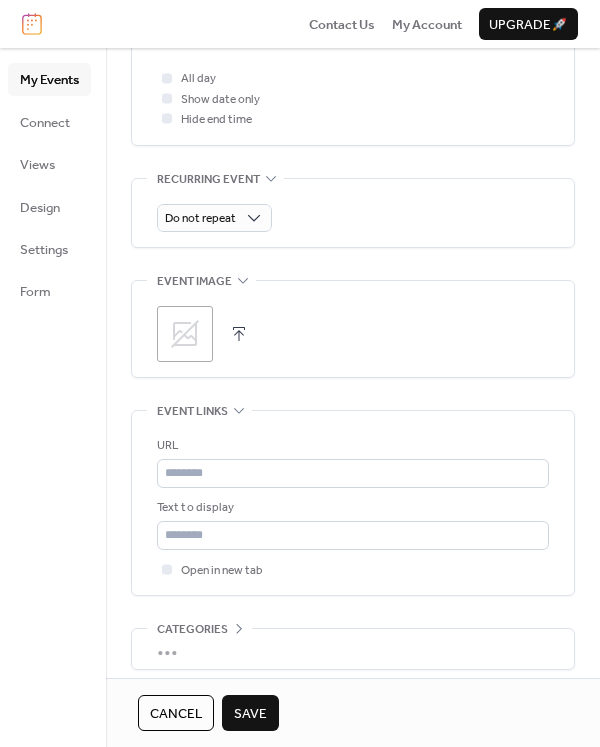 click at bounding box center (239, 334) 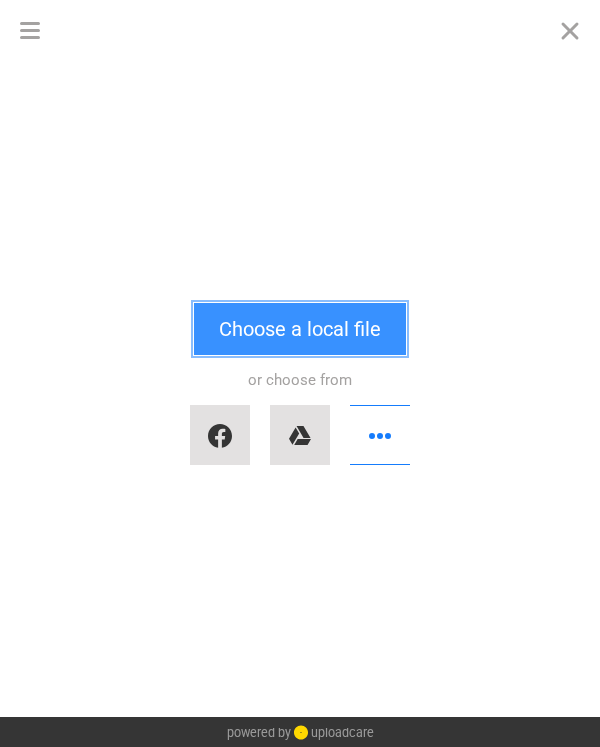 click on "Choose a local file" at bounding box center (300, 329) 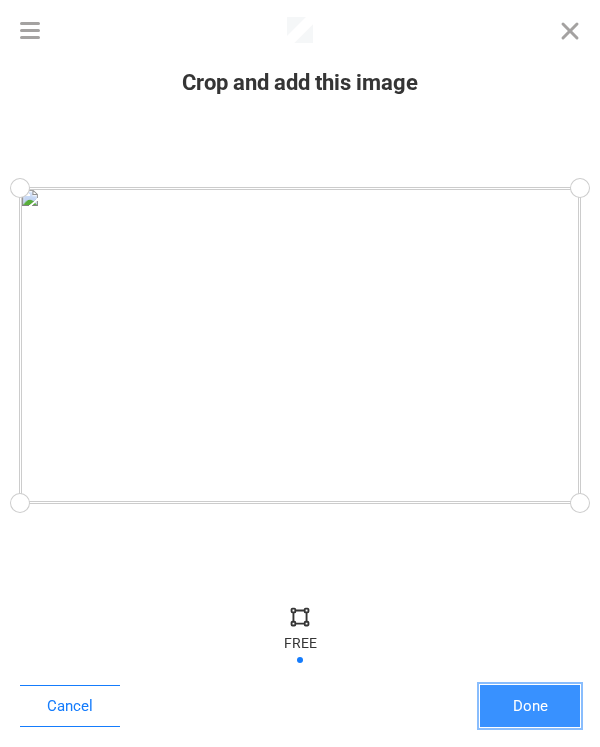 click on "Done" at bounding box center (530, 706) 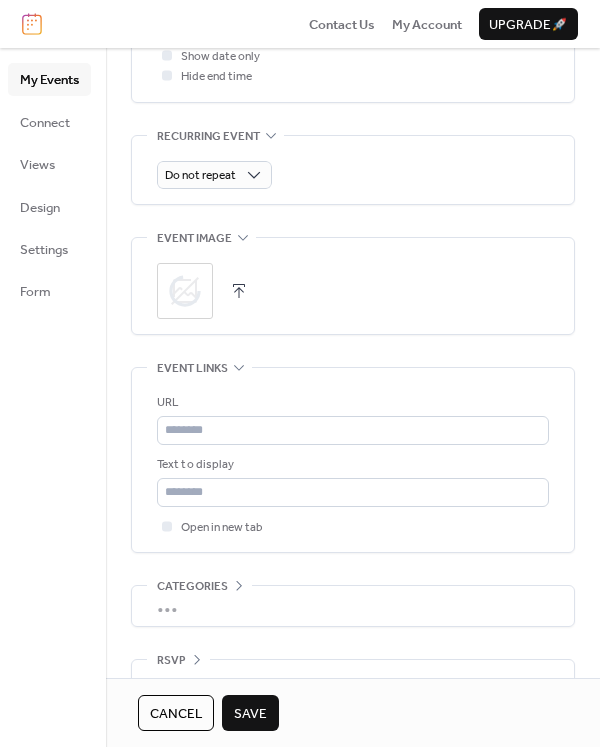 scroll, scrollTop: 917, scrollLeft: 0, axis: vertical 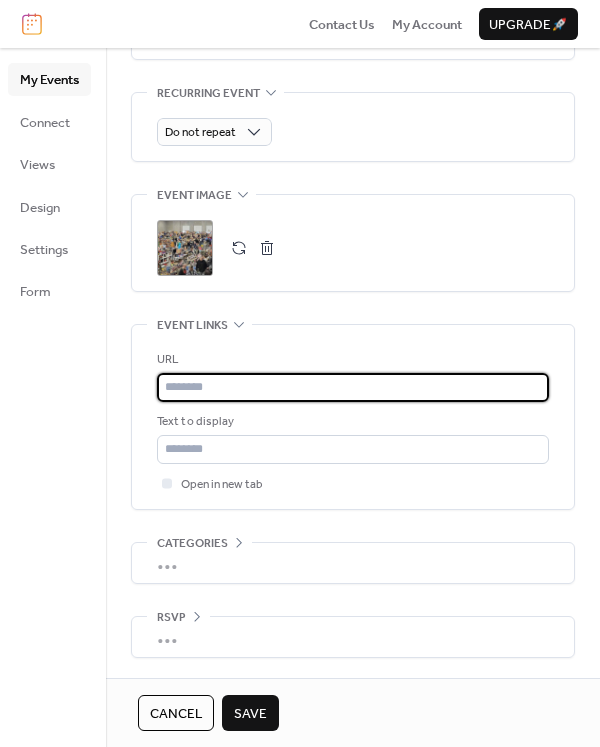 click at bounding box center [353, 387] 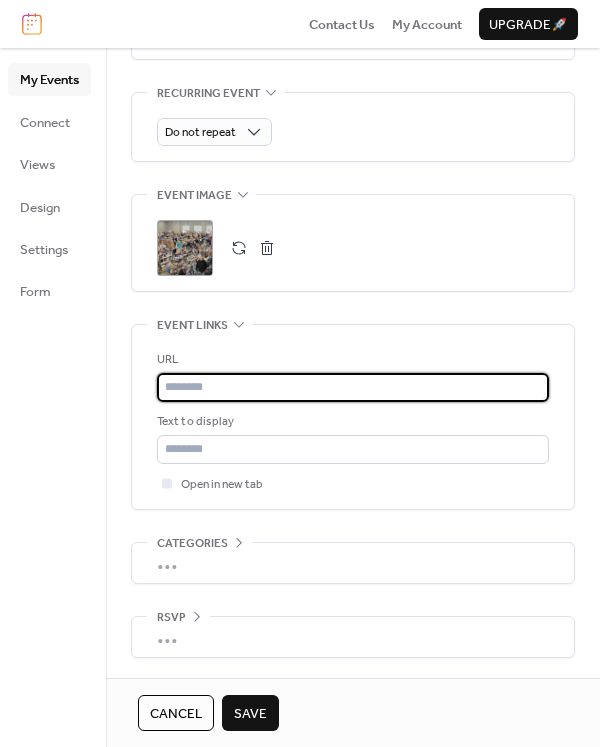 paste on "**********" 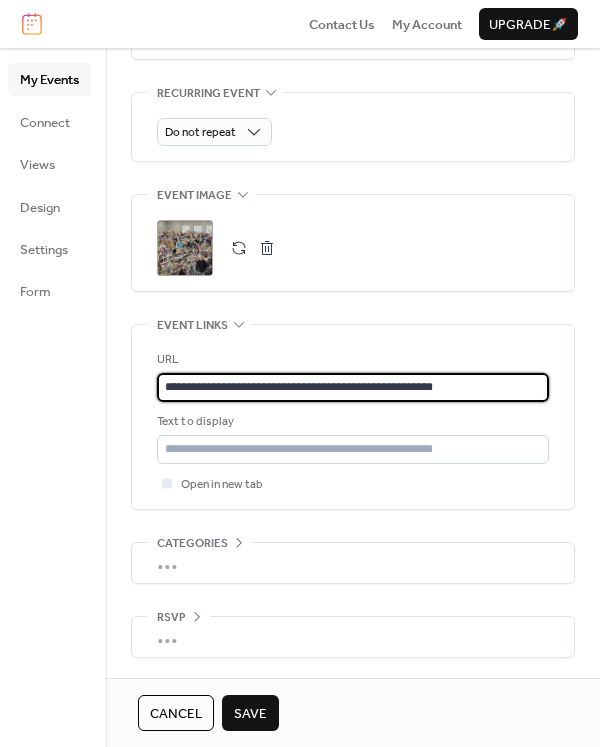 type on "**********" 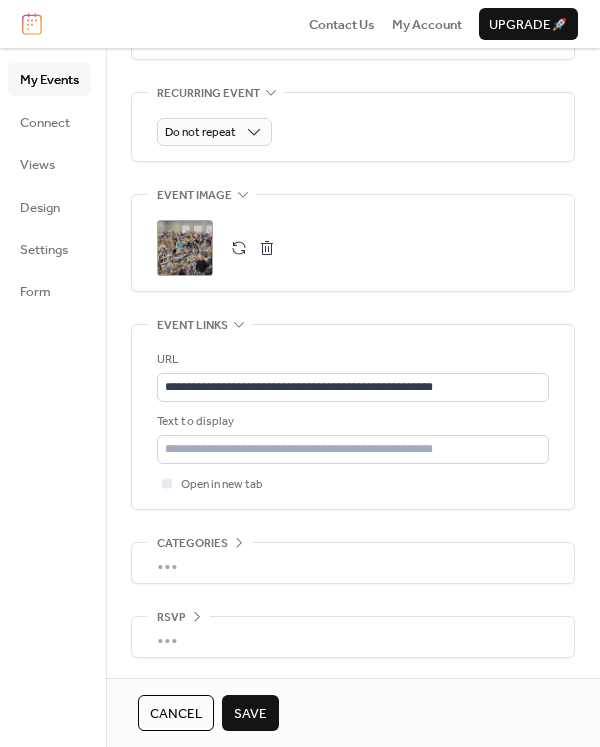 click on "**********" at bounding box center [353, 417] 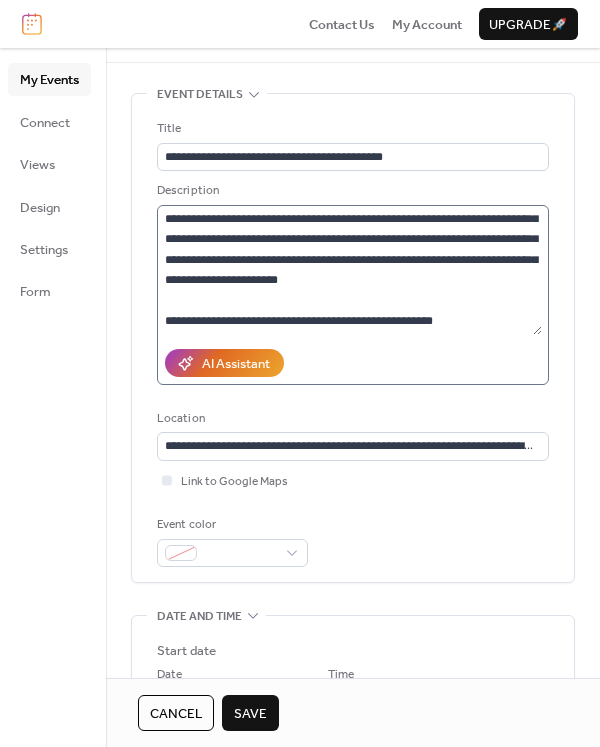 scroll, scrollTop: 0, scrollLeft: 0, axis: both 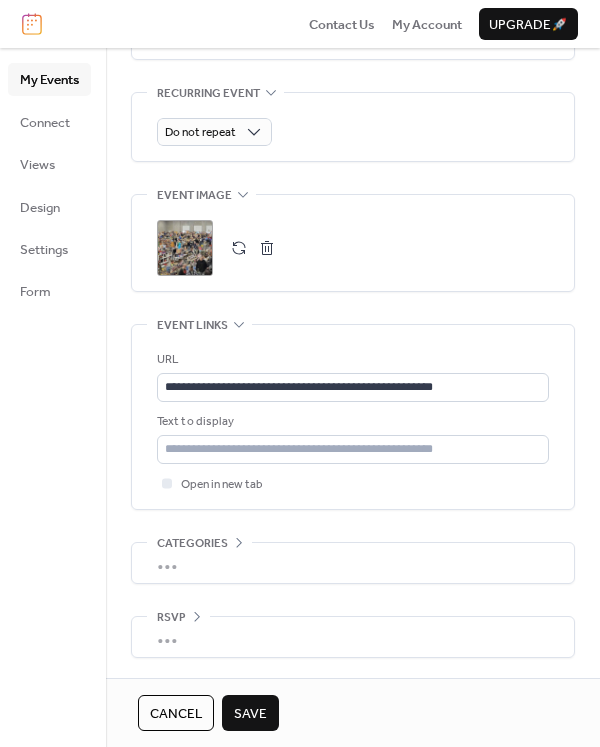 click on "Save" at bounding box center (250, 714) 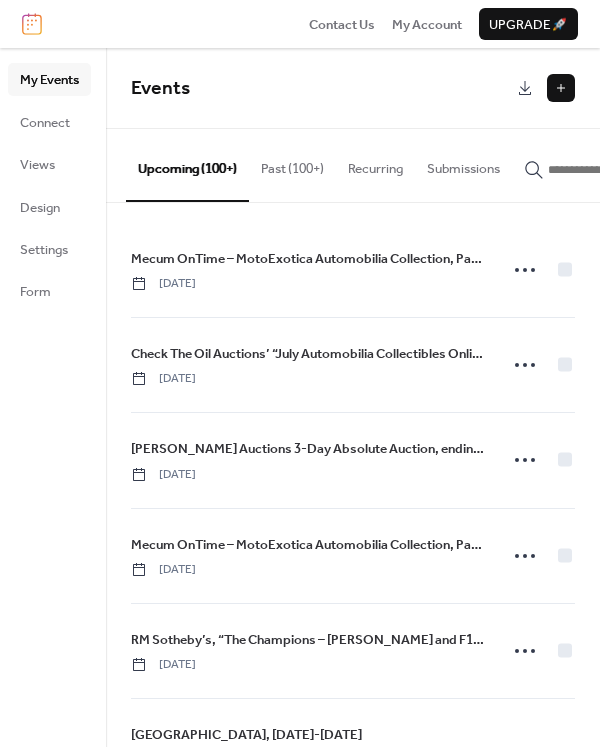 click at bounding box center [561, 88] 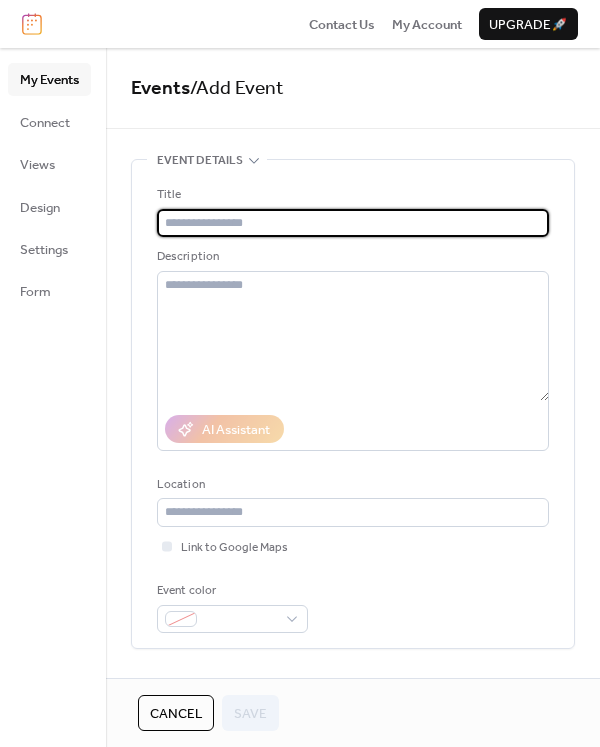 click at bounding box center (353, 223) 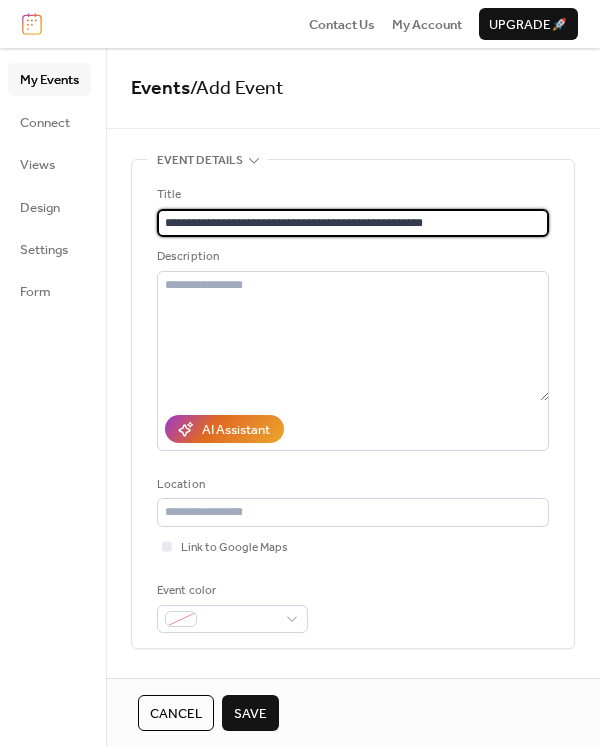 type on "**********" 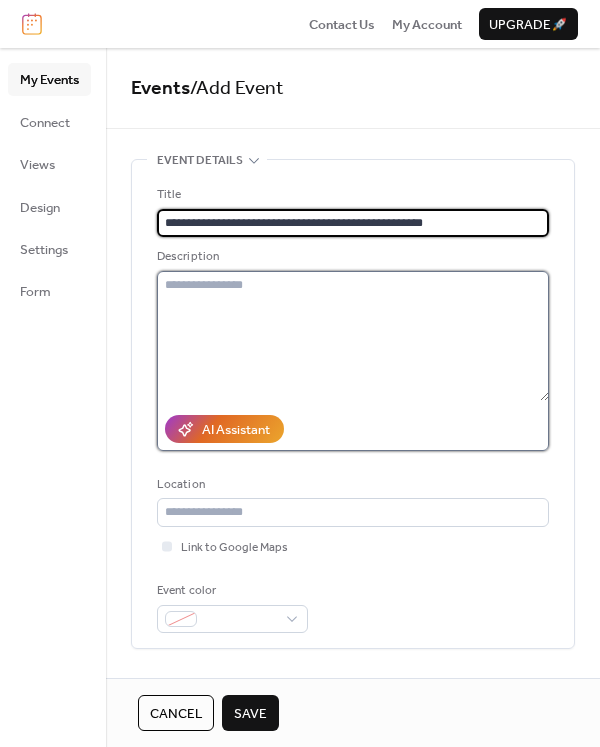 click at bounding box center [353, 336] 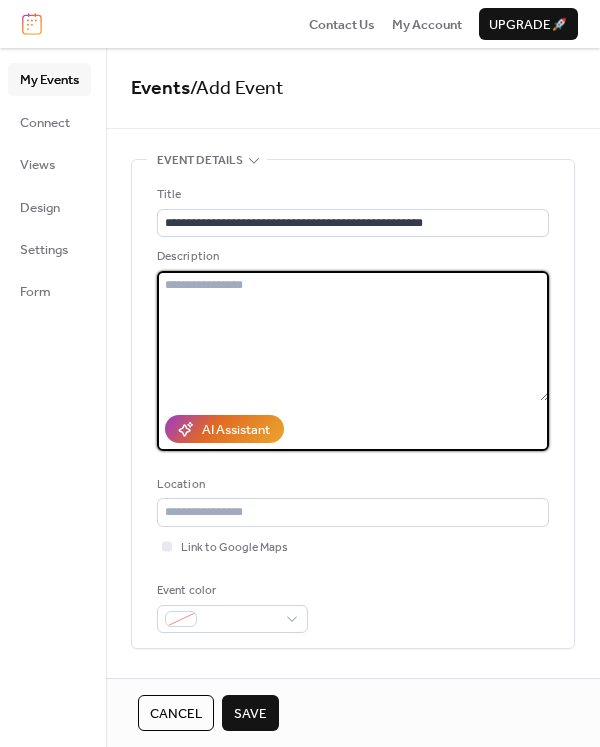 paste on "**********" 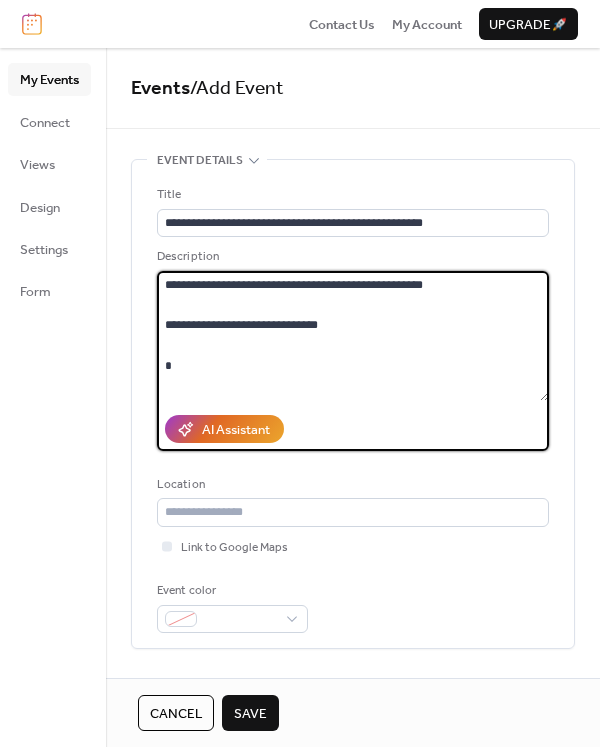 scroll, scrollTop: 282, scrollLeft: 0, axis: vertical 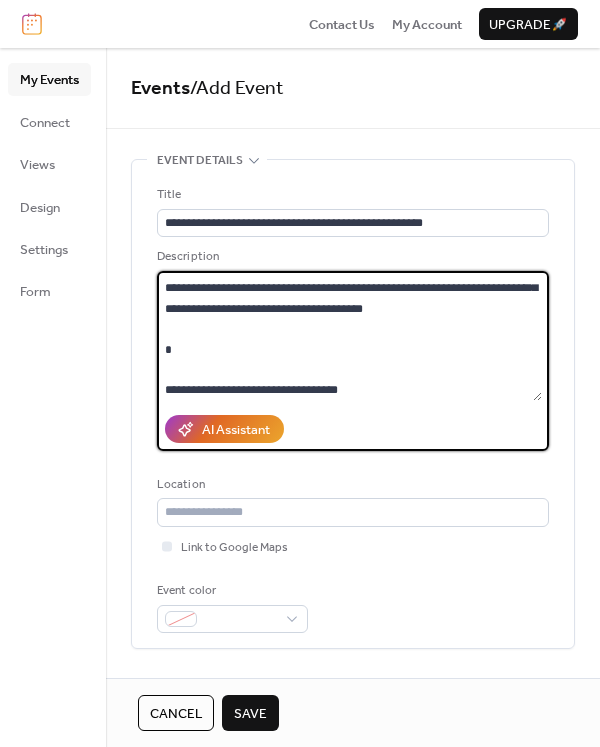 click on "**********" at bounding box center [349, 336] 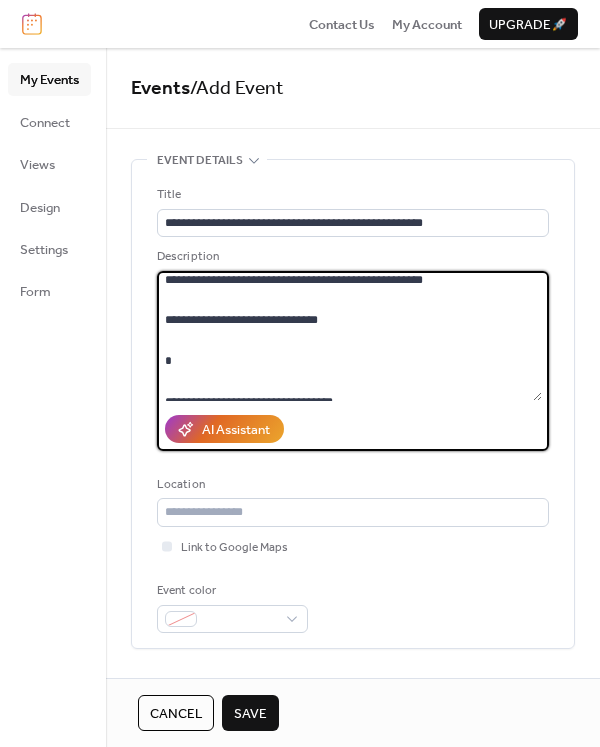 scroll, scrollTop: 16, scrollLeft: 0, axis: vertical 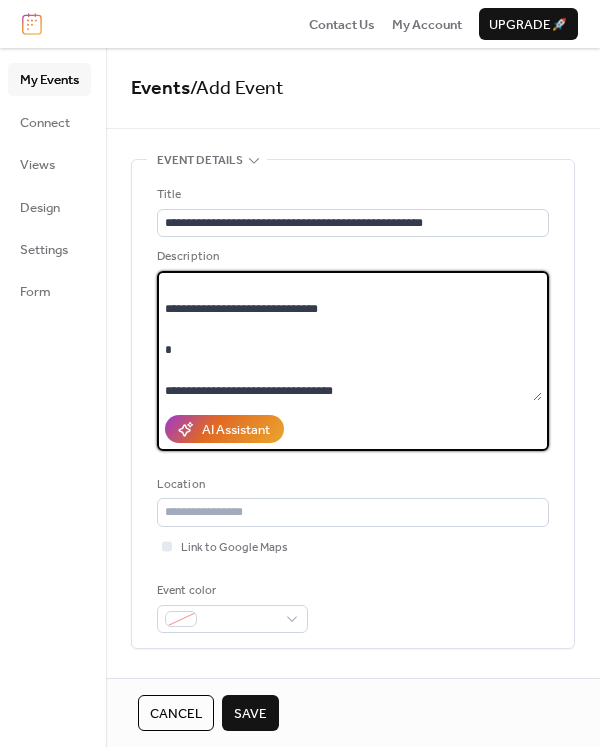 click on "**********" at bounding box center (349, 336) 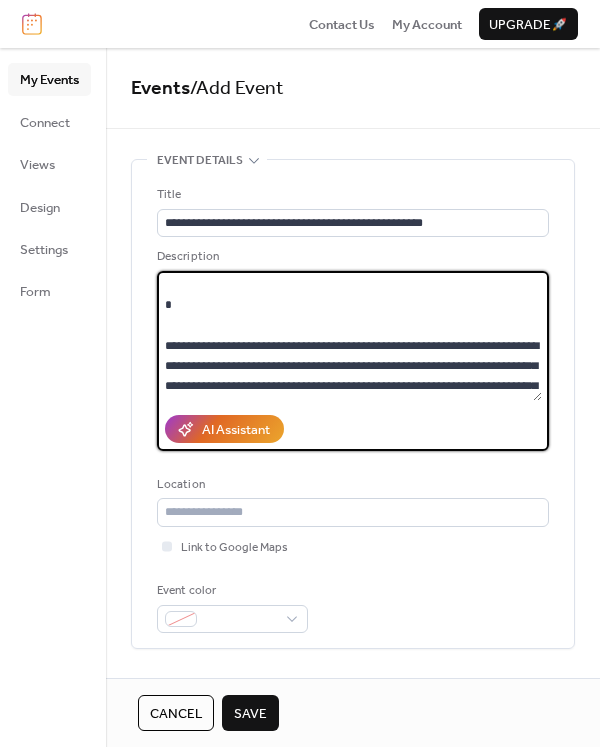scroll, scrollTop: 204, scrollLeft: 0, axis: vertical 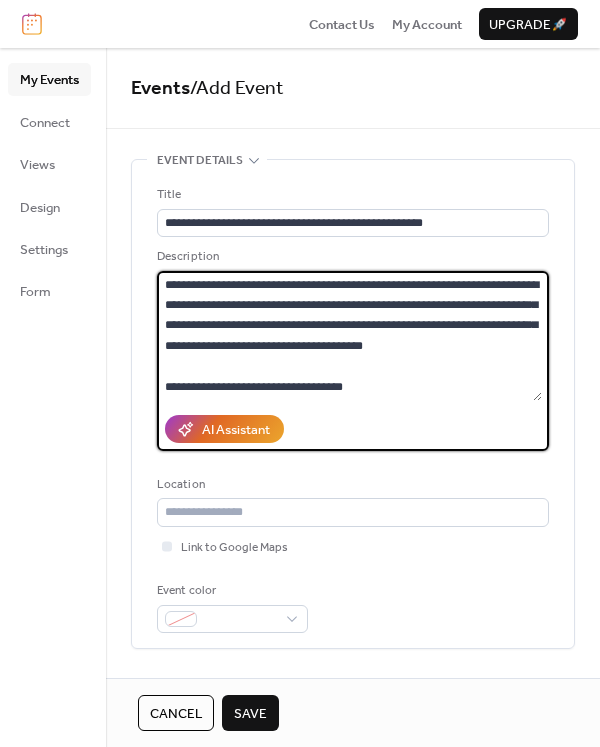 type on "**********" 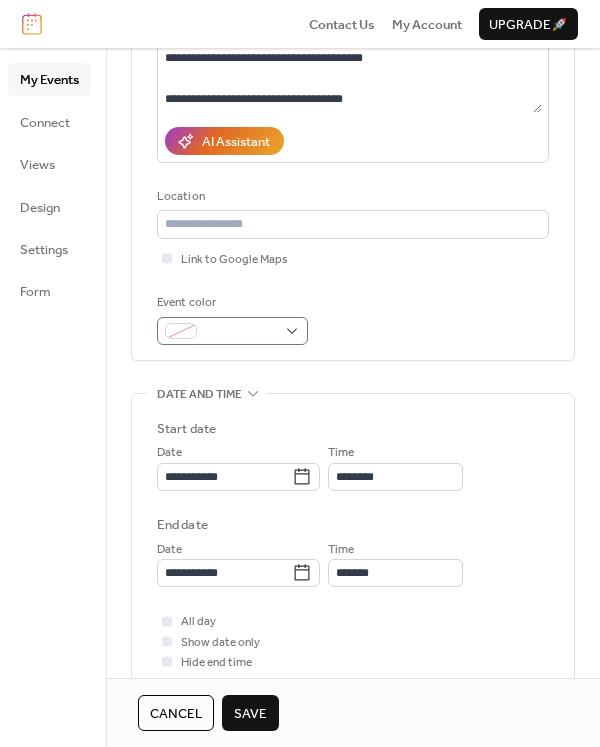 scroll, scrollTop: 289, scrollLeft: 0, axis: vertical 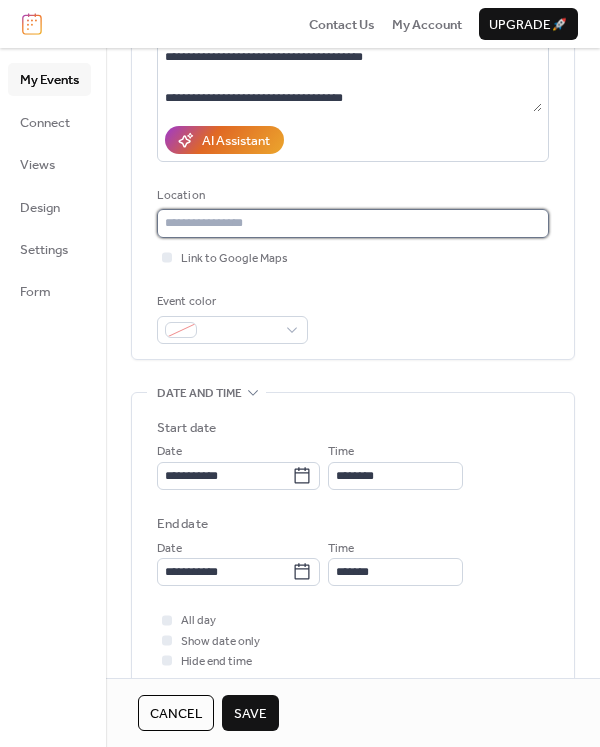 click at bounding box center (353, 223) 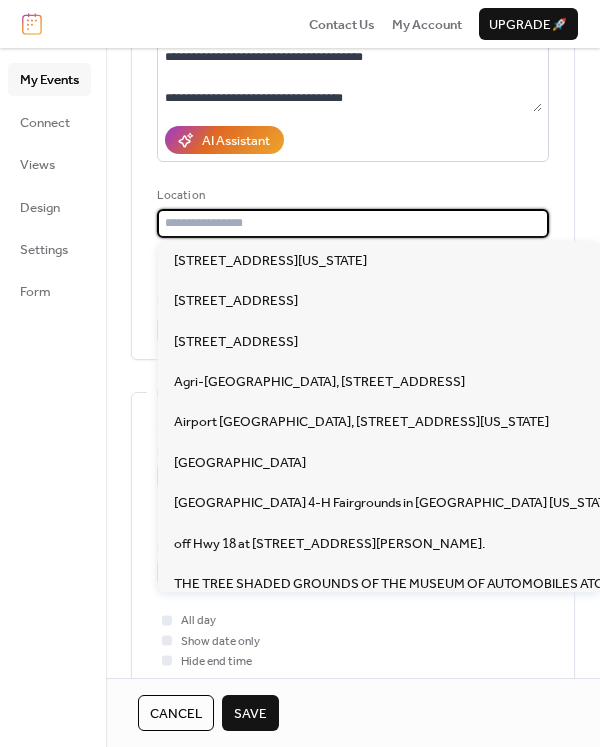 paste on "**********" 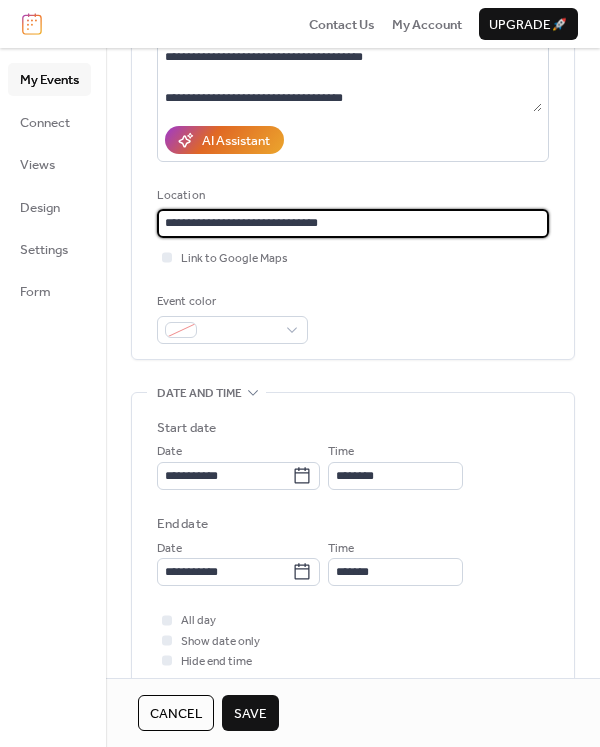 type on "**********" 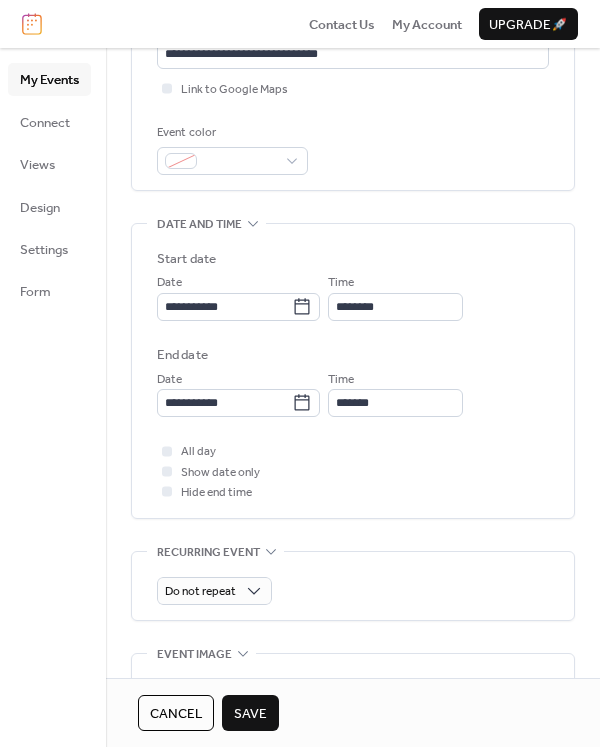 scroll, scrollTop: 460, scrollLeft: 0, axis: vertical 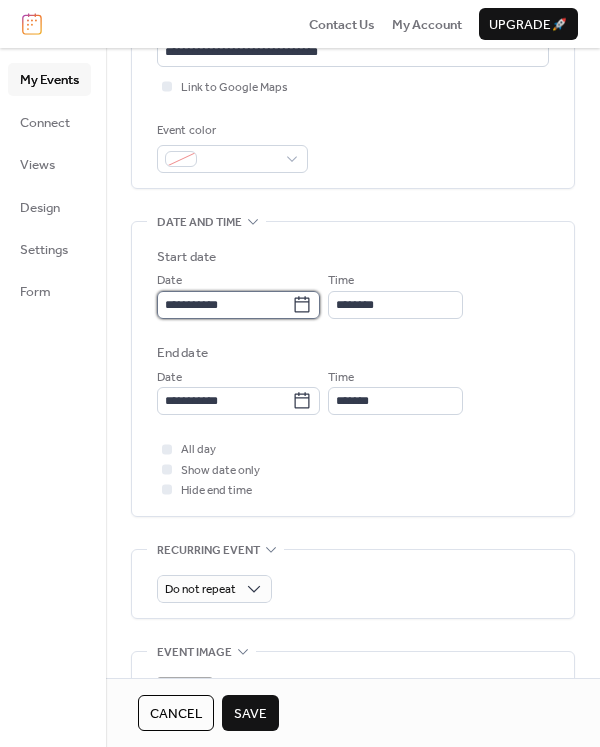 click on "**********" at bounding box center [224, 305] 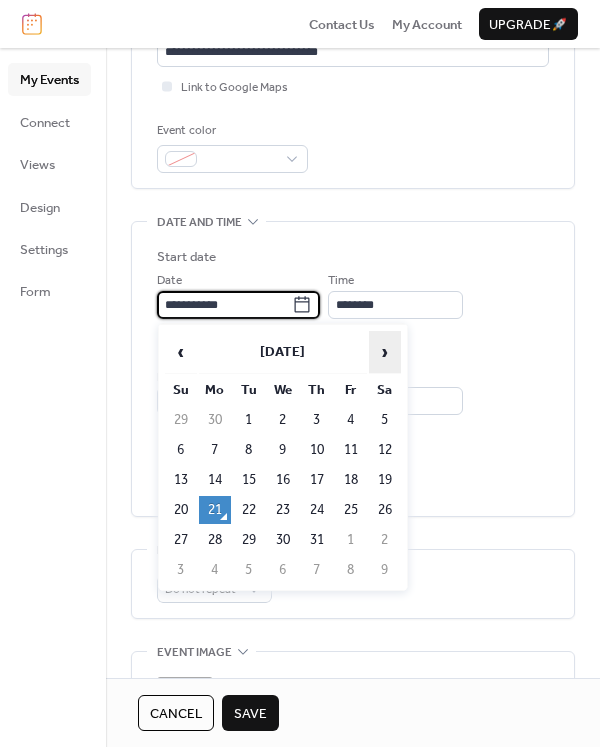 click on "›" at bounding box center [385, 352] 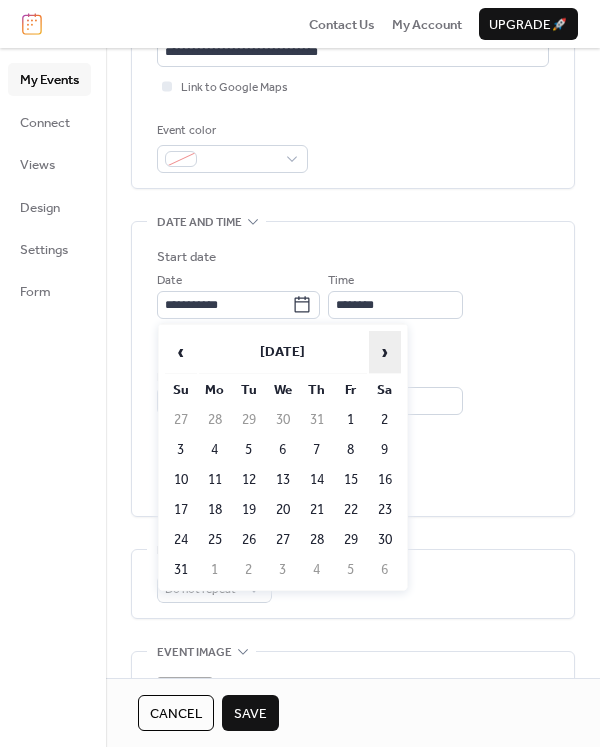 click on "›" at bounding box center [385, 352] 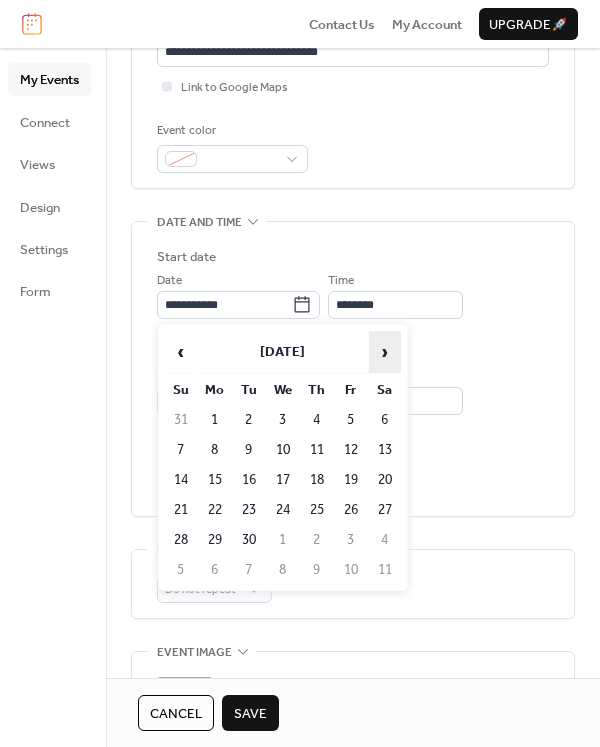 click on "›" at bounding box center (385, 352) 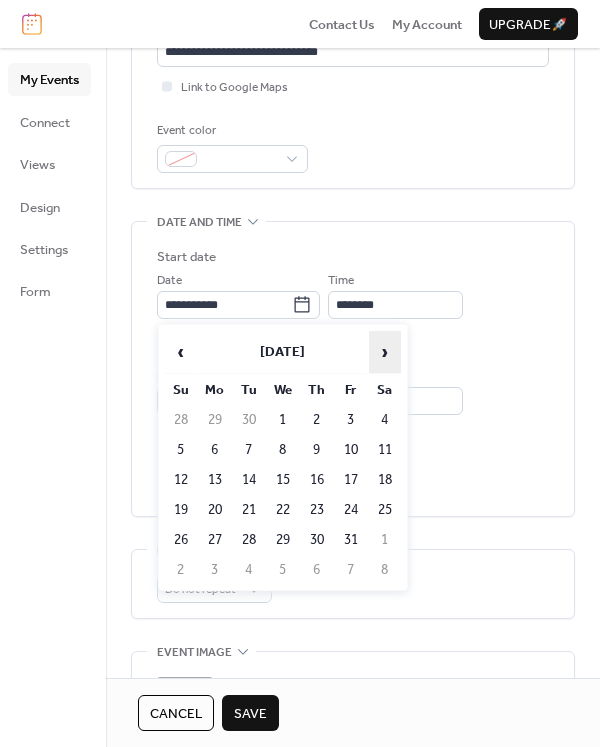 click on "›" at bounding box center [385, 352] 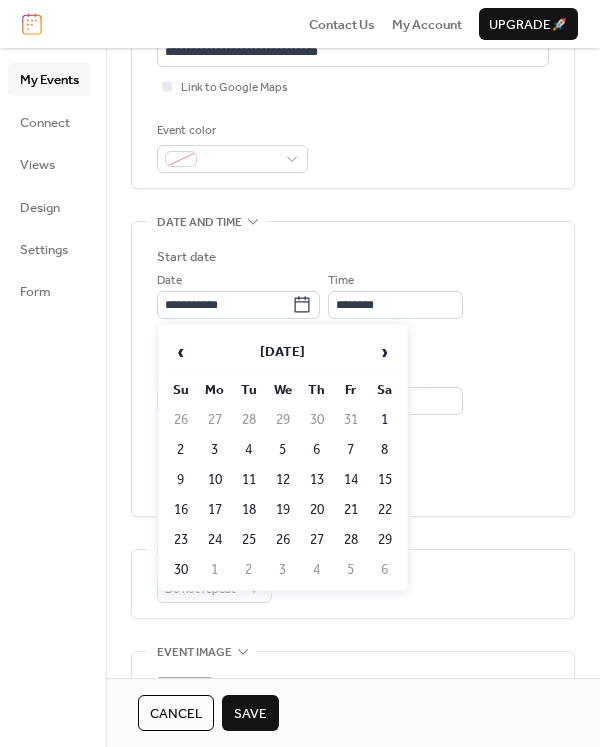 click on "7" at bounding box center (351, 450) 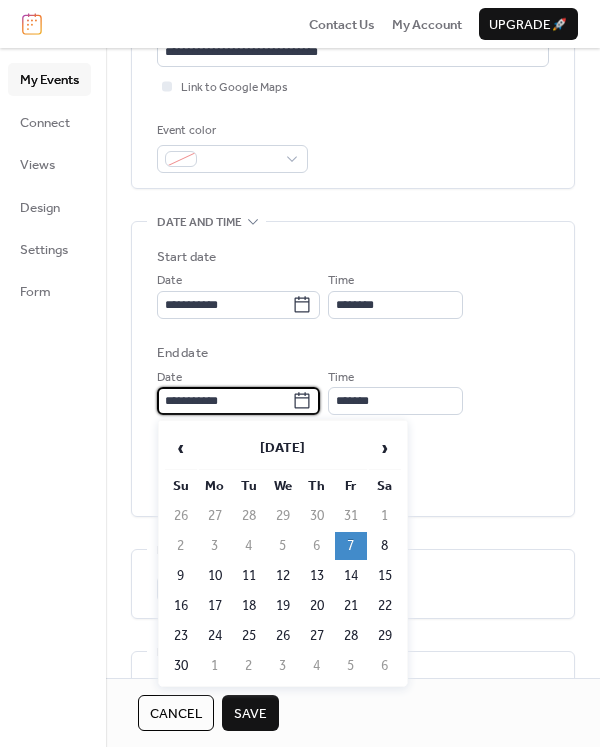 click on "**********" at bounding box center (224, 401) 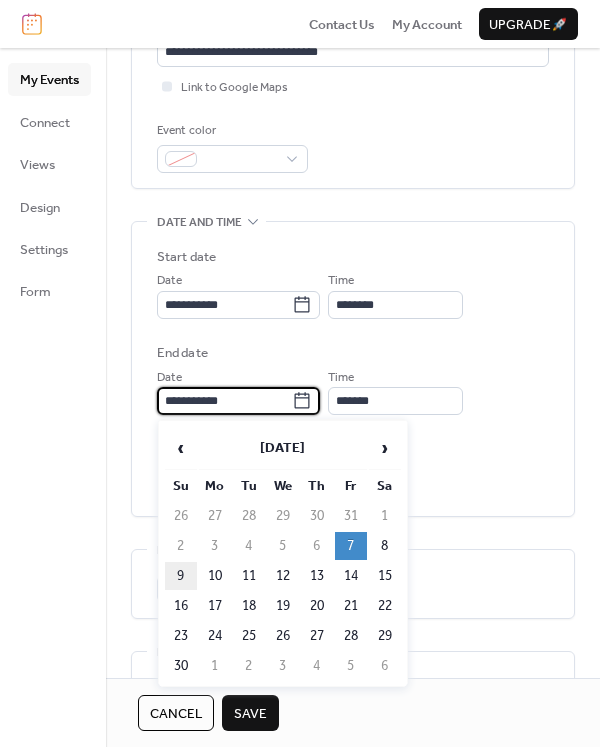 click on "9" at bounding box center [181, 576] 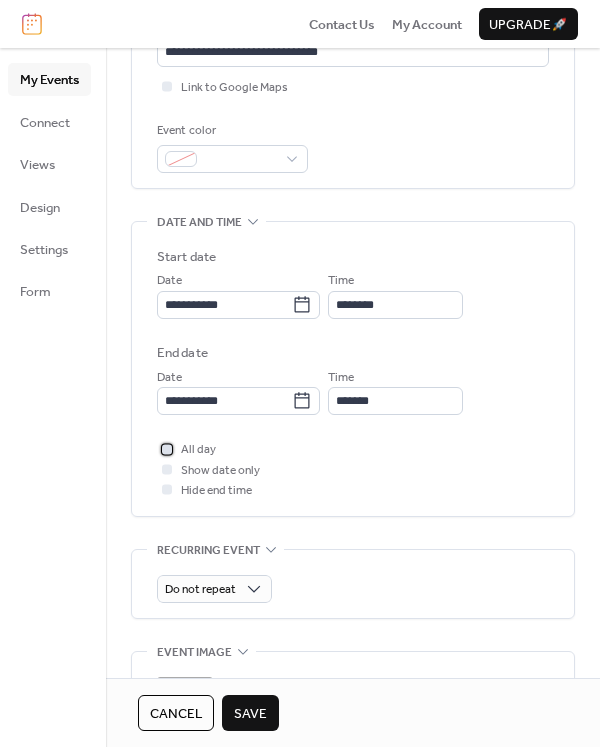 click at bounding box center [167, 449] 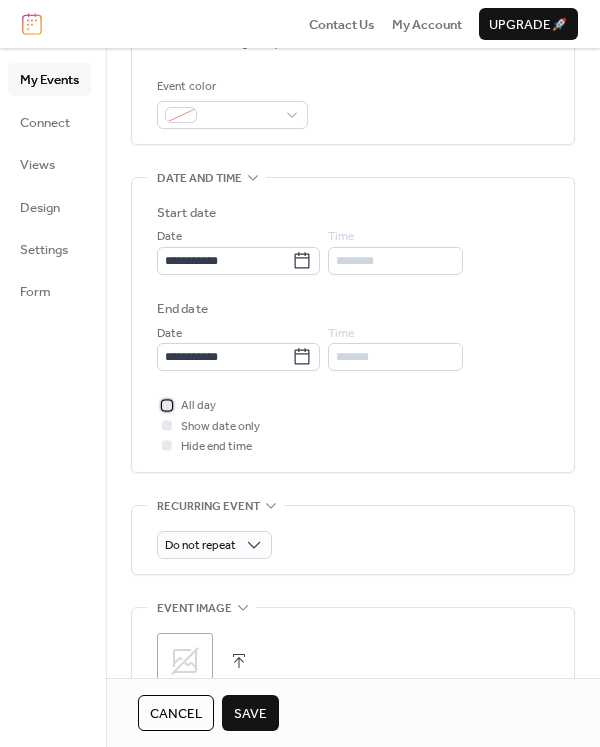 scroll, scrollTop: 815, scrollLeft: 0, axis: vertical 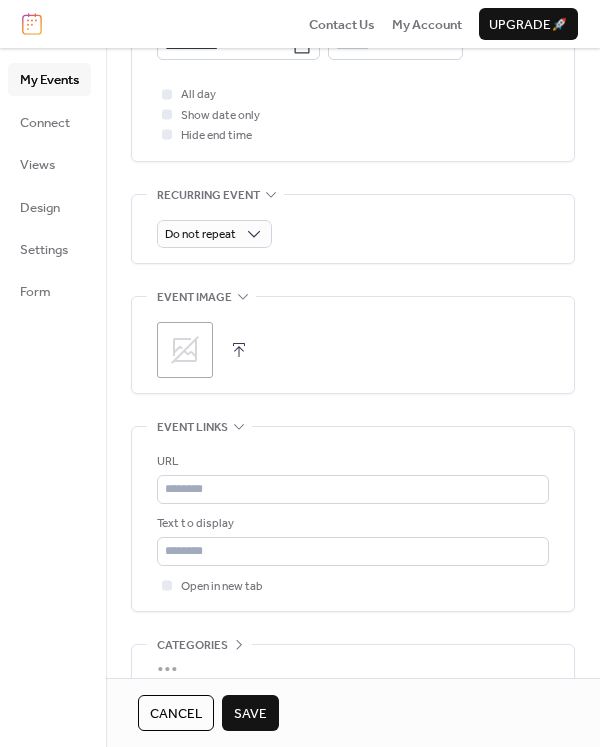click at bounding box center (239, 350) 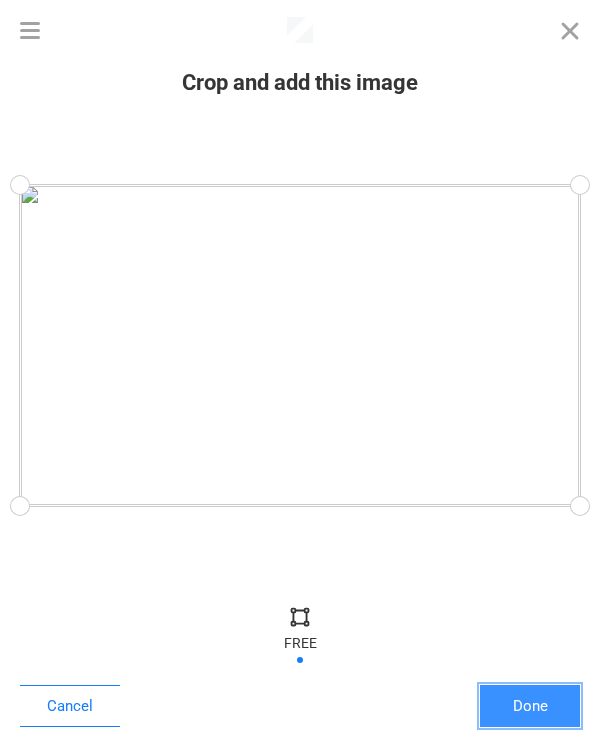 click on "Done" at bounding box center [530, 706] 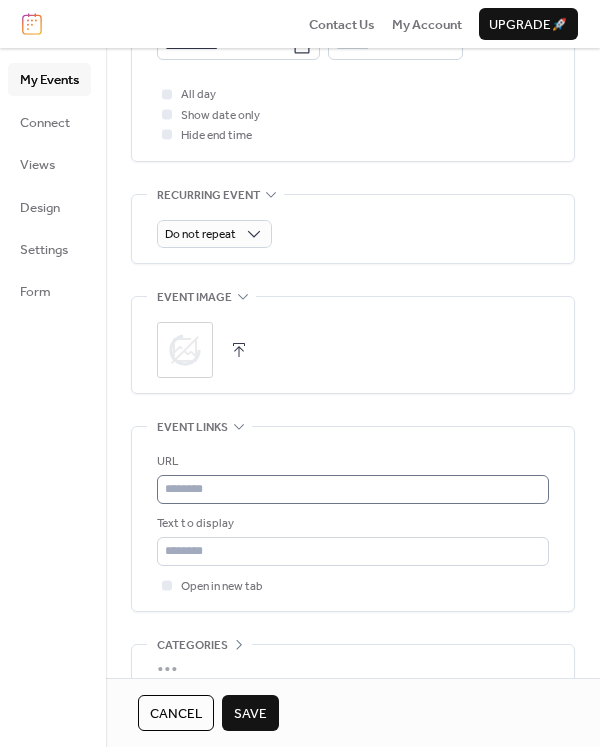 scroll, scrollTop: 917, scrollLeft: 0, axis: vertical 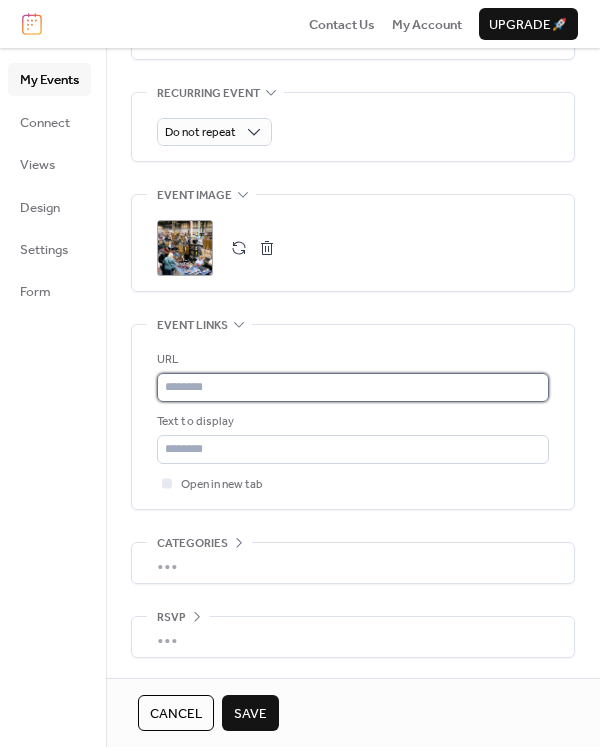 click at bounding box center [353, 387] 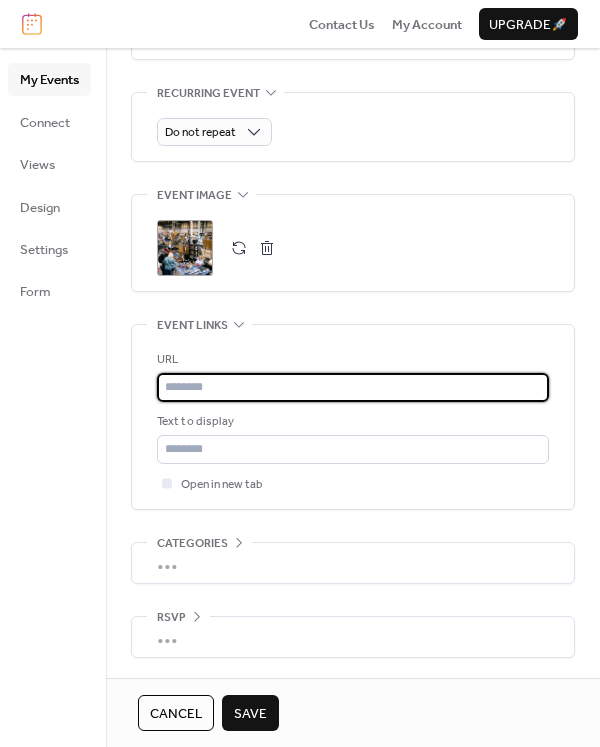 paste on "**********" 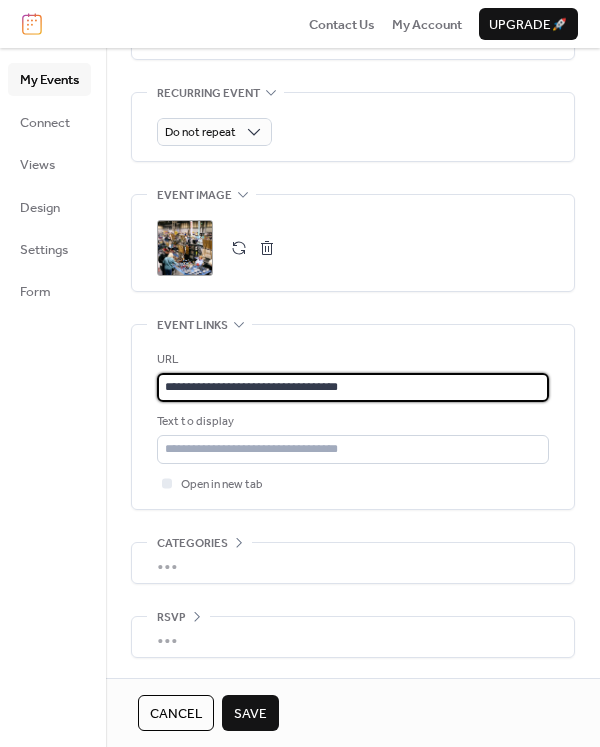 type on "**********" 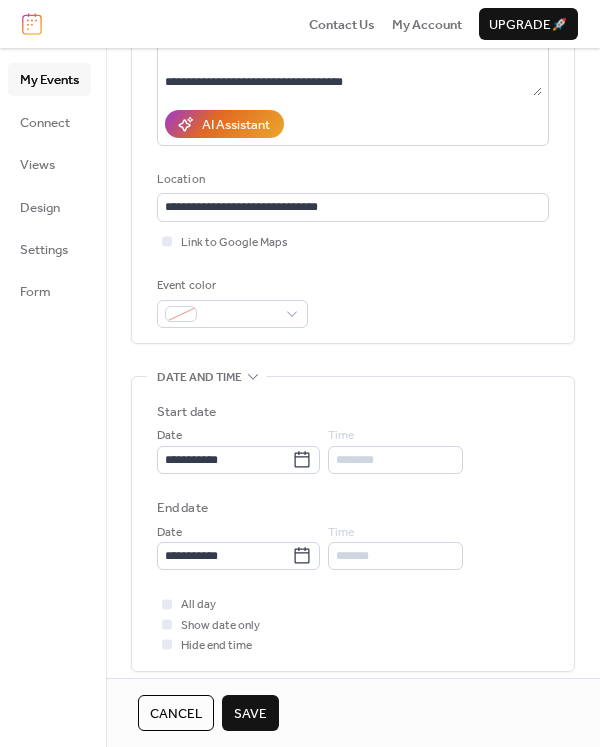 scroll, scrollTop: 0, scrollLeft: 0, axis: both 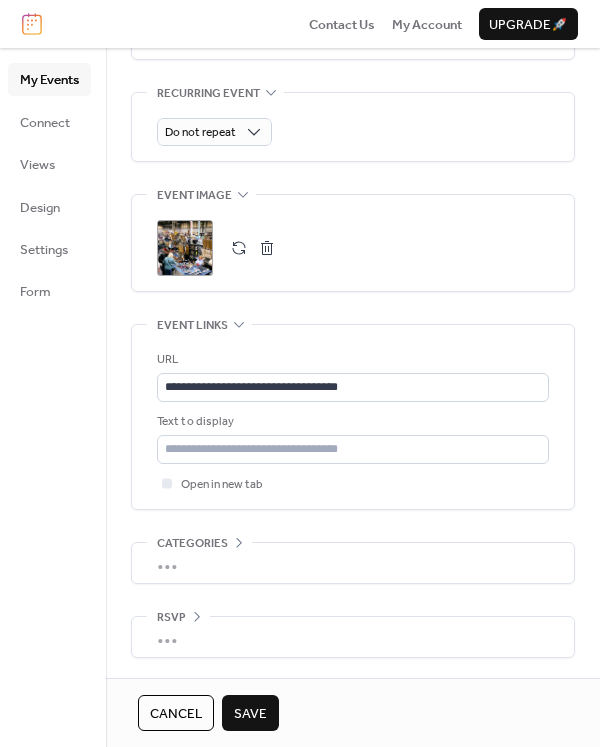 click on "Save" at bounding box center [250, 714] 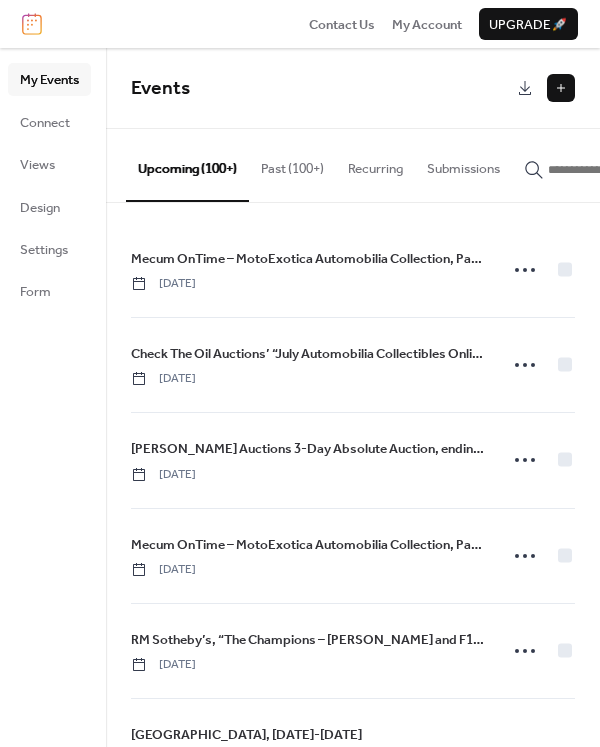 click at bounding box center [561, 88] 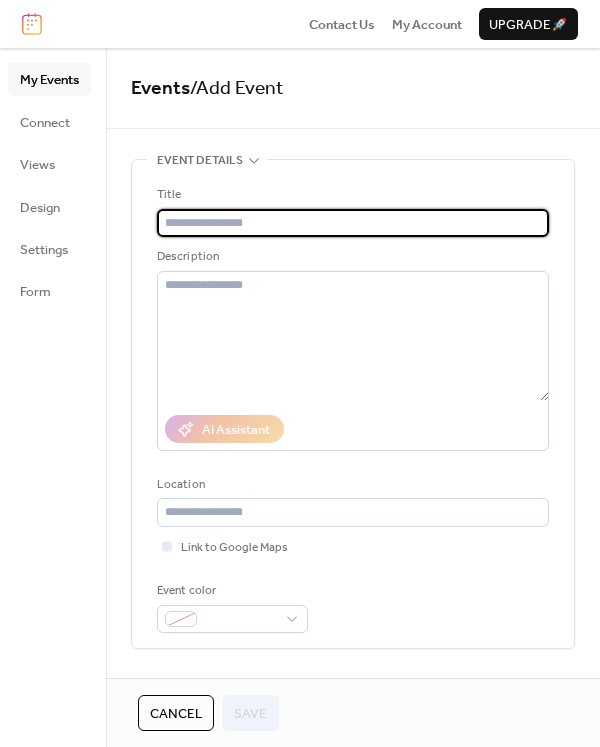 click at bounding box center (353, 223) 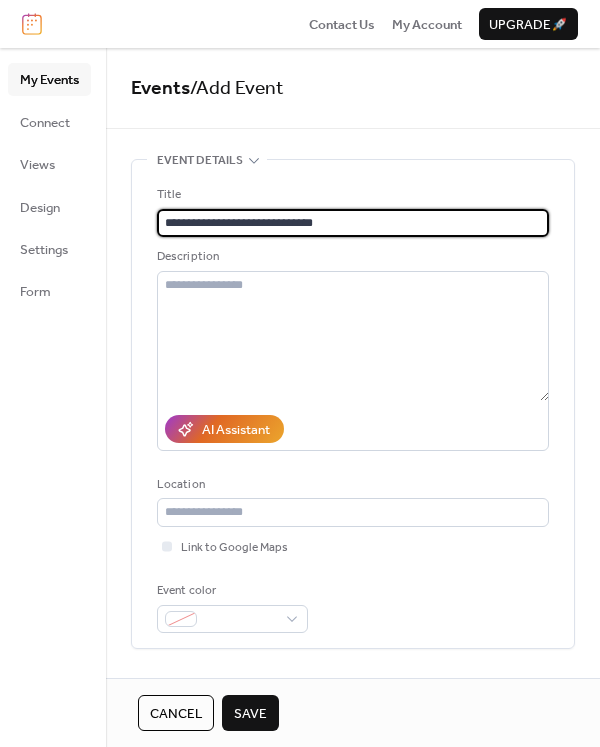 type on "**********" 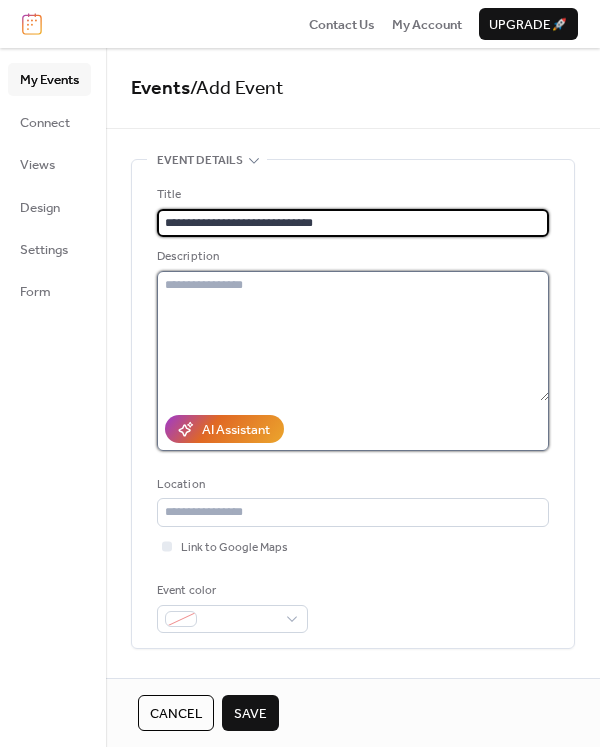 click at bounding box center (353, 336) 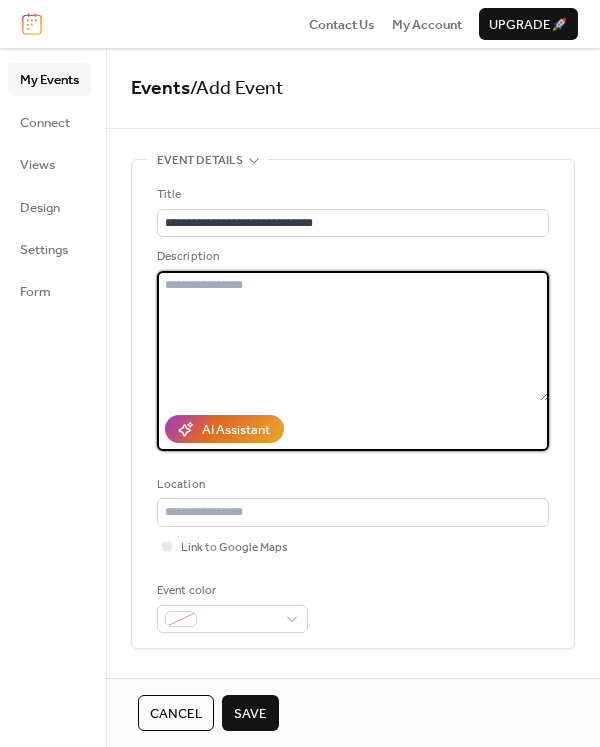 paste on "**********" 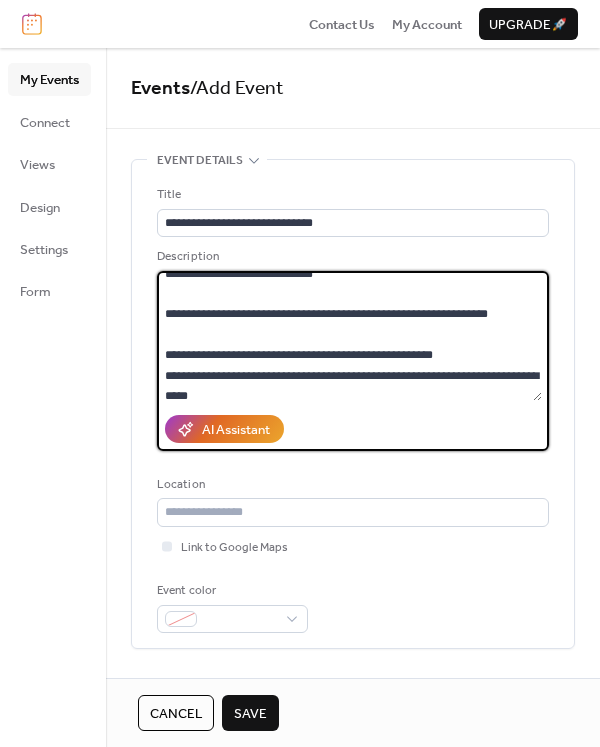 scroll, scrollTop: 0, scrollLeft: 0, axis: both 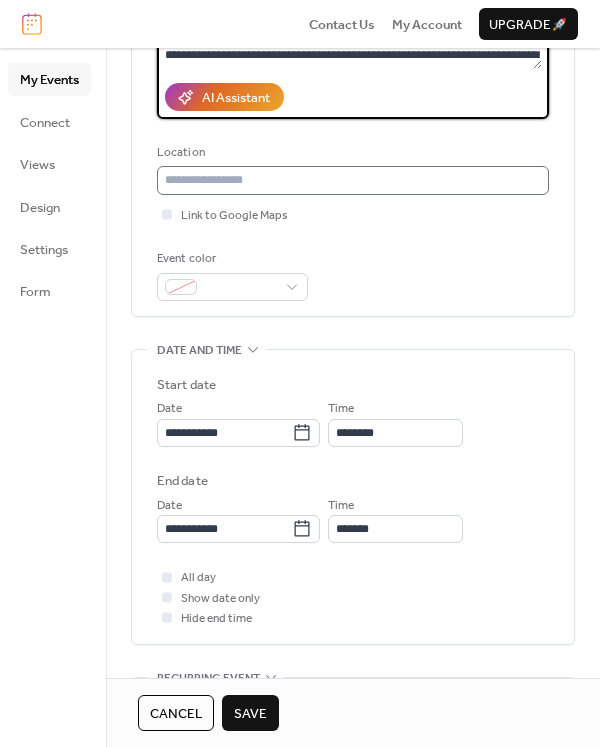 type on "**********" 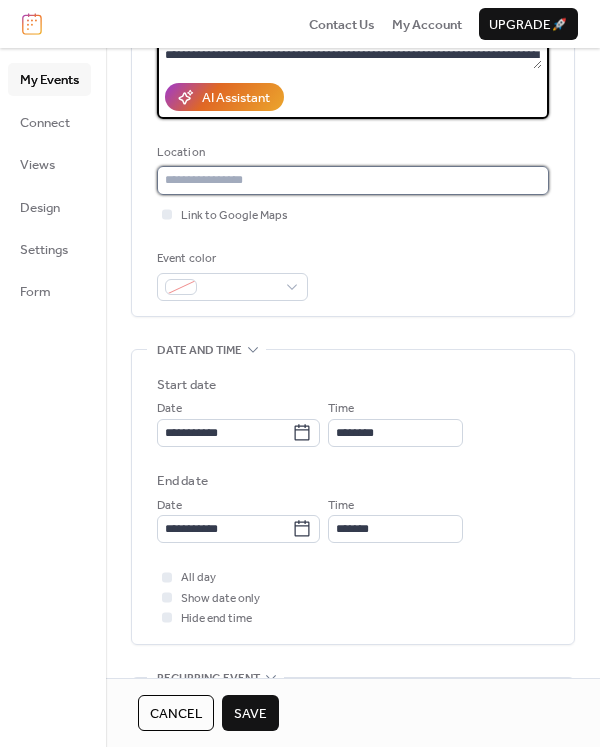 click at bounding box center (353, 180) 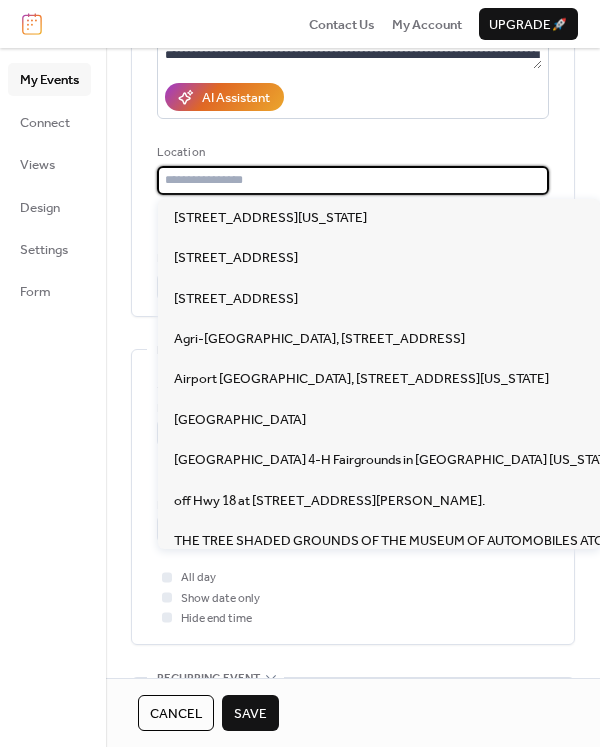 paste on "**********" 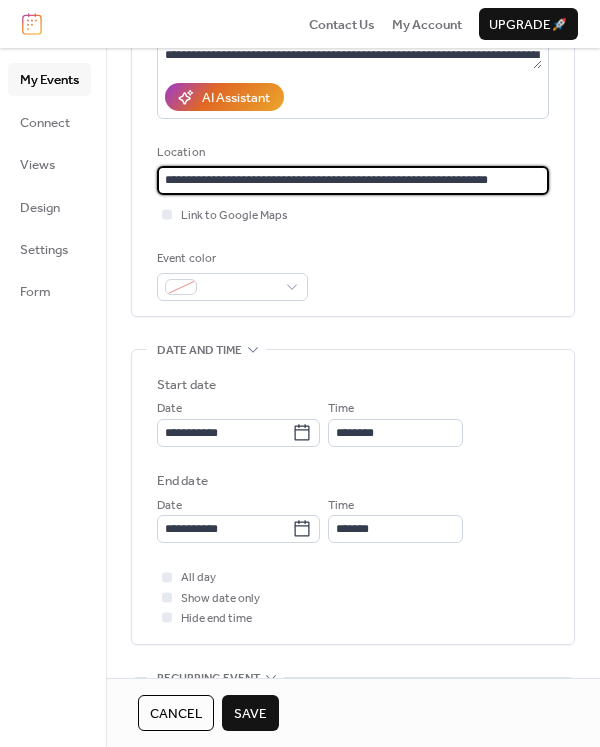 type on "**********" 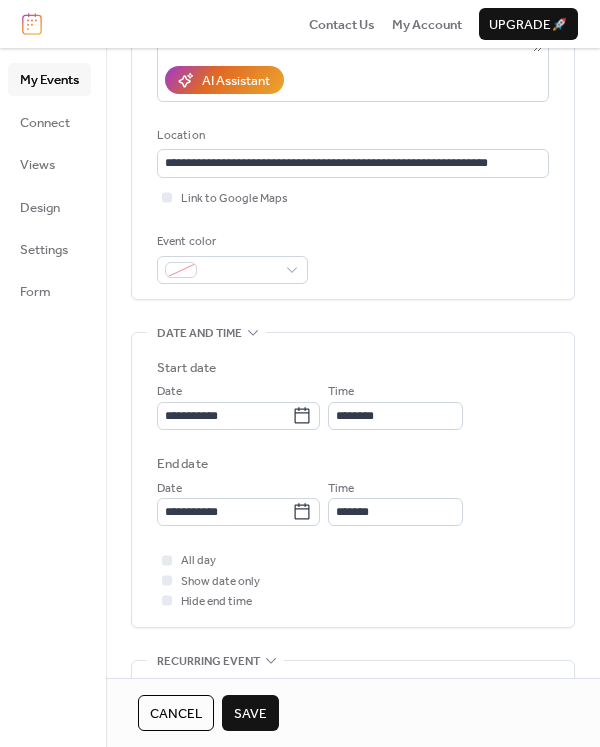 scroll, scrollTop: 370, scrollLeft: 0, axis: vertical 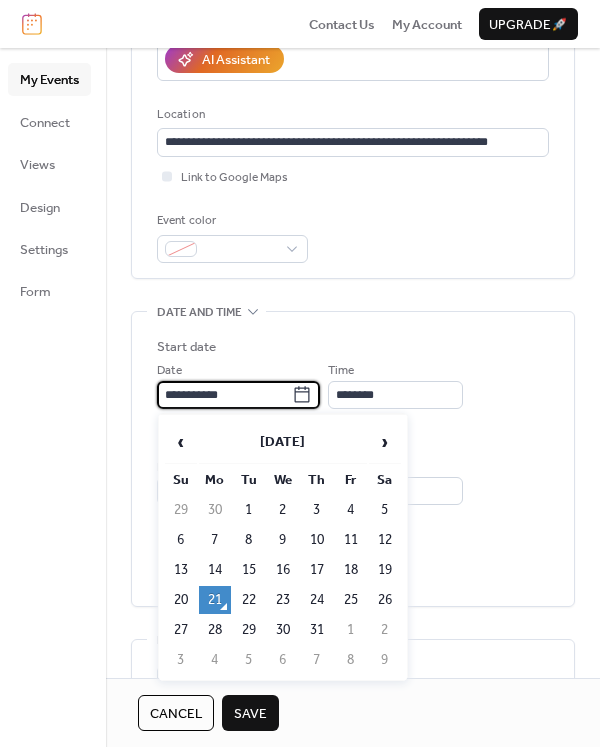 click on "**********" at bounding box center (224, 395) 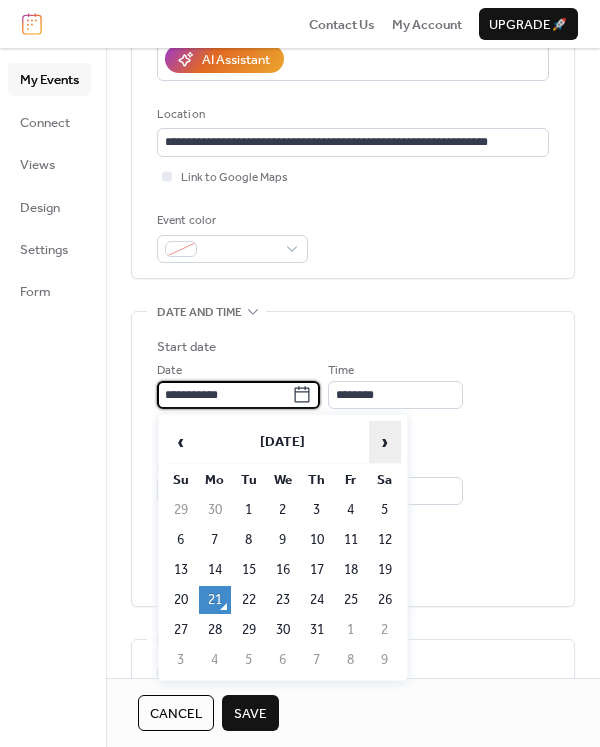 click on "›" at bounding box center (385, 442) 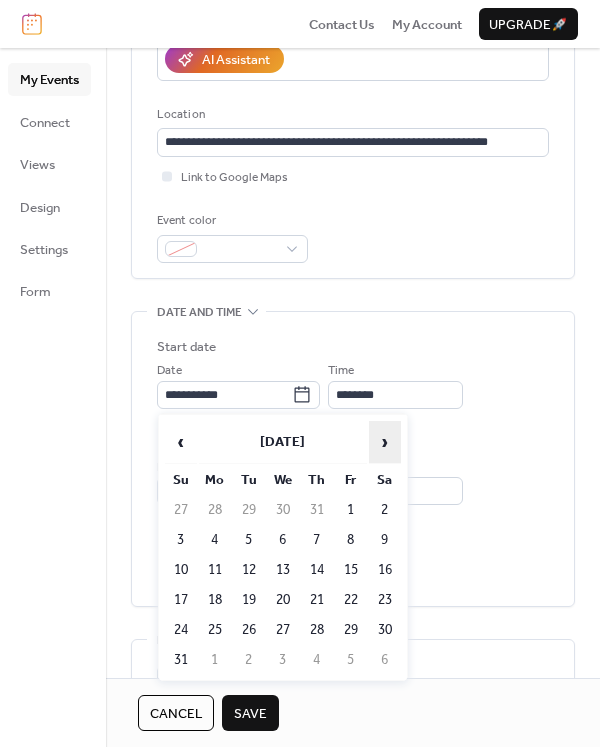click on "›" at bounding box center (385, 442) 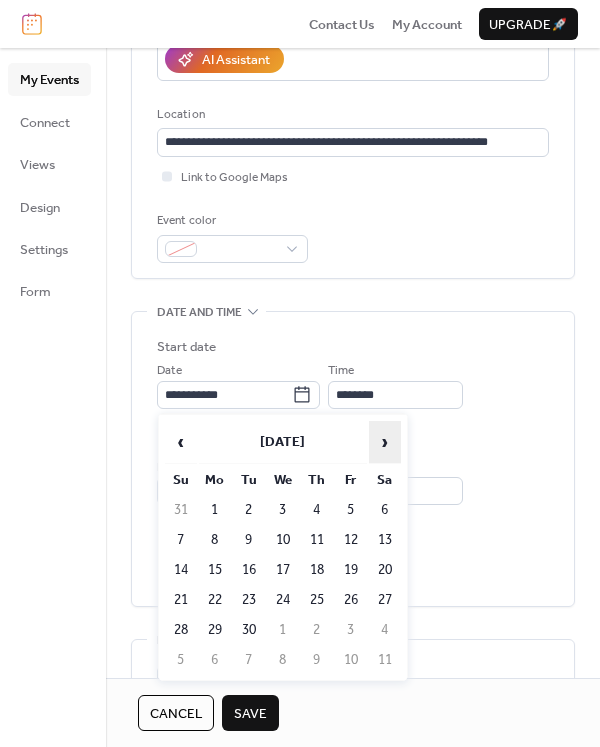click on "›" at bounding box center [385, 442] 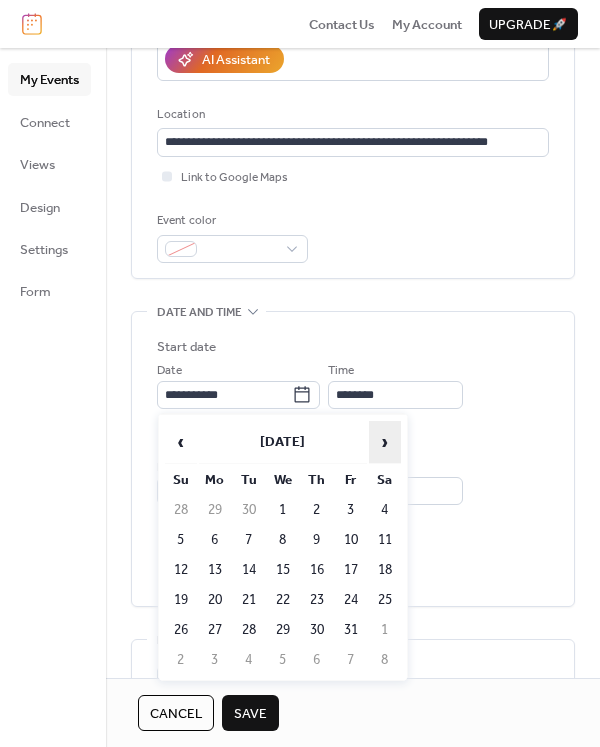 click on "›" at bounding box center [385, 442] 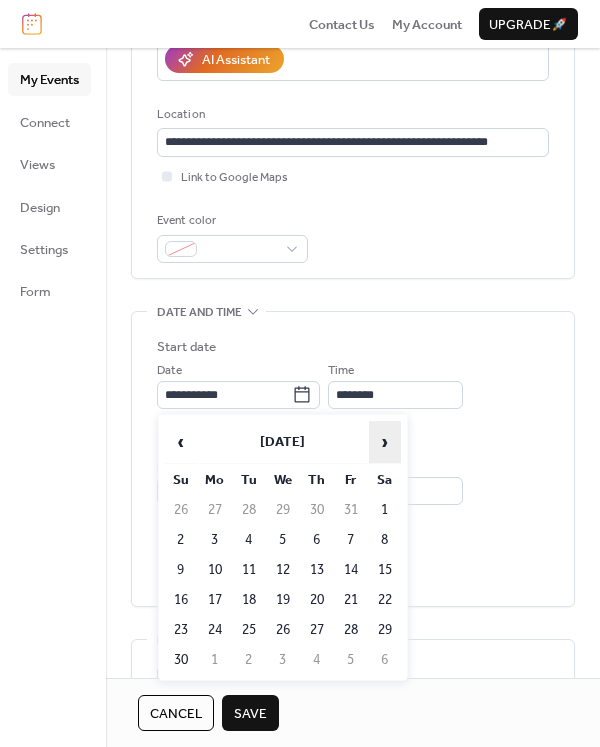 click on "›" at bounding box center [385, 442] 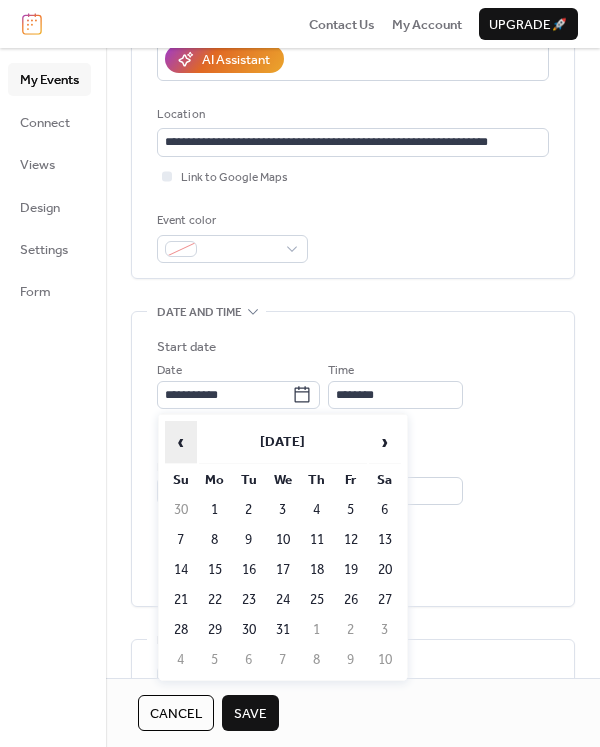 click on "‹" at bounding box center (181, 442) 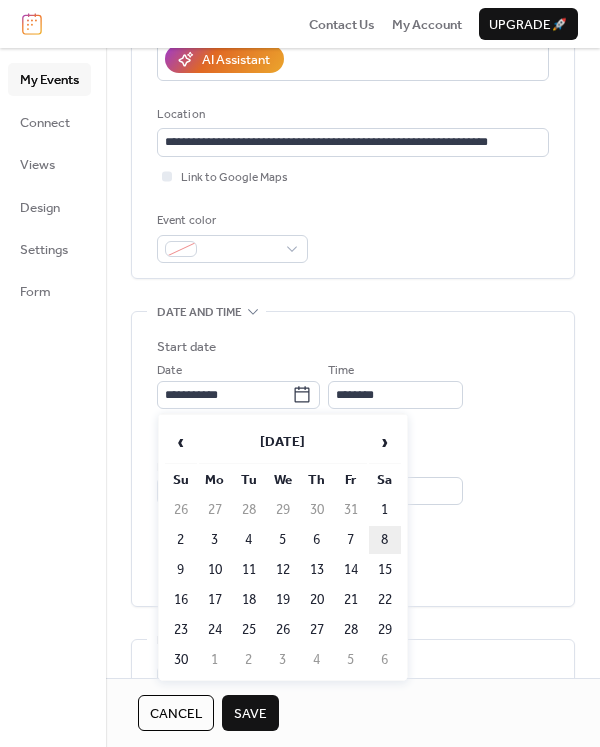 click on "8" at bounding box center (385, 540) 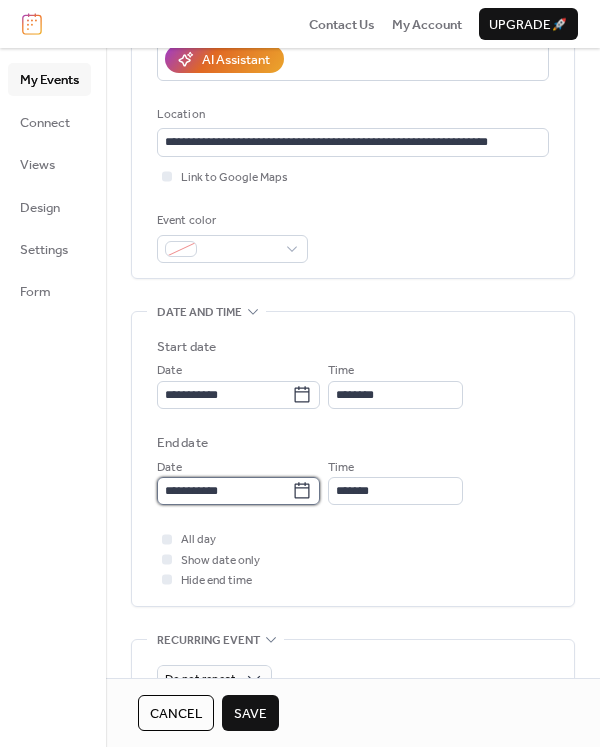 click on "**********" at bounding box center (224, 491) 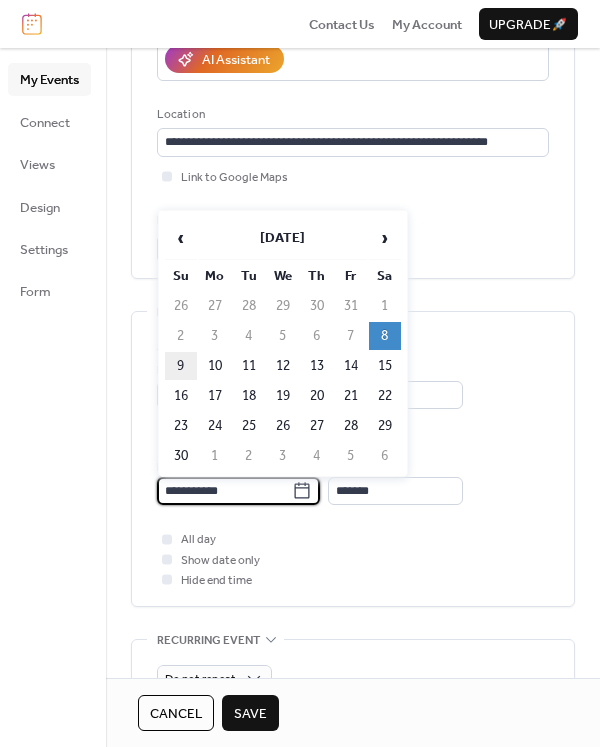 click on "9" at bounding box center (181, 366) 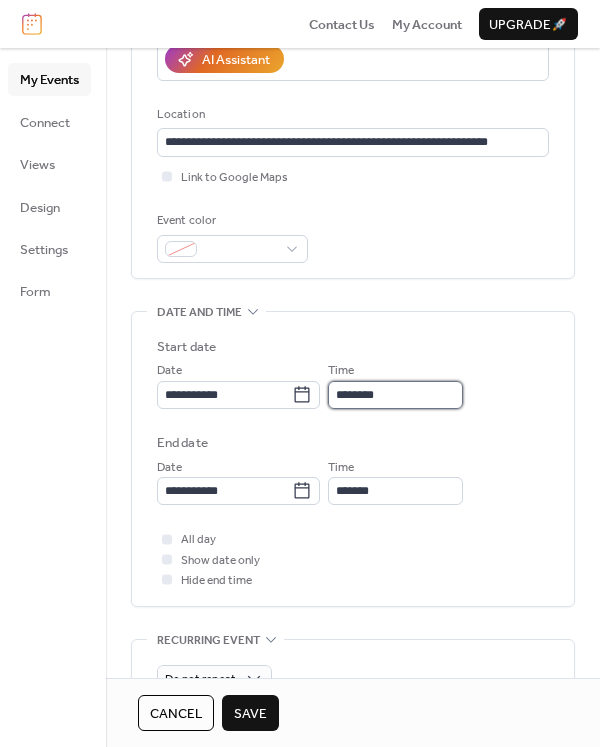 click on "********" at bounding box center (395, 395) 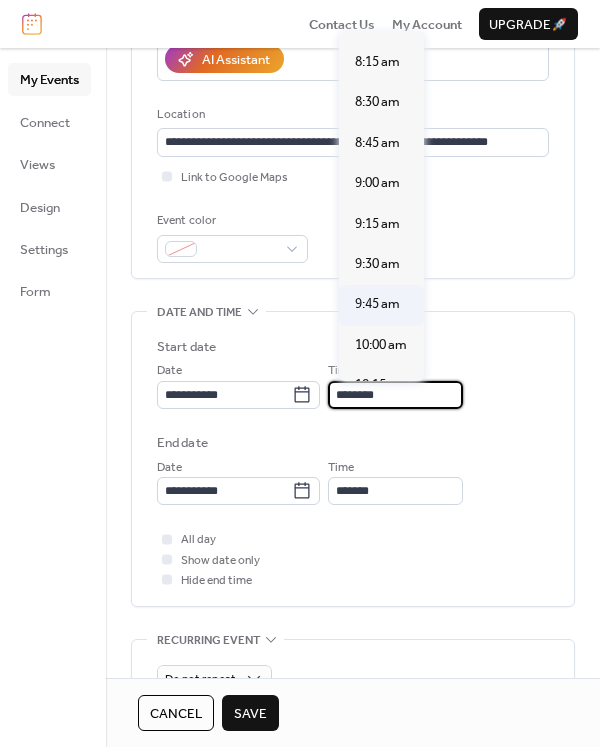 scroll, scrollTop: 1571, scrollLeft: 0, axis: vertical 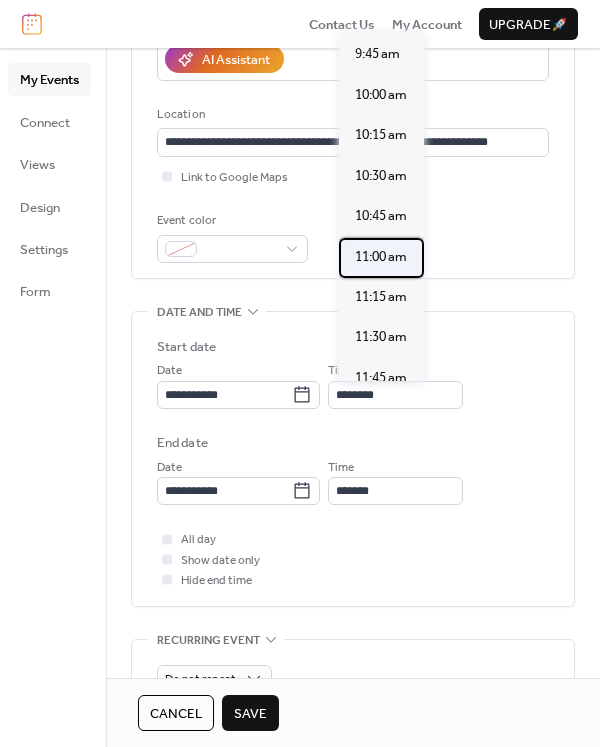 click on "11:00 am" at bounding box center (381, 257) 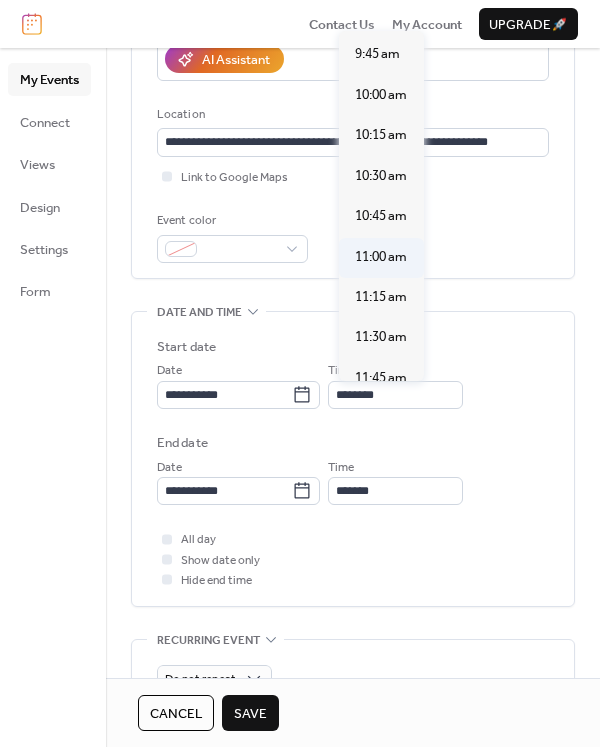 type on "********" 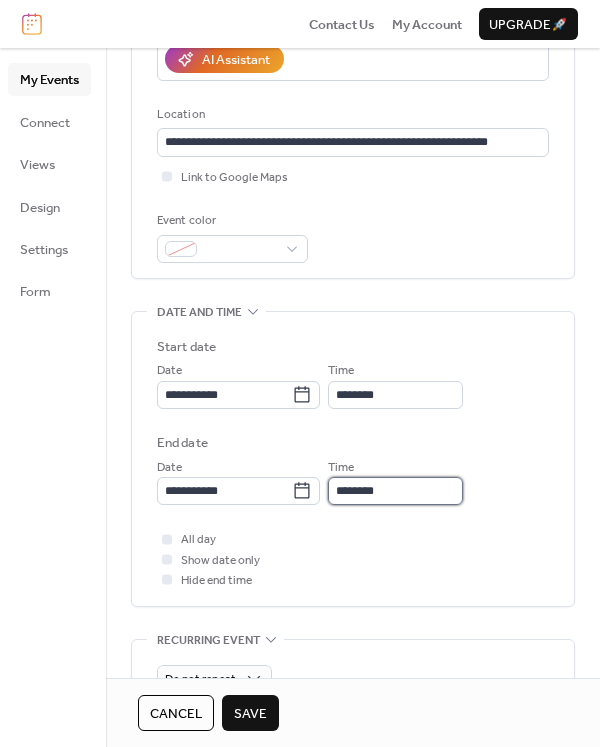 click on "********" at bounding box center [395, 491] 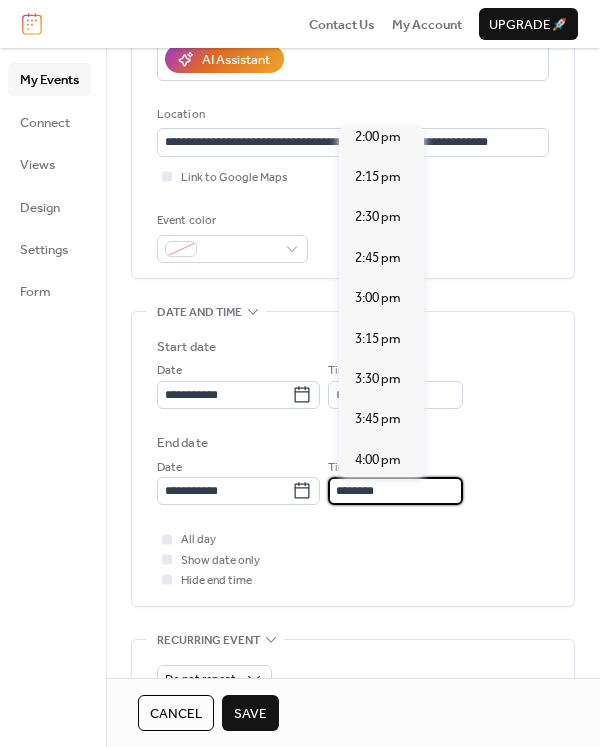 scroll, scrollTop: 2569, scrollLeft: 0, axis: vertical 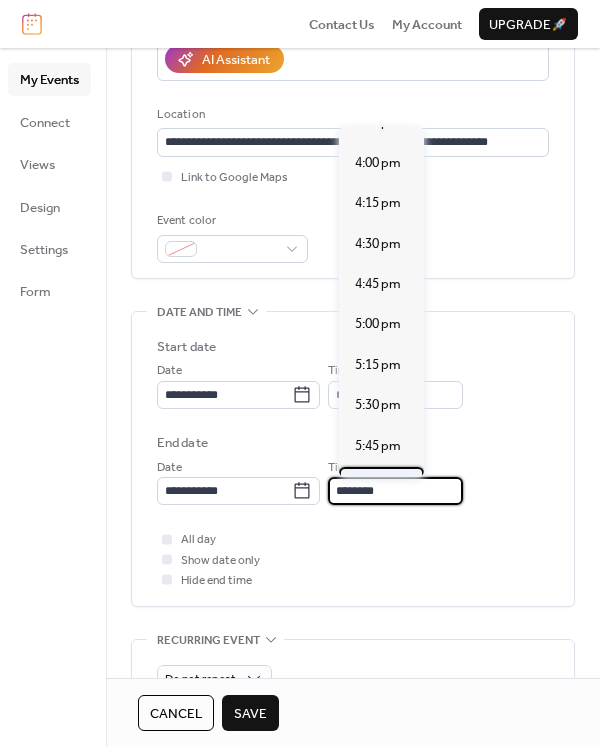 click on "6:00 pm" at bounding box center [378, 486] 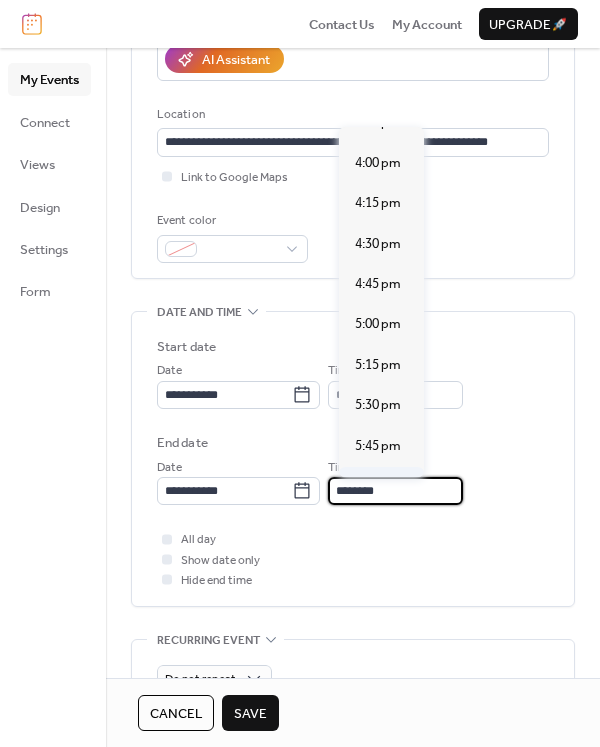 type on "*******" 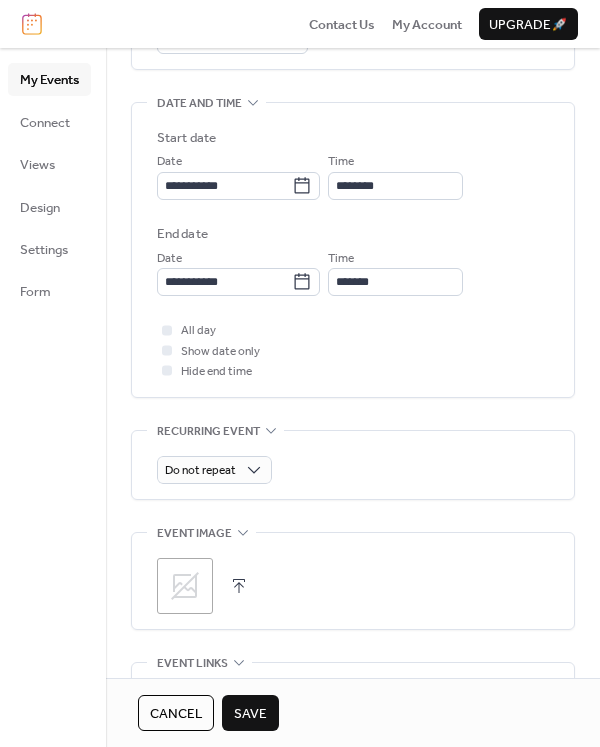 scroll, scrollTop: 617, scrollLeft: 0, axis: vertical 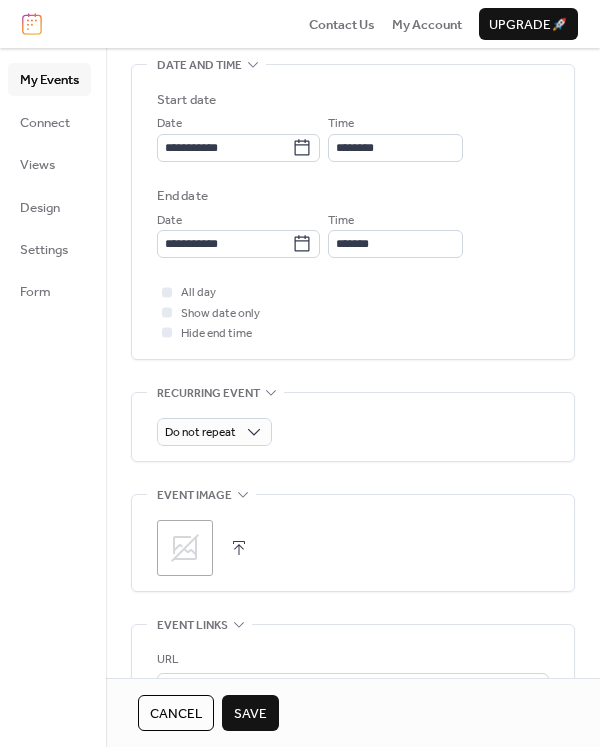 click at bounding box center (239, 548) 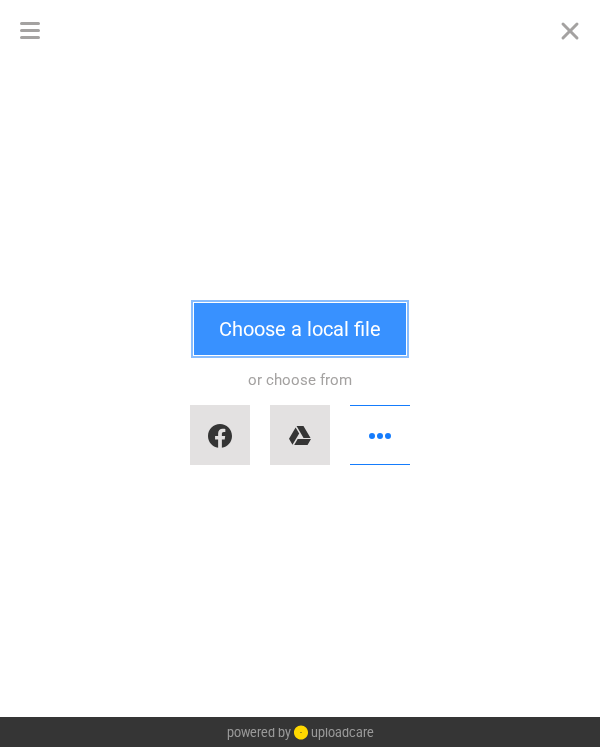 click on "Choose a local file" at bounding box center [300, 329] 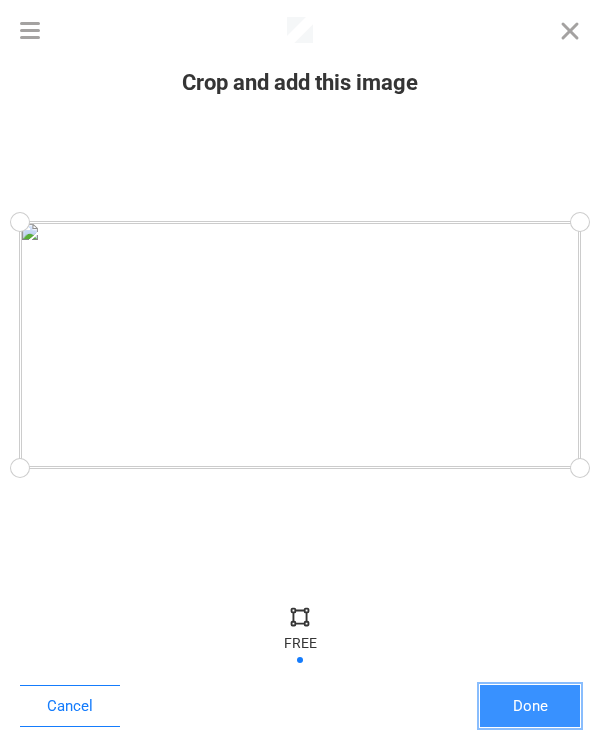 click on "Done" at bounding box center (530, 706) 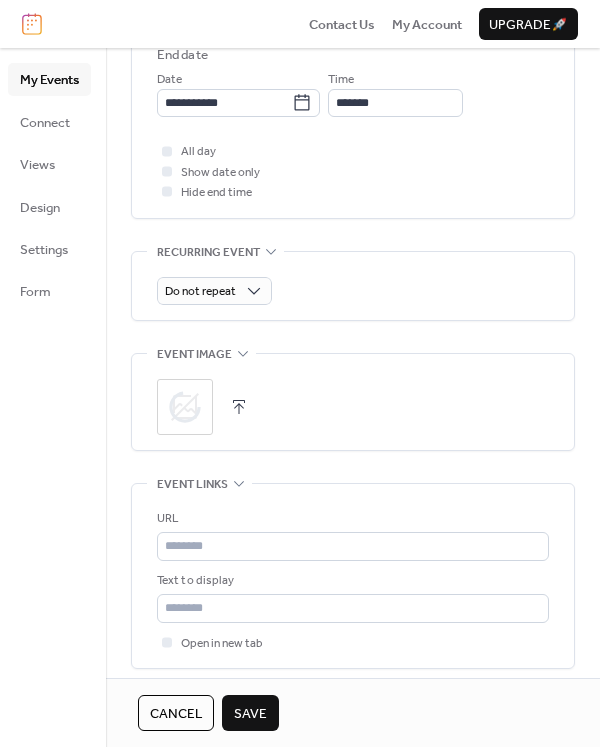 scroll, scrollTop: 917, scrollLeft: 0, axis: vertical 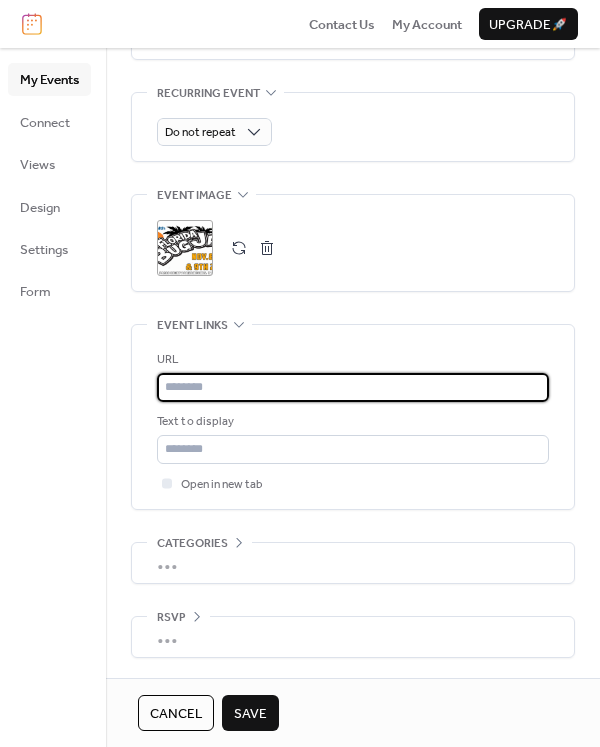 click at bounding box center (353, 387) 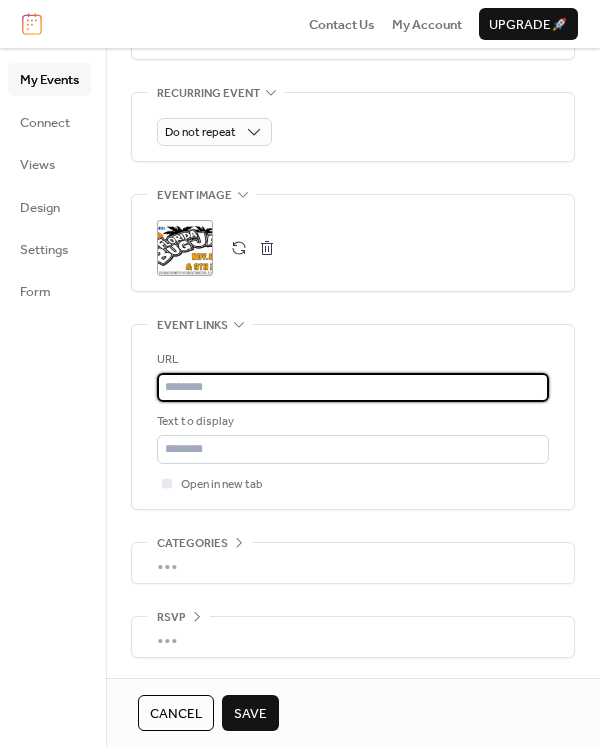 paste on "**********" 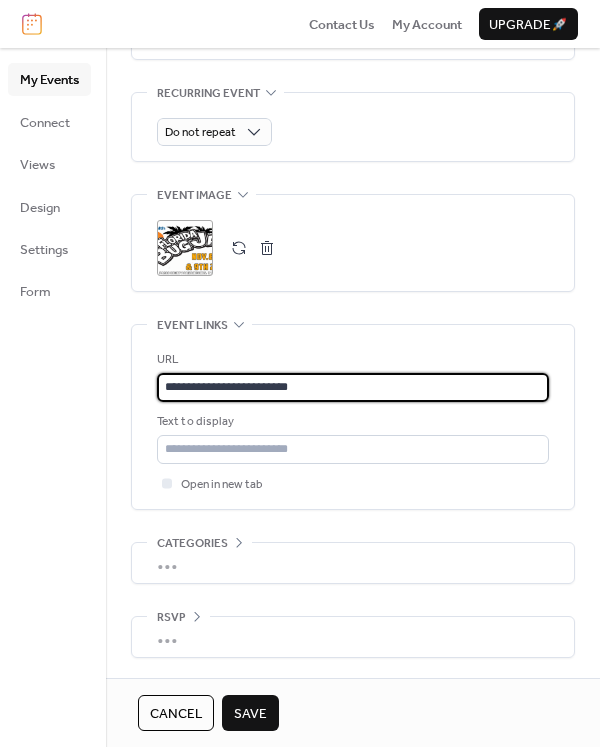 type on "**********" 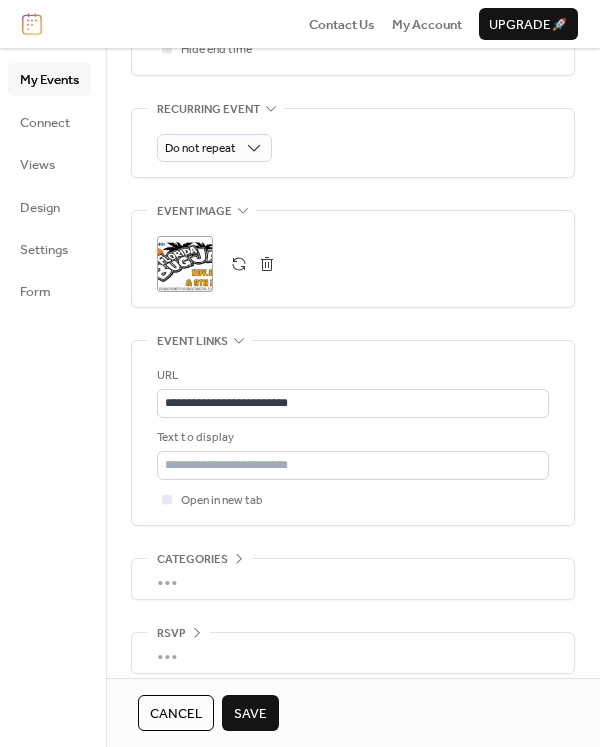 scroll, scrollTop: 917, scrollLeft: 0, axis: vertical 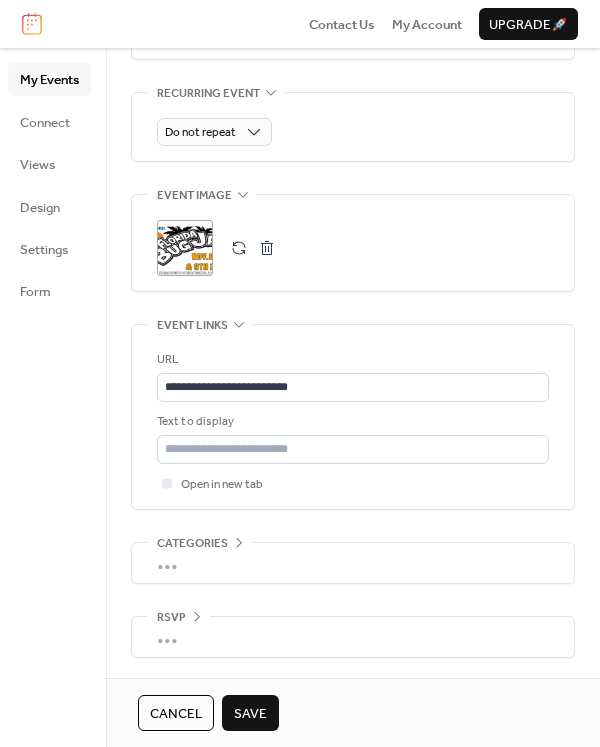 click on "Save" at bounding box center (250, 714) 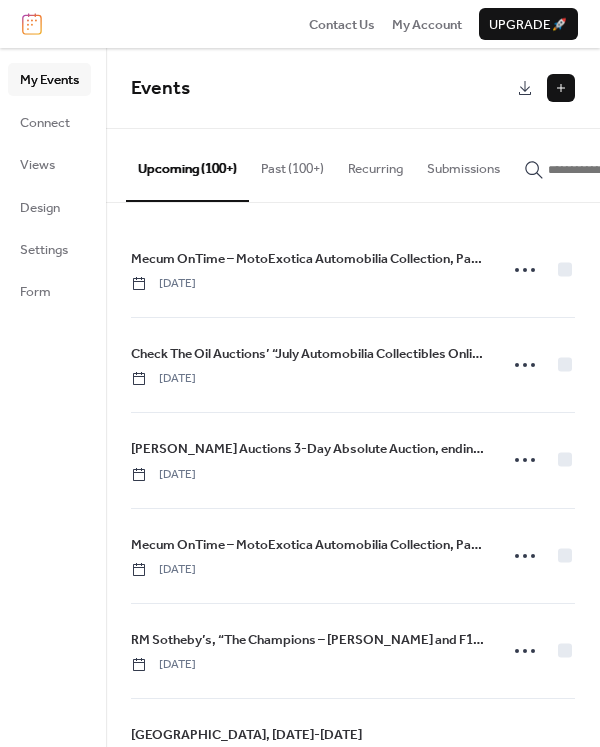 click at bounding box center [561, 88] 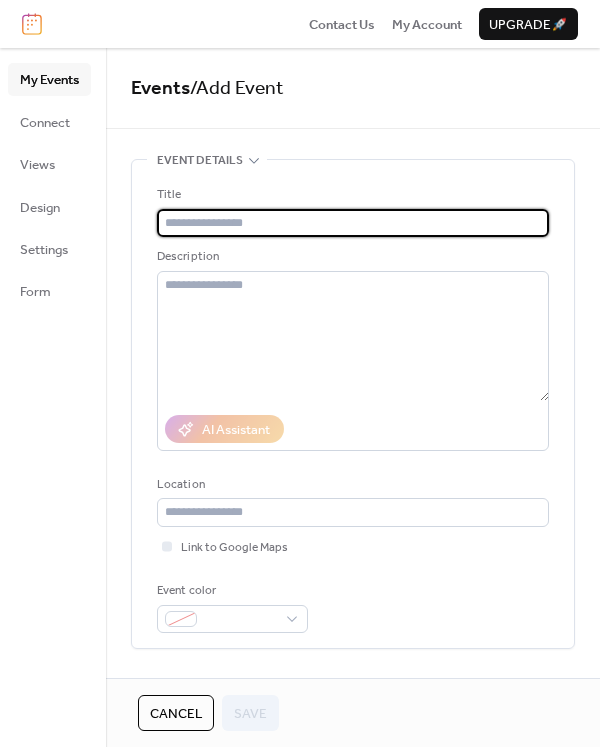 click at bounding box center (353, 223) 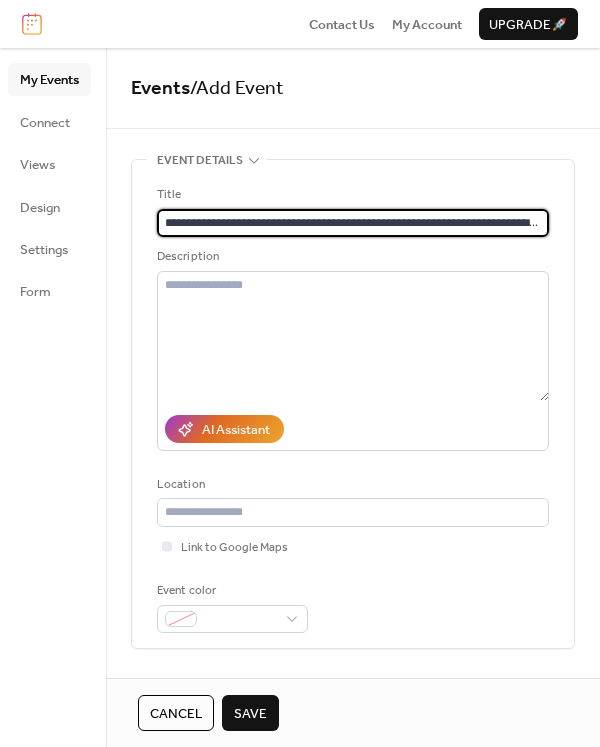 scroll, scrollTop: 0, scrollLeft: 127, axis: horizontal 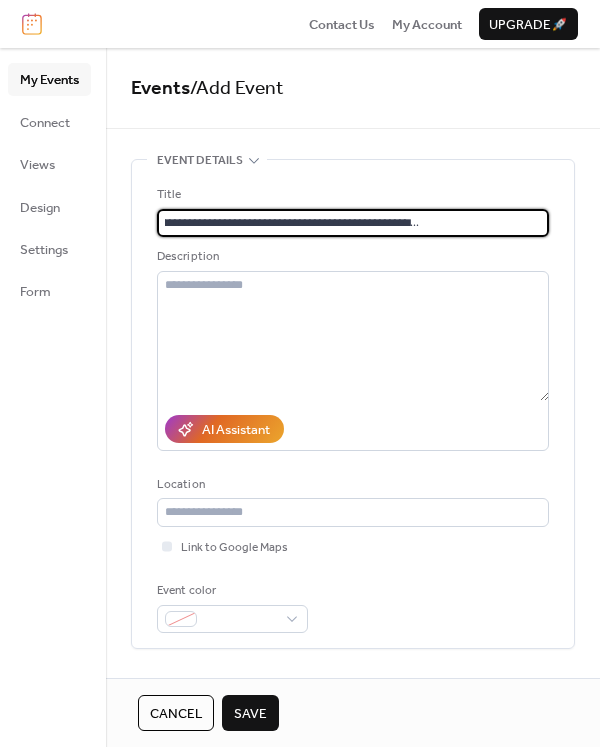 type on "**********" 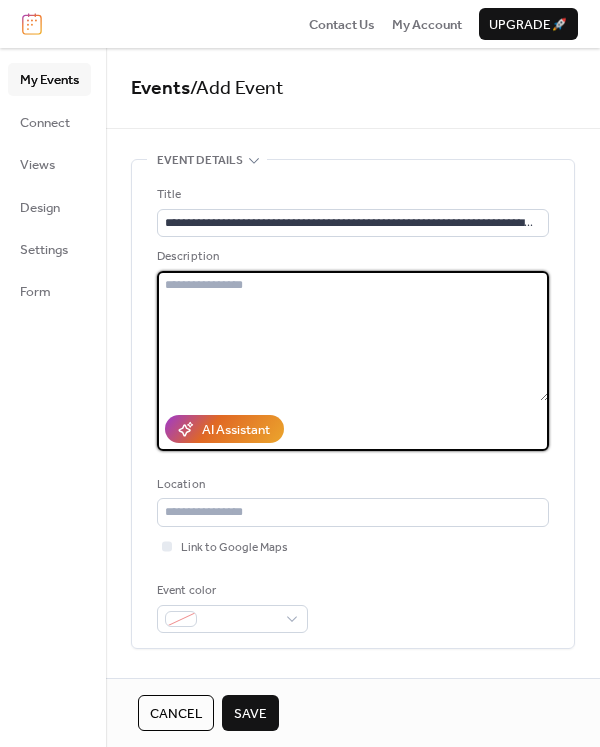 click at bounding box center [353, 336] 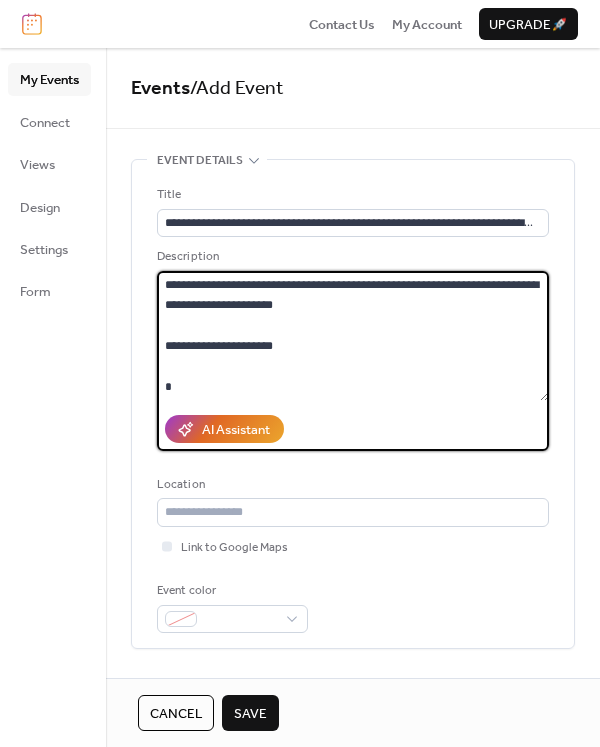 scroll, scrollTop: 282, scrollLeft: 0, axis: vertical 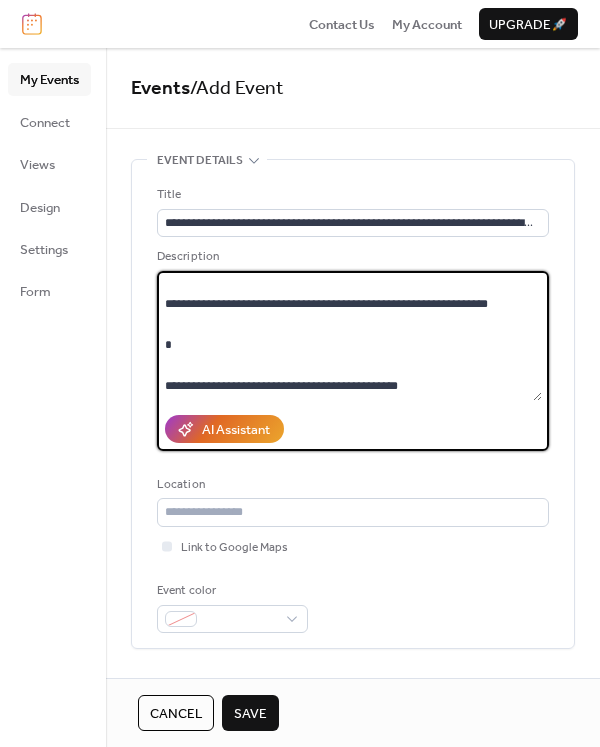 click on "**********" at bounding box center [349, 336] 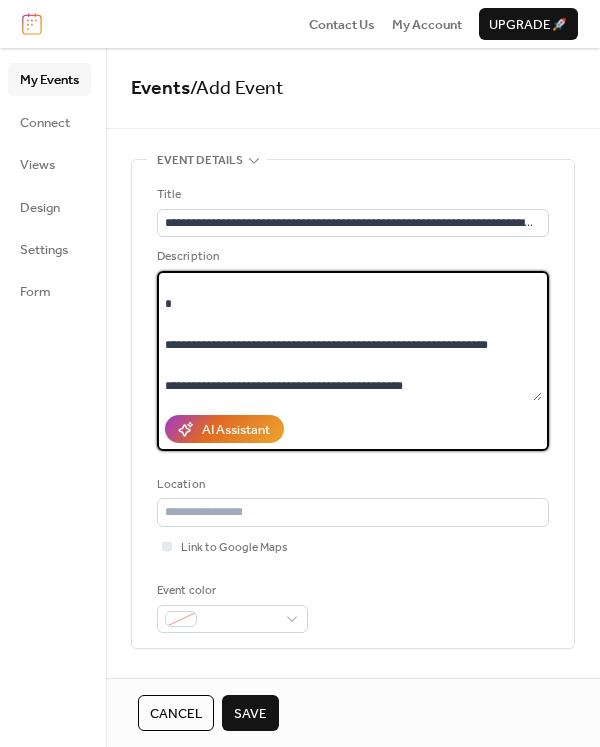 scroll, scrollTop: 245, scrollLeft: 0, axis: vertical 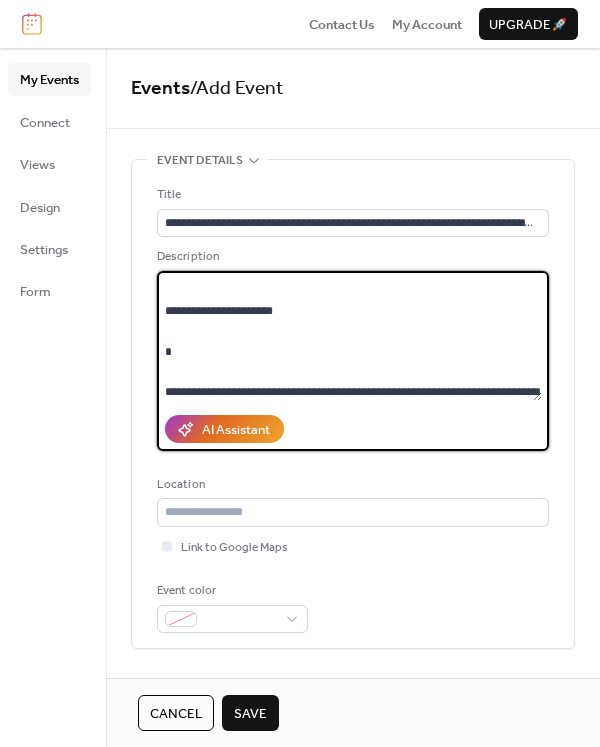 click on "**********" at bounding box center (349, 336) 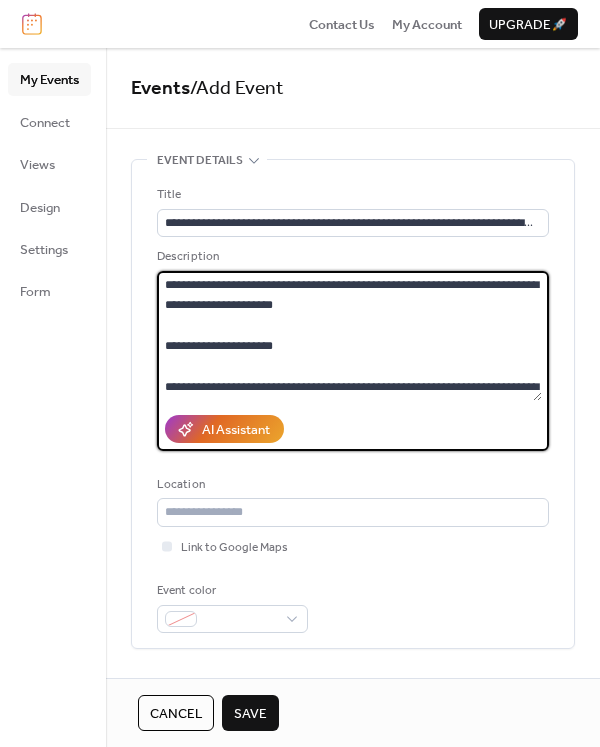 scroll, scrollTop: 163, scrollLeft: 0, axis: vertical 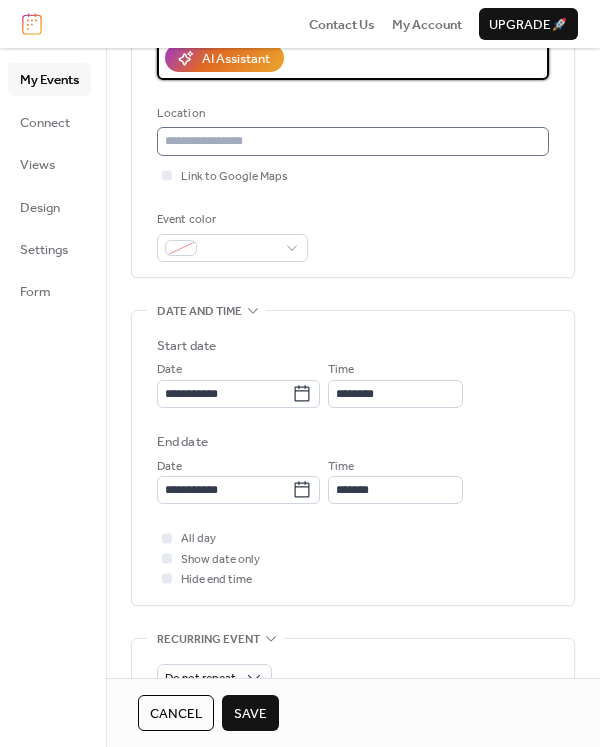 type on "**********" 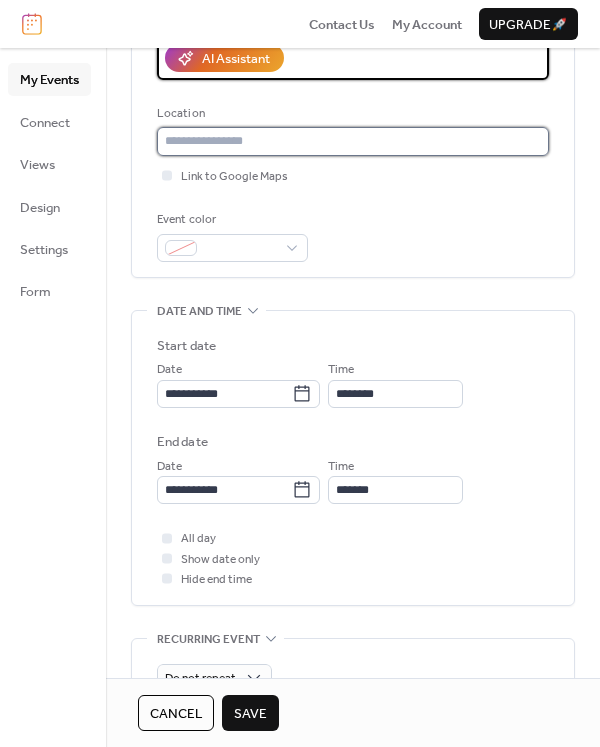 click at bounding box center (353, 141) 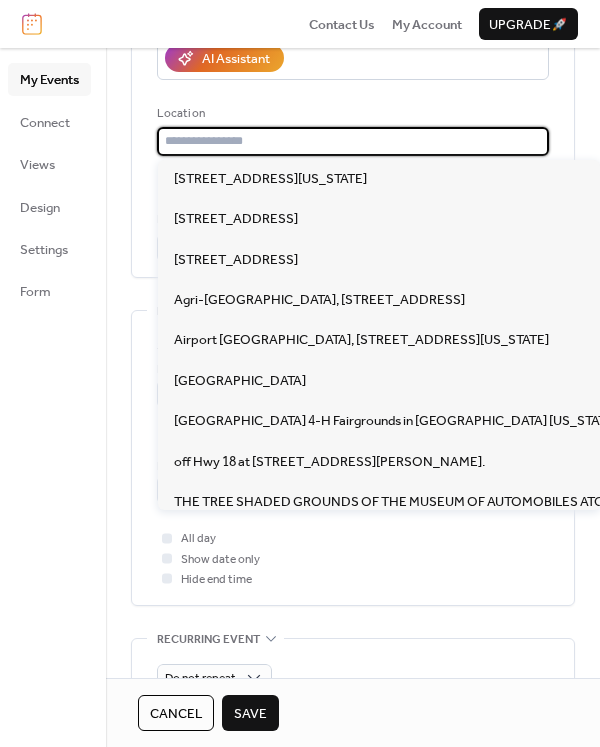 paste on "**********" 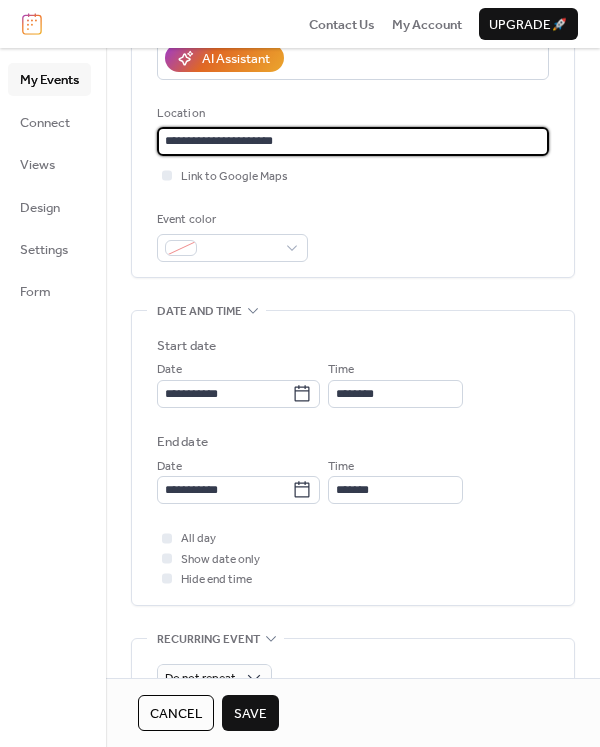 type on "**********" 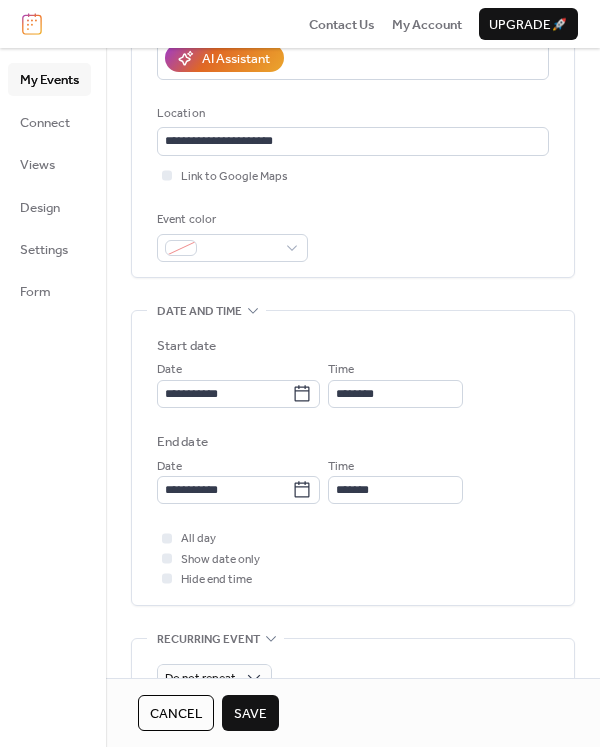 click on "**********" at bounding box center (353, 33) 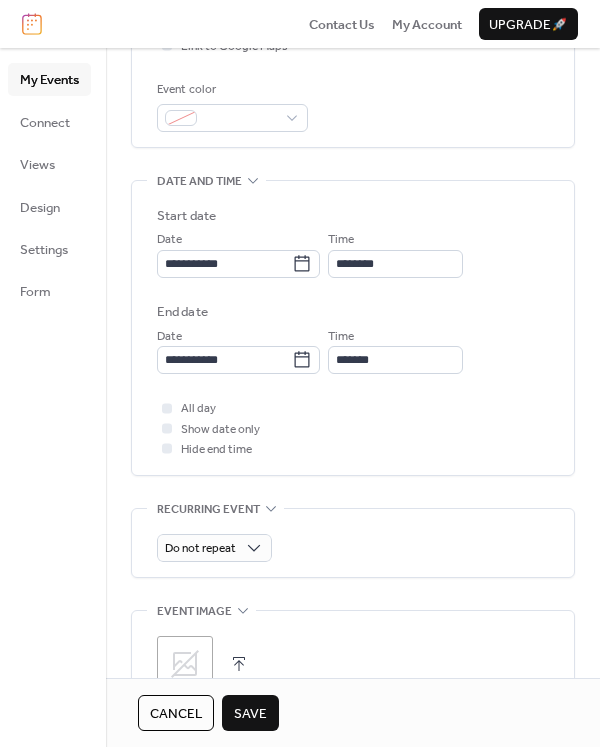 scroll, scrollTop: 505, scrollLeft: 0, axis: vertical 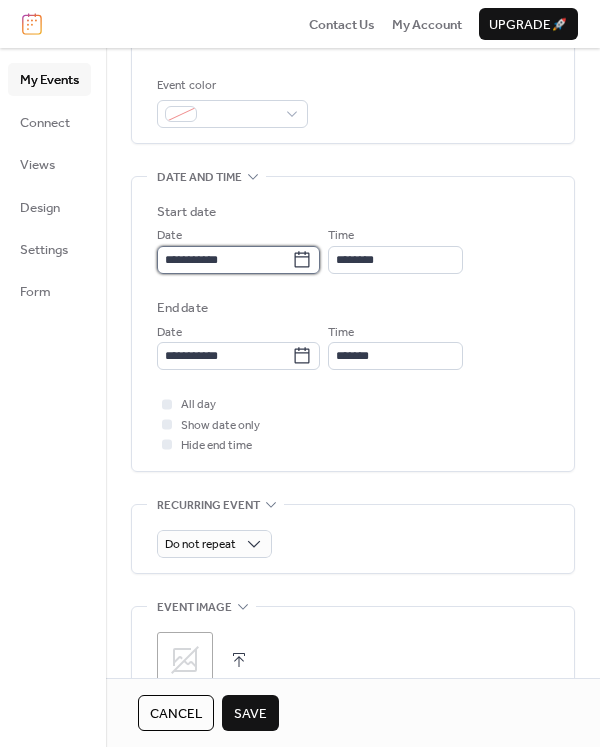 click on "**********" at bounding box center (224, 260) 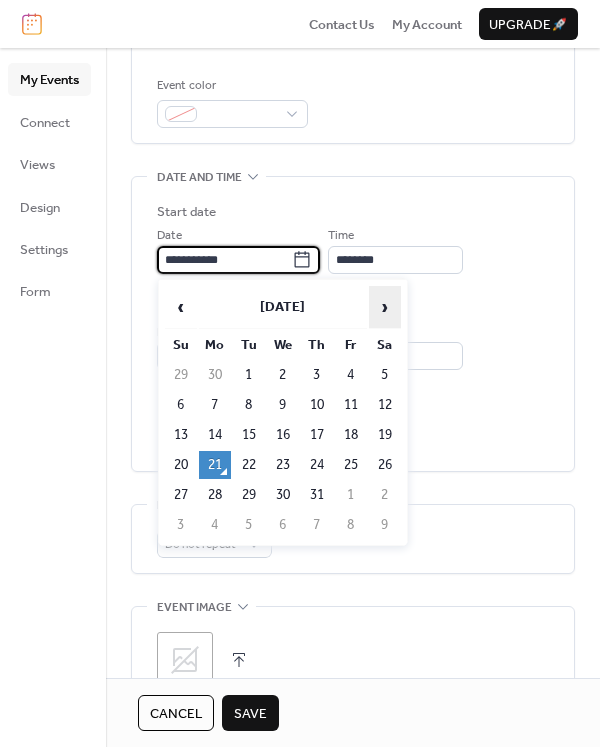 click on "›" at bounding box center [385, 307] 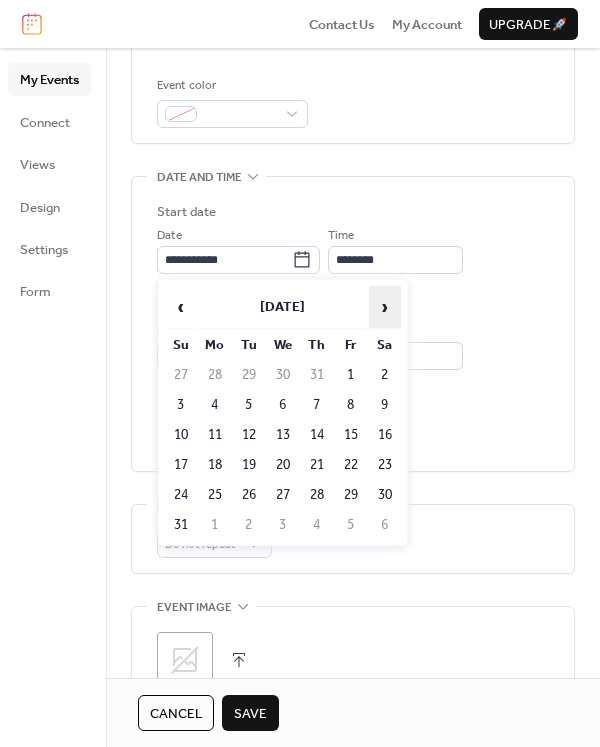 click on "›" at bounding box center [385, 307] 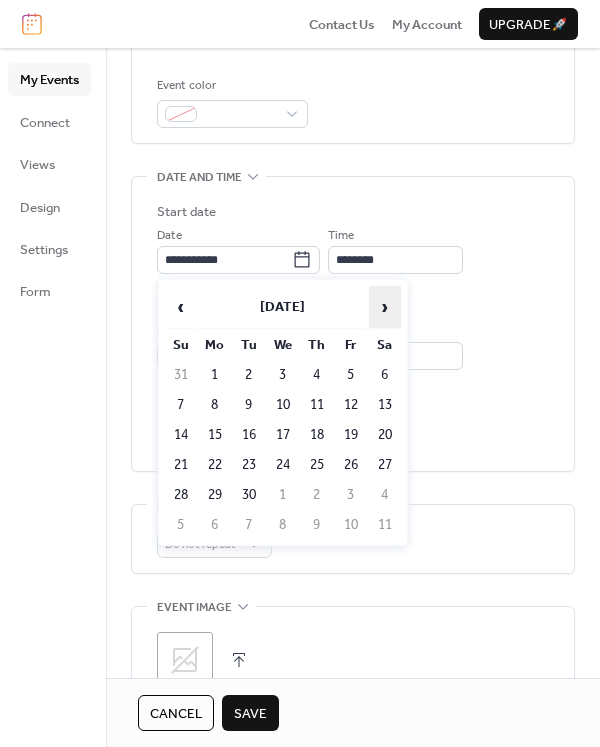 click on "›" at bounding box center (385, 307) 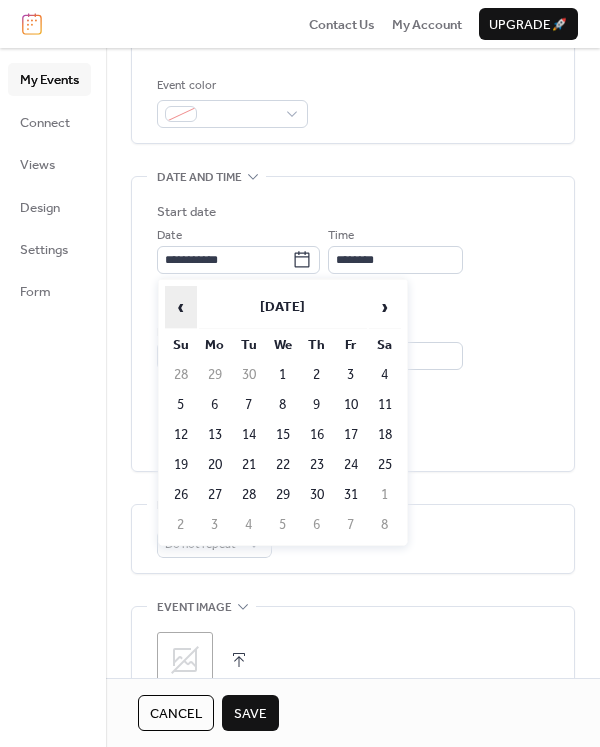 click on "‹" at bounding box center [181, 307] 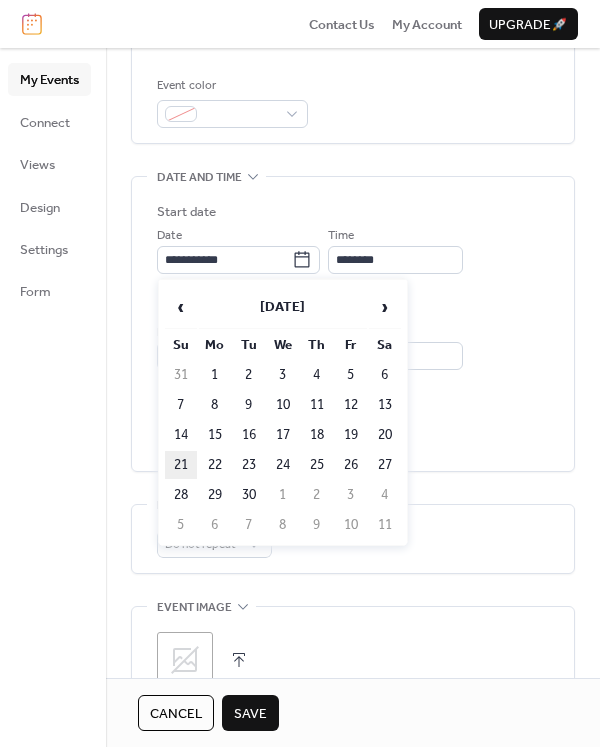 click on "21" at bounding box center (181, 465) 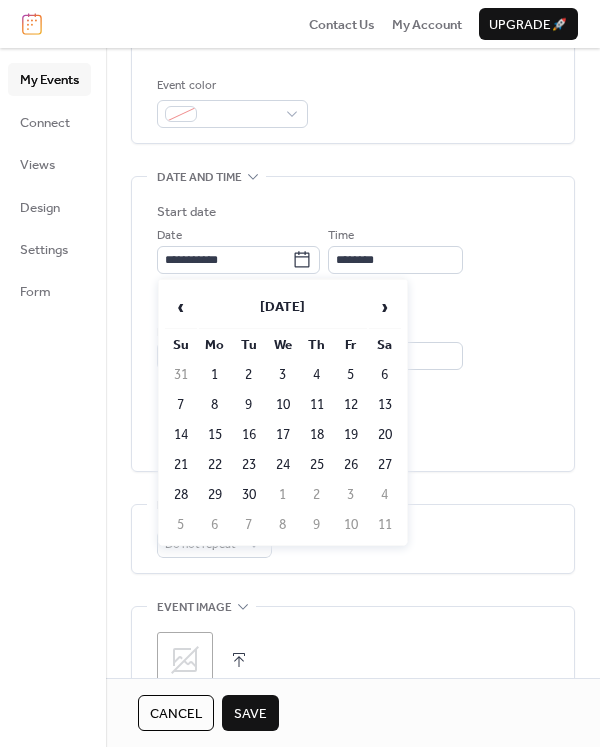 type on "**********" 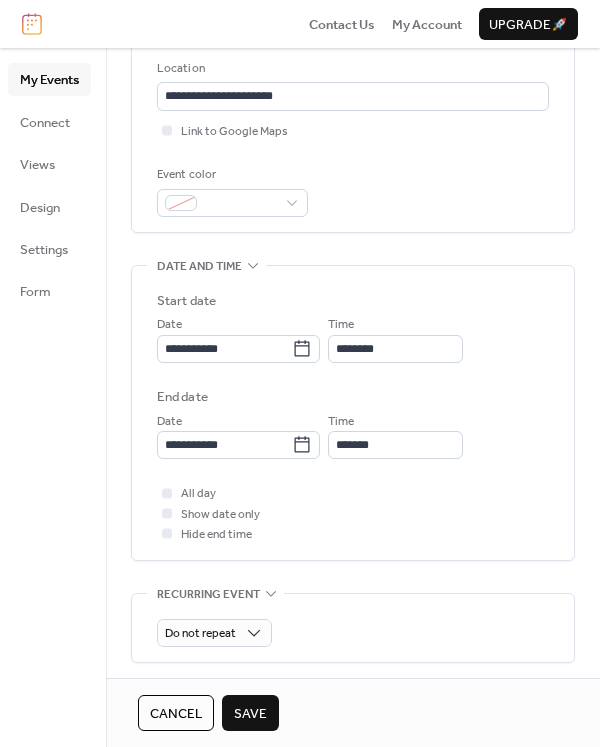 scroll, scrollTop: 411, scrollLeft: 0, axis: vertical 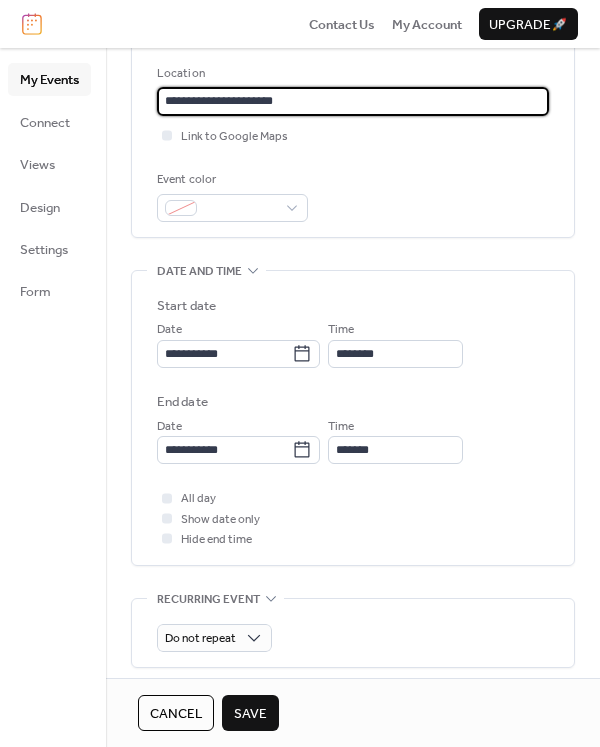 drag, startPoint x: 299, startPoint y: 98, endPoint x: 107, endPoint y: 131, distance: 194.81529 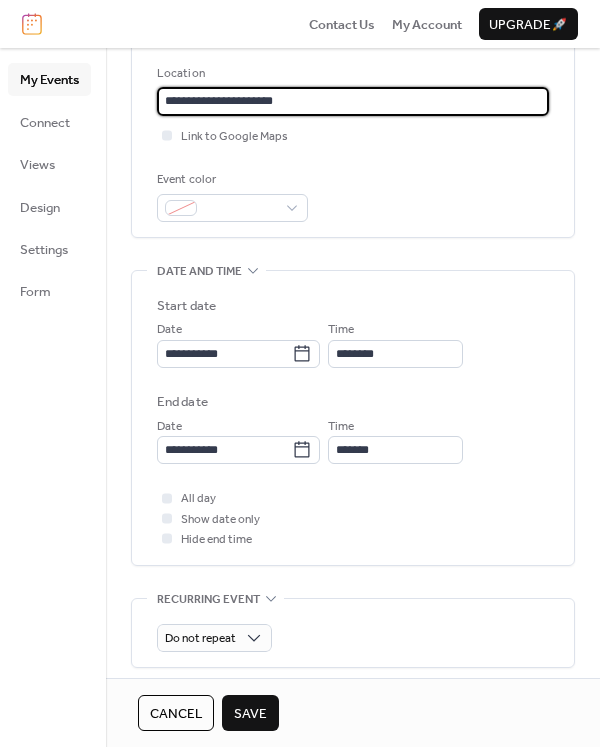 scroll, scrollTop: 1, scrollLeft: 0, axis: vertical 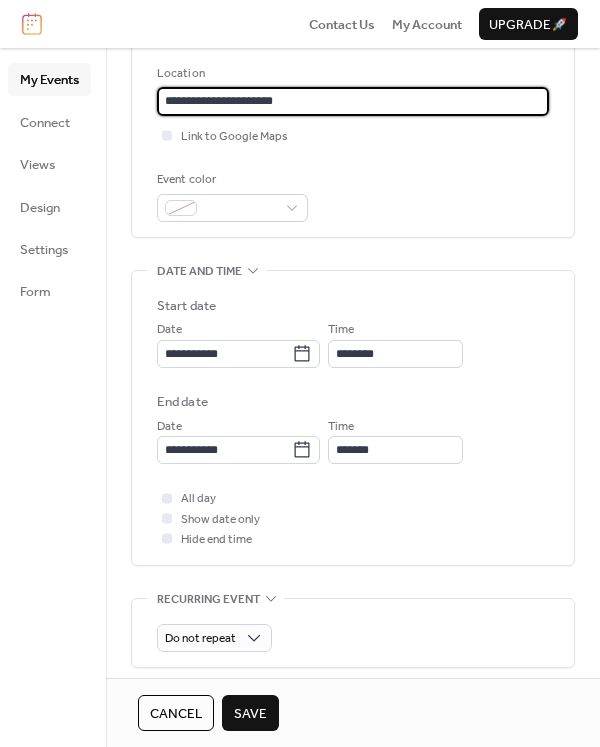 drag, startPoint x: 305, startPoint y: 103, endPoint x: 158, endPoint y: 110, distance: 147.16656 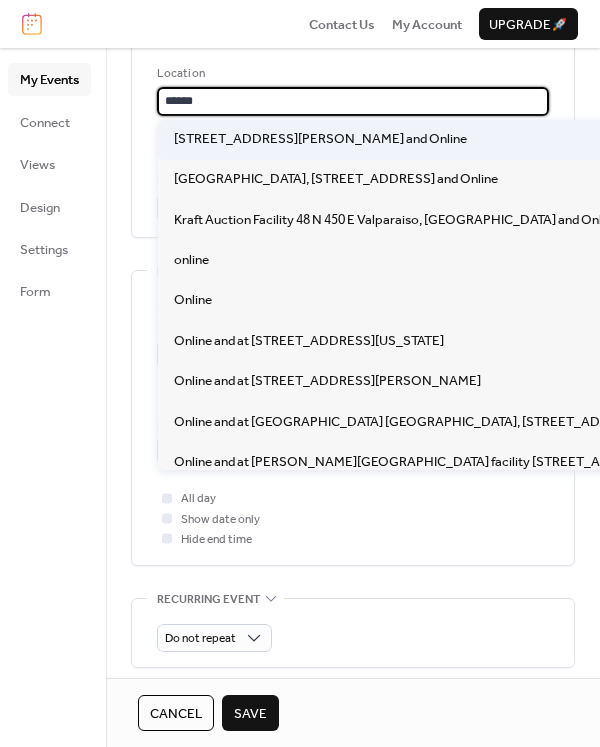 scroll, scrollTop: 415, scrollLeft: 0, axis: vertical 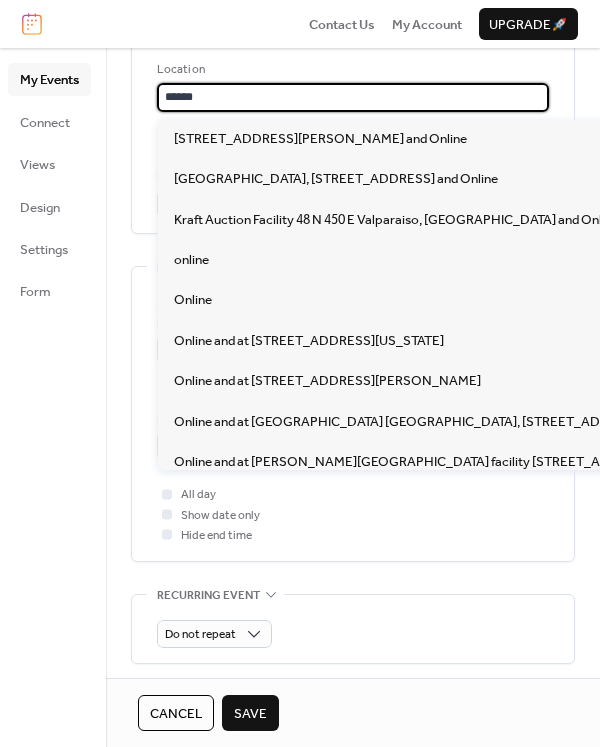 type on "******" 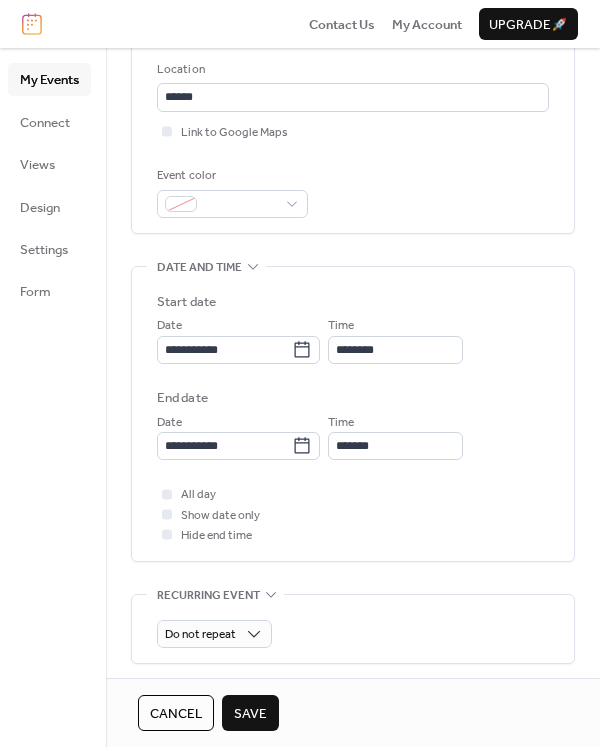 click on "**********" at bounding box center (353, -11) 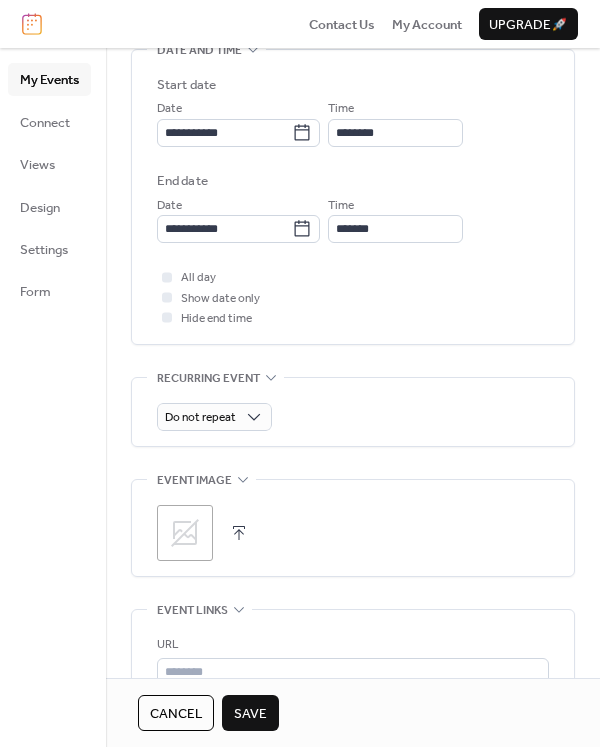 scroll, scrollTop: 641, scrollLeft: 0, axis: vertical 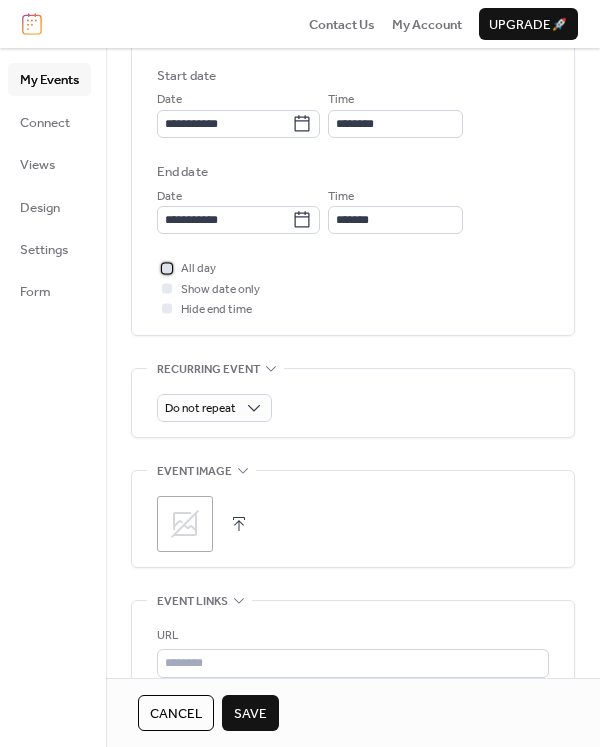 click at bounding box center (167, 268) 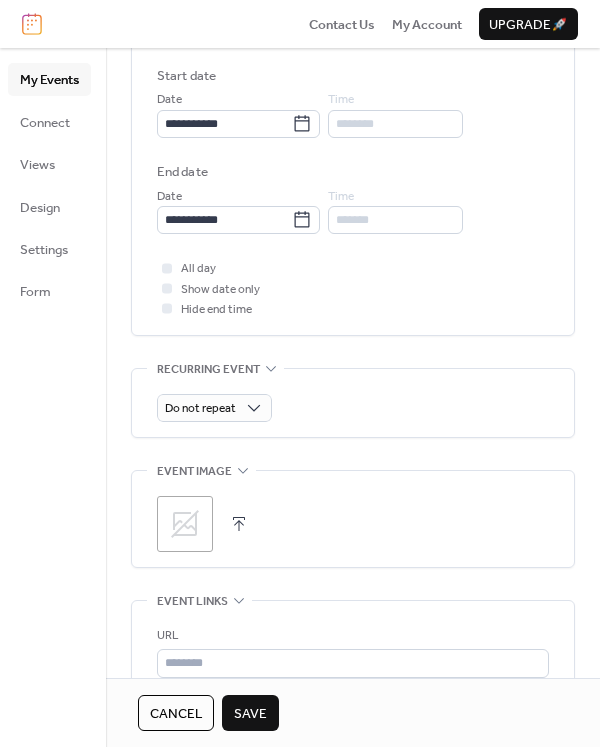click at bounding box center (239, 524) 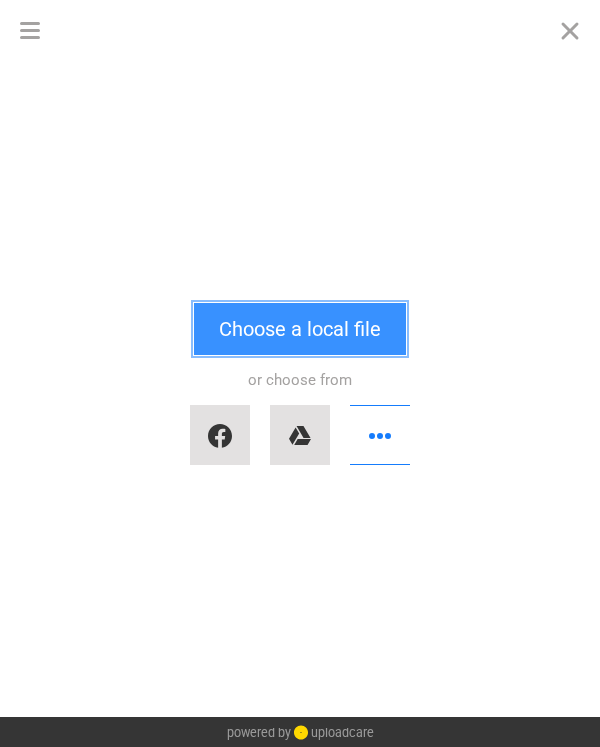 click on "Choose a local file" at bounding box center (300, 329) 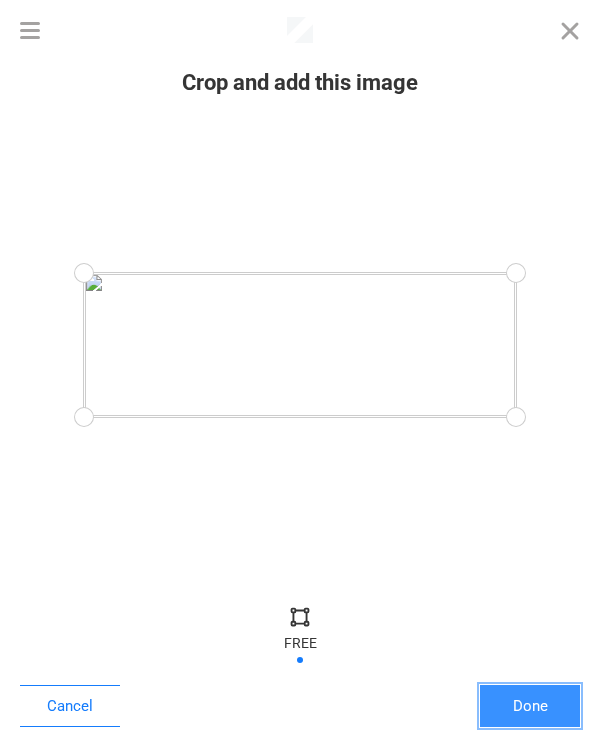 click on "Done" at bounding box center [530, 706] 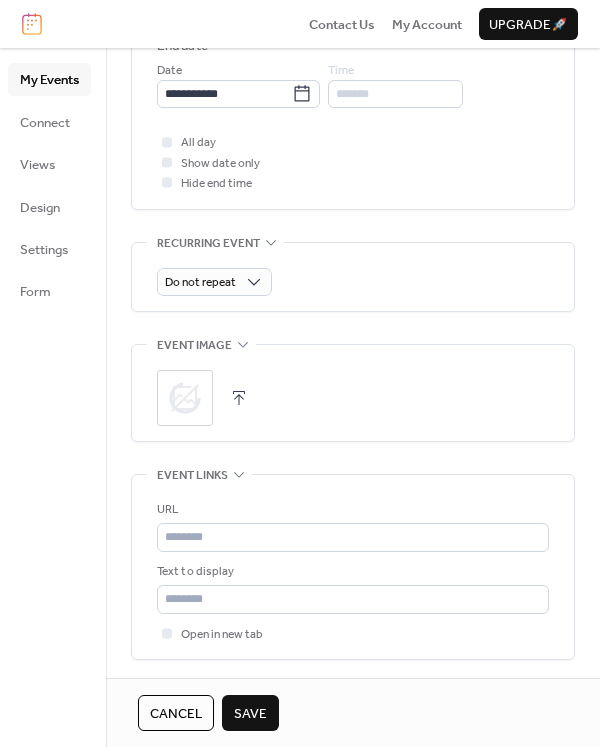 scroll, scrollTop: 917, scrollLeft: 0, axis: vertical 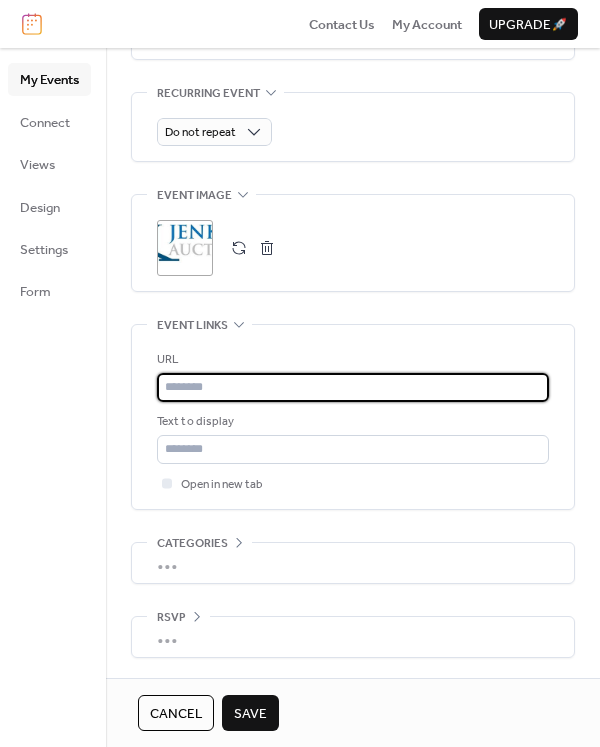 click at bounding box center [353, 387] 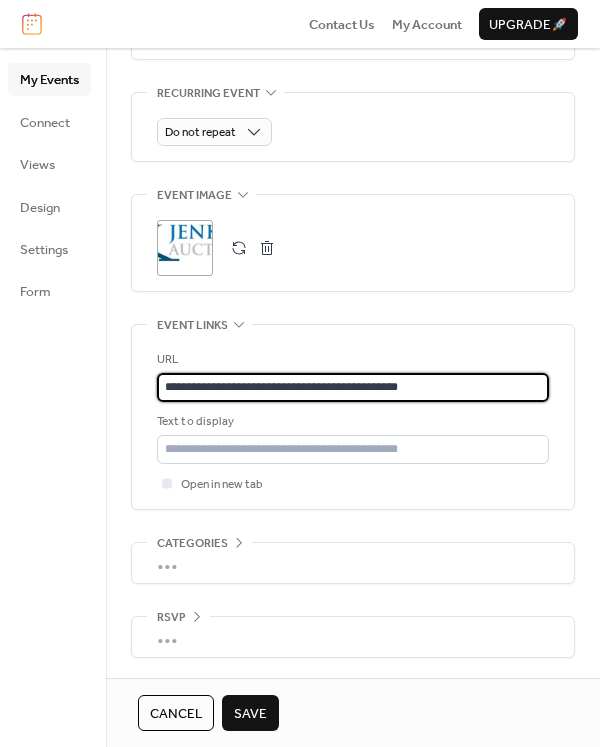 type on "**********" 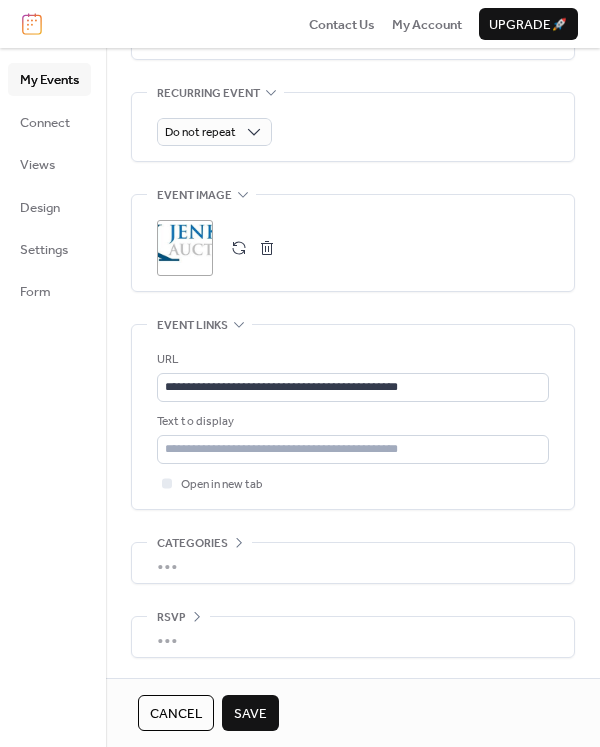 click on "**********" at bounding box center [353, 417] 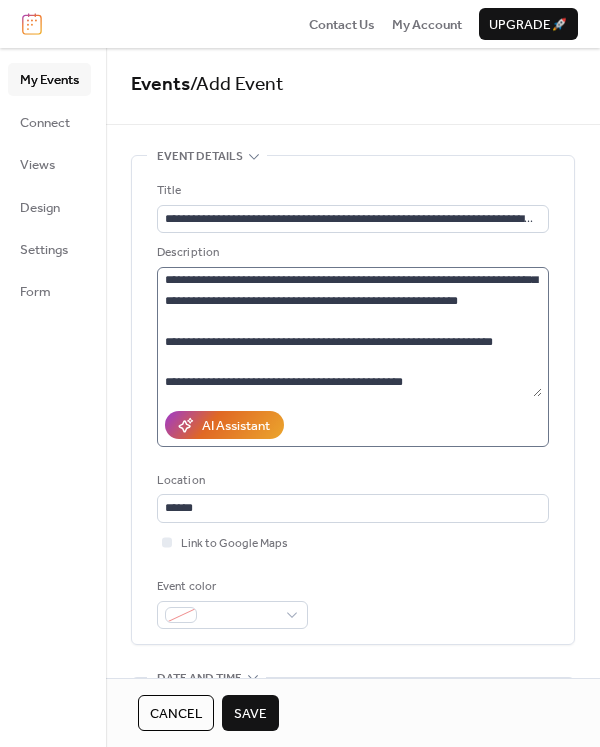 scroll, scrollTop: 8, scrollLeft: 0, axis: vertical 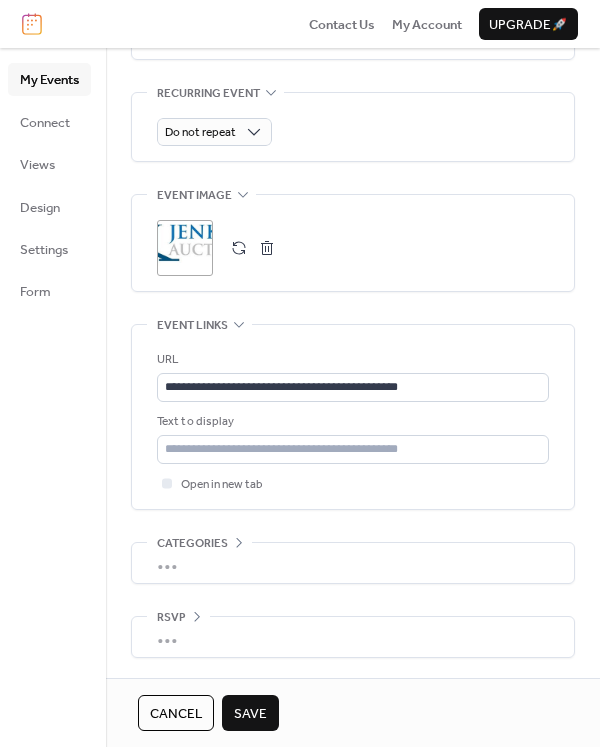 click on "Save" at bounding box center [250, 714] 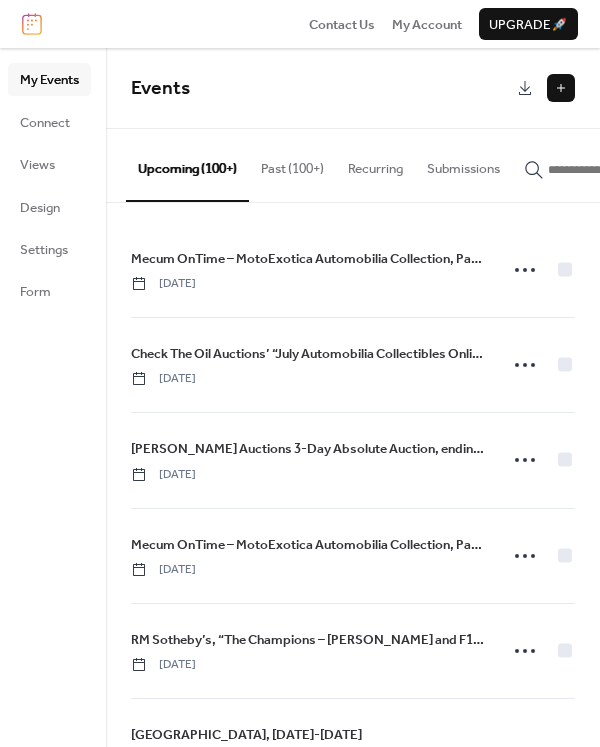 click at bounding box center [561, 88] 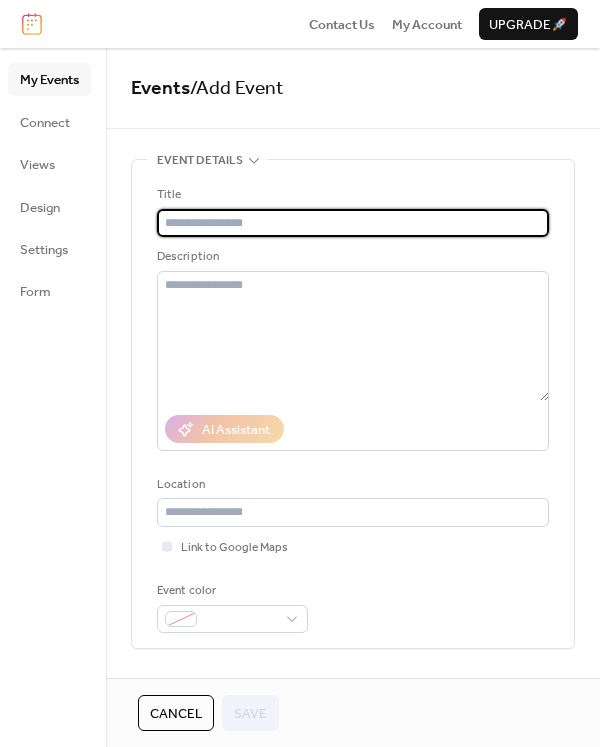 click at bounding box center [353, 223] 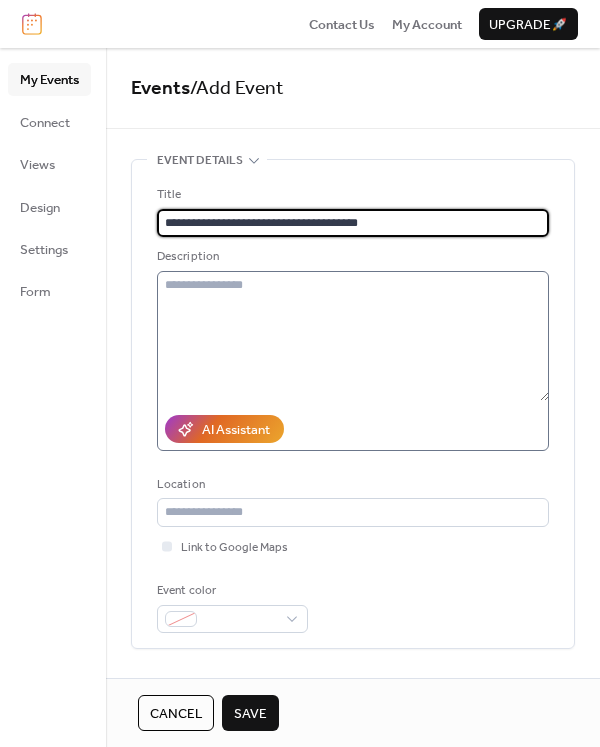 type on "**********" 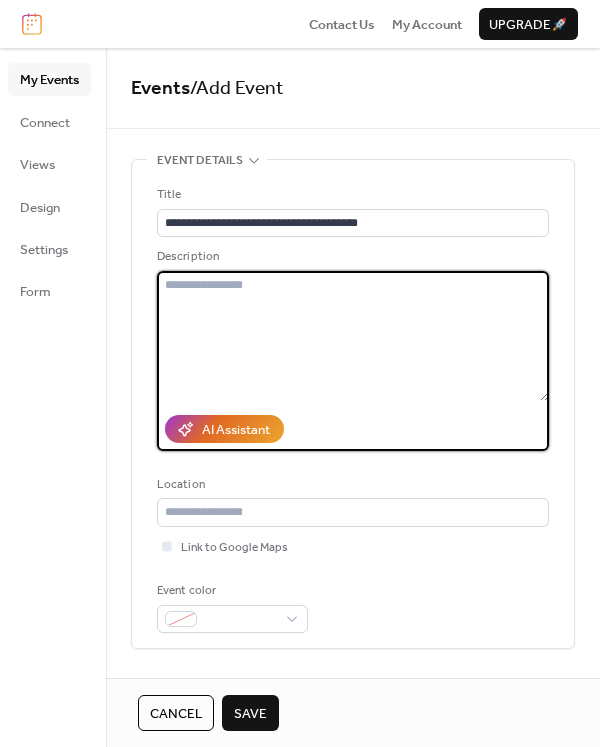 click at bounding box center (353, 336) 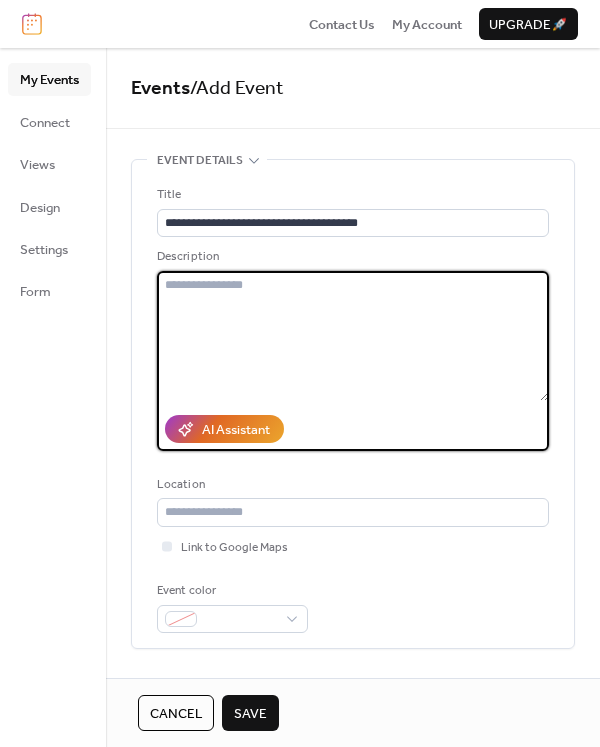 click at bounding box center (353, 336) 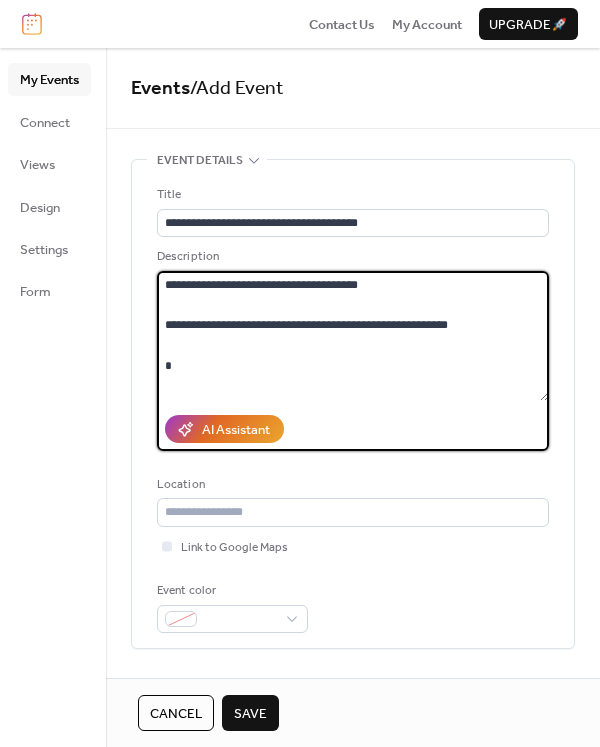 scroll, scrollTop: 201, scrollLeft: 0, axis: vertical 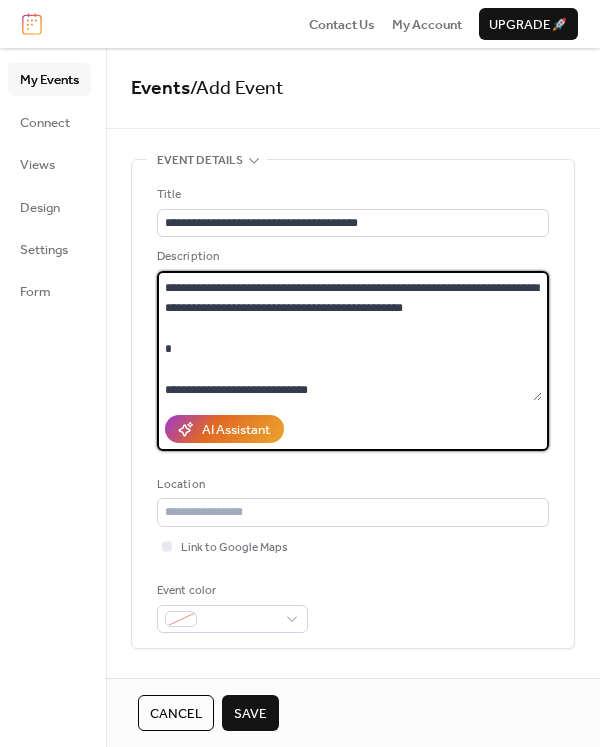 click on "**********" at bounding box center [349, 336] 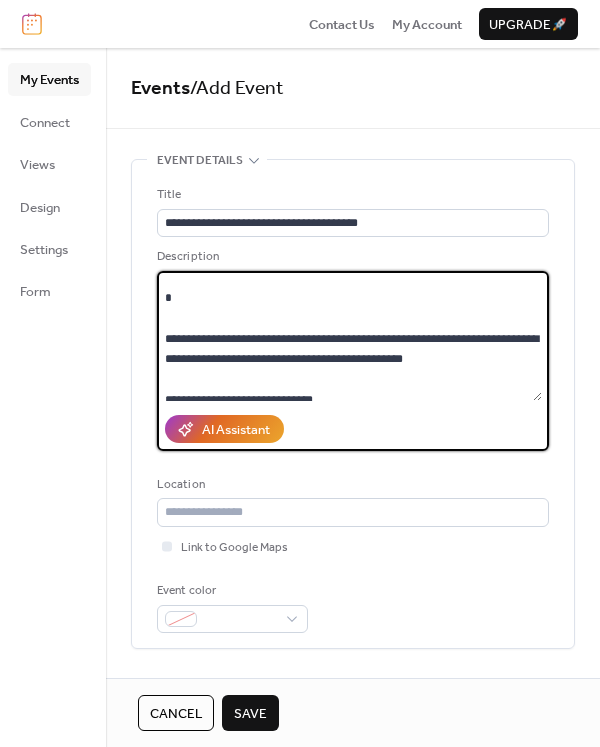 scroll, scrollTop: 131, scrollLeft: 0, axis: vertical 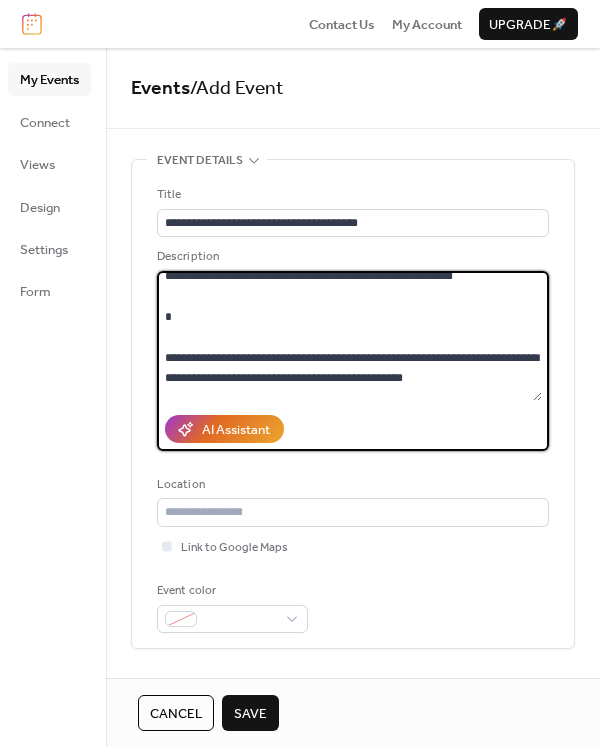 click on "**********" at bounding box center (349, 336) 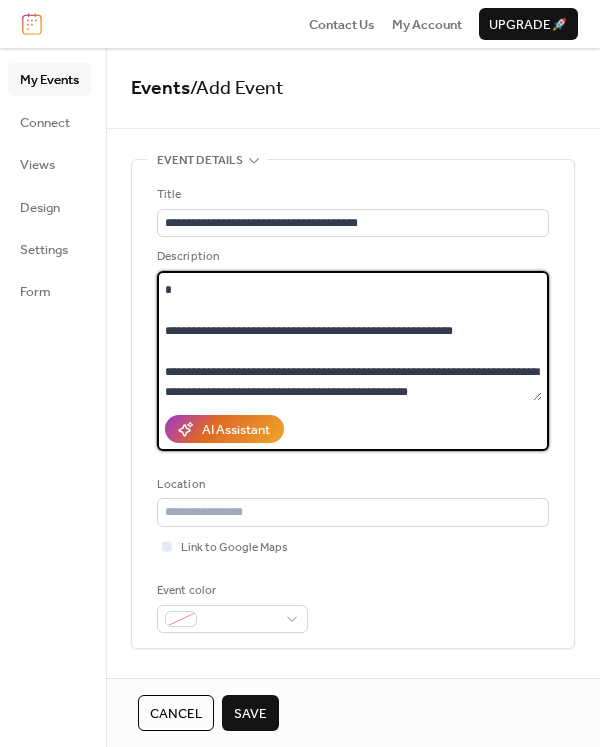 scroll, scrollTop: 28, scrollLeft: 0, axis: vertical 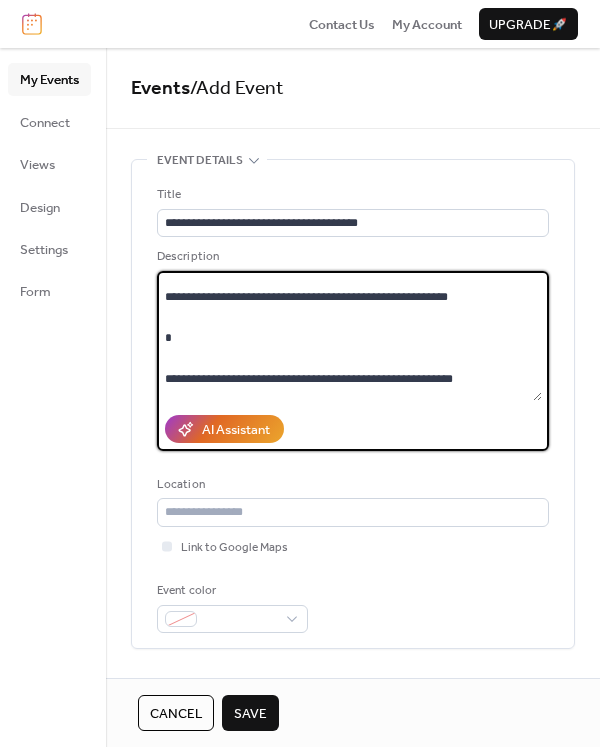 click on "**********" at bounding box center [349, 336] 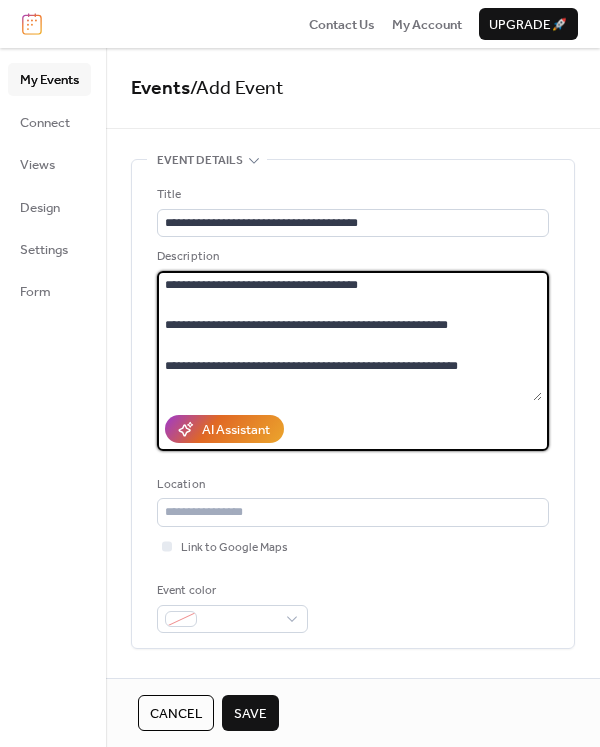 scroll, scrollTop: 81, scrollLeft: 0, axis: vertical 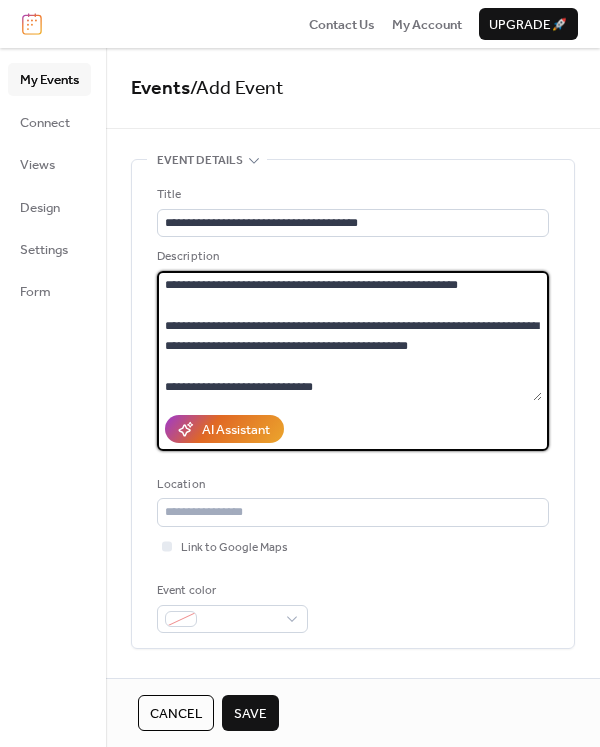 type on "**********" 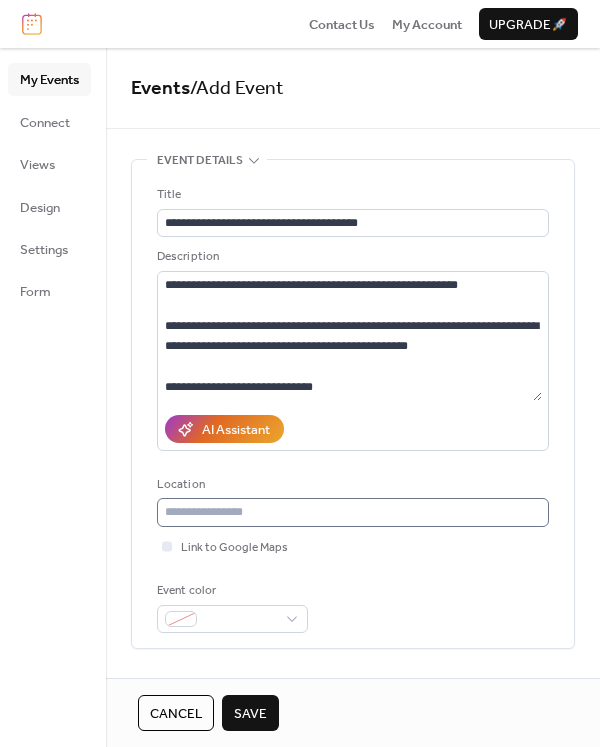 scroll, scrollTop: 165, scrollLeft: 0, axis: vertical 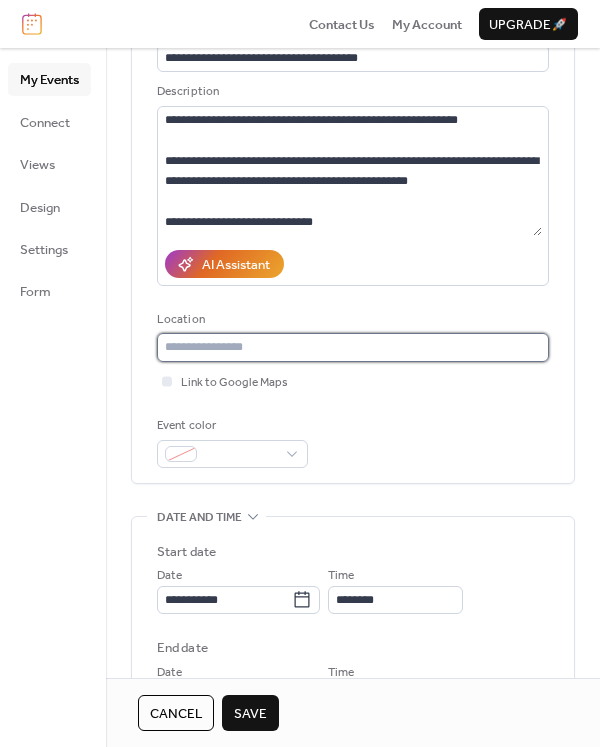 click at bounding box center (353, 347) 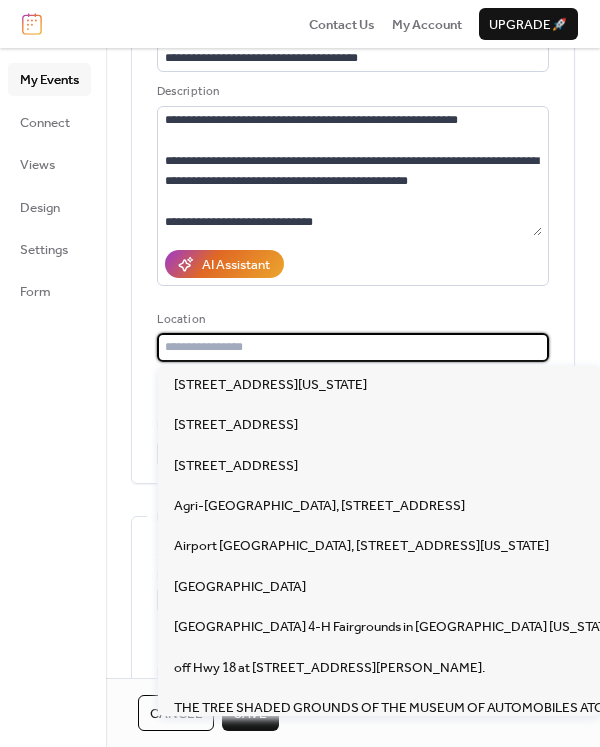 paste on "**********" 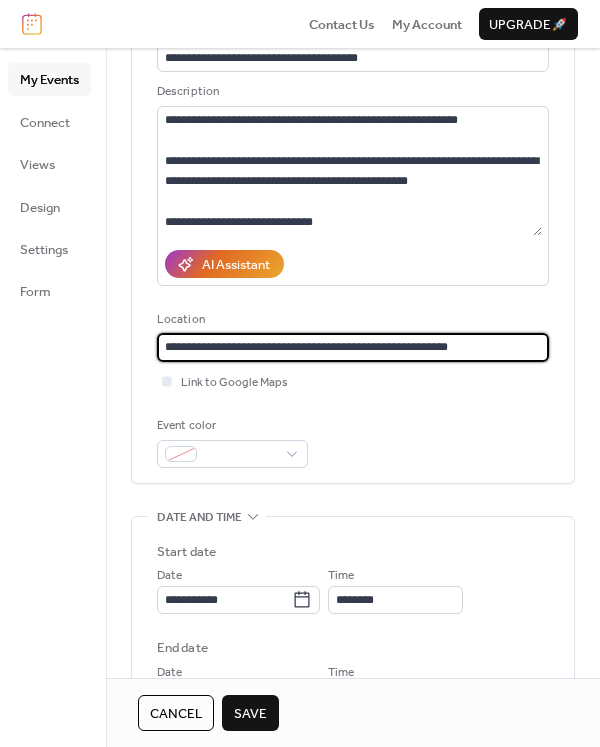 type on "**********" 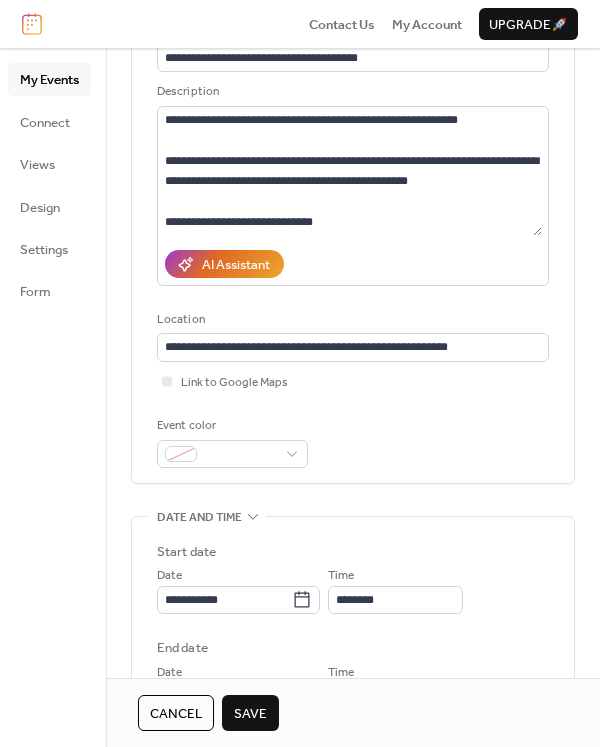 click on "My Events Connect Views Design Settings Form" at bounding box center (53, 397) 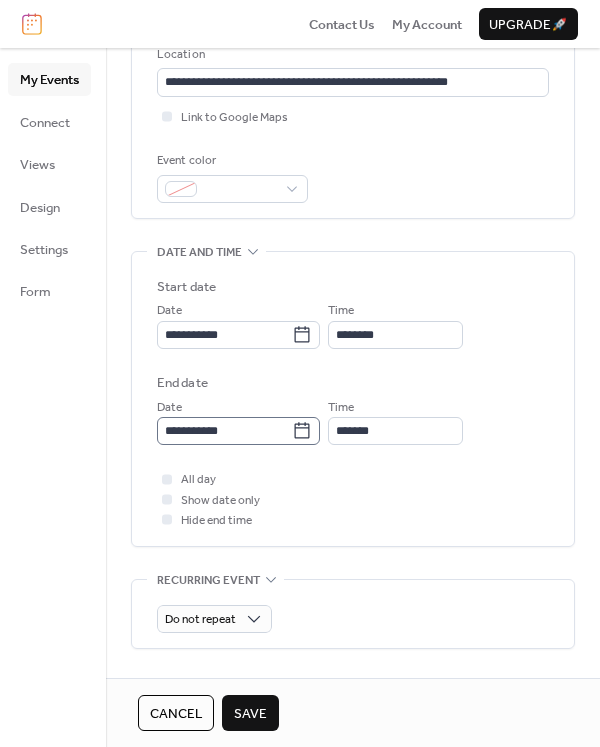 scroll, scrollTop: 435, scrollLeft: 0, axis: vertical 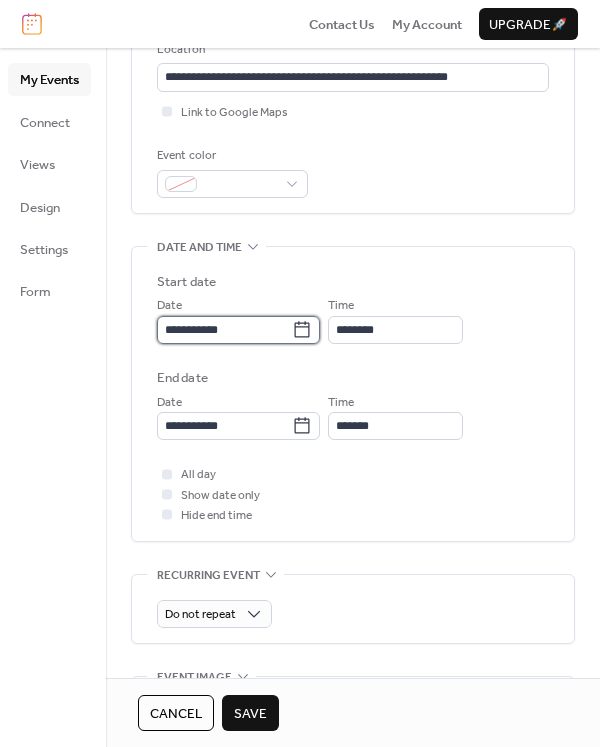 click on "**********" at bounding box center (224, 330) 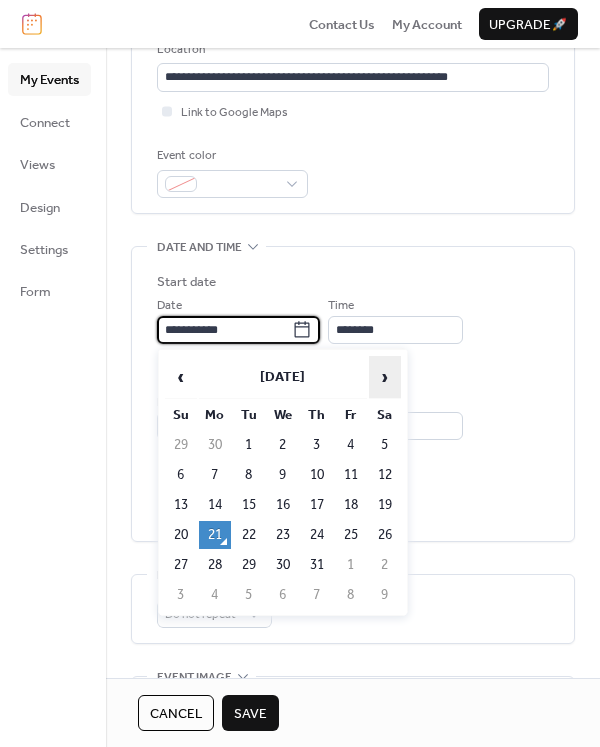 click on "›" at bounding box center [385, 377] 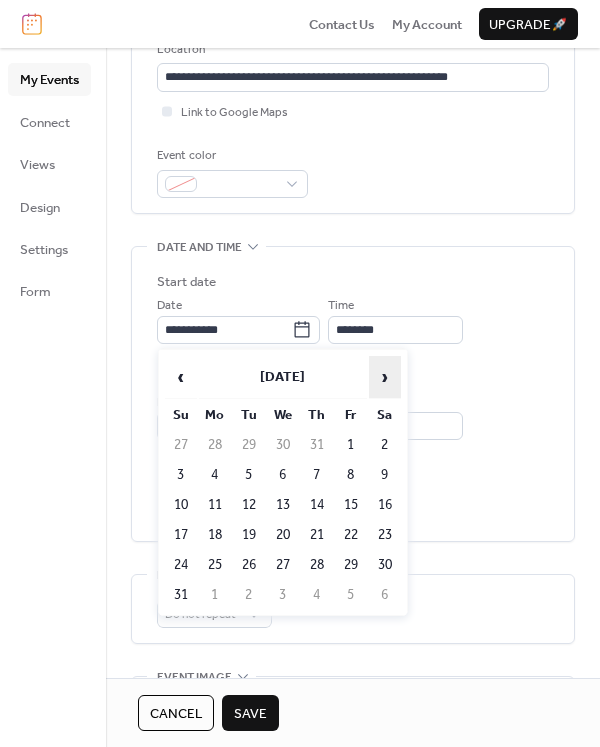 click on "›" at bounding box center (385, 377) 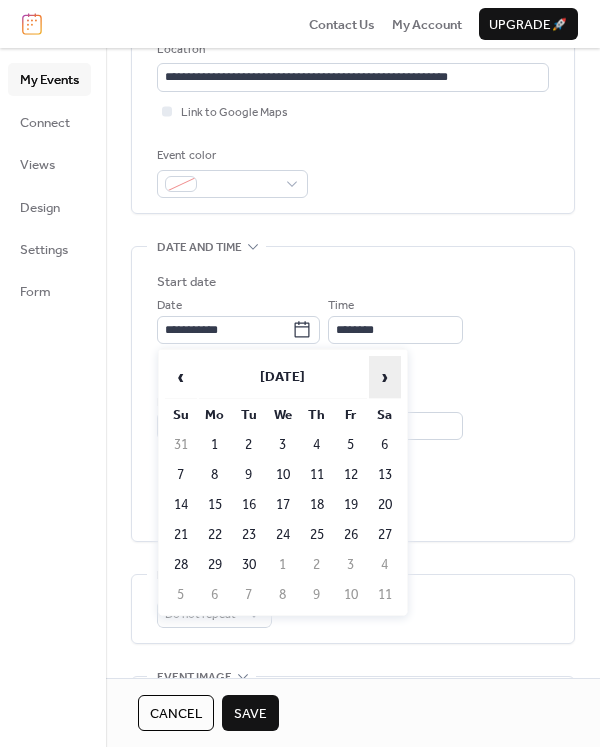 click on "›" at bounding box center [385, 377] 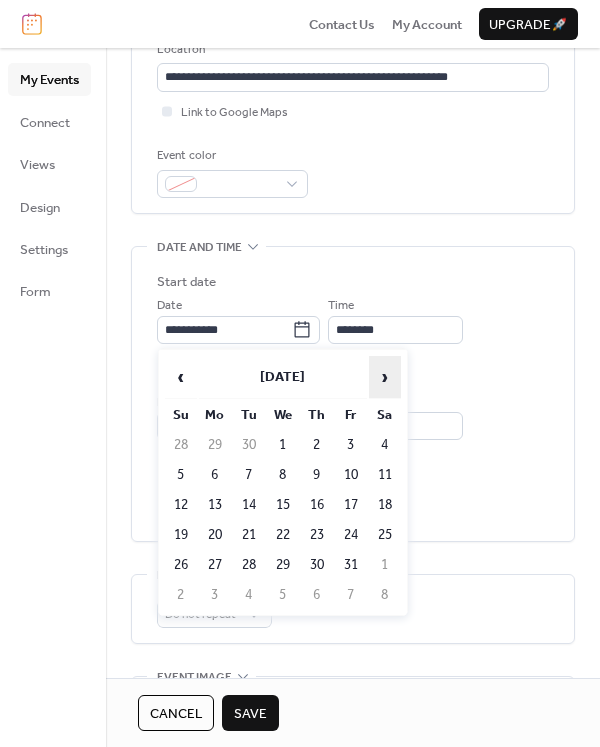 click on "›" at bounding box center (385, 377) 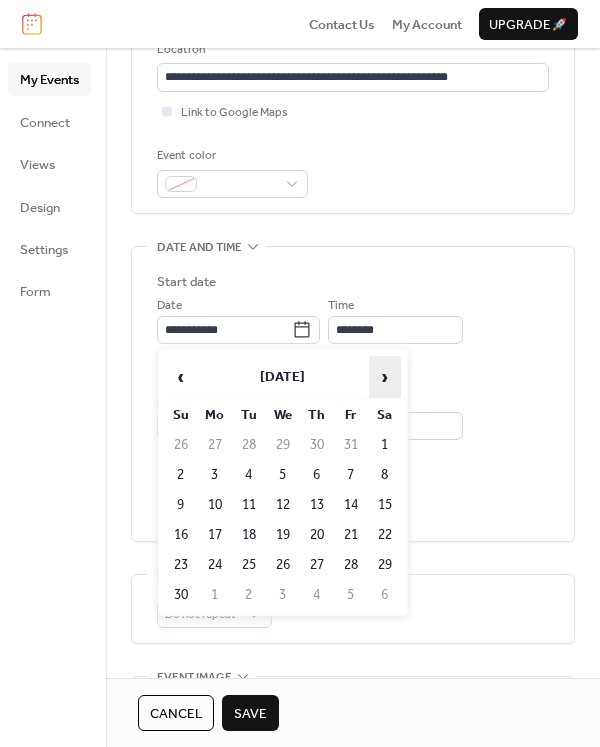 click on "›" at bounding box center [385, 377] 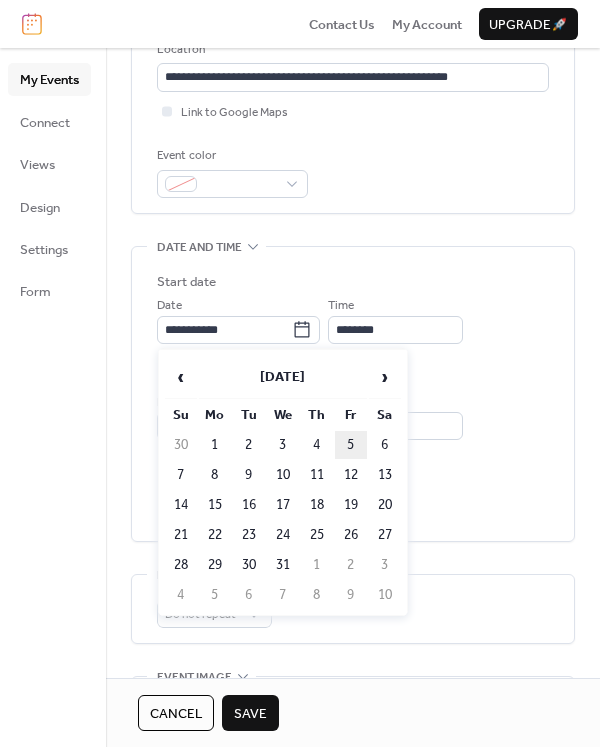 click on "5" at bounding box center [351, 445] 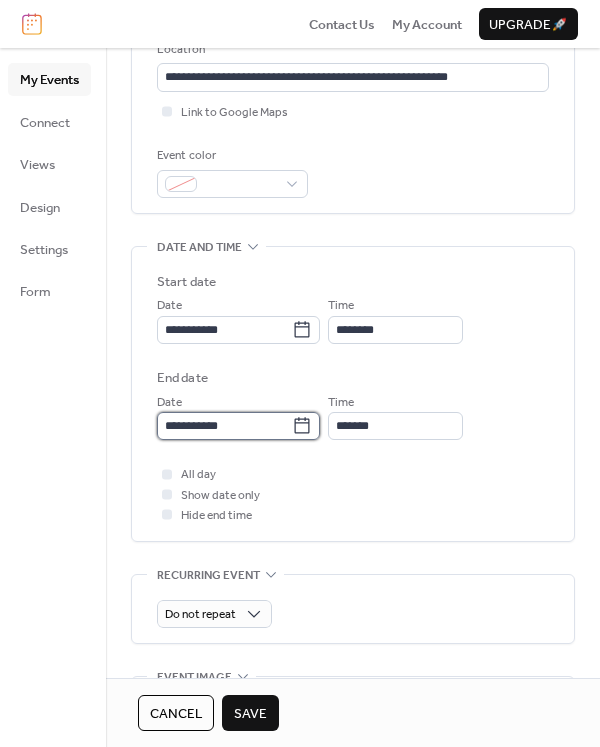 click on "**********" at bounding box center [224, 426] 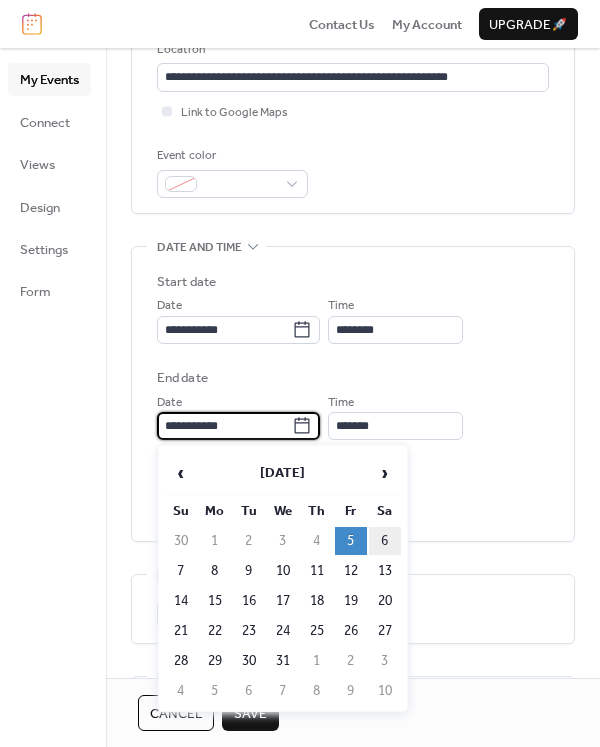 click on "6" at bounding box center [385, 541] 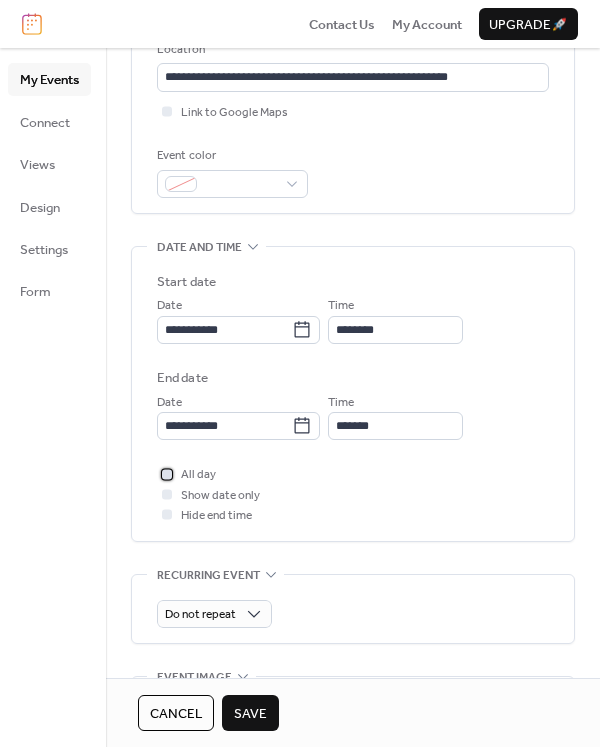 click at bounding box center [167, 474] 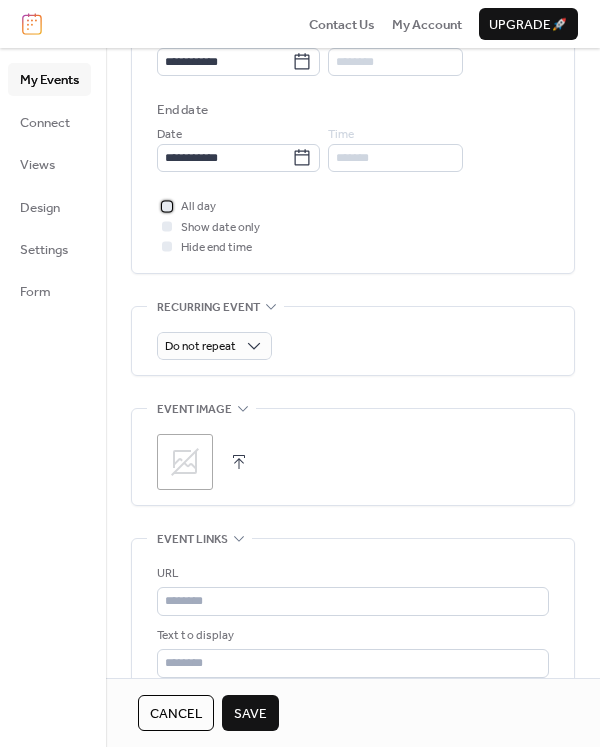 scroll, scrollTop: 733, scrollLeft: 0, axis: vertical 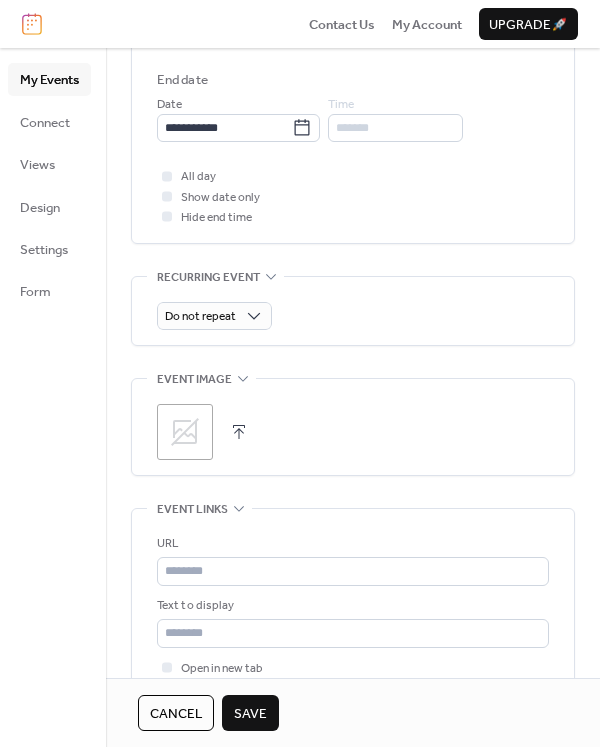 click at bounding box center [239, 432] 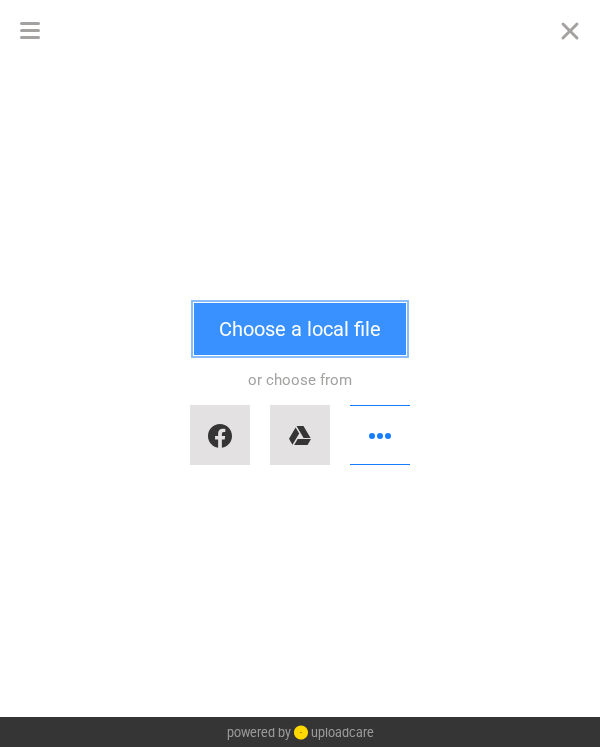 click on "Choose a local file" at bounding box center (300, 329) 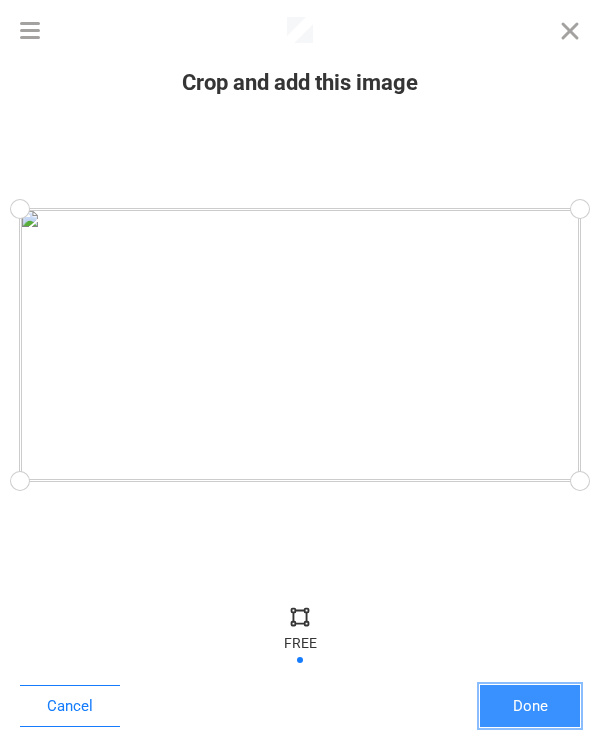 click on "Done" at bounding box center (530, 706) 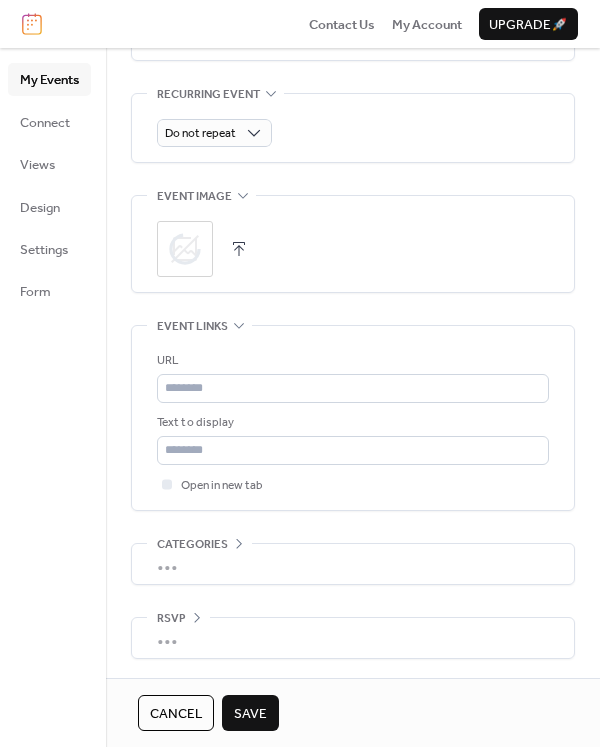 scroll, scrollTop: 917, scrollLeft: 0, axis: vertical 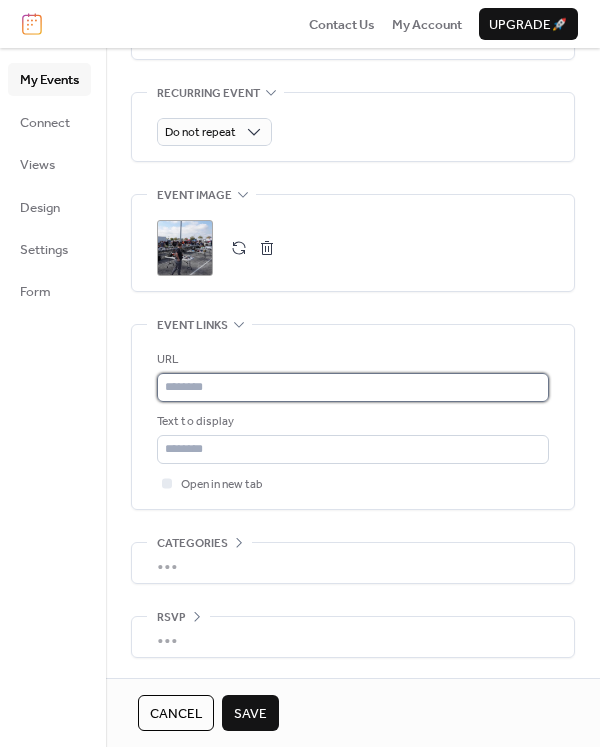 click at bounding box center [353, 387] 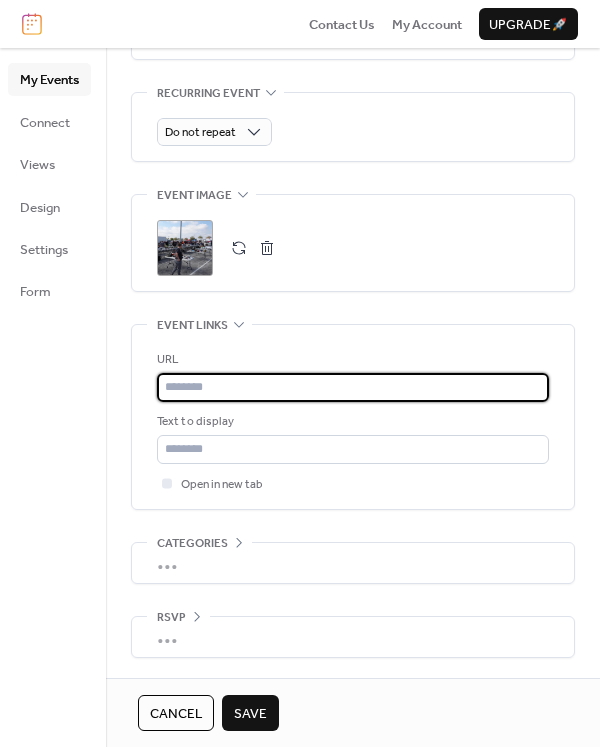 paste on "**********" 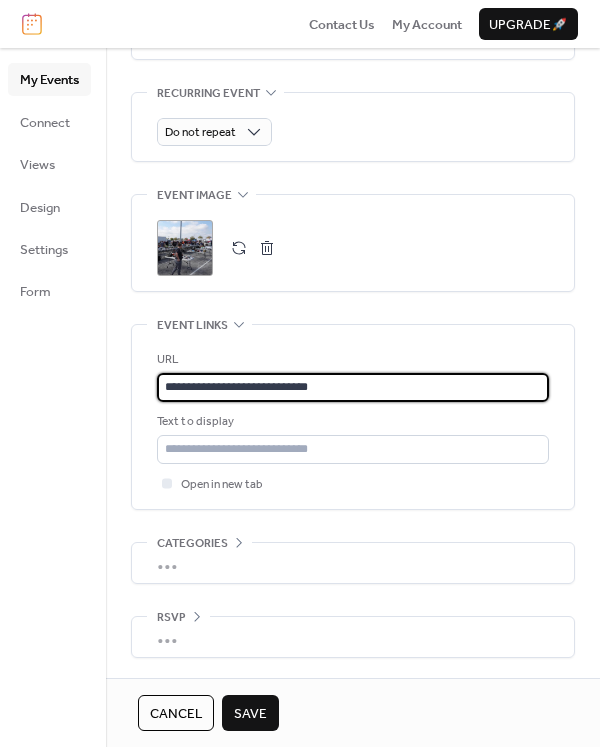 type on "**********" 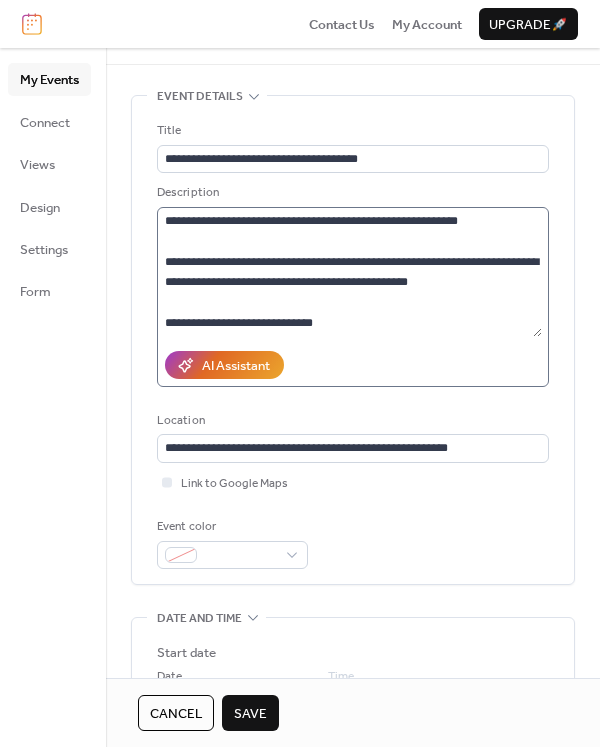 scroll, scrollTop: 0, scrollLeft: 0, axis: both 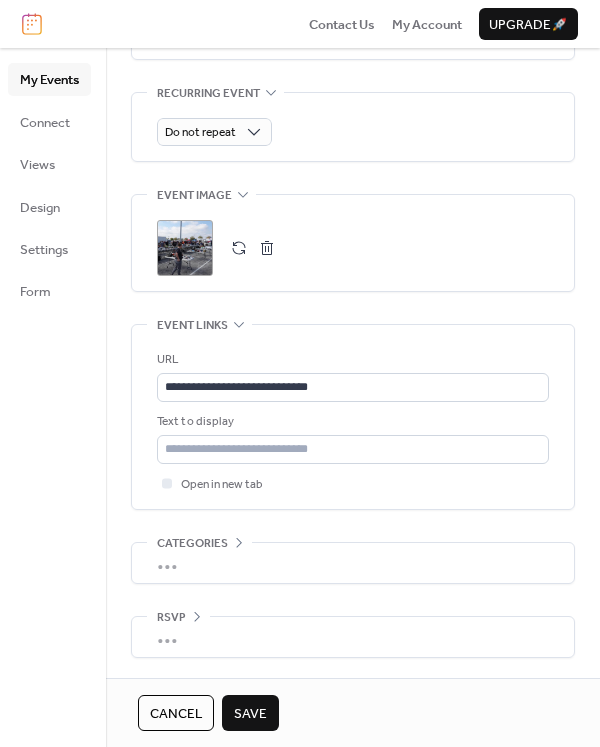 click on "Save" at bounding box center [250, 714] 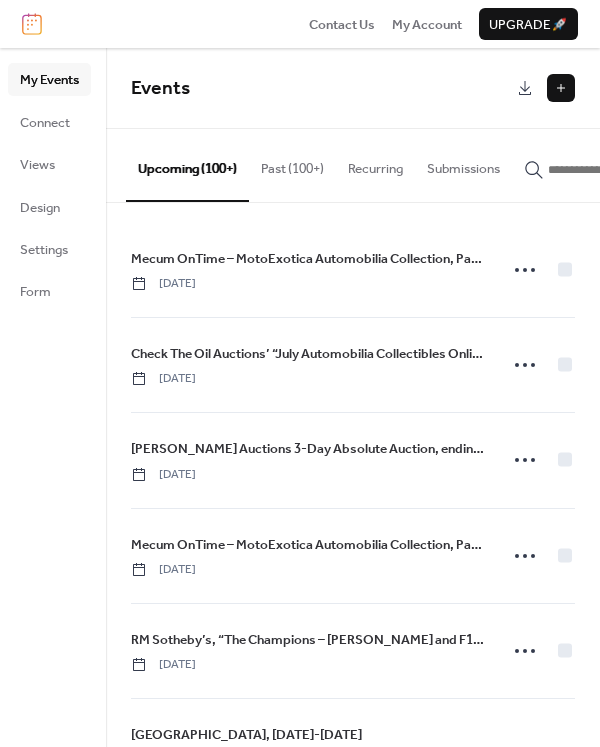click at bounding box center [561, 88] 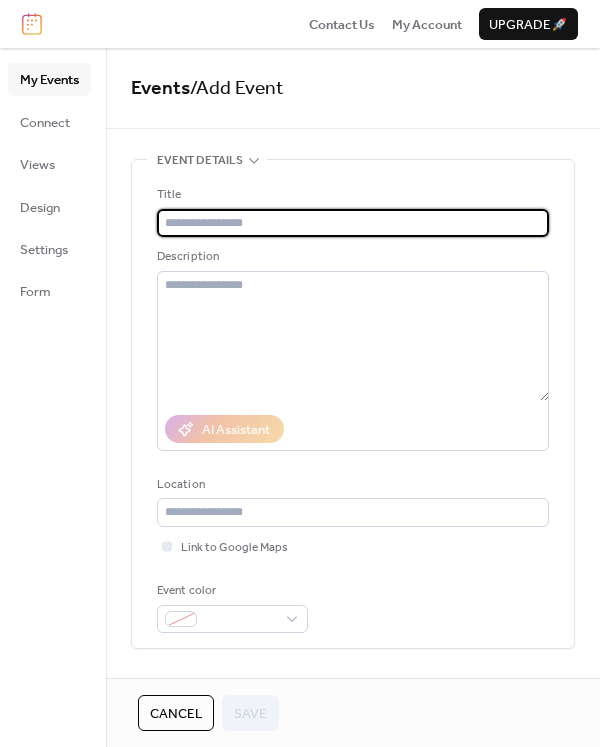 click at bounding box center (353, 223) 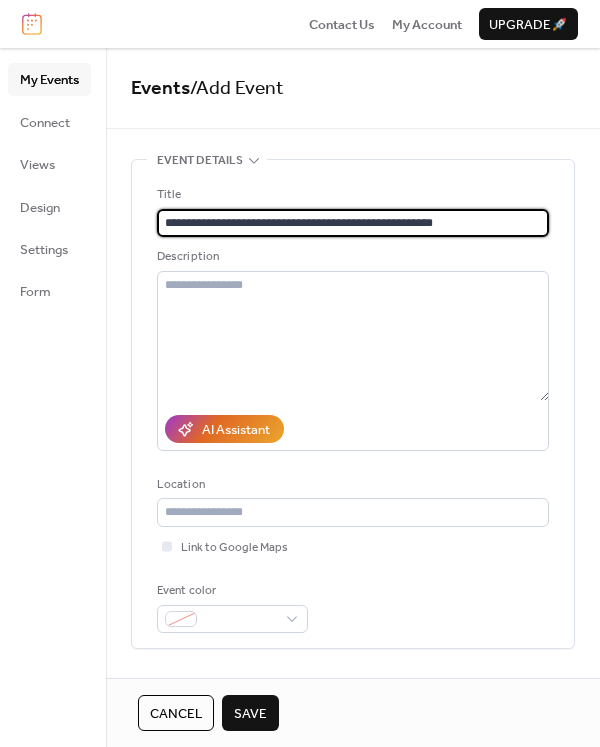 type on "**********" 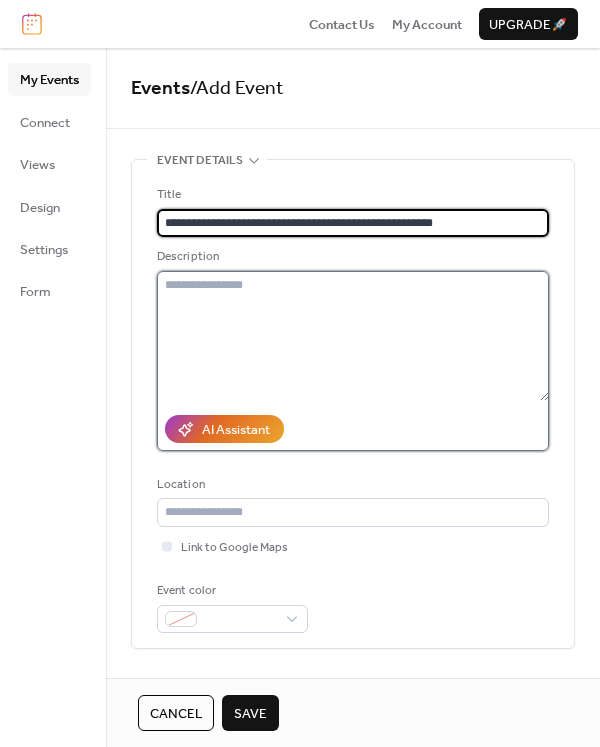 click at bounding box center [353, 336] 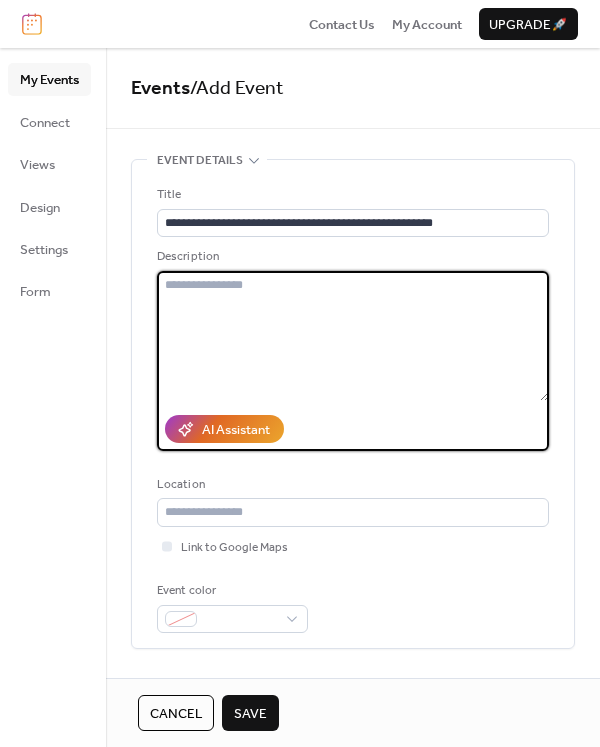 click at bounding box center [353, 336] 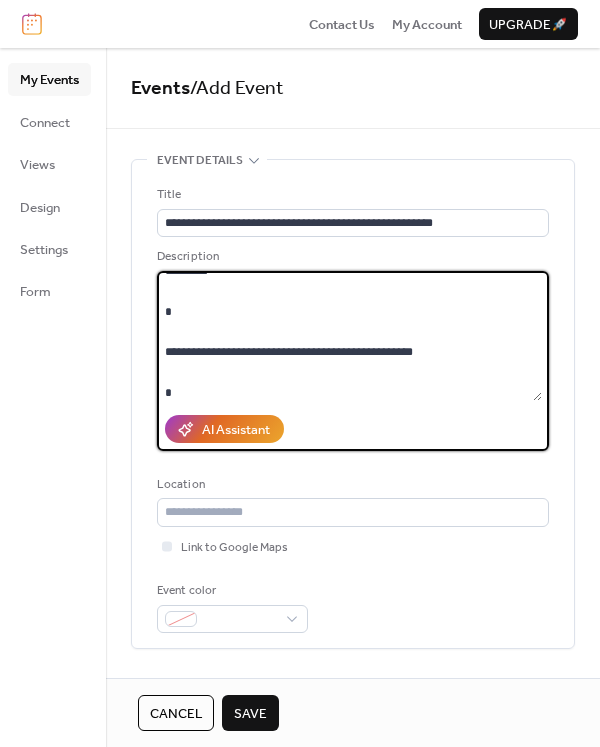 scroll, scrollTop: 426, scrollLeft: 0, axis: vertical 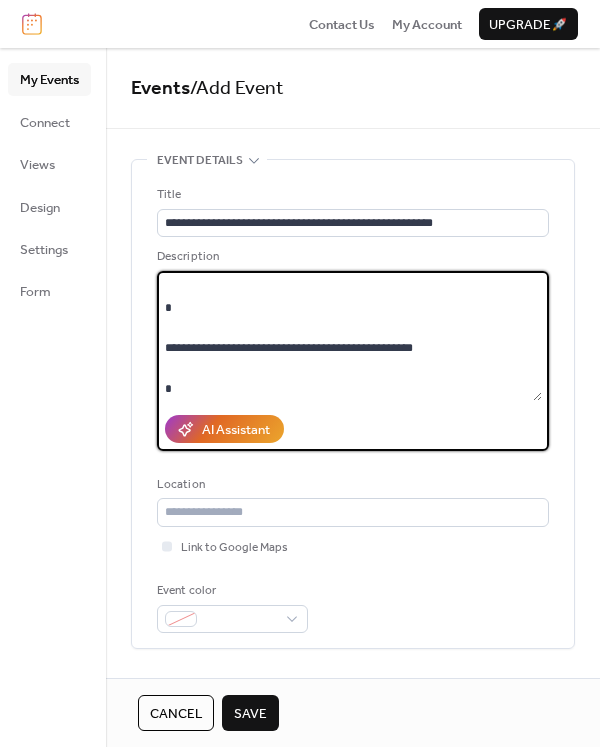 click on "**********" at bounding box center [349, 336] 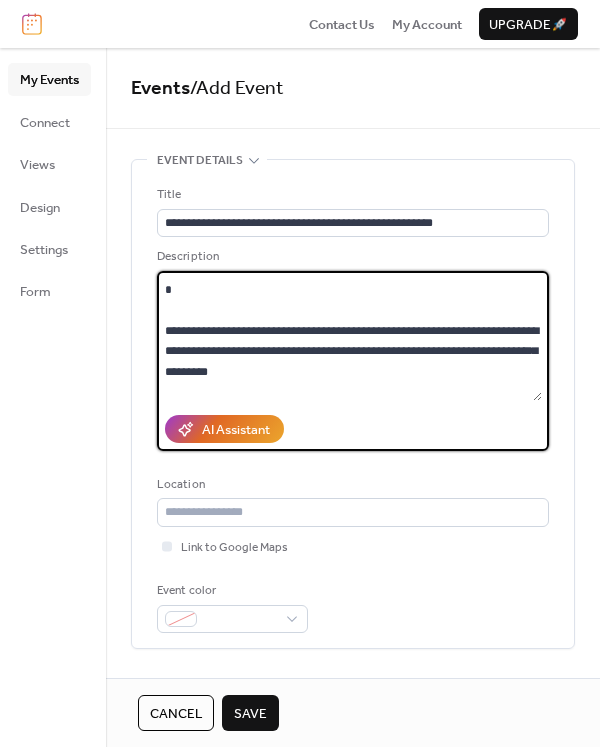 scroll, scrollTop: 310, scrollLeft: 0, axis: vertical 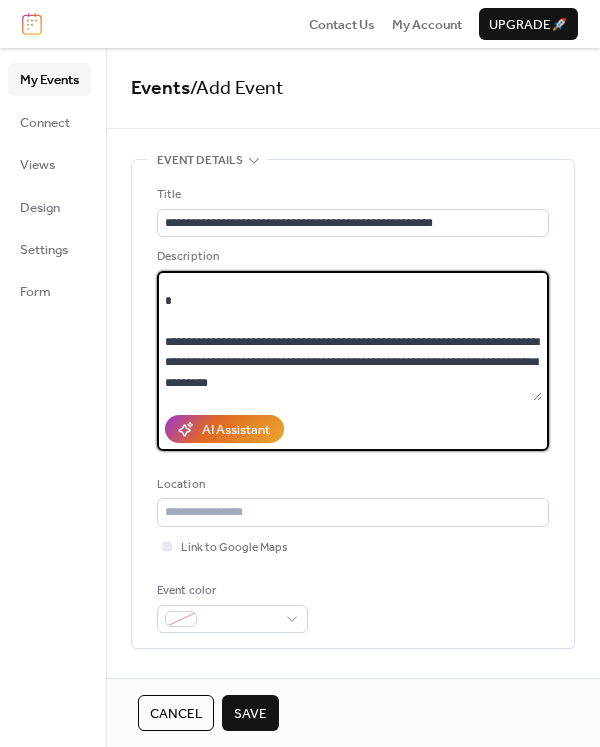 click on "**********" at bounding box center (349, 336) 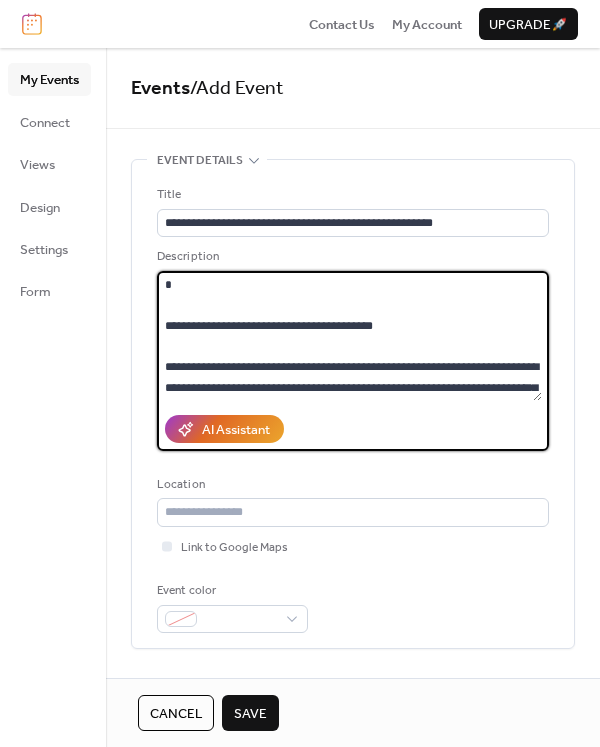 scroll, scrollTop: 234, scrollLeft: 0, axis: vertical 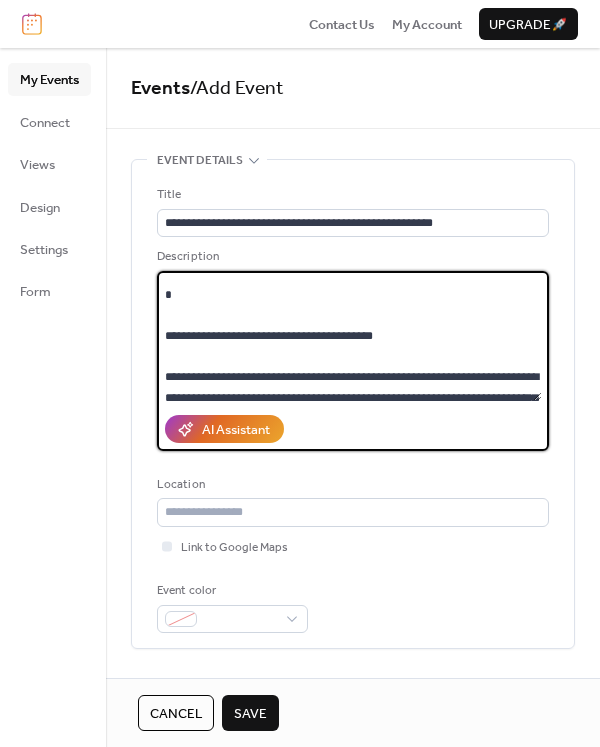 click on "**********" at bounding box center [349, 336] 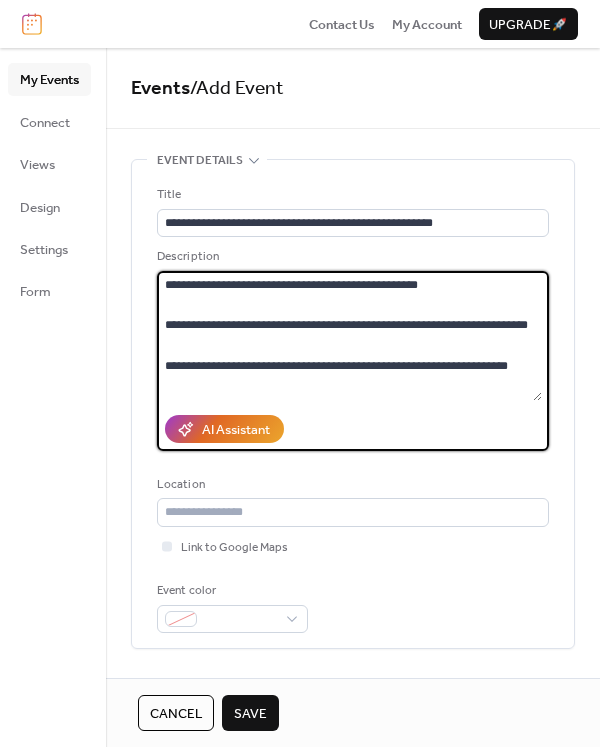 scroll, scrollTop: 469, scrollLeft: 0, axis: vertical 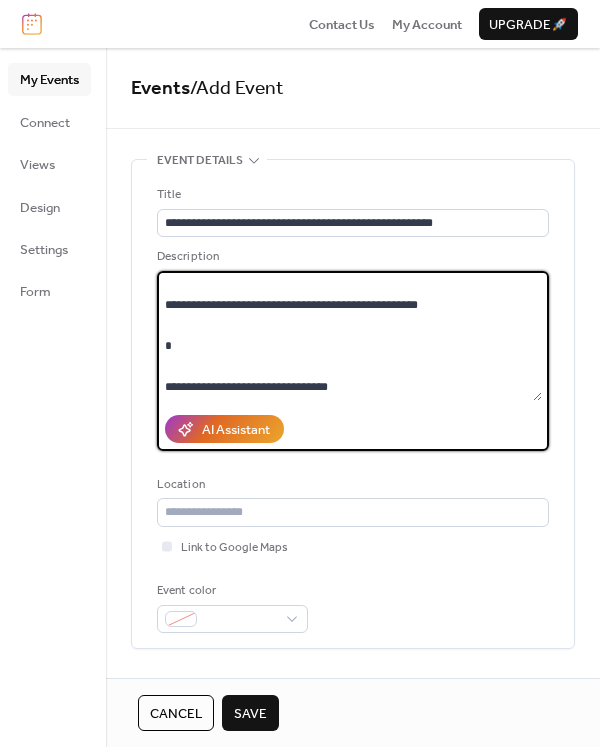 type on "**********" 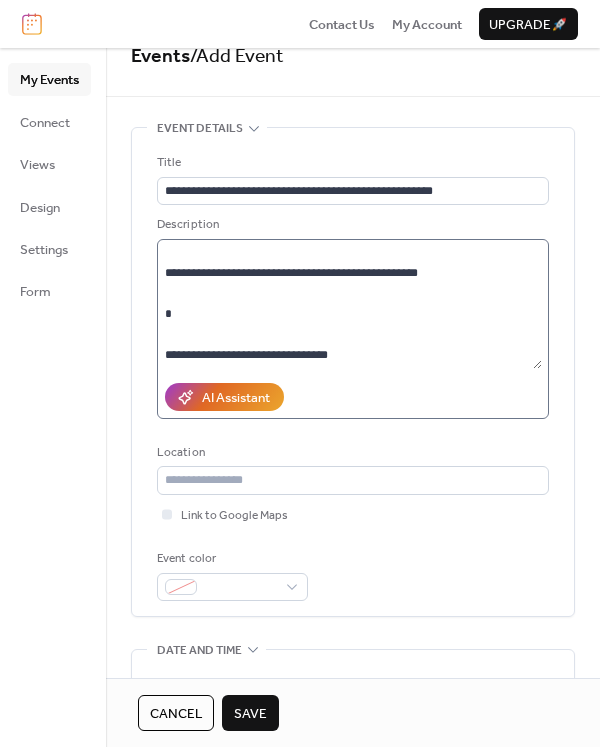 scroll, scrollTop: 208, scrollLeft: 0, axis: vertical 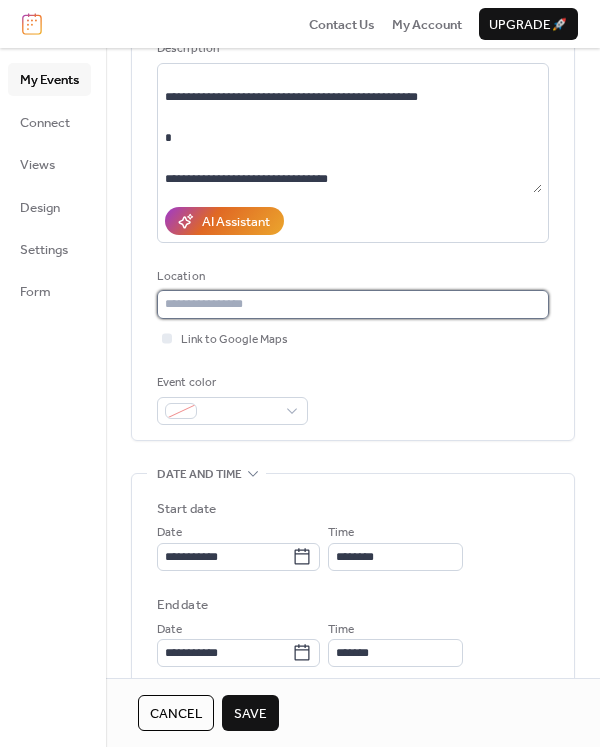 click at bounding box center [353, 304] 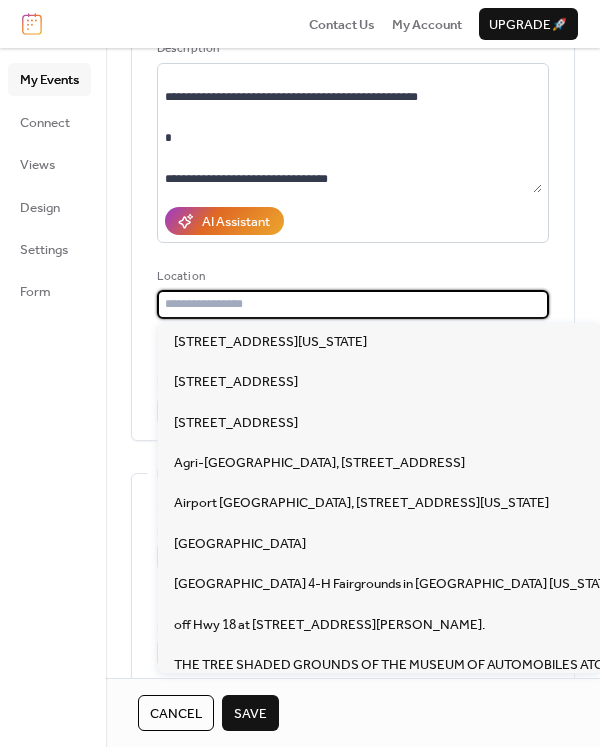paste on "**********" 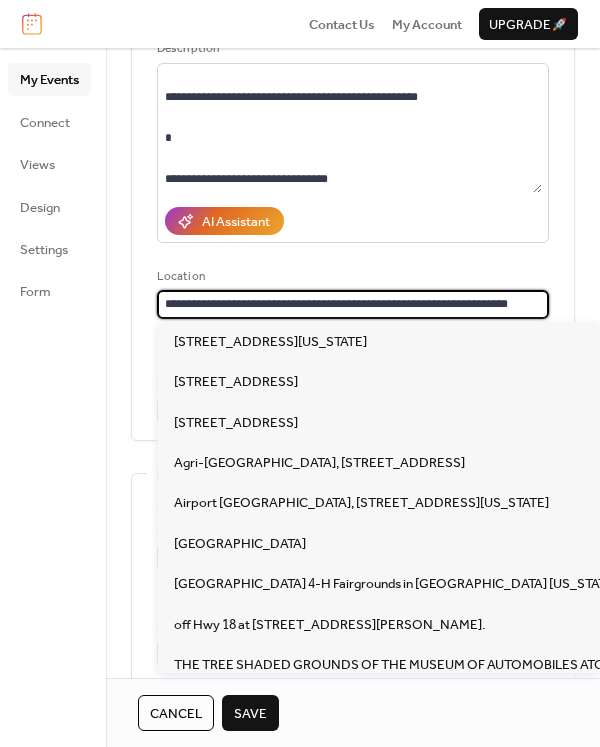 scroll, scrollTop: 0, scrollLeft: 16, axis: horizontal 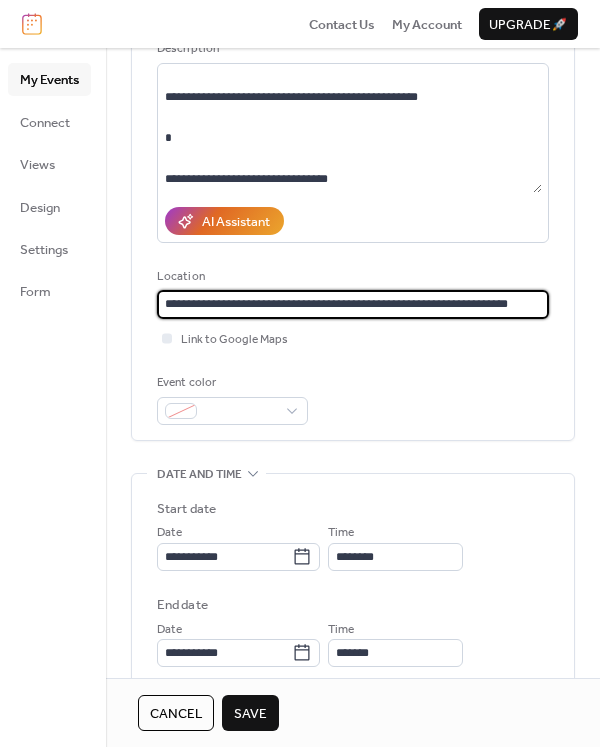 type on "**********" 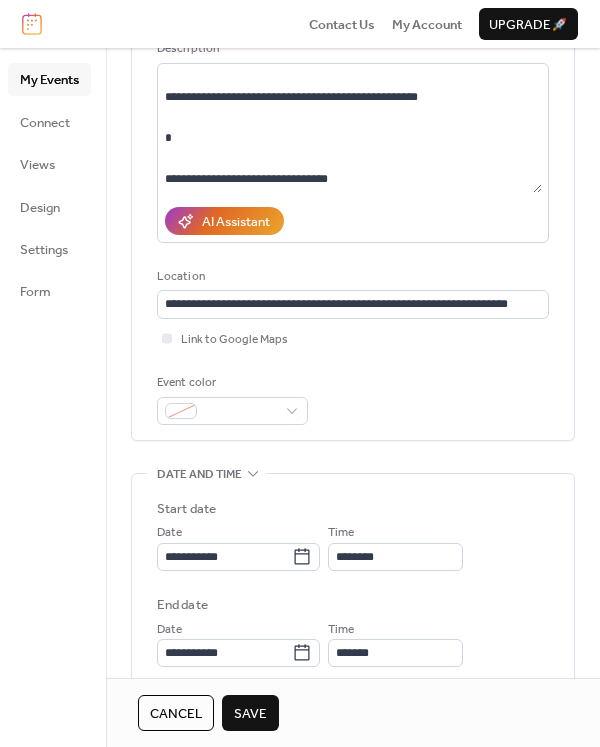 click on "**********" at bounding box center [353, 669] 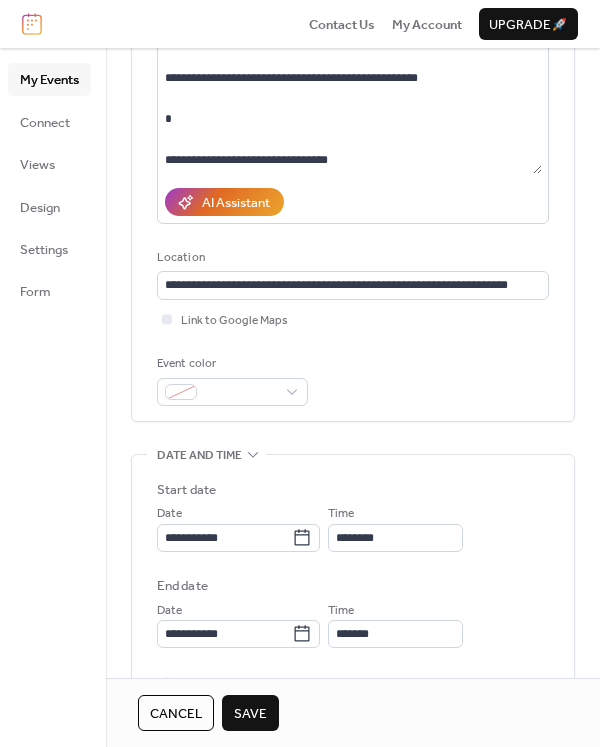 scroll, scrollTop: 230, scrollLeft: 0, axis: vertical 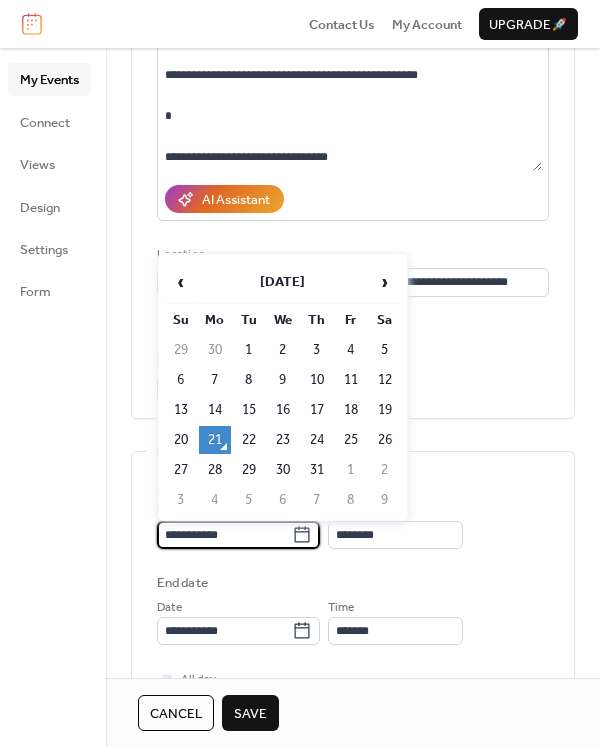 click on "**********" at bounding box center (224, 535) 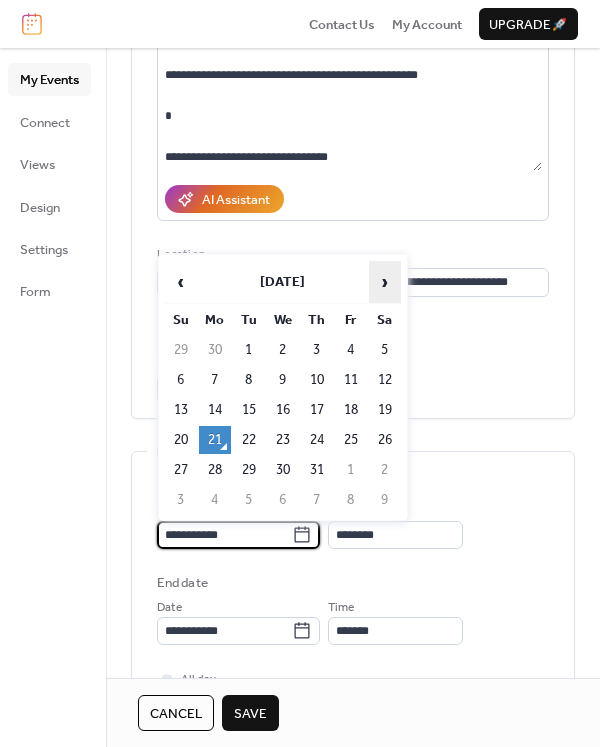 click on "›" at bounding box center (385, 282) 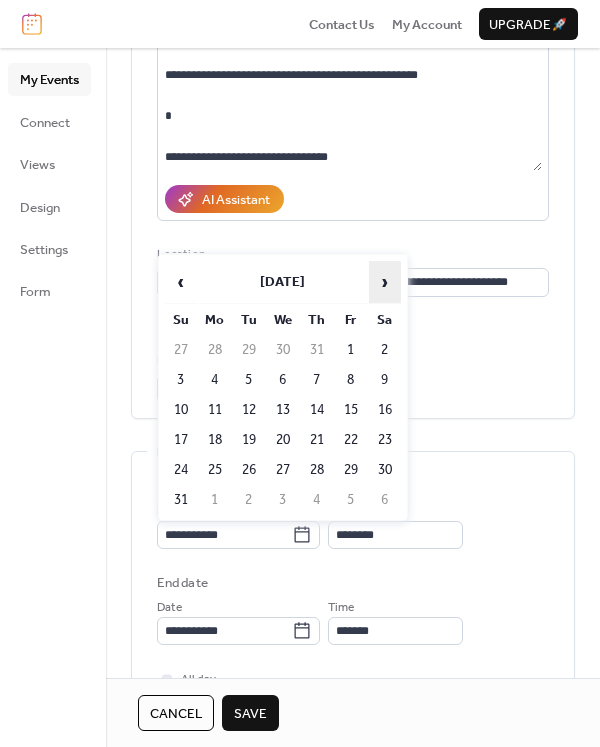 click on "›" at bounding box center (385, 282) 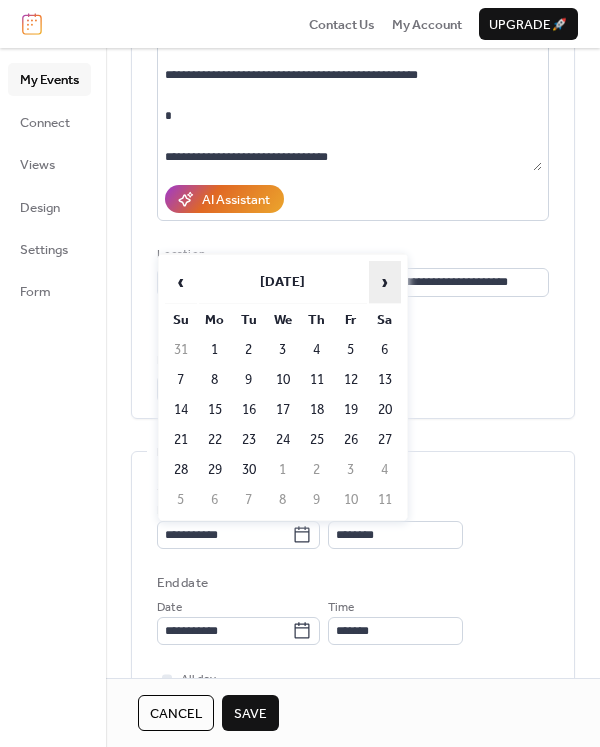 click on "›" at bounding box center [385, 282] 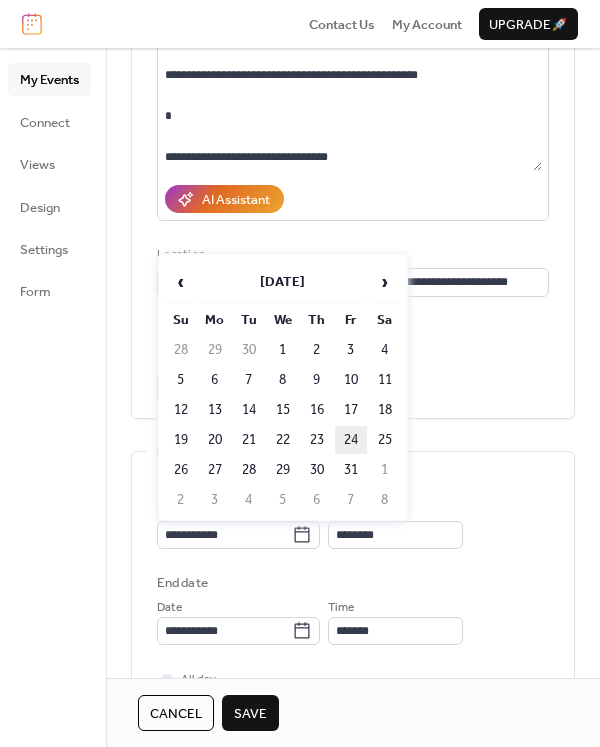 click on "24" at bounding box center (351, 440) 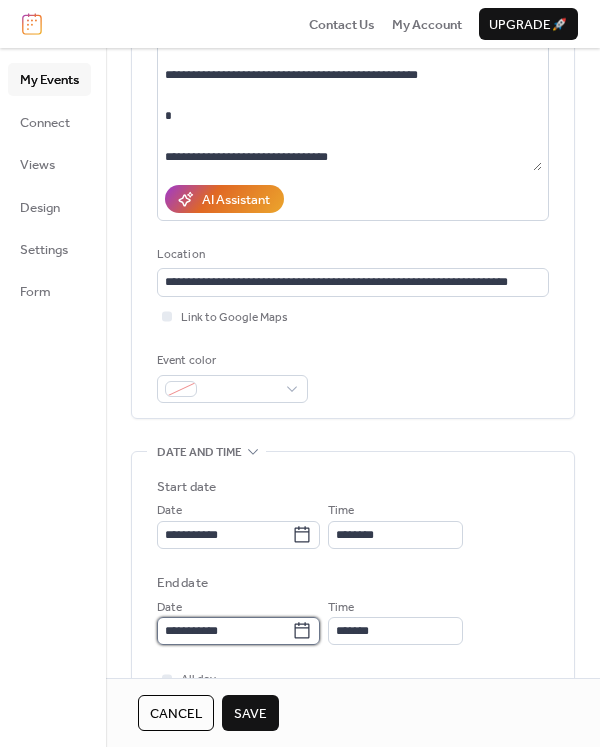 click on "**********" at bounding box center [224, 631] 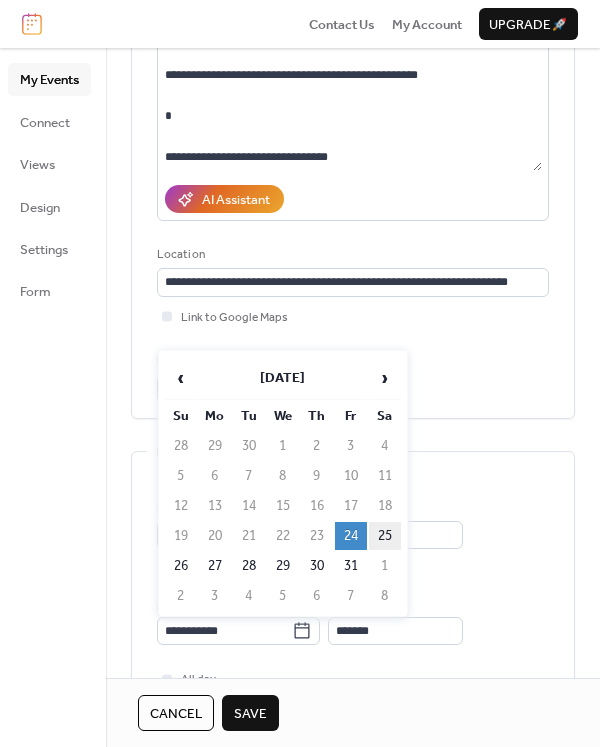 click on "25" at bounding box center (385, 536) 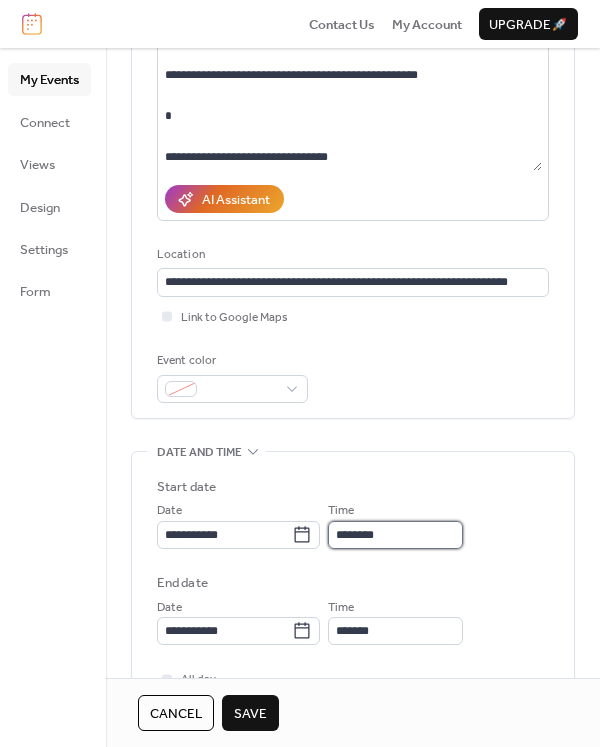 click on "********" at bounding box center [395, 535] 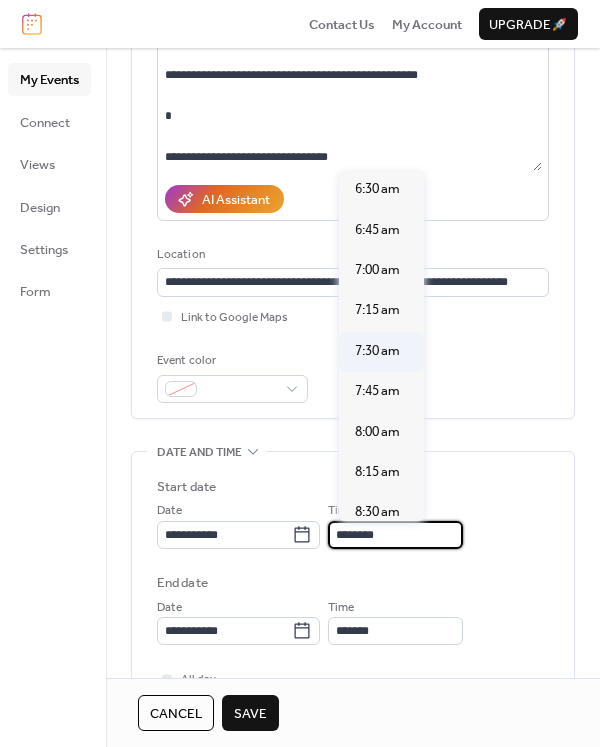 scroll, scrollTop: 1043, scrollLeft: 0, axis: vertical 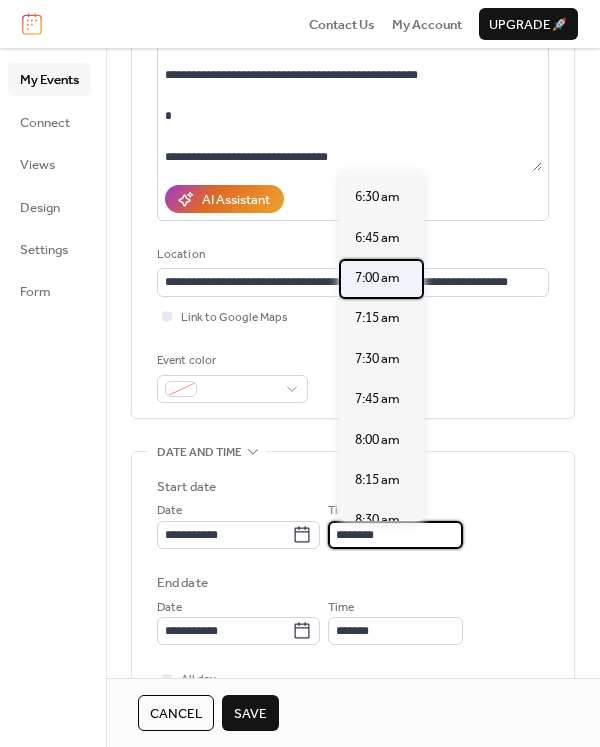 click on "7:00 am" at bounding box center [377, 278] 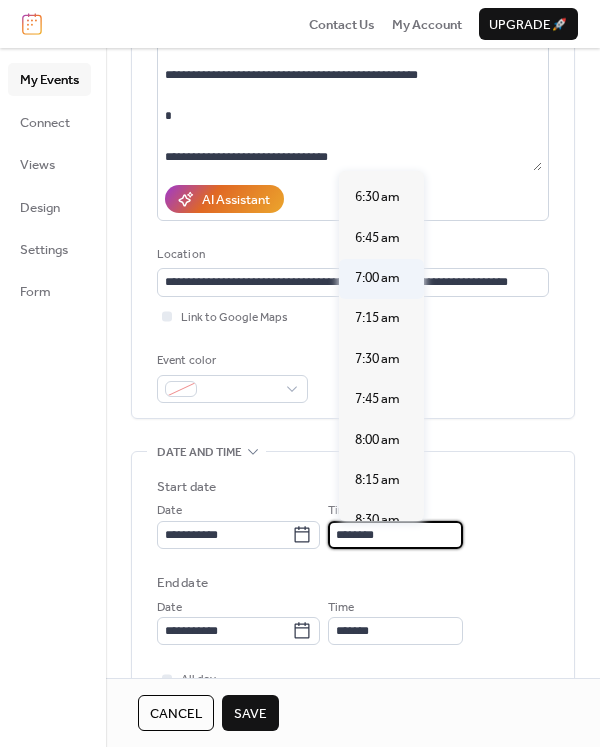 type on "*******" 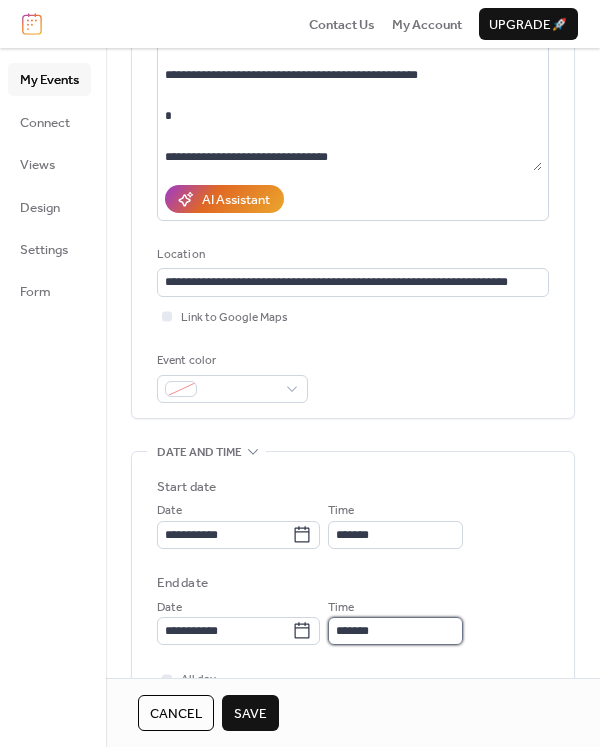 click on "*******" at bounding box center [395, 631] 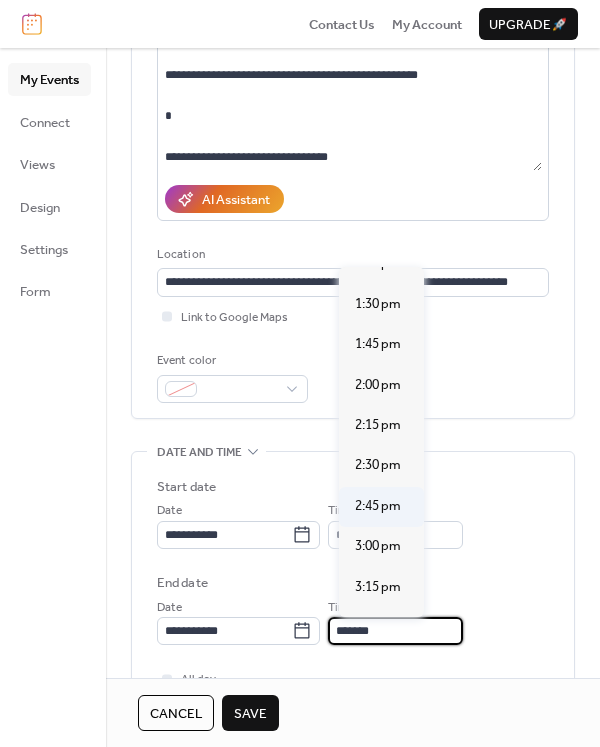scroll, scrollTop: 2167, scrollLeft: 0, axis: vertical 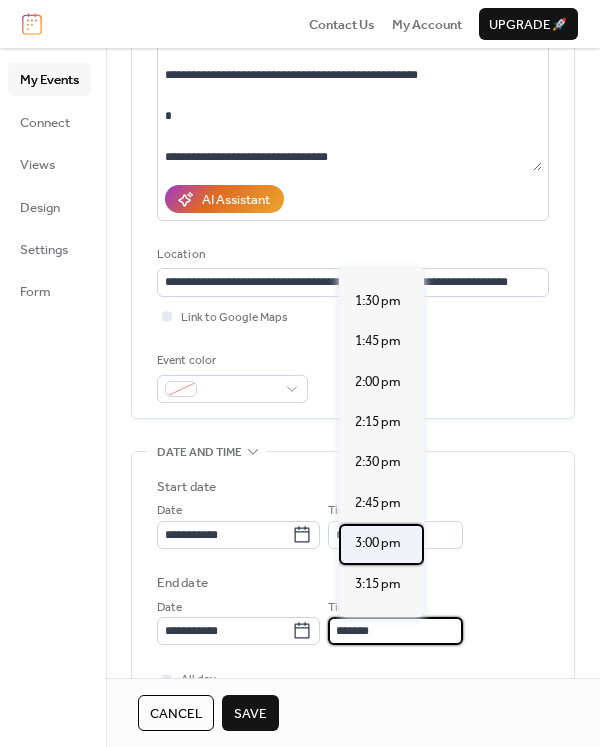 click on "3:00 pm" at bounding box center (378, 543) 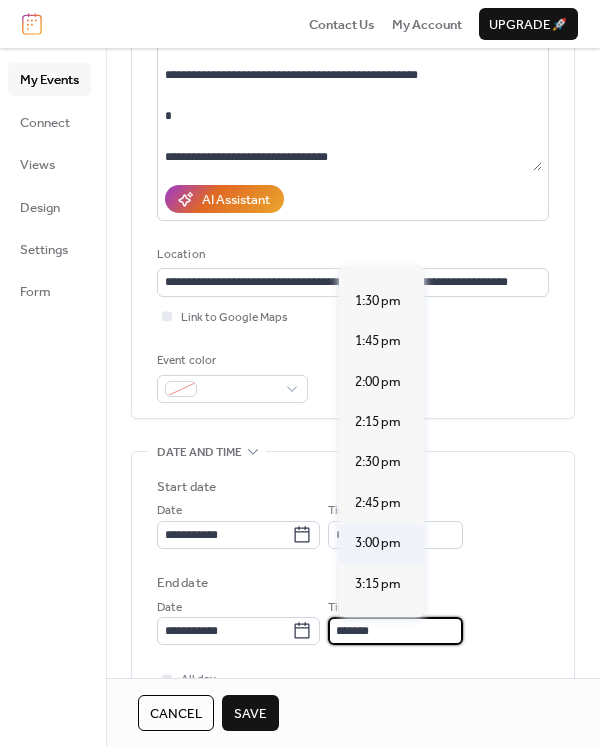 type on "*******" 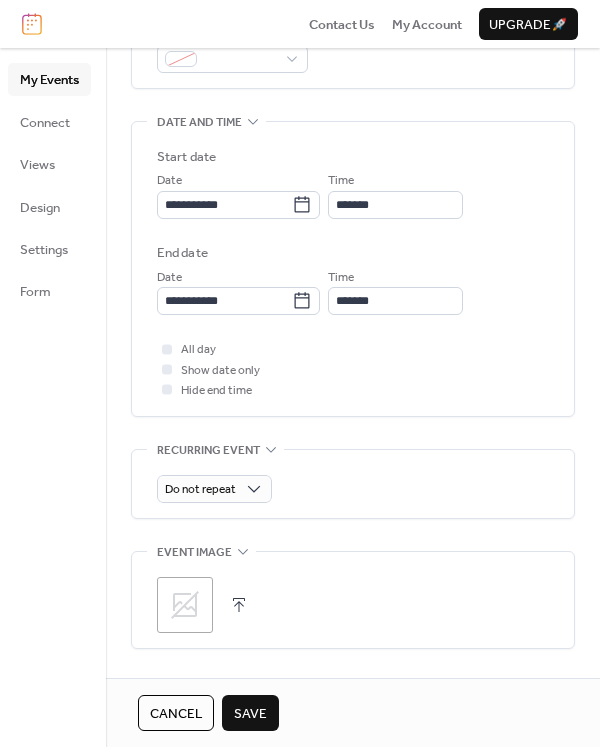 scroll, scrollTop: 594, scrollLeft: 0, axis: vertical 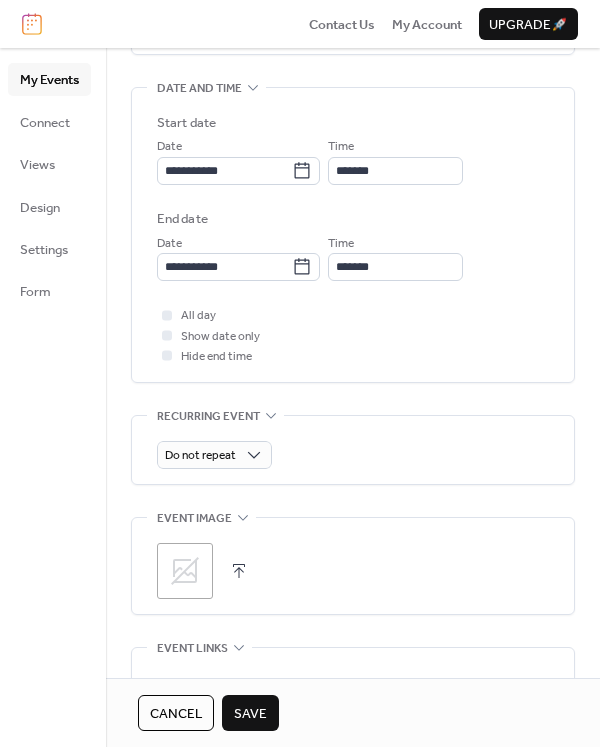 click at bounding box center [239, 571] 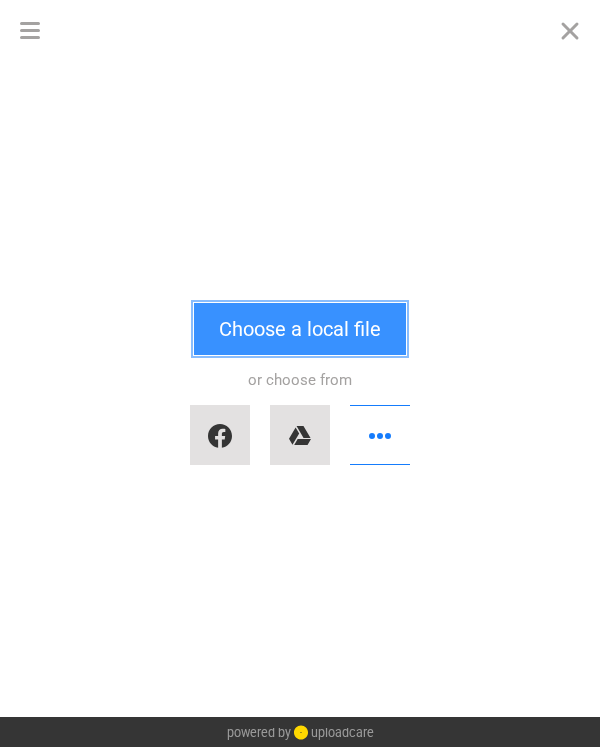 click on "Choose a local file" at bounding box center [300, 329] 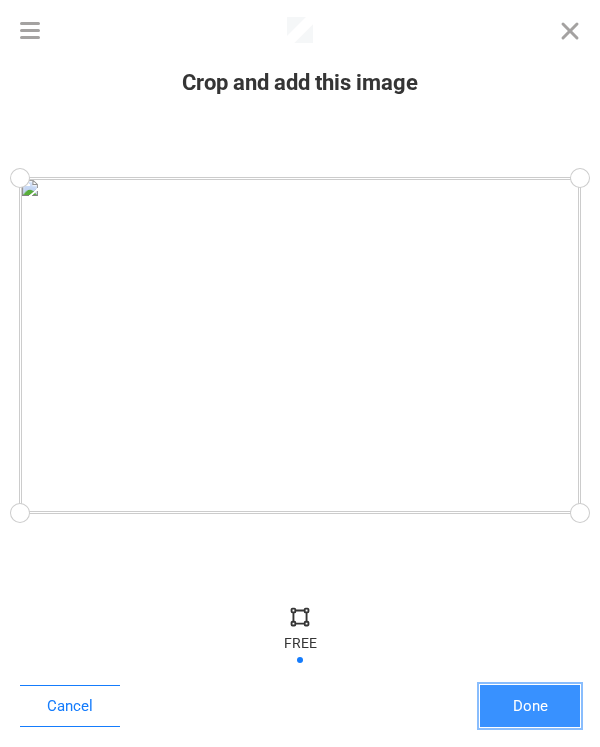 click on "Done" at bounding box center (530, 706) 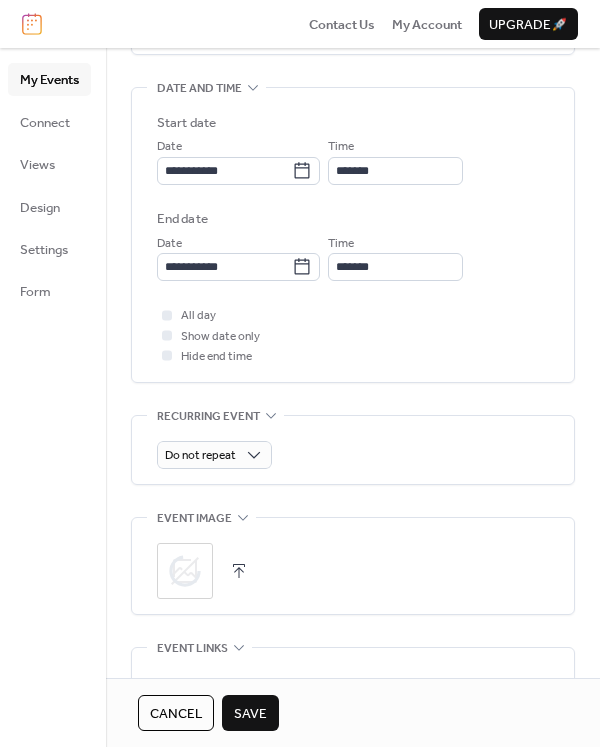 scroll, scrollTop: 917, scrollLeft: 0, axis: vertical 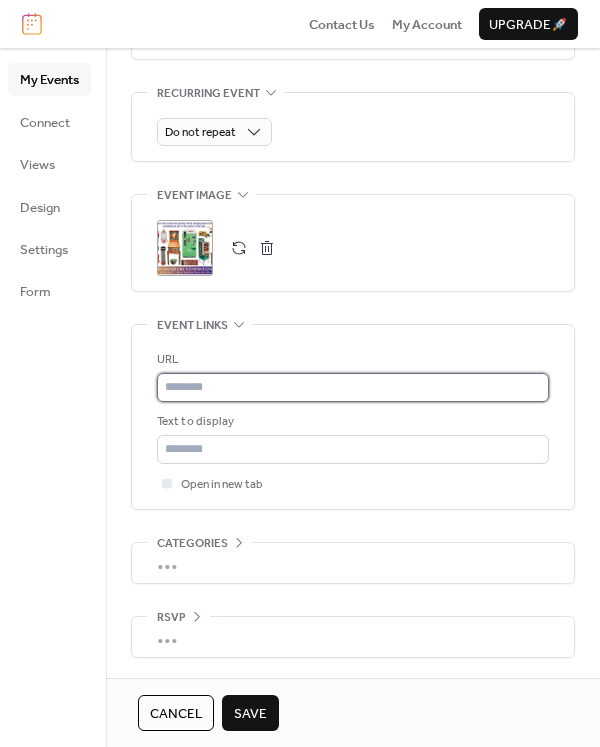 click at bounding box center (353, 387) 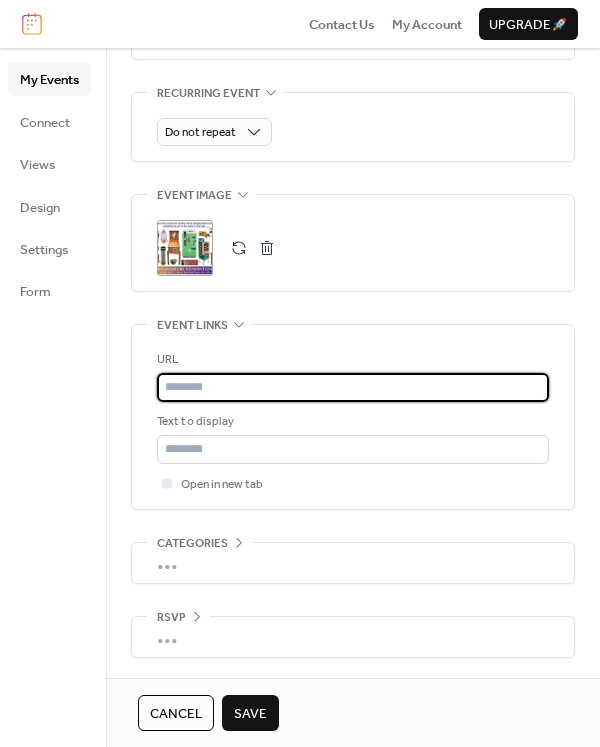 click at bounding box center [353, 387] 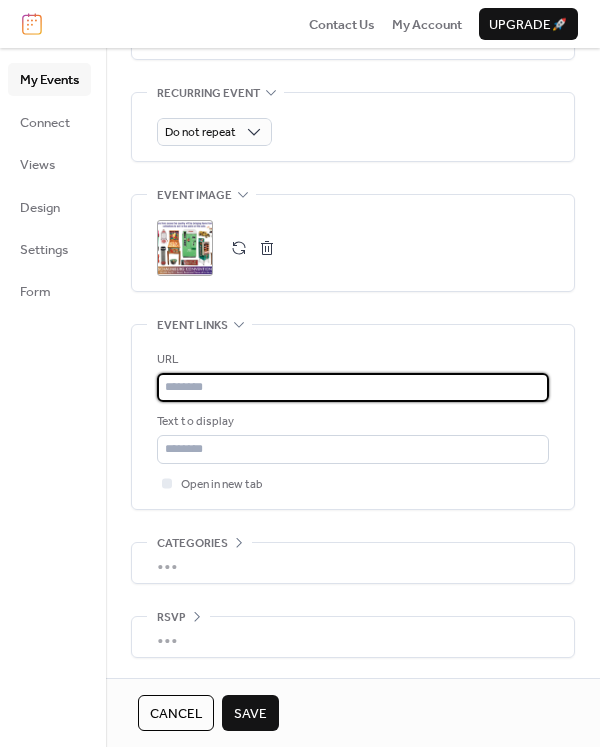paste on "**********" 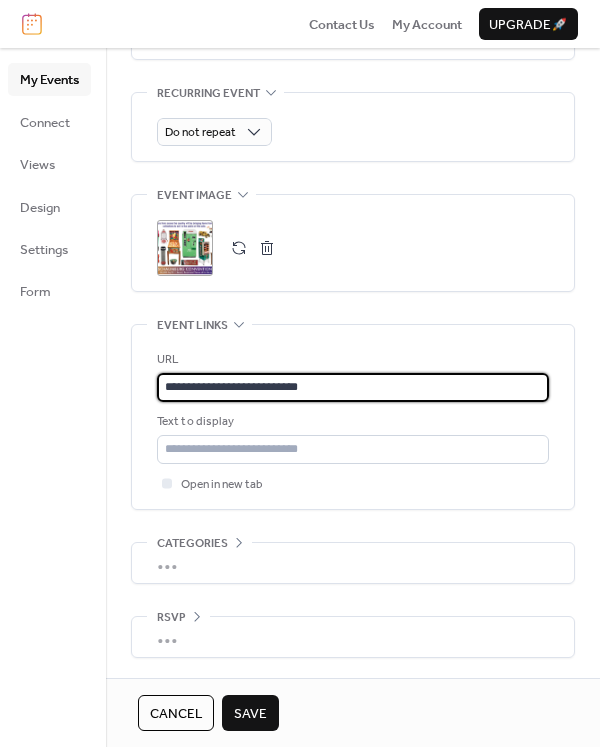 type on "**********" 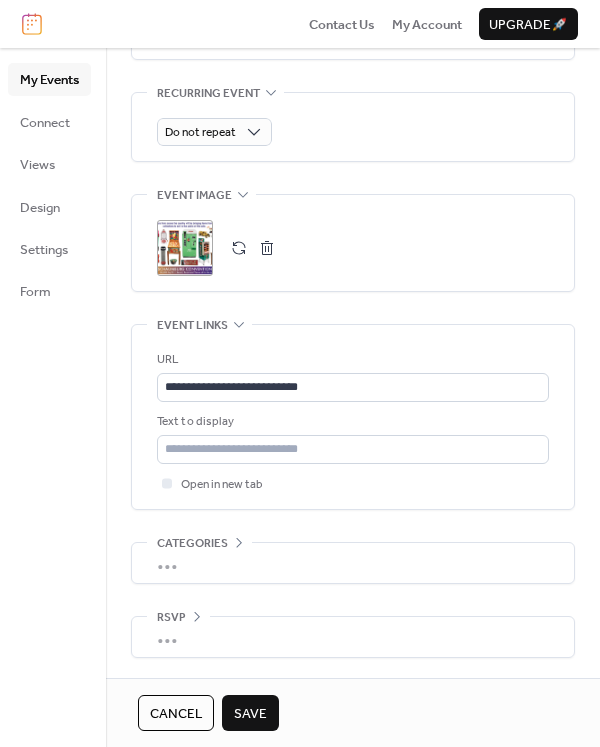 click on "**********" at bounding box center (353, -40) 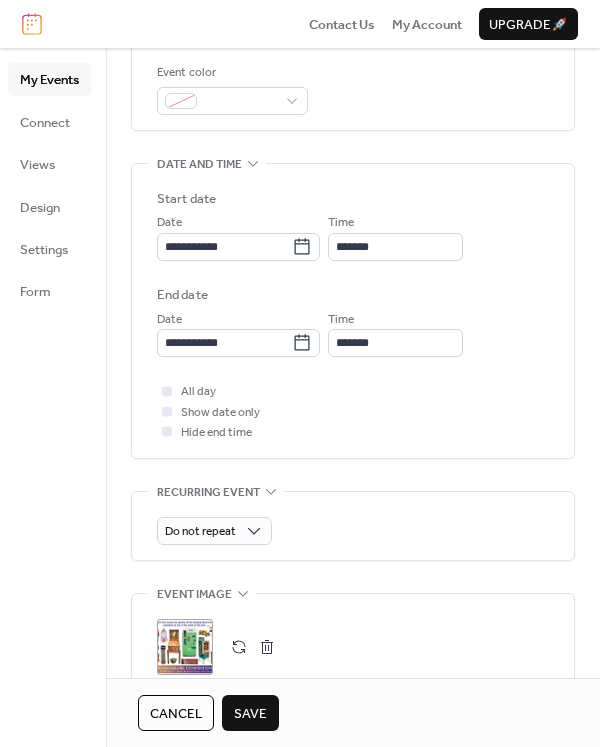 scroll, scrollTop: 0, scrollLeft: 0, axis: both 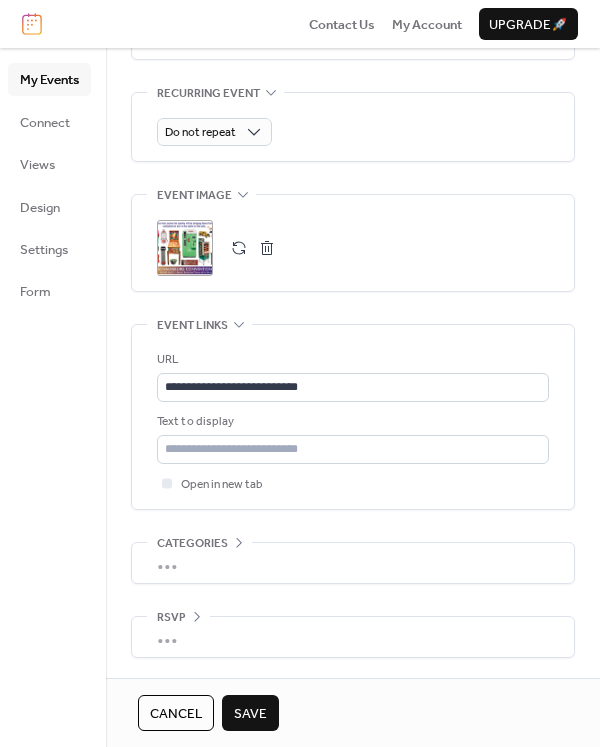 click on "Save" at bounding box center [250, 714] 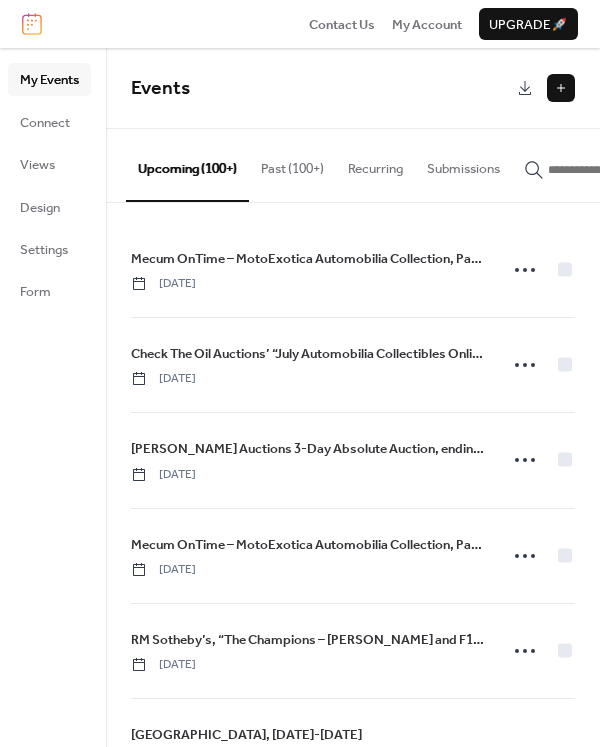 click at bounding box center [561, 88] 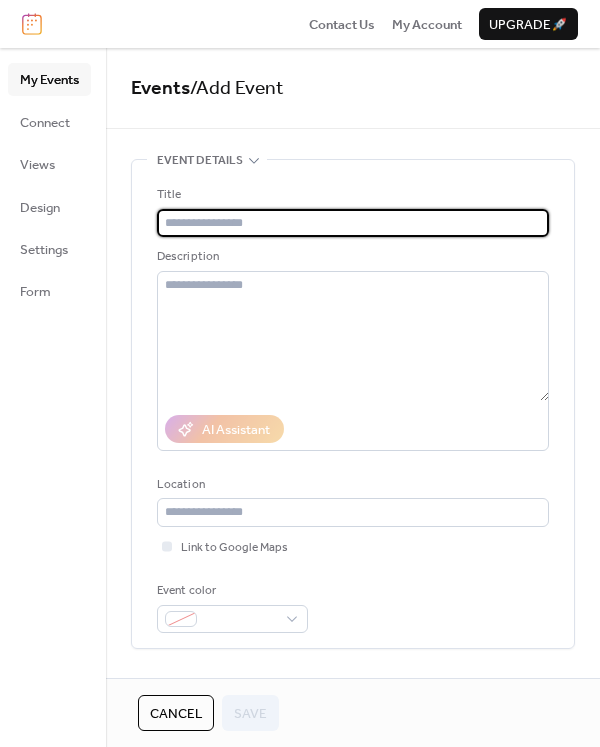 click at bounding box center [353, 223] 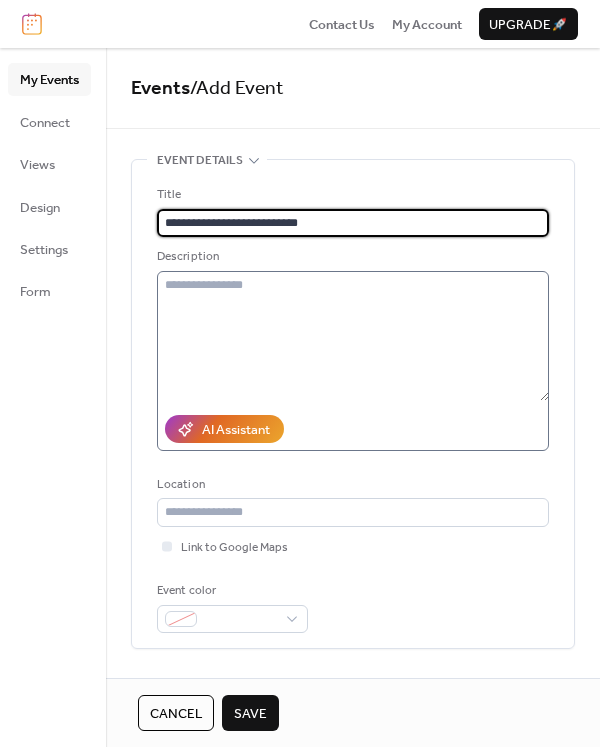 type on "**********" 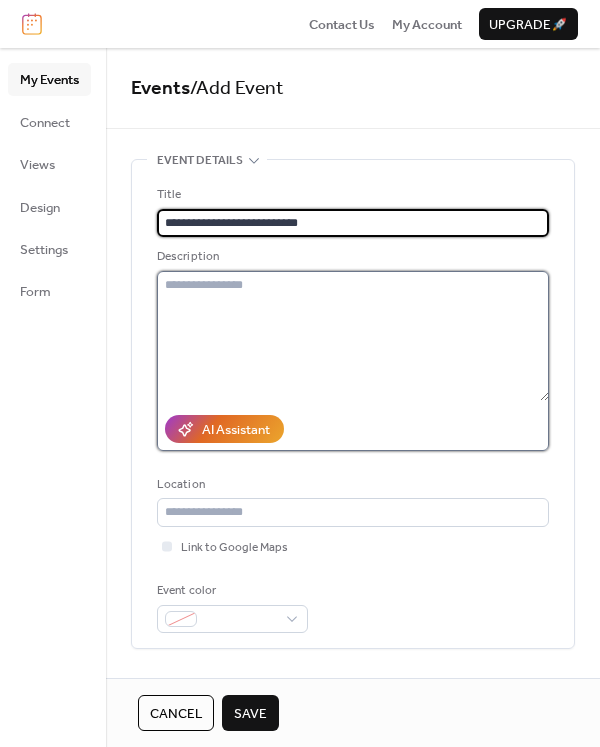 click at bounding box center [353, 336] 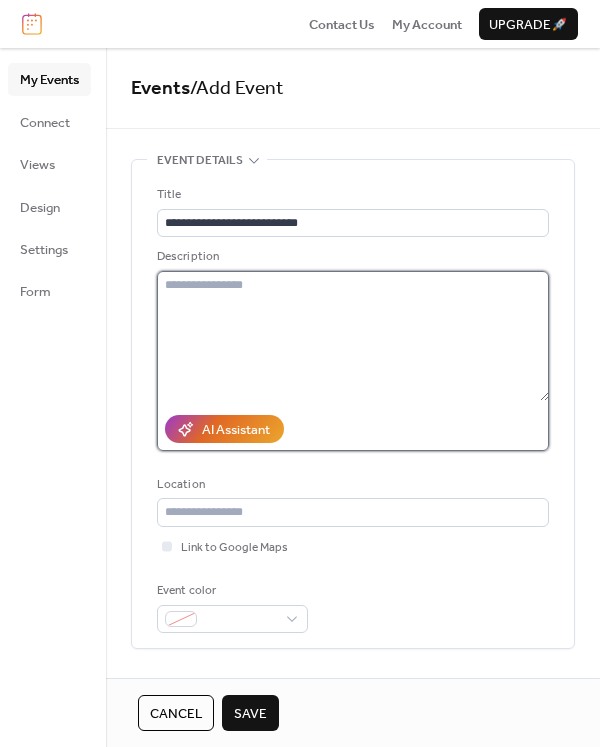 click at bounding box center [353, 336] 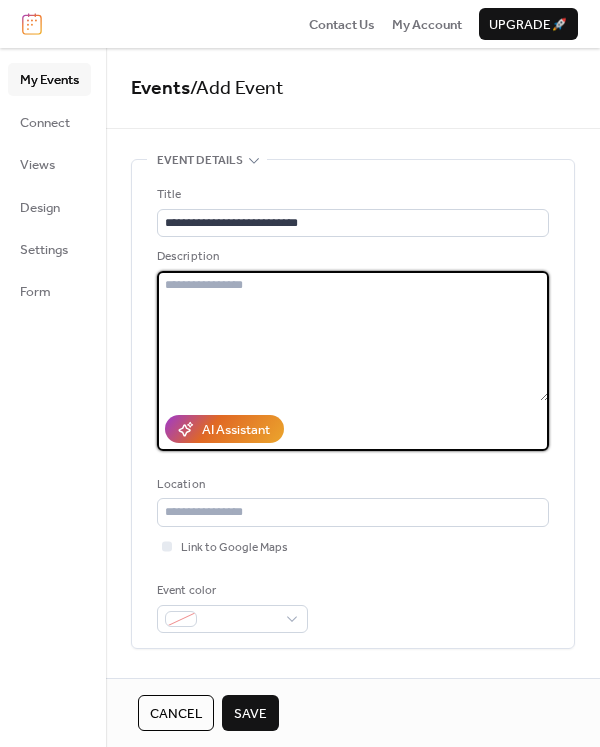 click at bounding box center (353, 336) 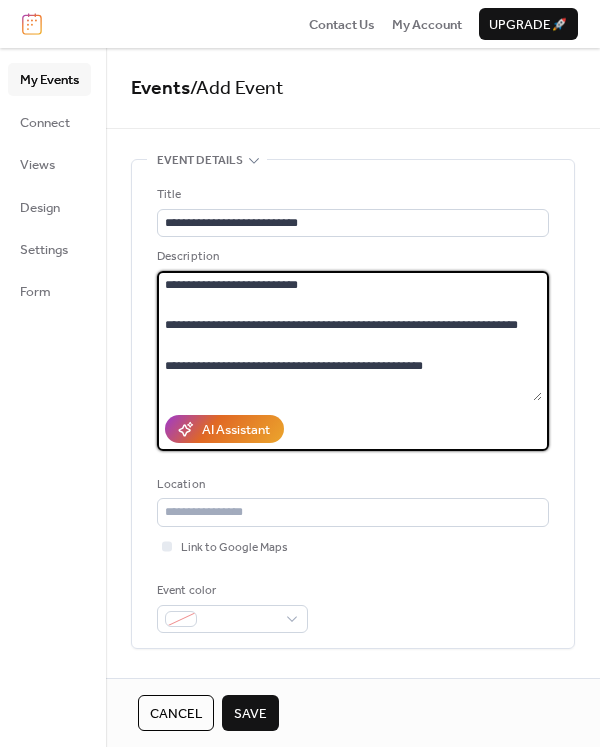 scroll, scrollTop: 262, scrollLeft: 0, axis: vertical 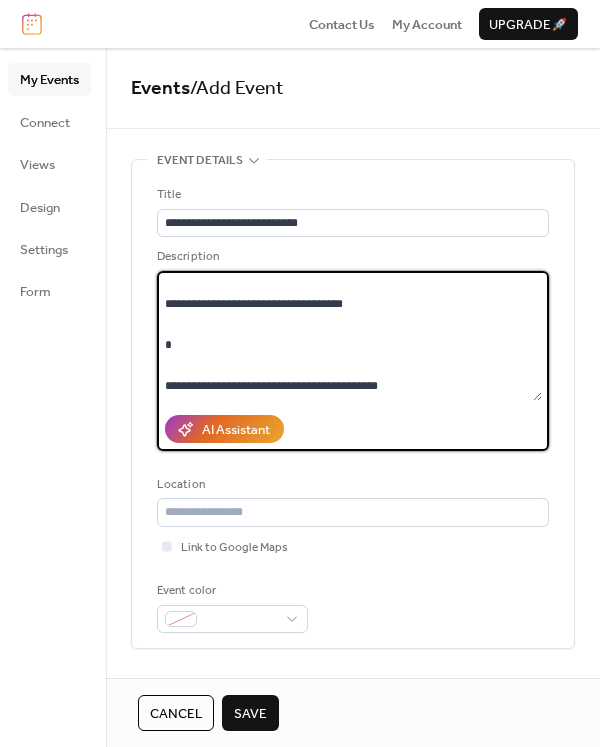 click on "**********" at bounding box center (349, 336) 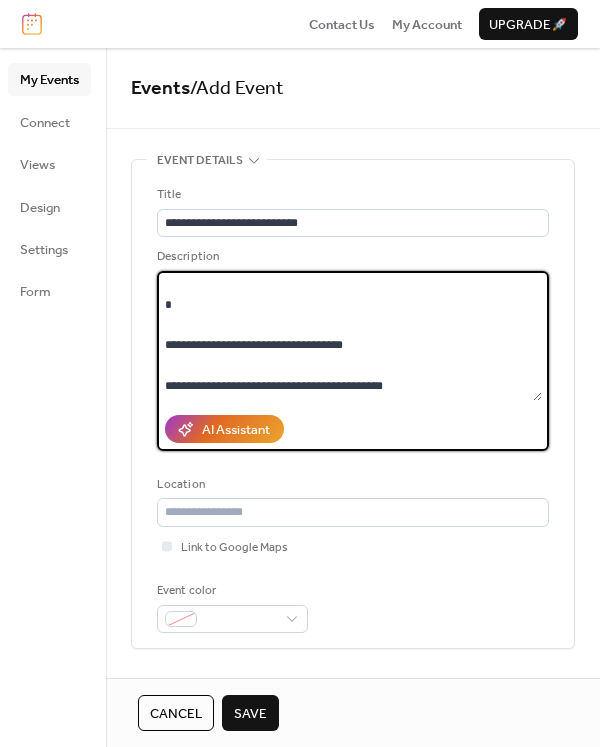 scroll, scrollTop: 221, scrollLeft: 0, axis: vertical 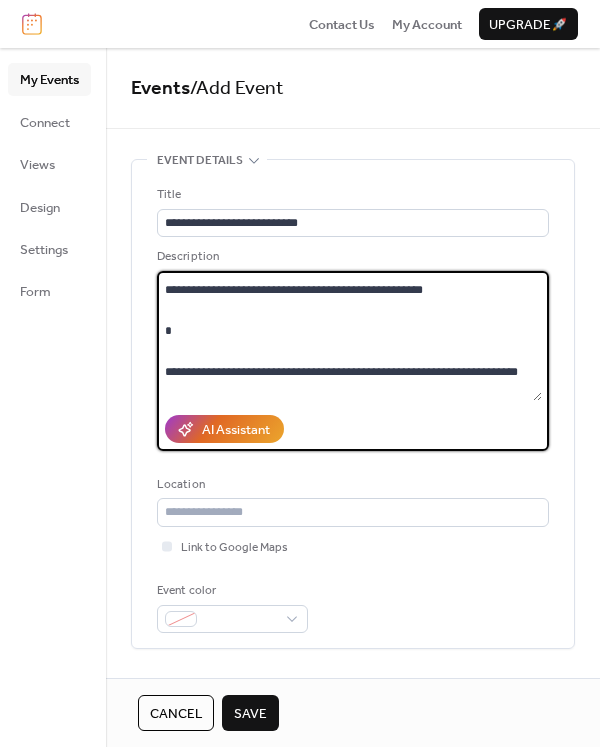 click on "**********" at bounding box center (349, 336) 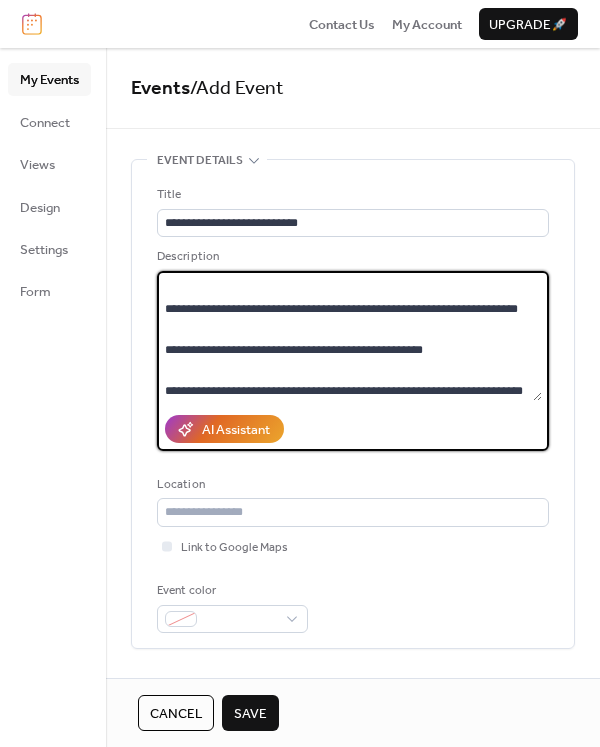 scroll, scrollTop: 0, scrollLeft: 0, axis: both 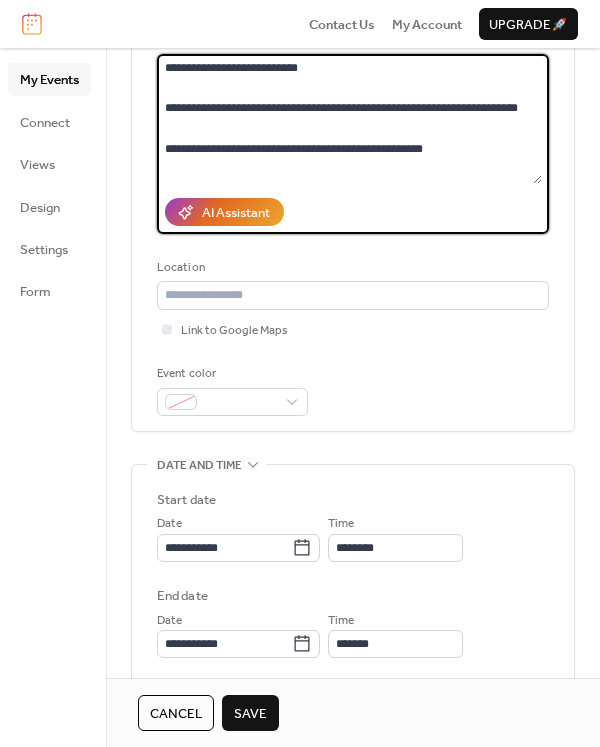 type on "**********" 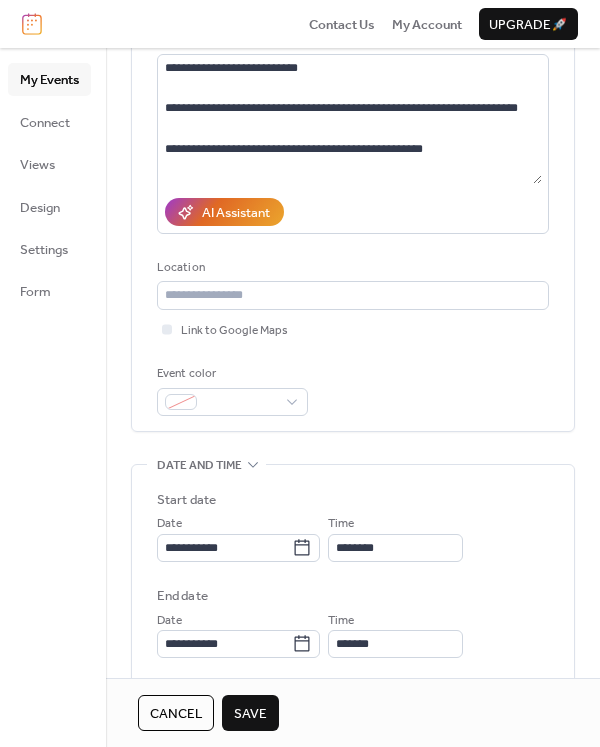 click on "**********" at bounding box center [353, 660] 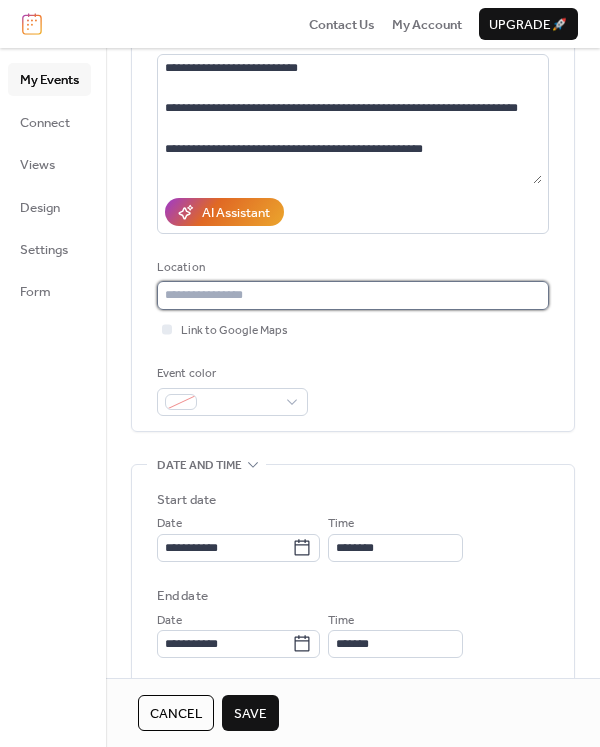 click at bounding box center (353, 295) 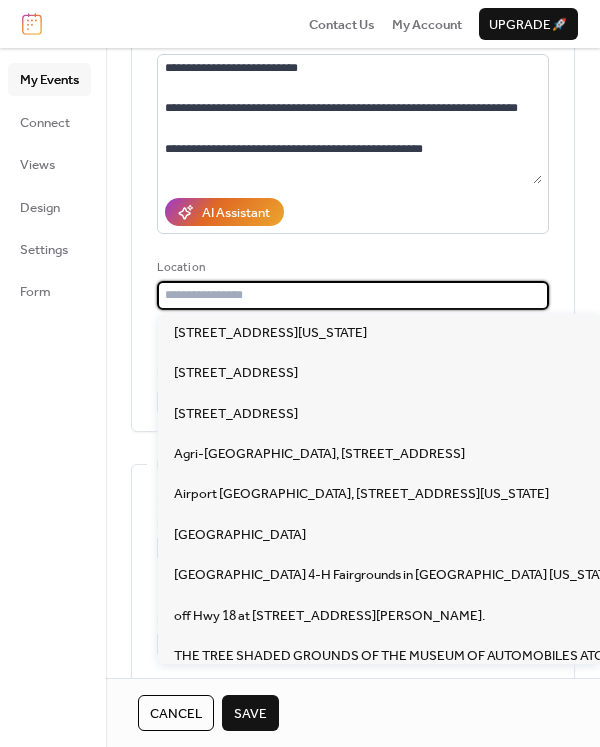 paste on "**********" 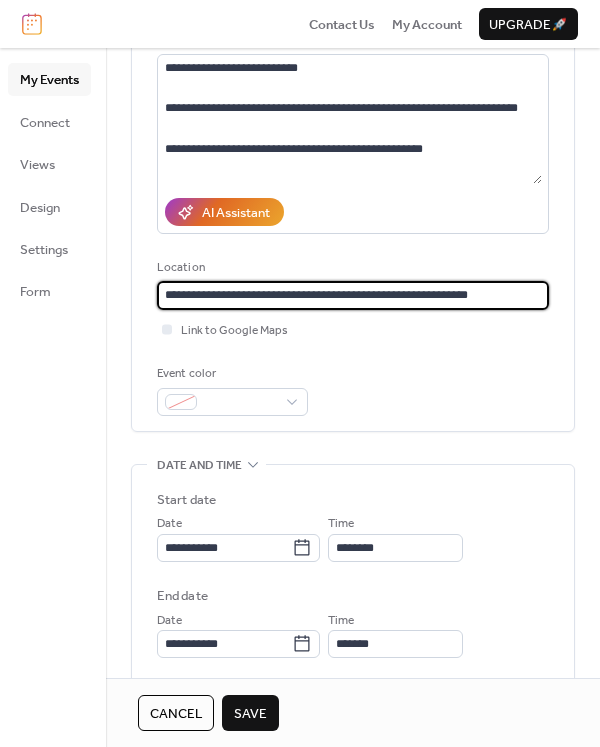 type on "**********" 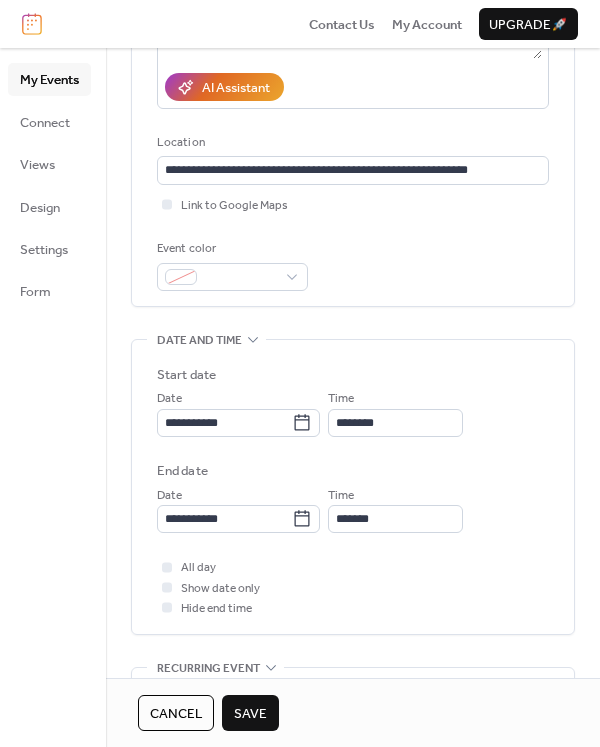 scroll, scrollTop: 351, scrollLeft: 0, axis: vertical 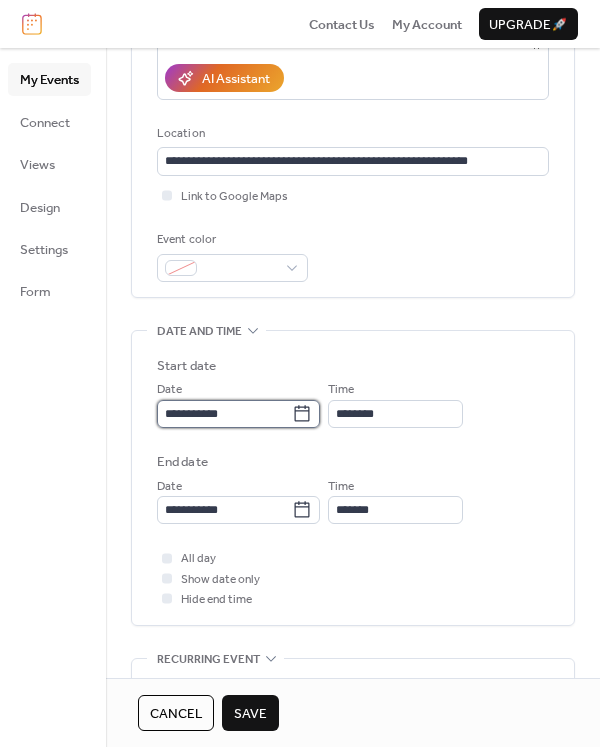 click on "**********" at bounding box center (224, 414) 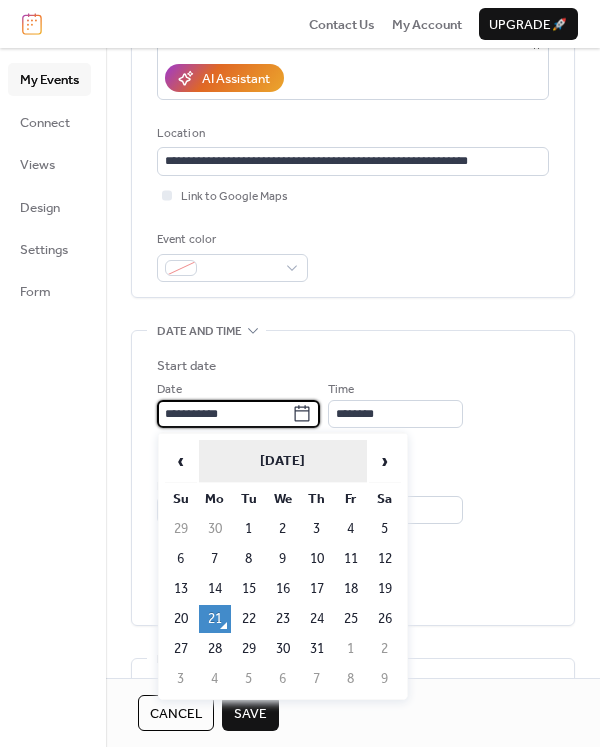 click on "[DATE]" at bounding box center (283, 461) 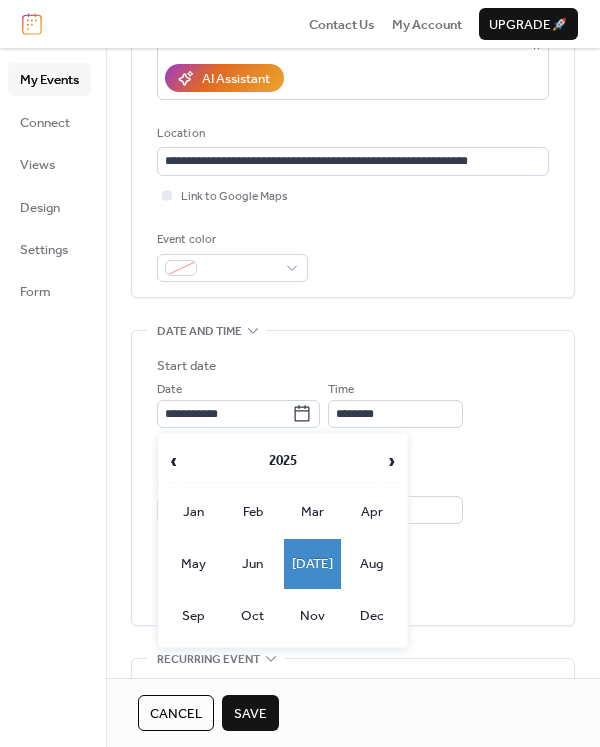 click on "My Events Connect Views Design Settings Form" at bounding box center [53, 397] 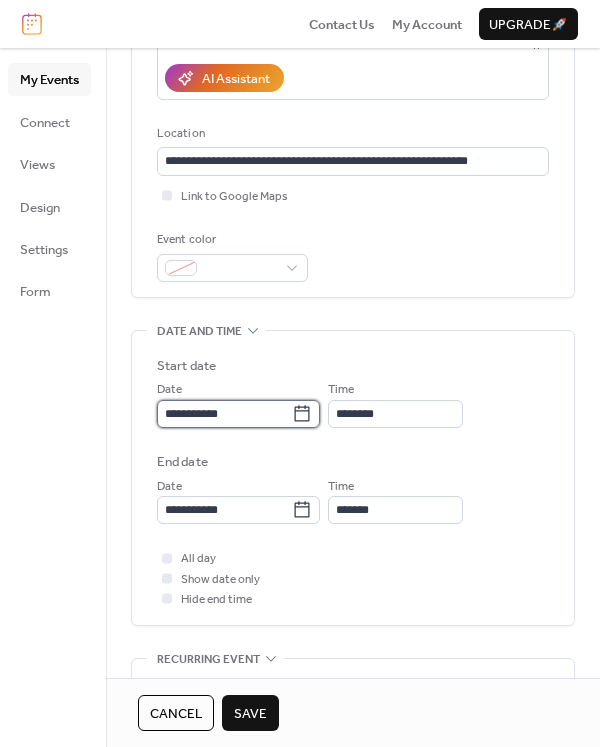 click on "**********" at bounding box center (224, 414) 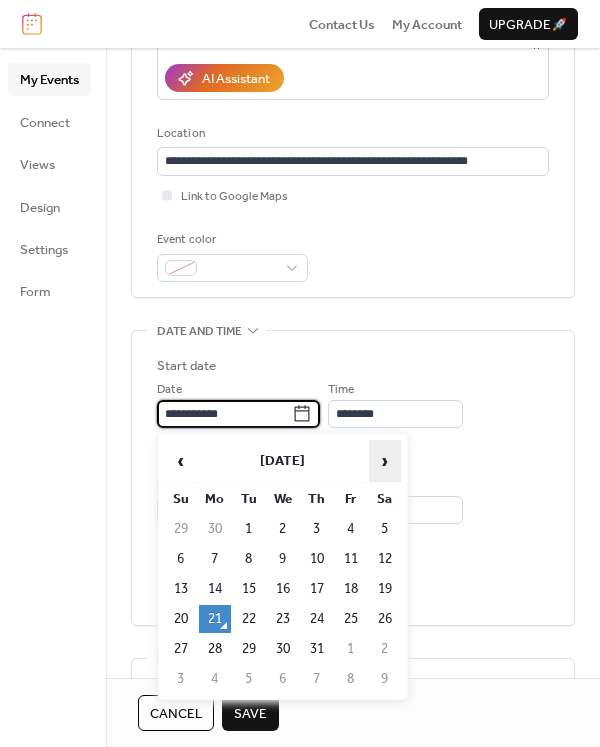 click on "›" at bounding box center [385, 461] 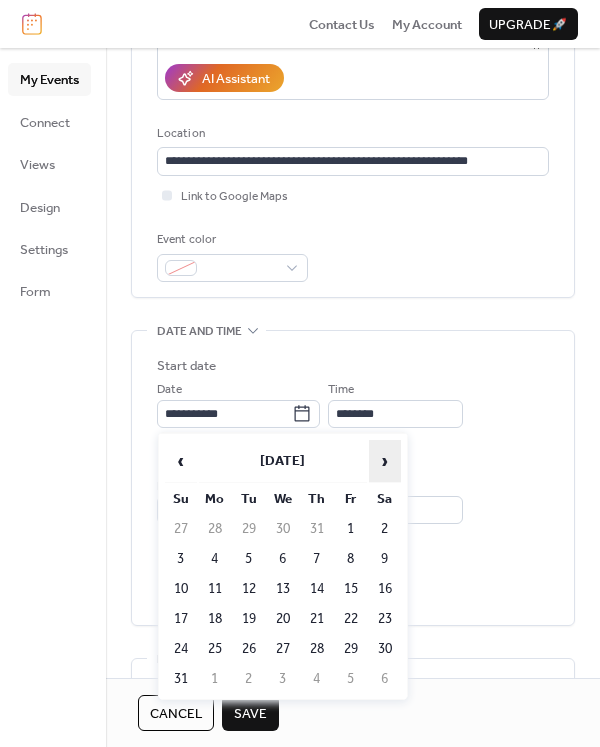 click on "›" at bounding box center (385, 461) 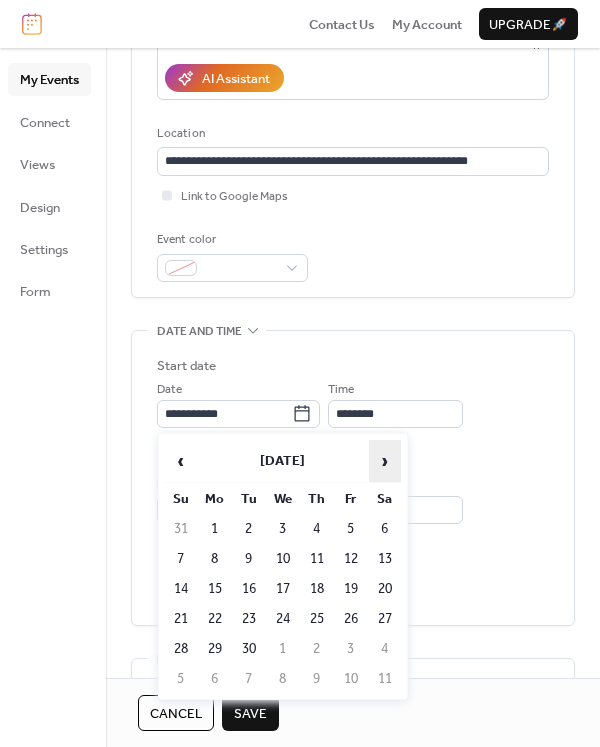click on "›" at bounding box center [385, 461] 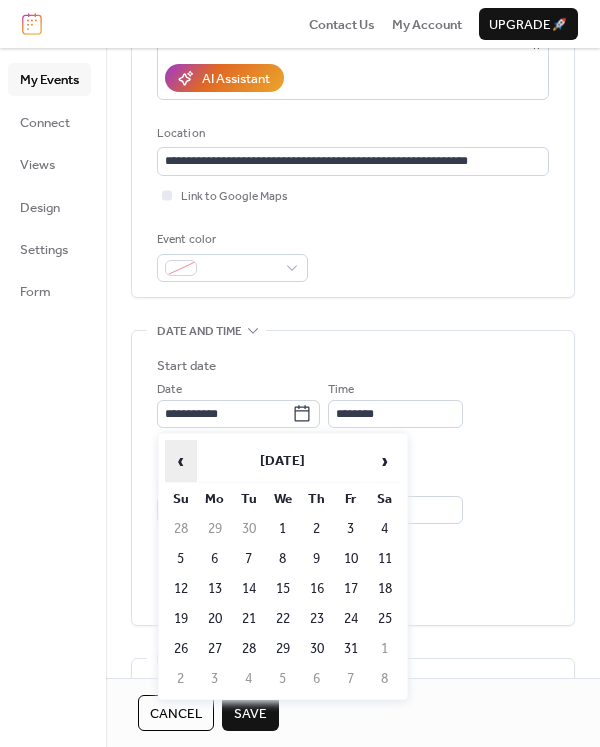click on "‹" at bounding box center (181, 461) 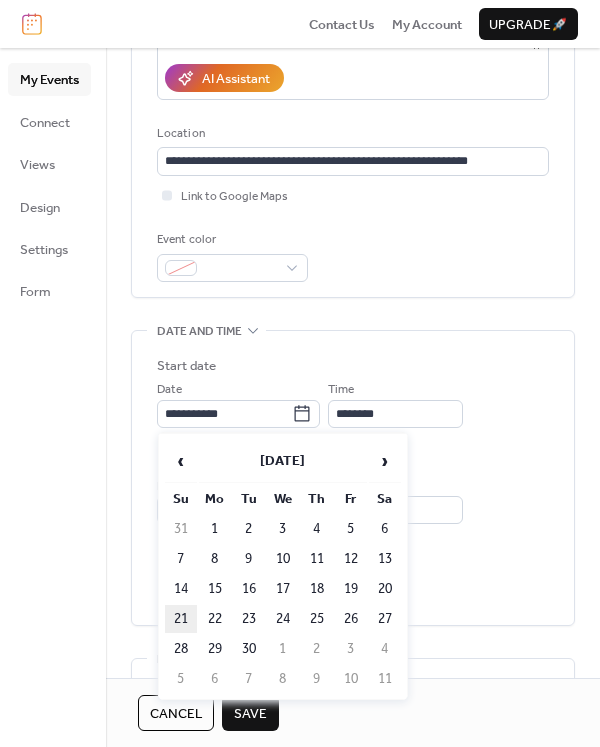 click on "21" at bounding box center [181, 619] 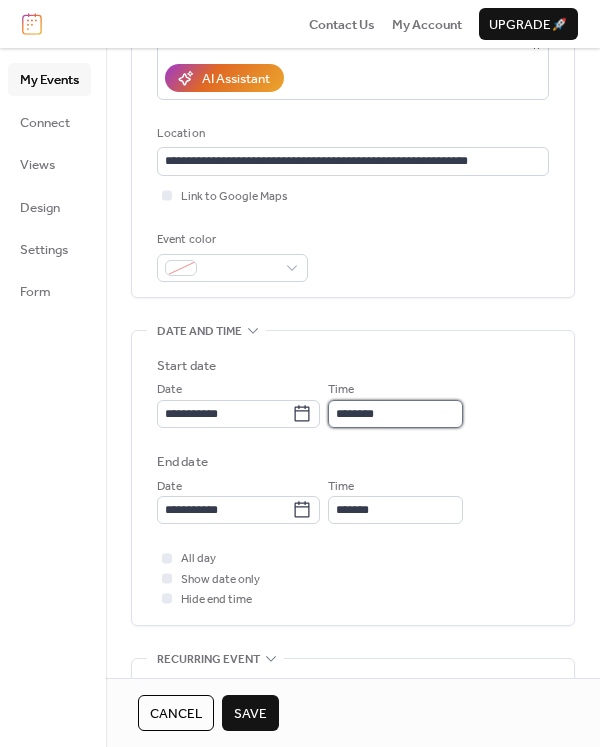 click on "********" at bounding box center [395, 414] 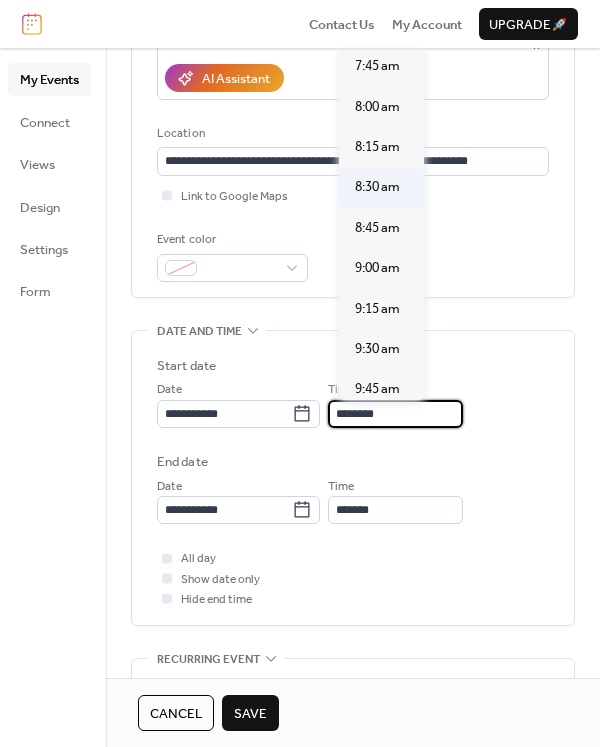 scroll, scrollTop: 1399, scrollLeft: 0, axis: vertical 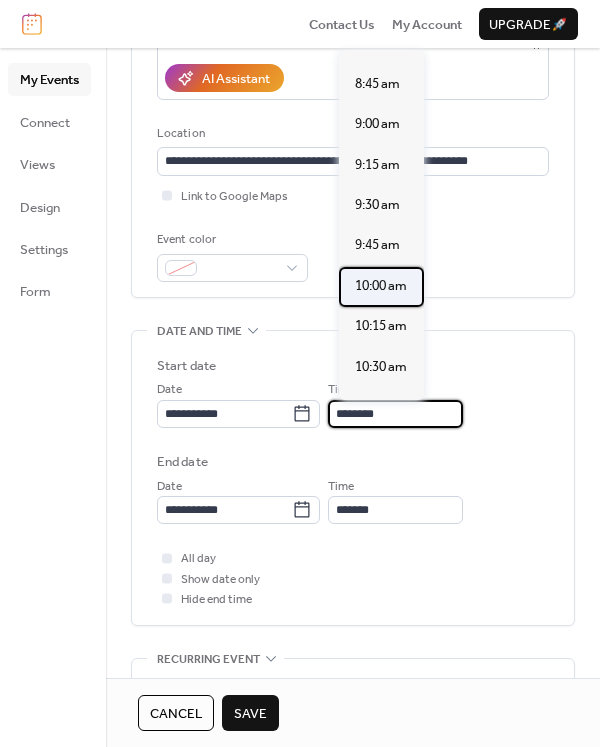 click on "10:00 am" at bounding box center (381, 286) 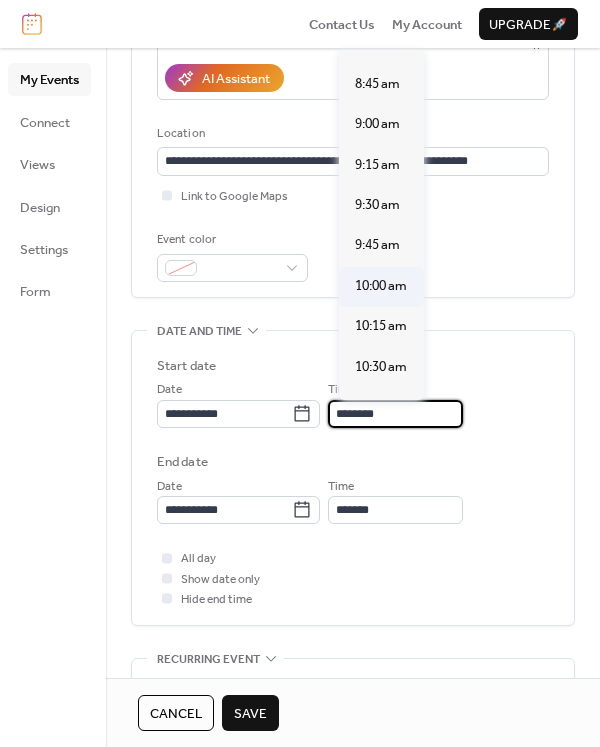 type on "********" 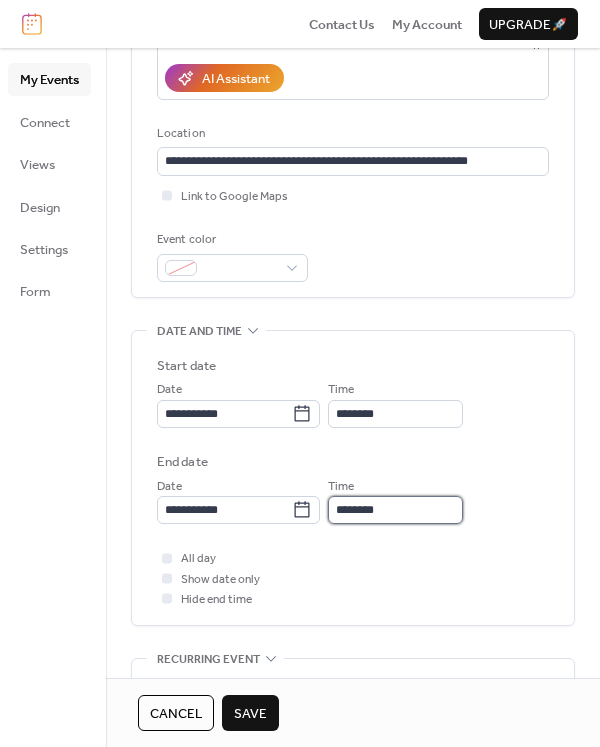 click on "********" at bounding box center (395, 510) 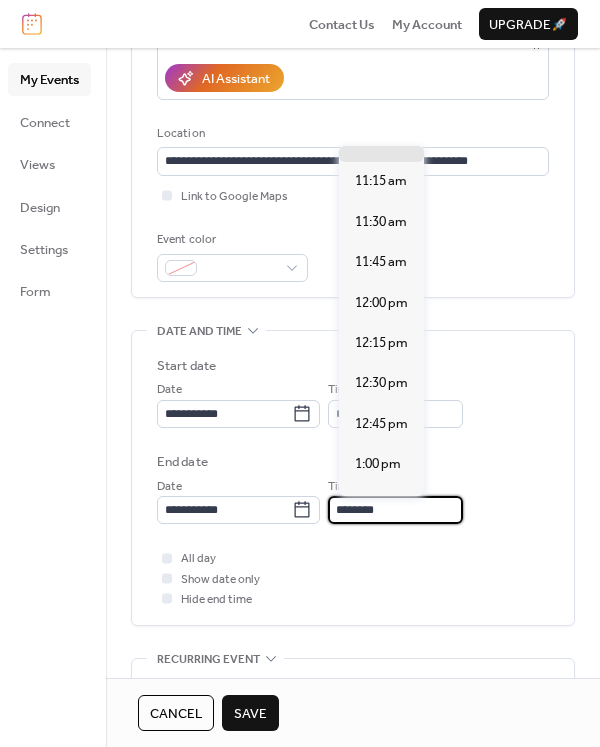 scroll, scrollTop: 363, scrollLeft: 0, axis: vertical 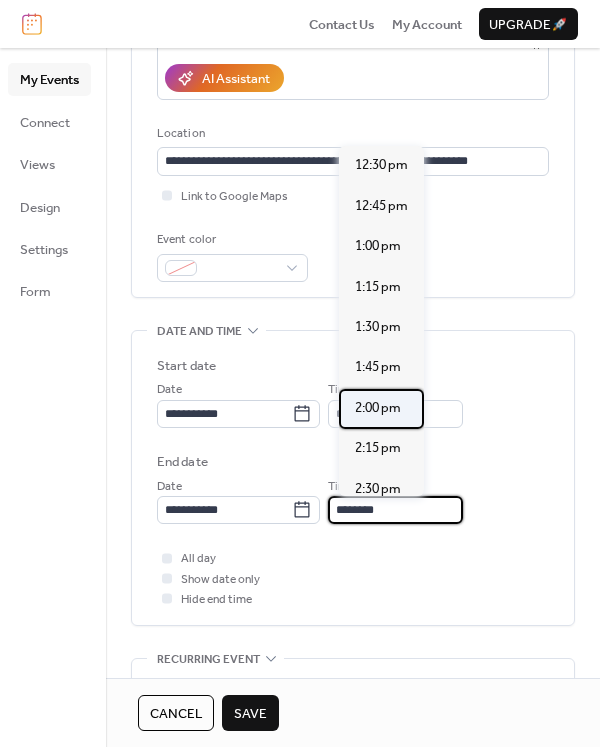 click on "2:00 pm" at bounding box center (378, 408) 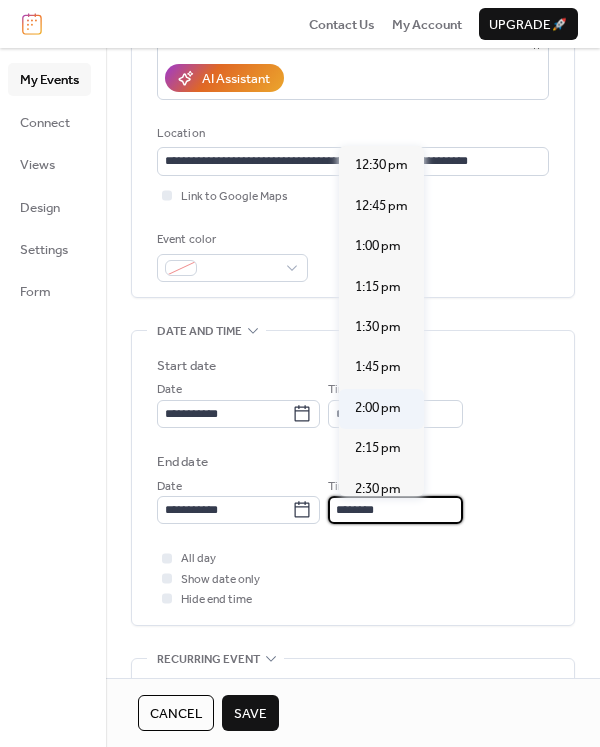 type on "*******" 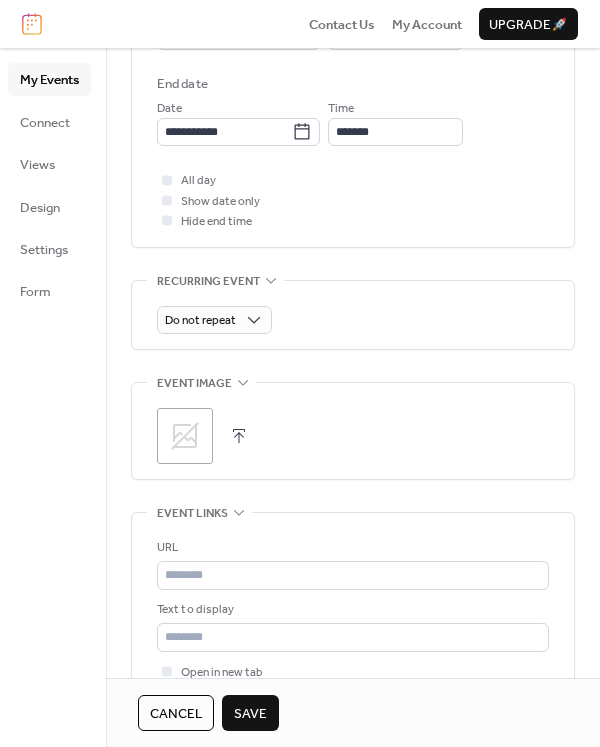 scroll, scrollTop: 788, scrollLeft: 0, axis: vertical 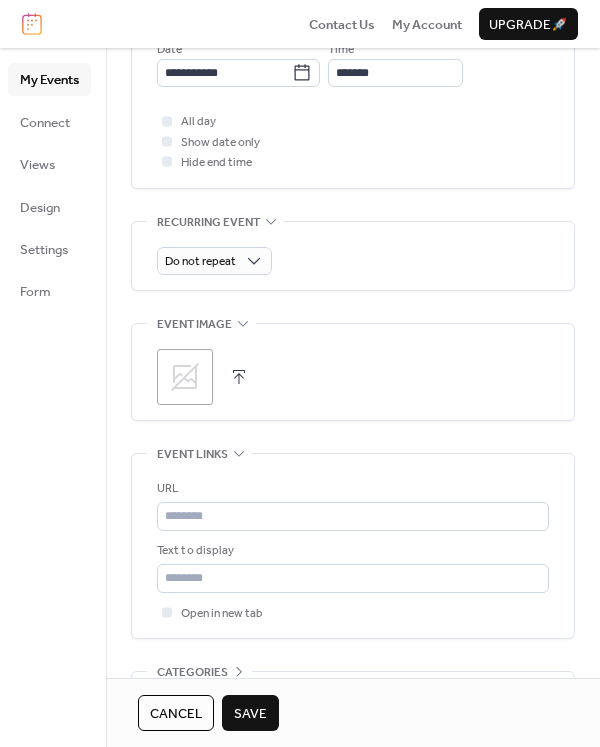 click at bounding box center [239, 377] 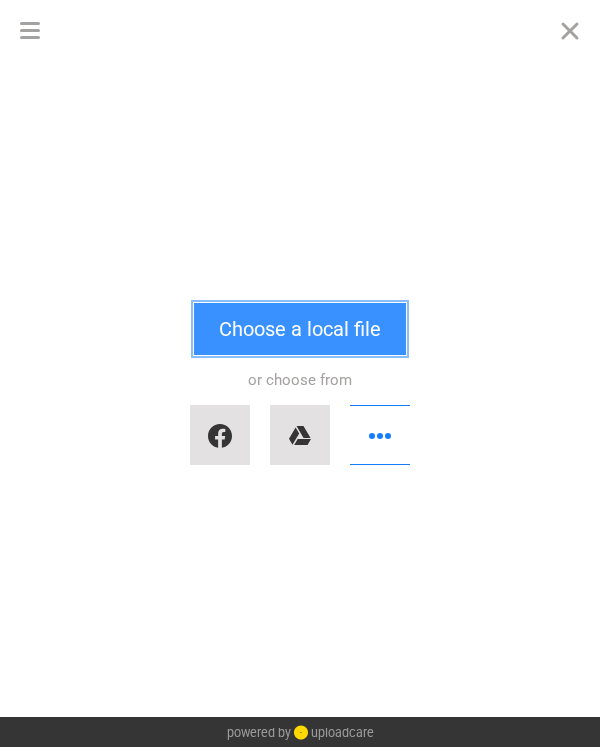 click on "Choose a local file" at bounding box center (300, 329) 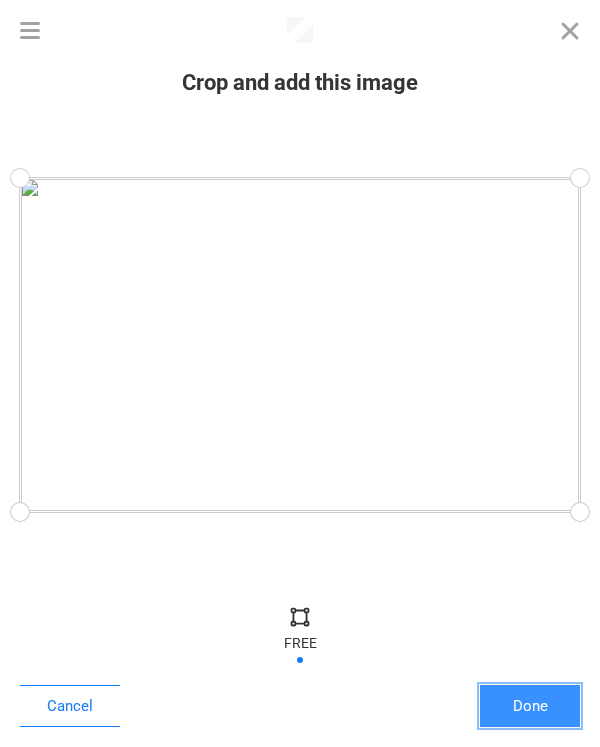 click on "Done" at bounding box center [530, 706] 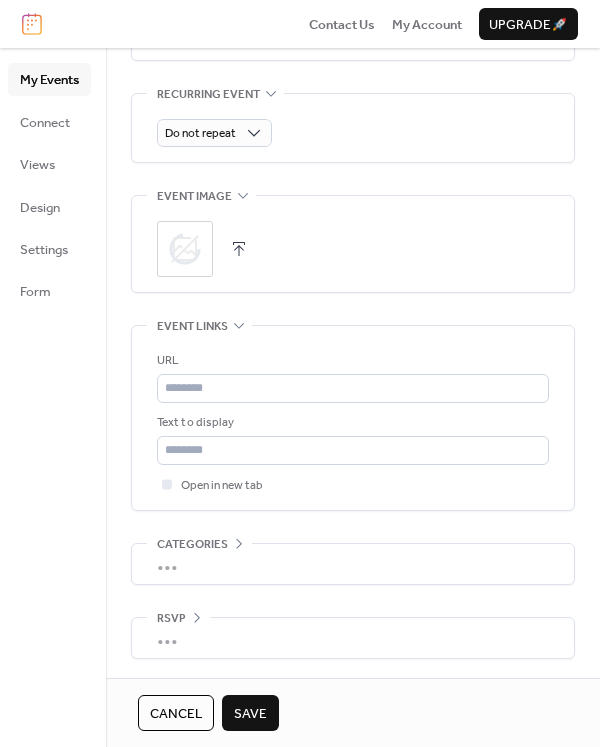 scroll, scrollTop: 917, scrollLeft: 0, axis: vertical 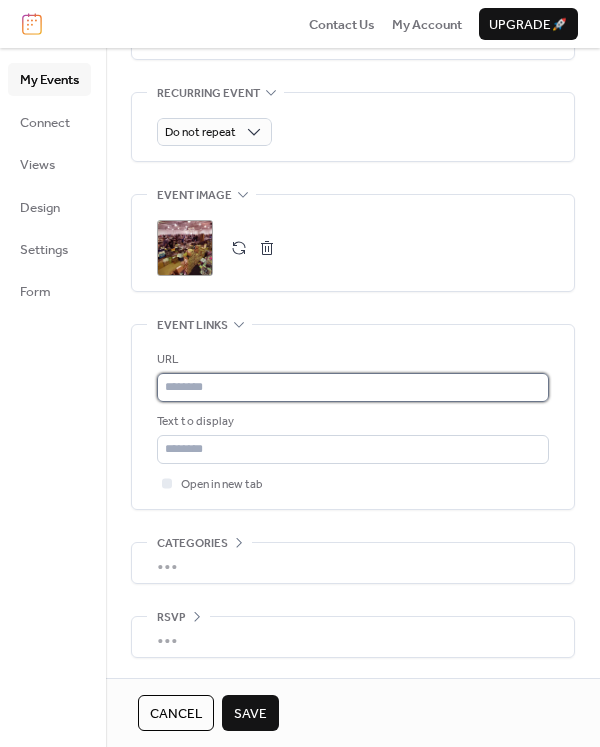 click at bounding box center (353, 387) 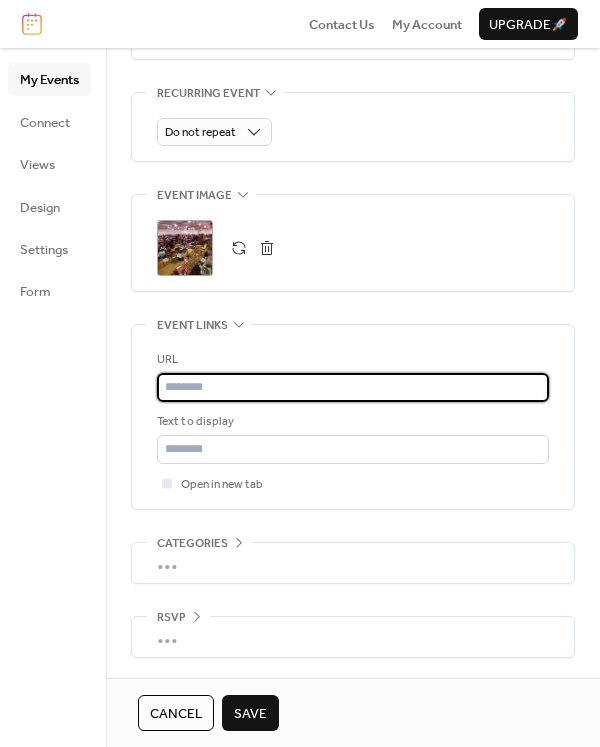 paste on "**********" 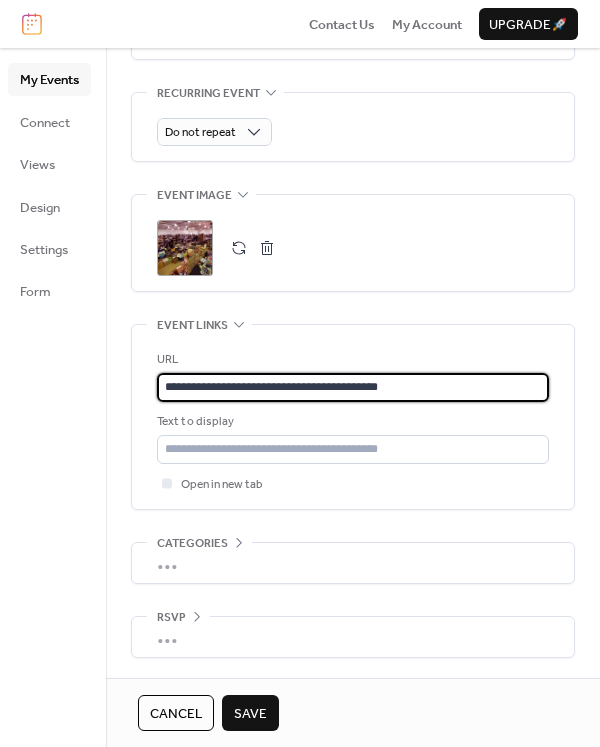 type on "**********" 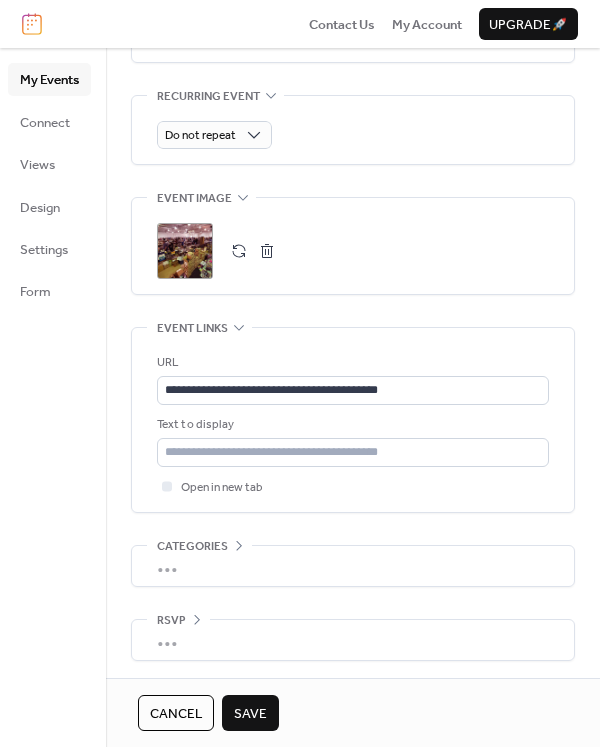 scroll, scrollTop: 917, scrollLeft: 0, axis: vertical 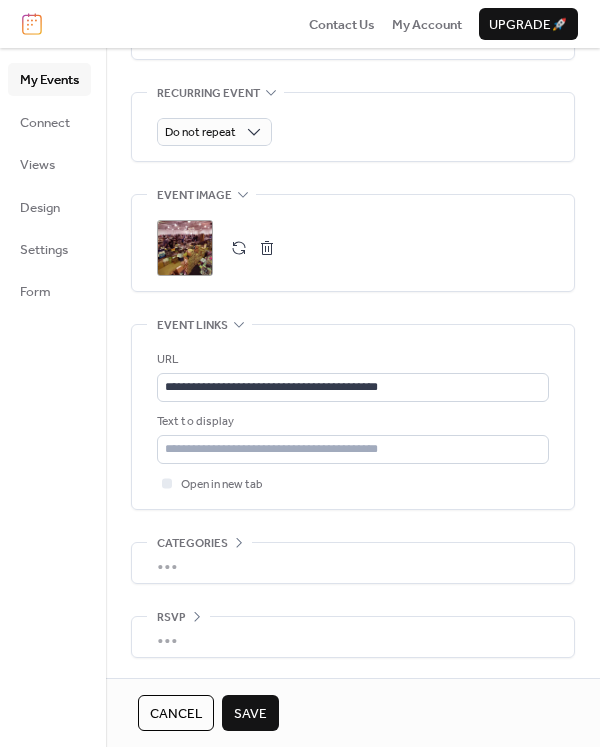 click on "Save" at bounding box center [250, 714] 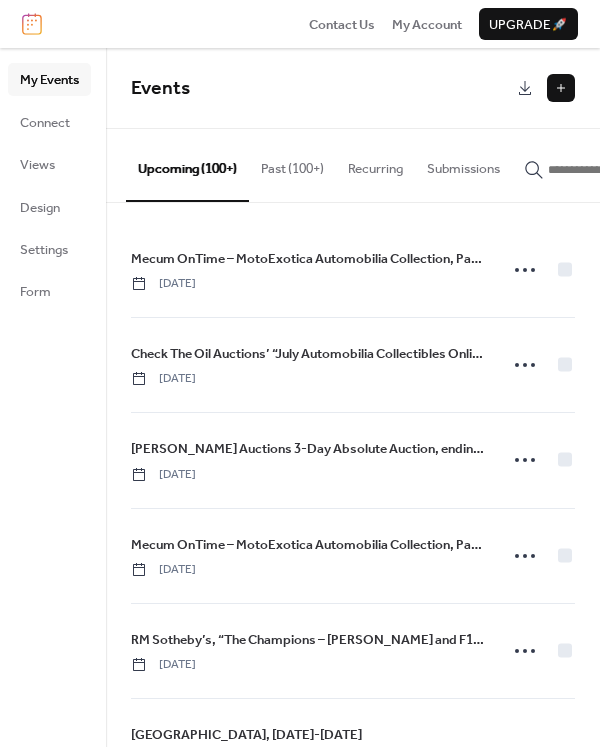click at bounding box center [561, 88] 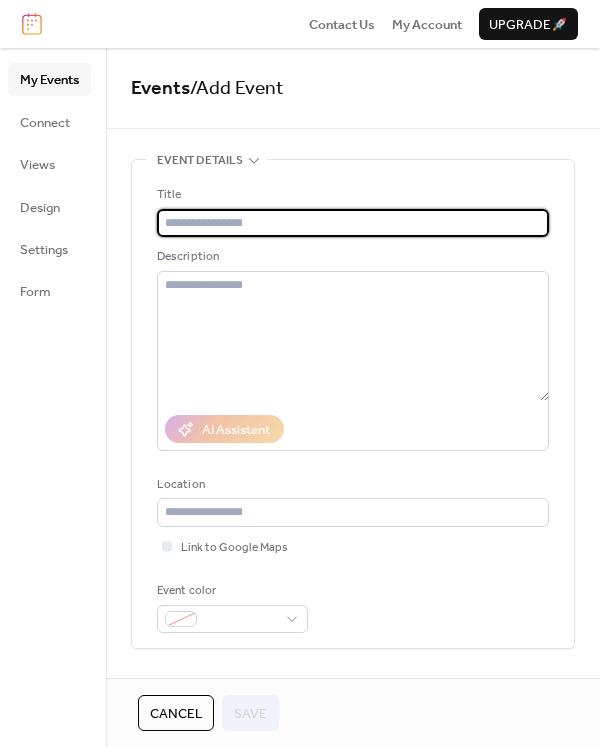 click at bounding box center (353, 223) 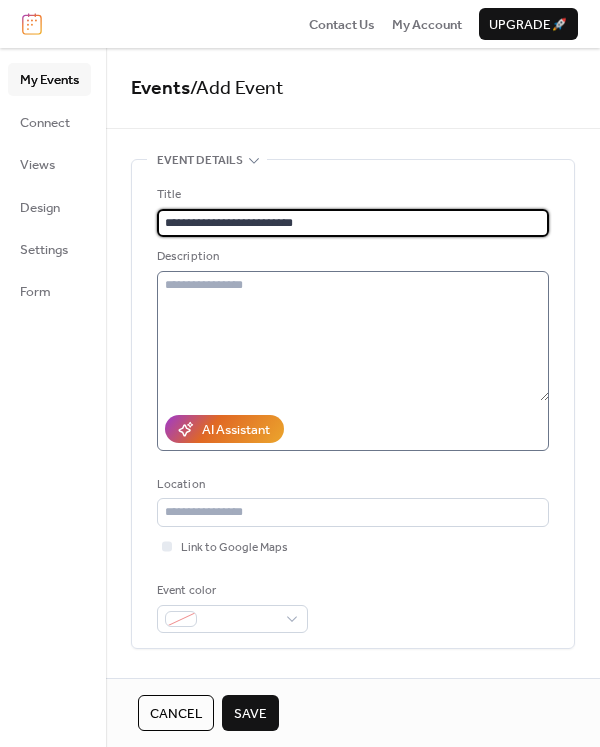 type on "**********" 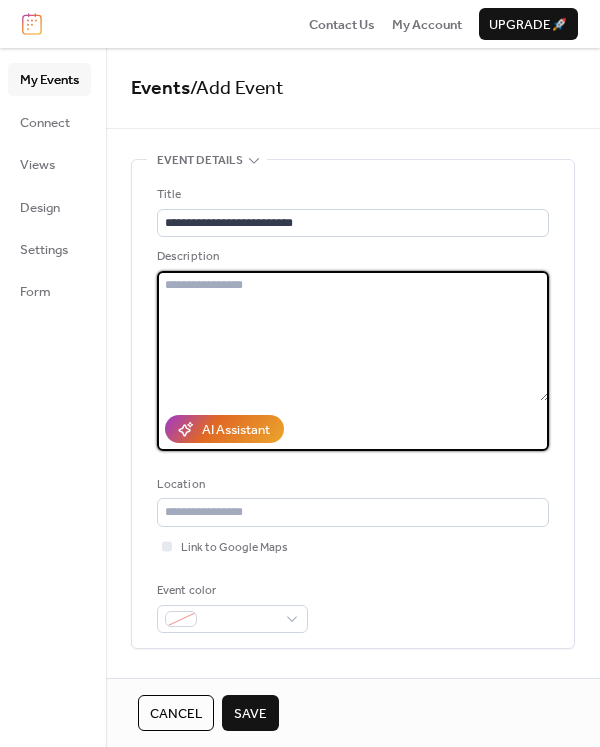 click at bounding box center (353, 336) 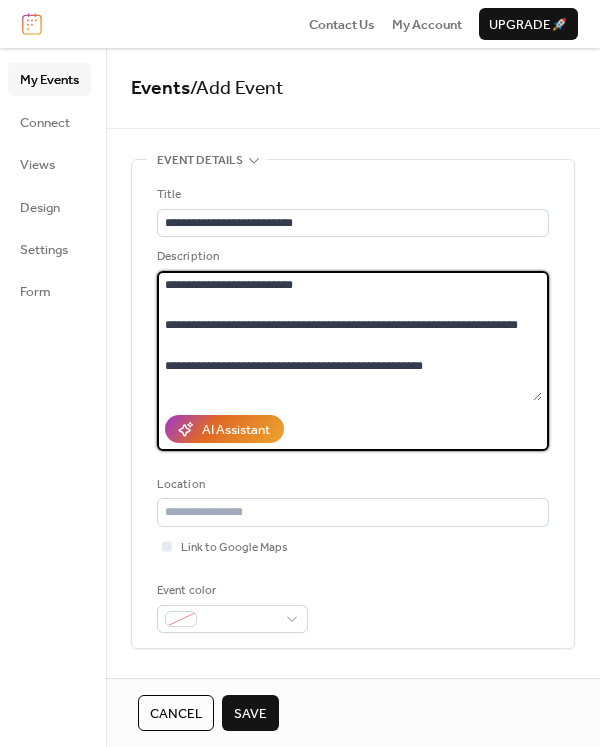 scroll, scrollTop: 262, scrollLeft: 0, axis: vertical 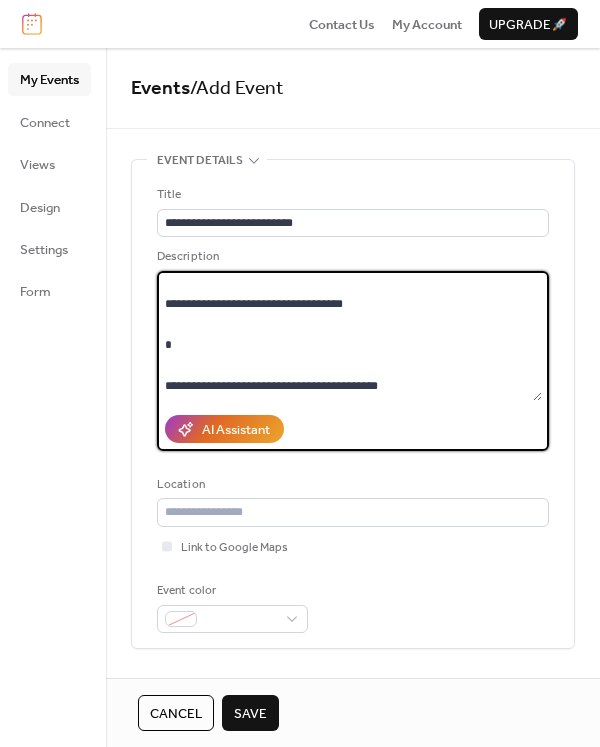 click on "**********" at bounding box center (349, 336) 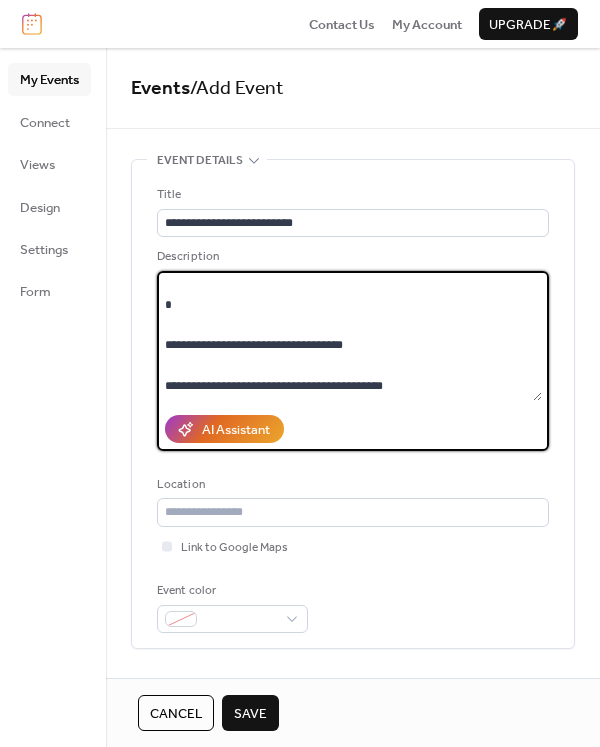 scroll, scrollTop: 225, scrollLeft: 0, axis: vertical 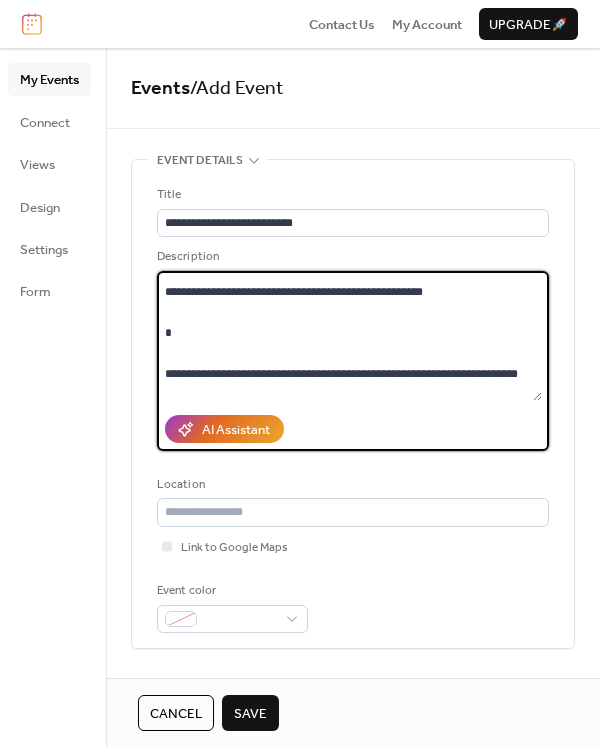 click on "**********" at bounding box center [349, 336] 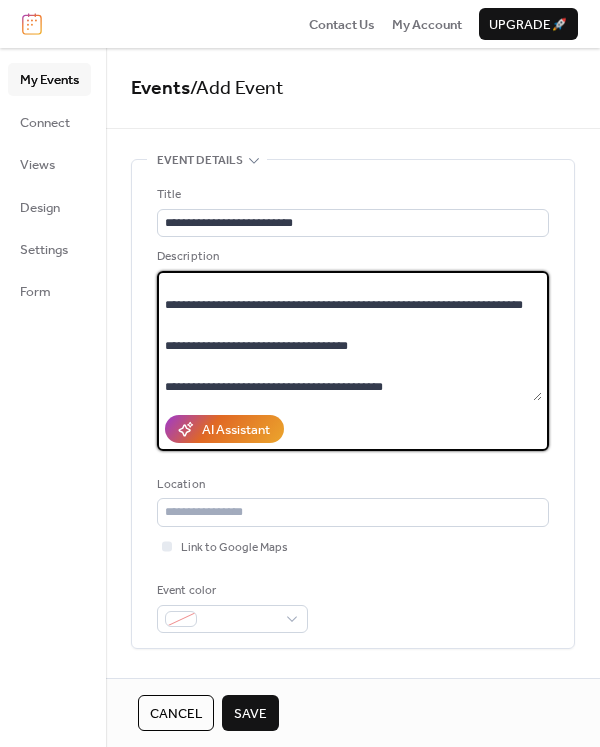 scroll, scrollTop: 143, scrollLeft: 0, axis: vertical 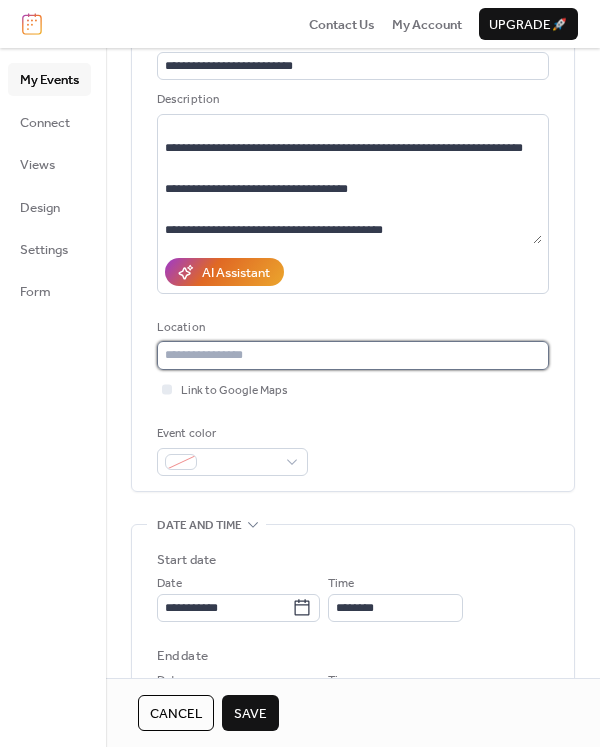 click at bounding box center [353, 355] 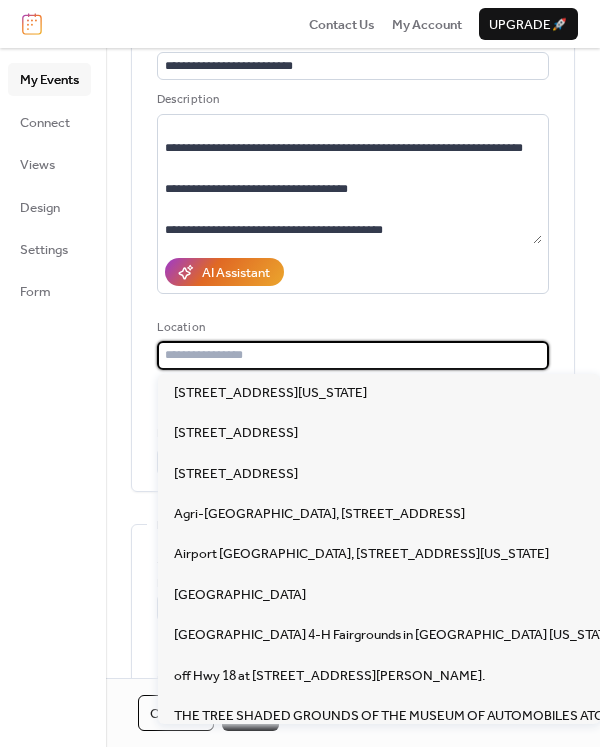 click at bounding box center (353, 355) 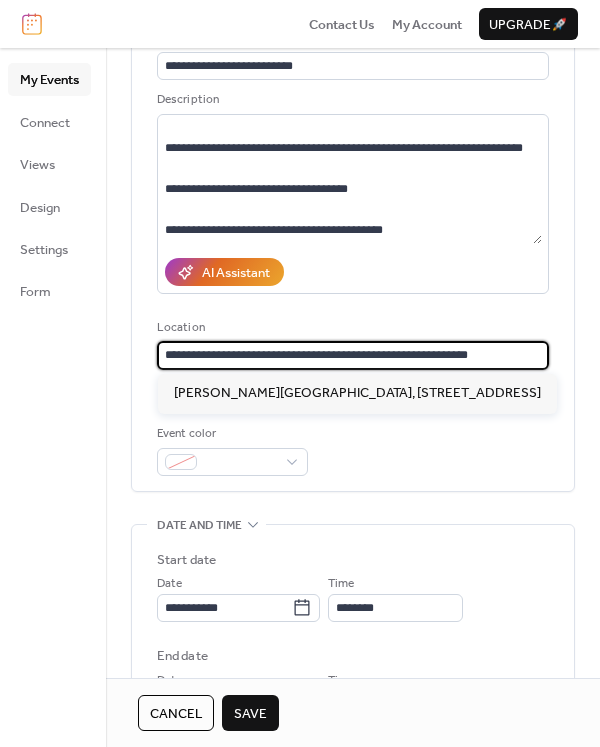 type on "**********" 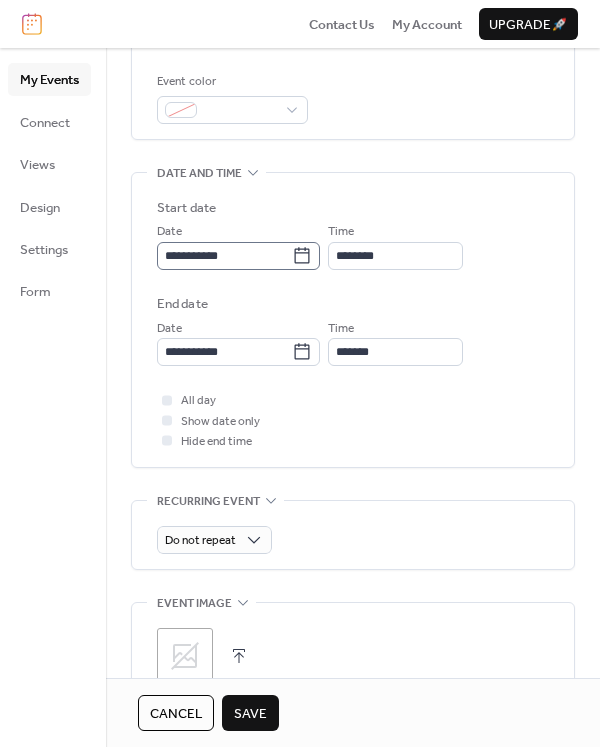 scroll, scrollTop: 494, scrollLeft: 0, axis: vertical 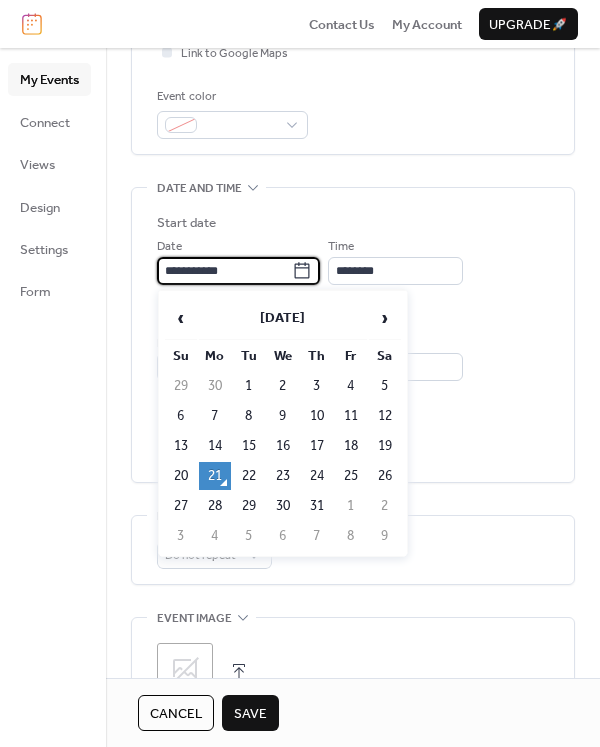 click on "**********" at bounding box center (224, 271) 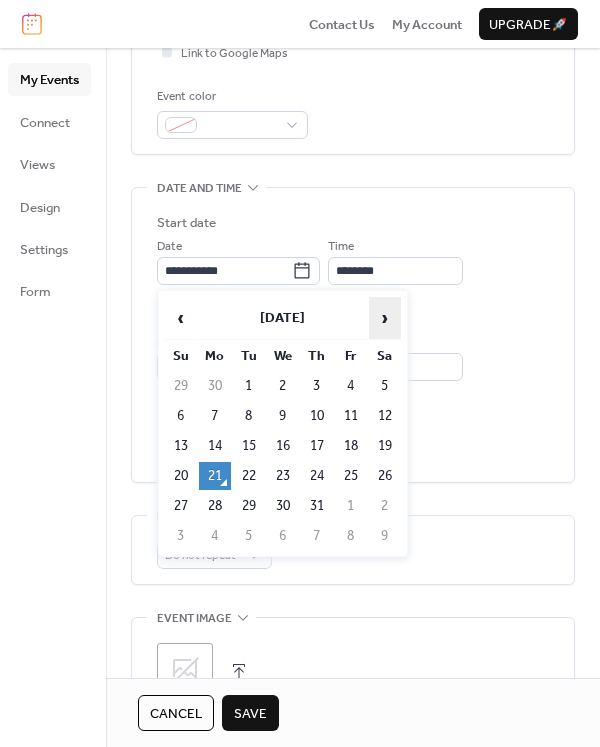click on "›" at bounding box center (385, 318) 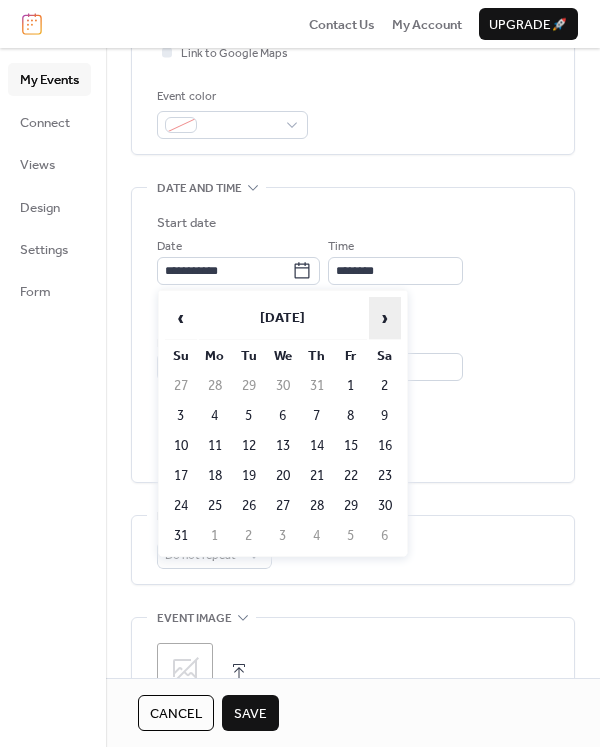 click on "›" at bounding box center (385, 318) 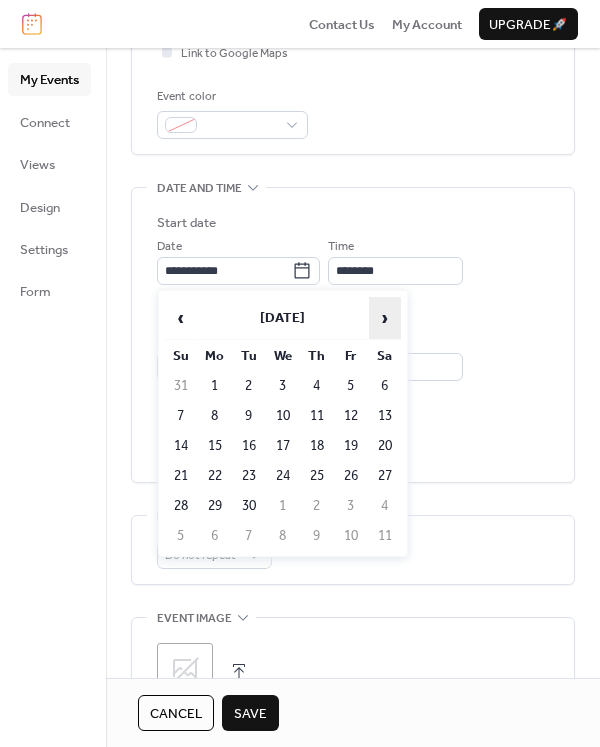 click on "›" at bounding box center [385, 318] 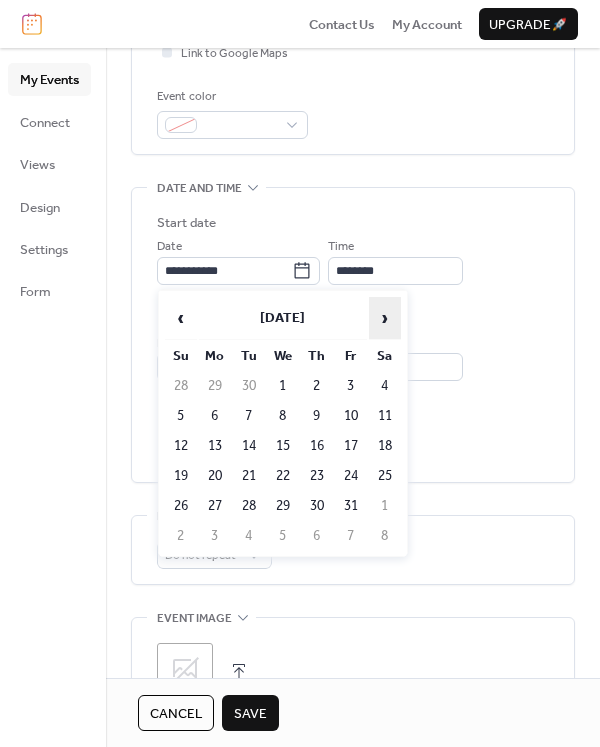 click on "›" at bounding box center (385, 318) 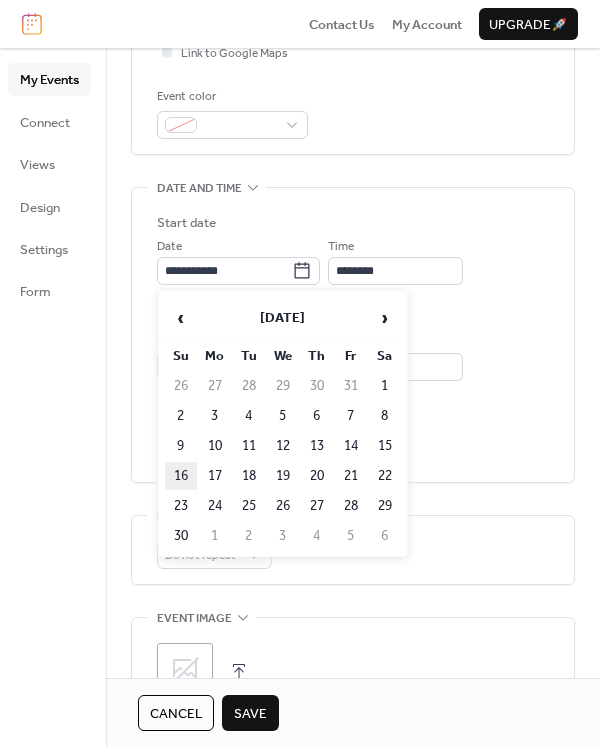 click on "16" at bounding box center (181, 476) 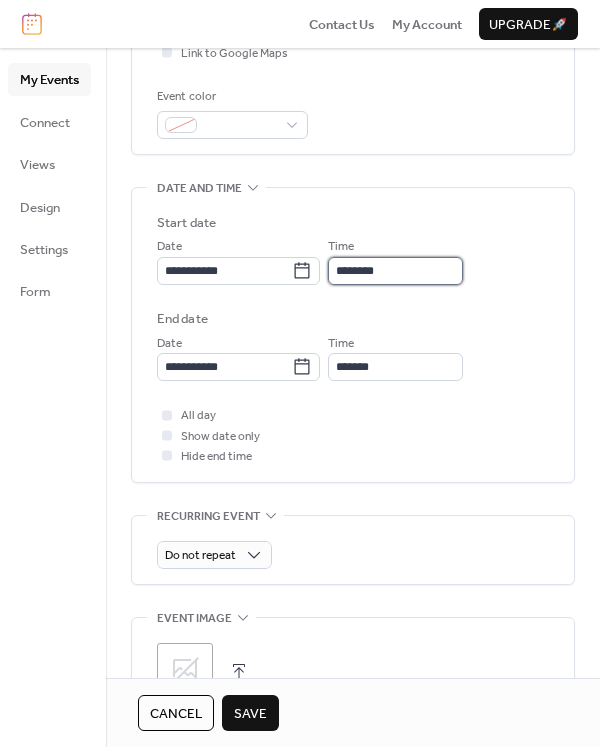click on "********" at bounding box center [395, 271] 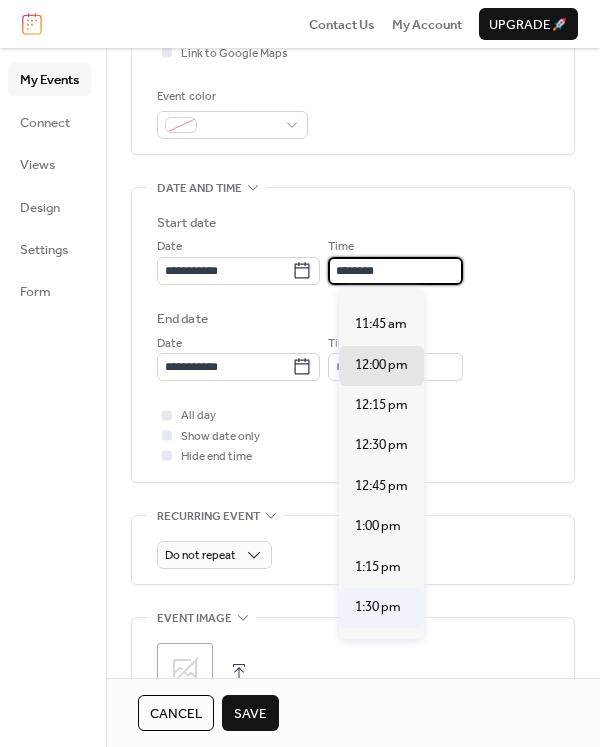 scroll, scrollTop: 1367, scrollLeft: 0, axis: vertical 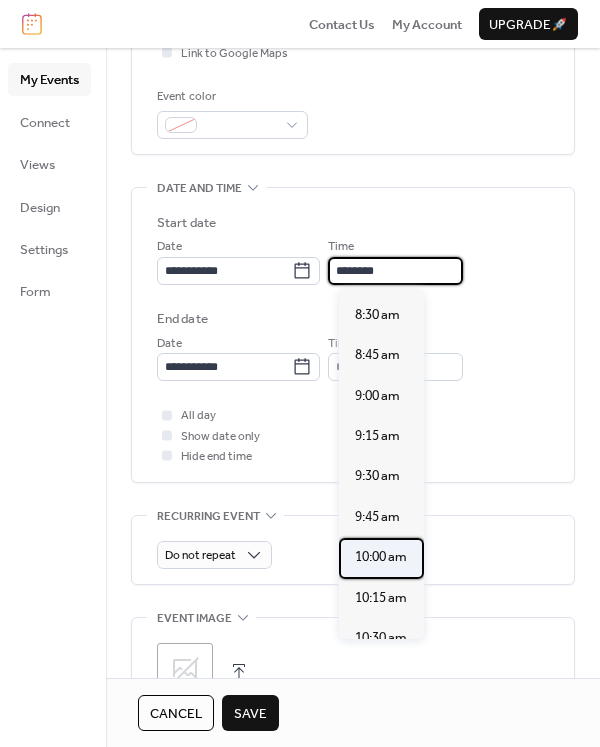 click on "10:00 am" at bounding box center (381, 557) 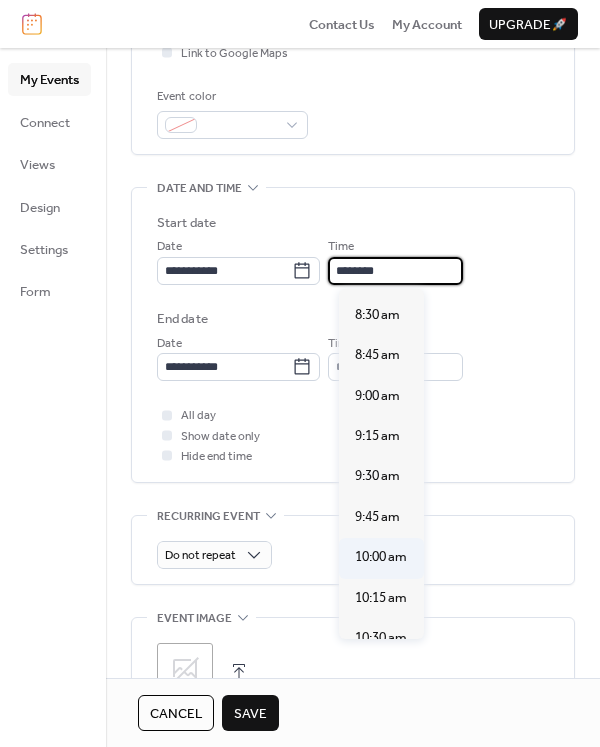 type on "********" 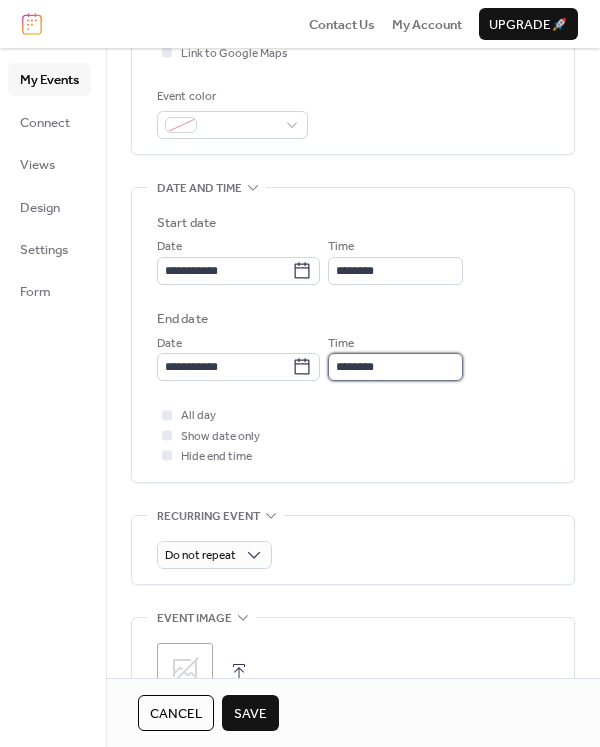 click on "********" at bounding box center (395, 367) 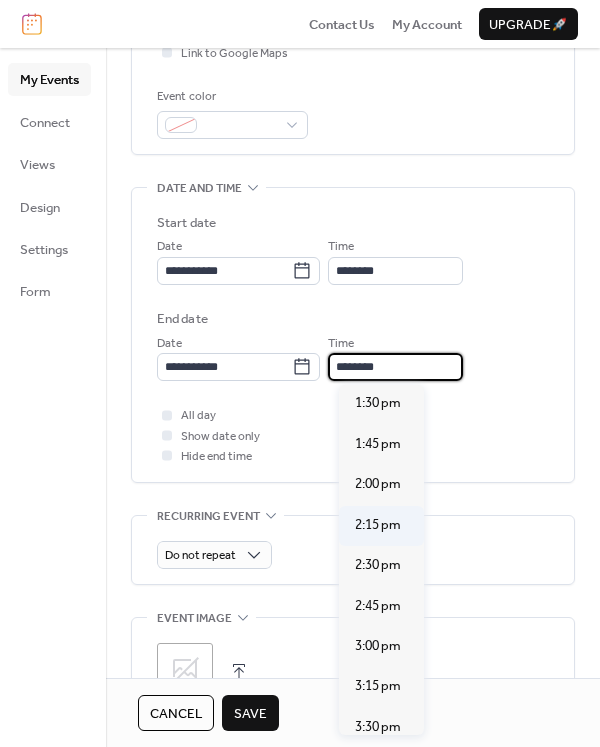 scroll, scrollTop: 507, scrollLeft: 0, axis: vertical 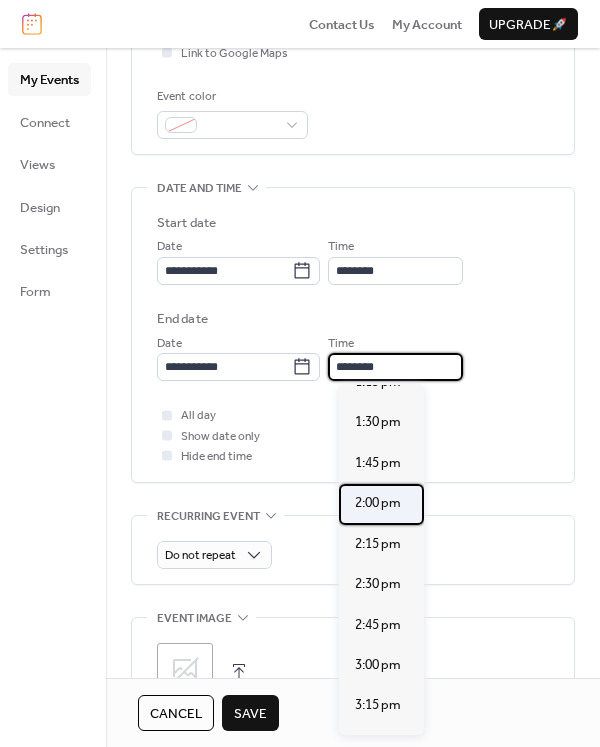 click on "2:00 pm" at bounding box center [378, 503] 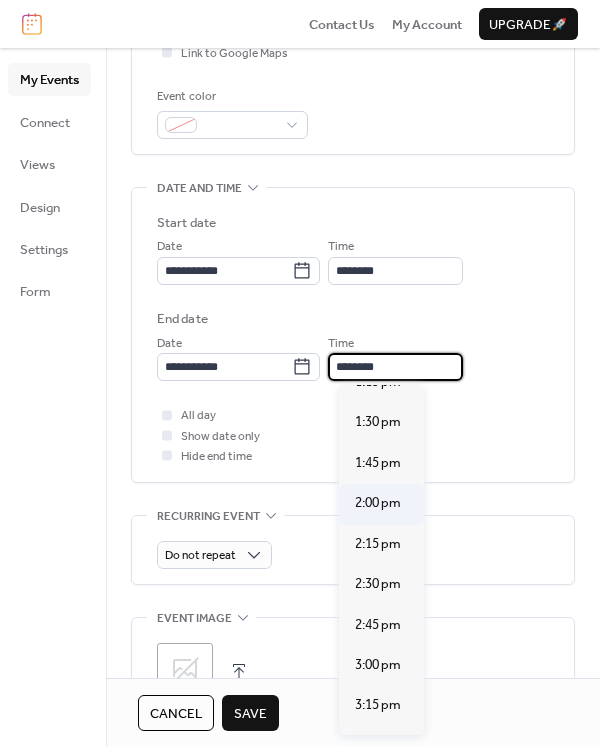 type on "*******" 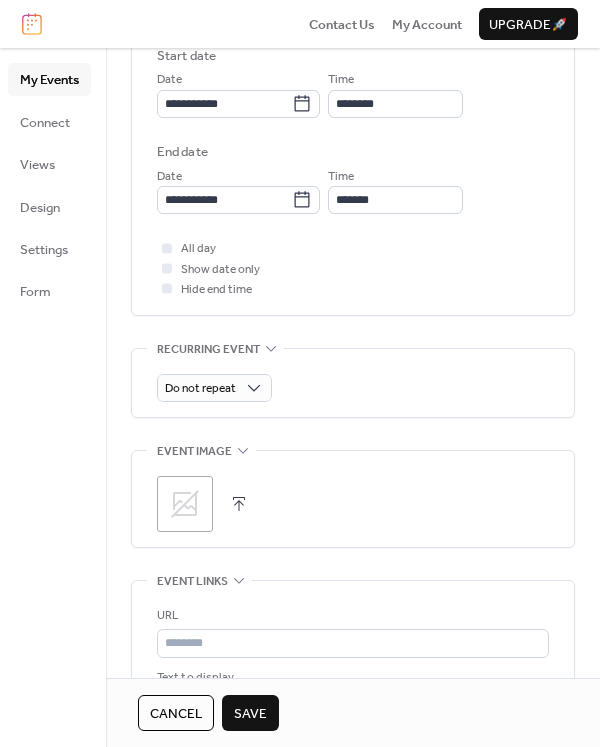scroll, scrollTop: 664, scrollLeft: 0, axis: vertical 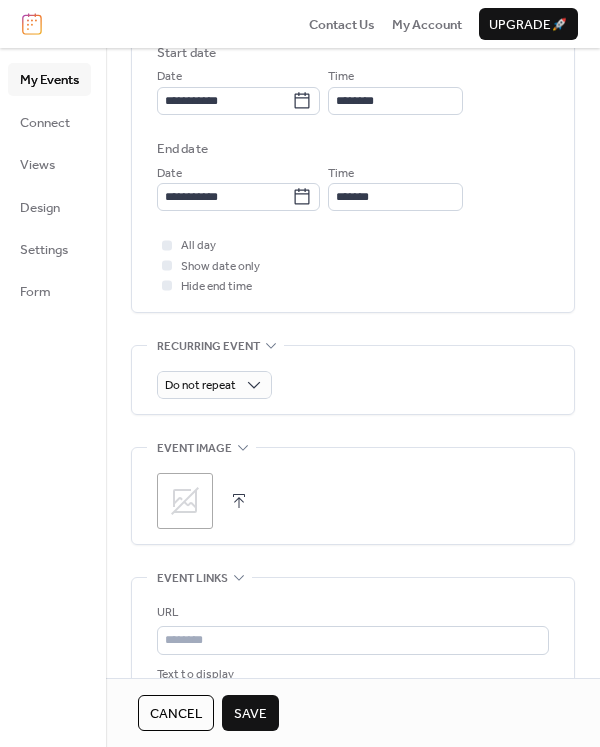 click at bounding box center (239, 501) 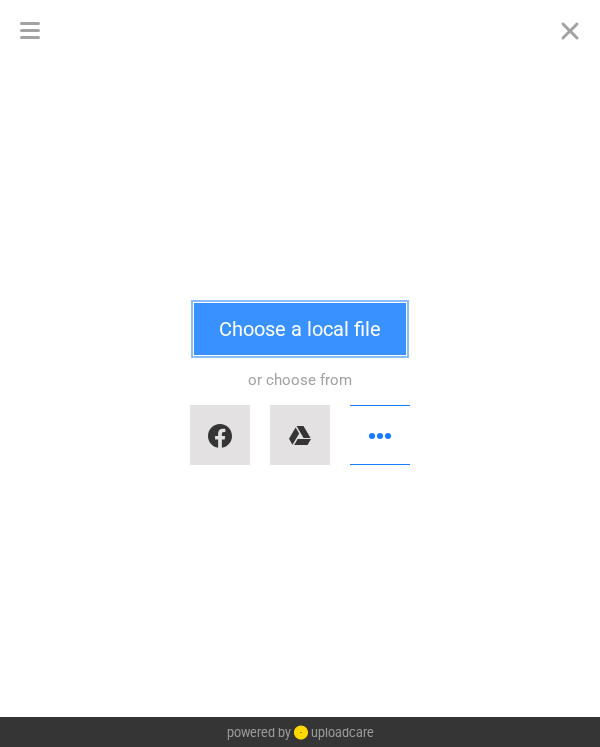 click on "Choose a local file" at bounding box center (300, 329) 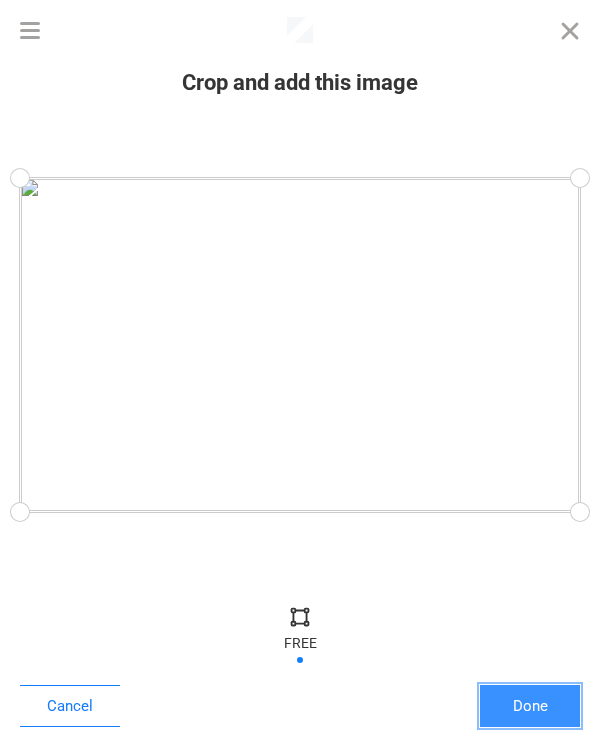 click on "Done" at bounding box center [530, 706] 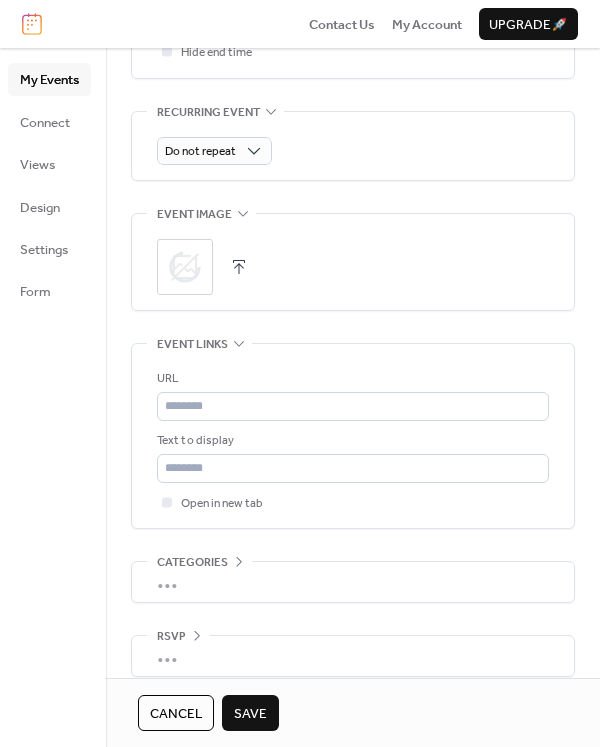 scroll, scrollTop: 917, scrollLeft: 0, axis: vertical 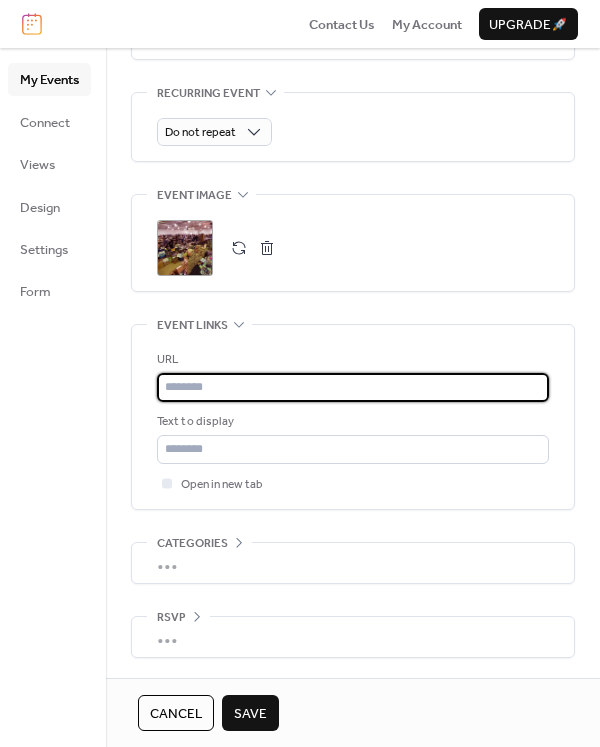 click at bounding box center [353, 387] 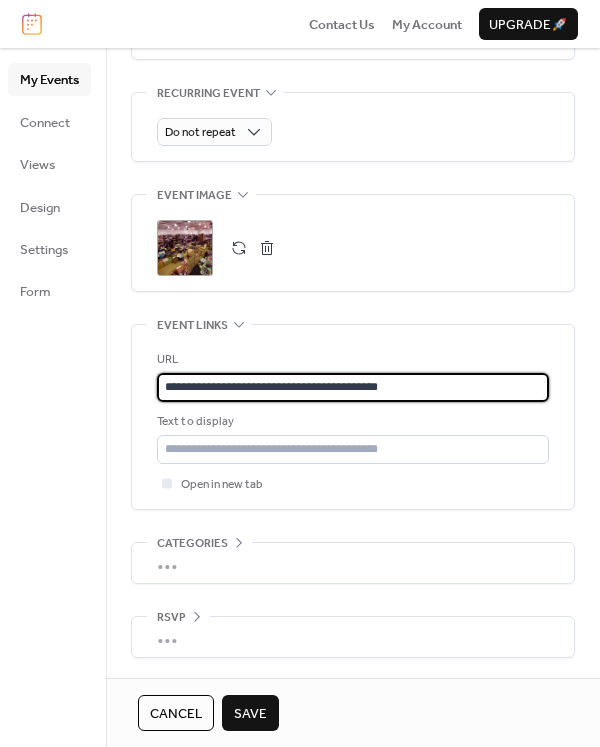 type on "**********" 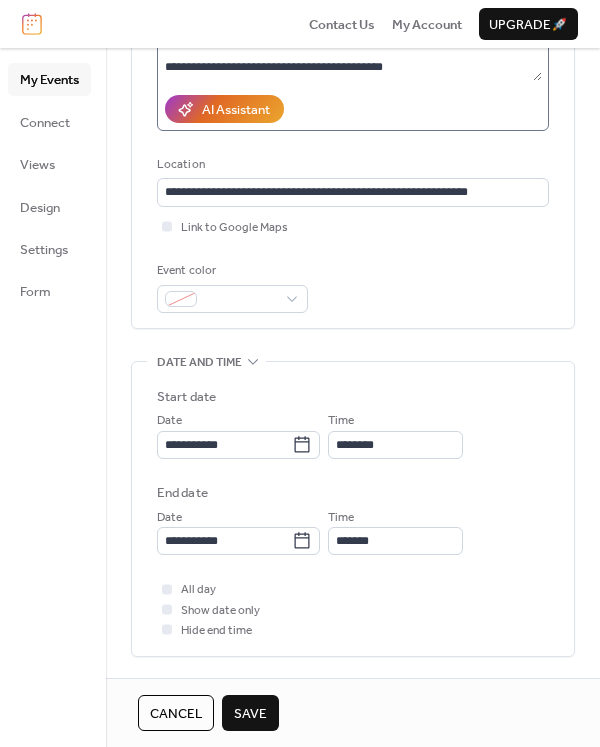 scroll, scrollTop: 0, scrollLeft: 0, axis: both 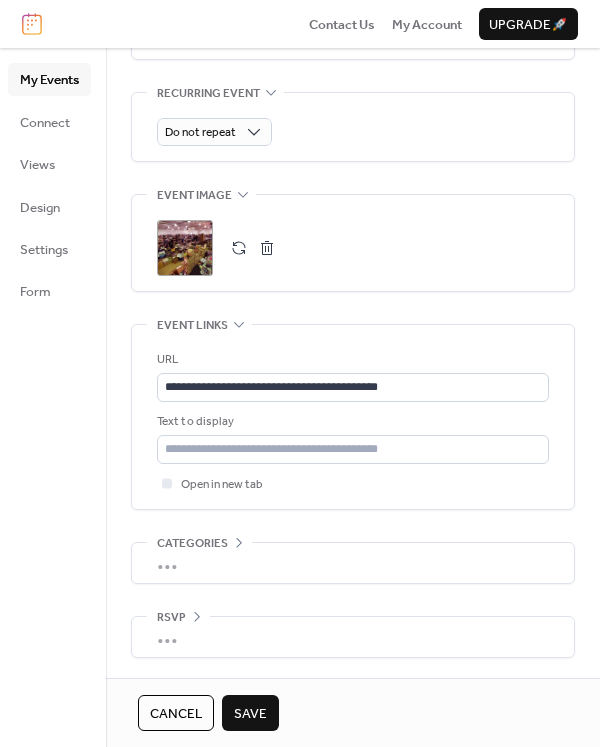 click on "Save" at bounding box center (250, 714) 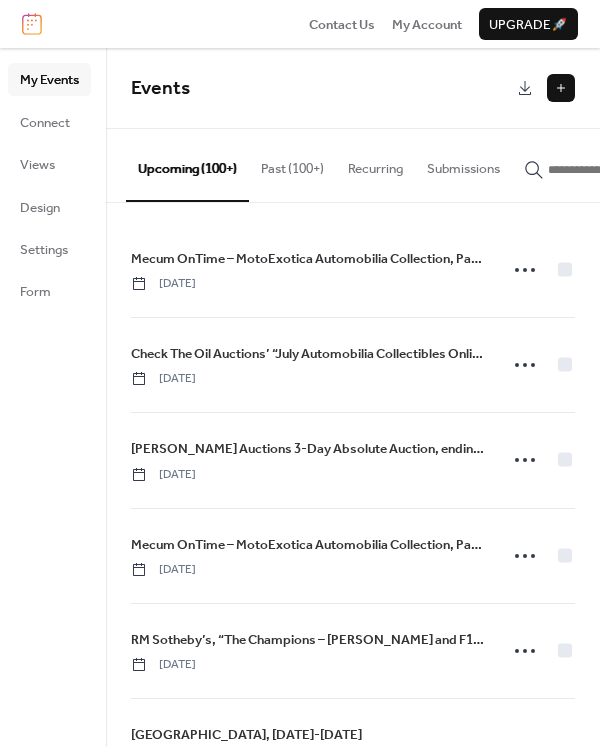 drag, startPoint x: 563, startPoint y: 94, endPoint x: 538, endPoint y: 101, distance: 25.96151 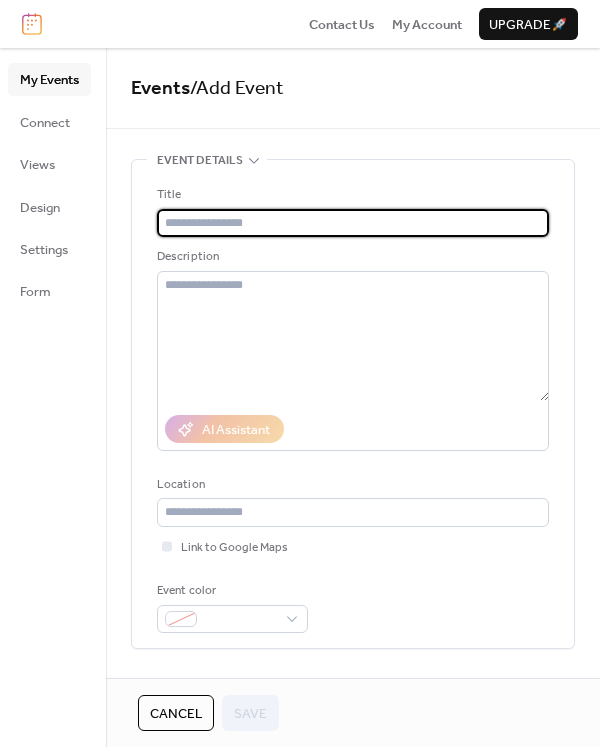 click at bounding box center [353, 223] 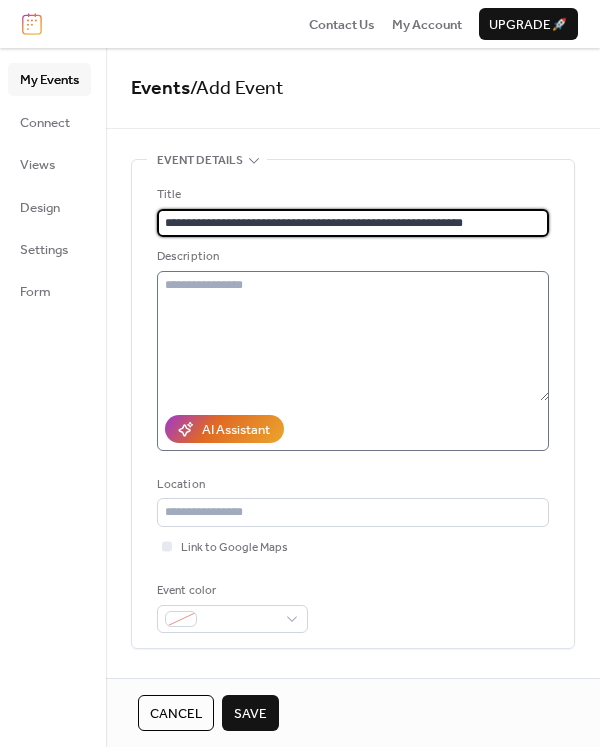 type on "**********" 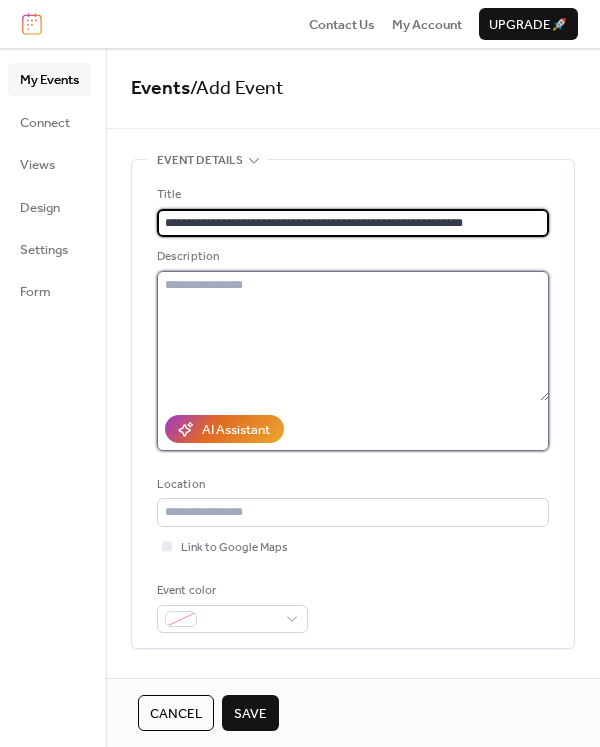 click at bounding box center [353, 336] 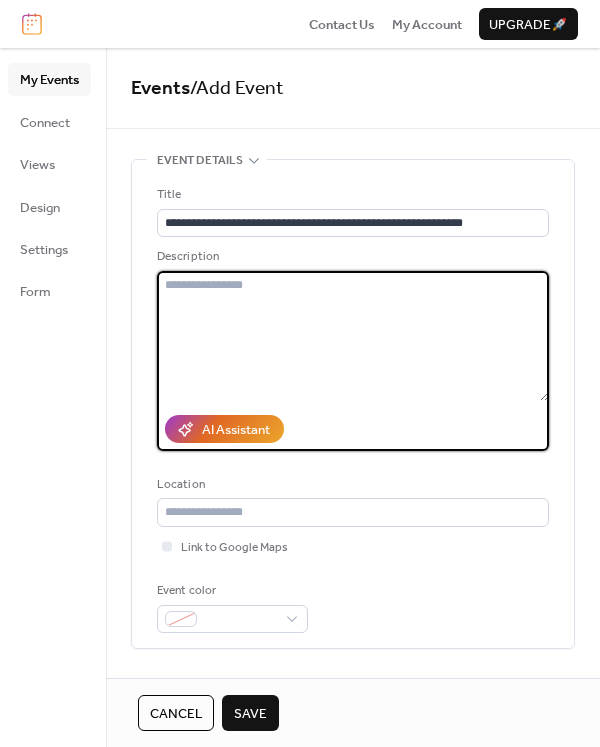 click at bounding box center (353, 336) 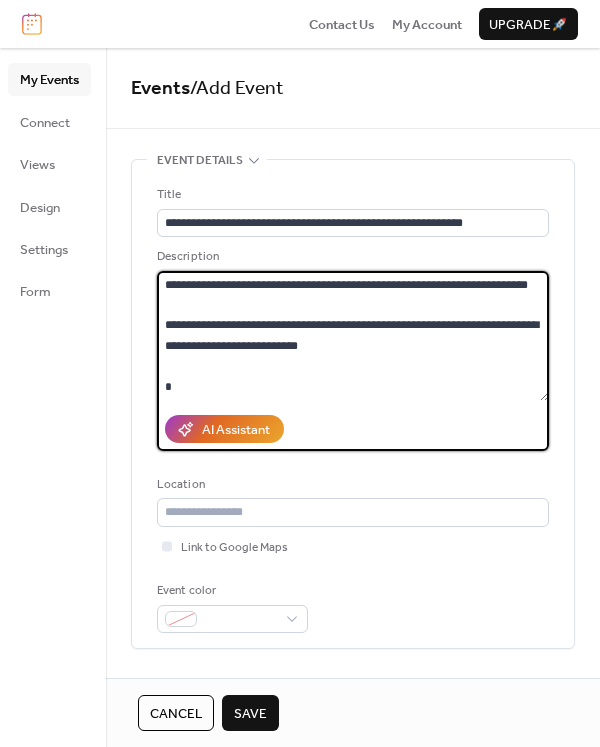 scroll, scrollTop: 242, scrollLeft: 0, axis: vertical 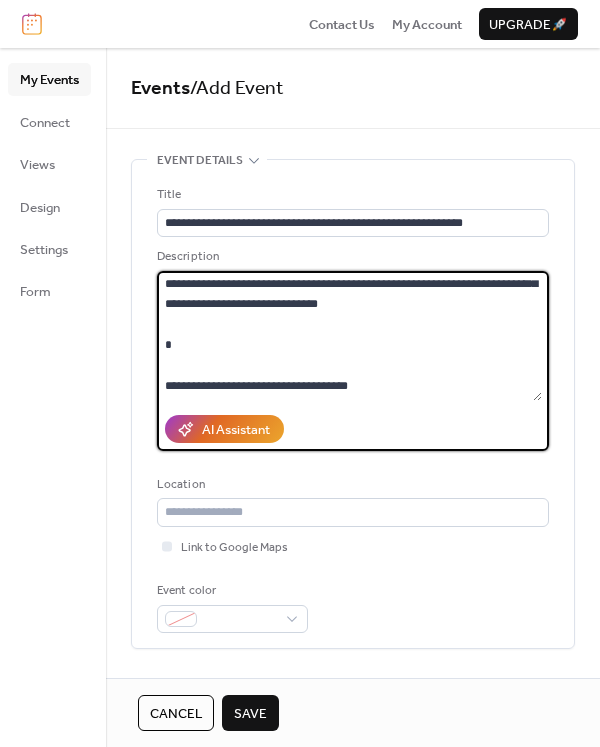 click on "**********" at bounding box center [349, 336] 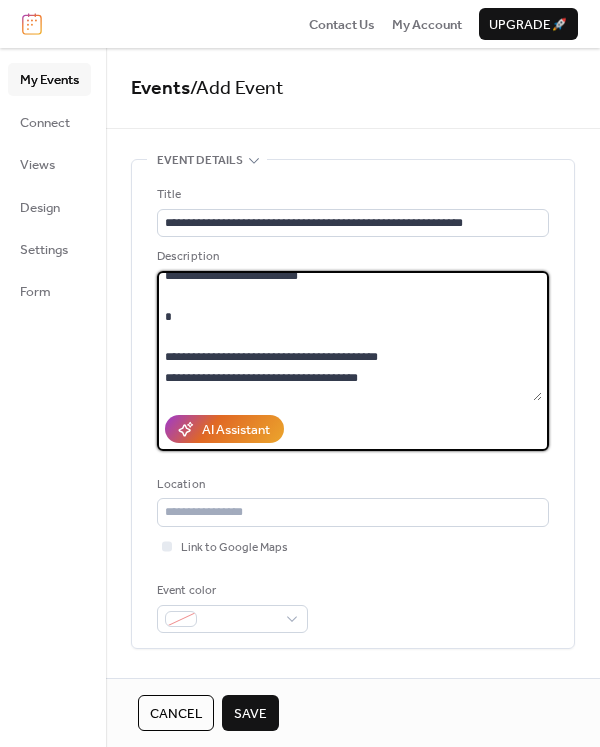 scroll, scrollTop: 65, scrollLeft: 0, axis: vertical 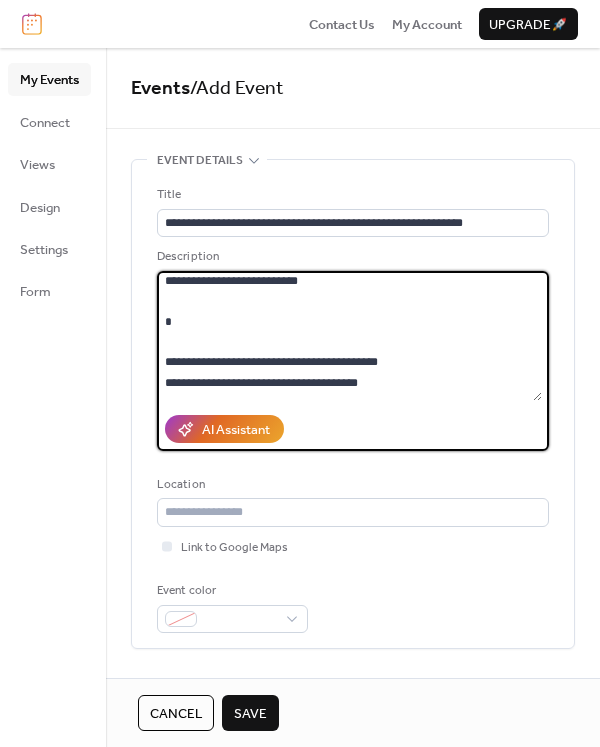 click on "**********" at bounding box center (349, 336) 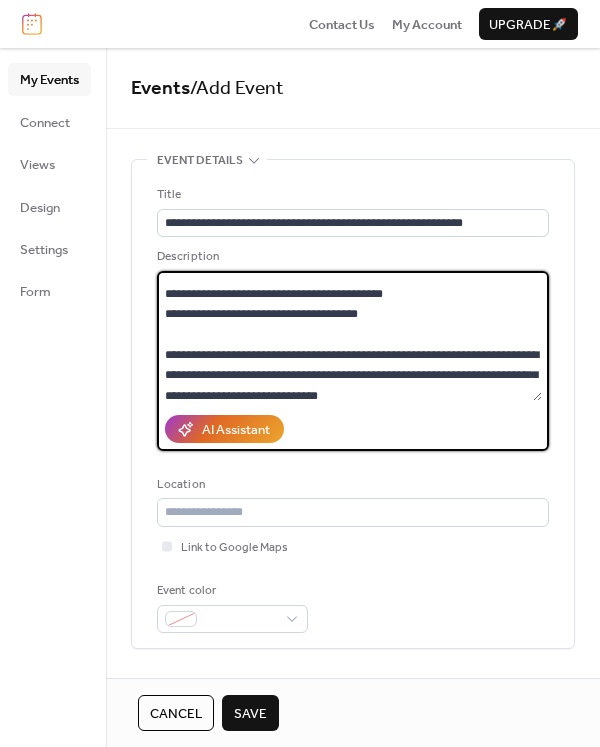 scroll, scrollTop: 163, scrollLeft: 0, axis: vertical 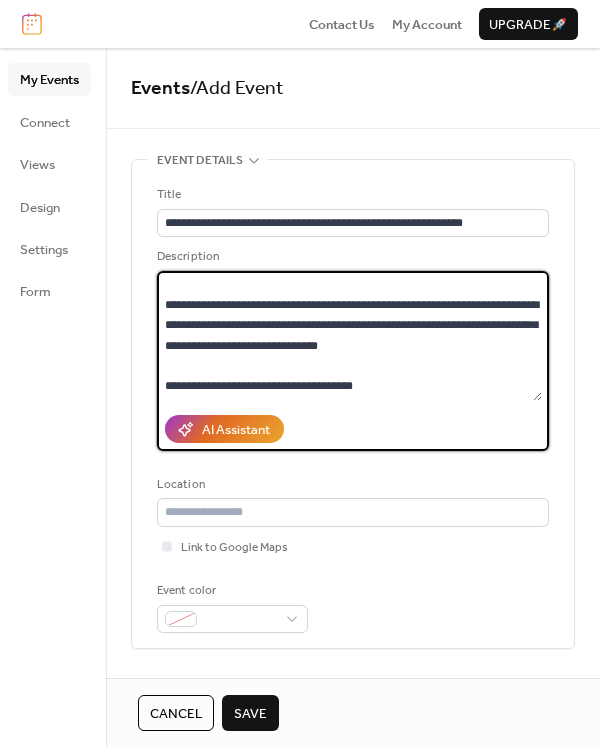 type on "**********" 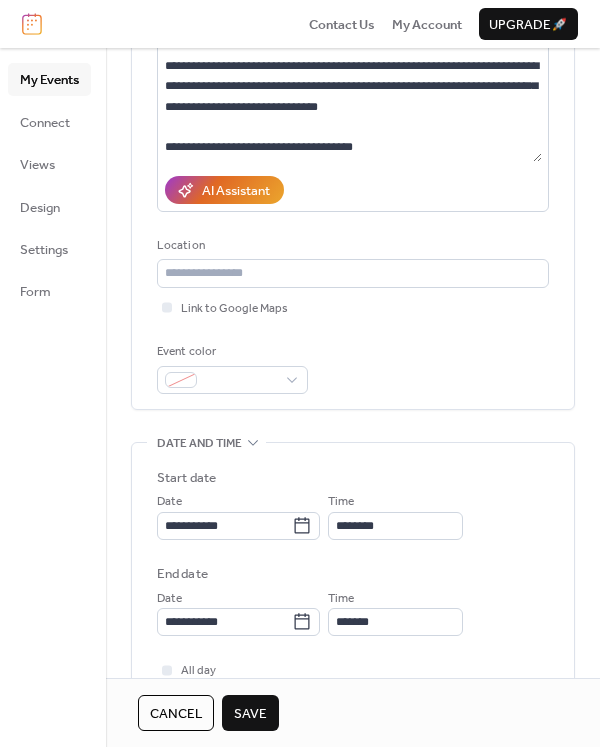 scroll, scrollTop: 320, scrollLeft: 0, axis: vertical 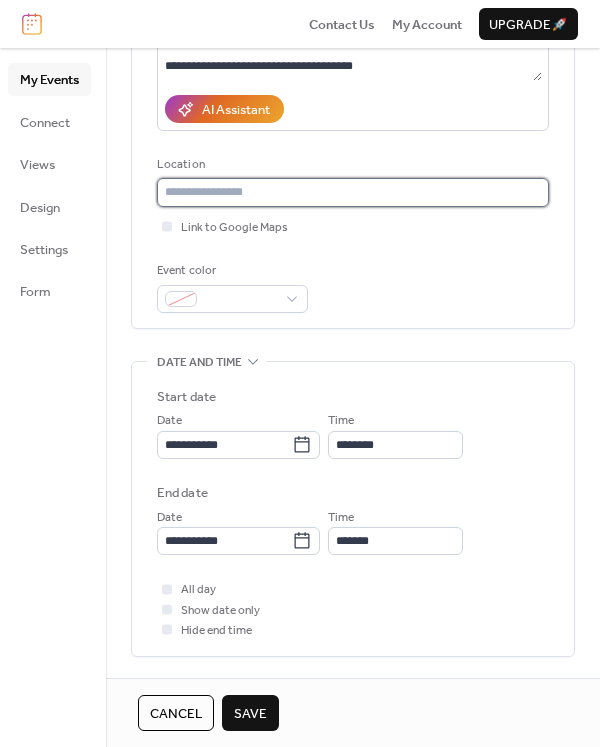 click at bounding box center (353, 192) 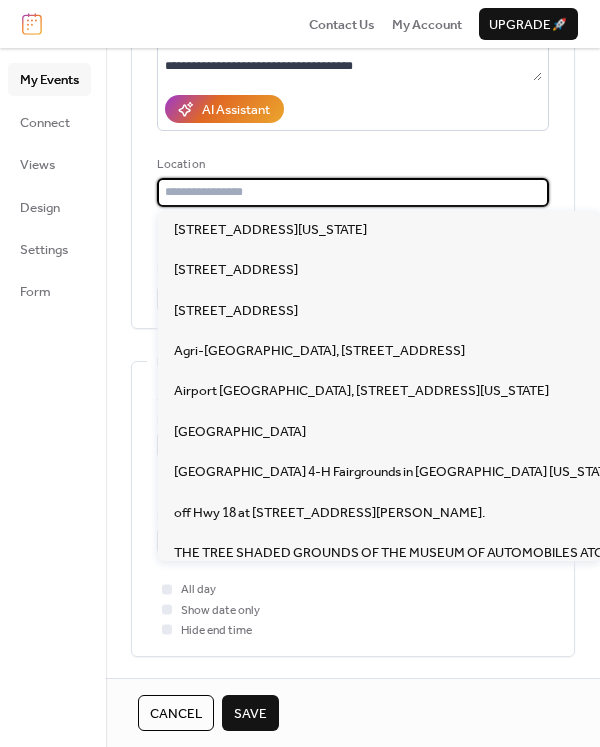 paste on "**********" 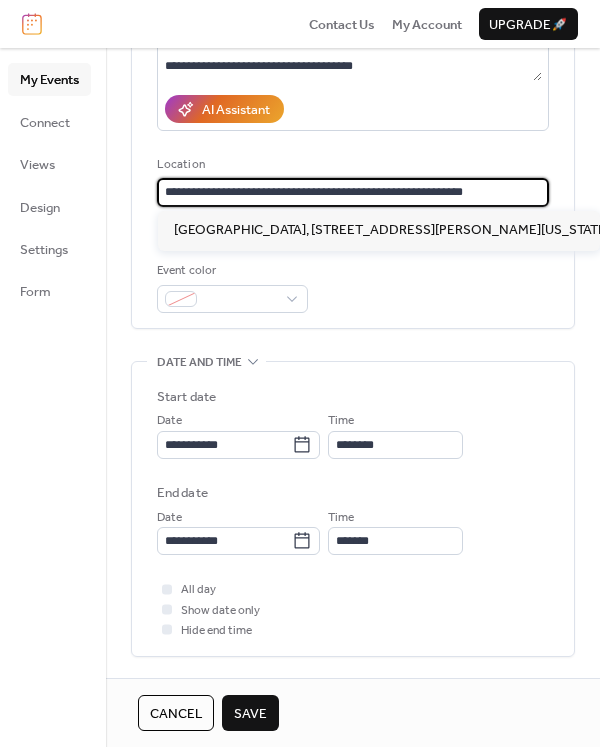 type on "**********" 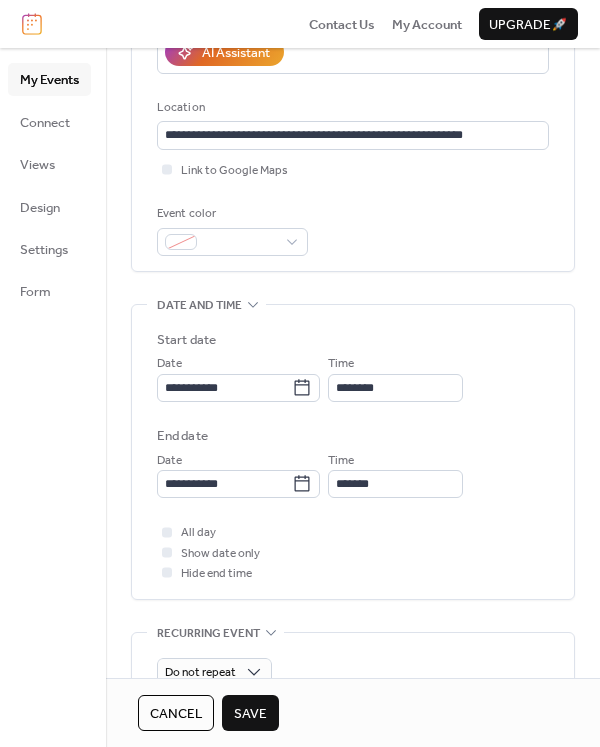 scroll, scrollTop: 461, scrollLeft: 0, axis: vertical 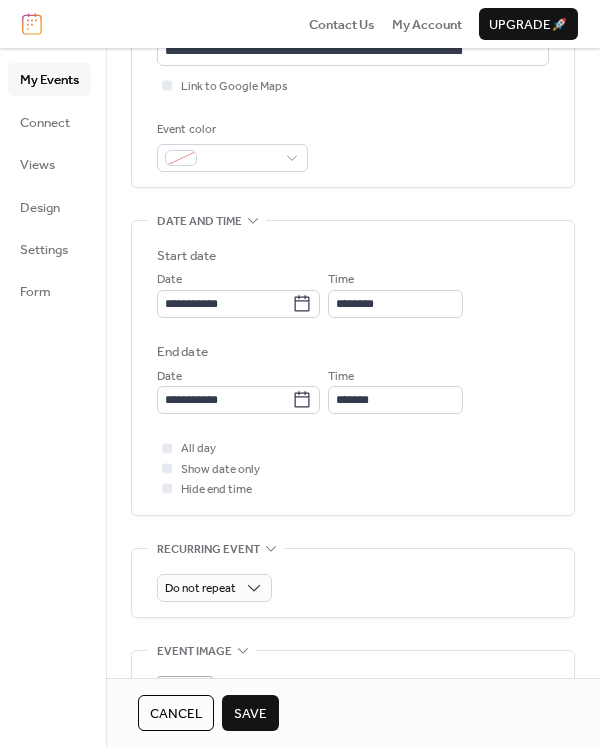 click on "**********" at bounding box center (353, 330) 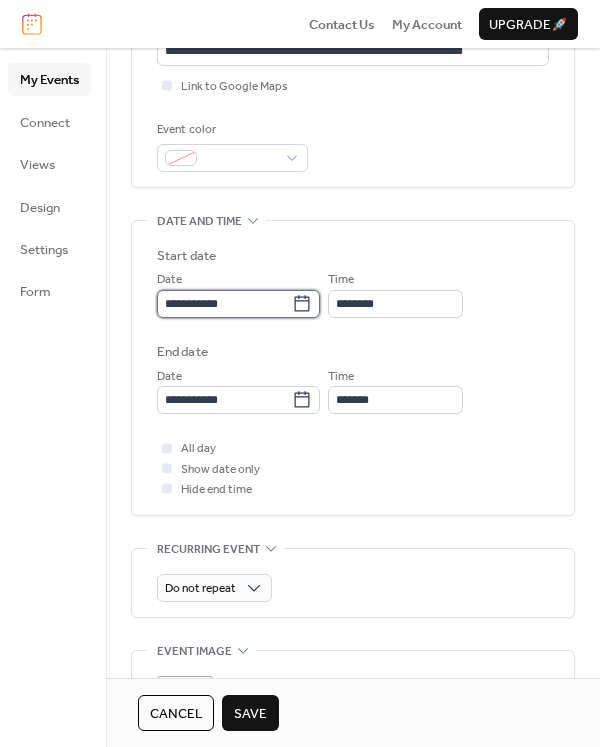 click on "**********" at bounding box center (224, 304) 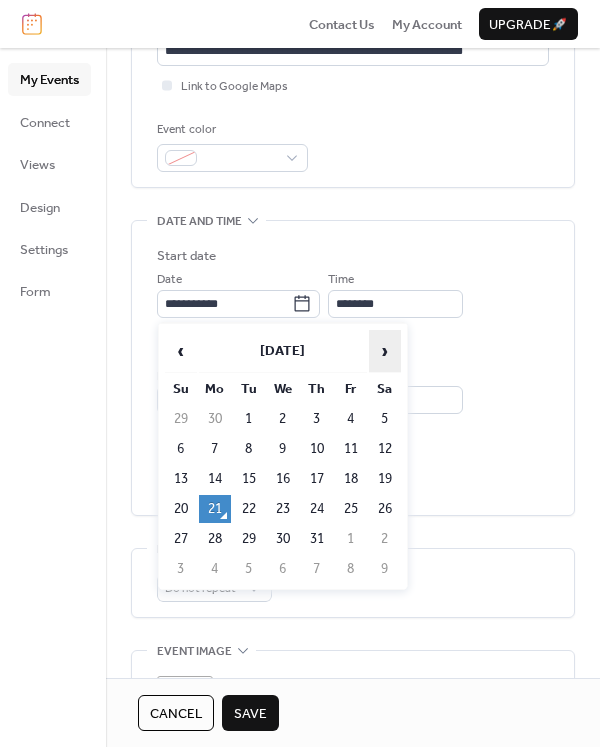click on "›" at bounding box center (385, 351) 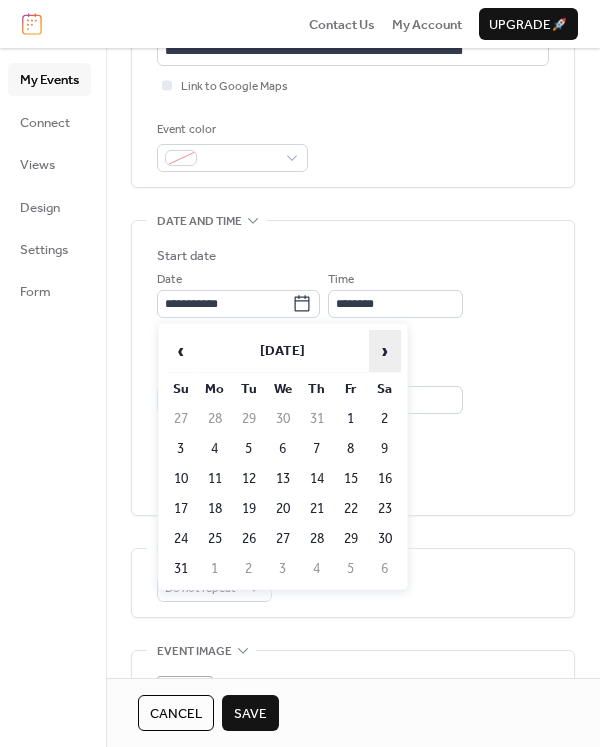 click on "›" at bounding box center (385, 351) 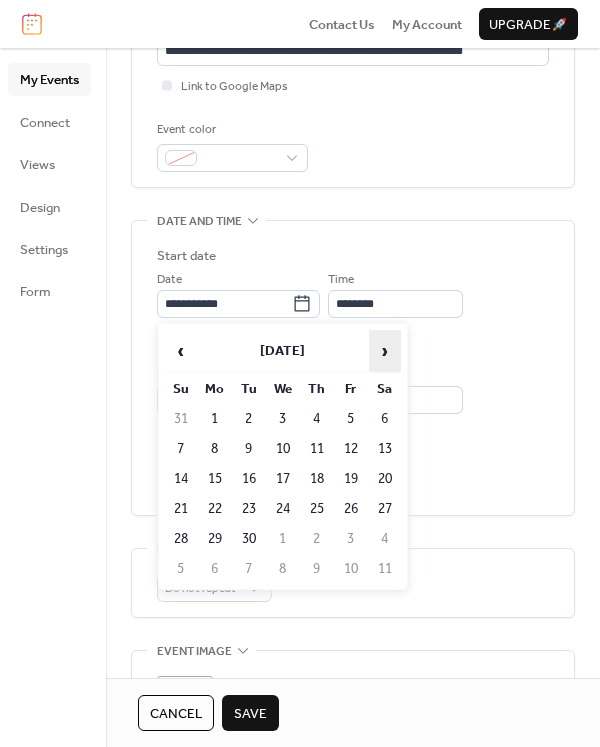 click on "›" at bounding box center (385, 351) 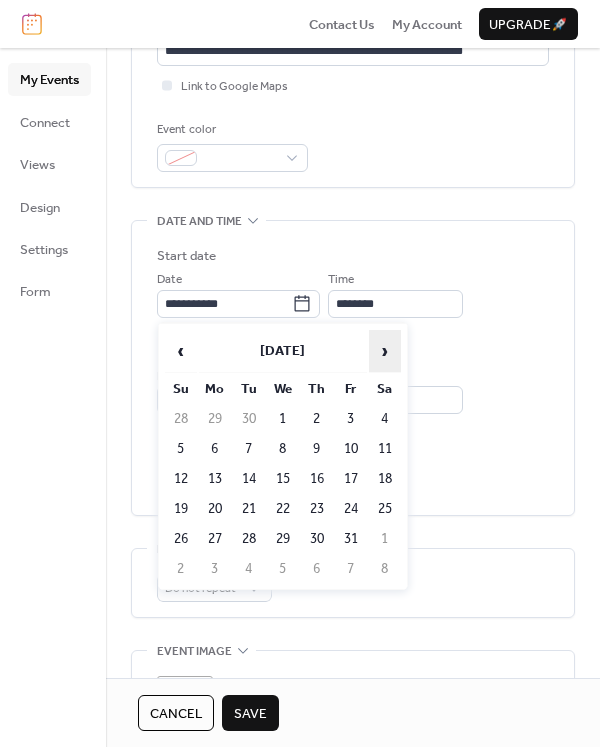 click on "›" at bounding box center [385, 351] 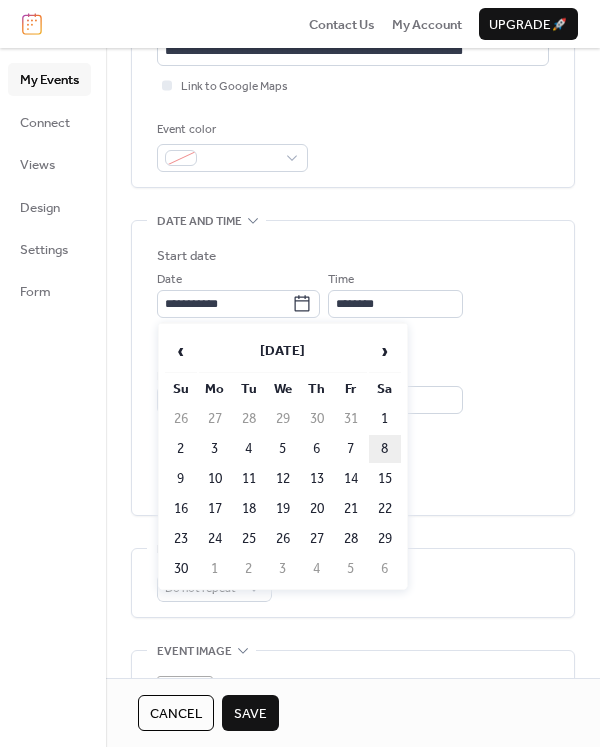 click on "8" at bounding box center [385, 449] 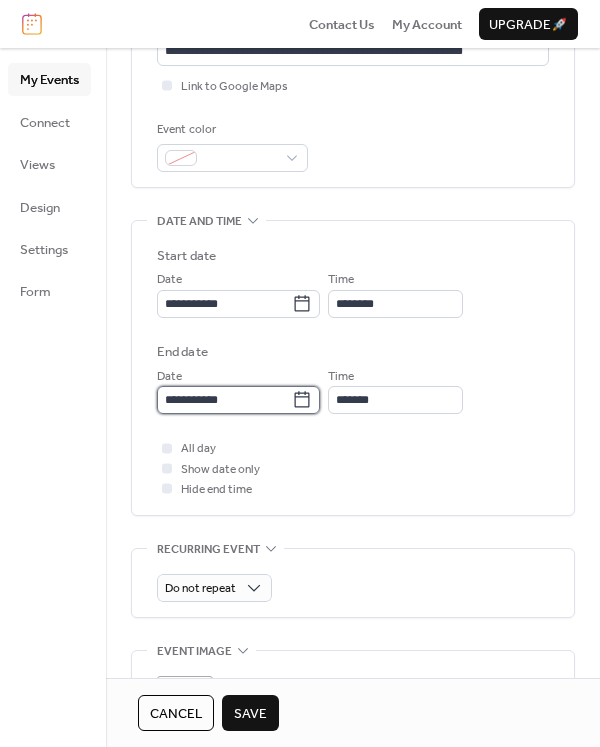 click on "**********" at bounding box center (224, 400) 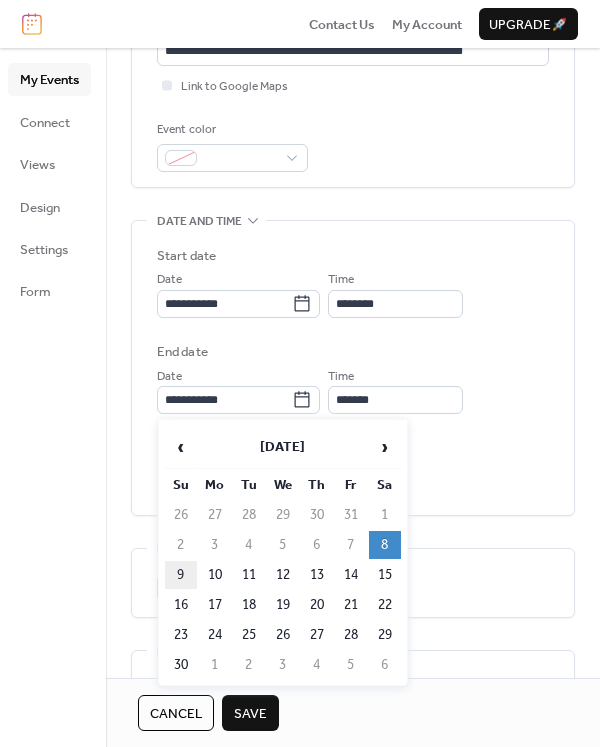 click on "9" at bounding box center (181, 575) 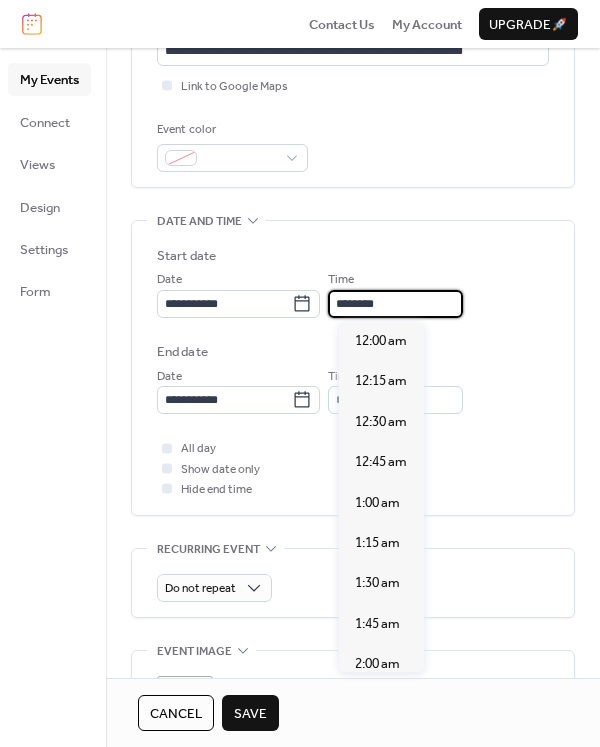 click on "********" at bounding box center [395, 304] 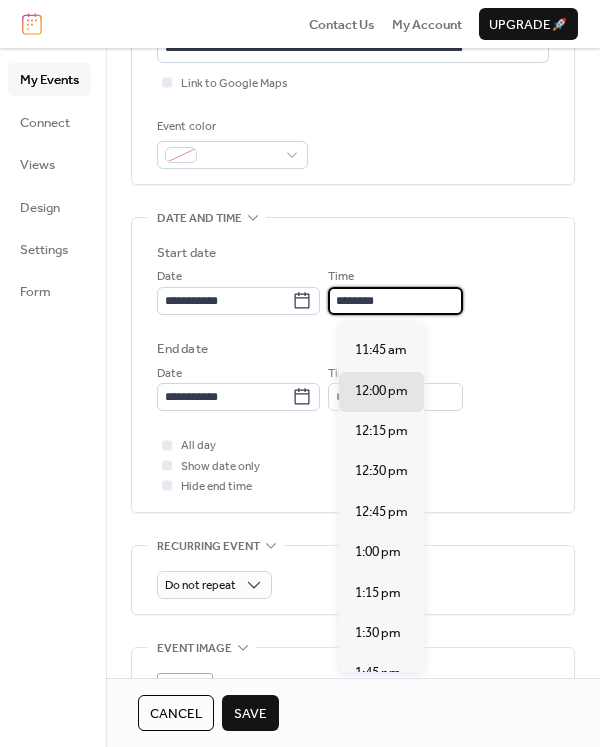 scroll, scrollTop: 465, scrollLeft: 0, axis: vertical 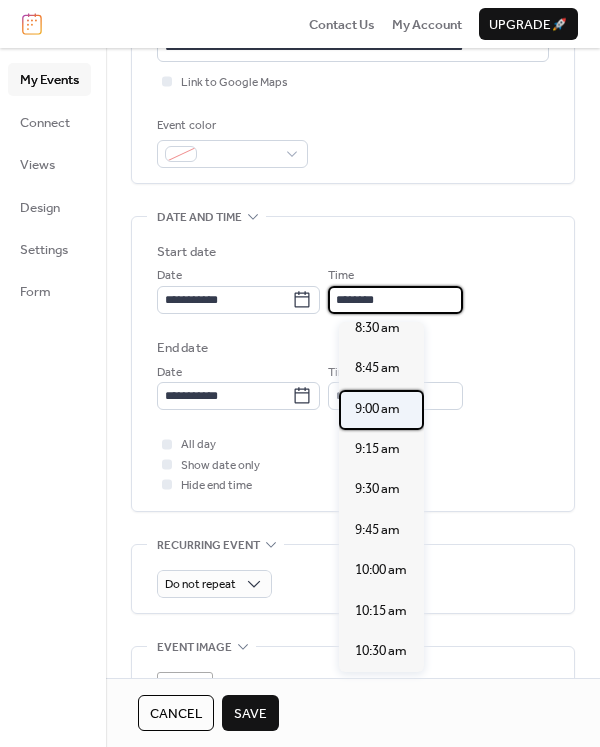 click on "9:00 am" at bounding box center (377, 409) 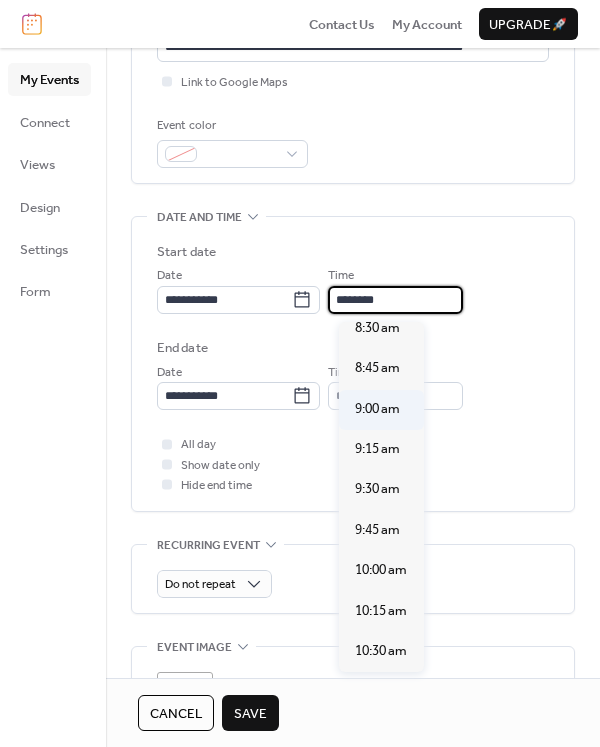 type on "*******" 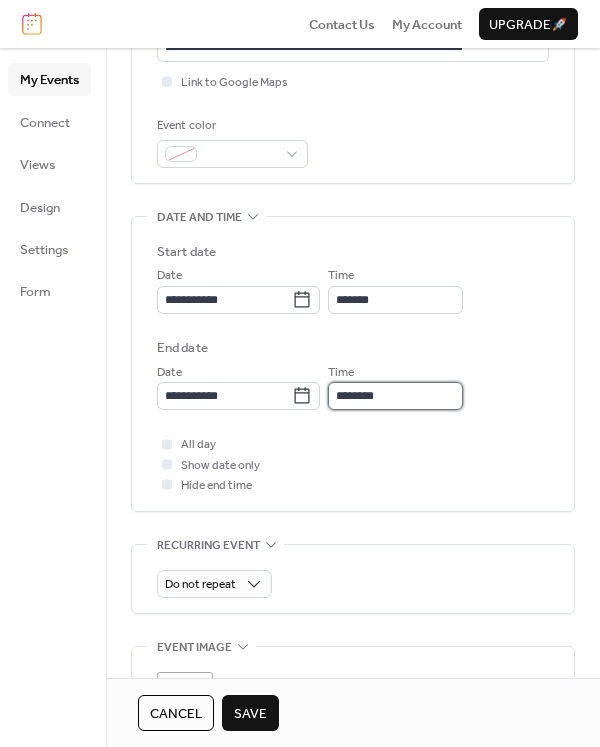 click on "********" at bounding box center [395, 396] 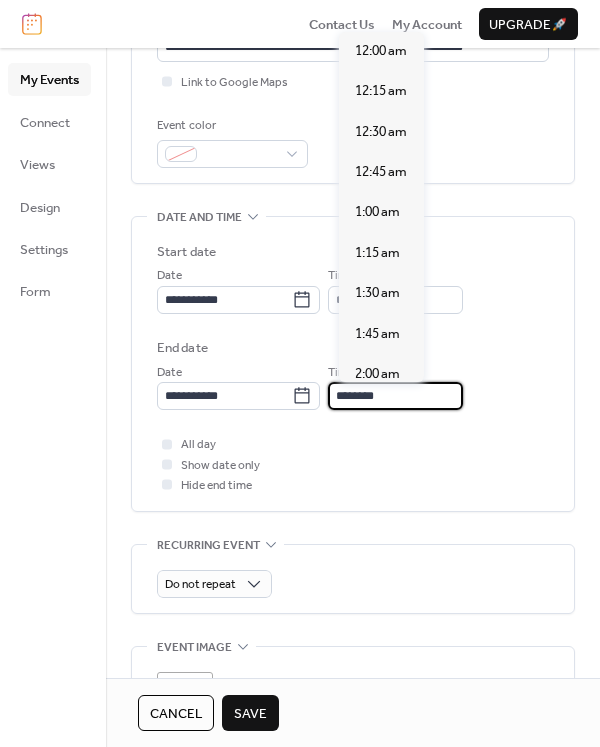 scroll, scrollTop: 1575, scrollLeft: 0, axis: vertical 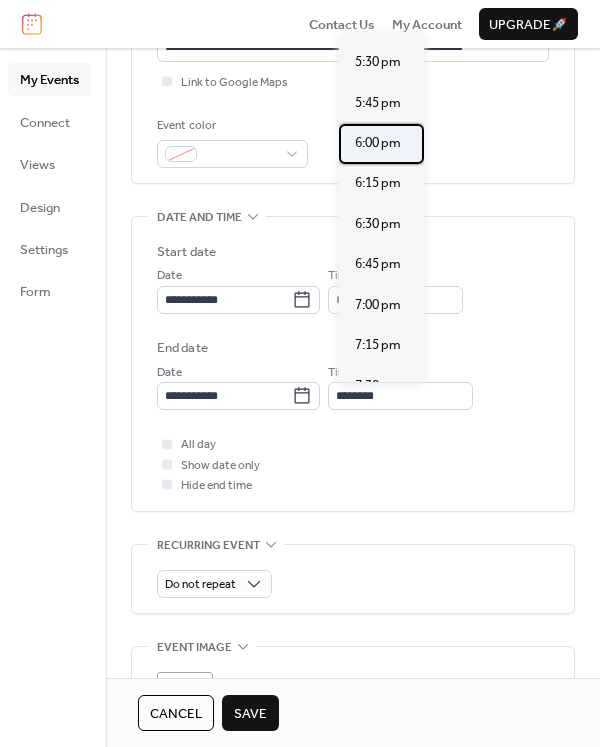 click on "6:00 pm" at bounding box center (378, 143) 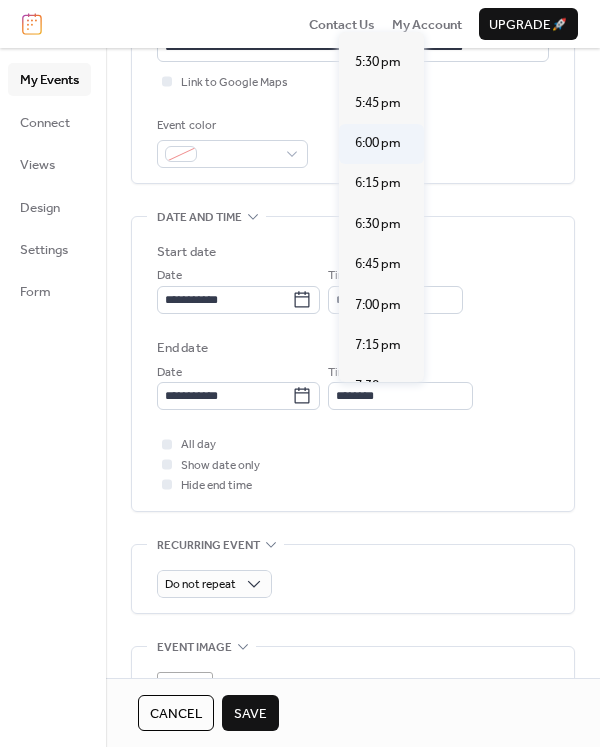 type on "*******" 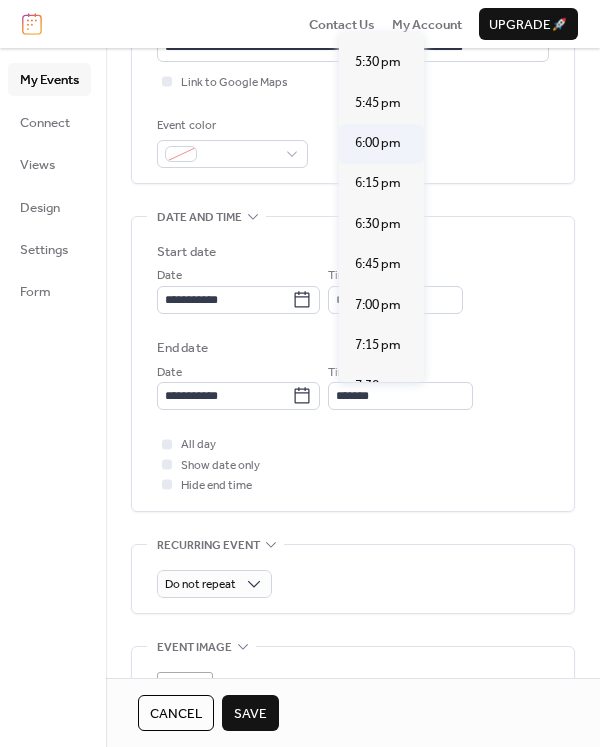 scroll, scrollTop: 0, scrollLeft: 0, axis: both 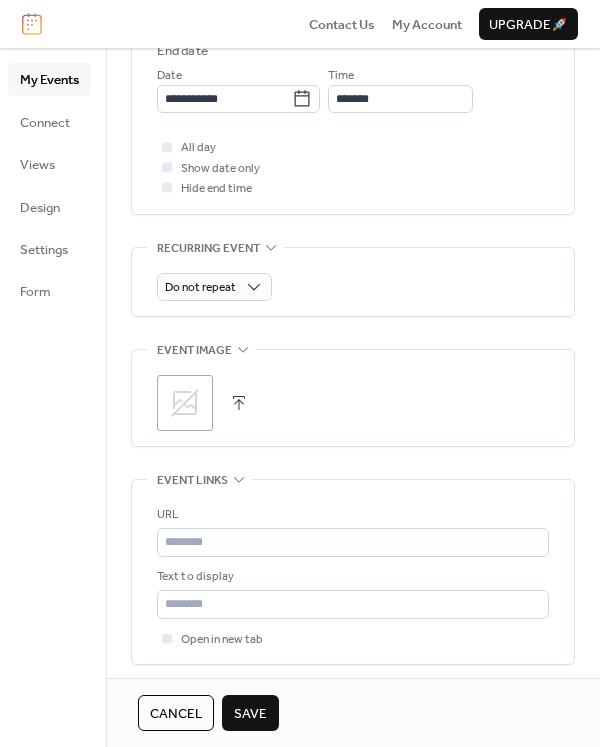 click at bounding box center [239, 403] 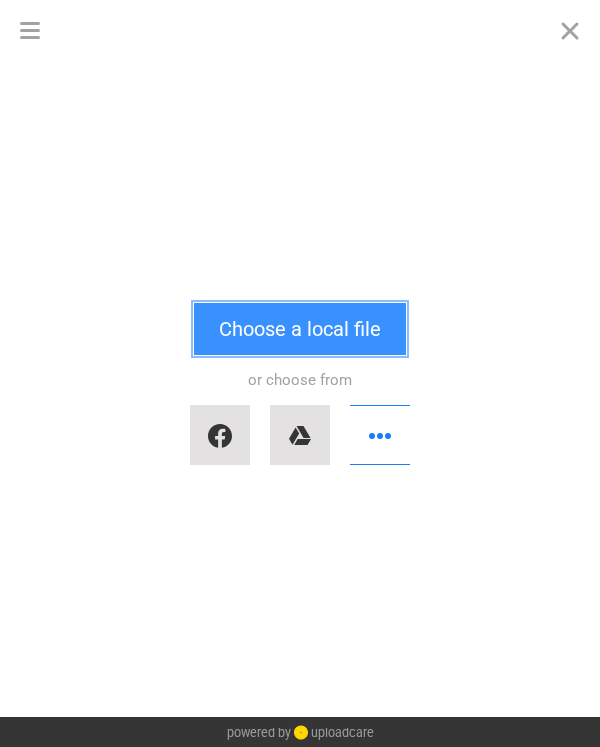 click on "Choose a local file" at bounding box center (300, 329) 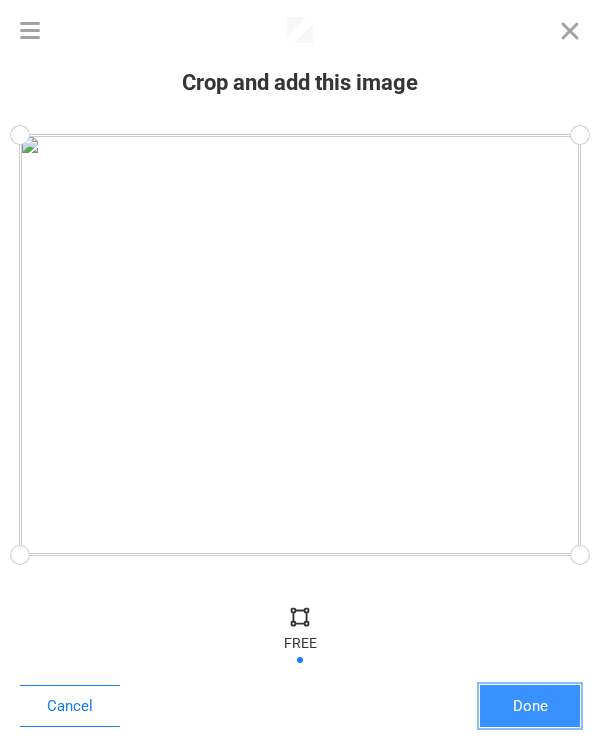 click on "Done" at bounding box center (530, 706) 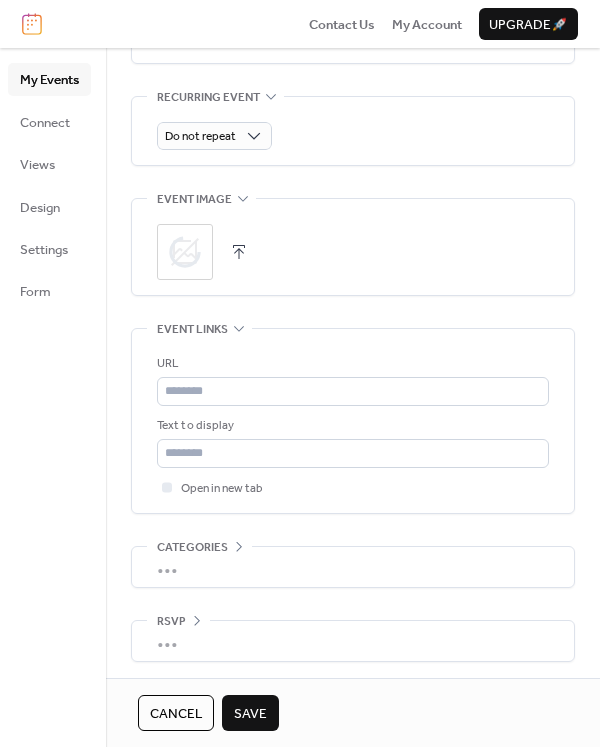 scroll, scrollTop: 917, scrollLeft: 0, axis: vertical 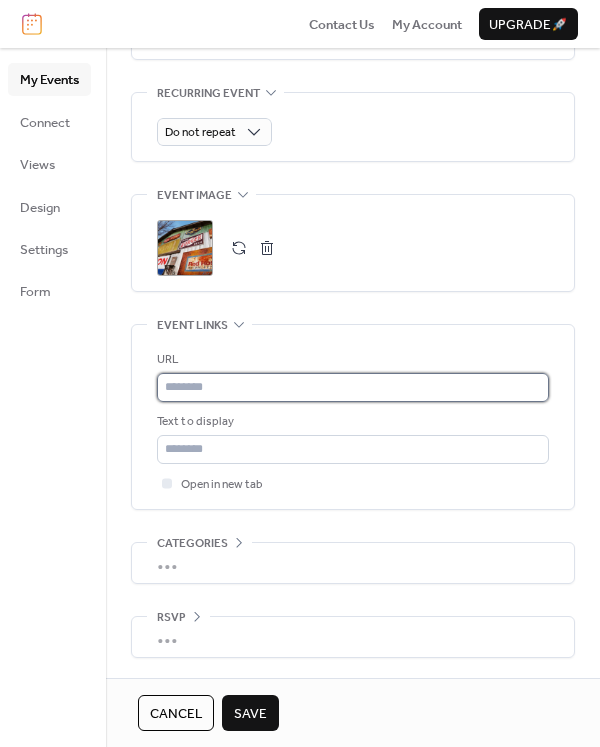 click at bounding box center (353, 387) 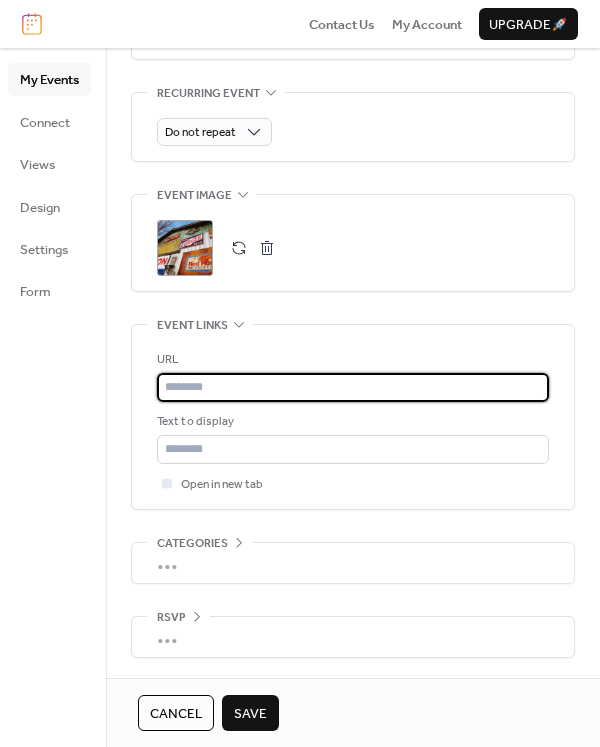 paste on "**********" 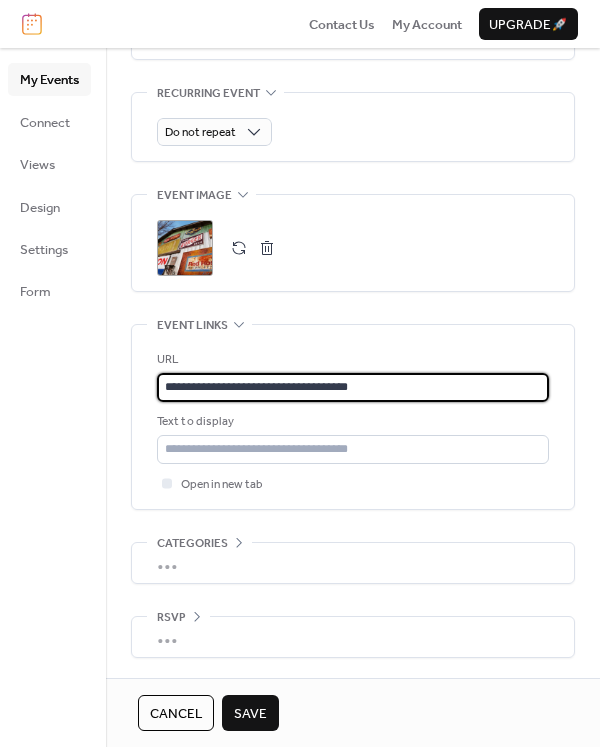 type on "**********" 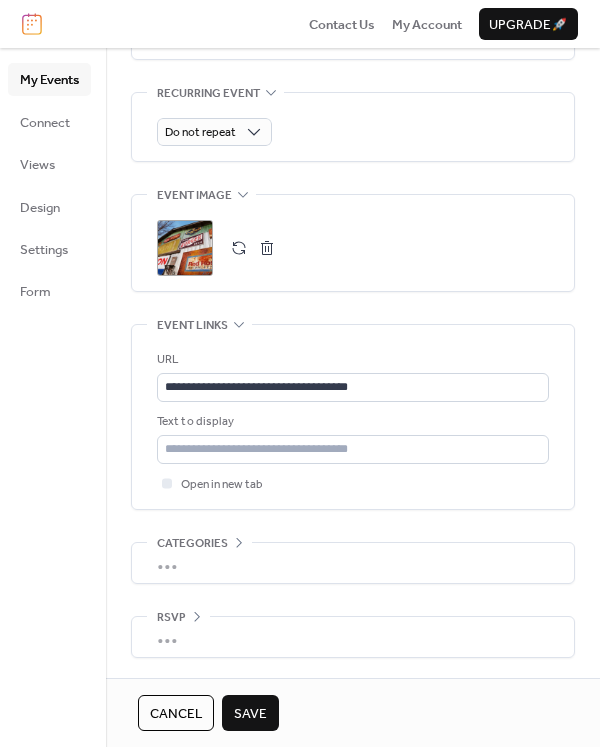 click on "**********" at bounding box center [353, 417] 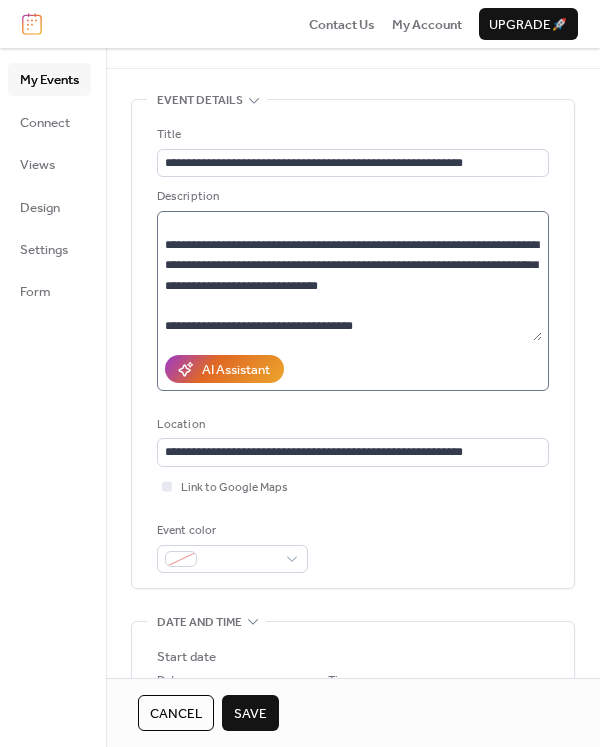 scroll, scrollTop: 0, scrollLeft: 0, axis: both 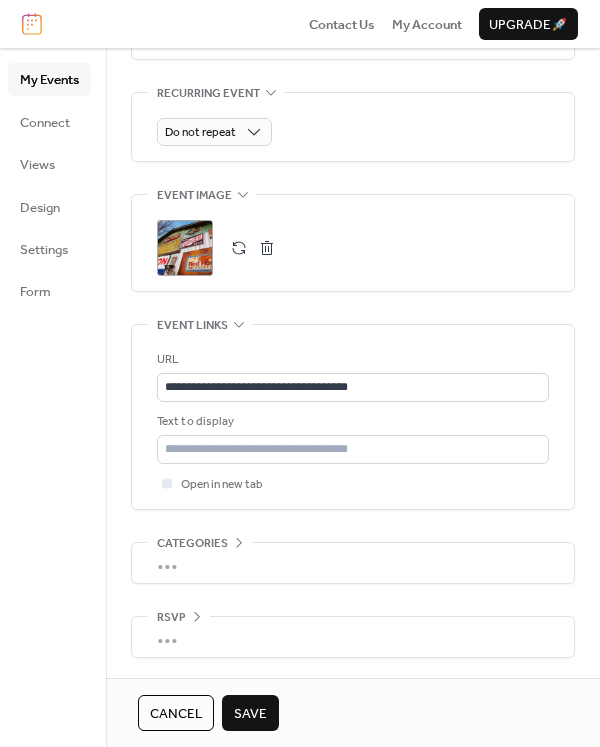 click on "Save" at bounding box center (250, 714) 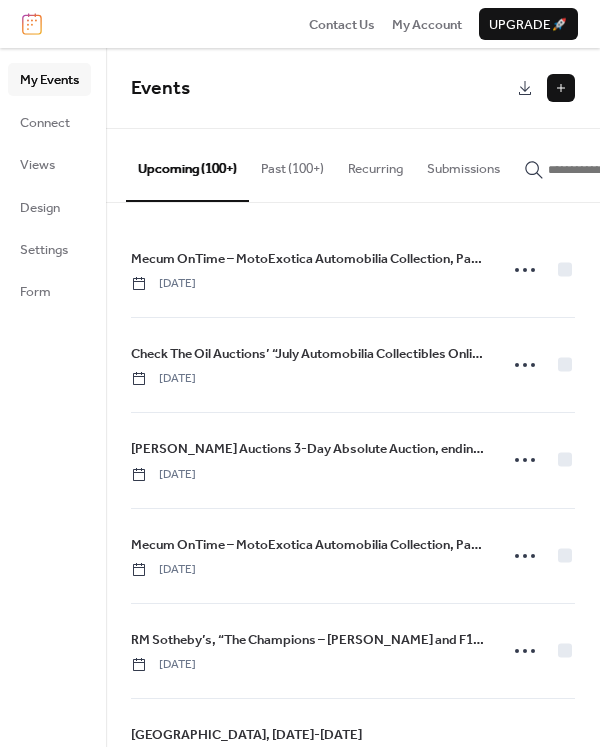 click at bounding box center [561, 88] 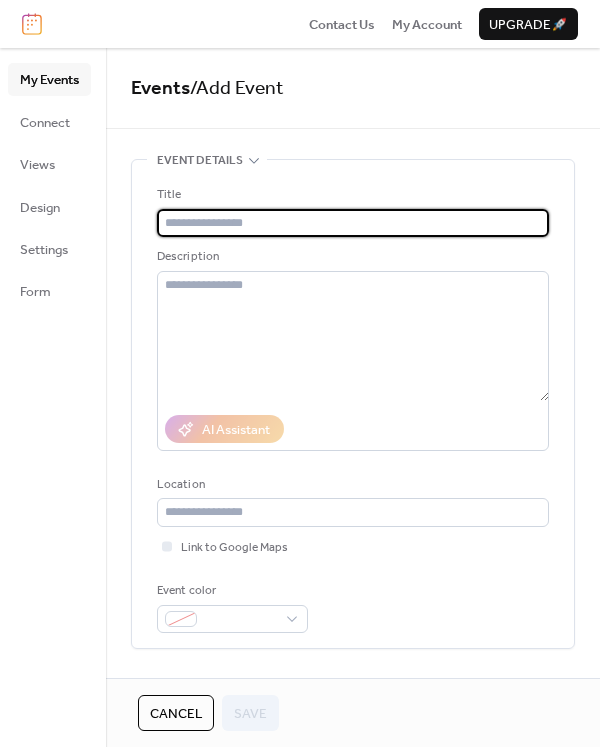 click at bounding box center [353, 223] 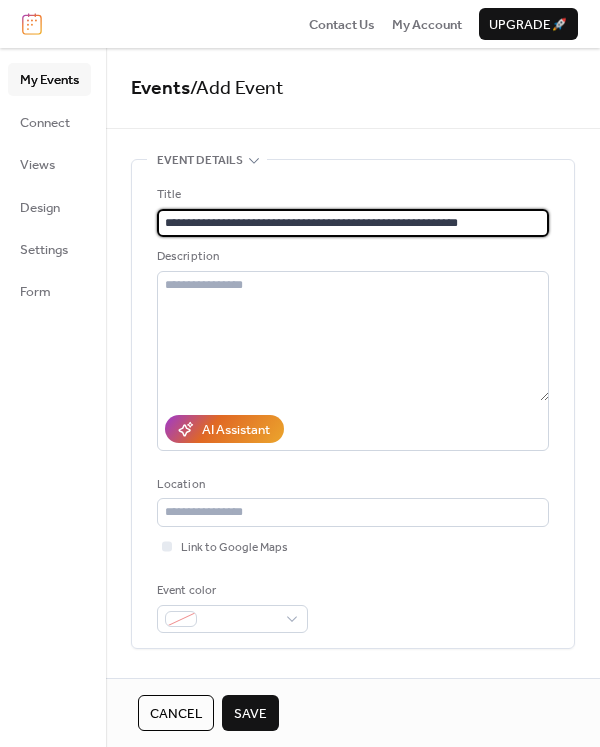 type on "**********" 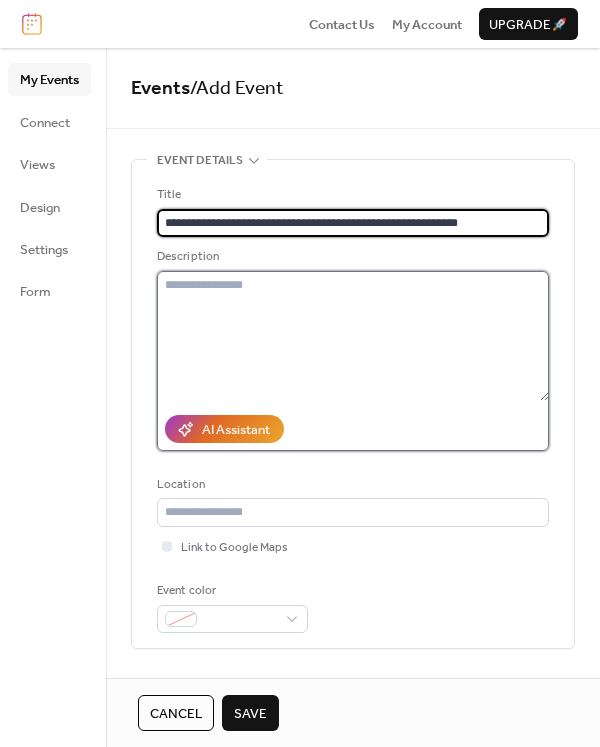 click at bounding box center (353, 336) 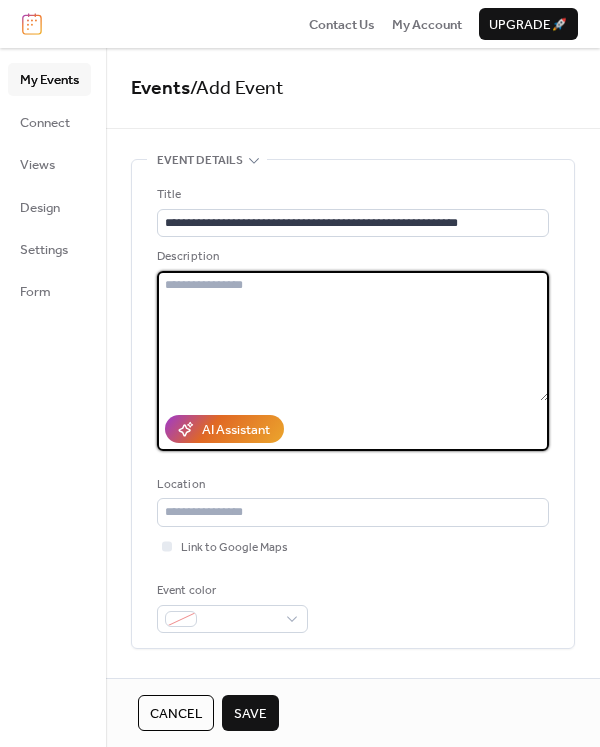 paste on "**********" 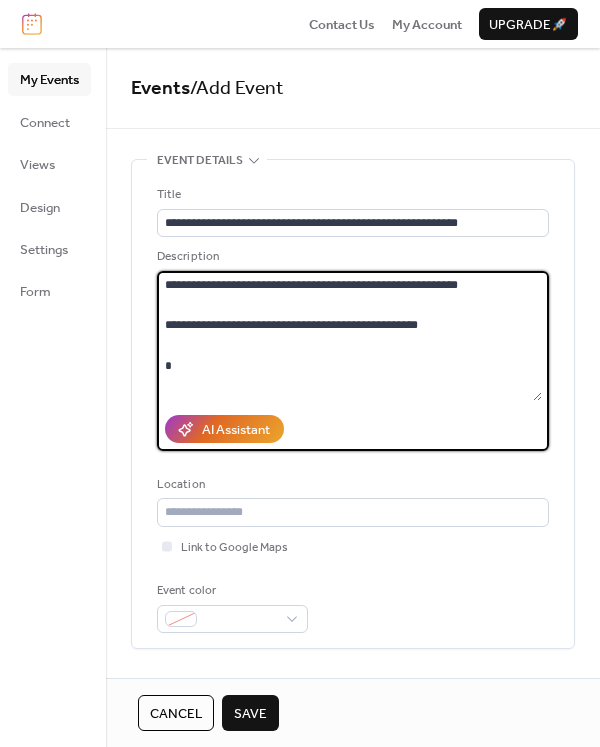 scroll, scrollTop: 527, scrollLeft: 0, axis: vertical 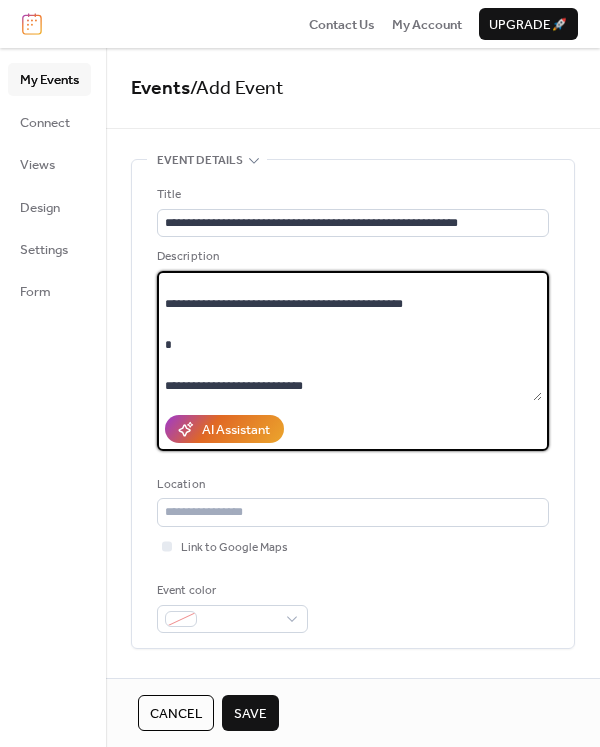 click on "**********" at bounding box center [349, 336] 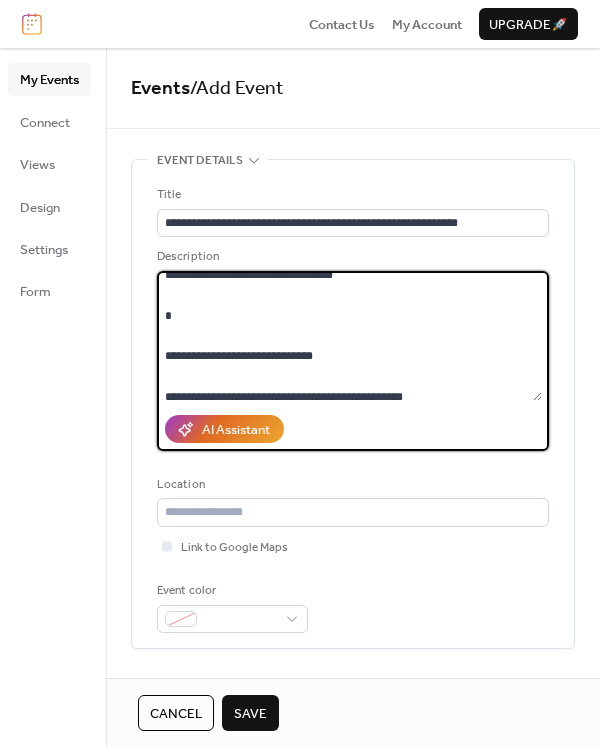 scroll, scrollTop: 419, scrollLeft: 0, axis: vertical 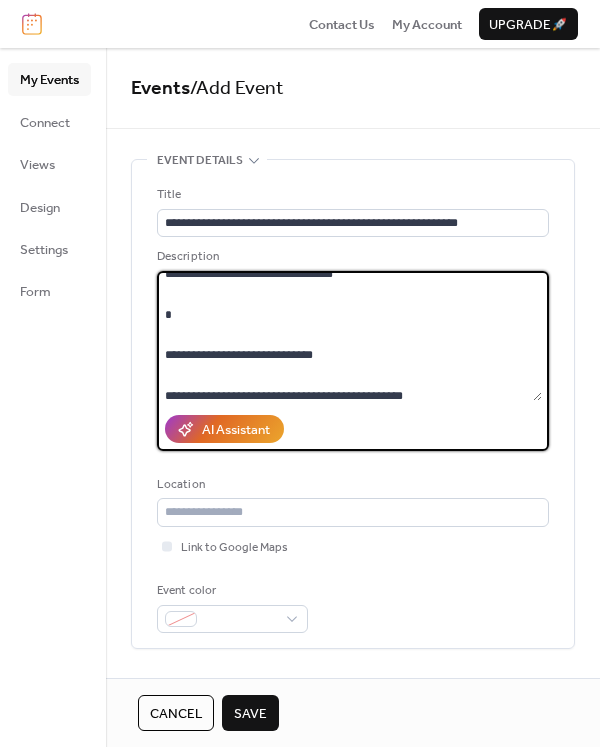 click on "**********" at bounding box center (349, 336) 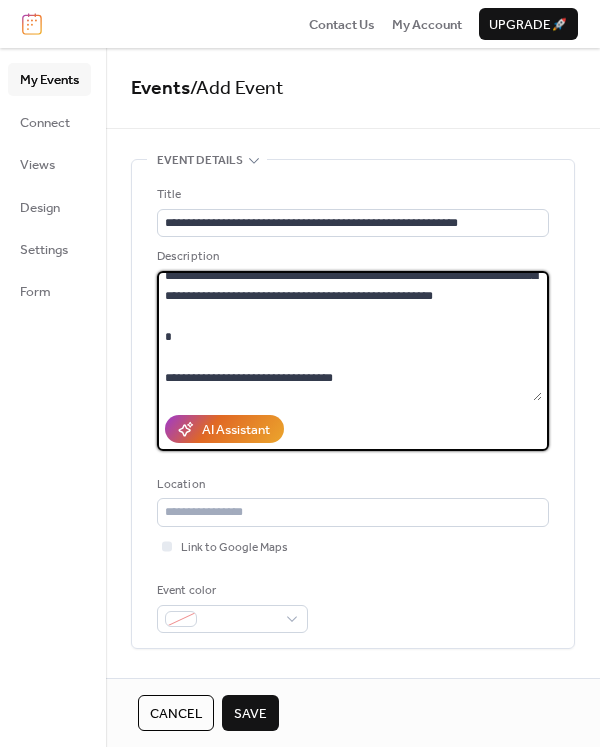 scroll, scrollTop: 334, scrollLeft: 0, axis: vertical 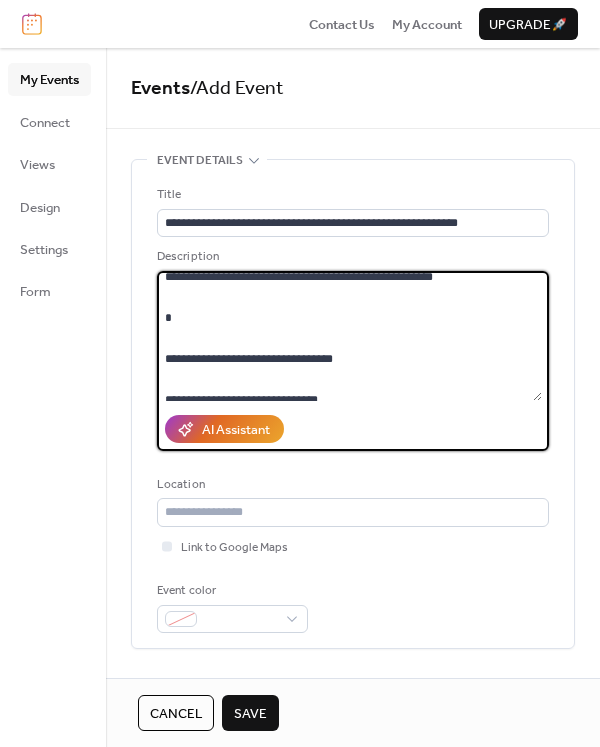 click on "**********" at bounding box center [349, 336] 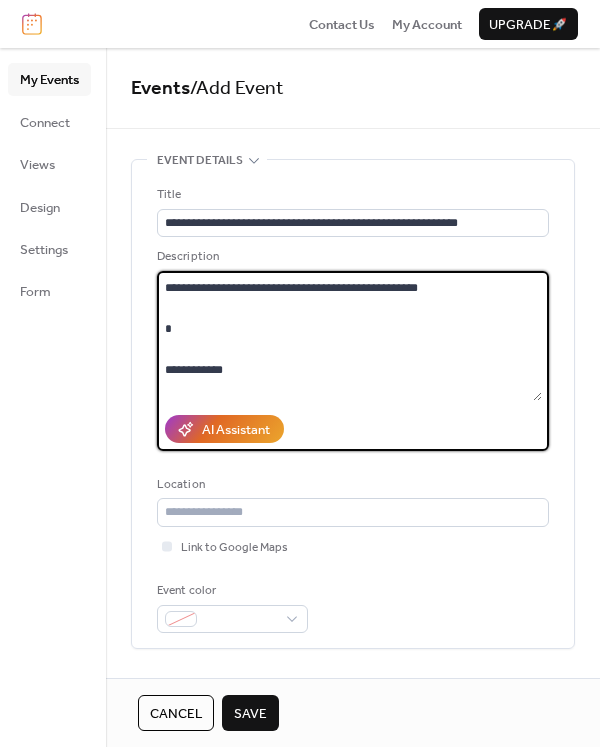scroll, scrollTop: 54, scrollLeft: 0, axis: vertical 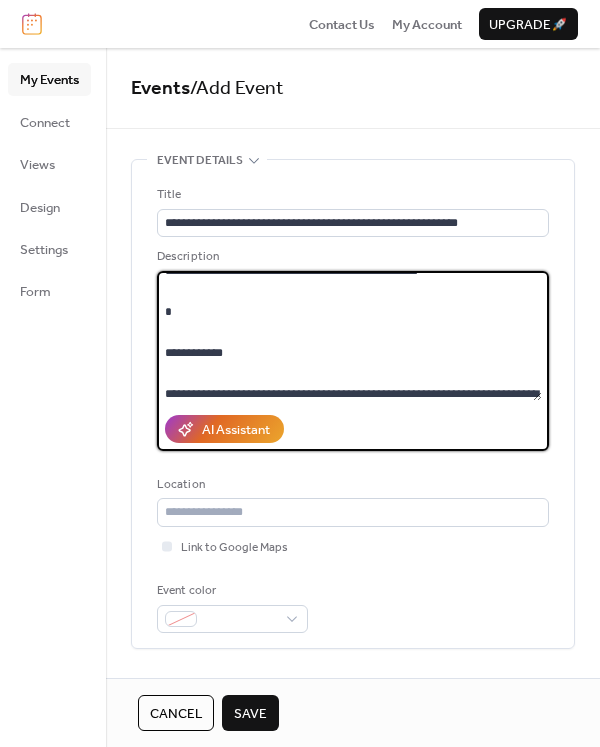click on "**********" at bounding box center [349, 336] 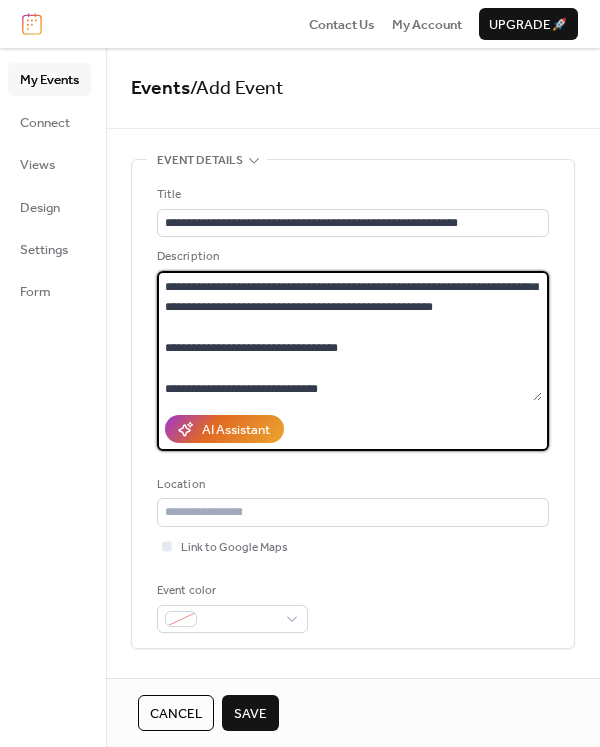 scroll, scrollTop: 367, scrollLeft: 0, axis: vertical 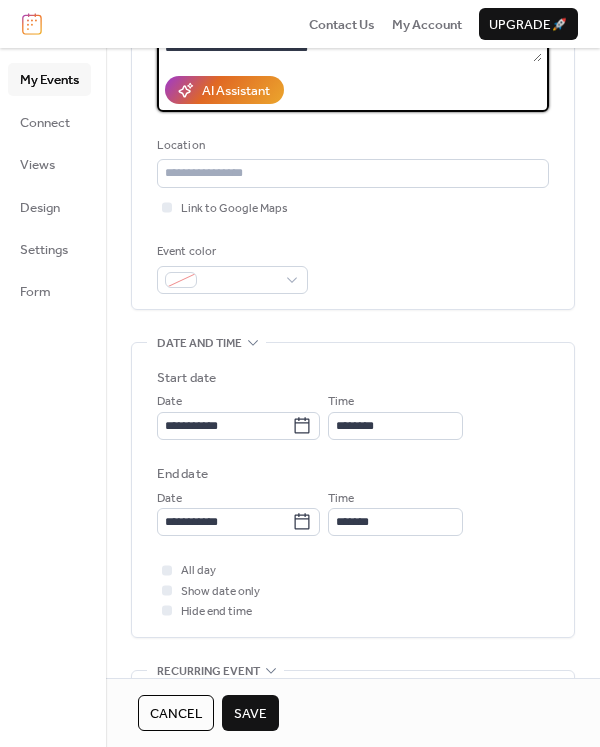 type on "**********" 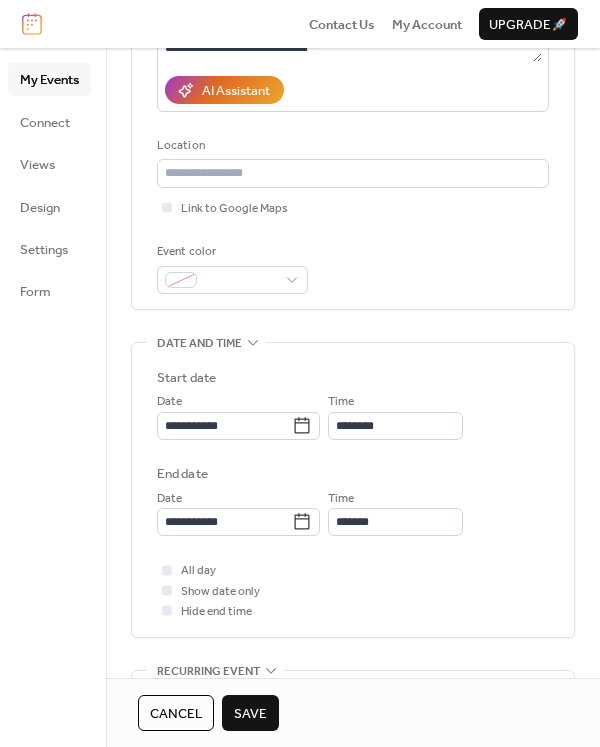 click on "**********" at bounding box center (353, 65) 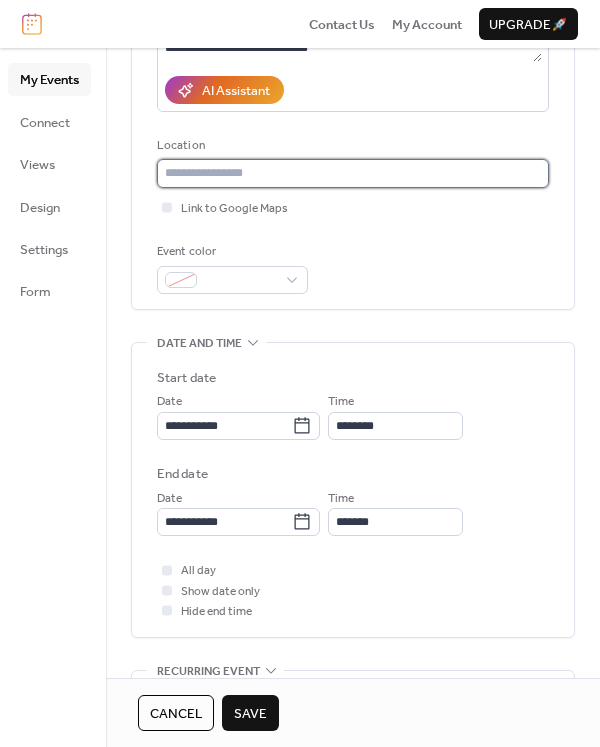 click at bounding box center [353, 173] 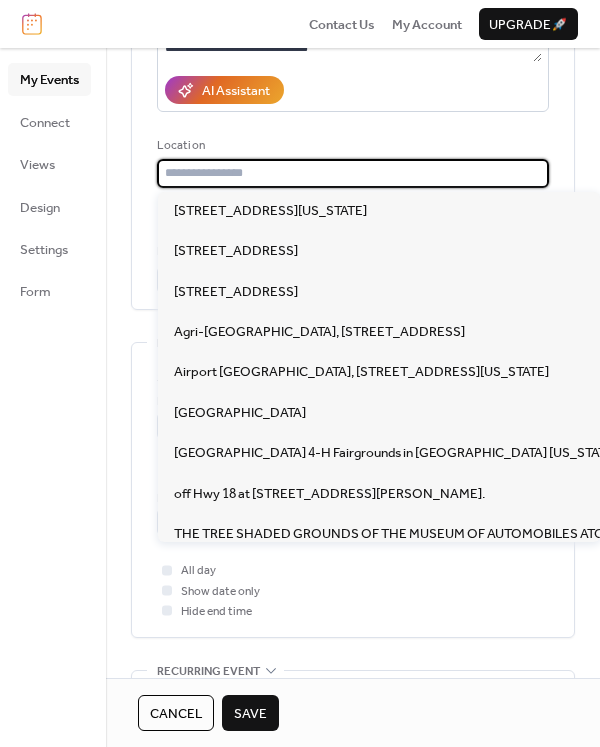 paste on "**********" 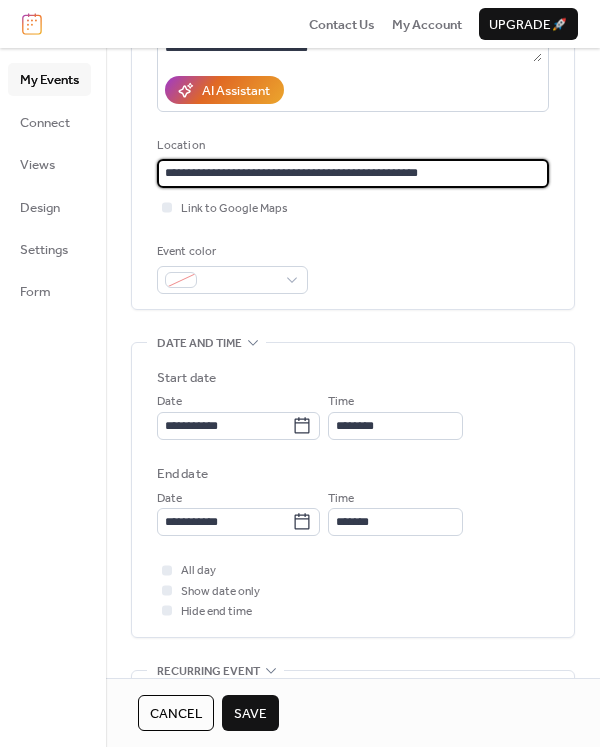 type on "**********" 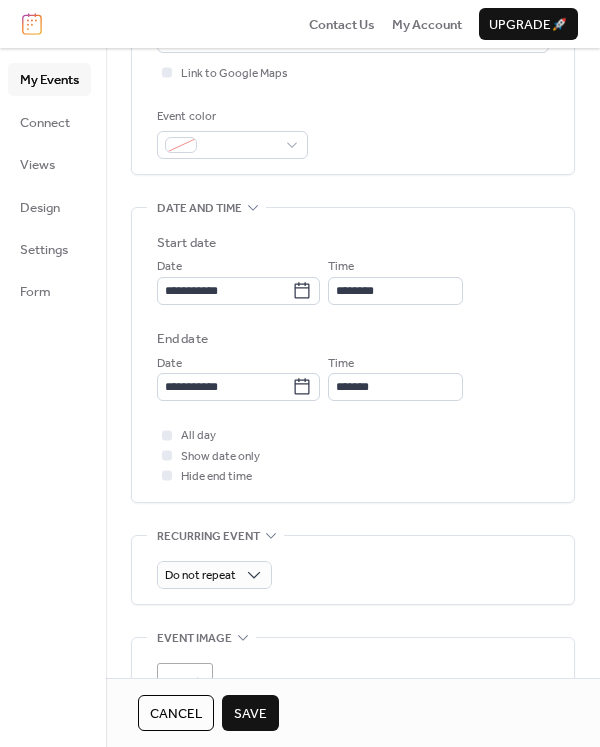 scroll, scrollTop: 478, scrollLeft: 0, axis: vertical 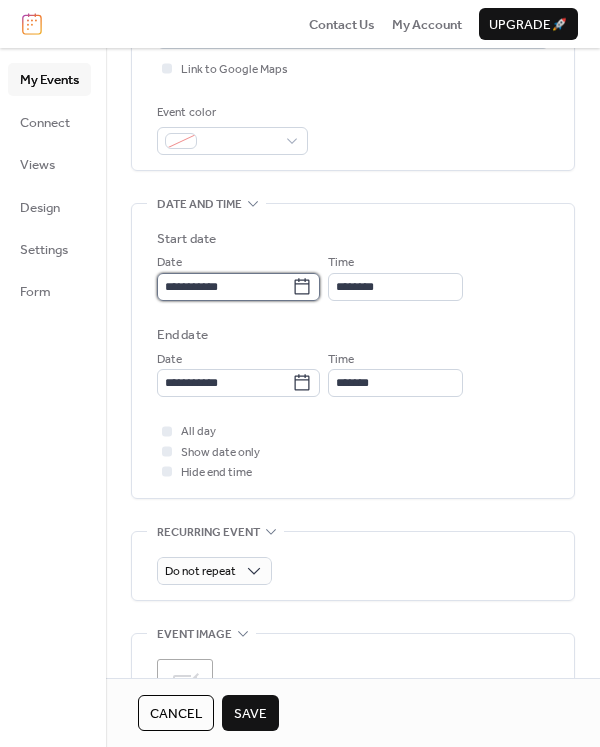 click on "**********" at bounding box center [224, 287] 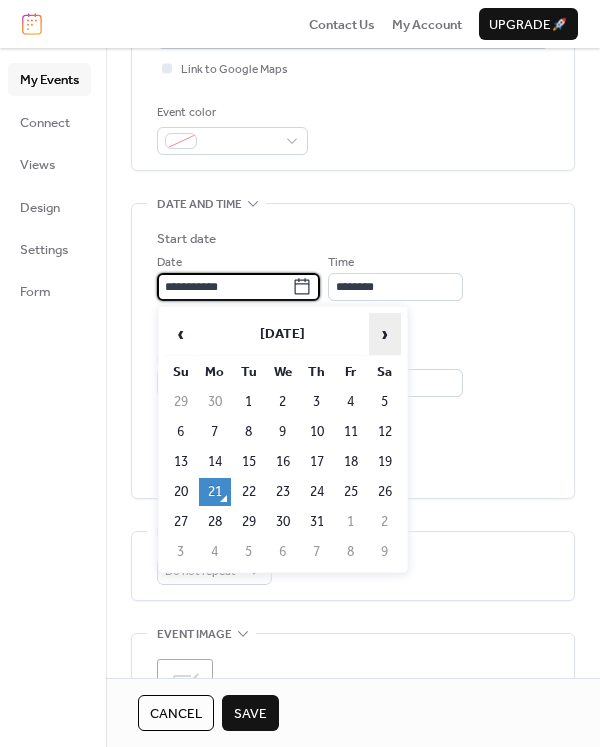 click on "›" at bounding box center [385, 334] 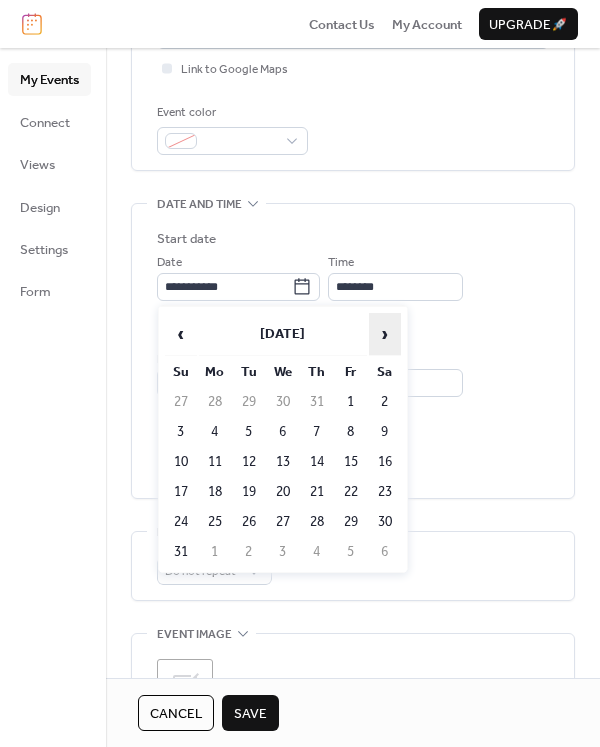 click on "›" at bounding box center (385, 334) 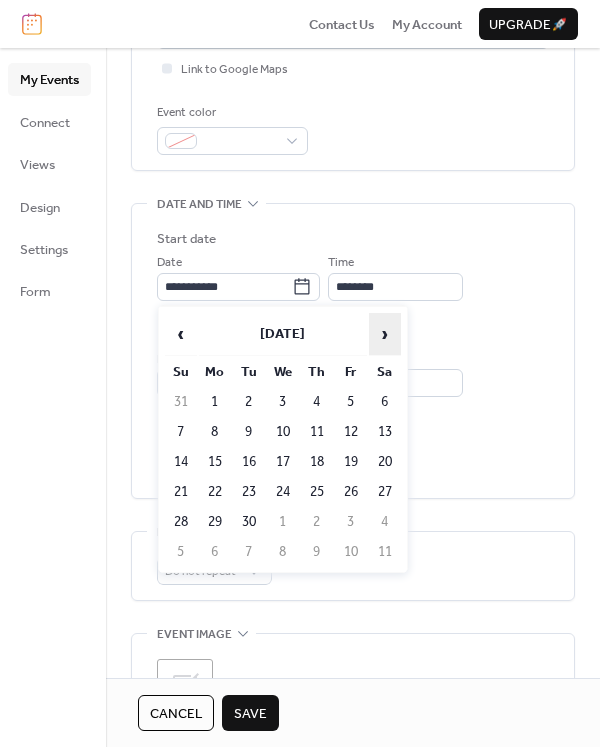 click on "›" at bounding box center [385, 334] 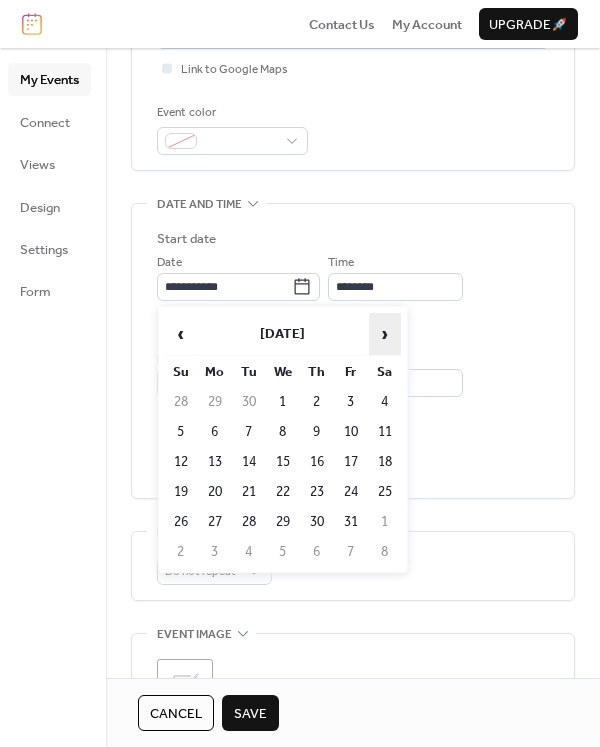 click on "›" at bounding box center (385, 334) 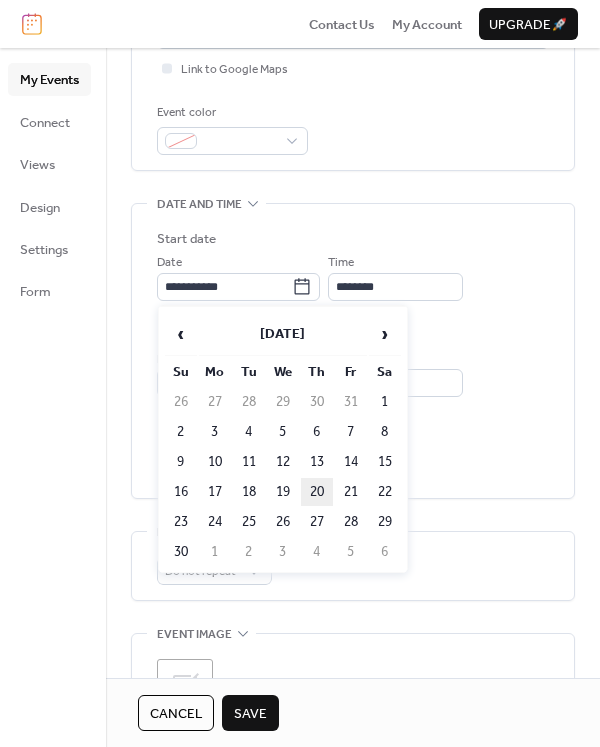 click on "20" at bounding box center [317, 492] 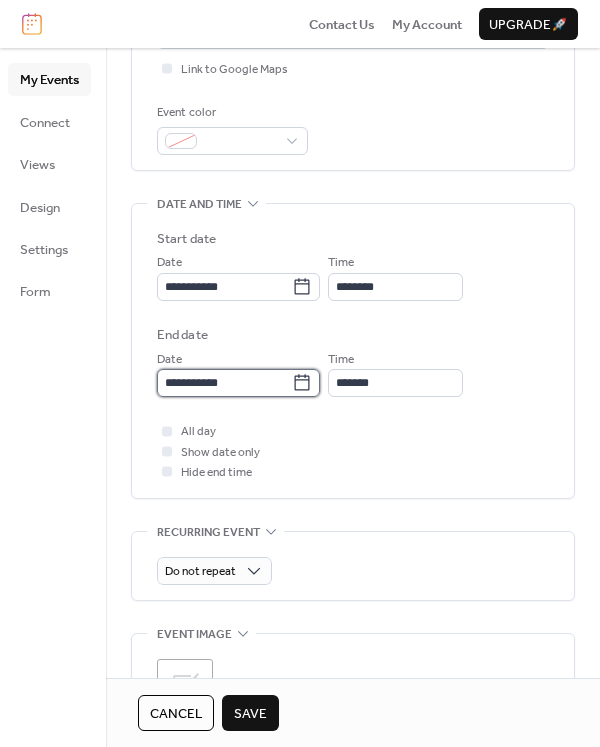 click on "**********" at bounding box center [224, 383] 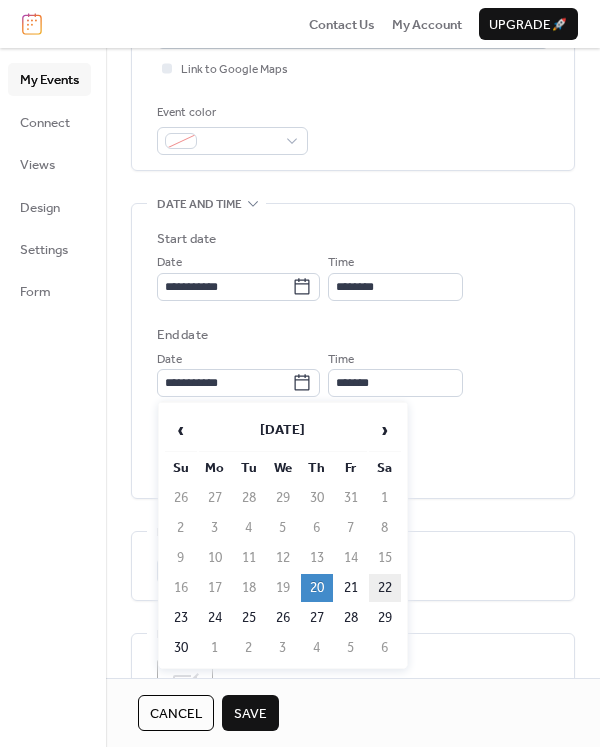 click on "22" at bounding box center (385, 588) 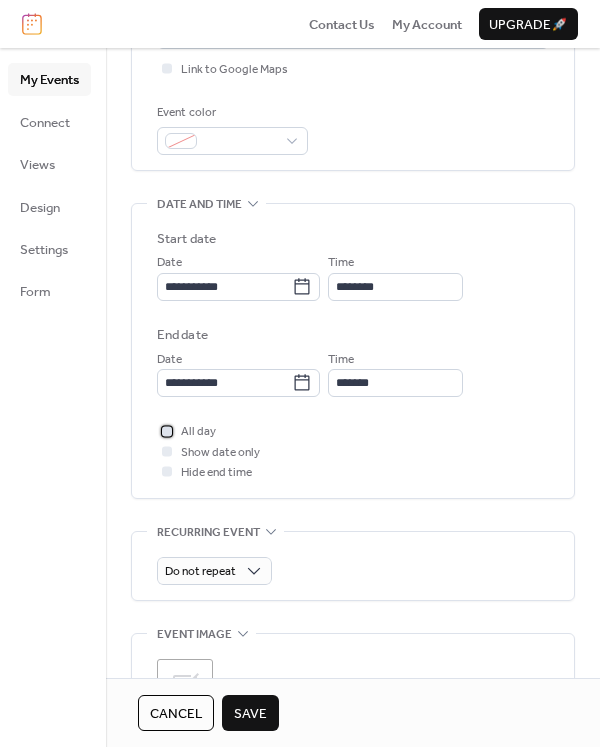 click at bounding box center (167, 431) 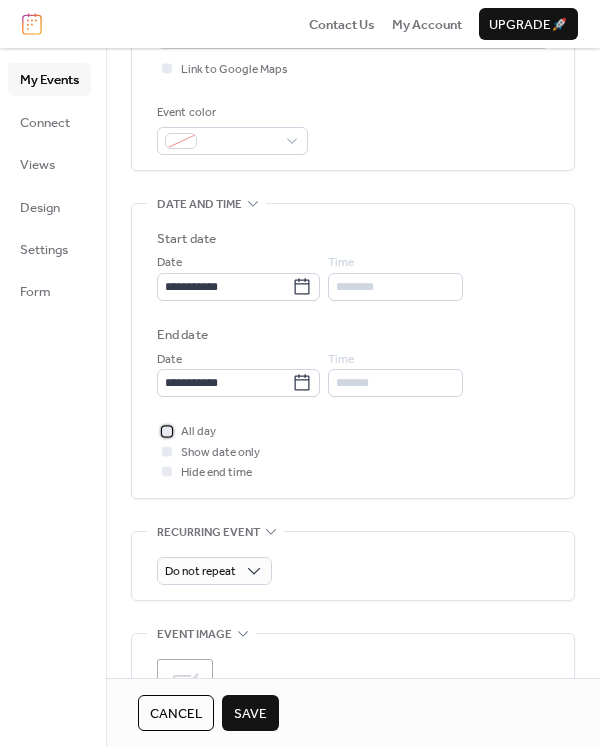 scroll, scrollTop: 620, scrollLeft: 0, axis: vertical 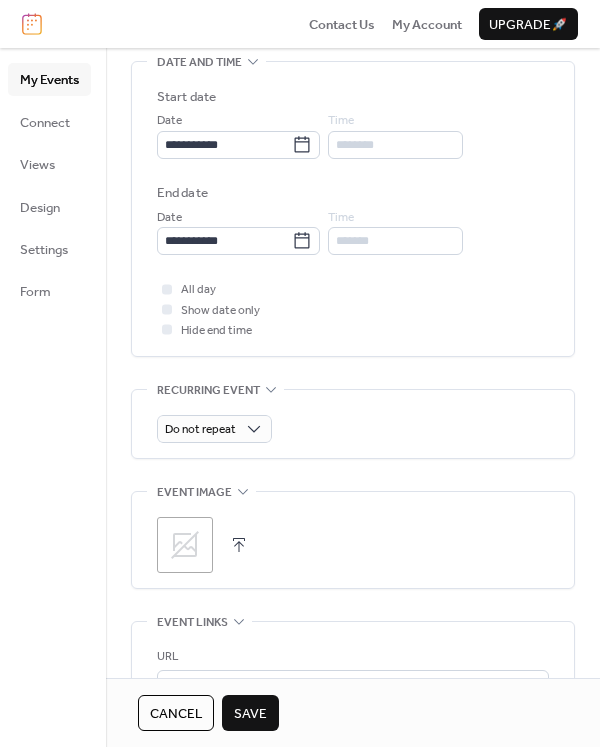 click at bounding box center (239, 545) 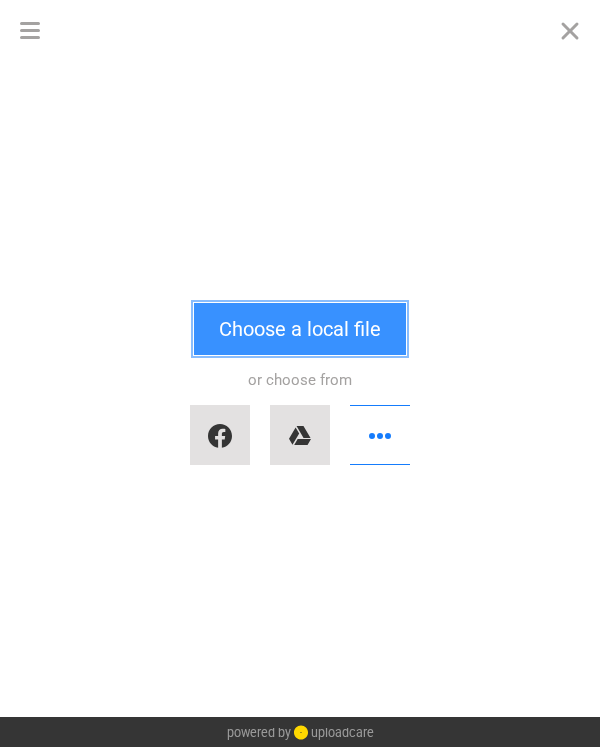 click on "Choose a local file" at bounding box center (300, 329) 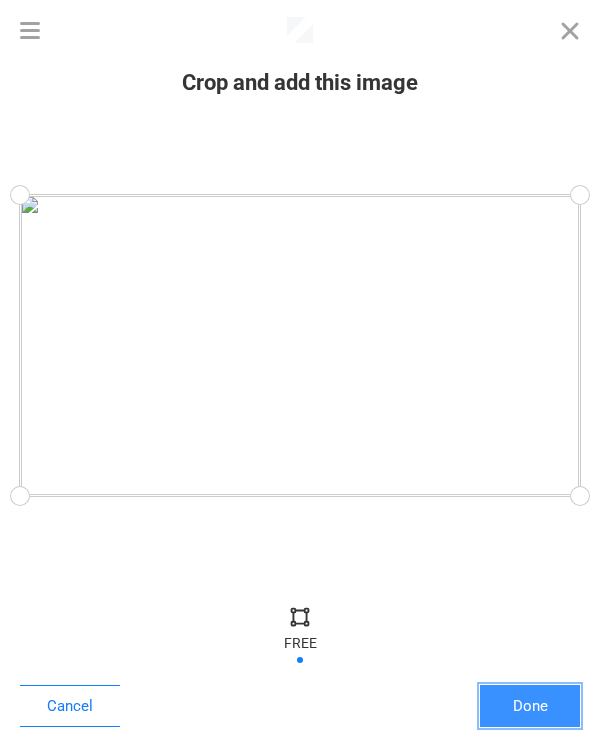 click on "Done" at bounding box center (530, 706) 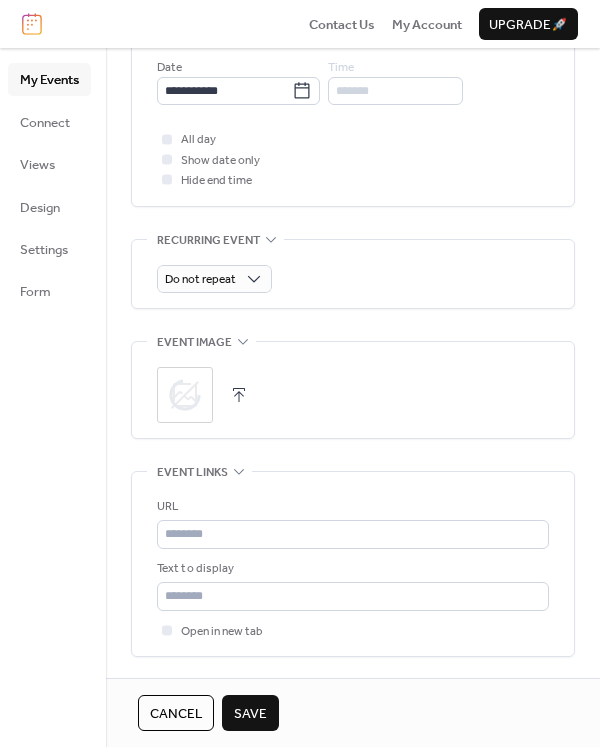 scroll, scrollTop: 917, scrollLeft: 0, axis: vertical 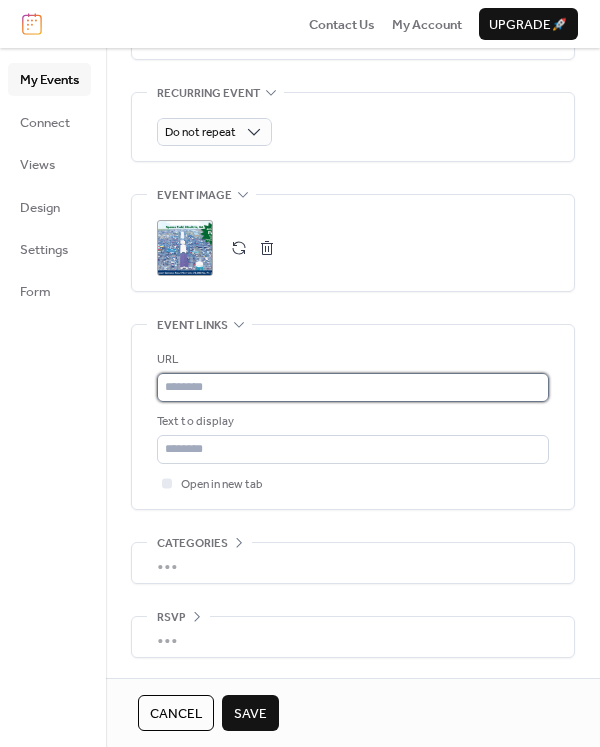 click at bounding box center (353, 387) 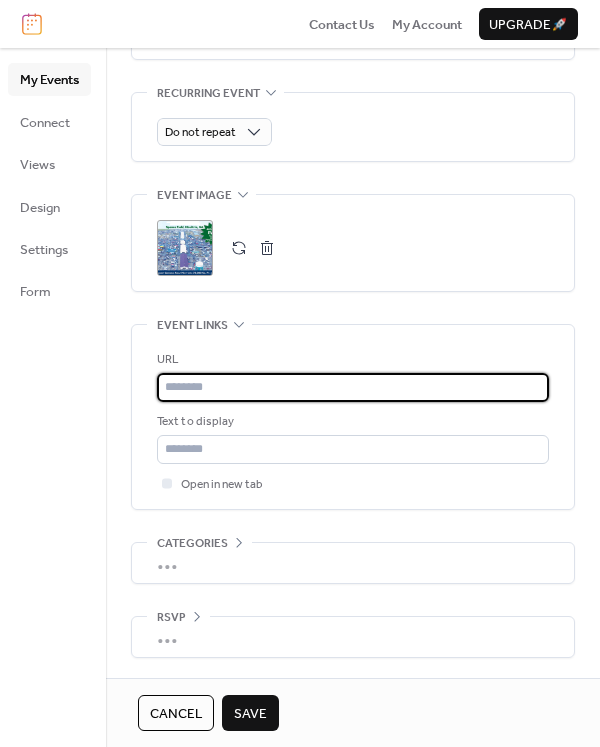 paste on "**********" 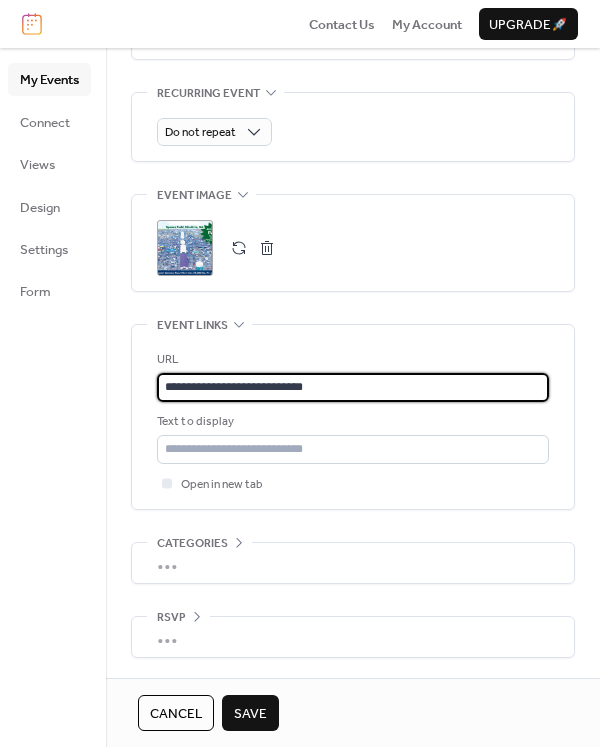 type on "**********" 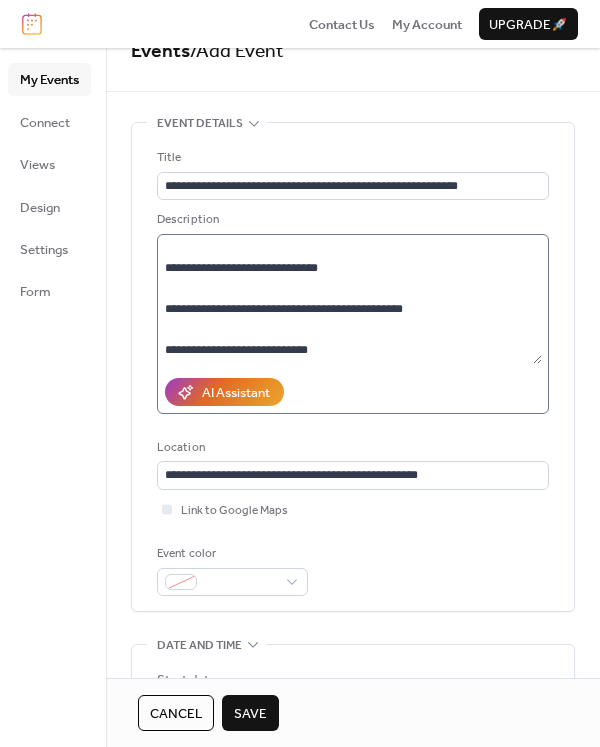 scroll, scrollTop: 0, scrollLeft: 0, axis: both 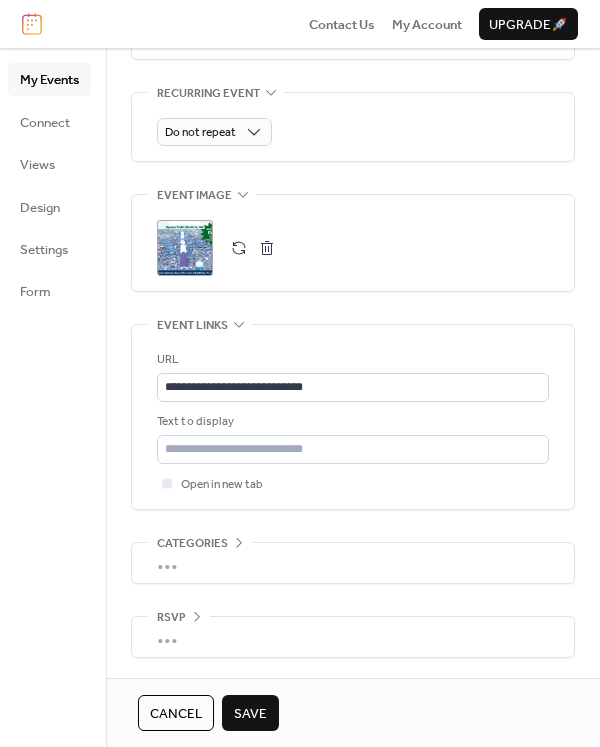 click on "Save" at bounding box center (250, 714) 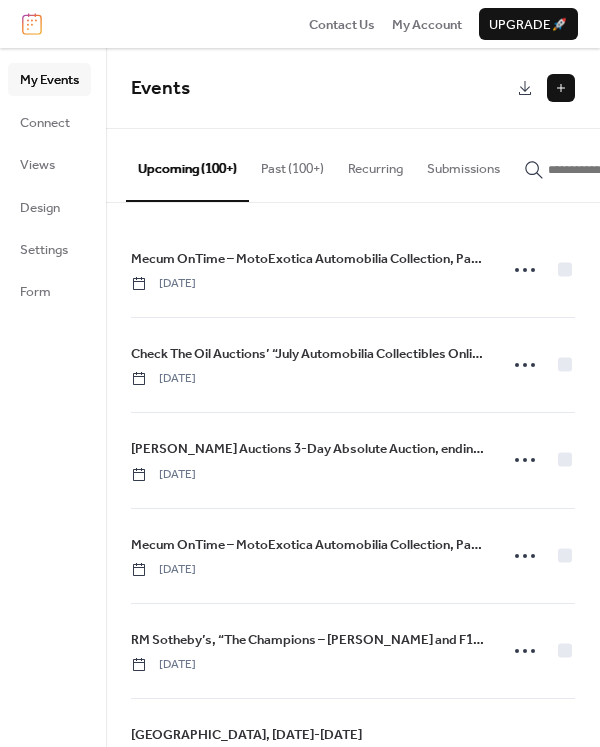 click at bounding box center [561, 88] 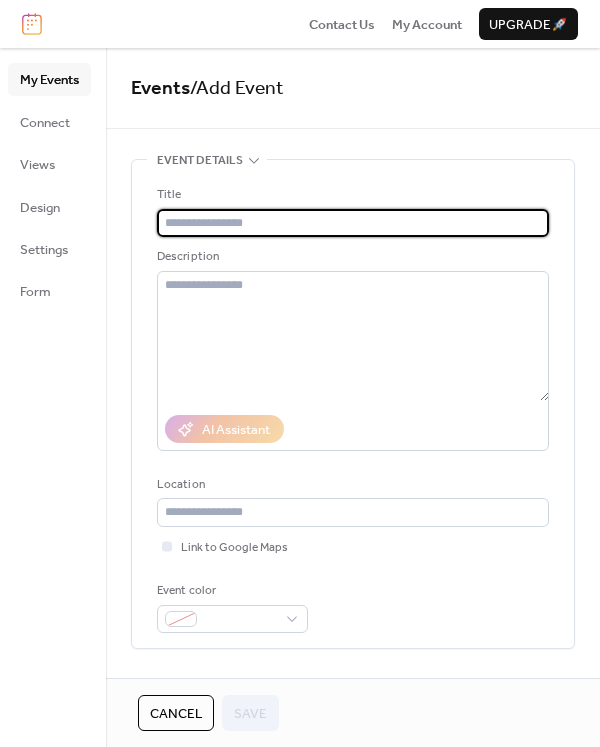 click at bounding box center (353, 223) 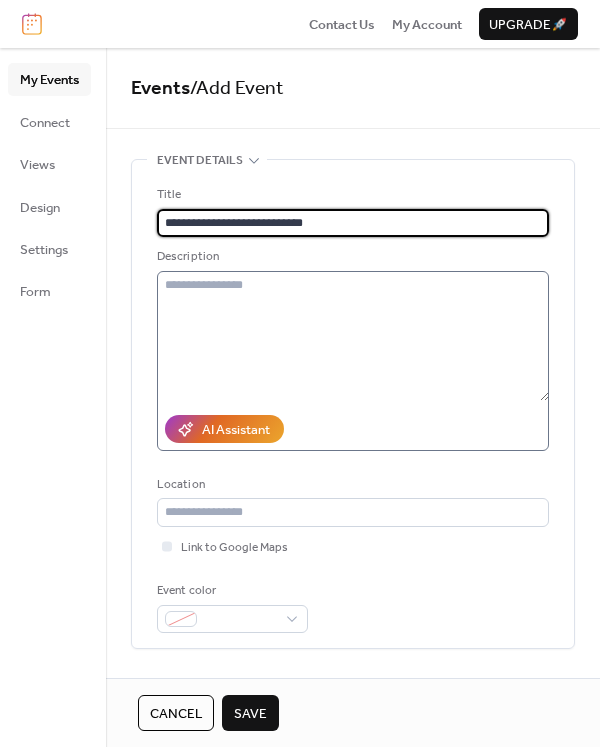 type on "**********" 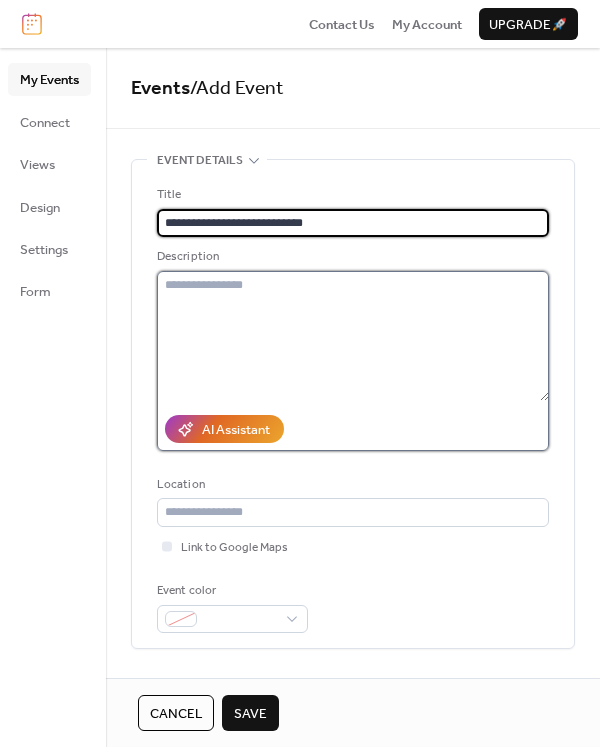 click at bounding box center (353, 336) 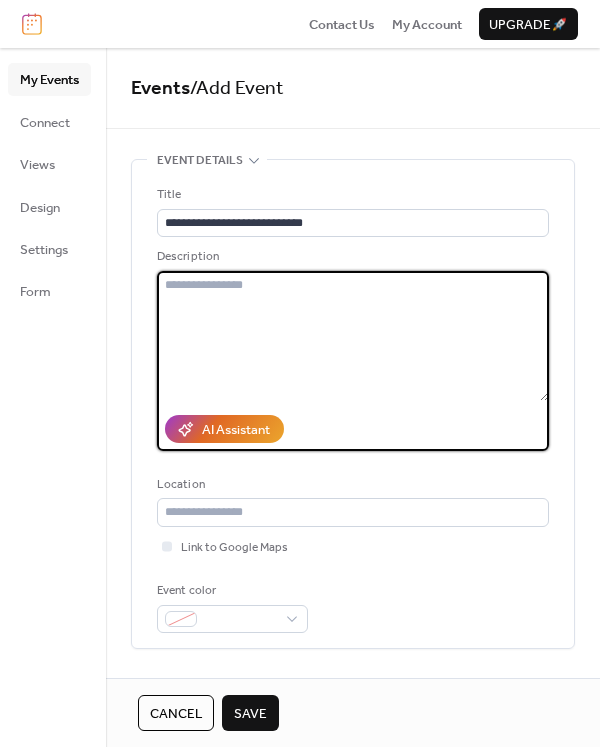 paste on "**********" 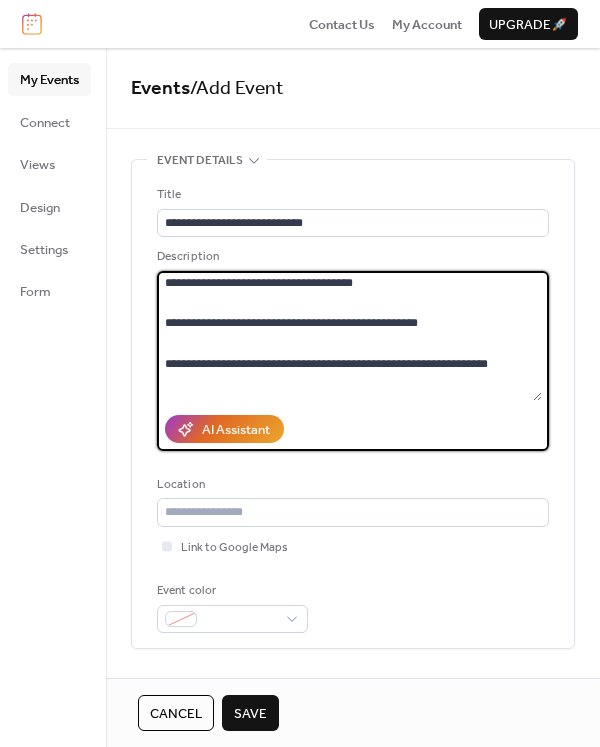 scroll, scrollTop: 0, scrollLeft: 0, axis: both 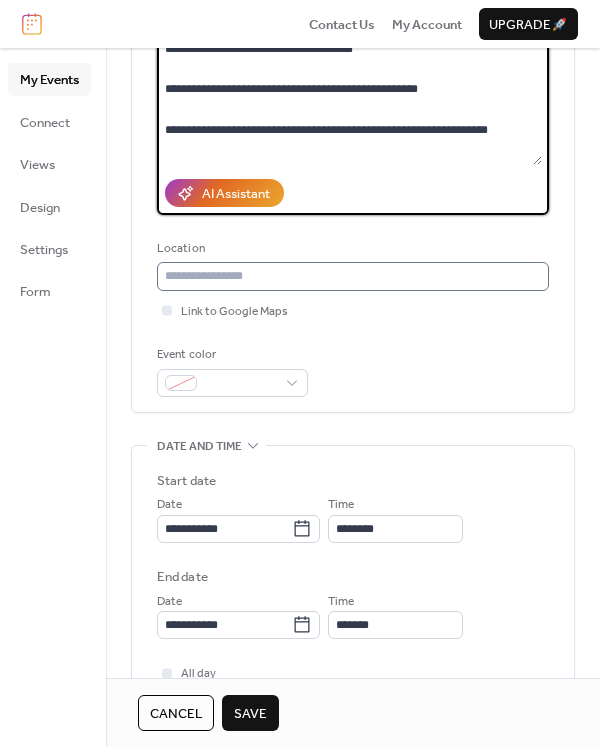 type on "**********" 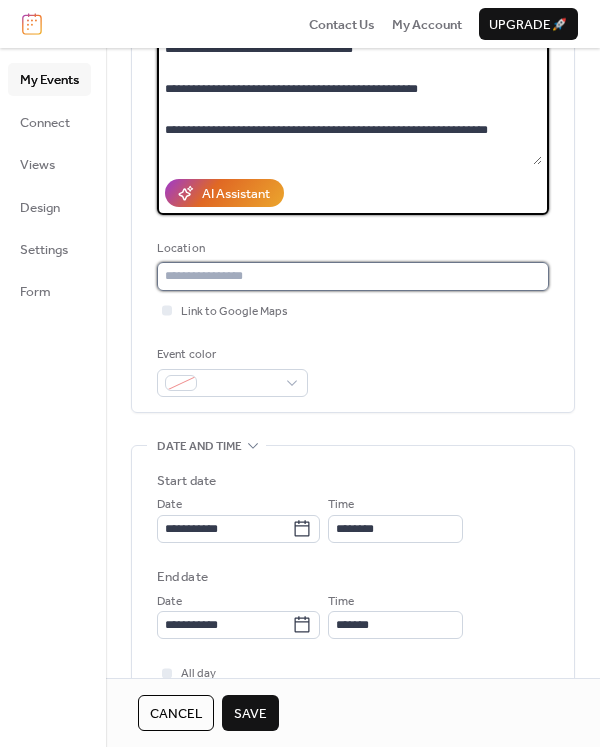 click at bounding box center [353, 276] 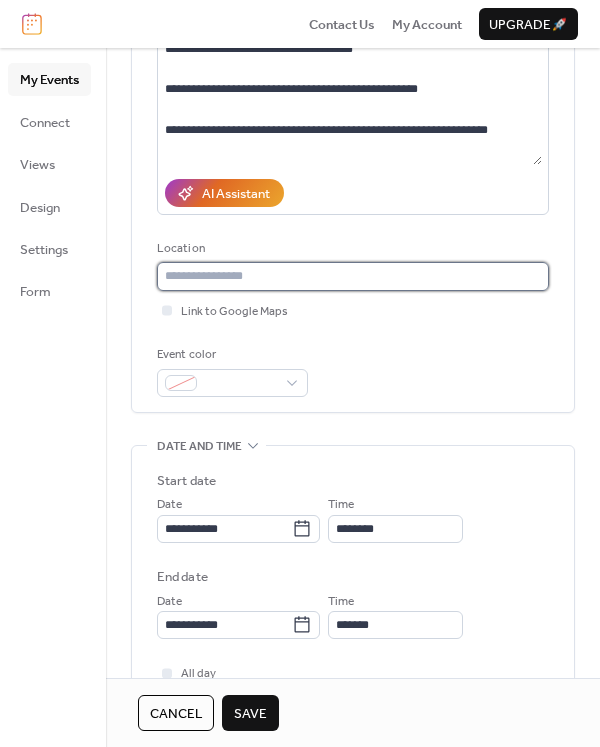 click at bounding box center [353, 276] 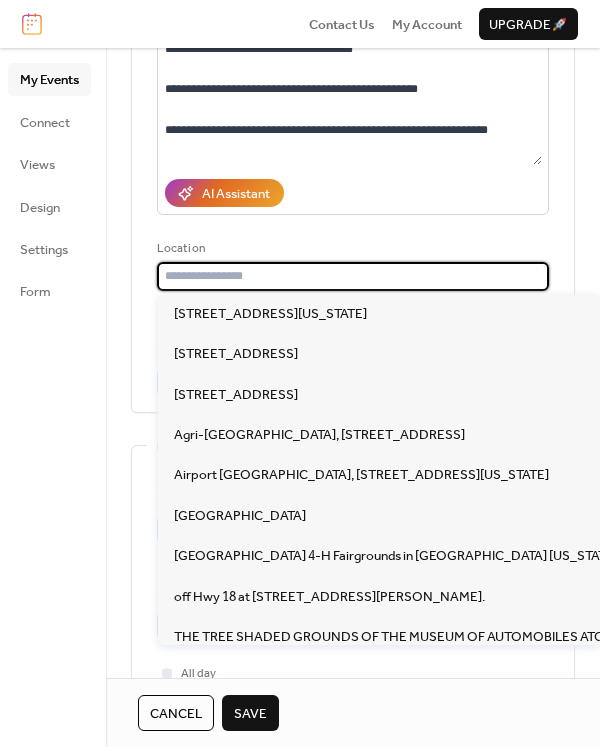 paste on "**********" 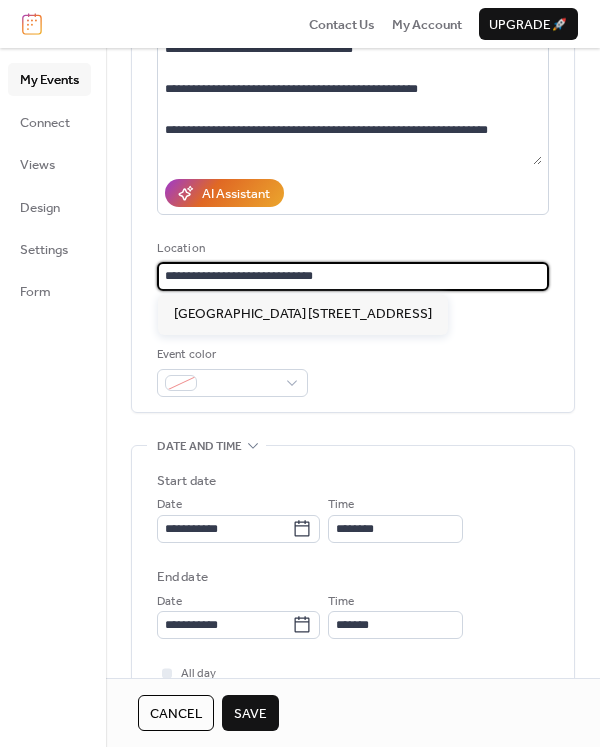 type on "**********" 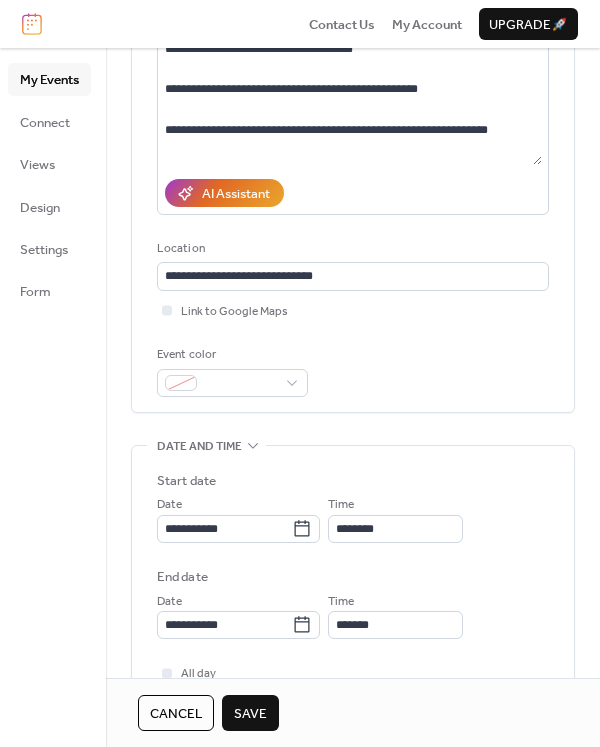 click on "**********" at bounding box center (353, 168) 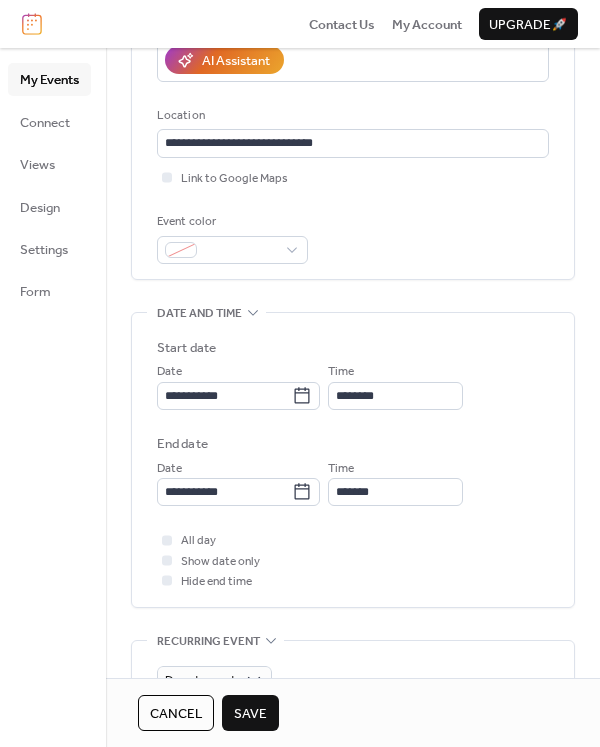 scroll, scrollTop: 371, scrollLeft: 0, axis: vertical 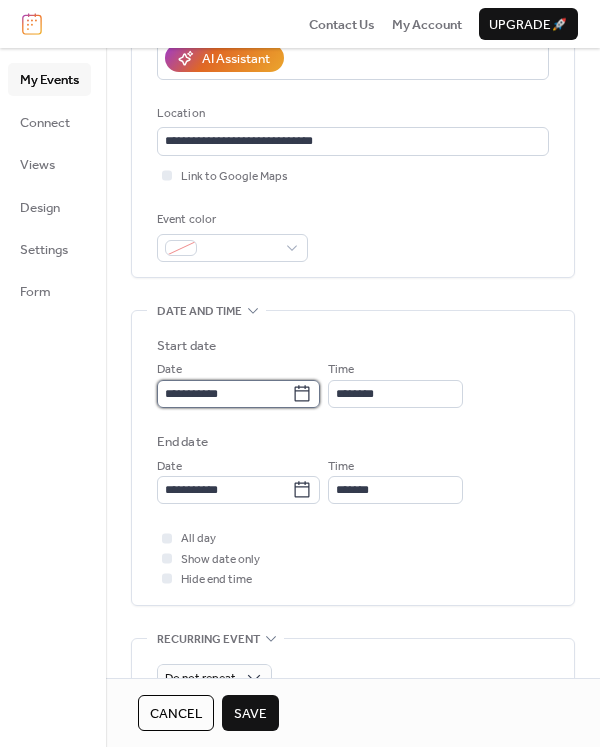 click on "**********" at bounding box center [224, 394] 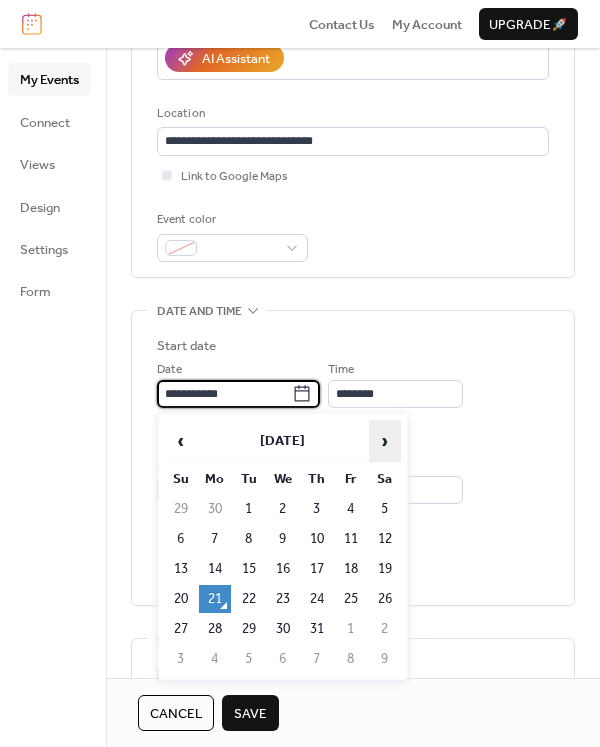 click on "›" at bounding box center (385, 441) 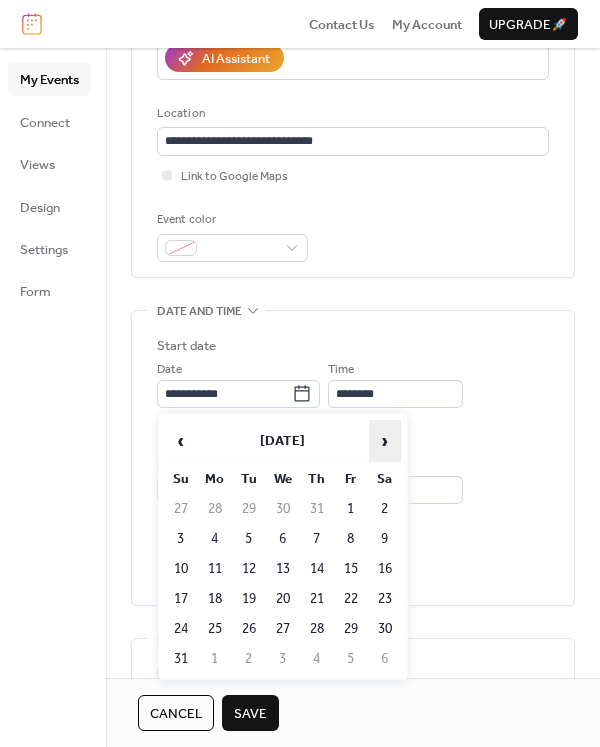 click on "›" at bounding box center [385, 441] 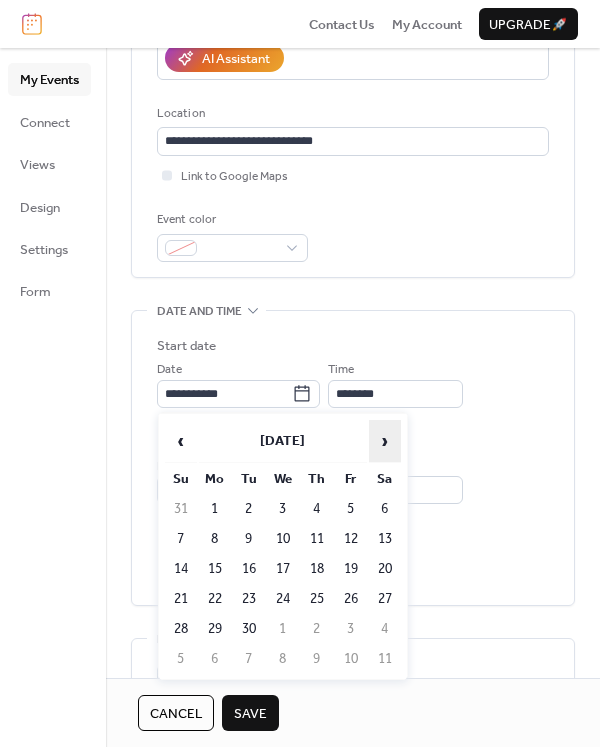 click on "›" at bounding box center [385, 441] 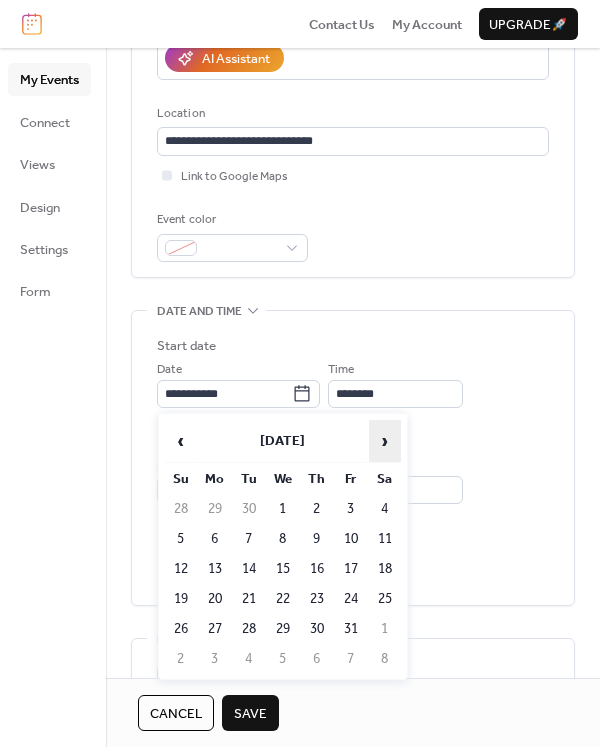 click on "›" at bounding box center [385, 441] 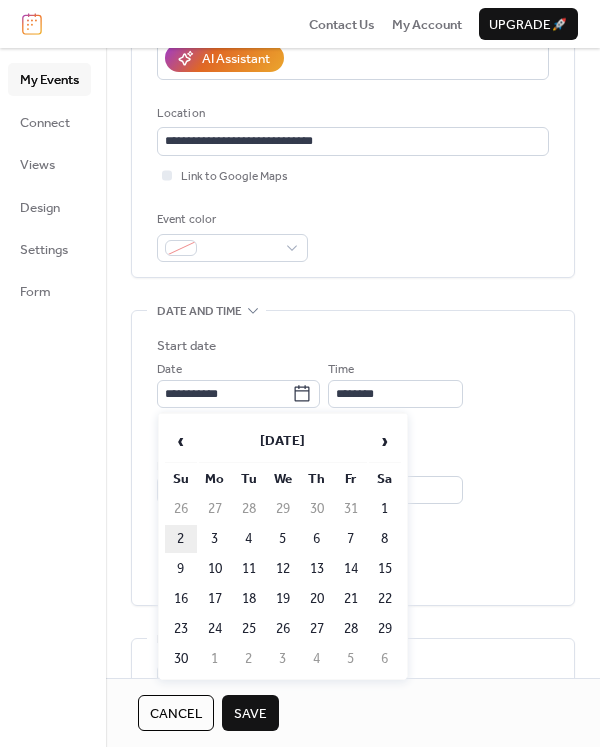 click on "2" at bounding box center [181, 539] 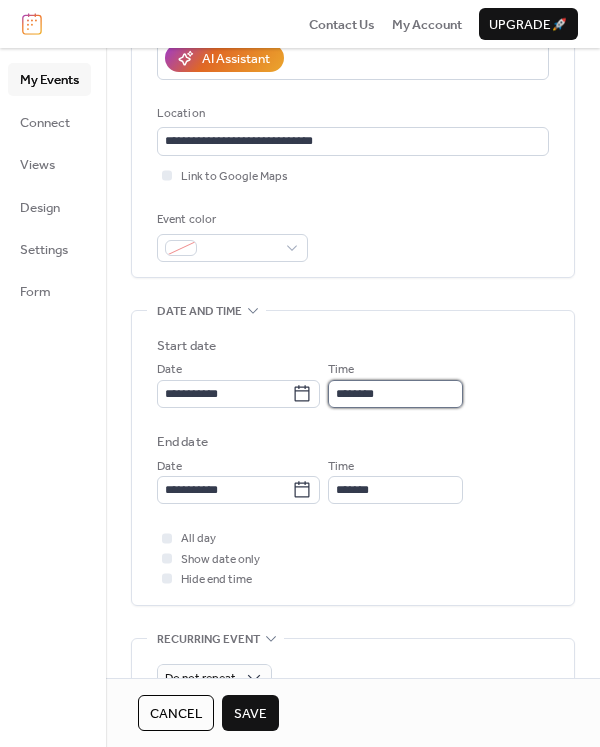 click on "********" at bounding box center (395, 394) 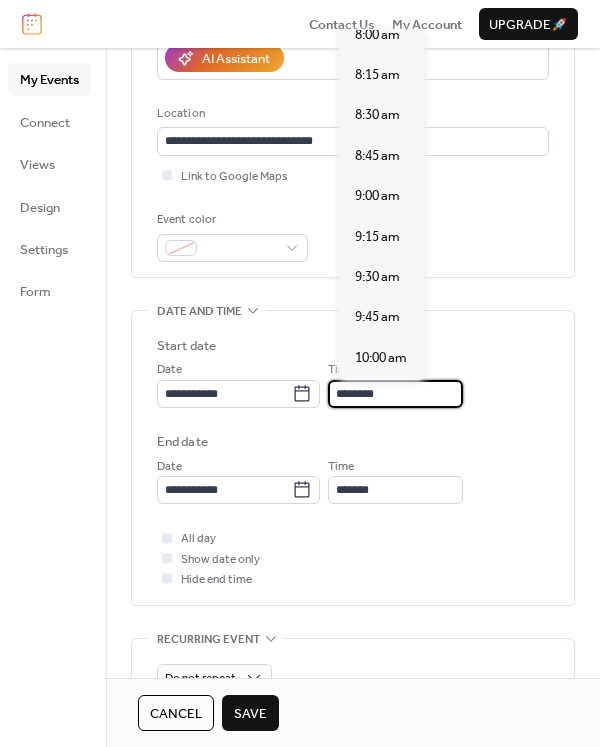 scroll, scrollTop: 1333, scrollLeft: 0, axis: vertical 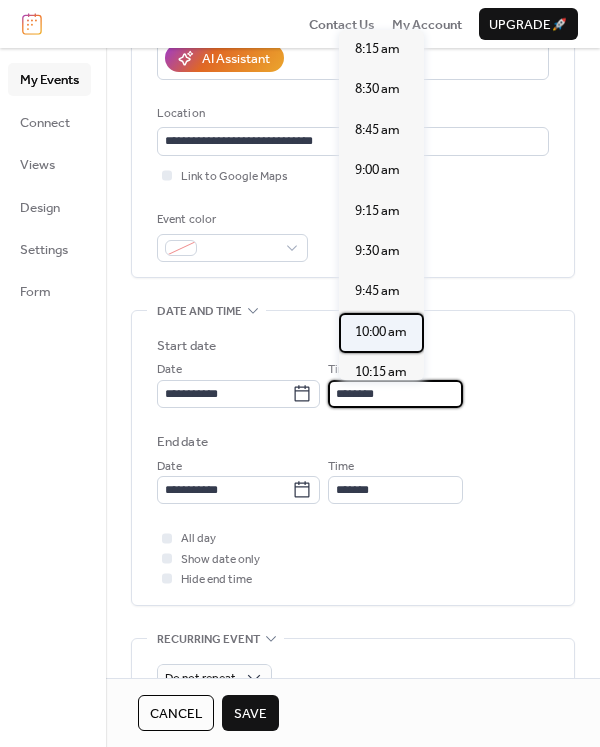 click on "10:00 am" at bounding box center [381, 332] 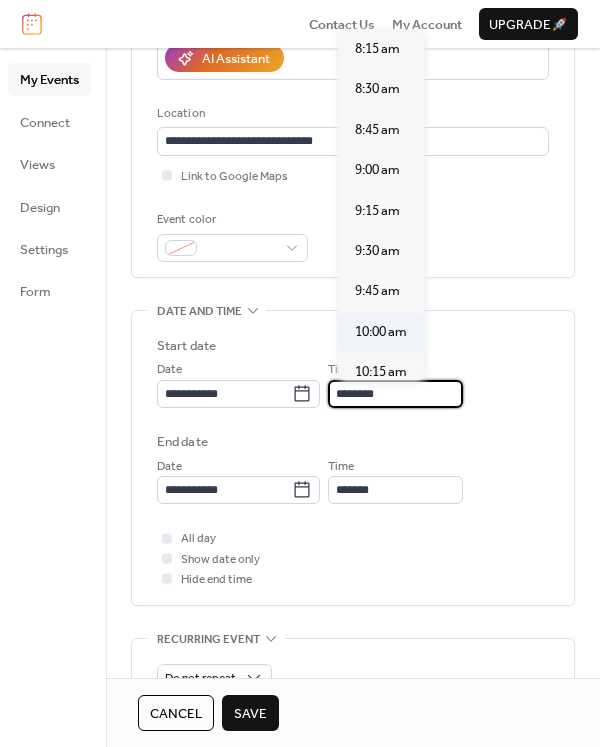 type on "********" 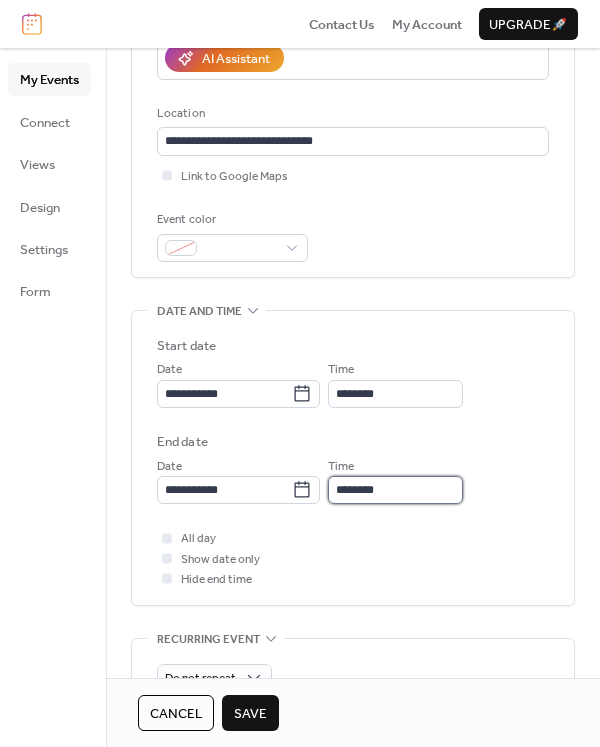 click on "********" at bounding box center (395, 490) 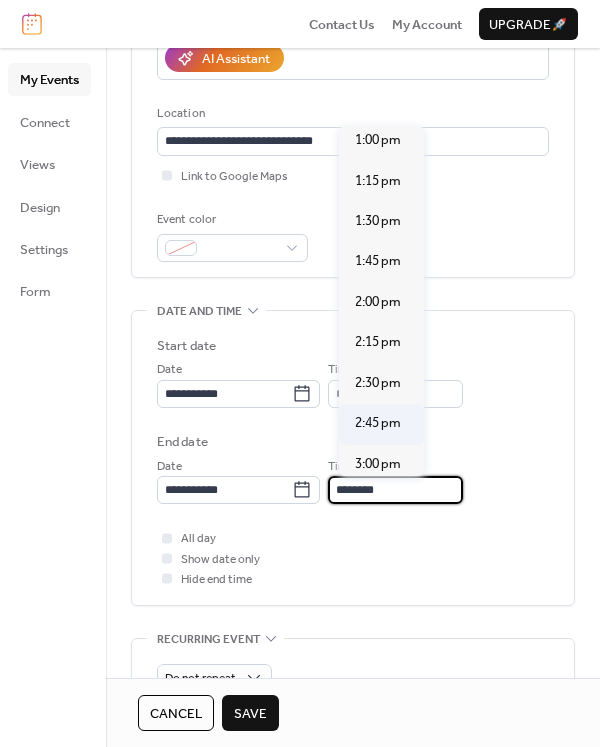scroll, scrollTop: 479, scrollLeft: 0, axis: vertical 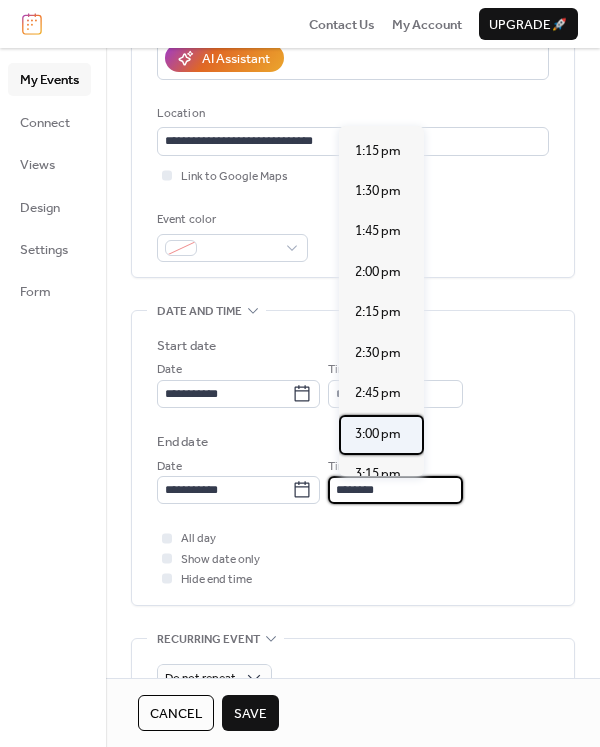click on "3:00 pm" at bounding box center (378, 434) 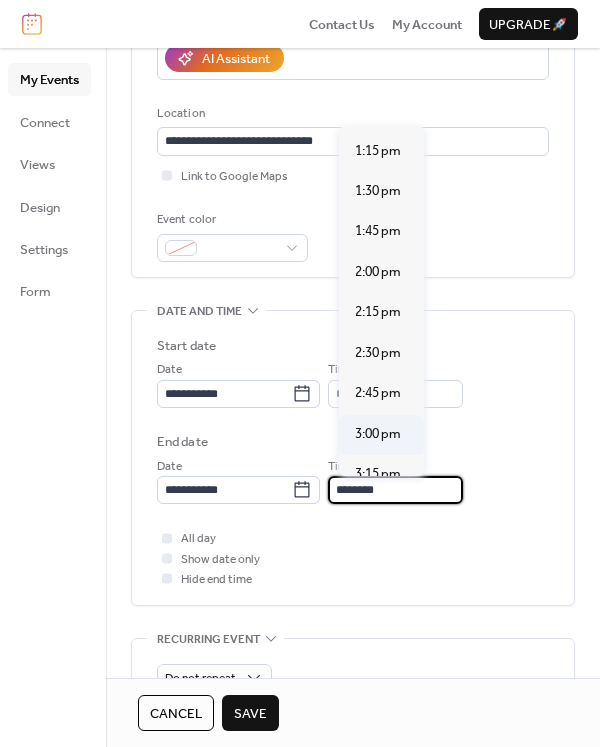 type on "*******" 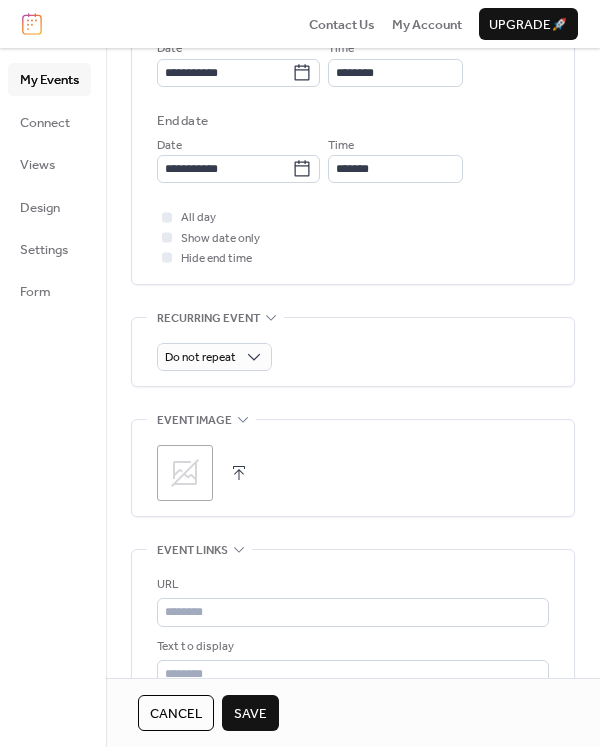 scroll, scrollTop: 713, scrollLeft: 0, axis: vertical 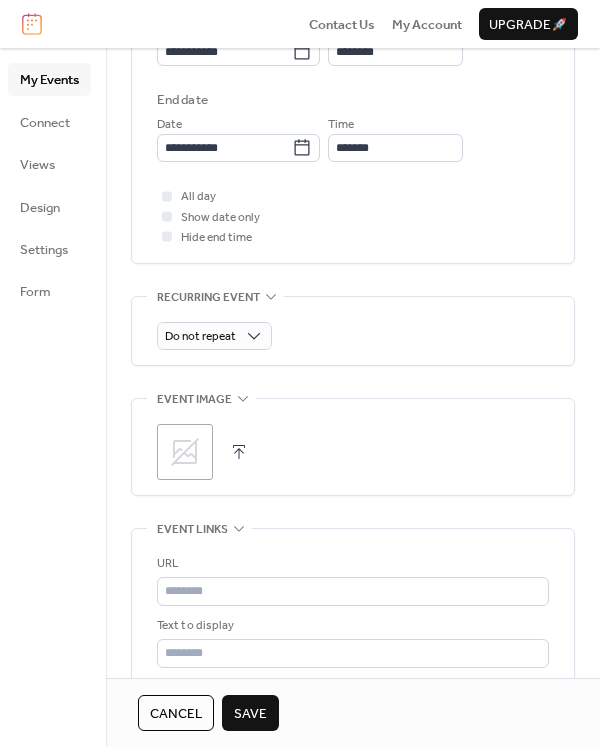 click at bounding box center (239, 452) 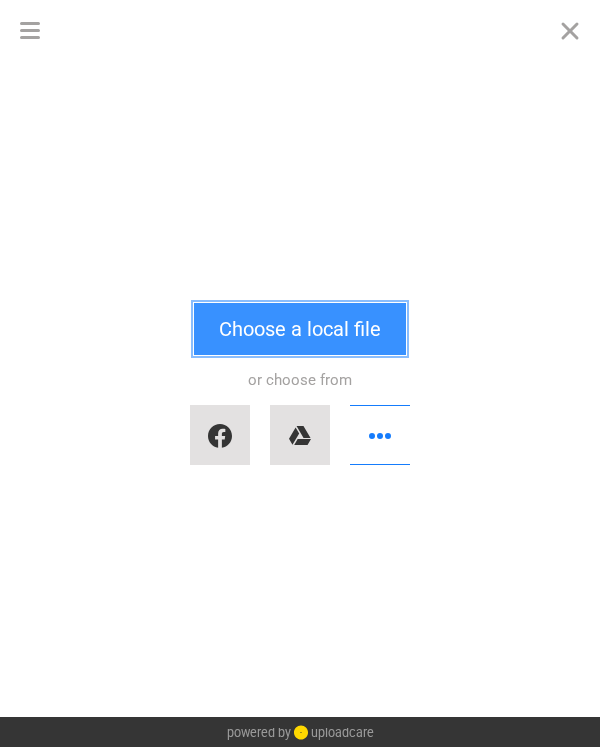 click on "Choose a local file" at bounding box center (300, 329) 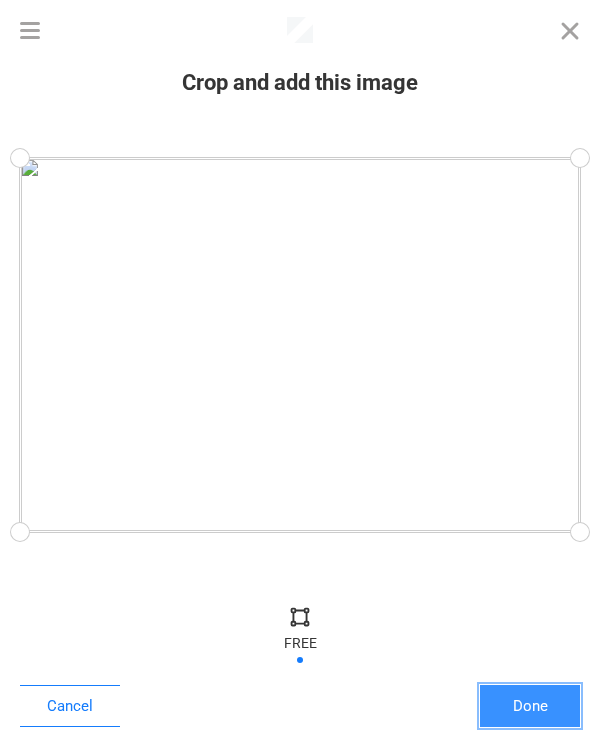 click on "Done" at bounding box center (530, 706) 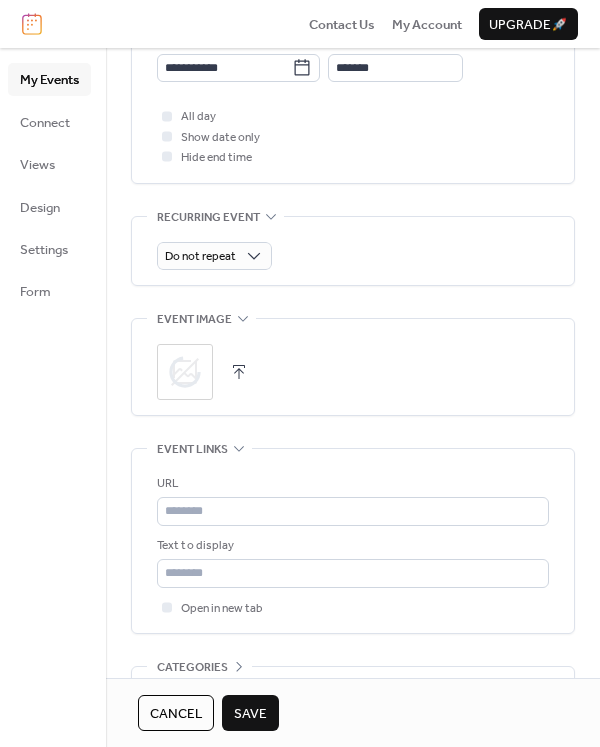 scroll, scrollTop: 917, scrollLeft: 0, axis: vertical 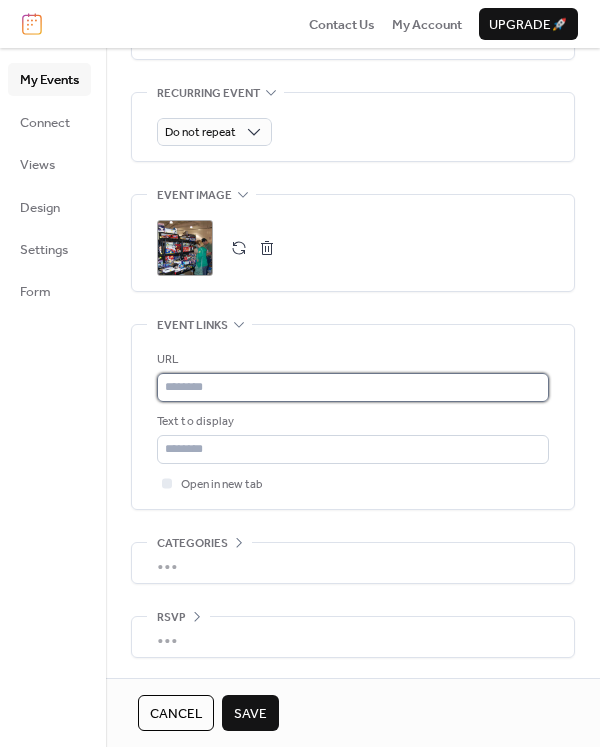 click at bounding box center [353, 387] 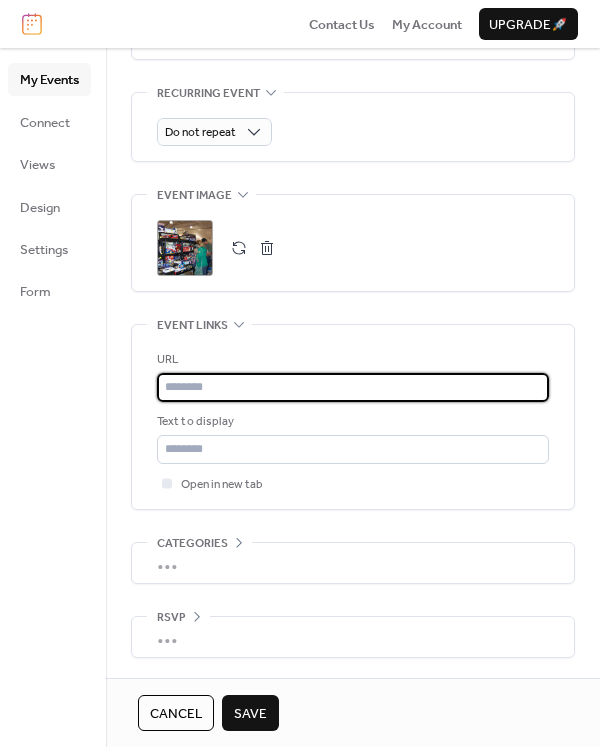 paste on "**********" 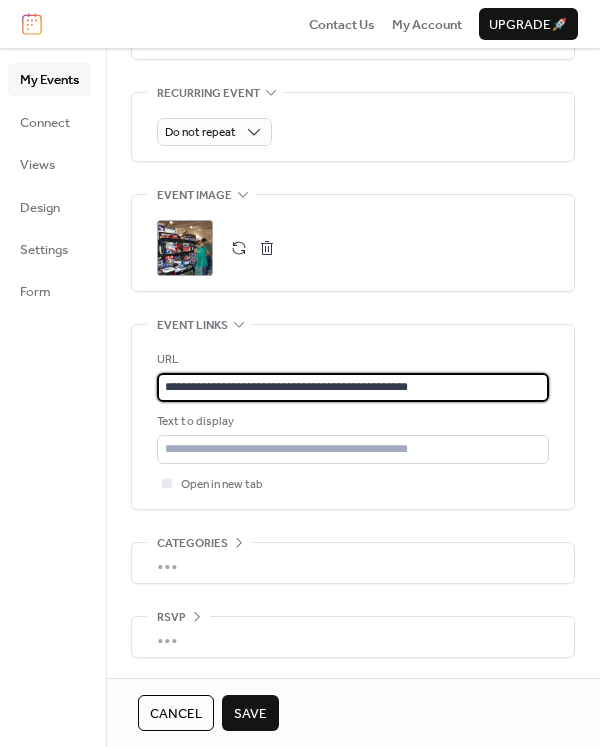 type on "**********" 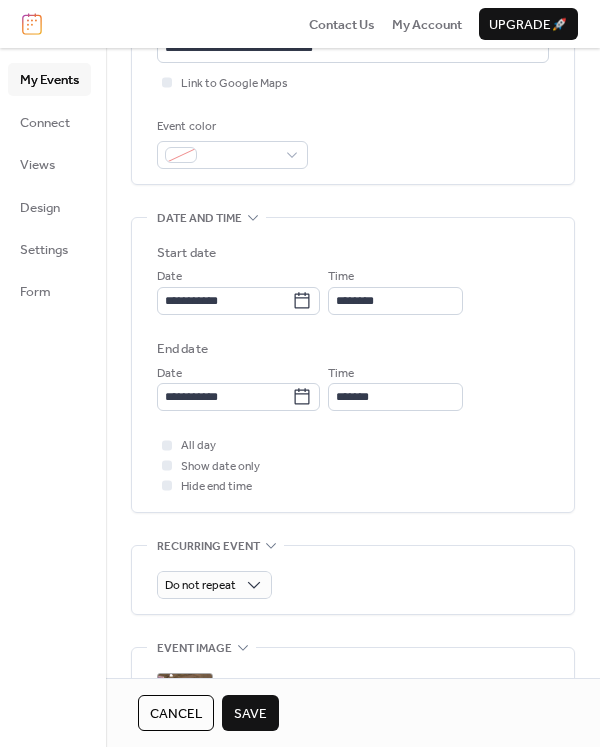 scroll, scrollTop: 0, scrollLeft: 0, axis: both 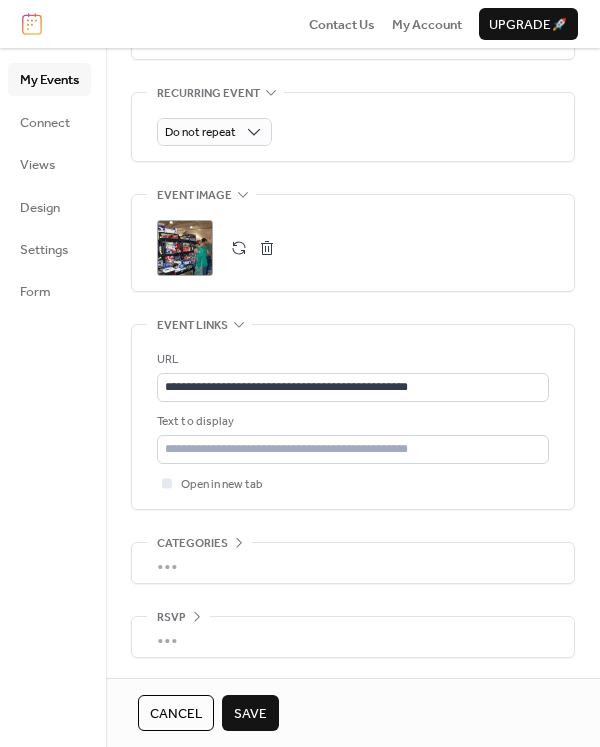 click on "Save" at bounding box center [250, 714] 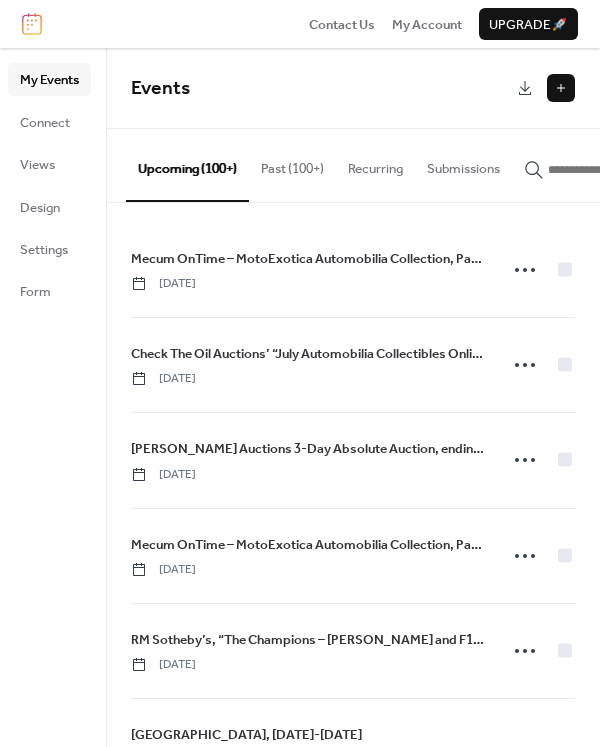 click at bounding box center [561, 88] 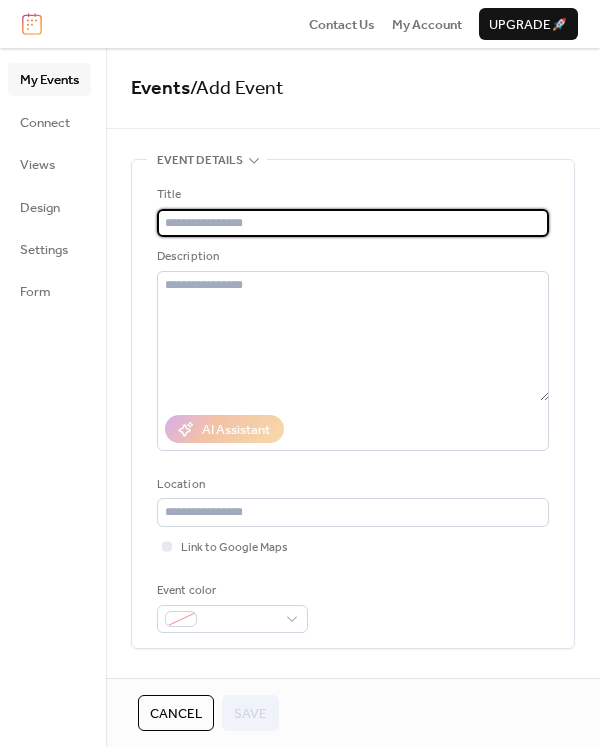 paste on "**********" 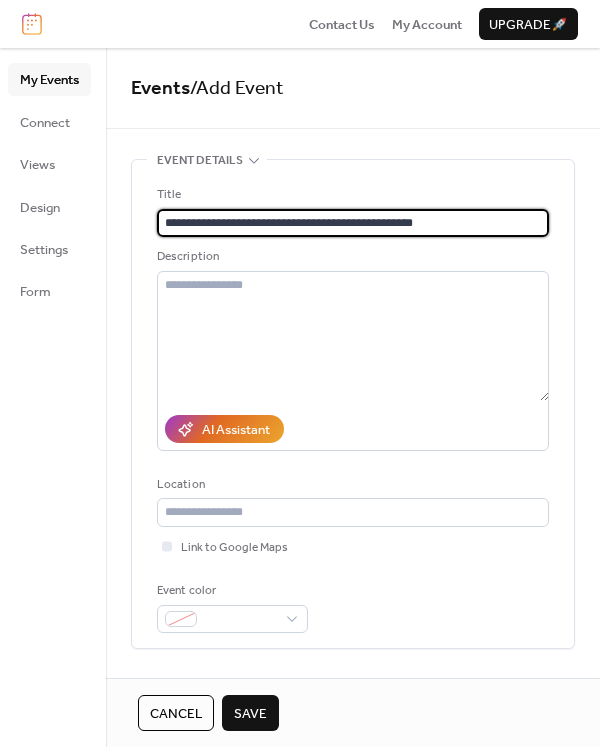 type on "**********" 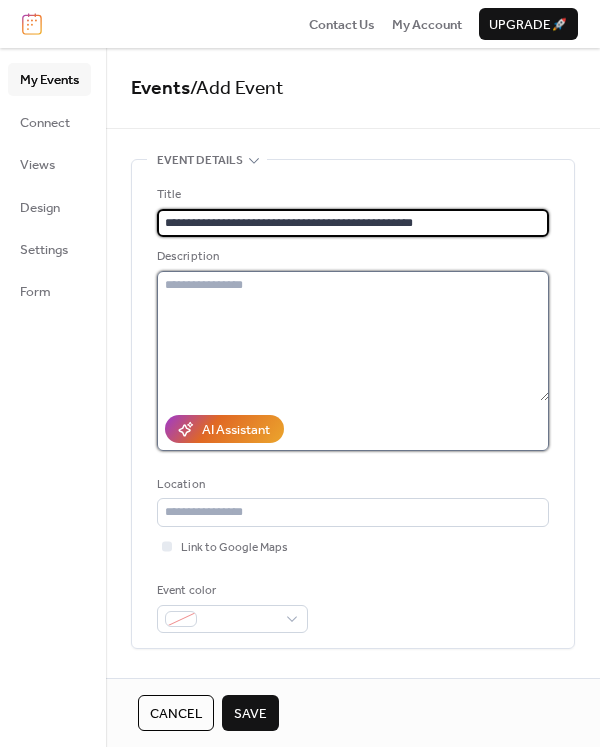 click at bounding box center [353, 336] 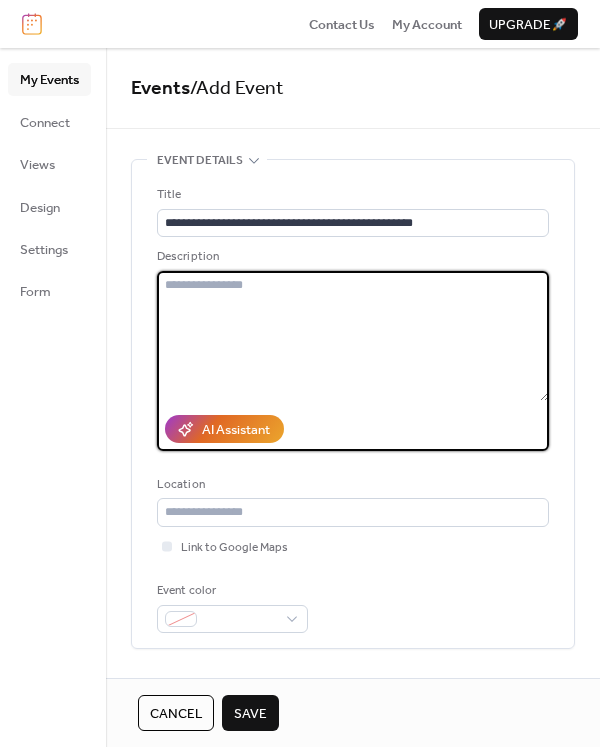 paste on "**********" 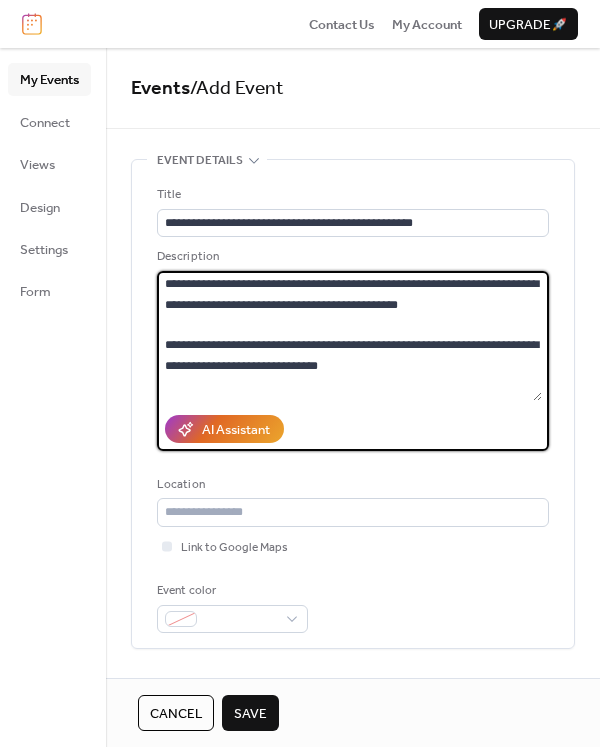 scroll, scrollTop: 0, scrollLeft: 0, axis: both 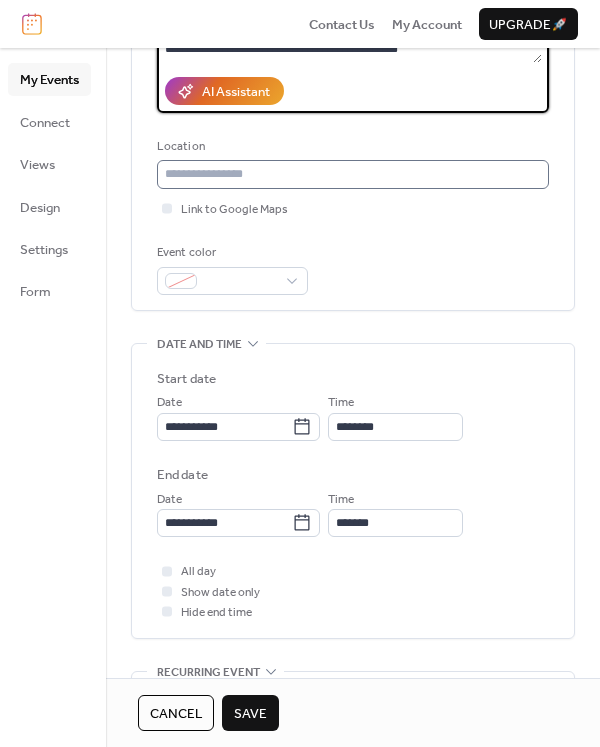 type on "**********" 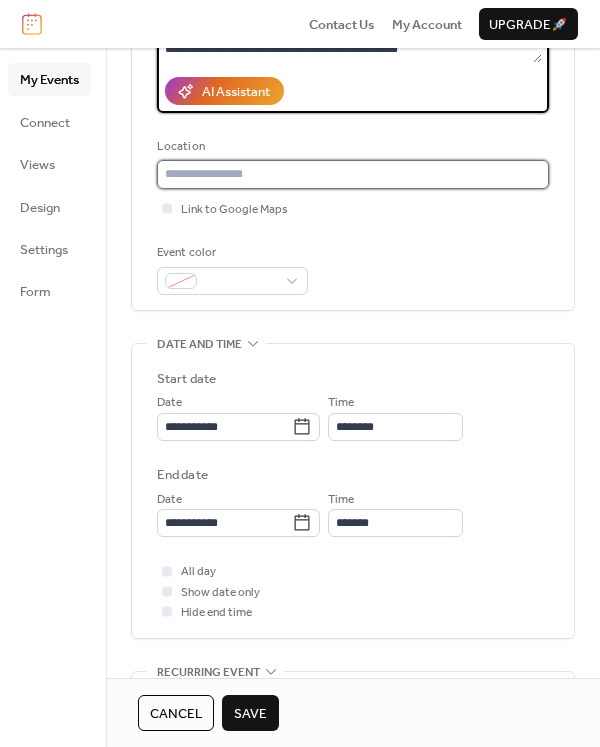 click at bounding box center [353, 174] 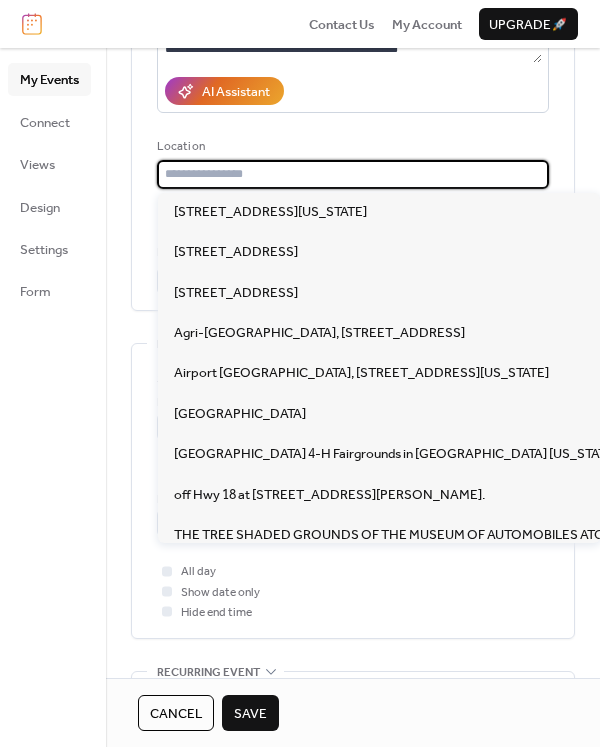 paste on "**********" 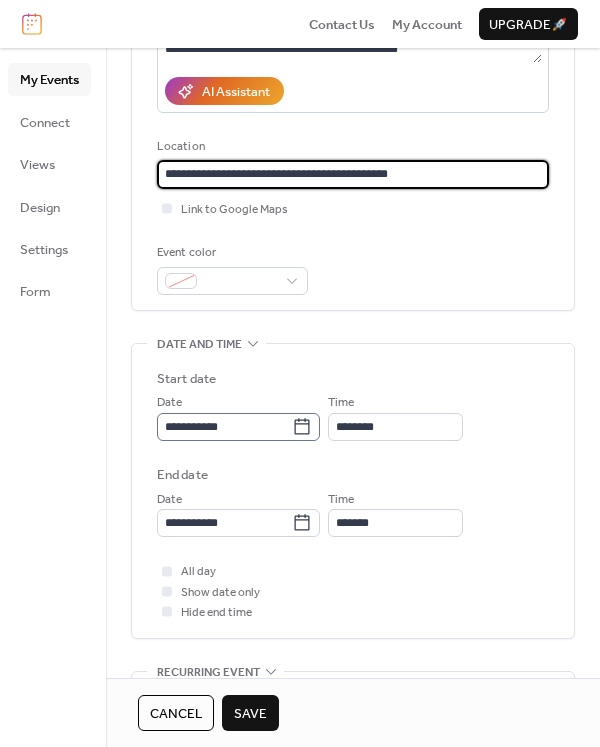 type on "**********" 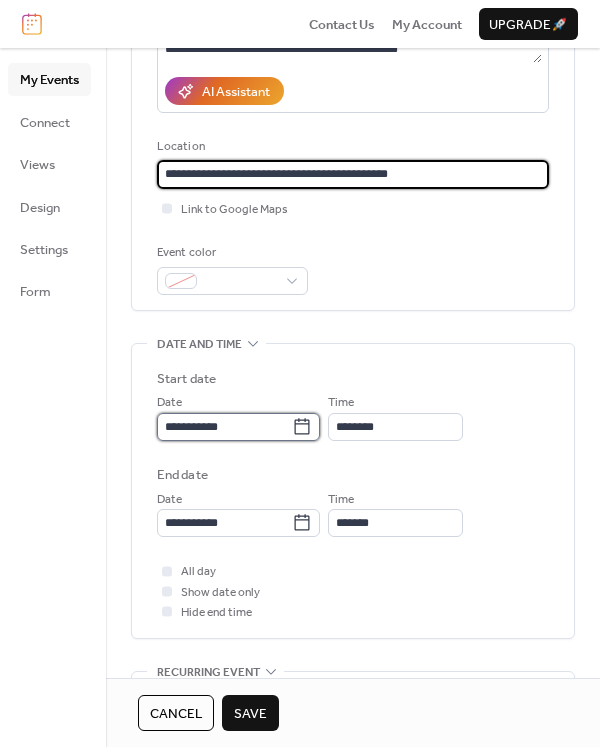 click on "**********" at bounding box center [224, 427] 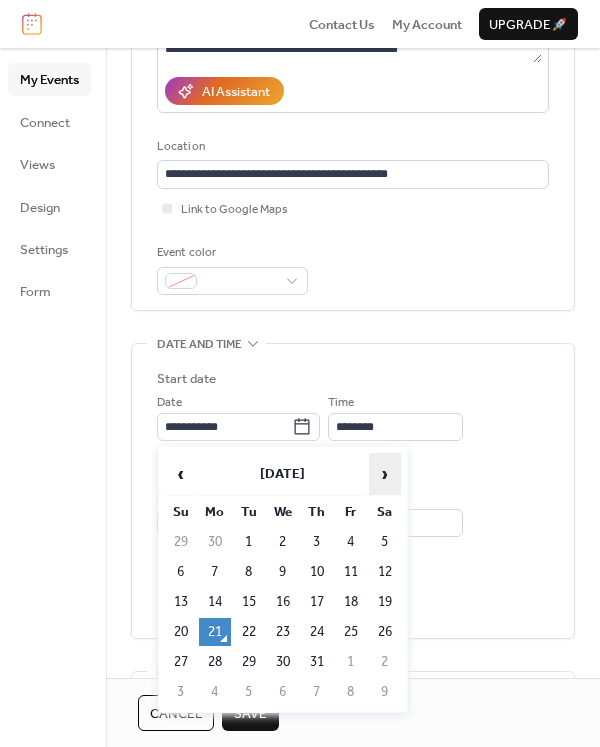 click on "›" at bounding box center (385, 474) 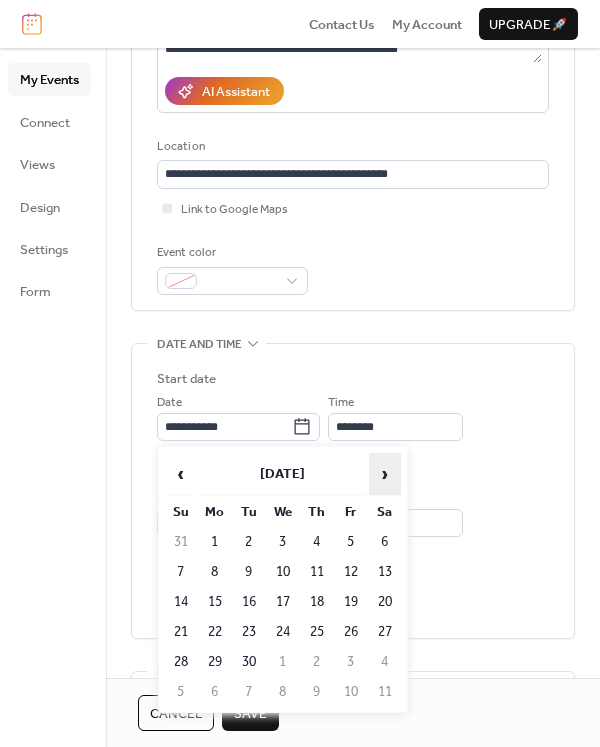 click on "›" at bounding box center (385, 474) 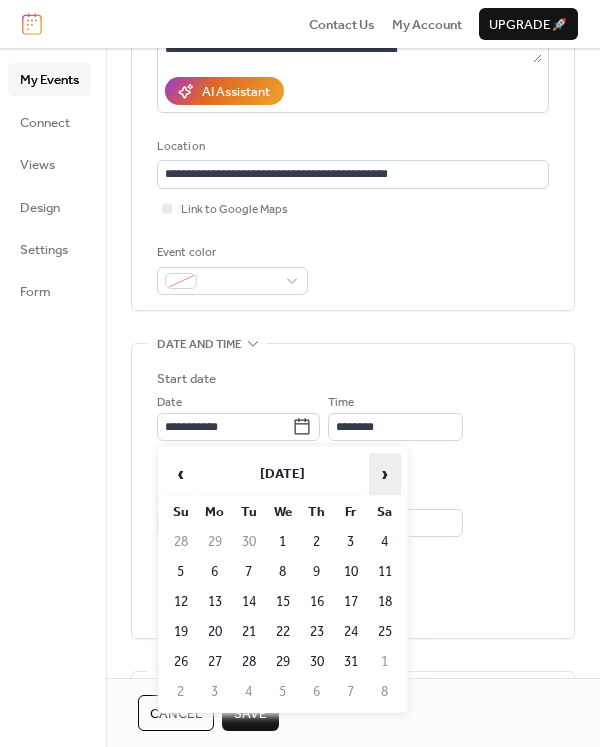 click on "›" at bounding box center (385, 474) 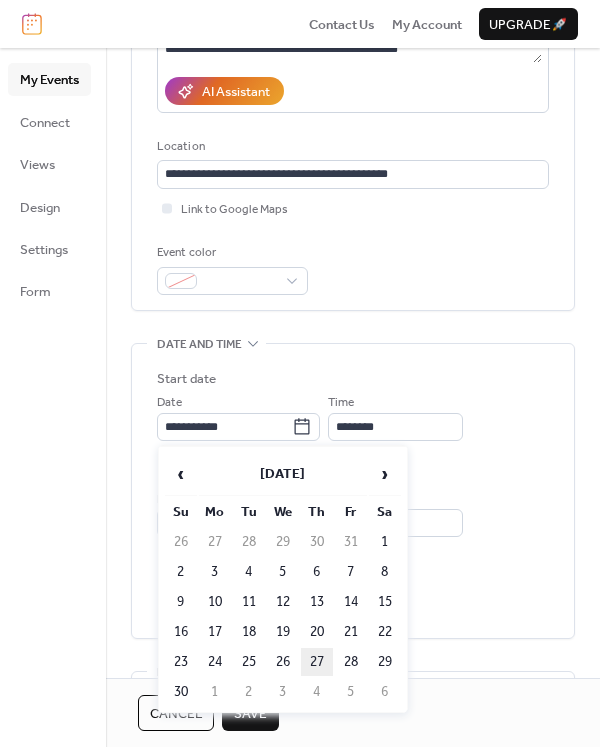 click on "27" at bounding box center (317, 662) 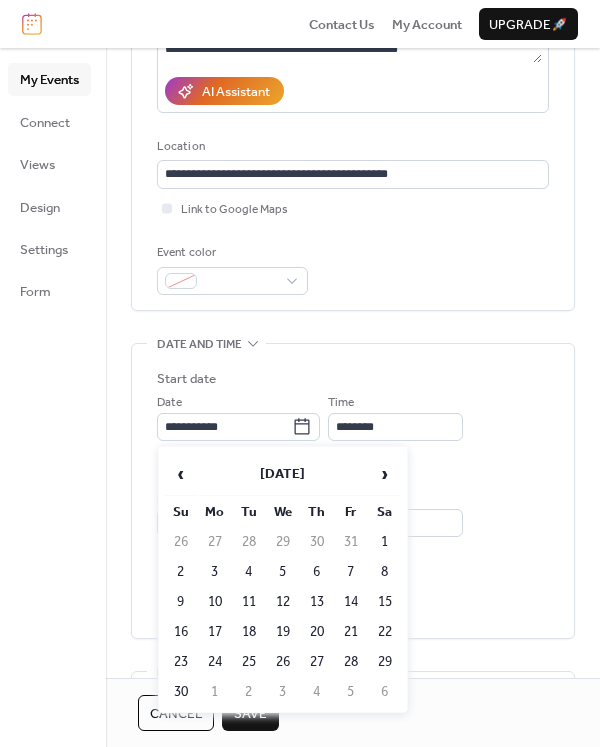 type on "**********" 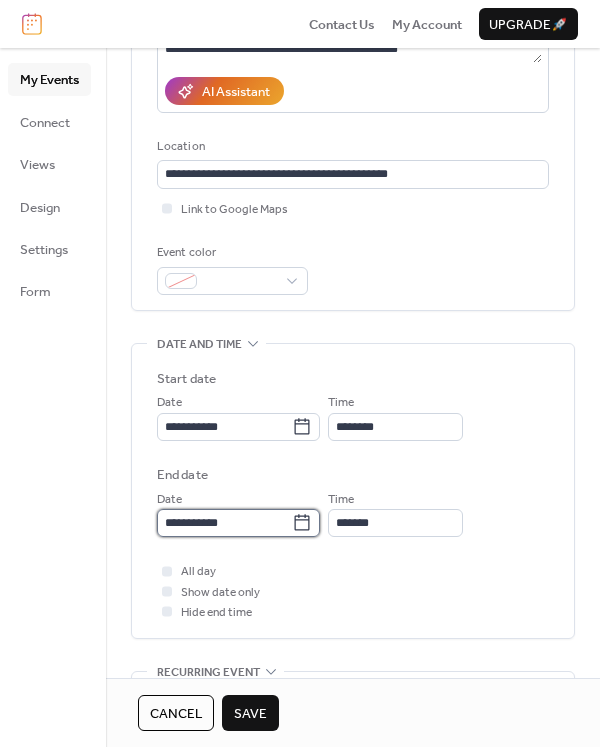 click on "**********" at bounding box center (224, 523) 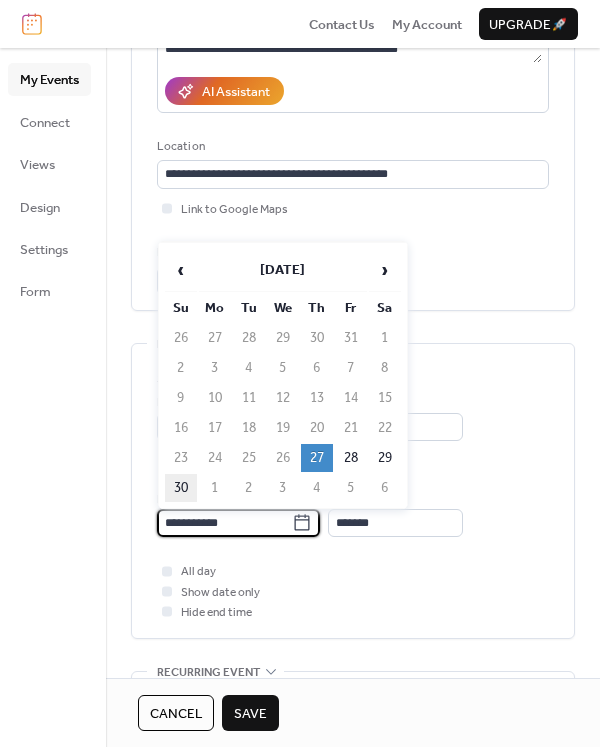 click on "30" at bounding box center [181, 488] 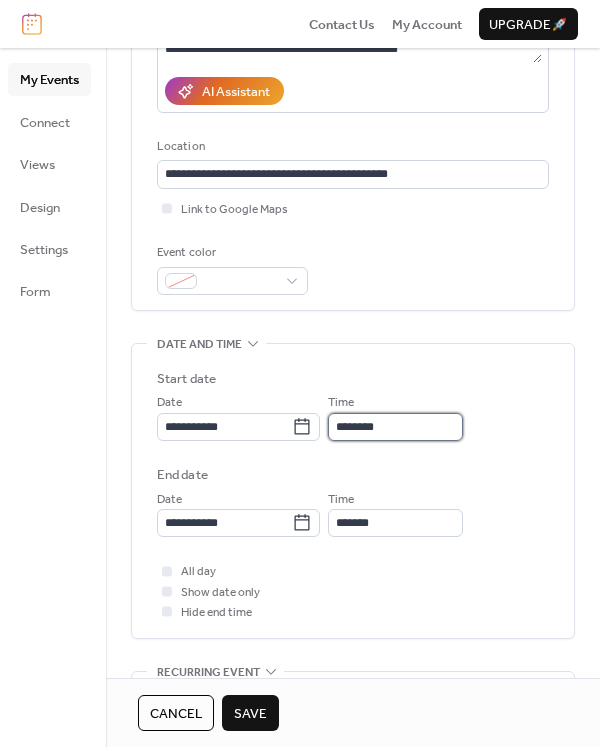 click on "********" at bounding box center (395, 427) 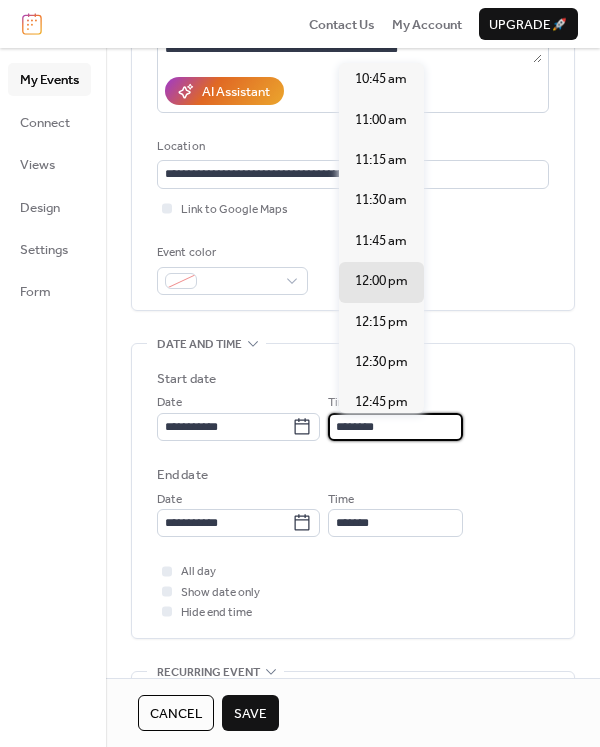 scroll, scrollTop: 1215, scrollLeft: 0, axis: vertical 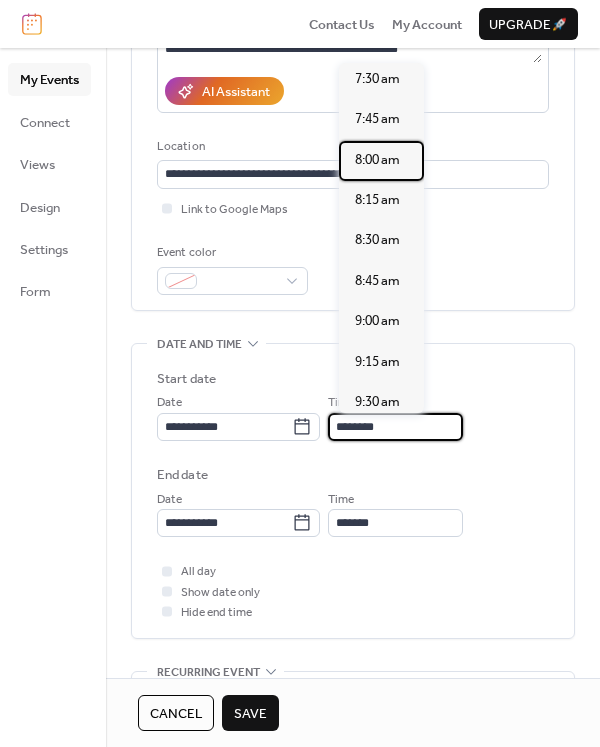 click on "8:00 am" at bounding box center [377, 160] 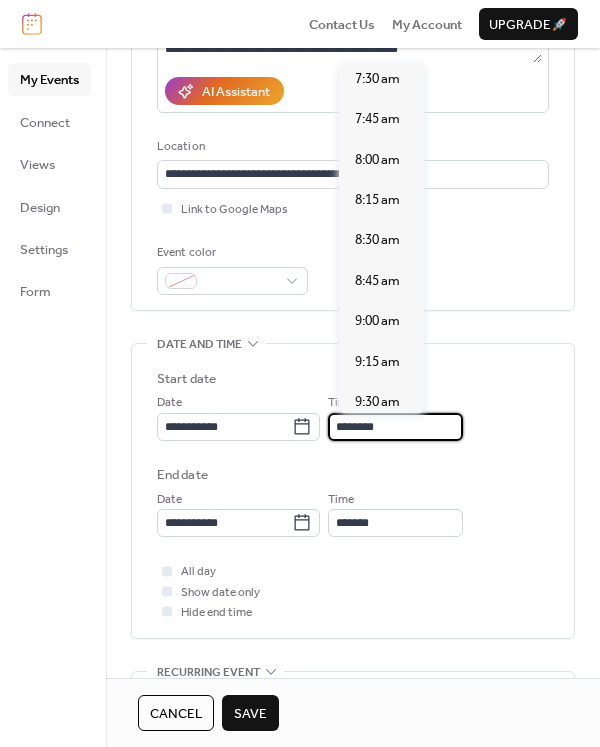 type on "*******" 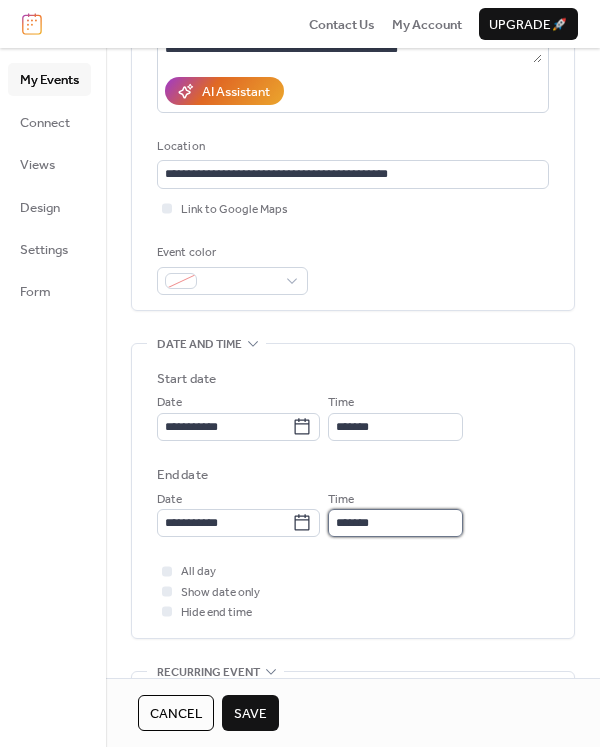click on "*******" at bounding box center [395, 523] 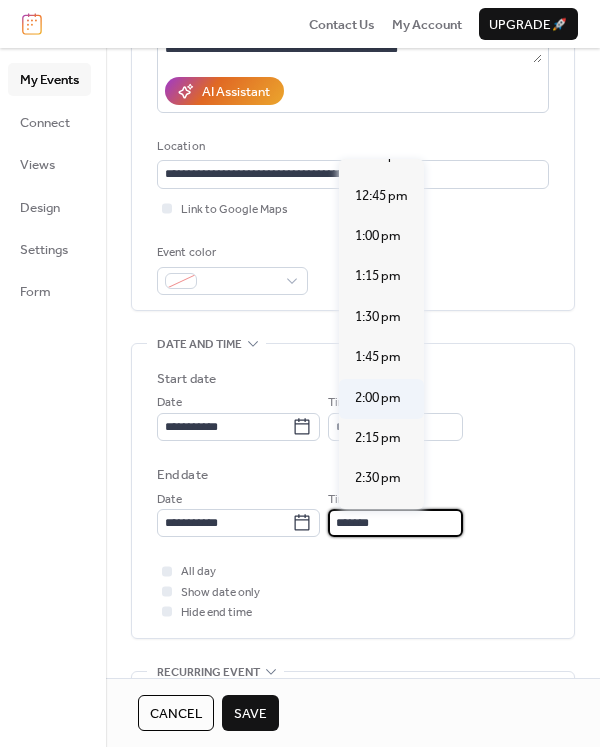 scroll, scrollTop: 2045, scrollLeft: 0, axis: vertical 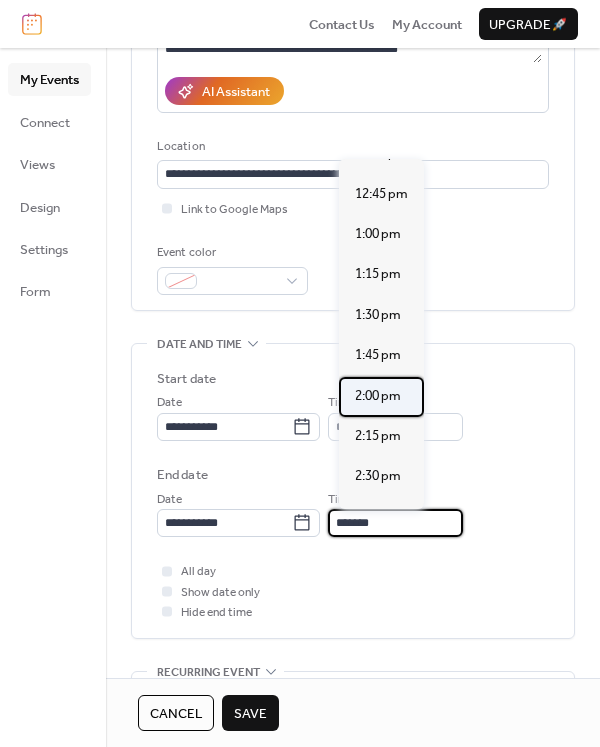 click on "2:00 pm" at bounding box center (378, 396) 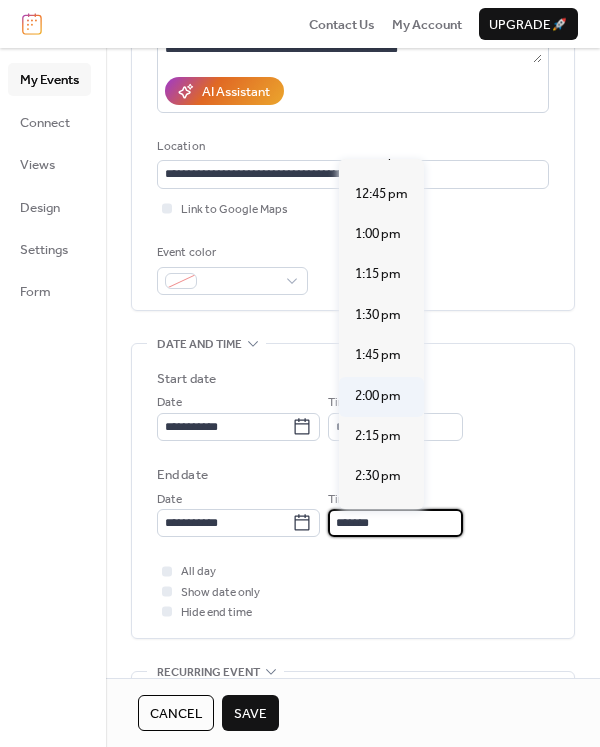 type on "*******" 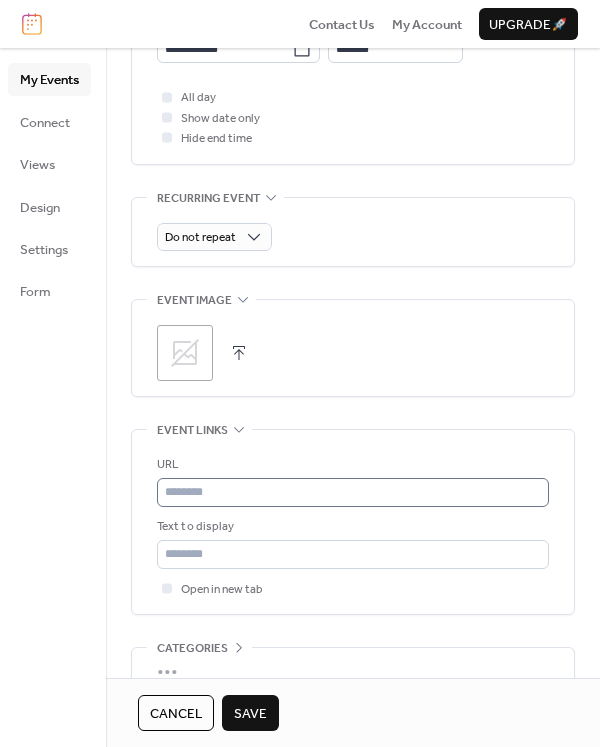 scroll, scrollTop: 834, scrollLeft: 0, axis: vertical 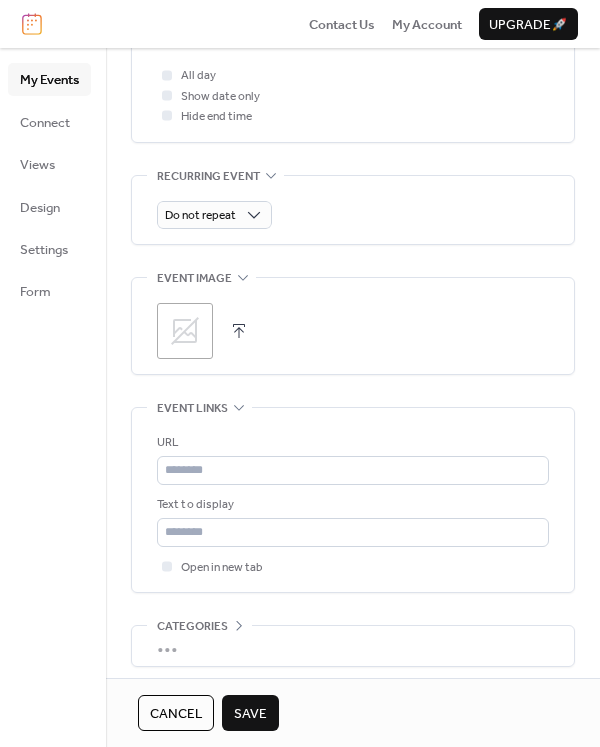 click at bounding box center [239, 331] 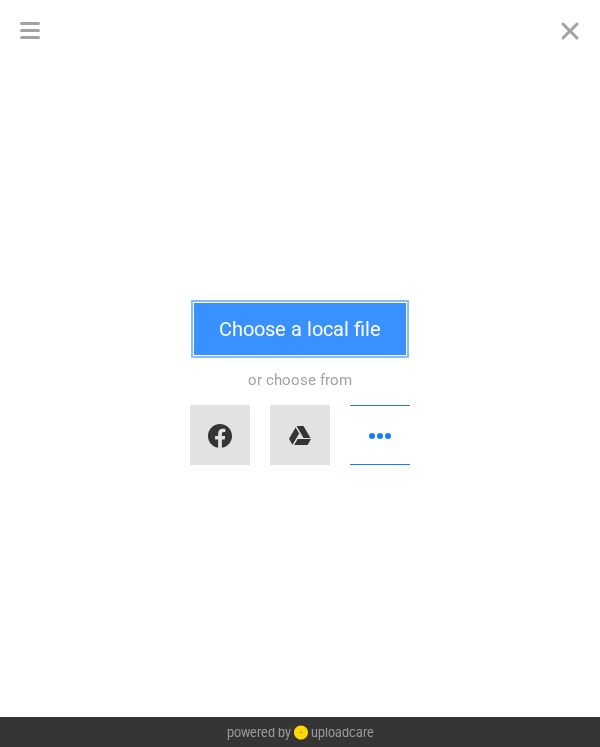 click on "Choose a local file" at bounding box center (300, 329) 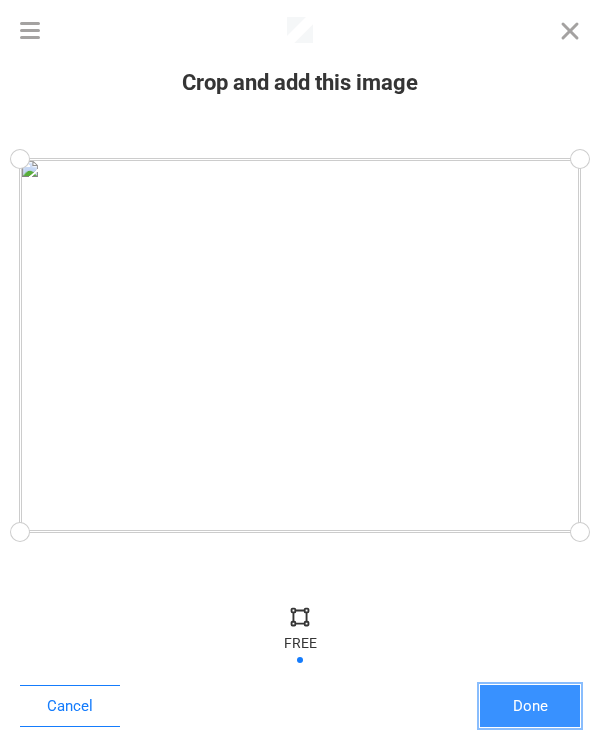 click on "Done" at bounding box center [530, 706] 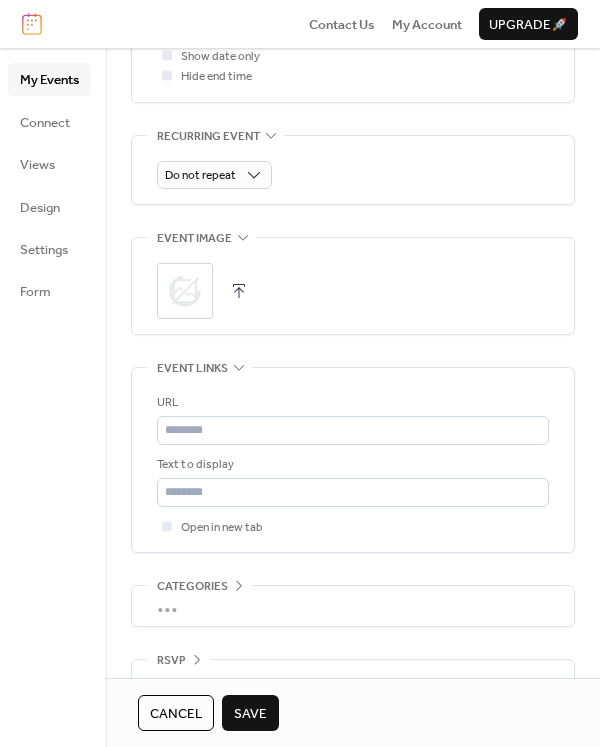 scroll, scrollTop: 917, scrollLeft: 0, axis: vertical 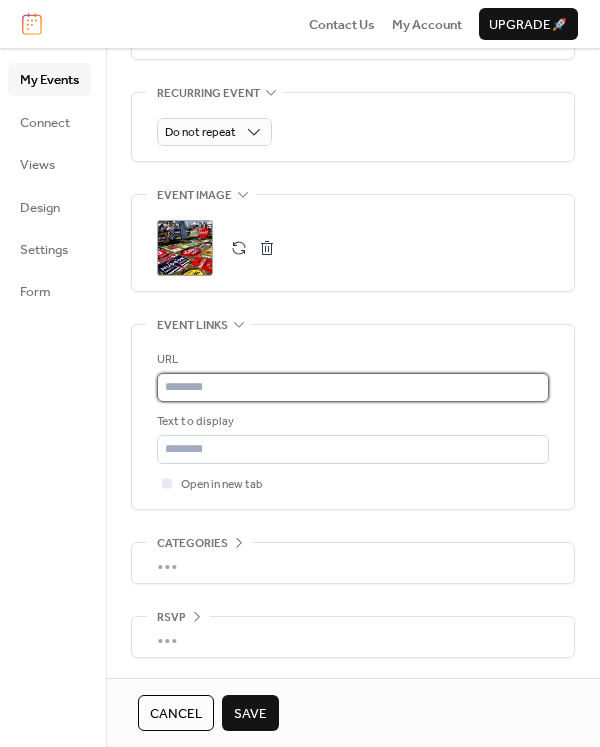 click at bounding box center (353, 387) 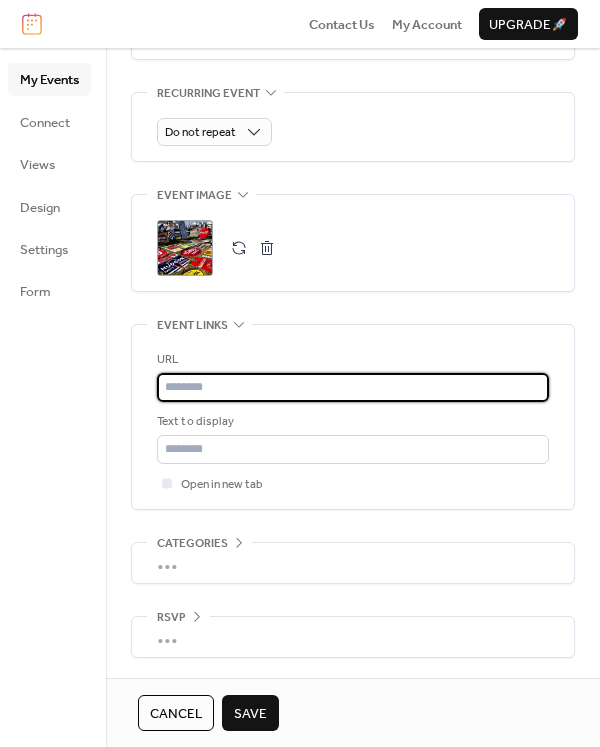paste on "**********" 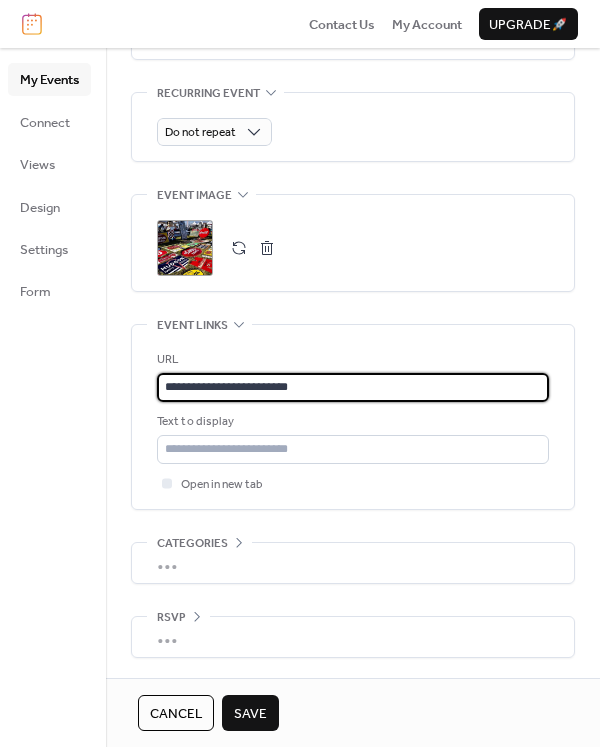 type on "**********" 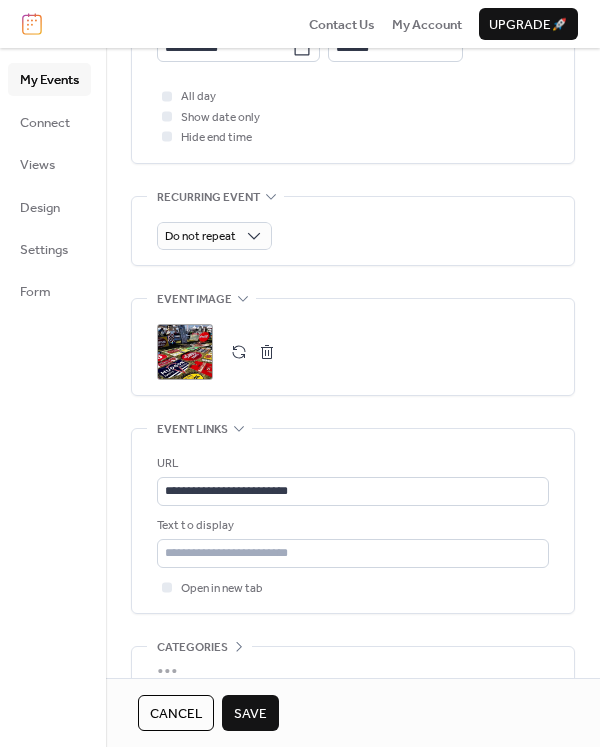 scroll, scrollTop: 917, scrollLeft: 0, axis: vertical 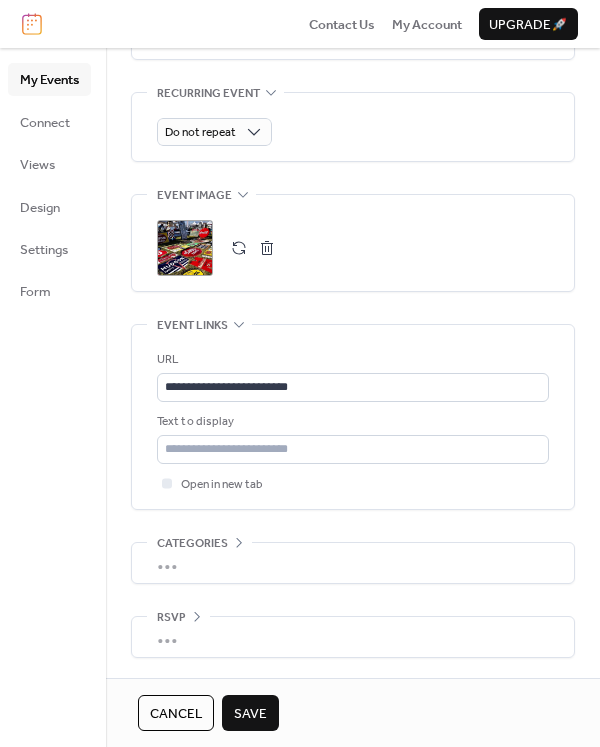 click on "Save" at bounding box center [250, 714] 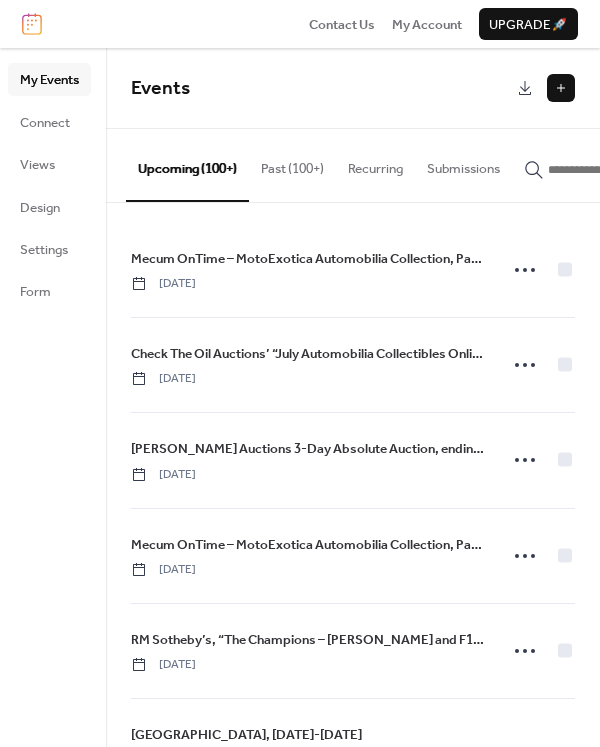 click at bounding box center [561, 88] 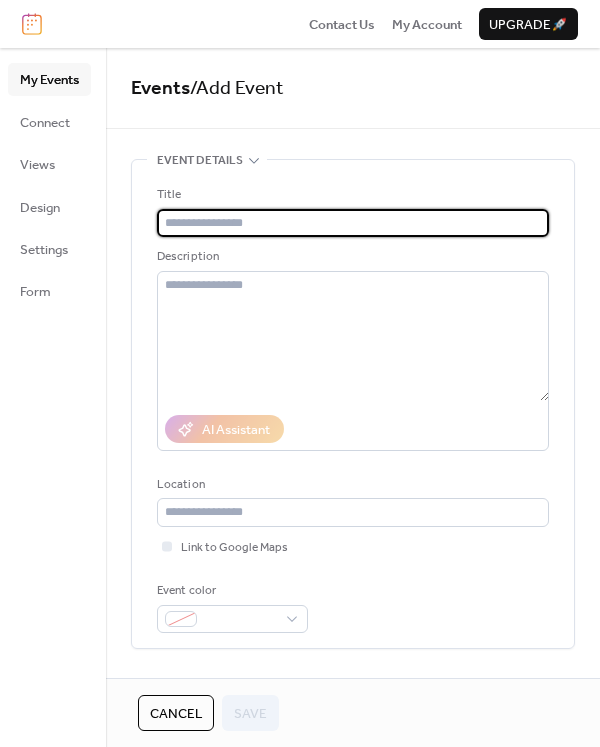 click at bounding box center (353, 223) 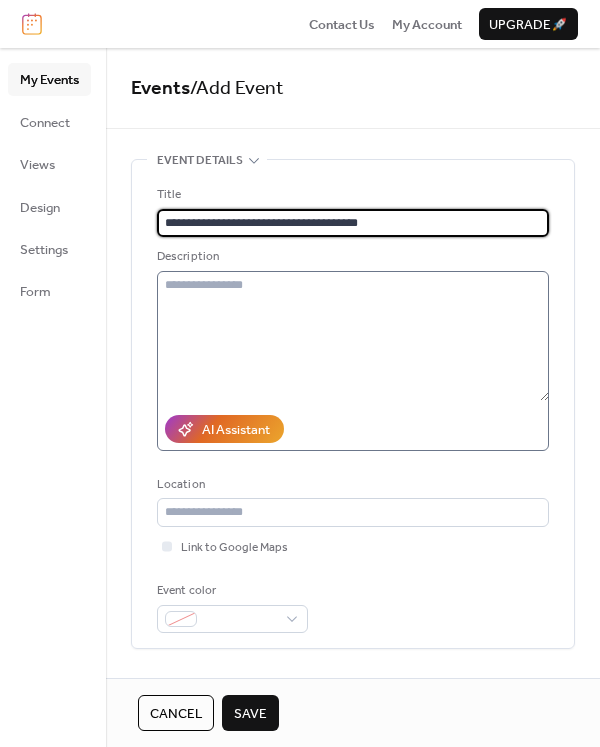type on "**********" 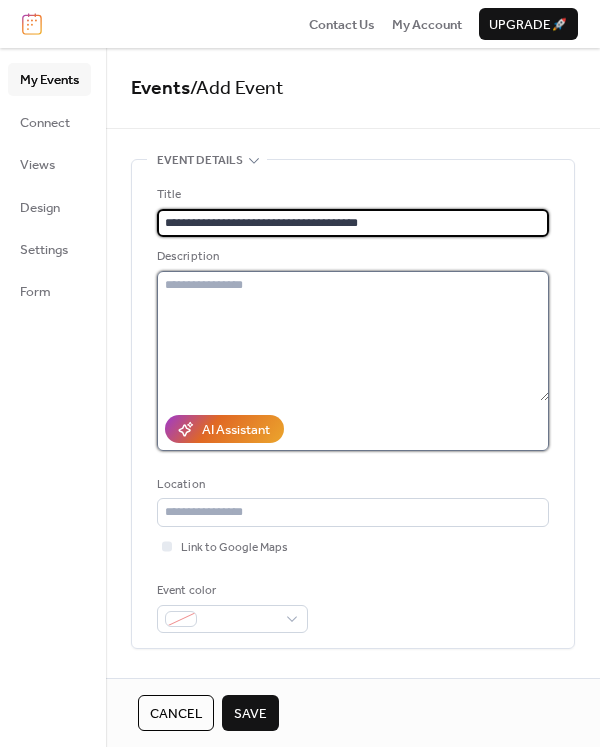 click at bounding box center (353, 336) 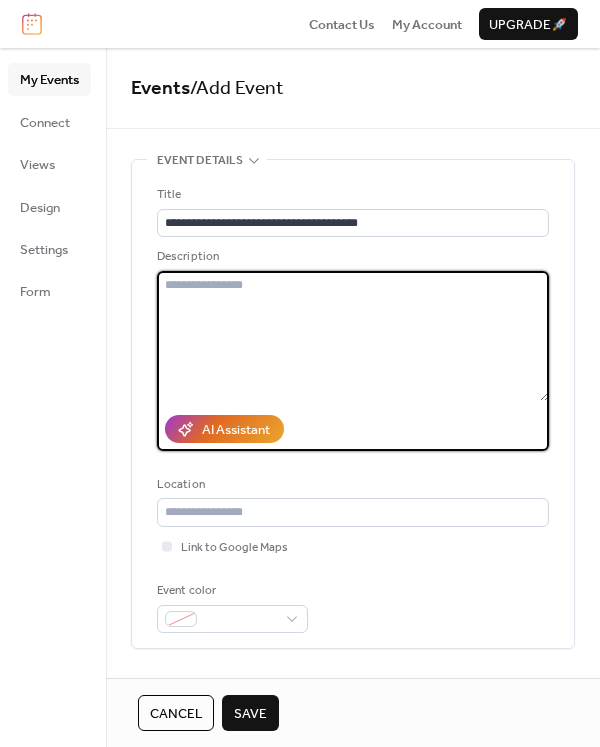 click at bounding box center (353, 336) 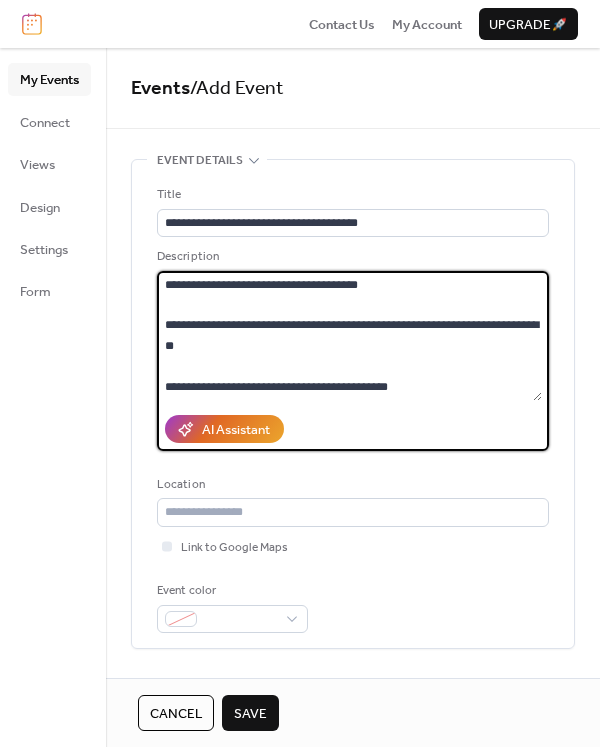 scroll, scrollTop: 262, scrollLeft: 0, axis: vertical 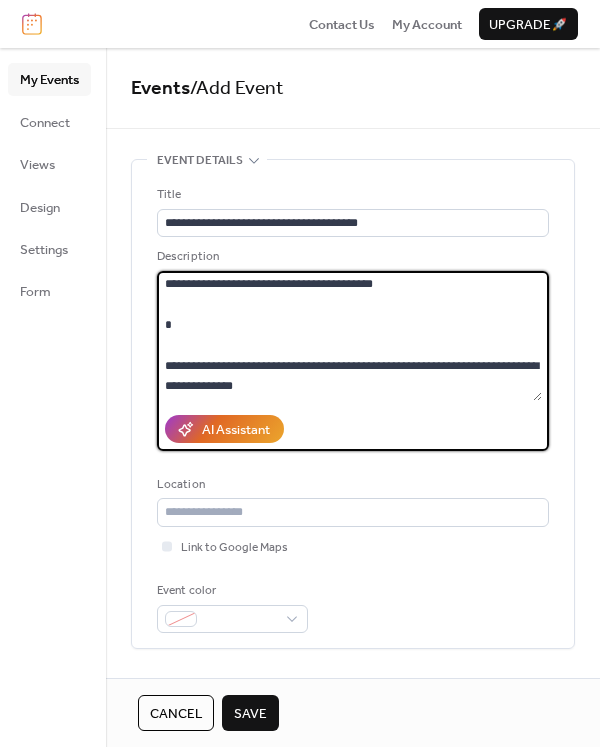 click on "**********" at bounding box center [349, 336] 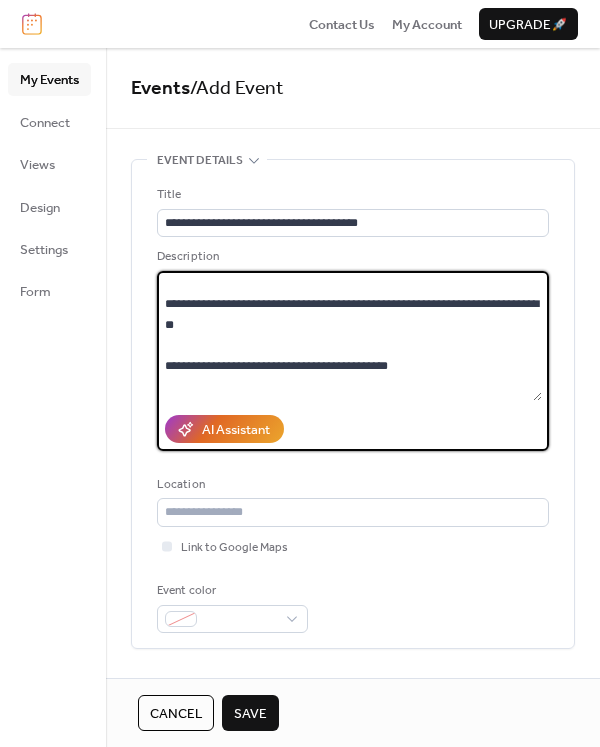 scroll, scrollTop: 0, scrollLeft: 0, axis: both 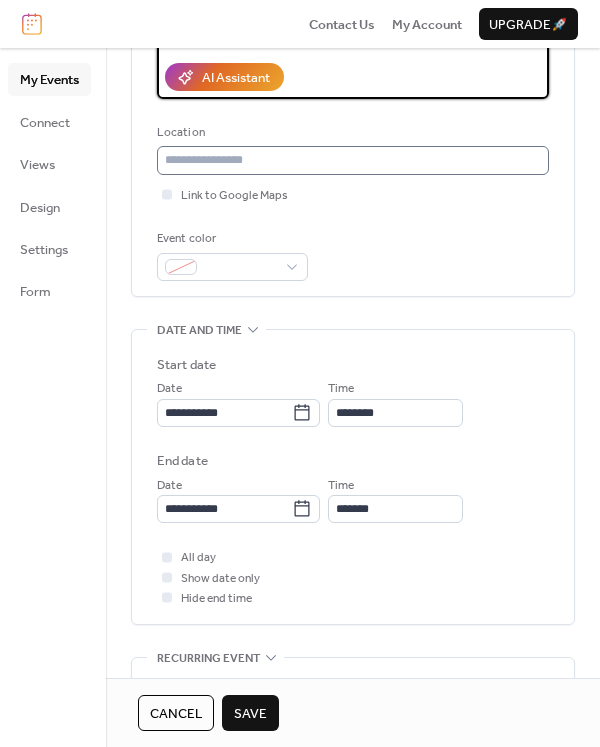 type on "**********" 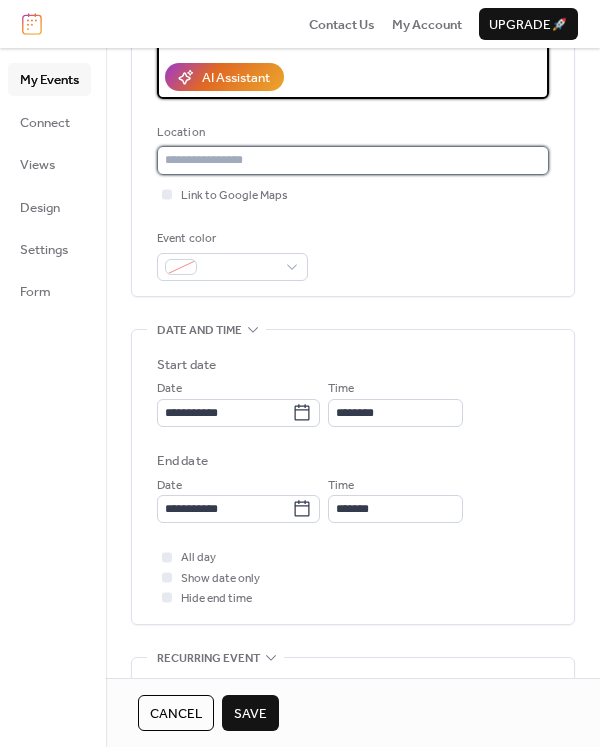 click at bounding box center (353, 160) 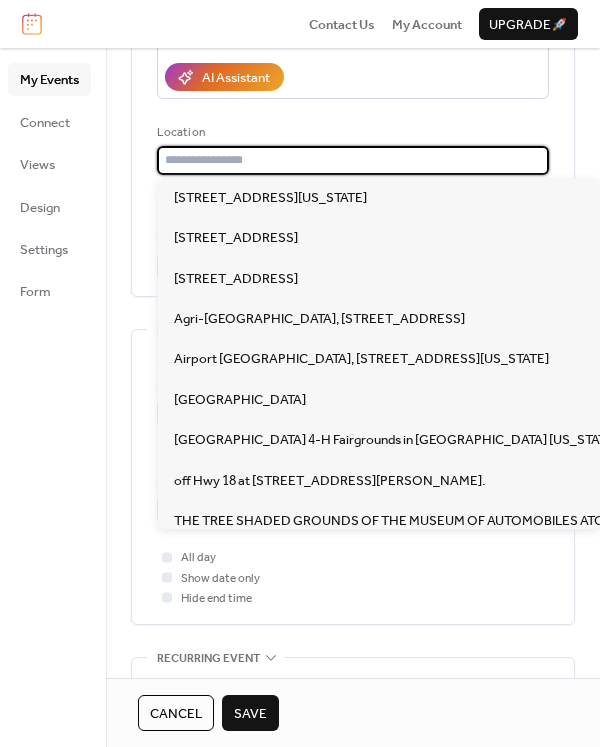 paste on "**********" 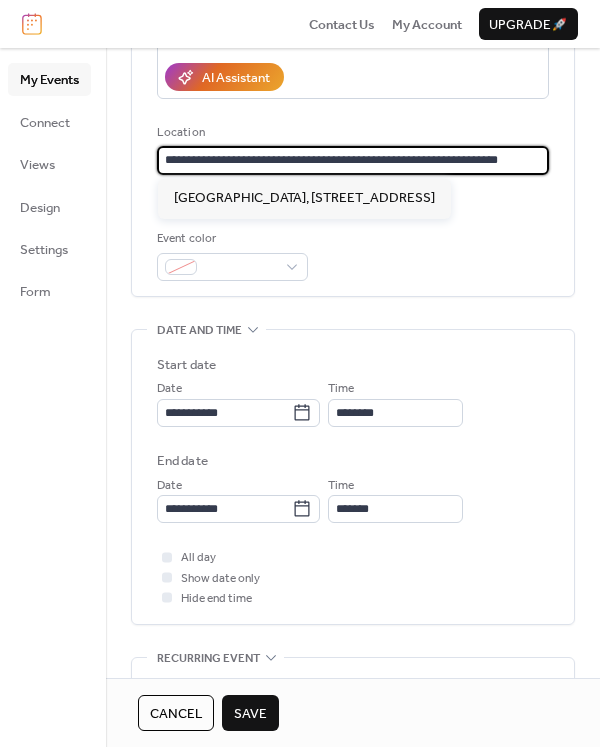 type on "**********" 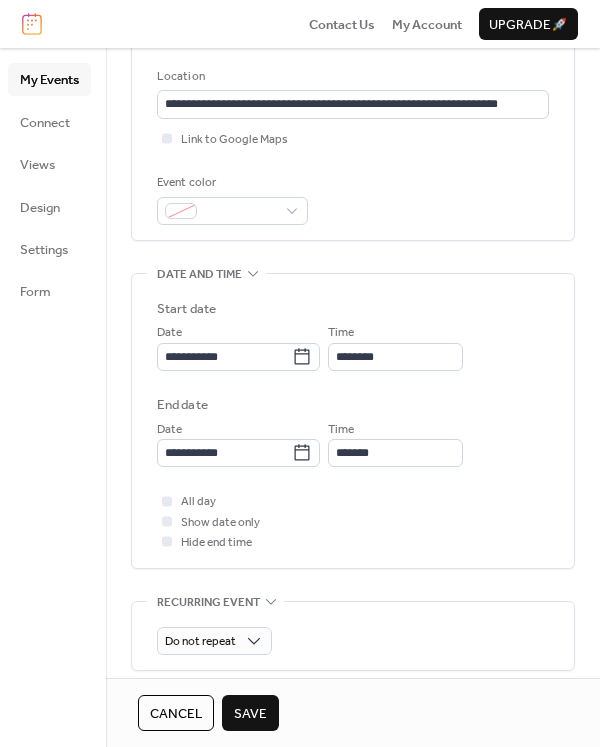 scroll, scrollTop: 425, scrollLeft: 0, axis: vertical 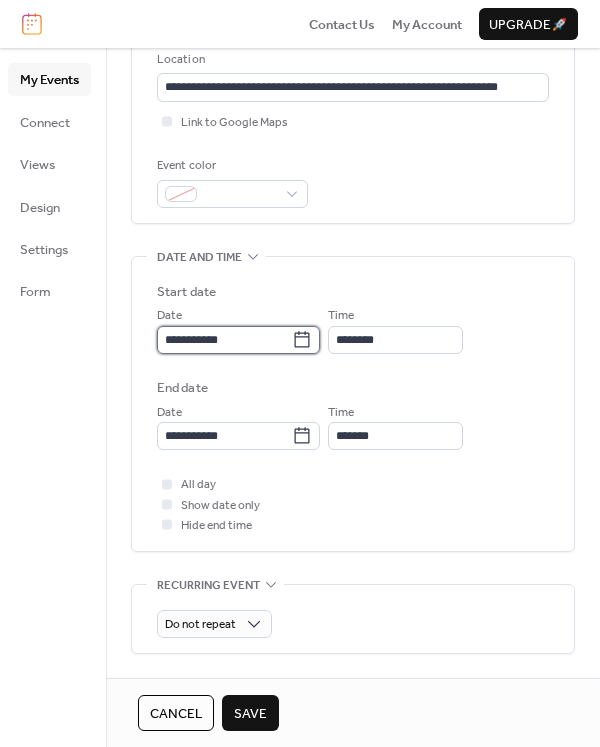 click on "**********" at bounding box center (224, 340) 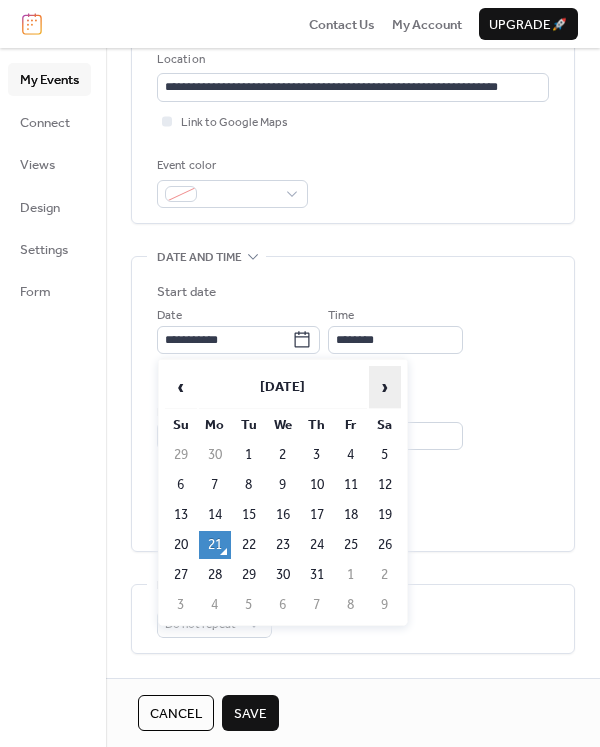 click on "›" at bounding box center [385, 387] 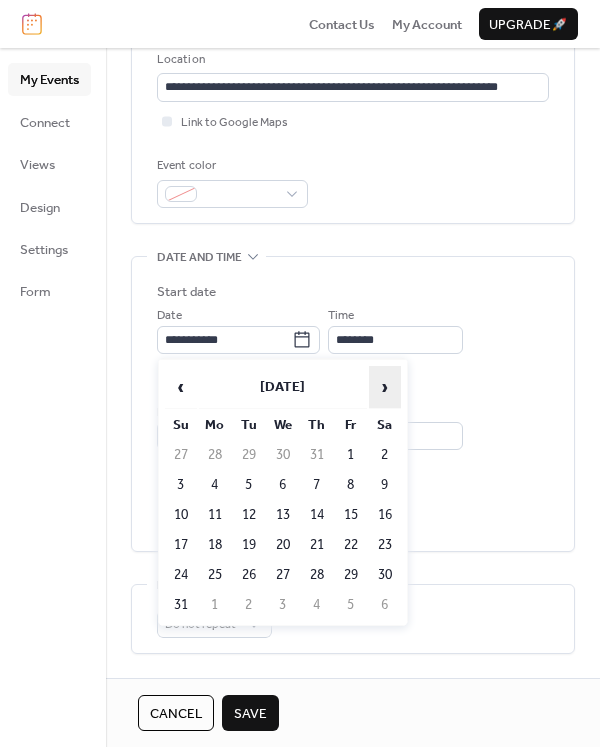 click on "›" at bounding box center (385, 387) 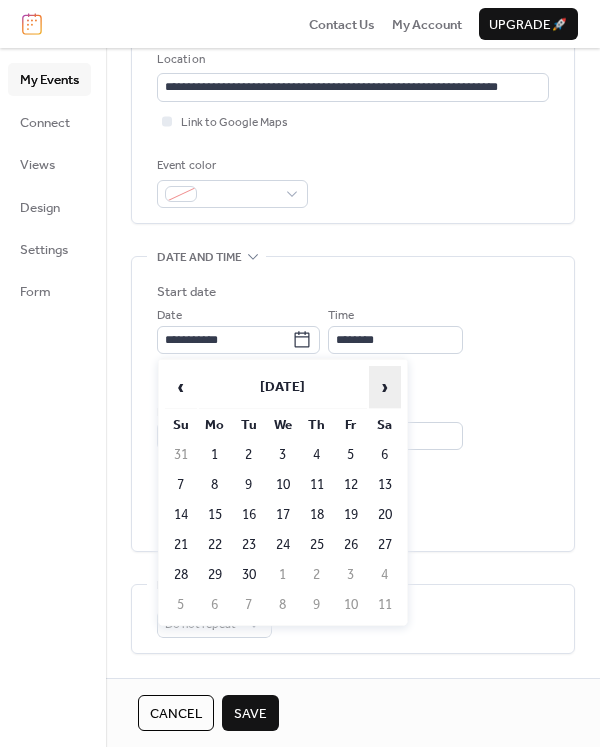click on "›" at bounding box center (385, 387) 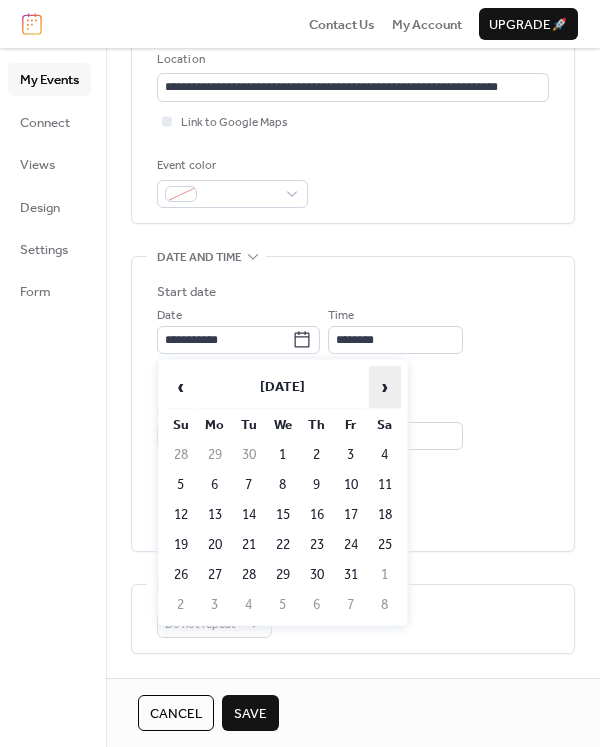 click on "›" at bounding box center (385, 387) 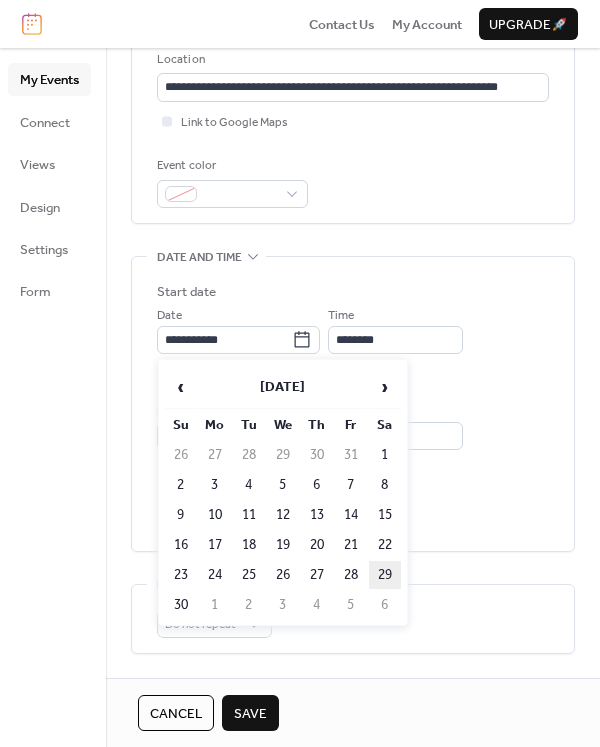 click on "29" at bounding box center (385, 575) 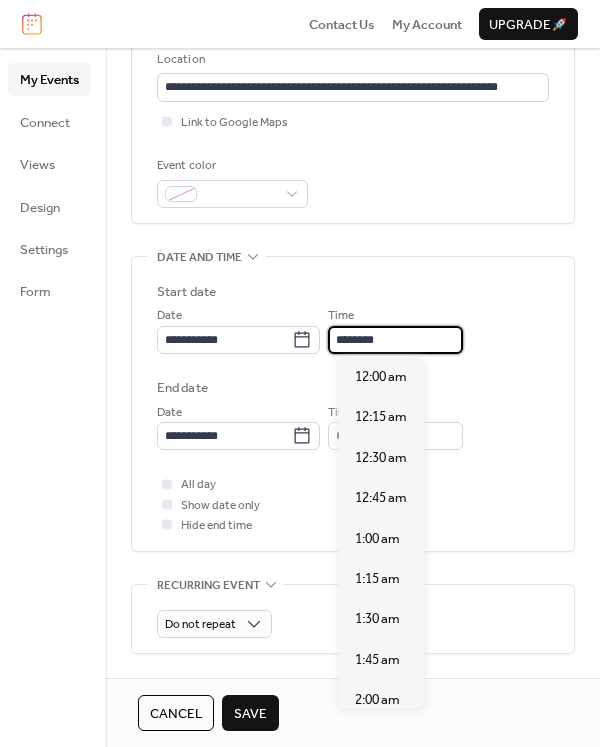 click on "********" at bounding box center [395, 340] 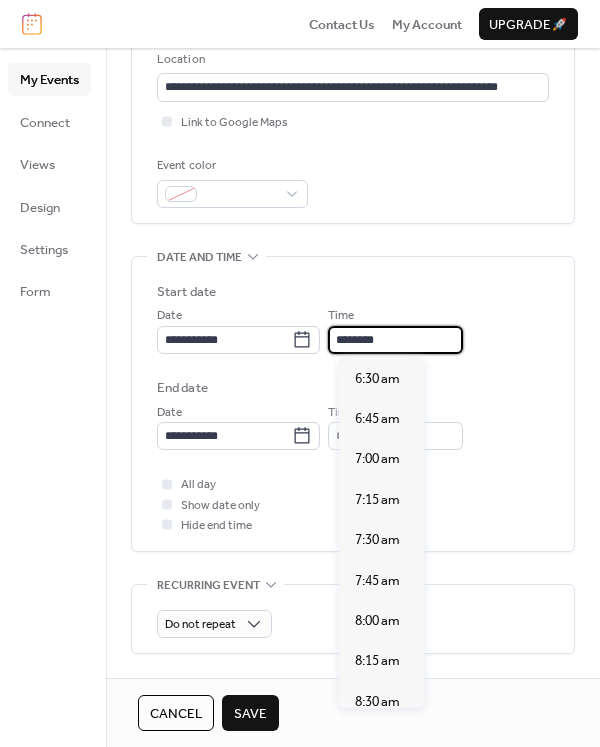scroll, scrollTop: 1211, scrollLeft: 0, axis: vertical 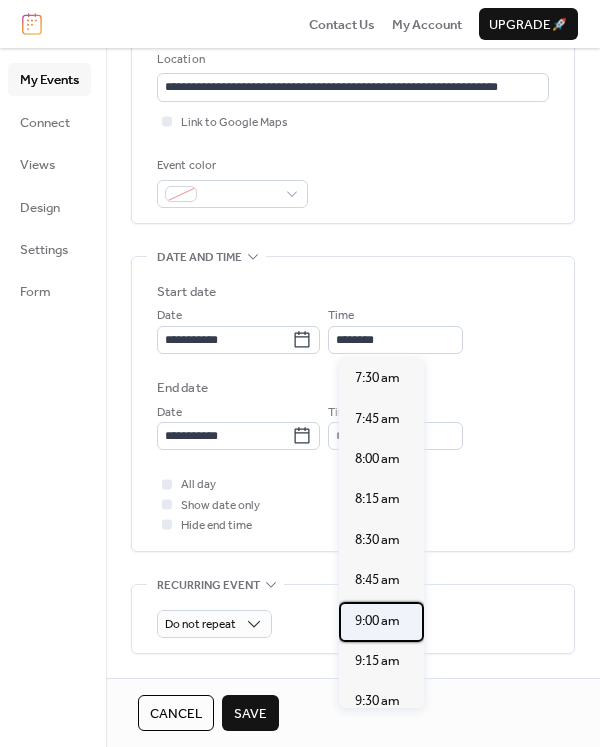 click on "9:00 am" at bounding box center [377, 621] 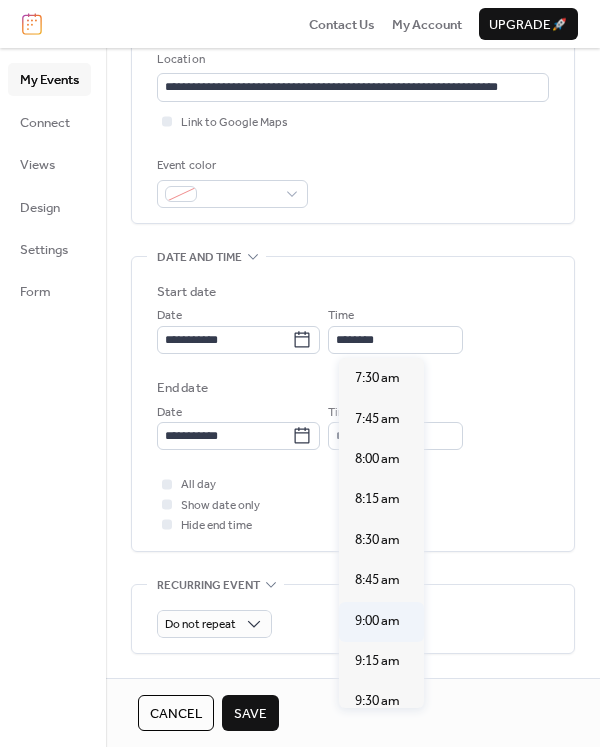 type on "*******" 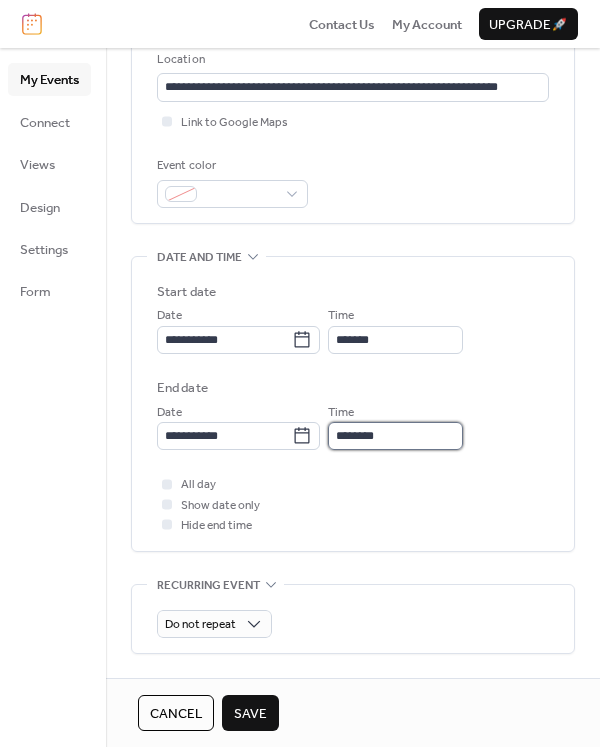click on "********" at bounding box center (395, 436) 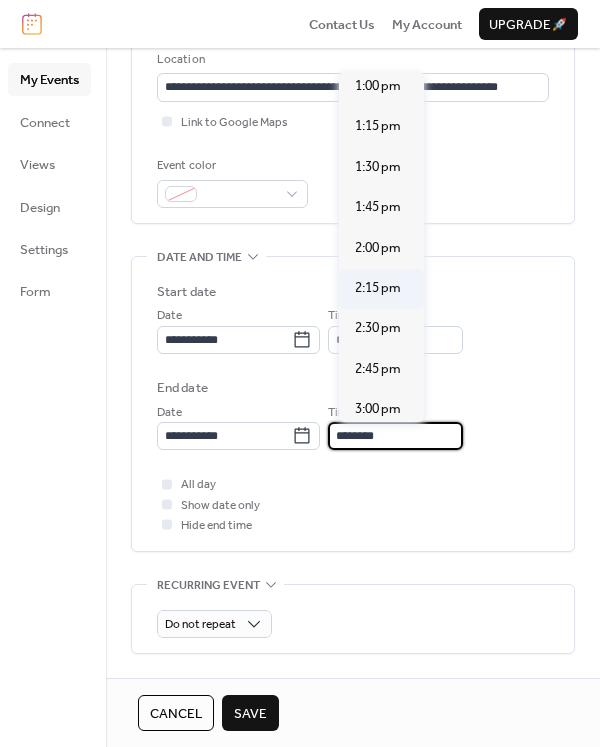 scroll, scrollTop: 658, scrollLeft: 0, axis: vertical 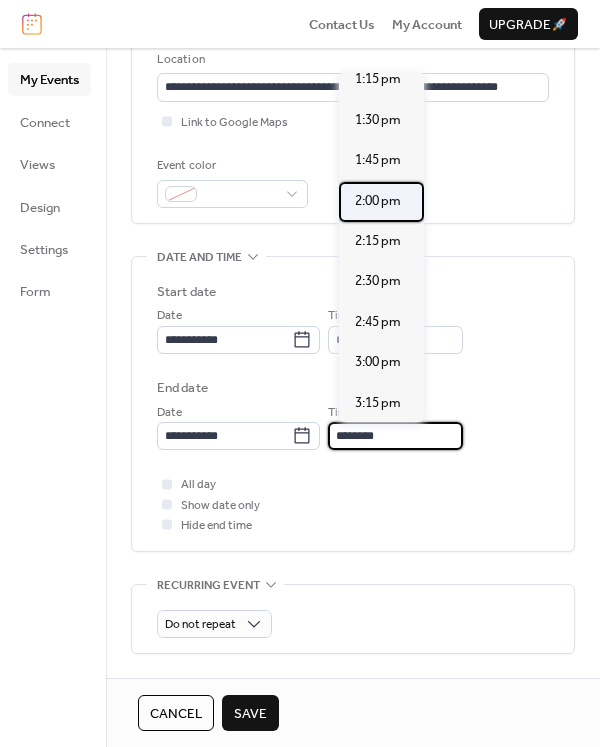 click on "2:00 pm" at bounding box center [378, 201] 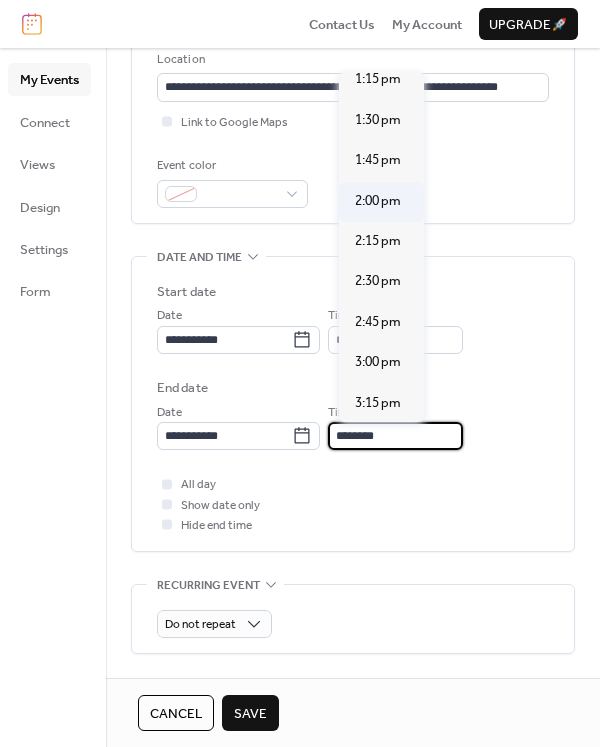type on "*******" 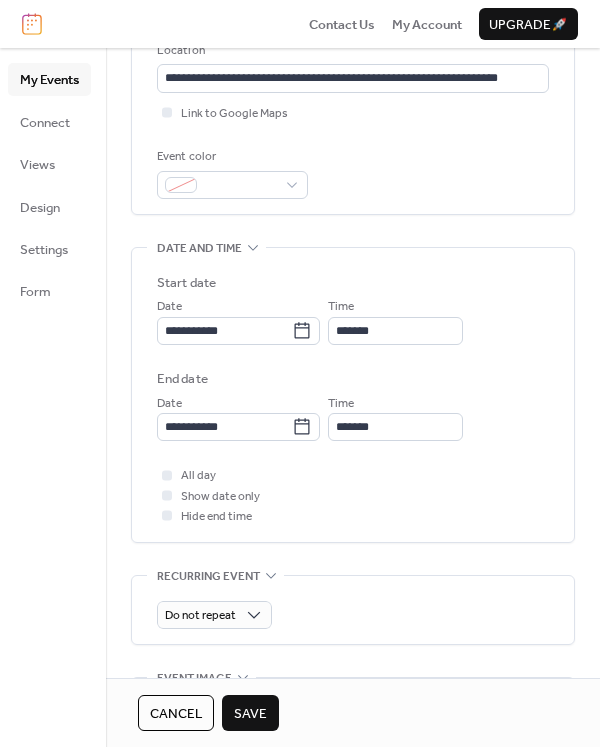 scroll, scrollTop: 410, scrollLeft: 0, axis: vertical 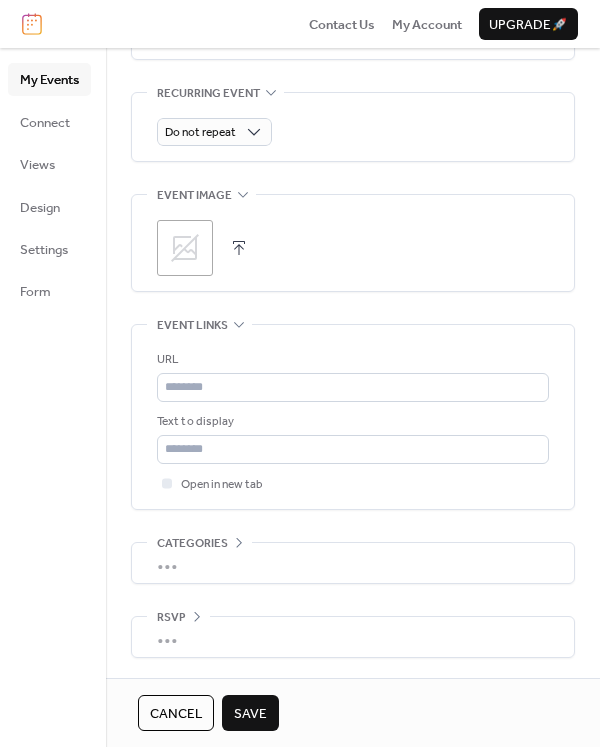 click at bounding box center [239, 248] 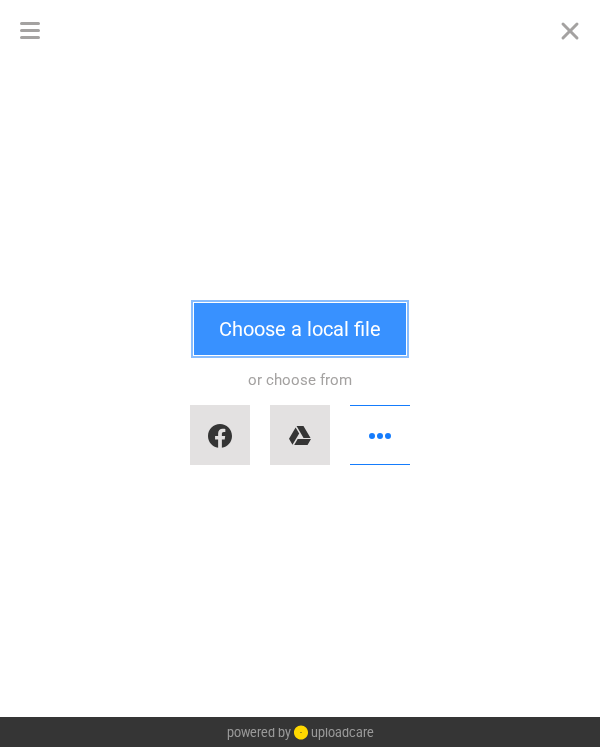 click on "Choose a local file" at bounding box center (300, 329) 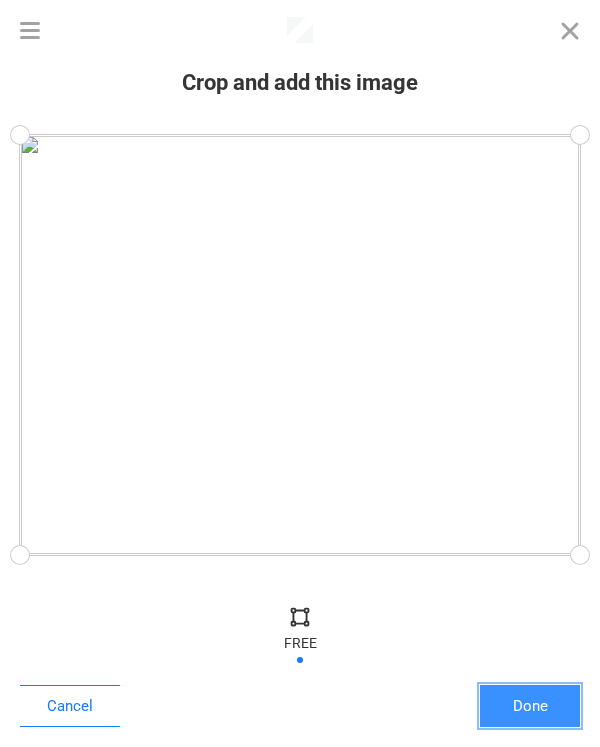 click on "Done" at bounding box center [530, 706] 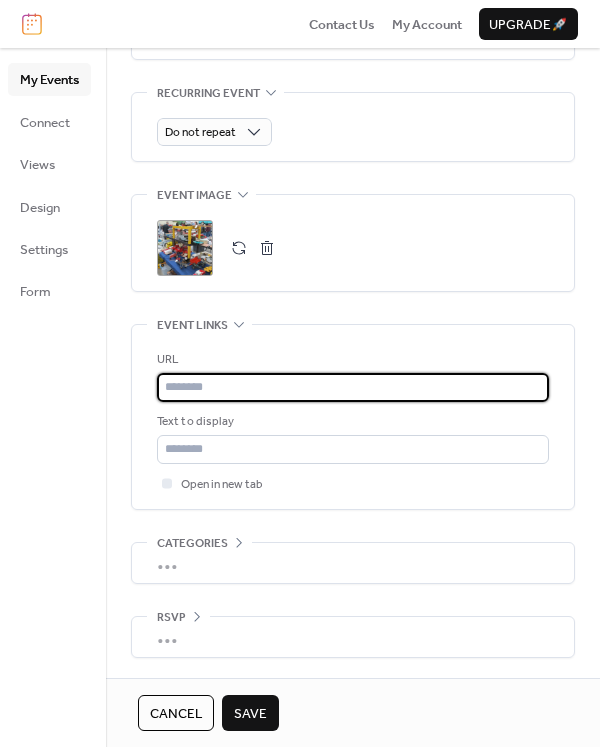 click at bounding box center (353, 387) 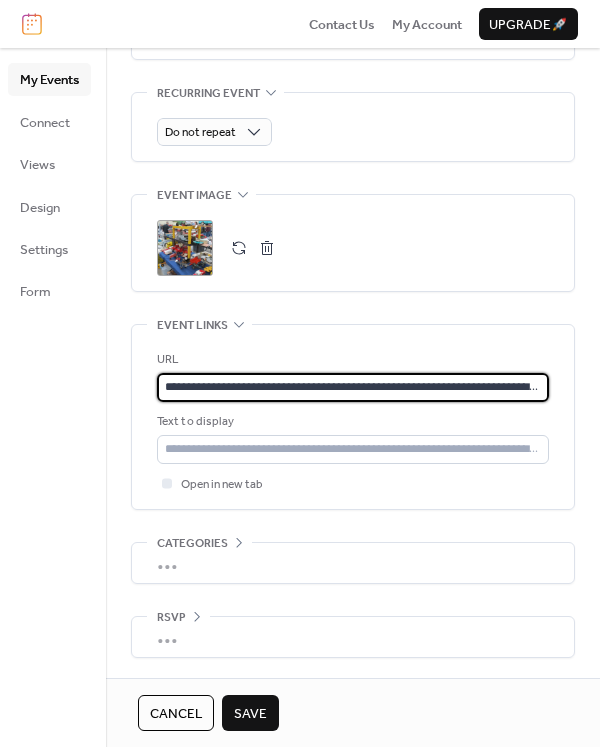 scroll, scrollTop: 0, scrollLeft: 127, axis: horizontal 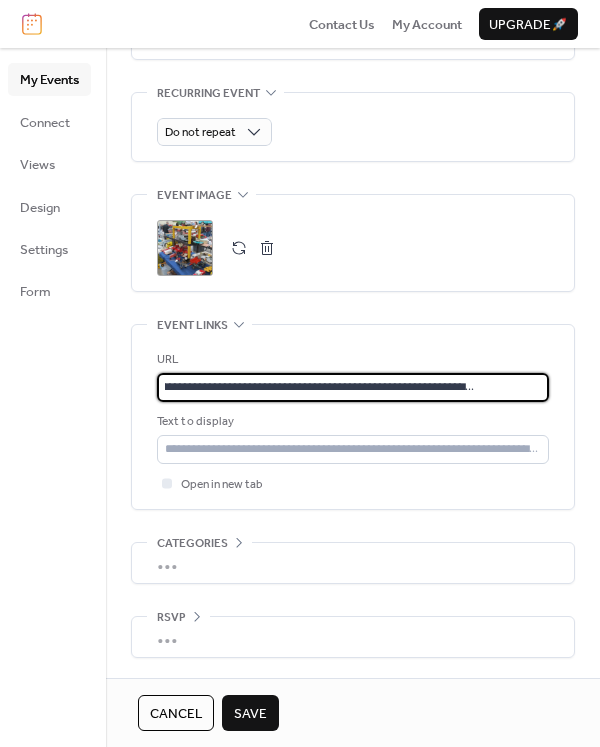 type on "**********" 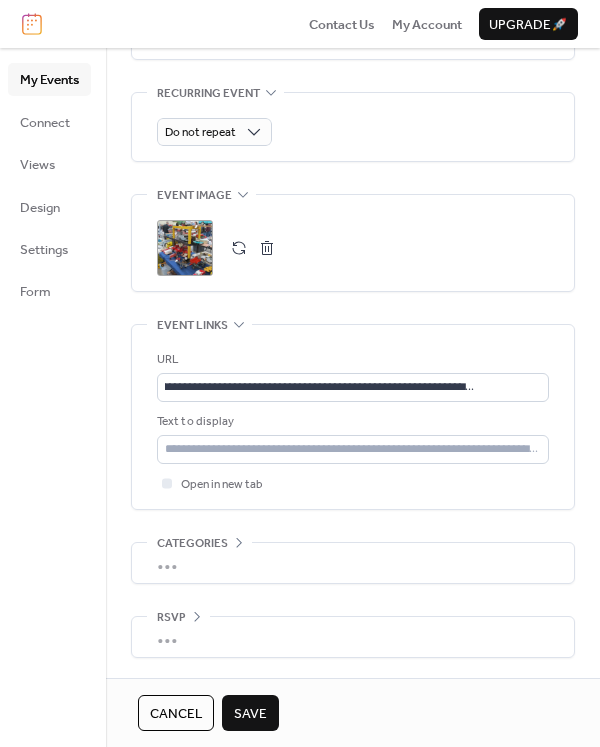 click on "**********" at bounding box center [353, -40] 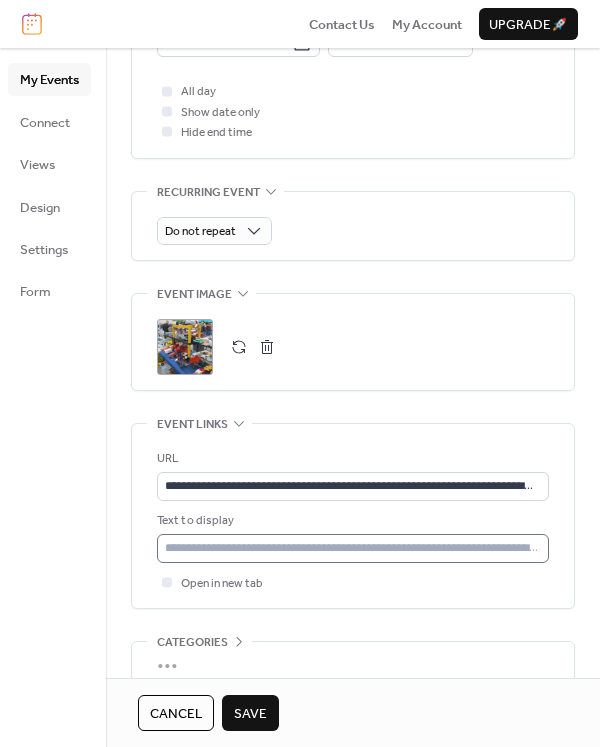 scroll, scrollTop: 917, scrollLeft: 0, axis: vertical 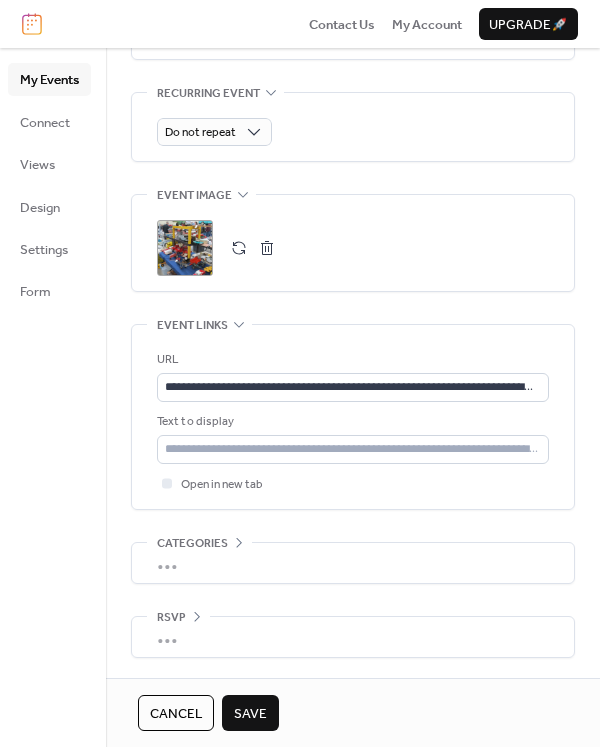 click on "Save" at bounding box center (250, 714) 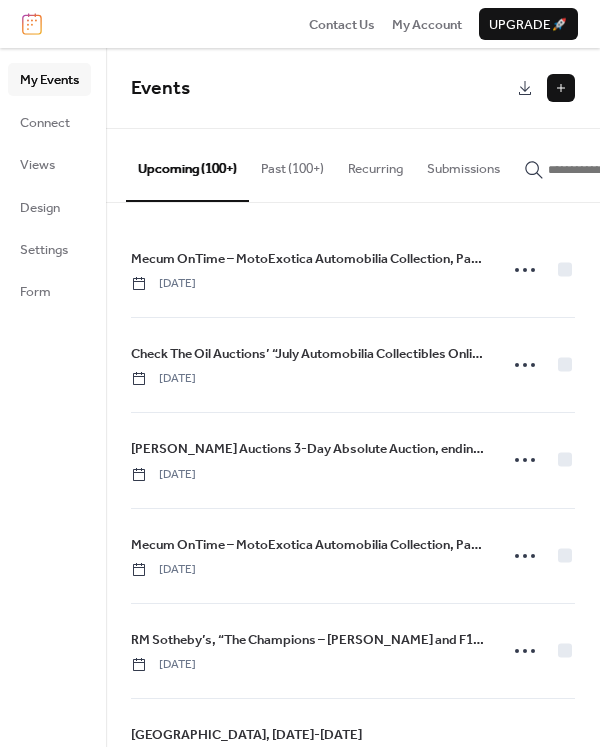 click at bounding box center (561, 88) 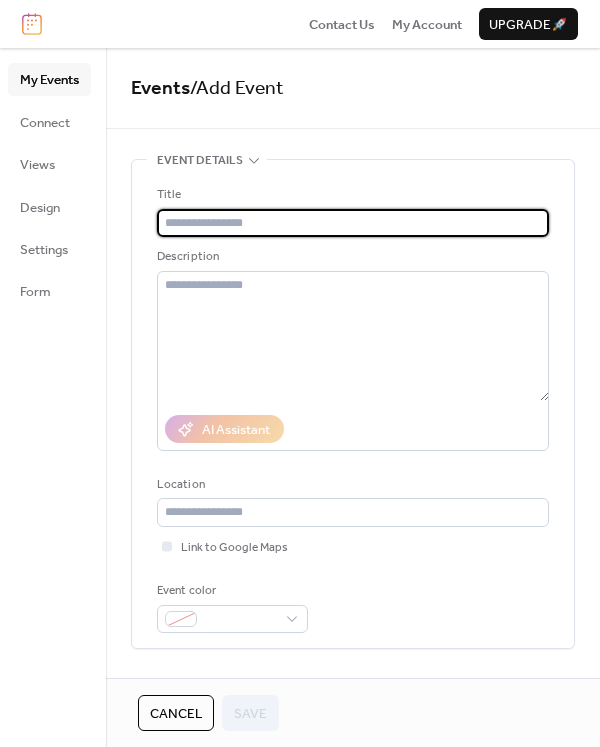 paste on "**********" 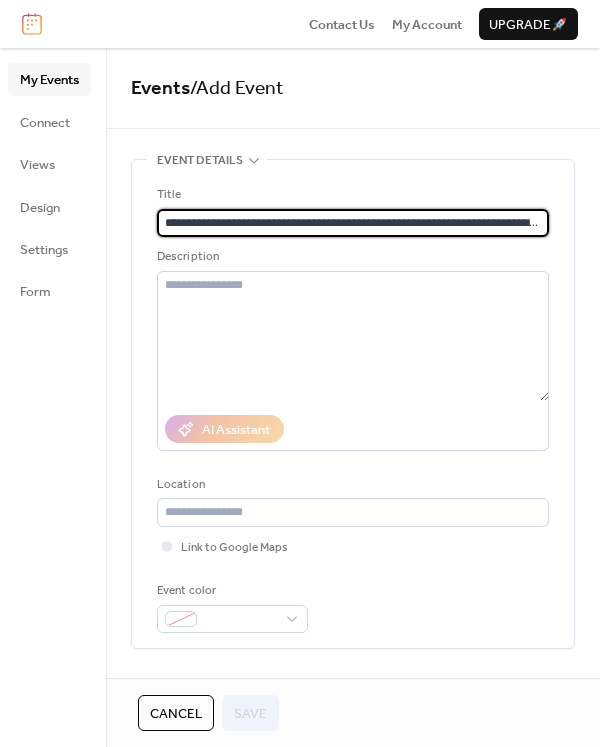 scroll, scrollTop: 0, scrollLeft: 130, axis: horizontal 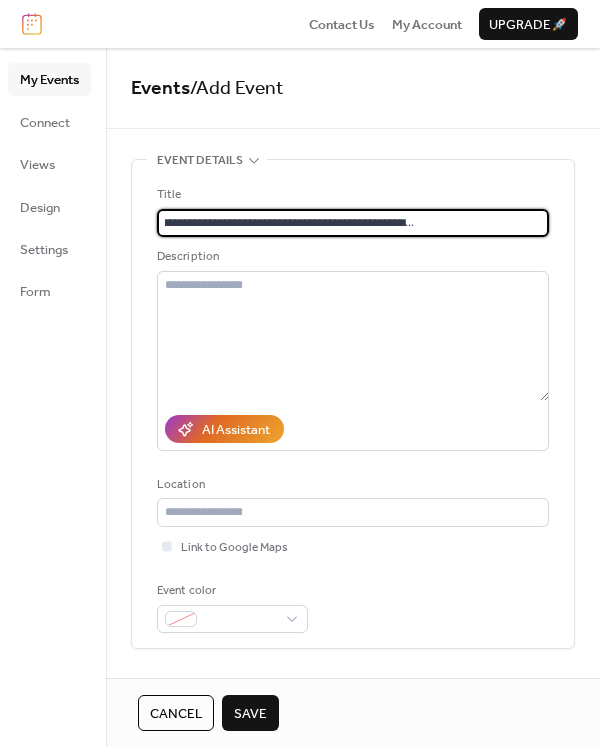 type on "**********" 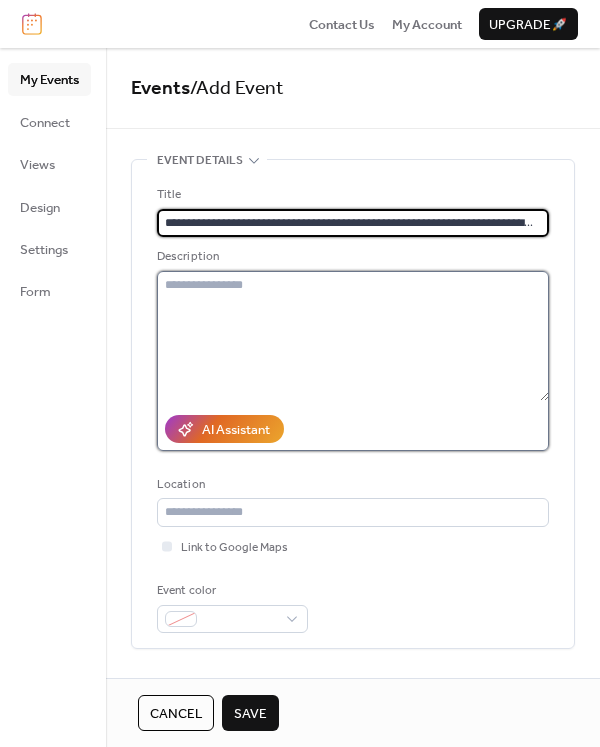 click at bounding box center (353, 336) 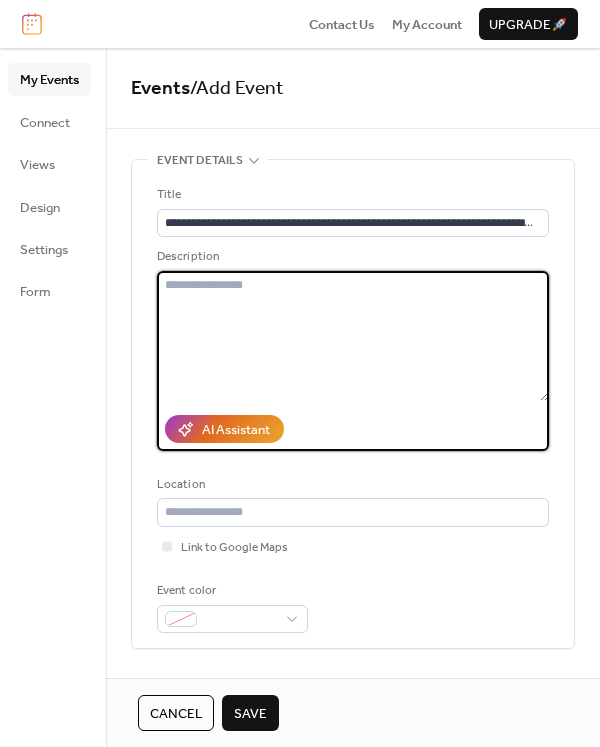 paste on "**********" 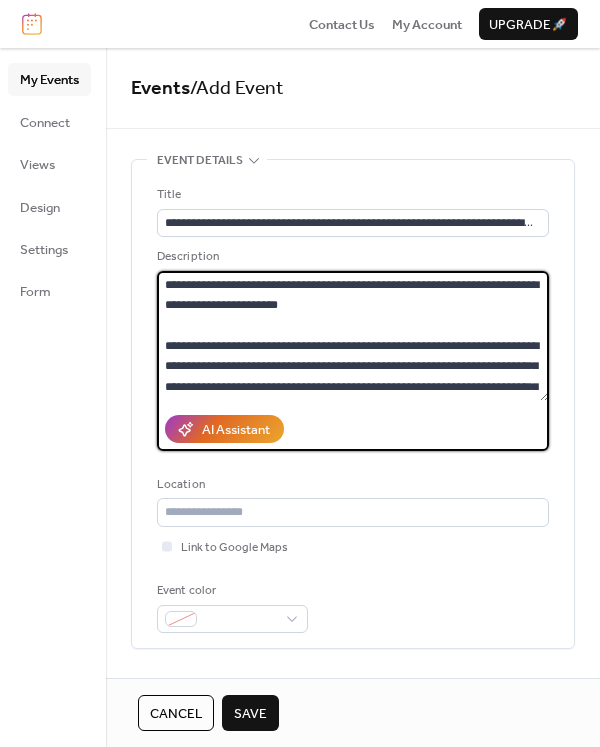 scroll, scrollTop: 466, scrollLeft: 0, axis: vertical 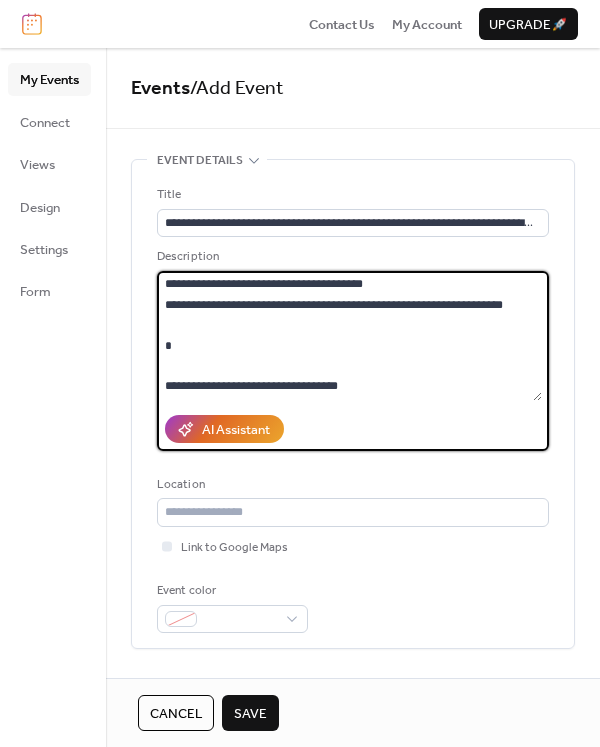 click on "**********" at bounding box center [349, 336] 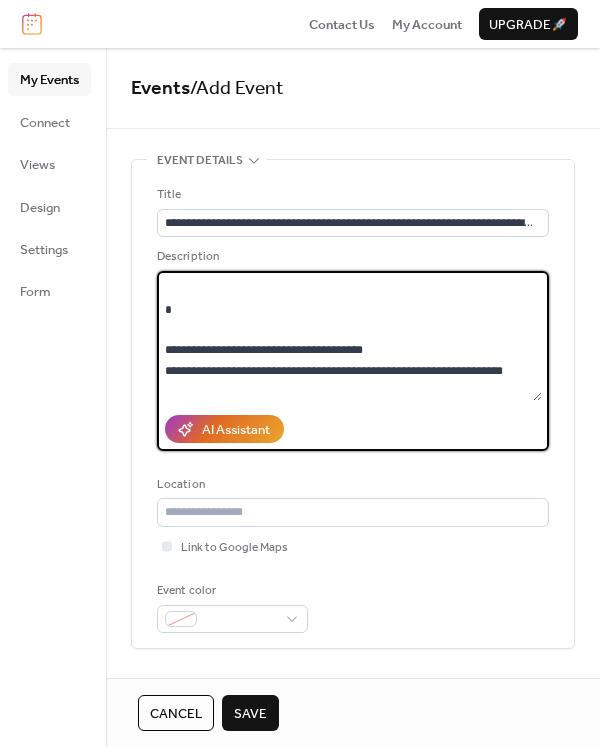 scroll, scrollTop: 320, scrollLeft: 0, axis: vertical 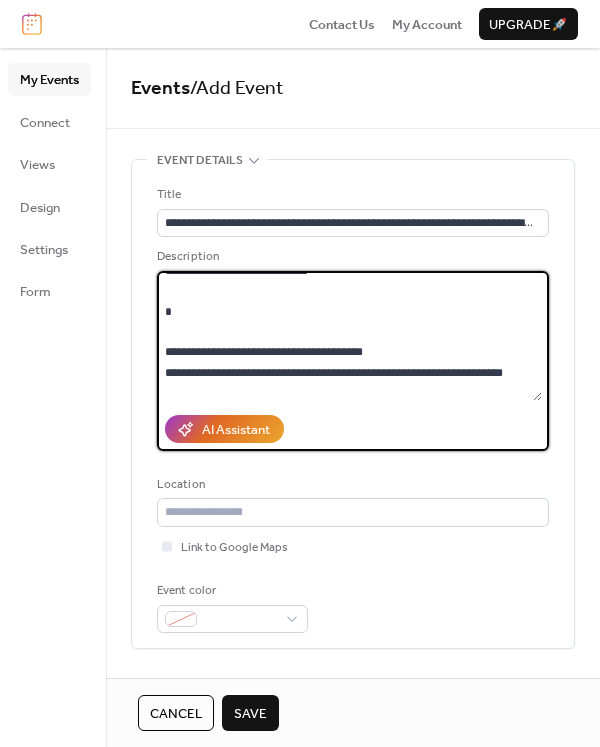 click on "**********" at bounding box center [349, 336] 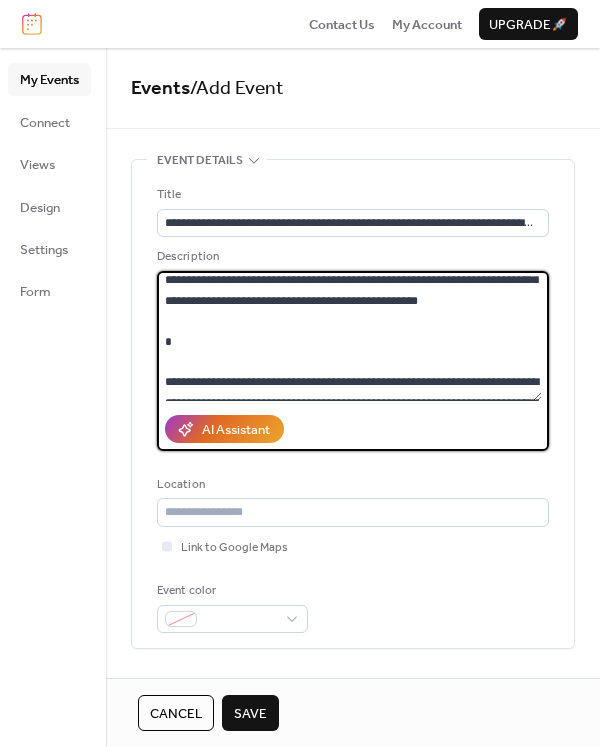 scroll, scrollTop: 169, scrollLeft: 0, axis: vertical 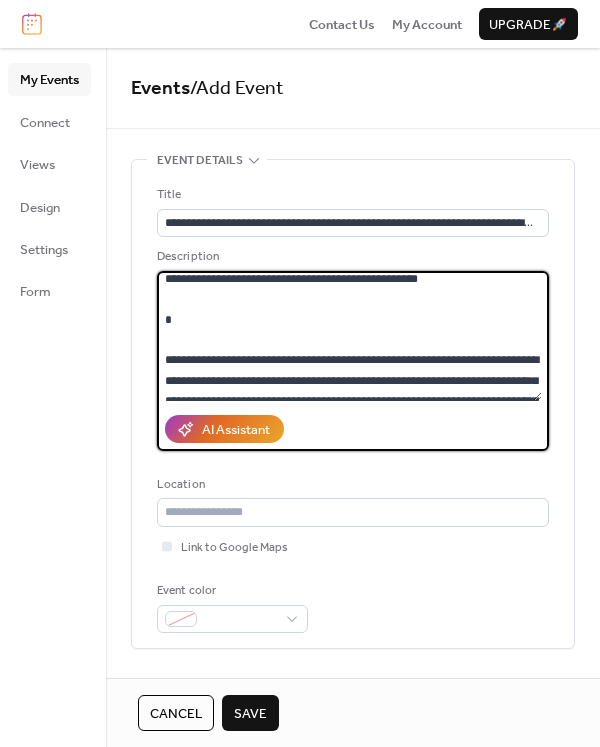 click on "**********" at bounding box center [349, 336] 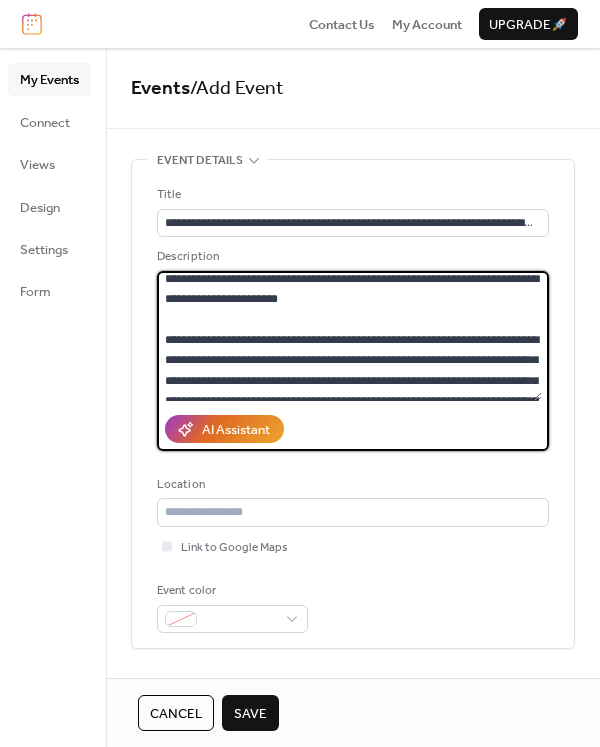 scroll, scrollTop: 0, scrollLeft: 0, axis: both 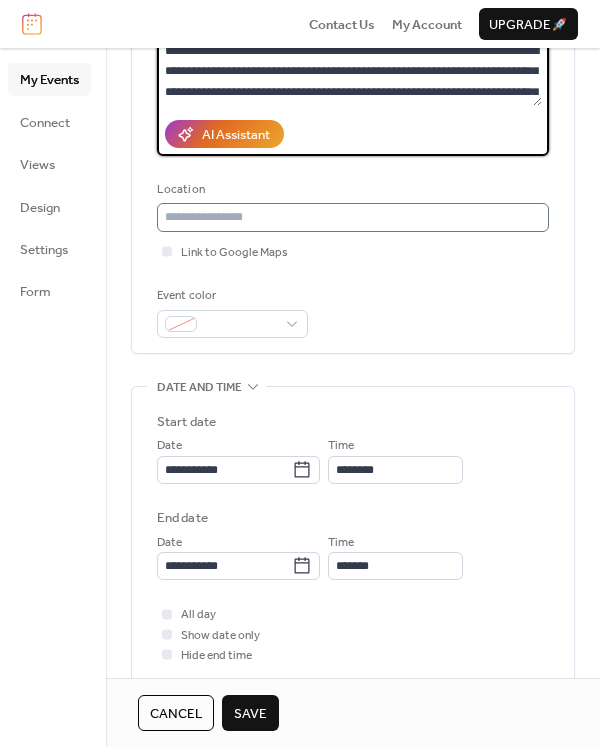 type on "**********" 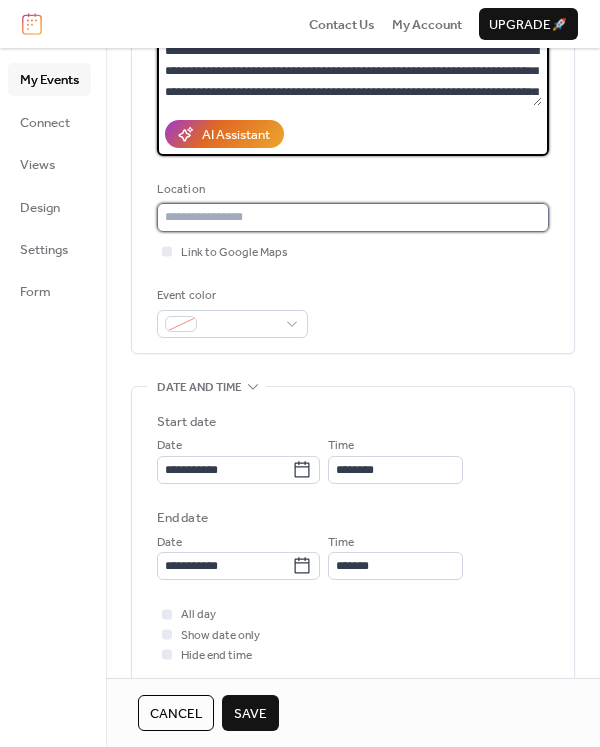 click at bounding box center [353, 217] 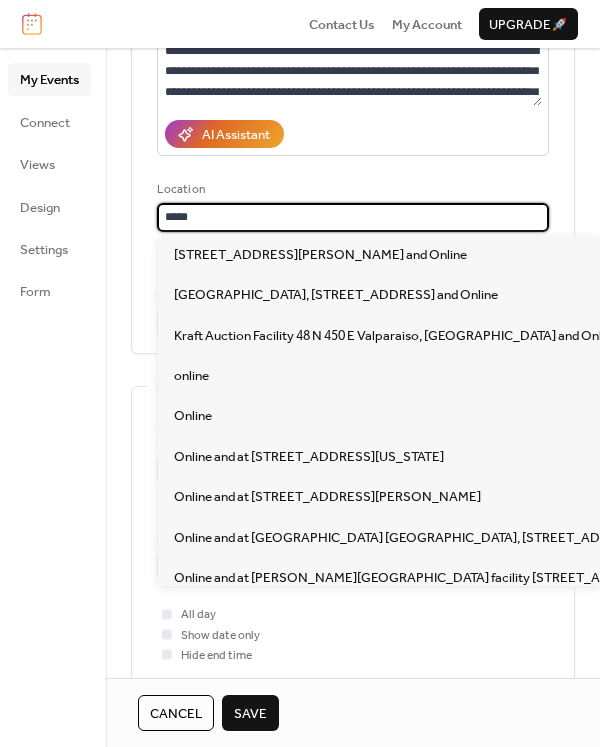 type on "******" 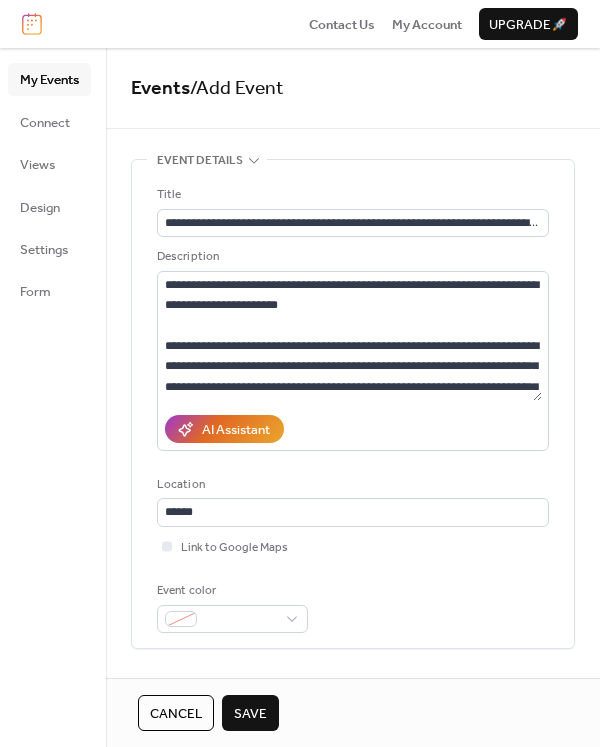 scroll, scrollTop: 0, scrollLeft: 0, axis: both 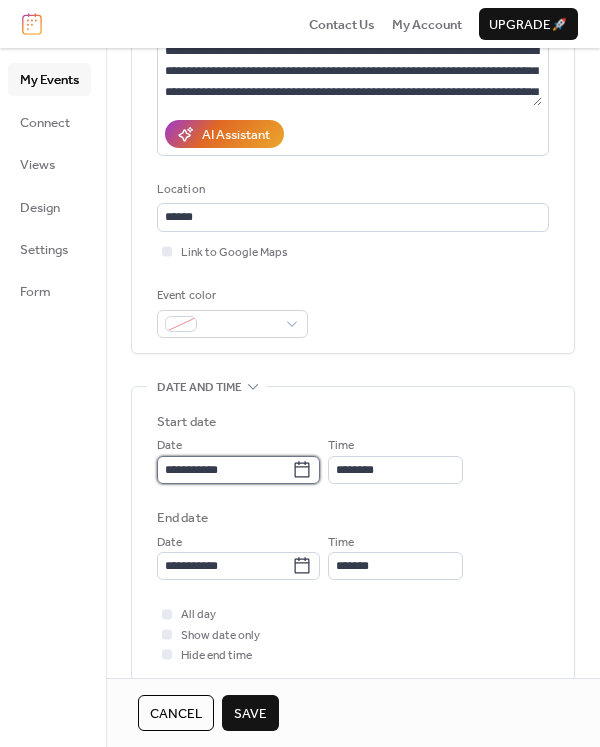 click on "**********" at bounding box center (224, 470) 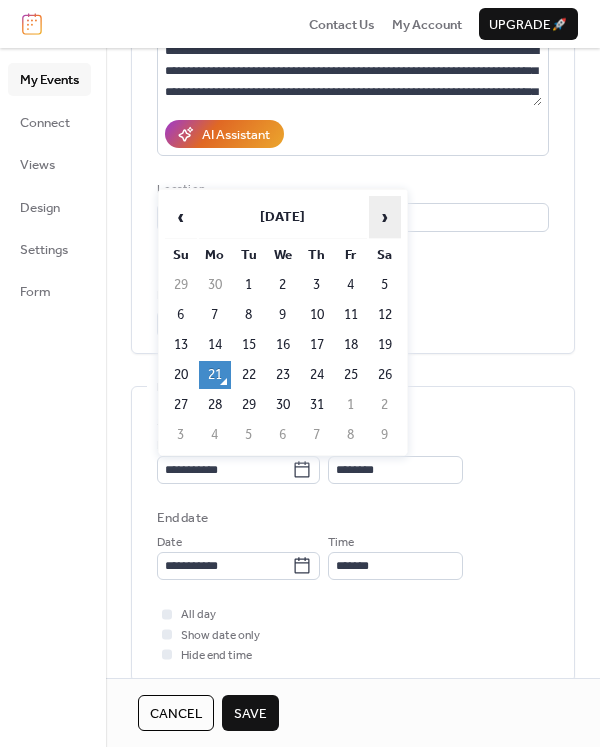 click on "›" at bounding box center [385, 217] 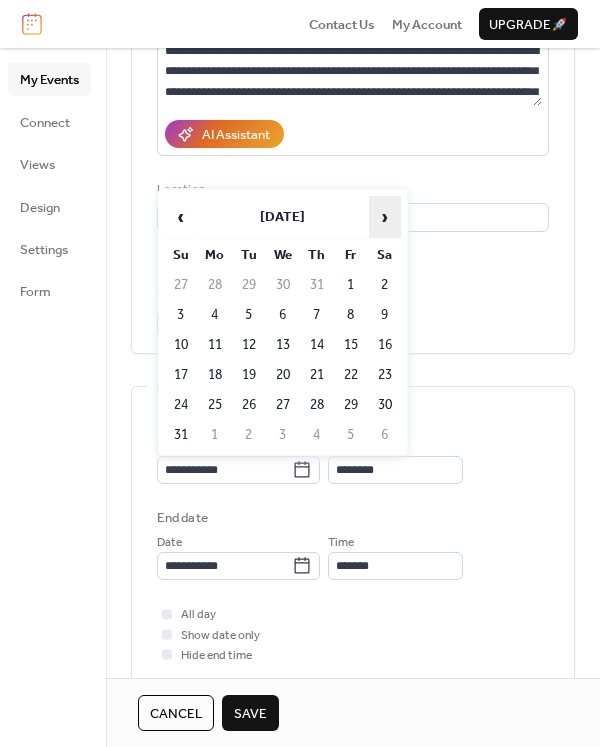 click on "›" at bounding box center (385, 217) 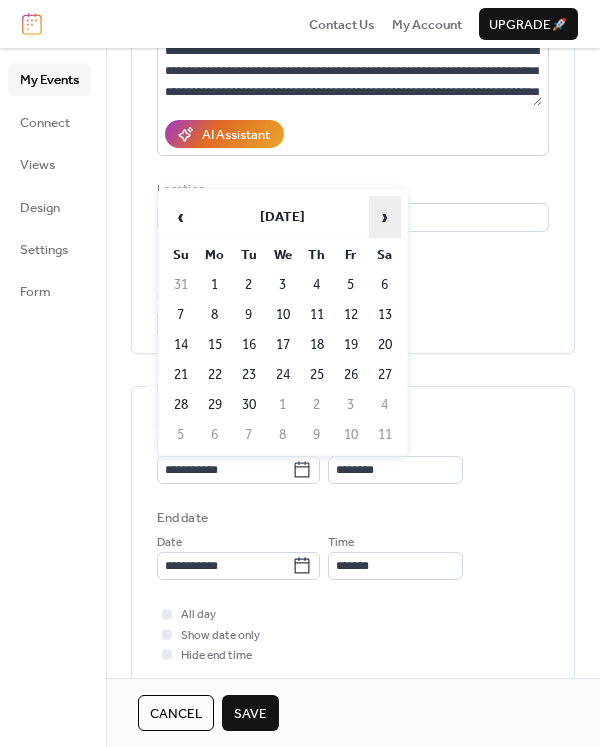 click on "›" at bounding box center [385, 217] 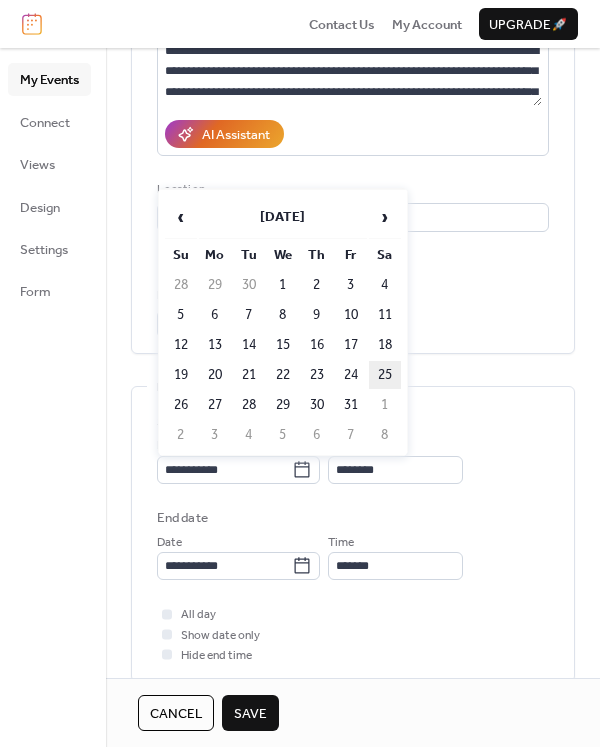 click on "25" at bounding box center (385, 375) 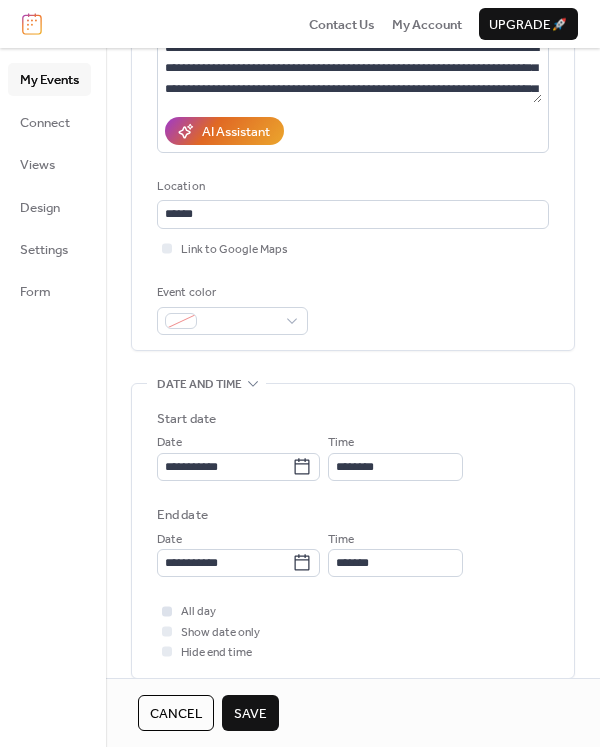 scroll, scrollTop: 299, scrollLeft: 0, axis: vertical 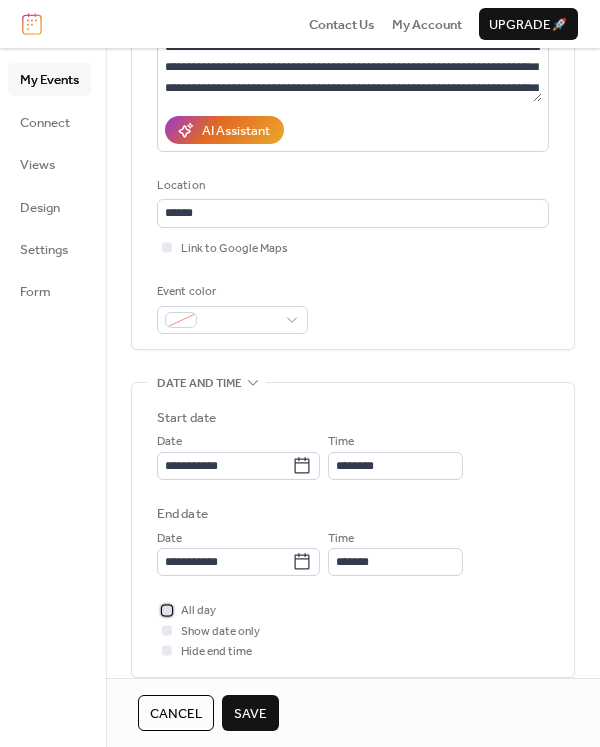 click at bounding box center [167, 610] 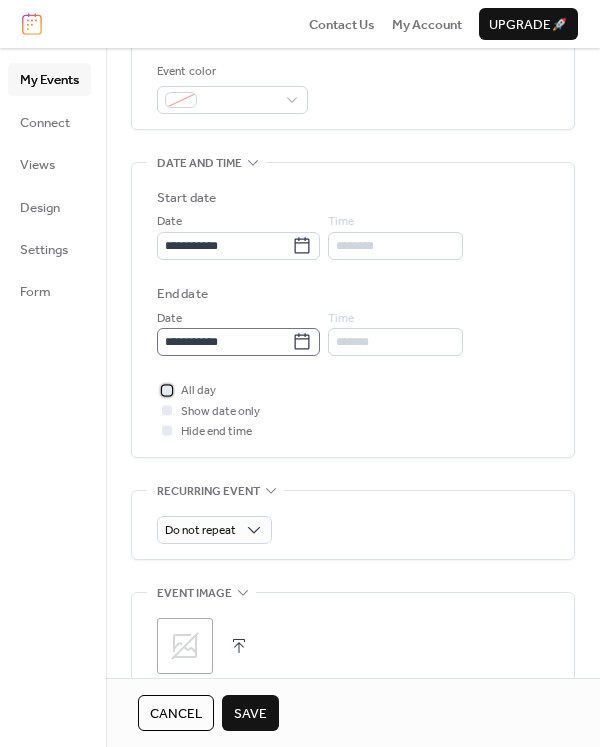 scroll, scrollTop: 600, scrollLeft: 0, axis: vertical 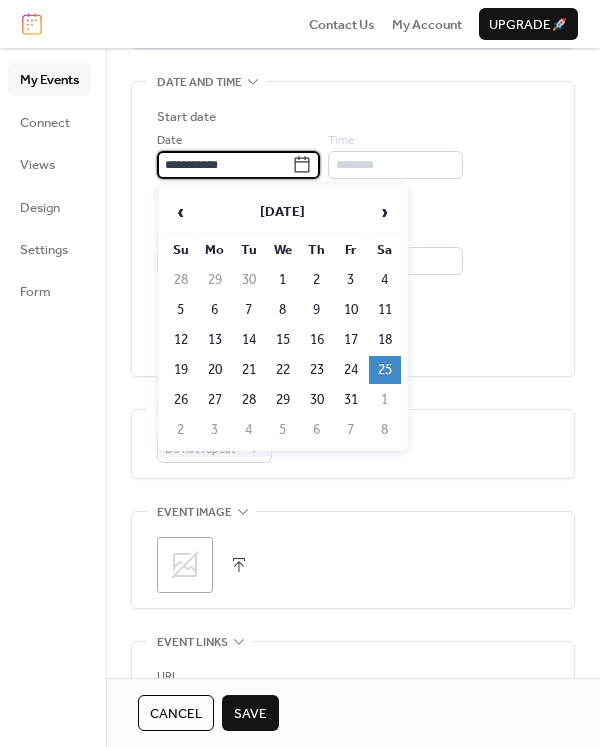 click on "**********" at bounding box center (224, 165) 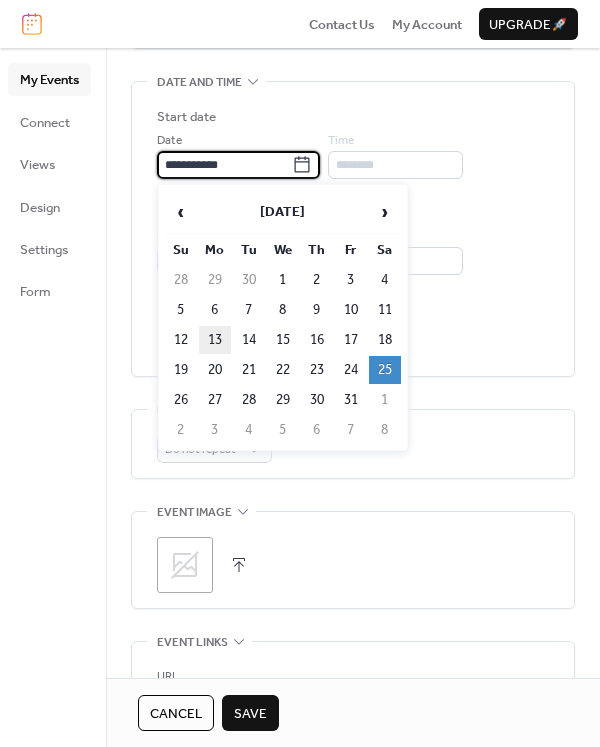 click on "13" at bounding box center [215, 340] 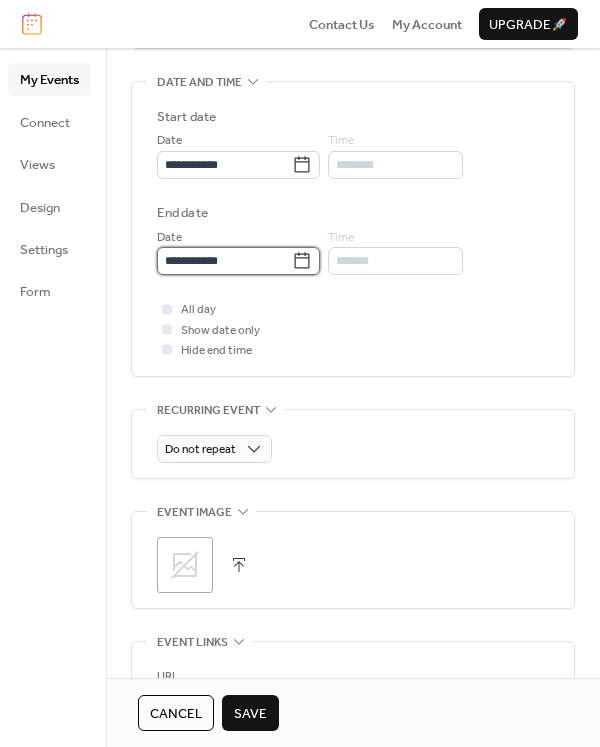 click on "**********" at bounding box center [224, 261] 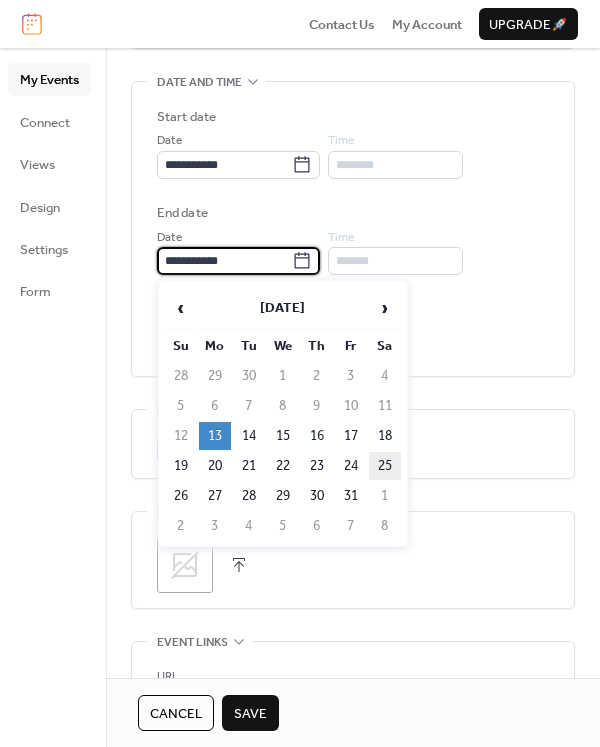 click on "25" at bounding box center [385, 466] 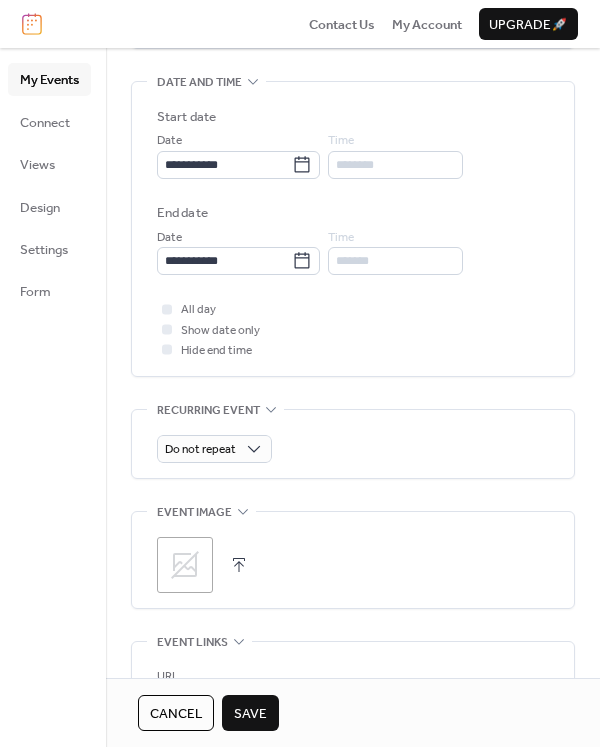 click at bounding box center [239, 565] 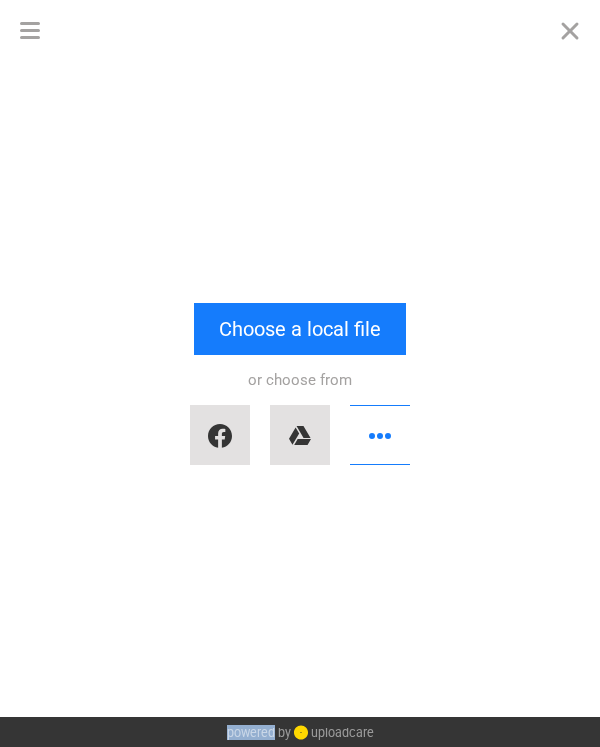 click on "Drop a file here drag & drop any files or Upload files from your computer Choose a local file or choose from" at bounding box center [300, 388] 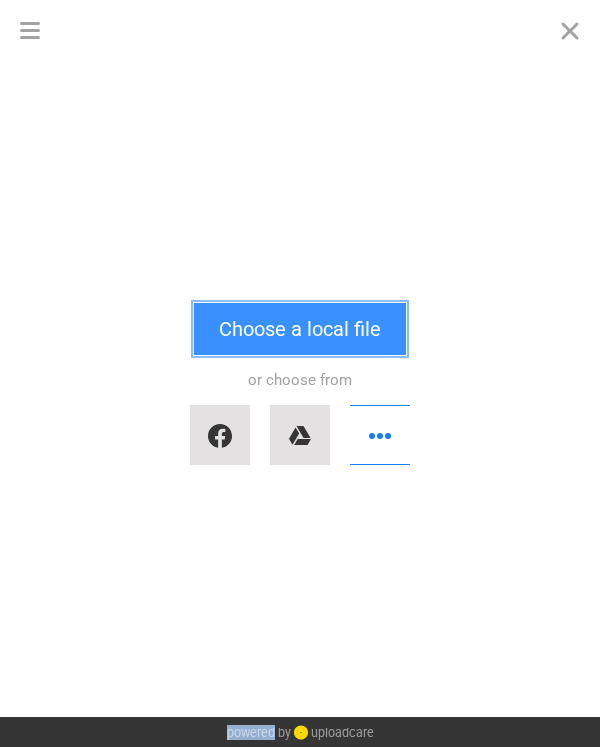 click on "Choose a local file" at bounding box center (300, 329) 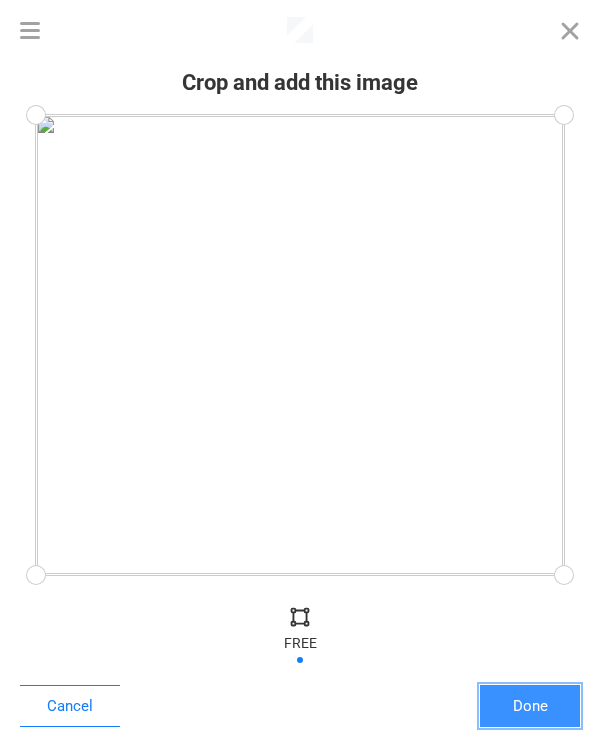 click on "Done" at bounding box center [530, 706] 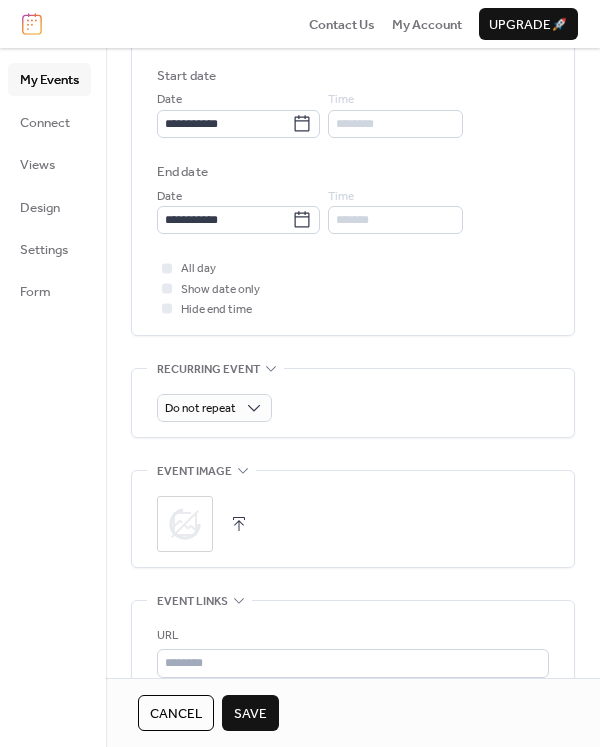 scroll, scrollTop: 917, scrollLeft: 0, axis: vertical 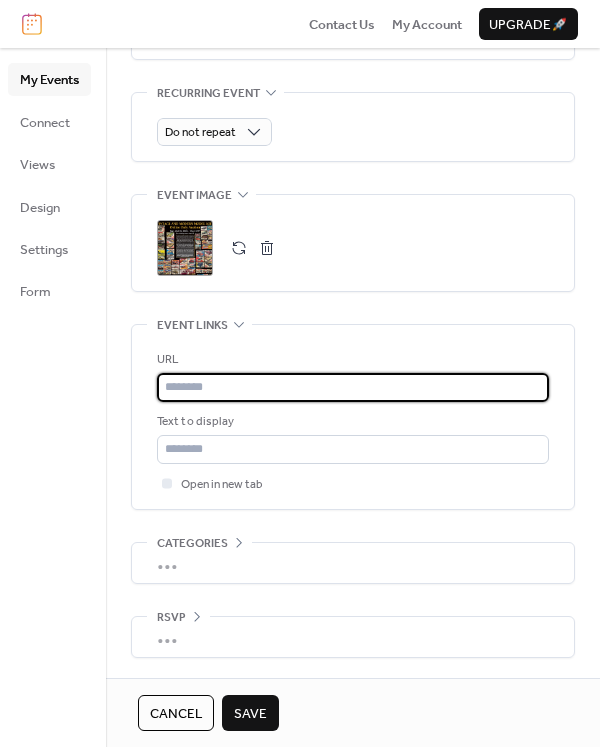 click at bounding box center [353, 387] 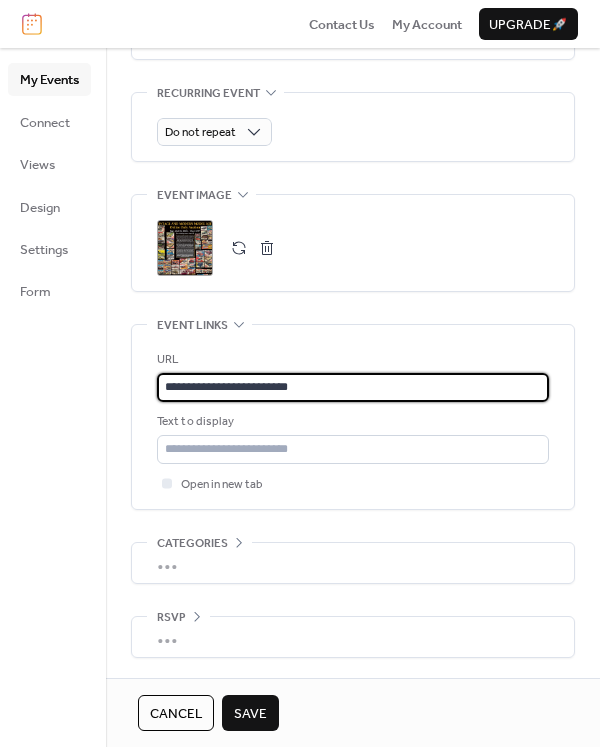 type on "**********" 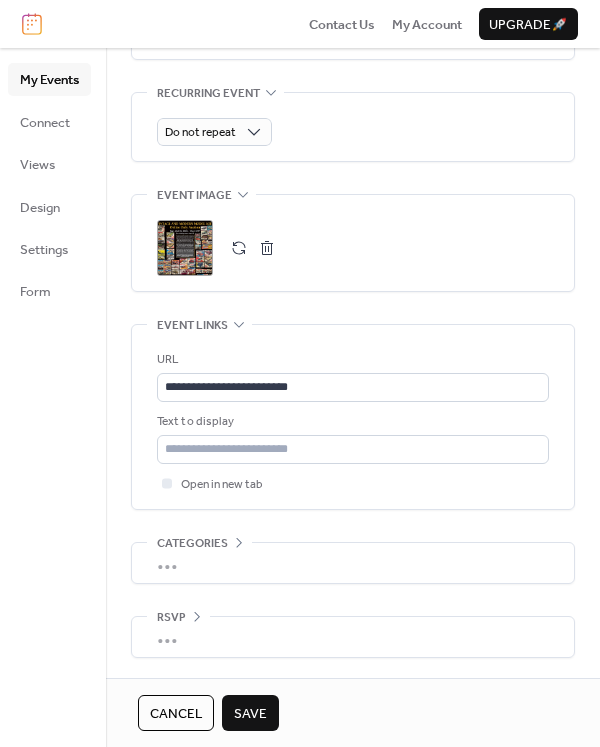 click on "**********" at bounding box center [353, -40] 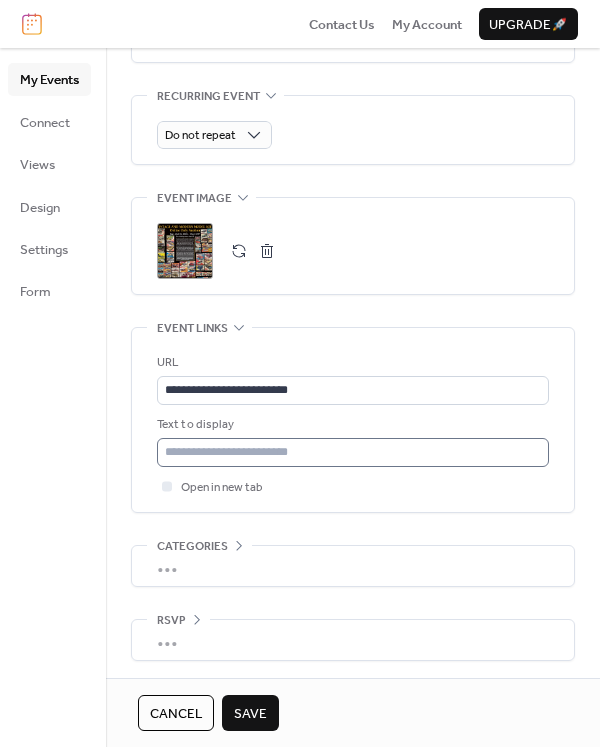 scroll, scrollTop: 917, scrollLeft: 0, axis: vertical 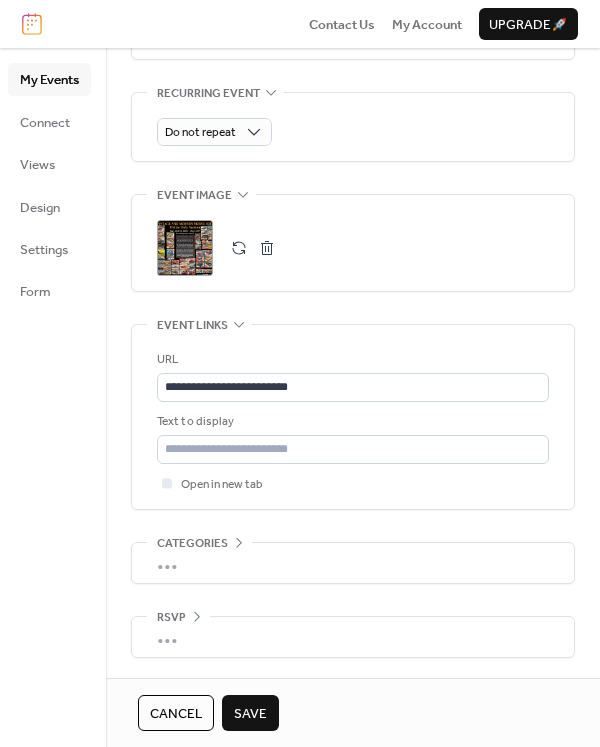click on "Save" at bounding box center [250, 714] 